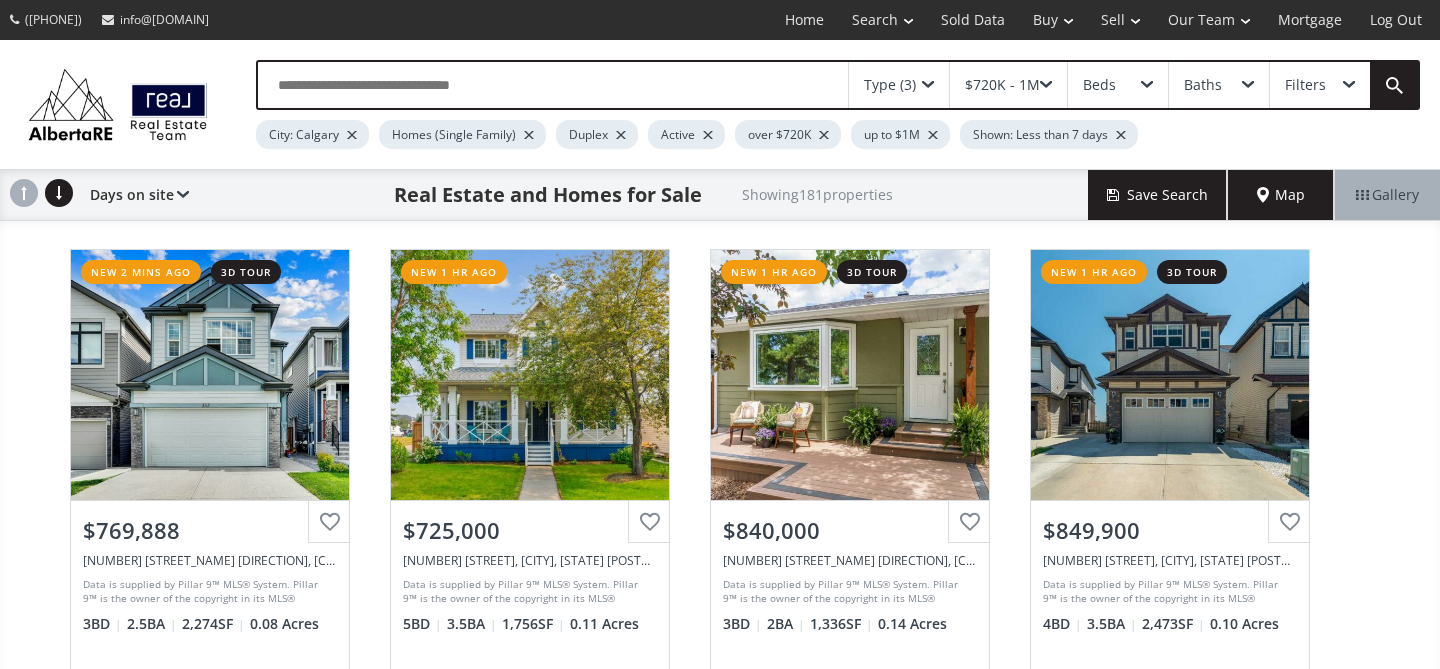 scroll, scrollTop: 121, scrollLeft: 0, axis: vertical 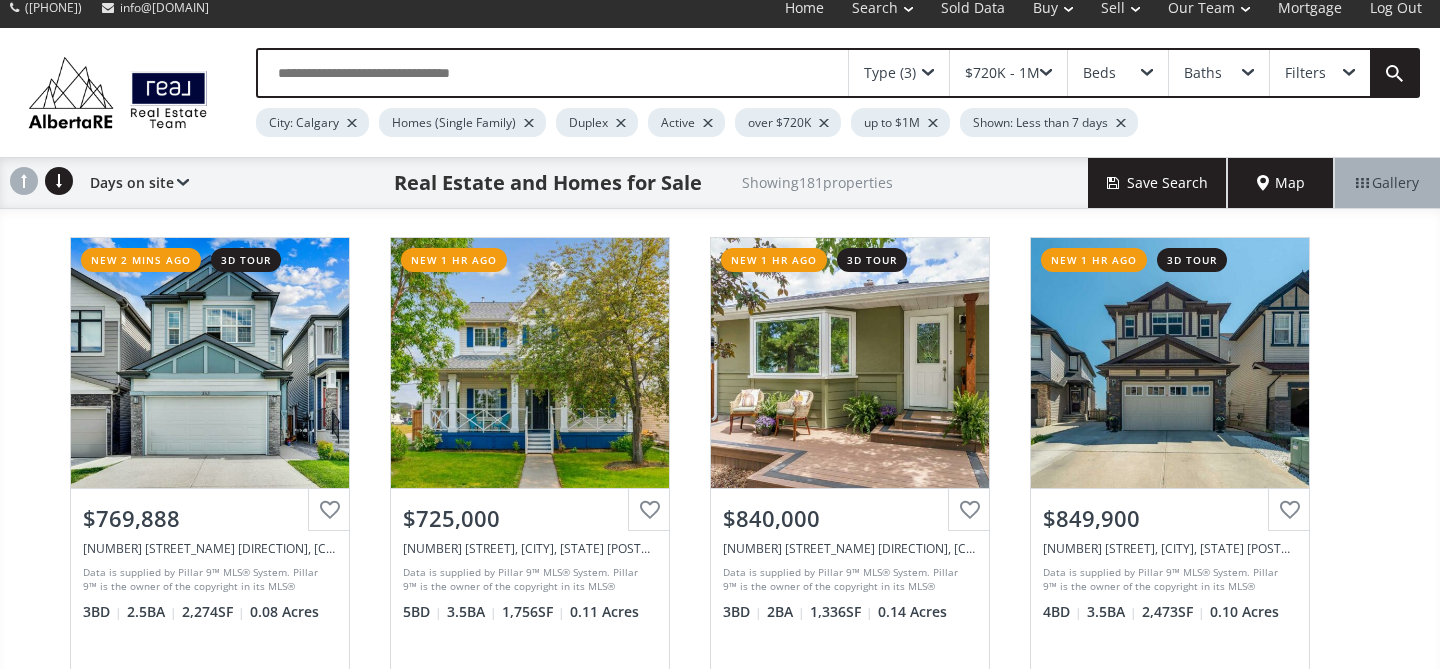click at bounding box center [553, 73] 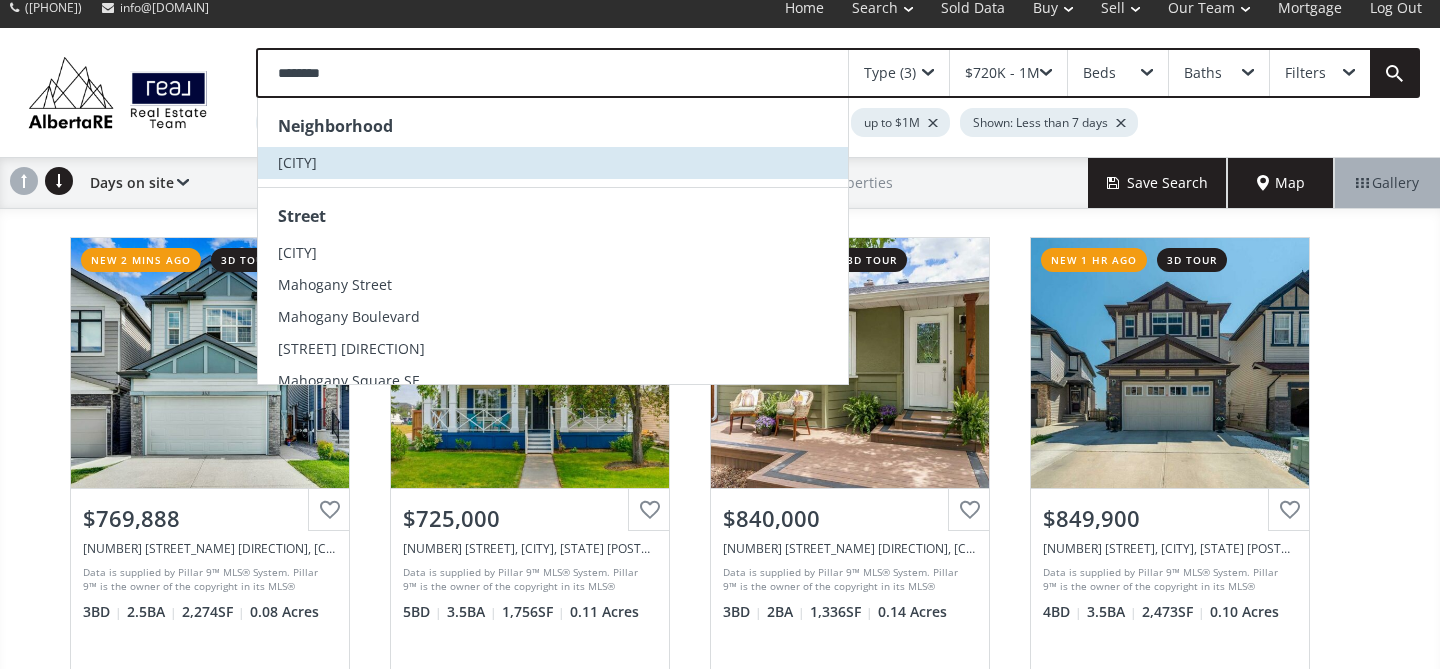 type on "********" 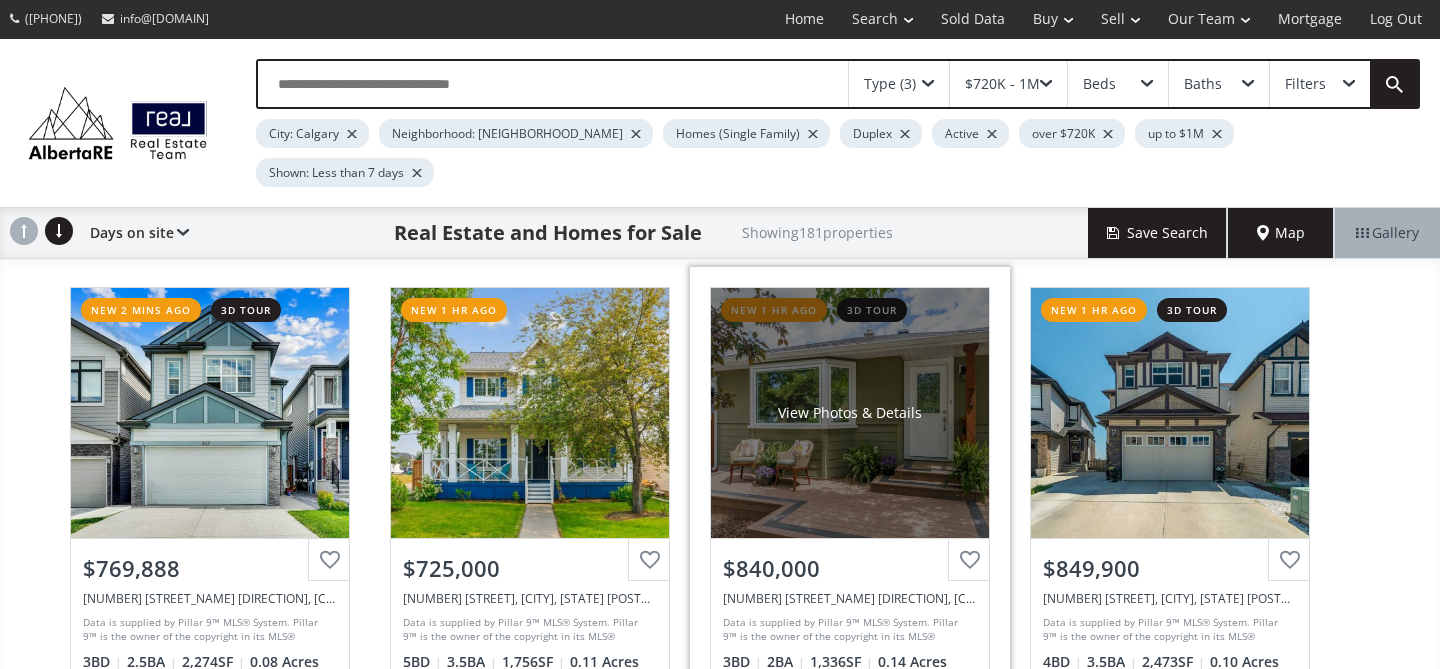 scroll, scrollTop: 0, scrollLeft: 0, axis: both 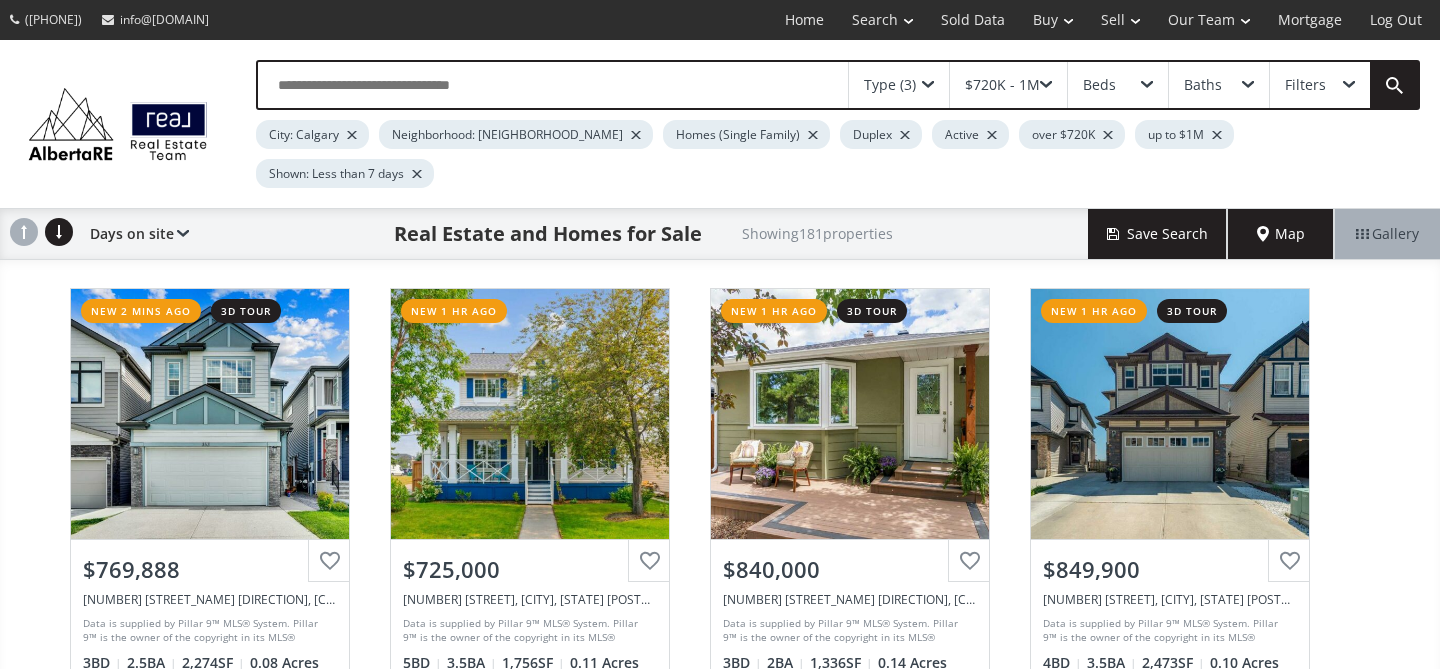 click at bounding box center (905, 135) 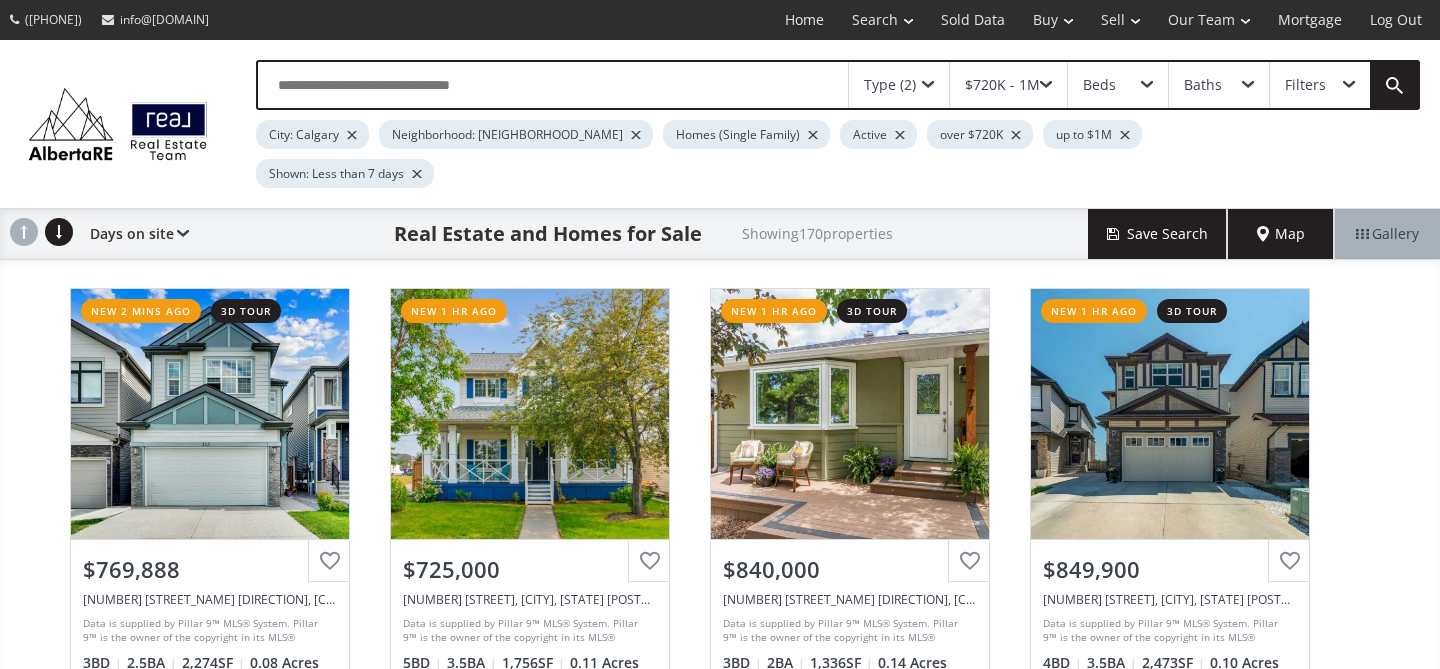 click at bounding box center (1046, 85) 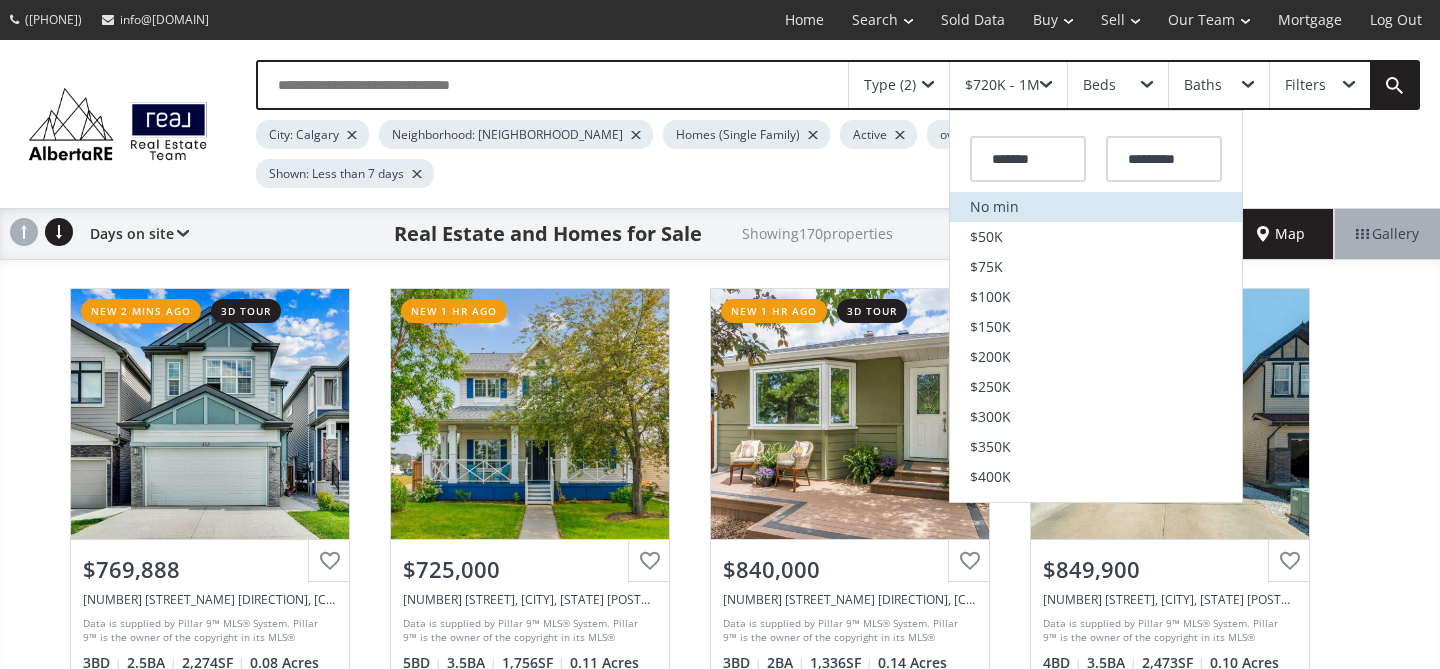 click on "No min" at bounding box center [1096, 207] 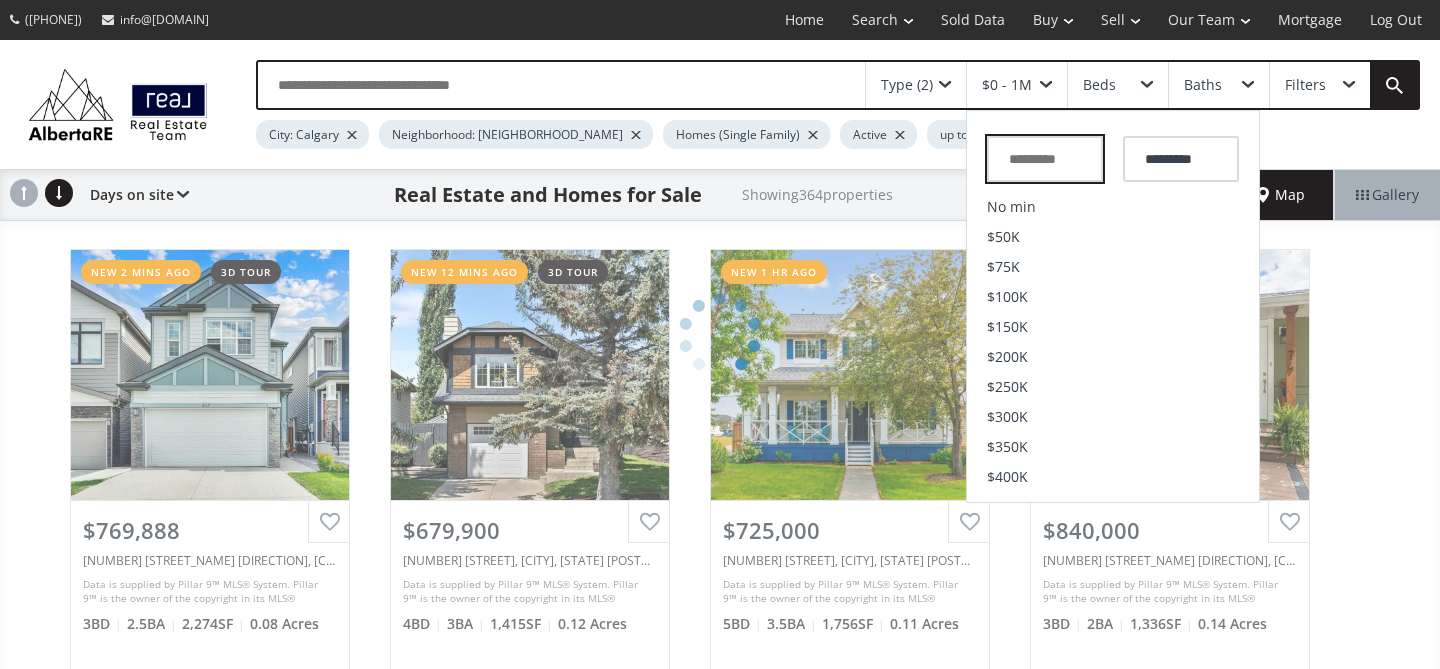 click at bounding box center (1045, 159) 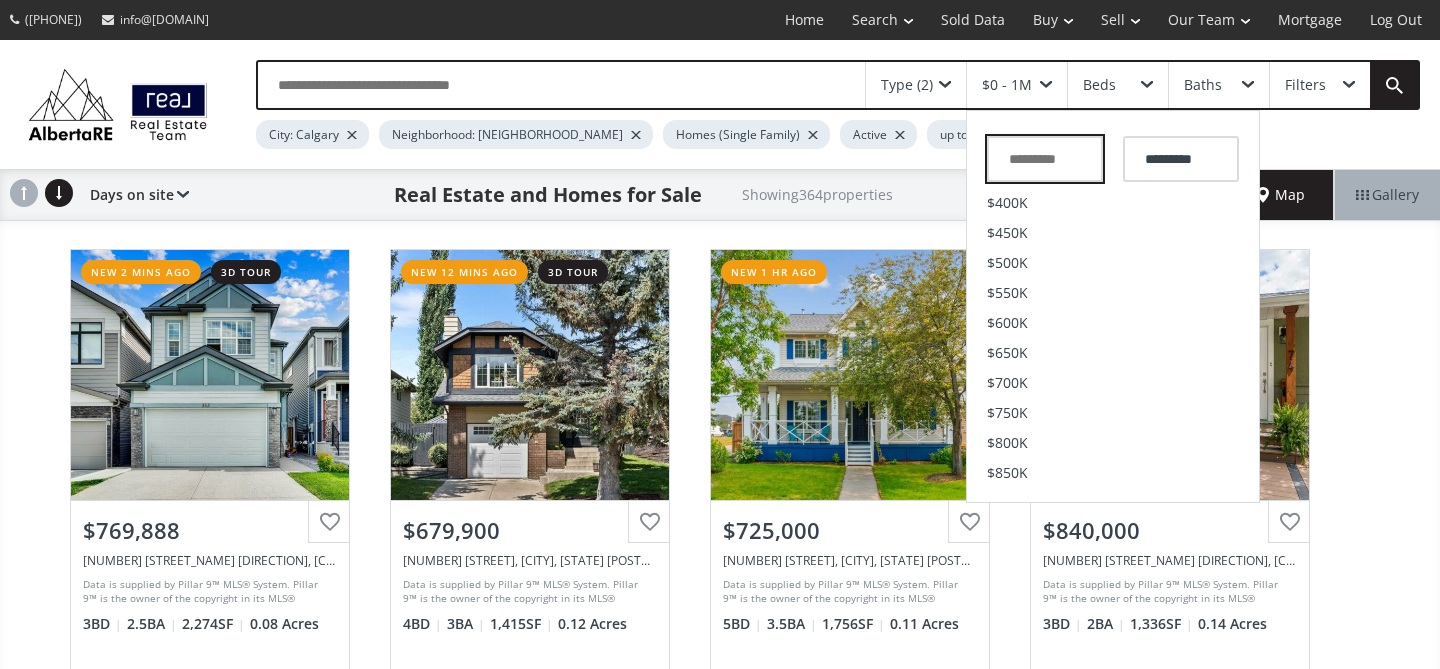 scroll, scrollTop: 275, scrollLeft: 0, axis: vertical 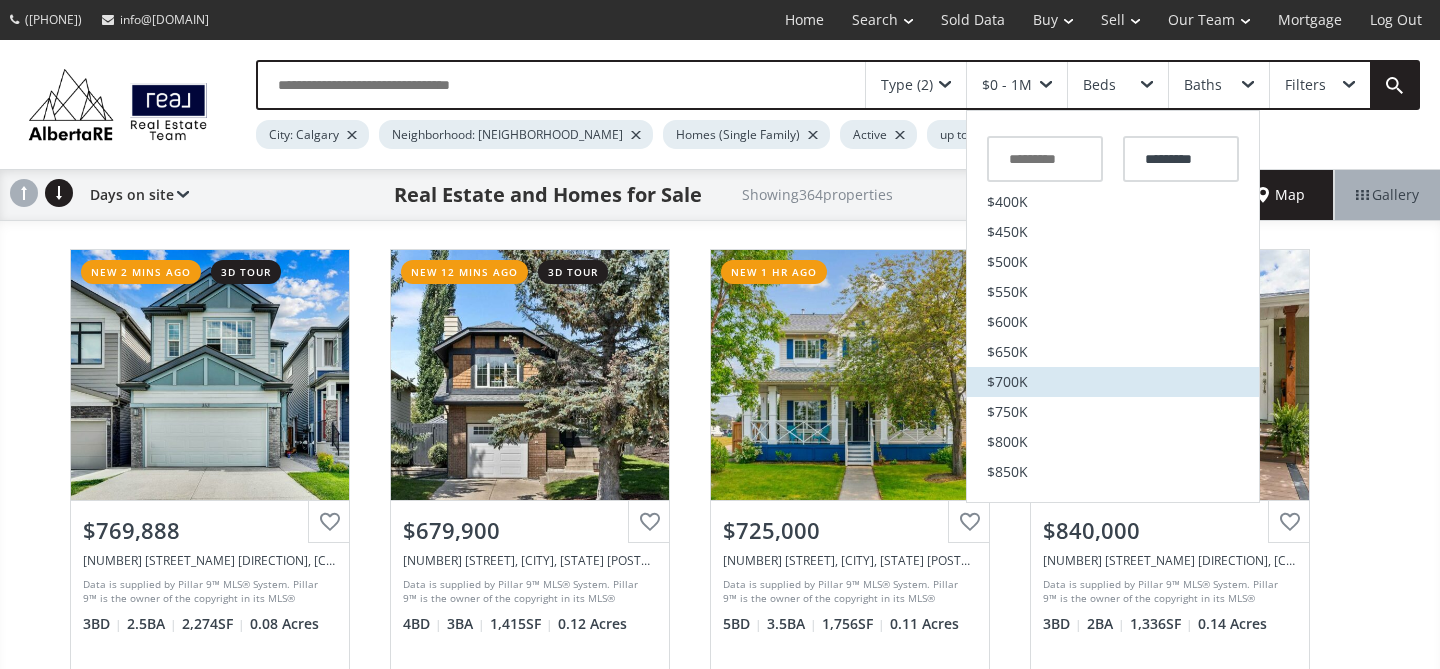 click on "$700K" at bounding box center [1007, 382] 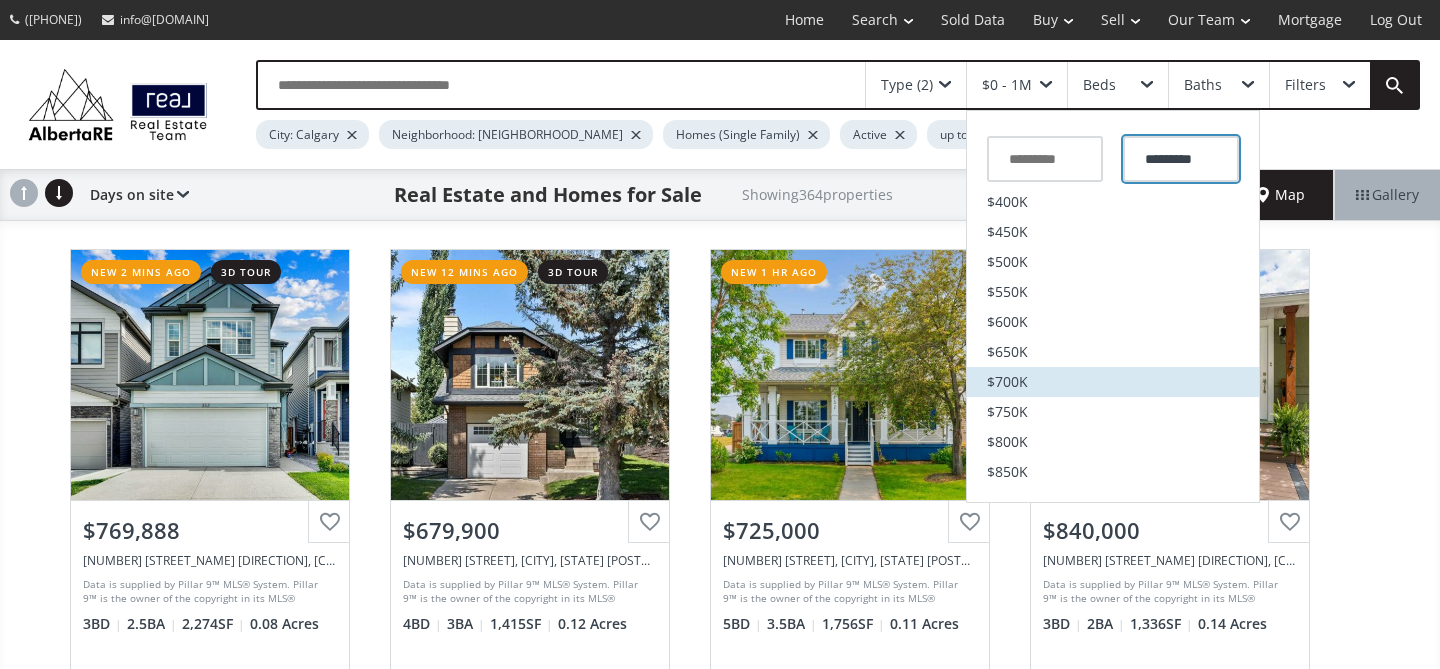 type on "*******" 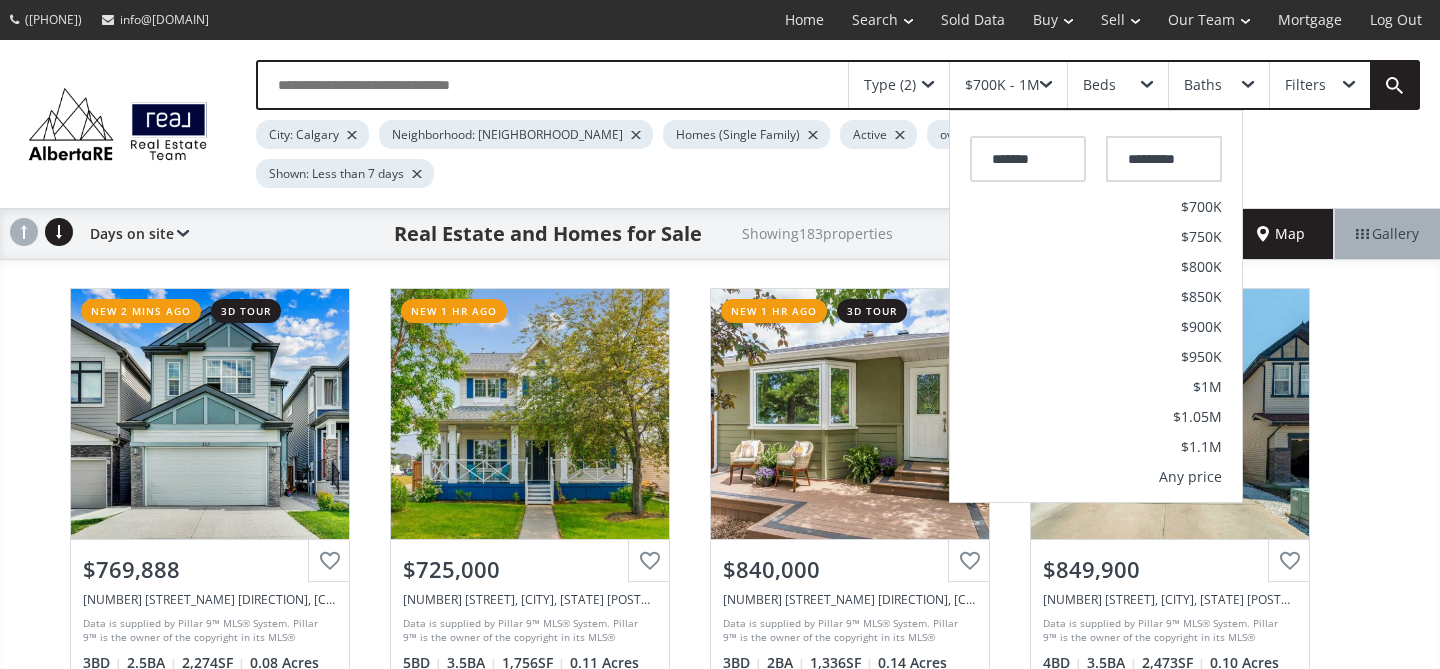 click on "Type   (2) $700K - 1M ******* ********* No min $50K $75K $100K $150K $200K $250K $300K $350K $400K $450K $500K $550K $600K $650K $700K $750K $800K $850K $900K $1M $1.25M $1.5M $2M $2.5M $3M $4M $5M $6M $7M $8M $9M $10M $700K $750K $800K $850K $900K $950K $1M $1.05M $1.1M Any price Beds Baths Filters City: [CITY] Neighborhood: Mahogany Homes (Single Family) Active over $700K up to $1M Shown: Less than 7 days" at bounding box center [818, 124] 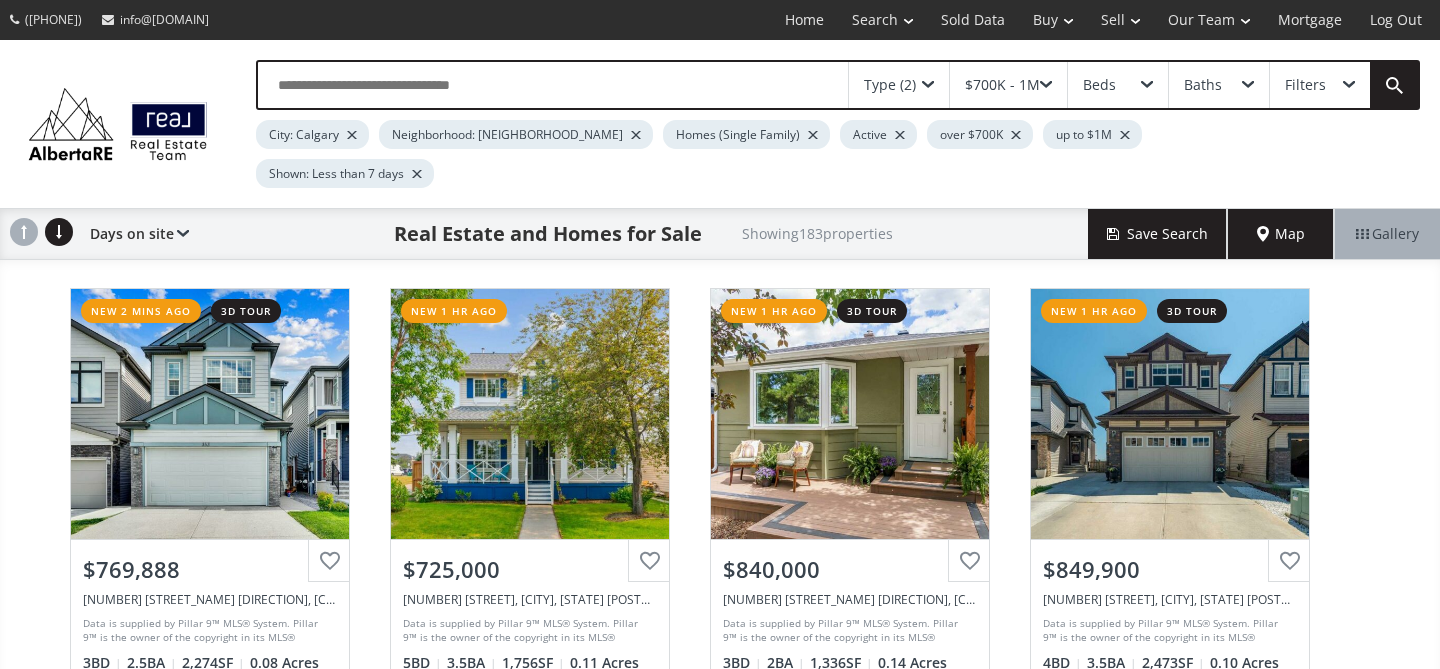 click at bounding box center [417, 174] 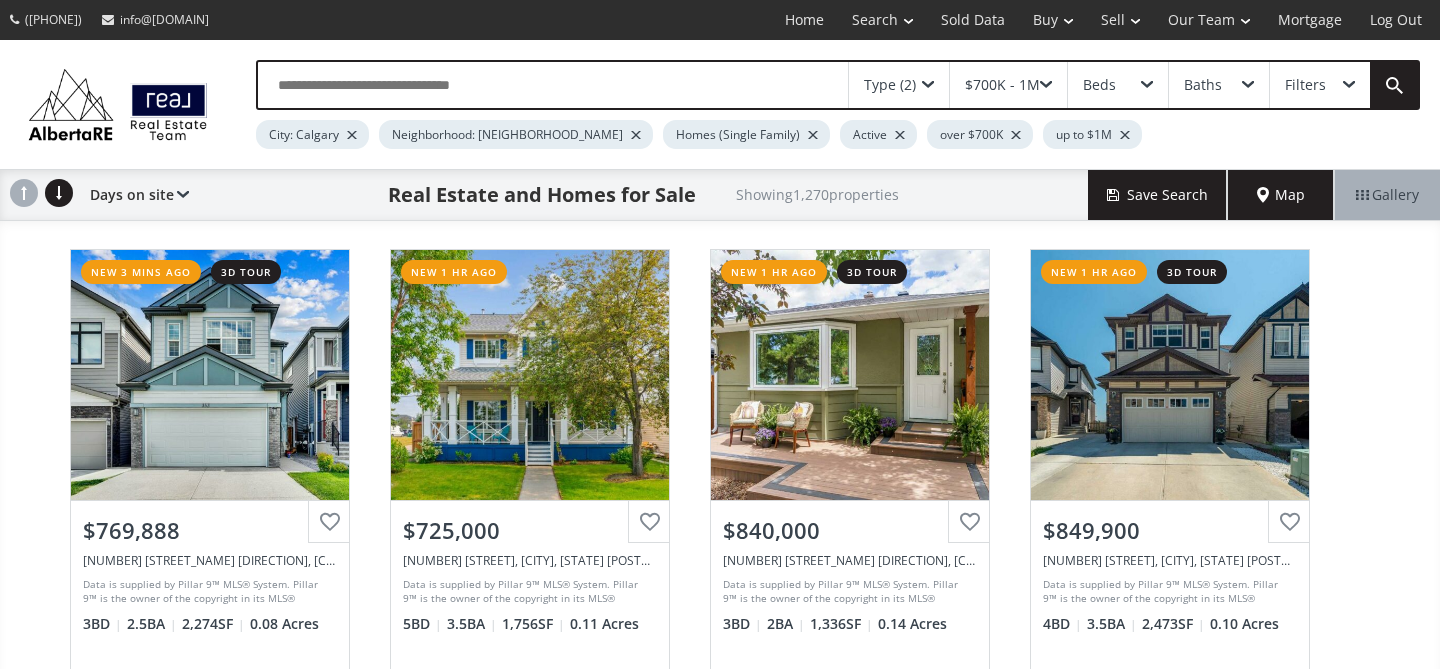 click at bounding box center (183, 195) 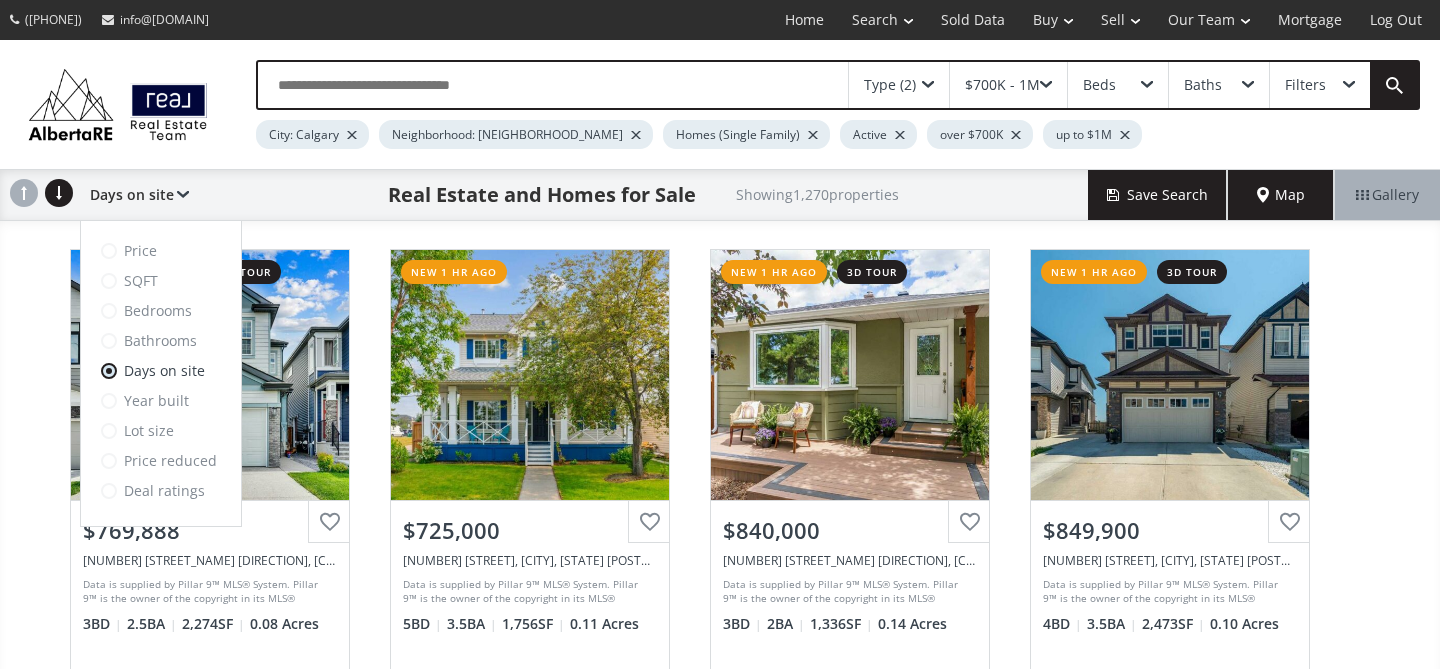 click on "City: [CITY] Neighborhood: Mahogany Homes (Single Family) Active over $700K up to $1M" at bounding box center [763, 129] 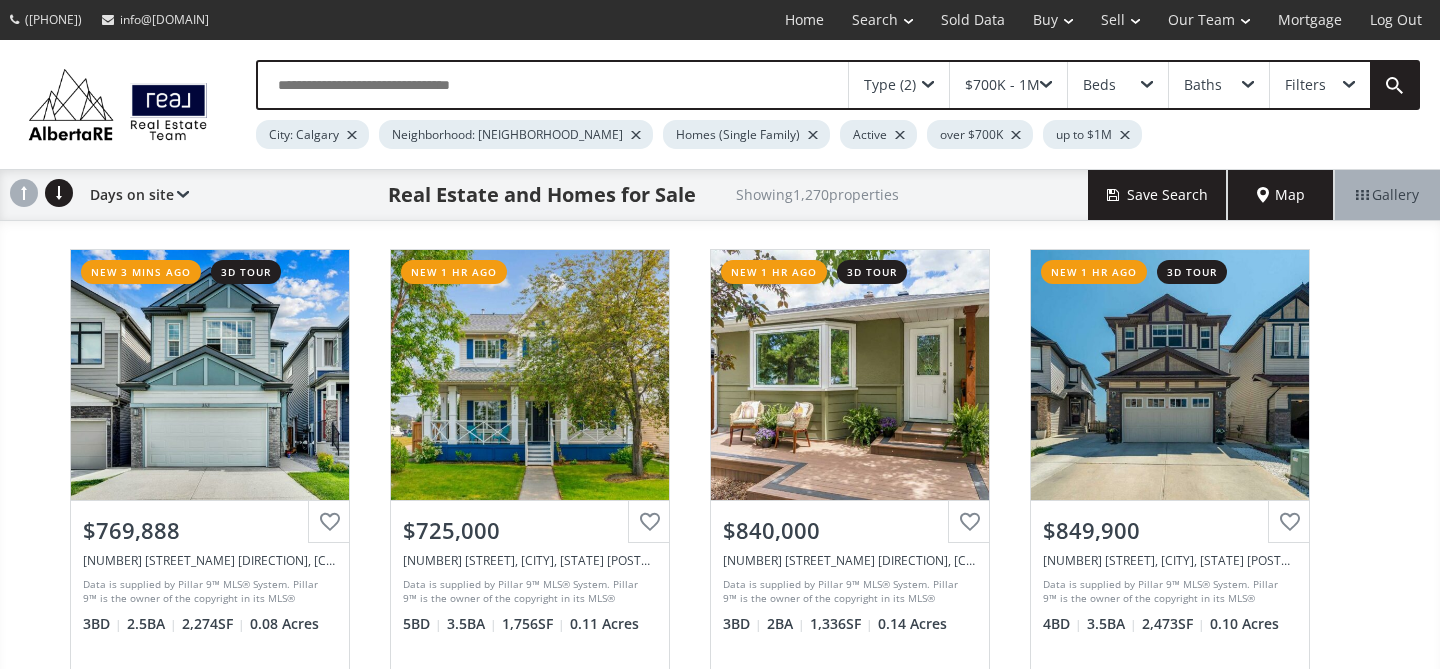 click at bounding box center [1125, 135] 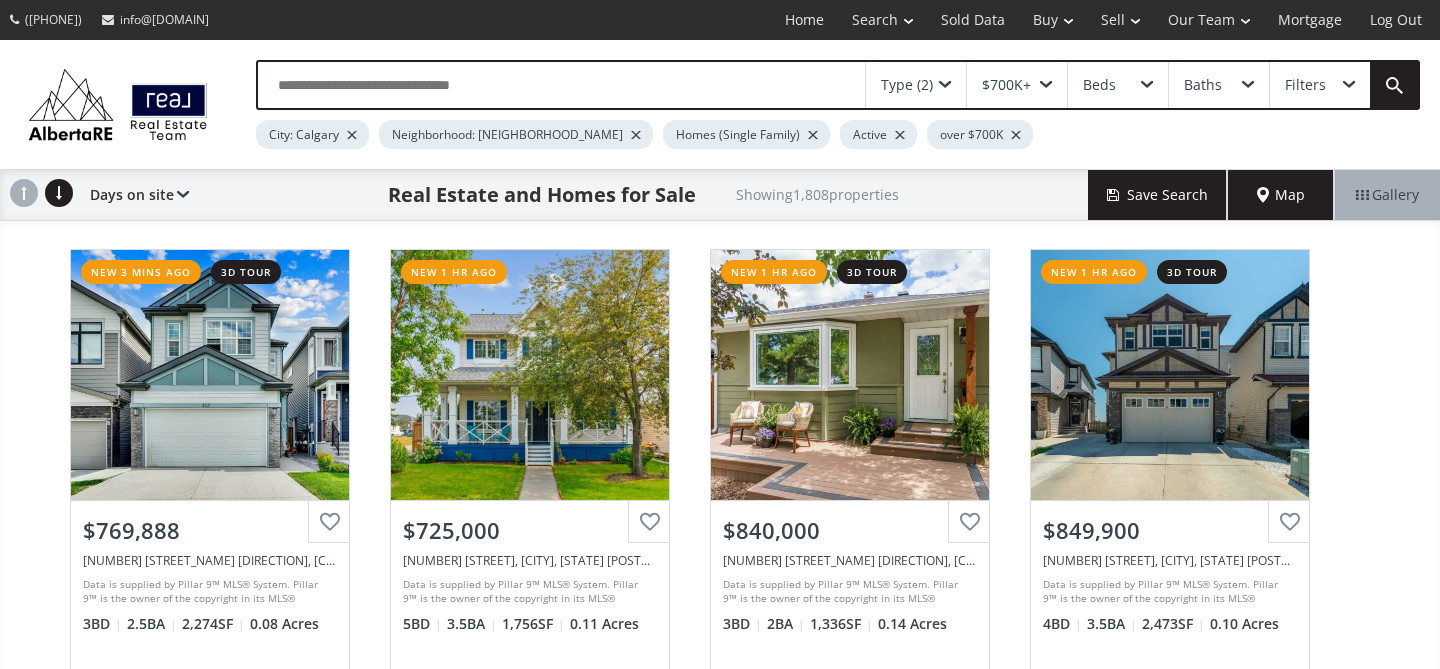 click at bounding box center [1016, 135] 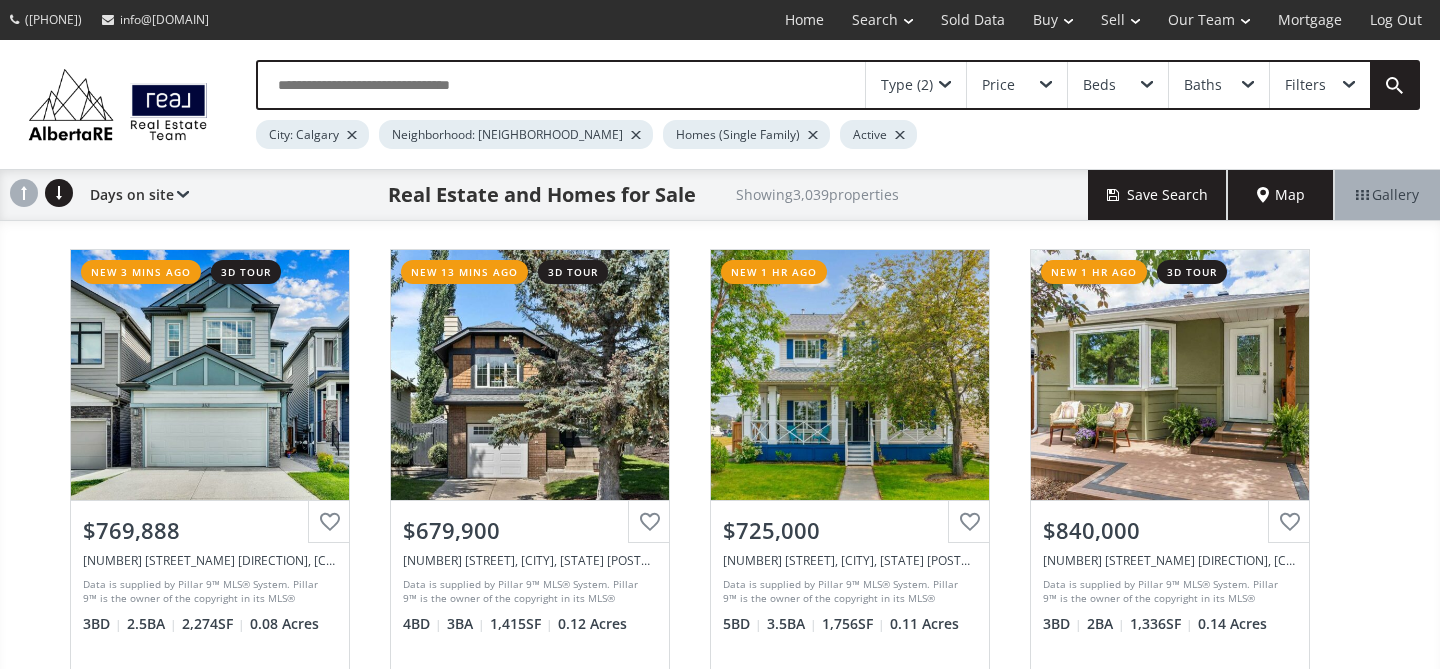 click at bounding box center (900, 135) 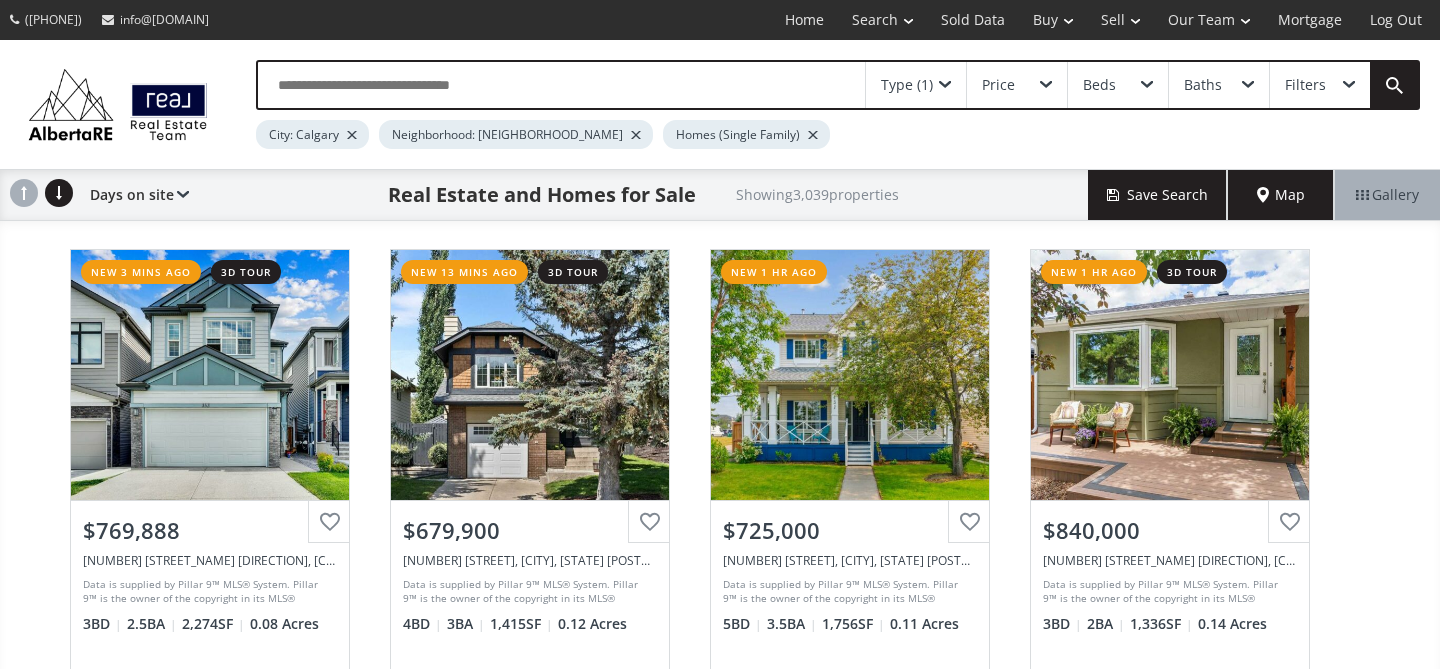 click at bounding box center (813, 135) 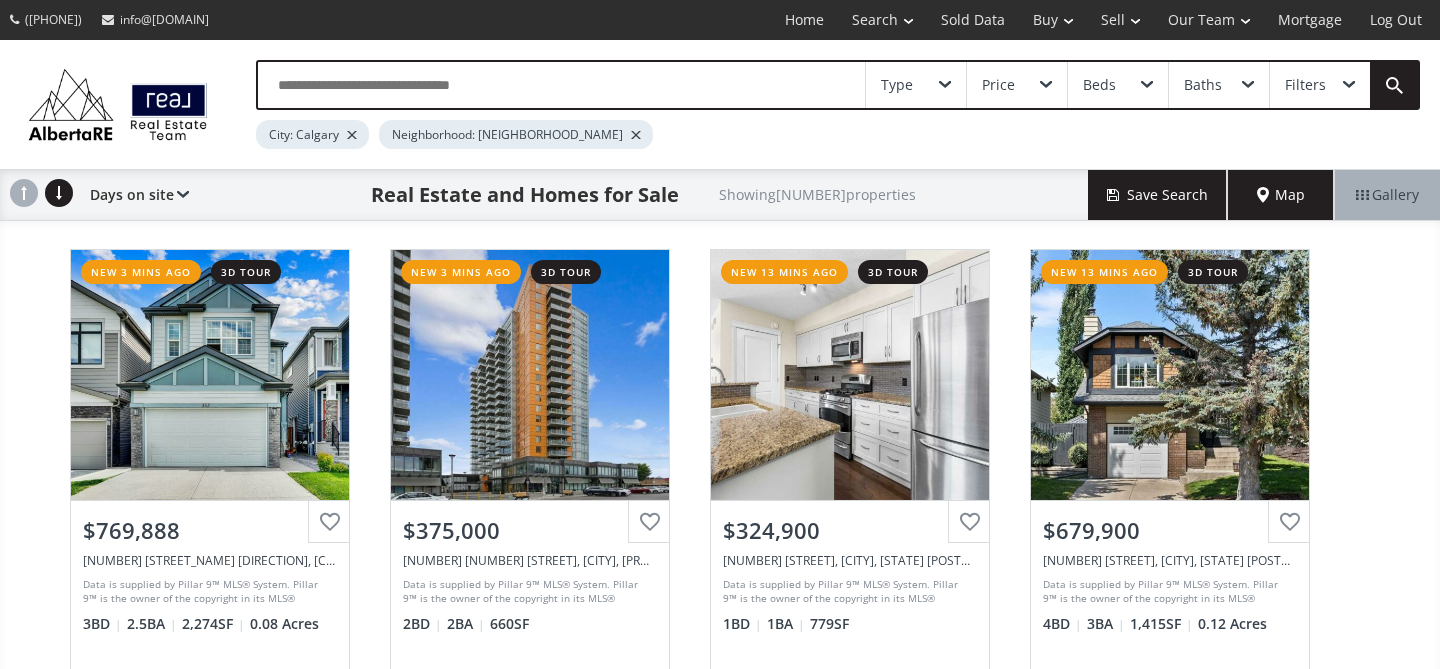 click at bounding box center [352, 135] 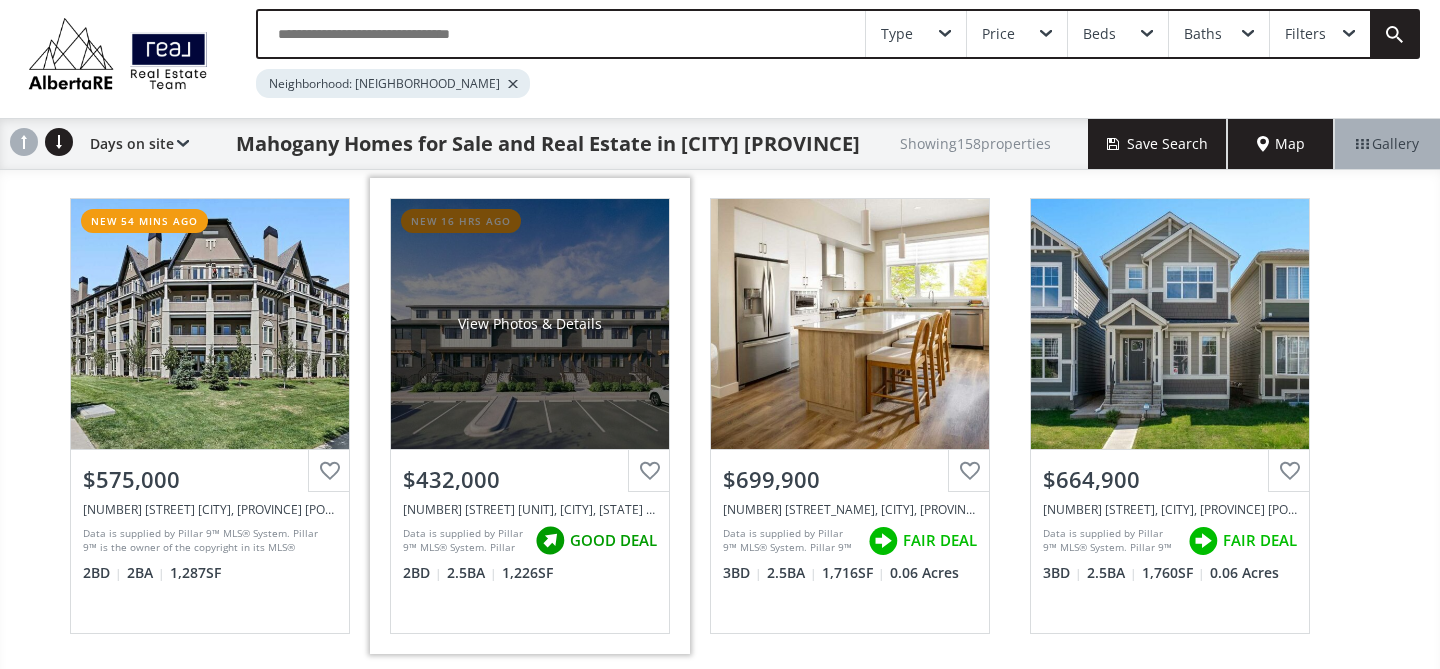 scroll, scrollTop: 0, scrollLeft: 0, axis: both 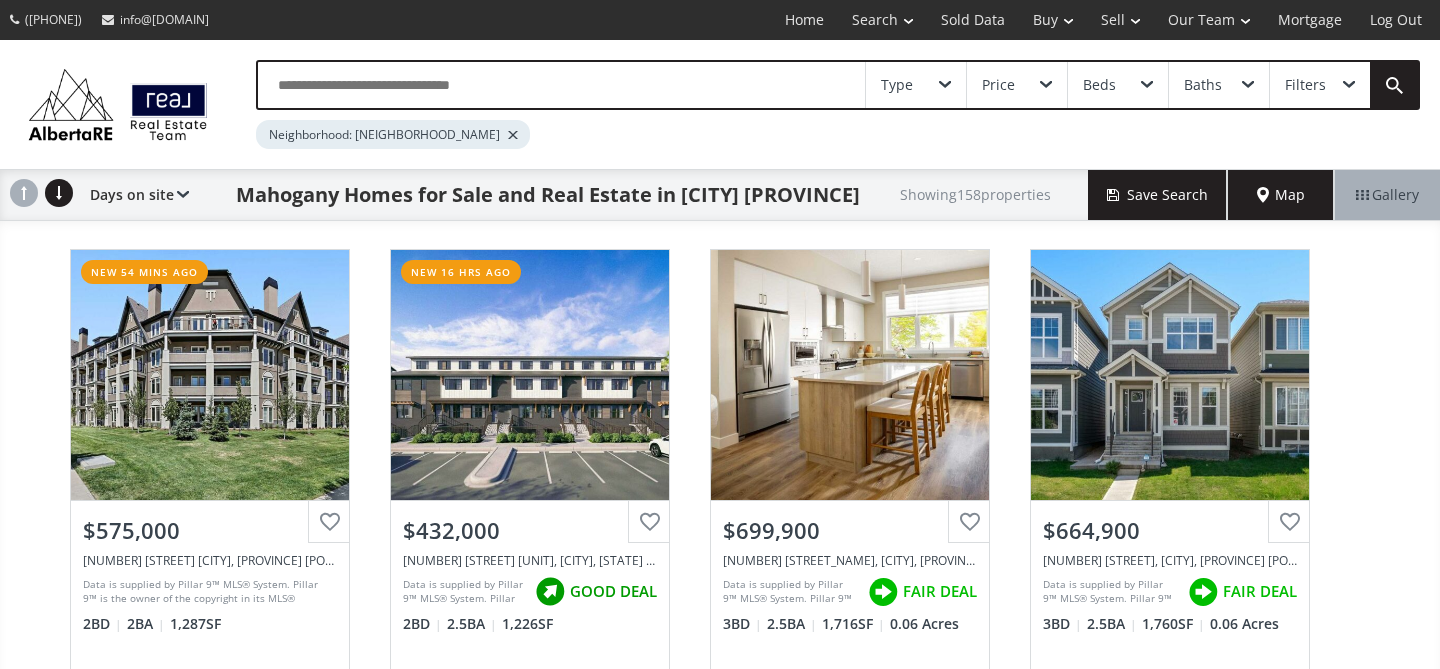 click at bounding box center (1349, 85) 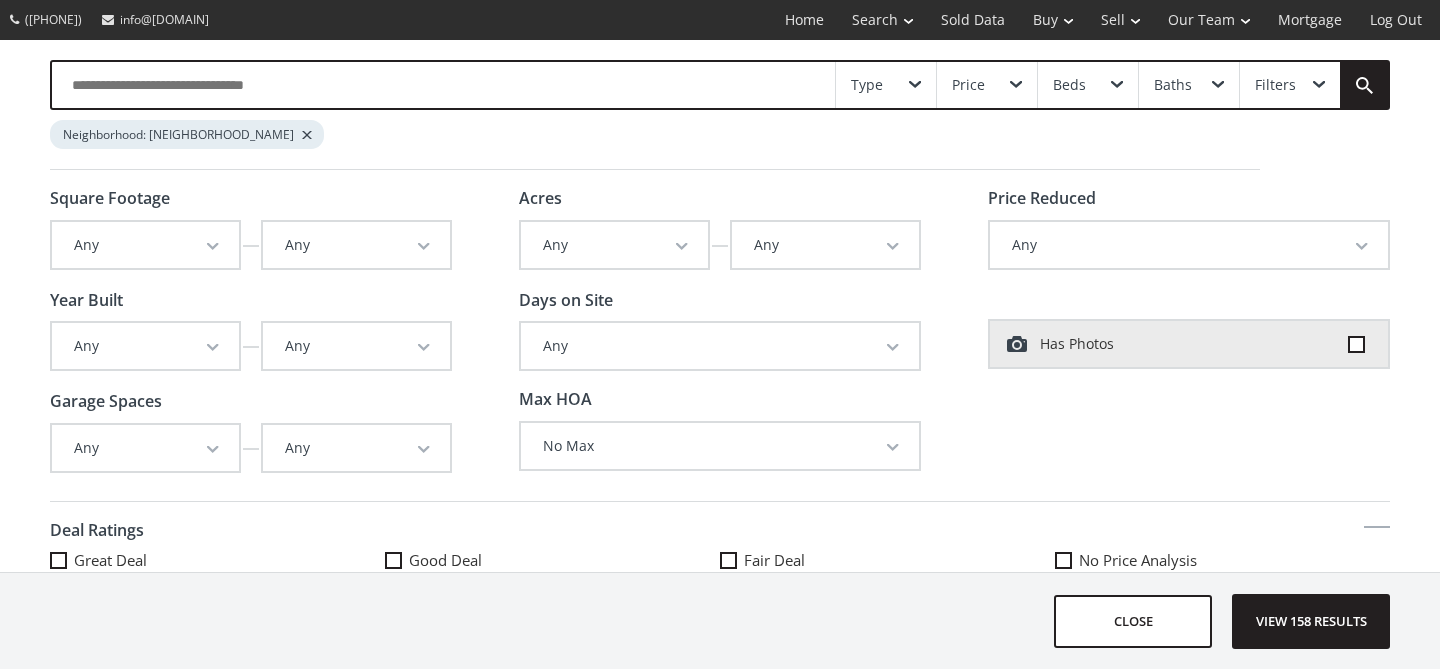 click at bounding box center (213, 247) 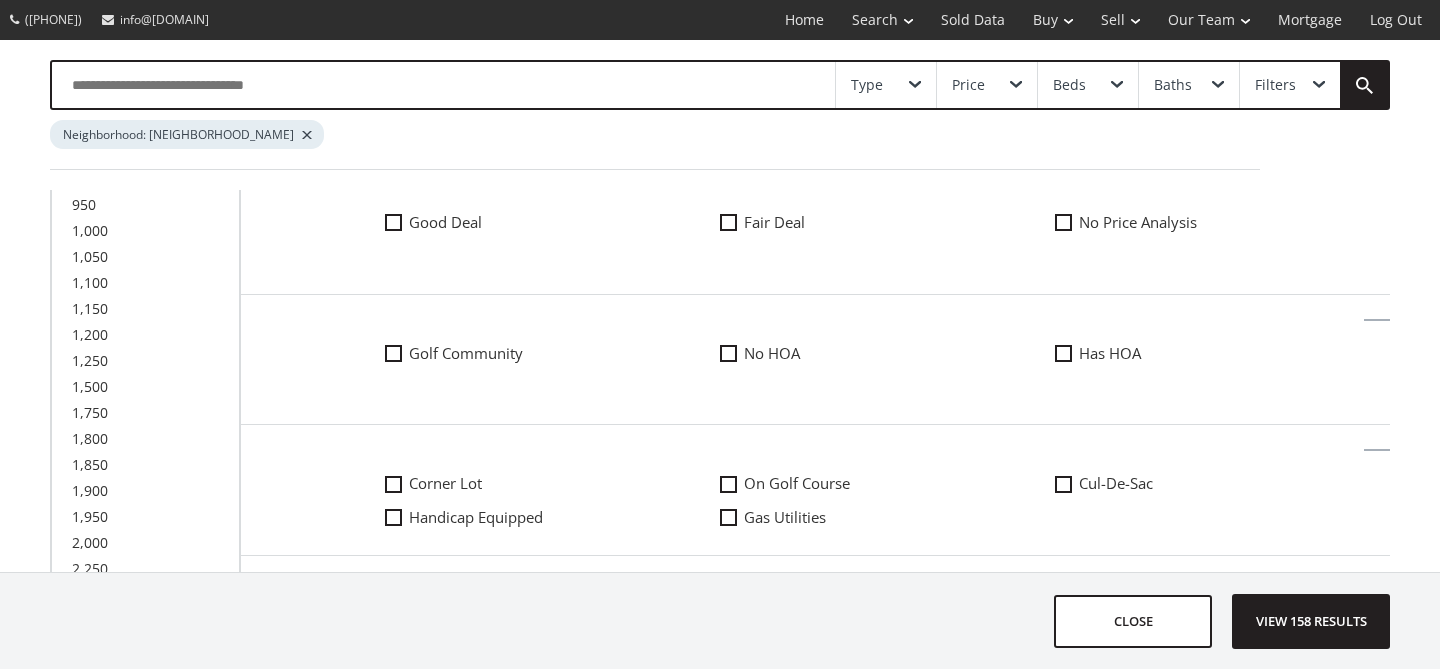 scroll, scrollTop: 339, scrollLeft: 0, axis: vertical 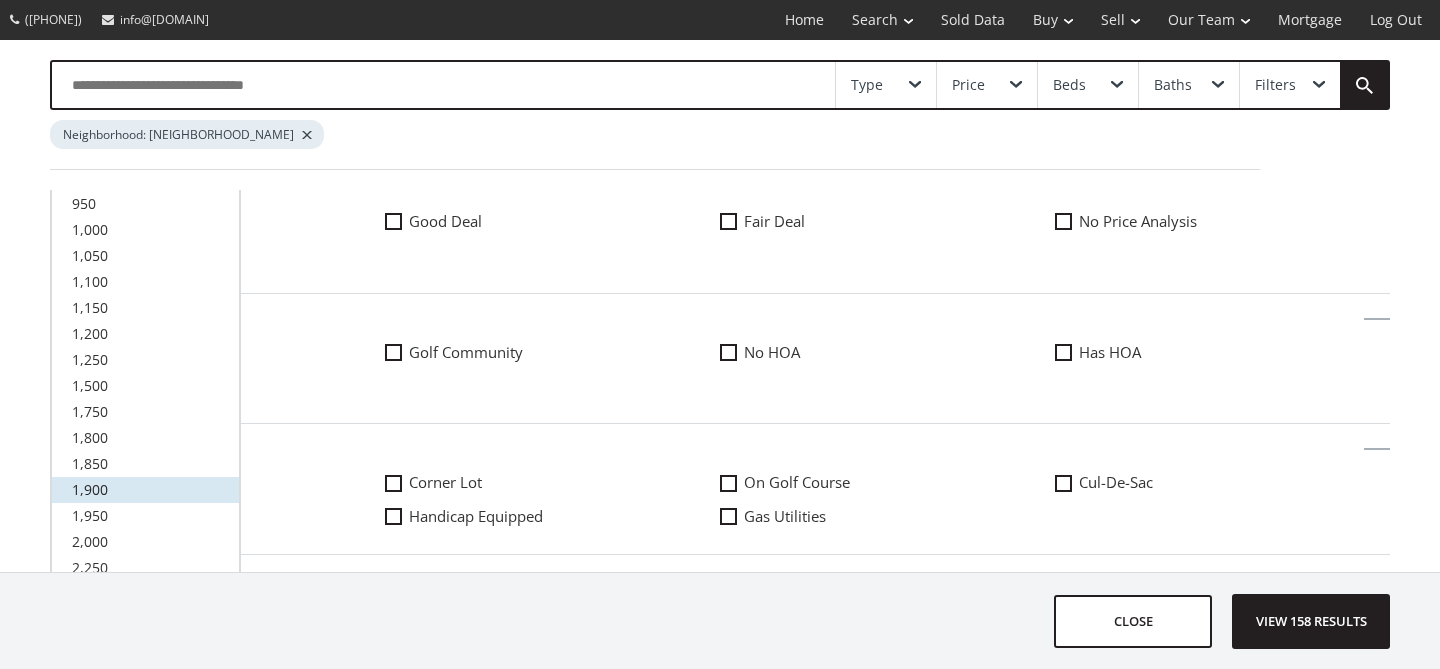 click on "1,900" at bounding box center [90, 489] 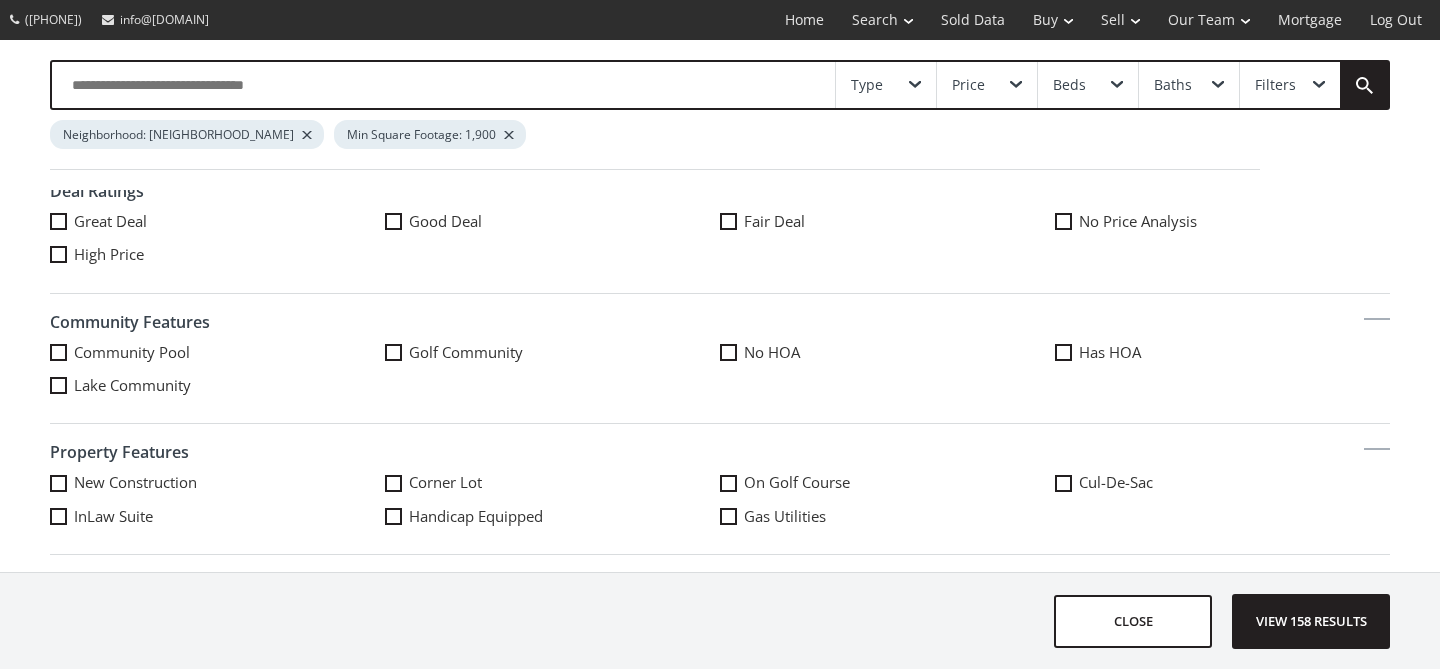 scroll, scrollTop: 0, scrollLeft: 0, axis: both 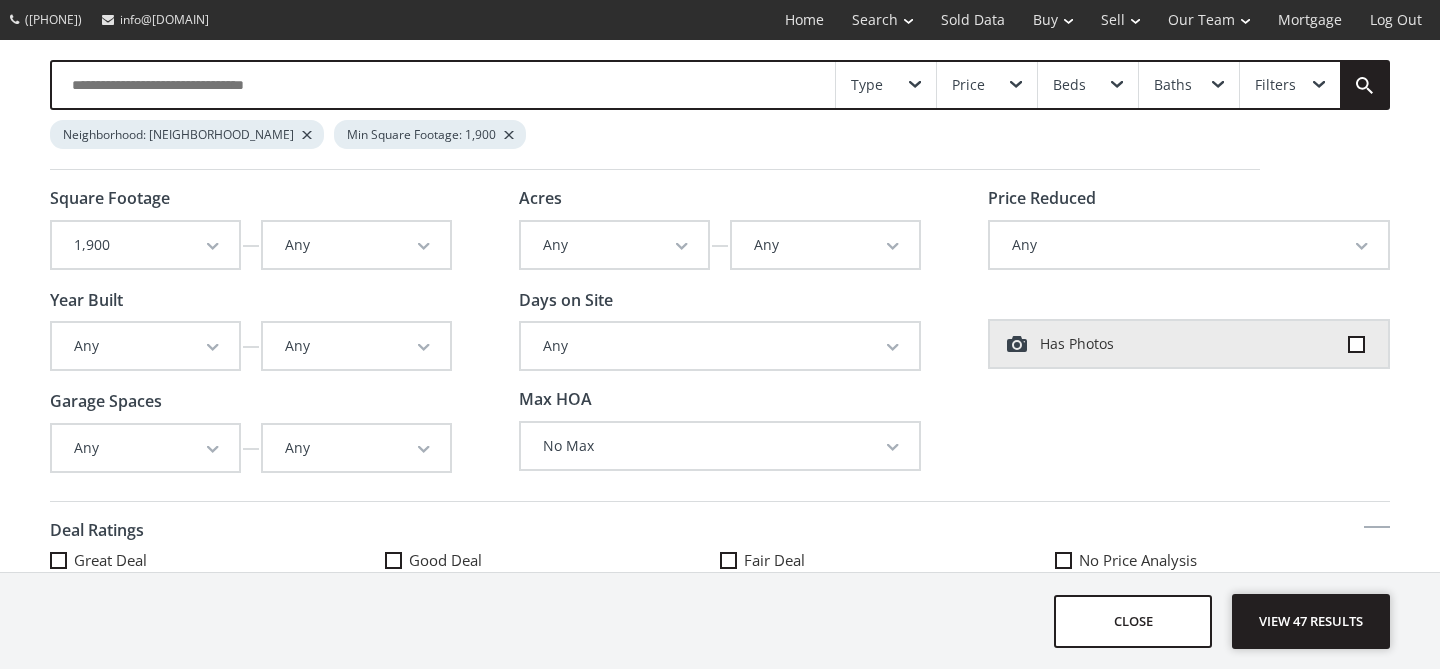 click on "View 47 results" at bounding box center (1311, 621) 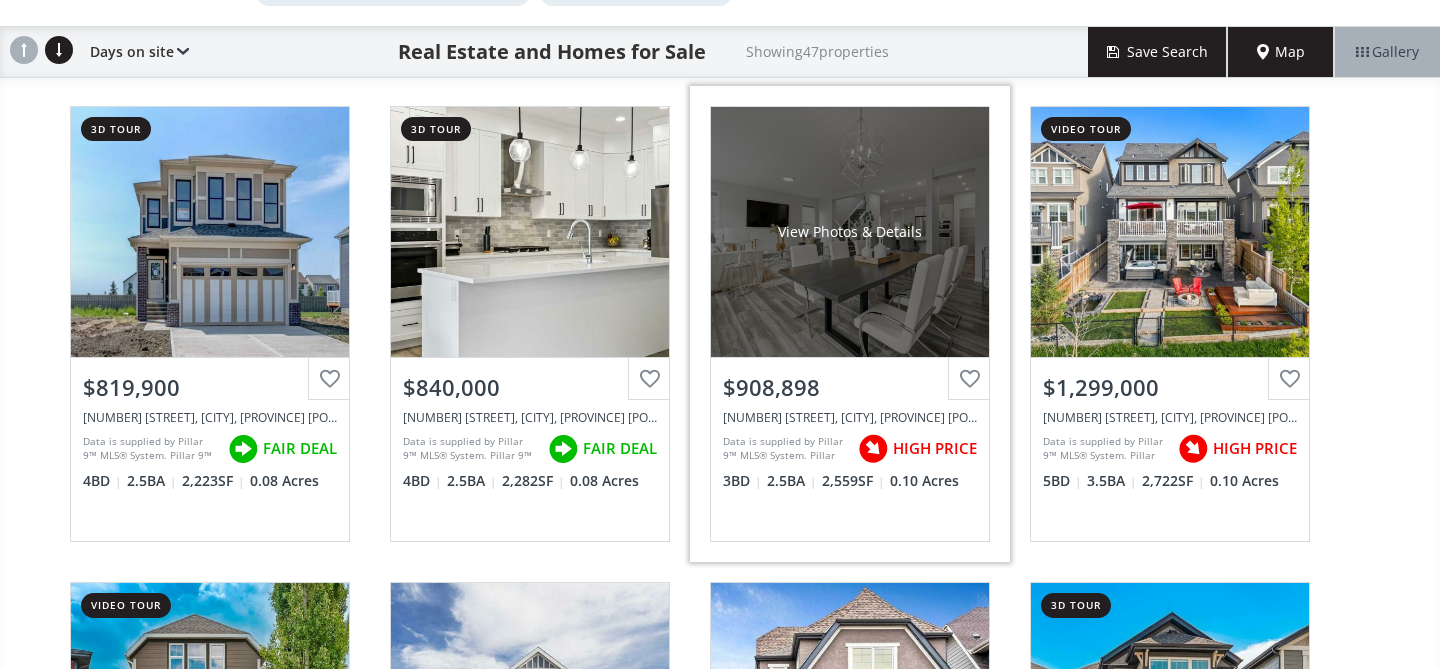 scroll, scrollTop: 144, scrollLeft: 0, axis: vertical 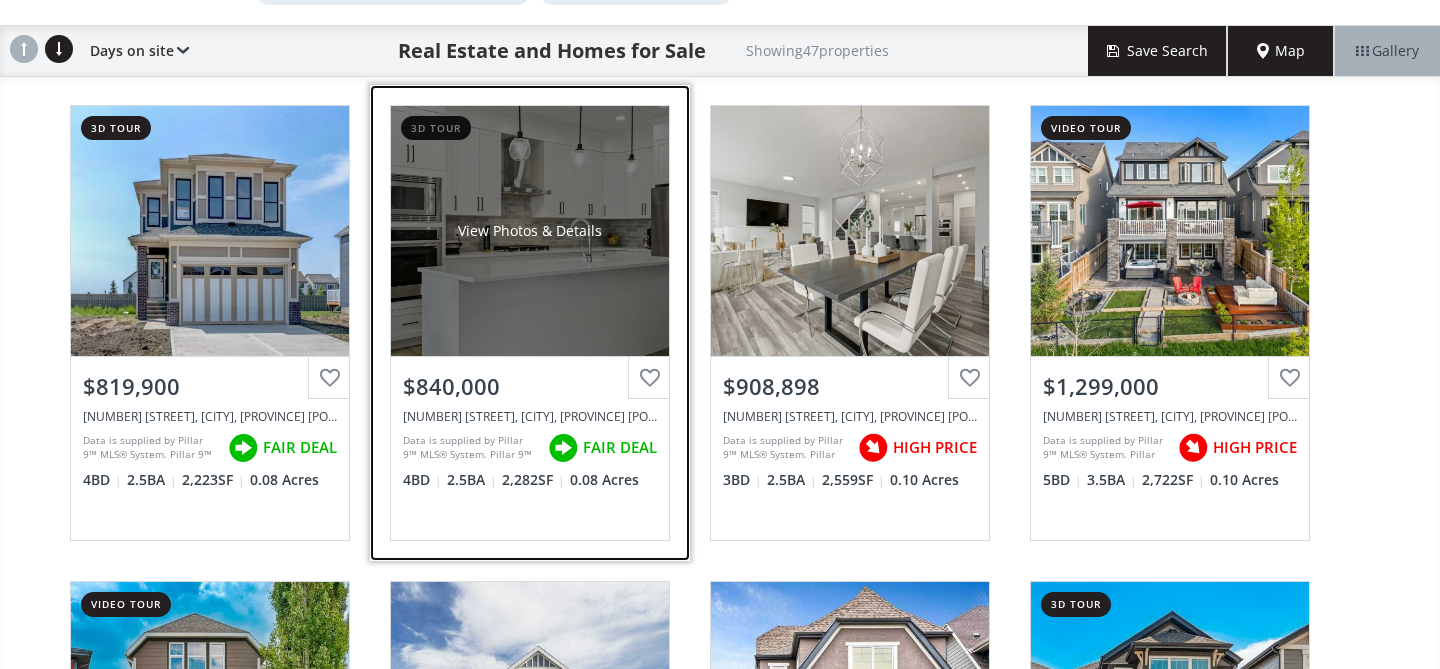 click on "View Photos & Details" at bounding box center (530, 231) 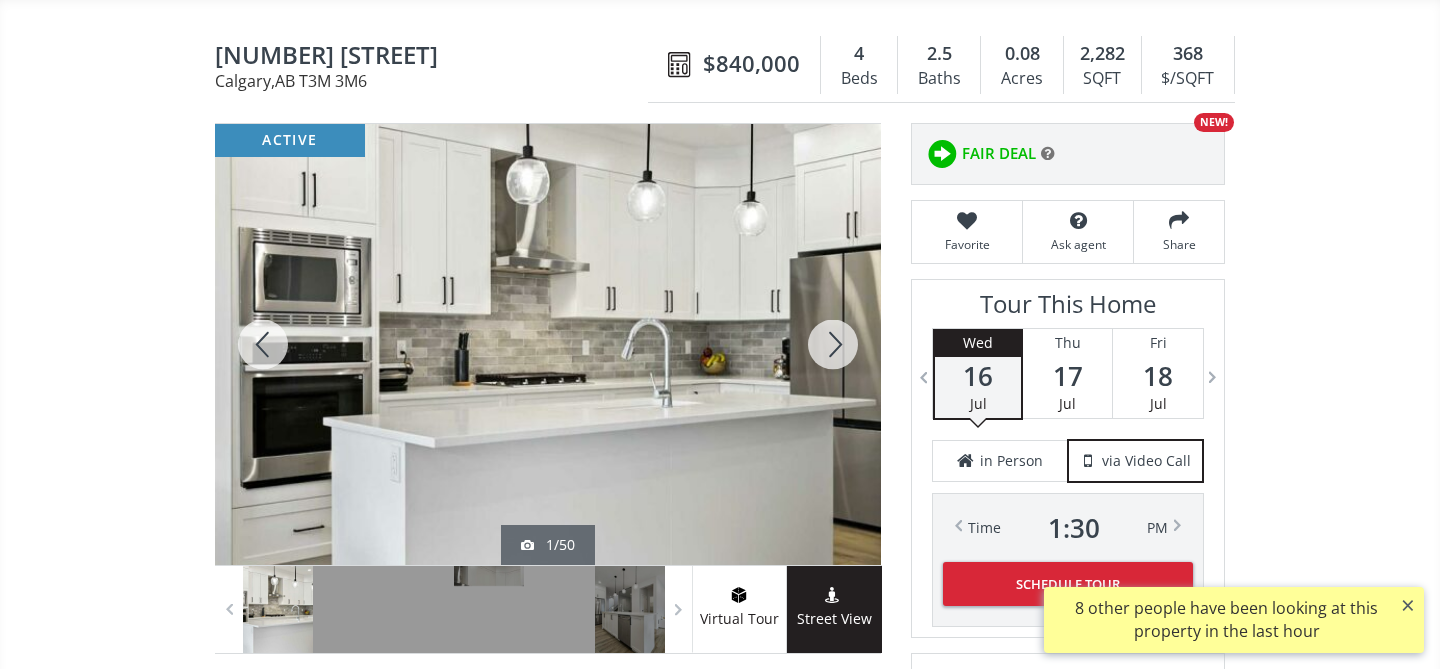 scroll, scrollTop: 171, scrollLeft: 0, axis: vertical 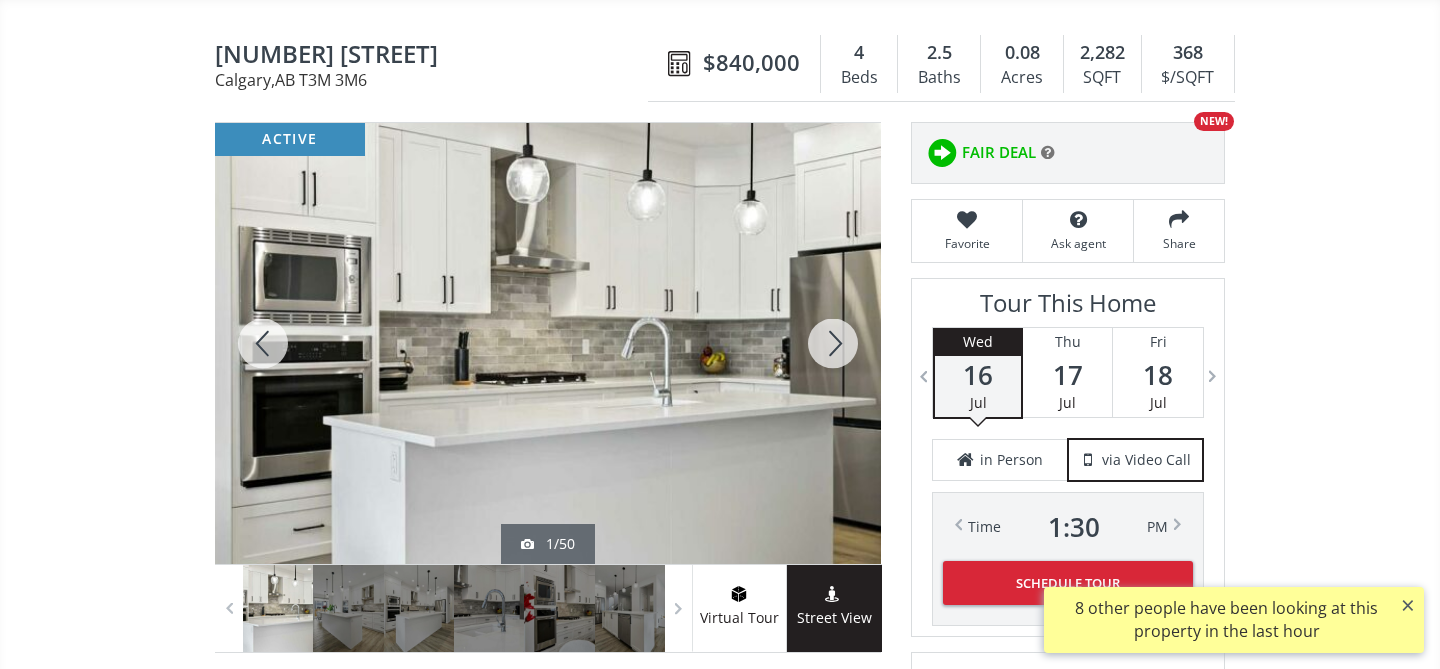 click at bounding box center [833, 343] 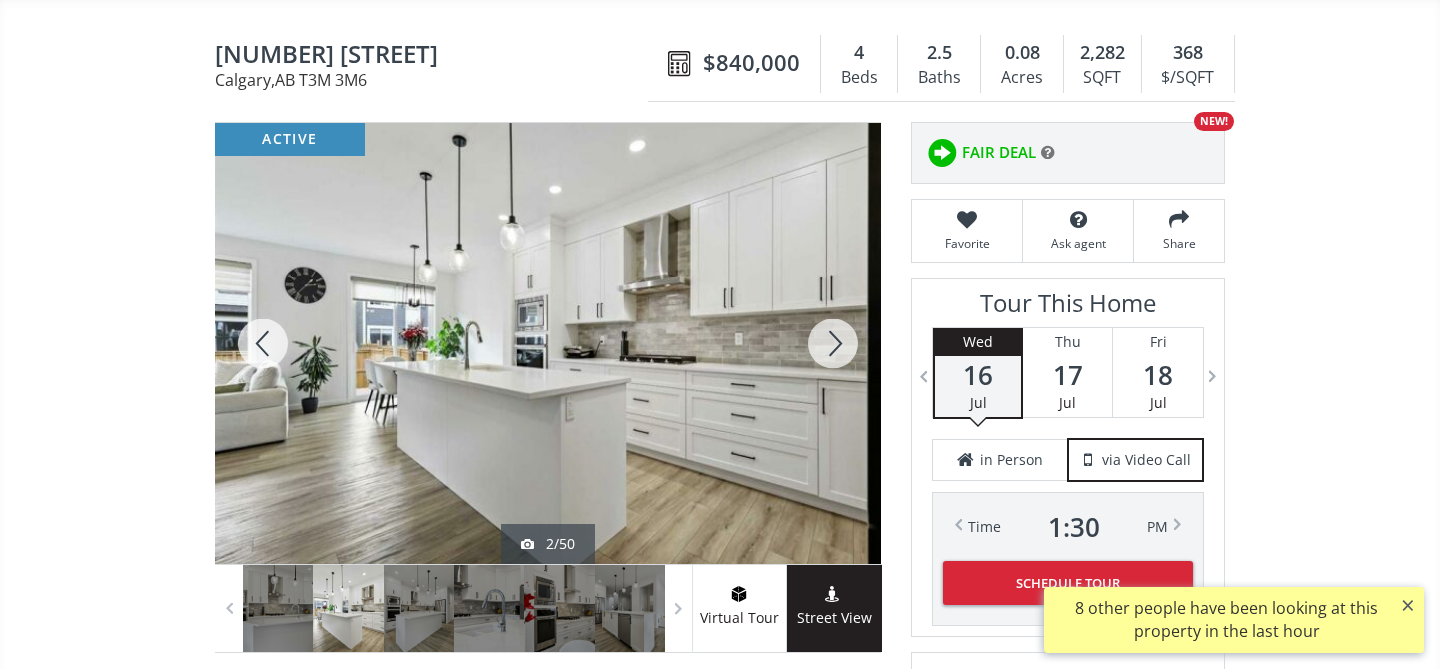 click at bounding box center [833, 343] 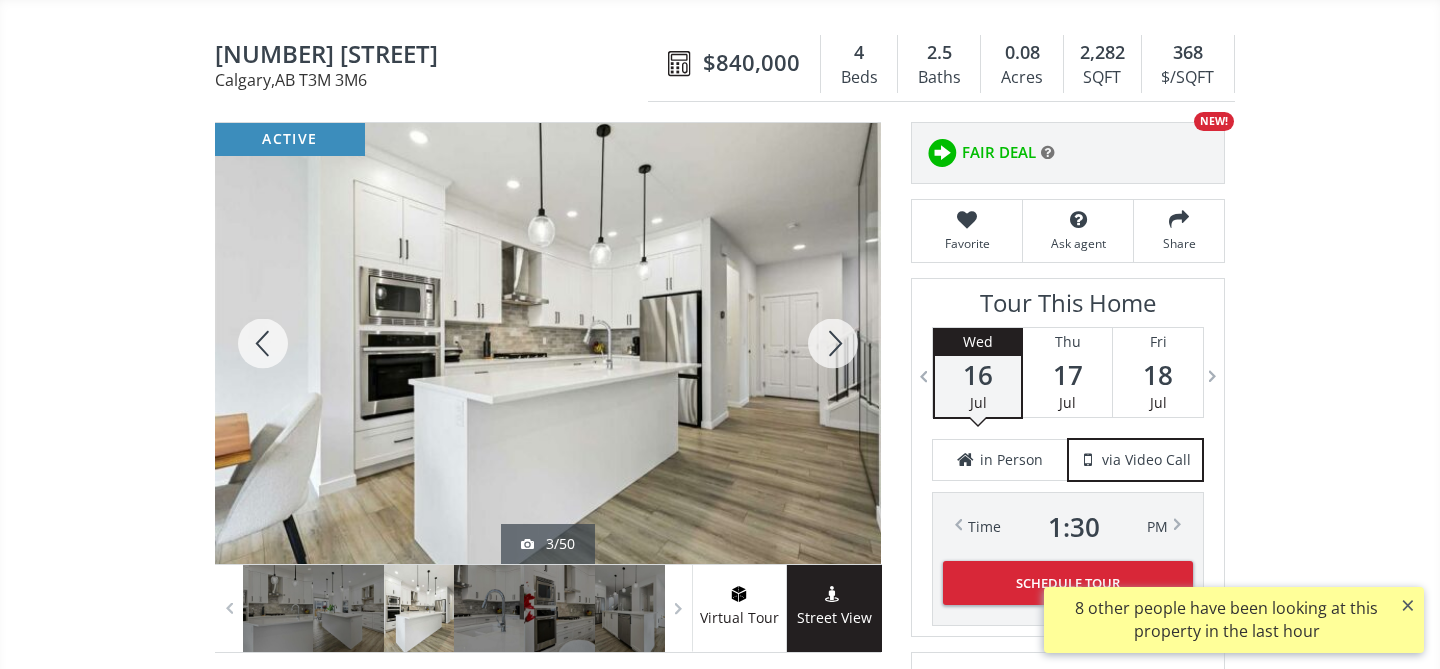 click at bounding box center (833, 343) 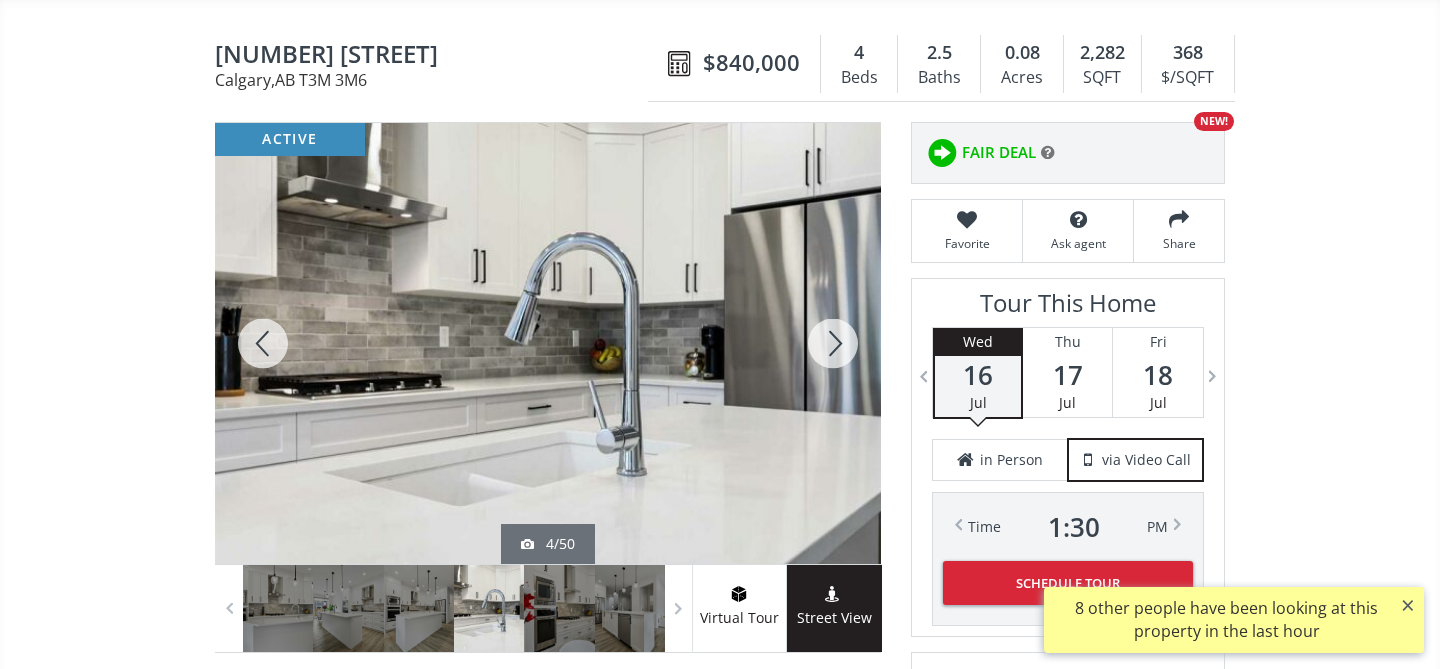 click at bounding box center [833, 343] 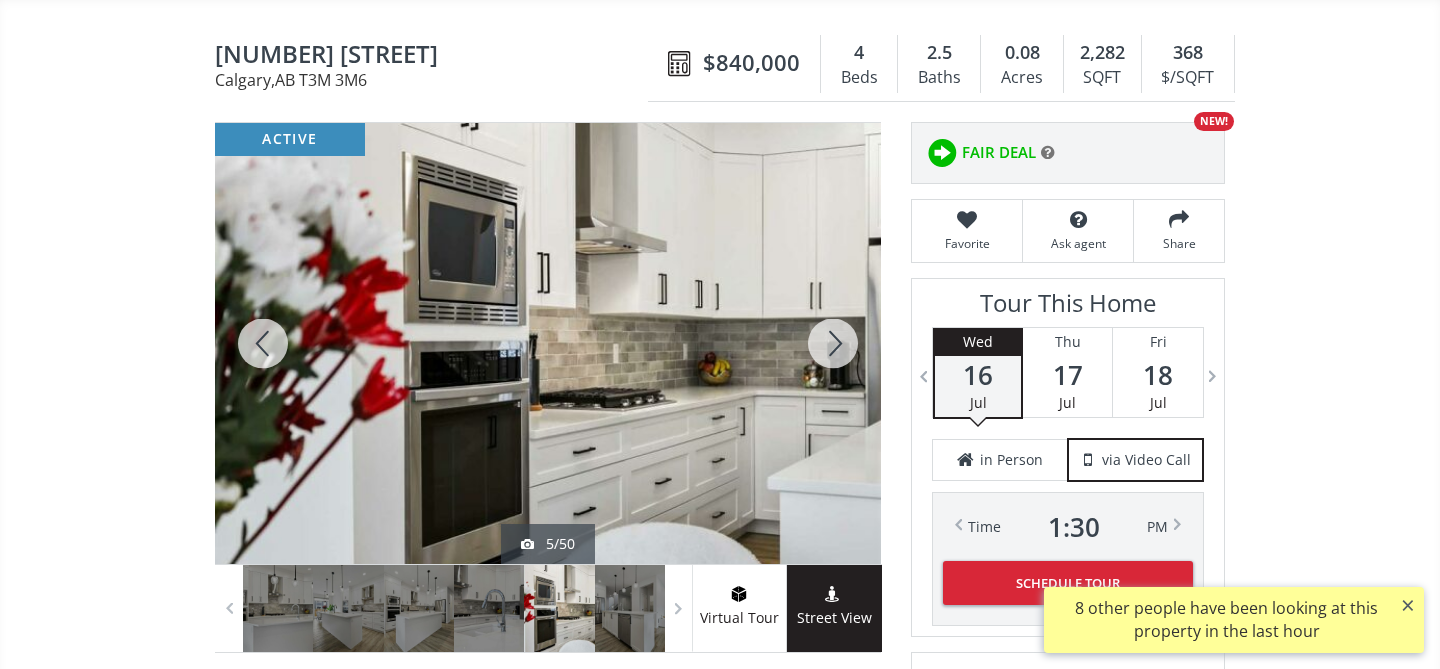 click at bounding box center [833, 343] 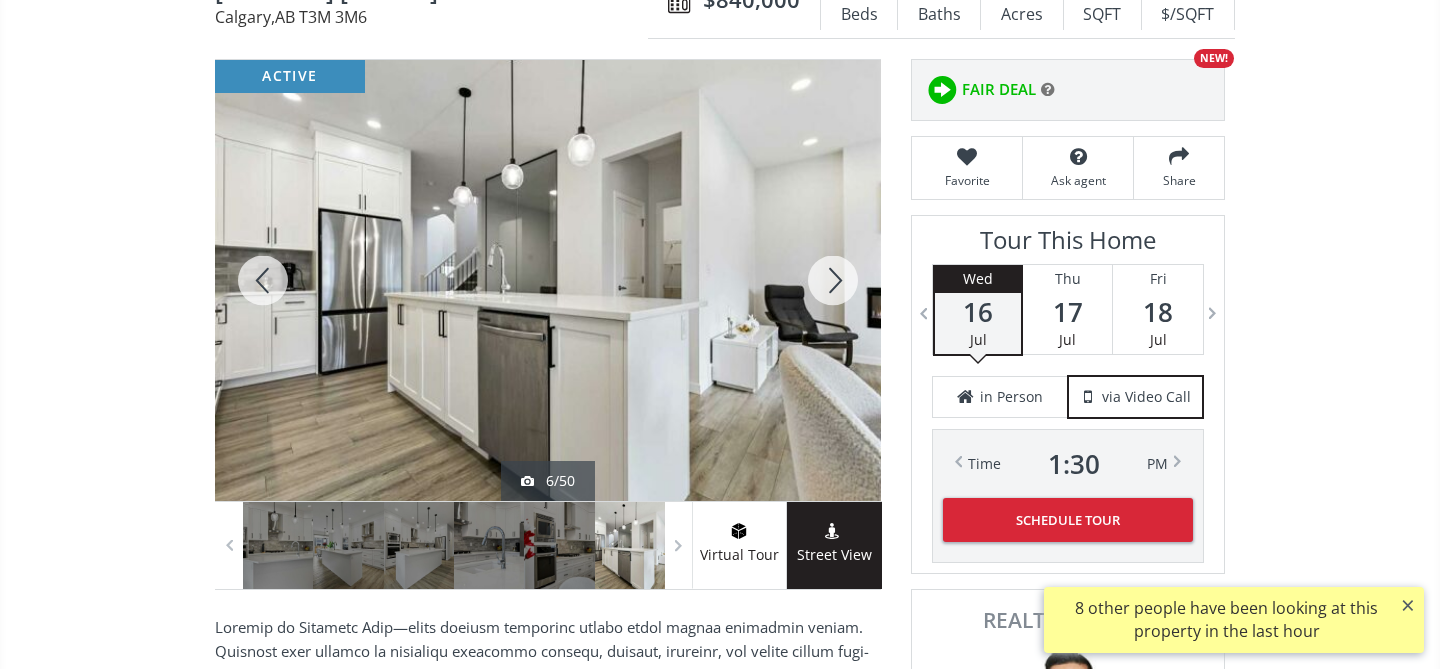 scroll, scrollTop: 241, scrollLeft: 0, axis: vertical 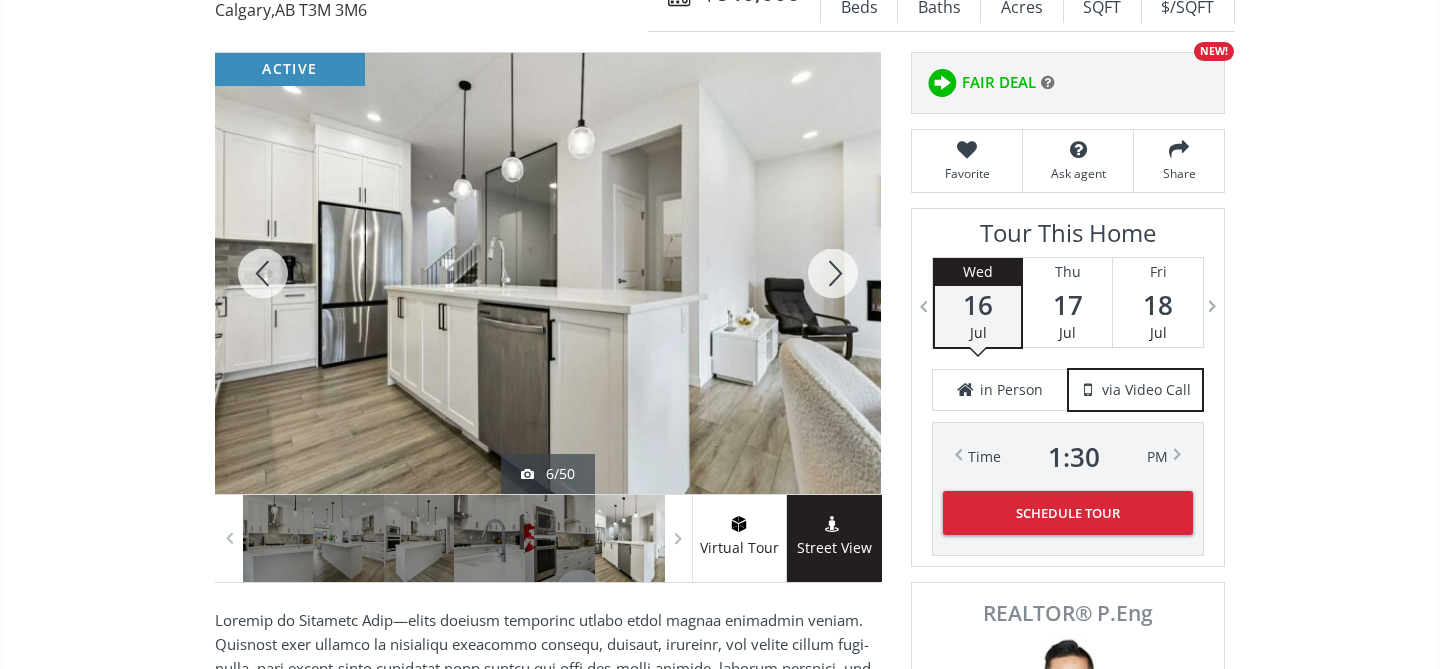 click at bounding box center (833, 273) 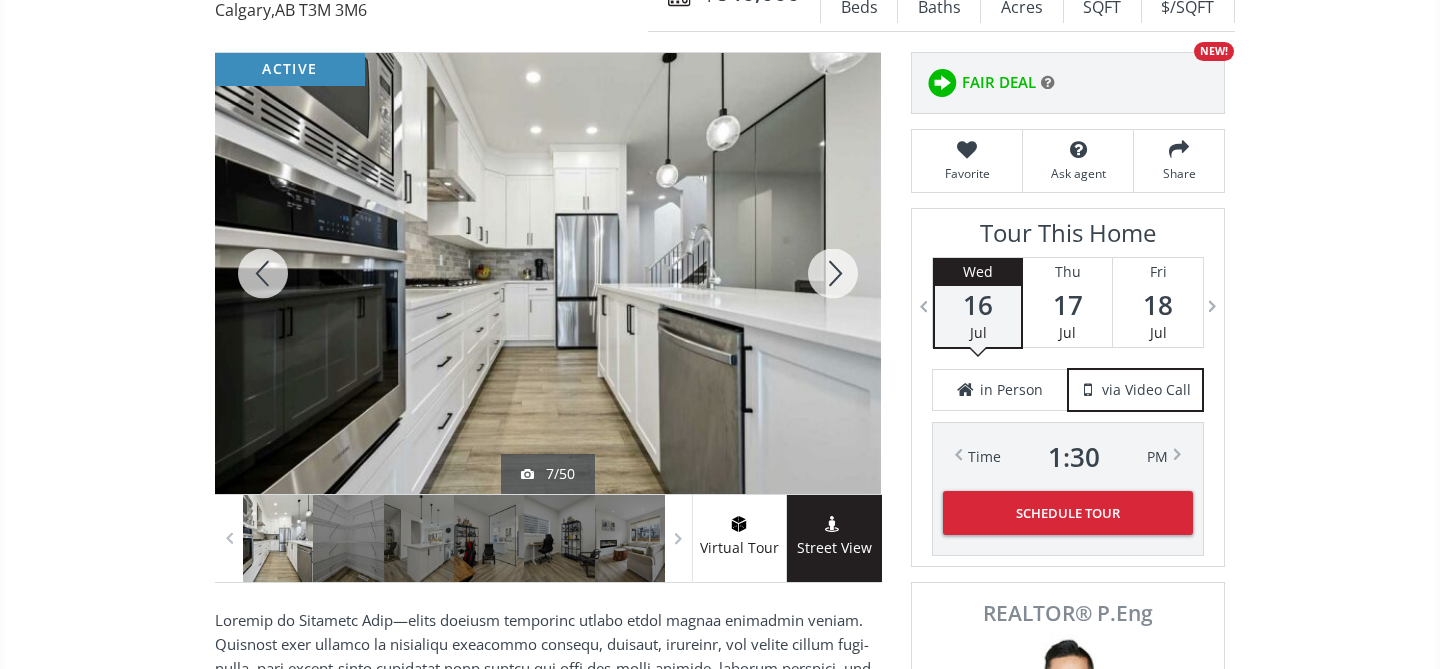 click at bounding box center (833, 273) 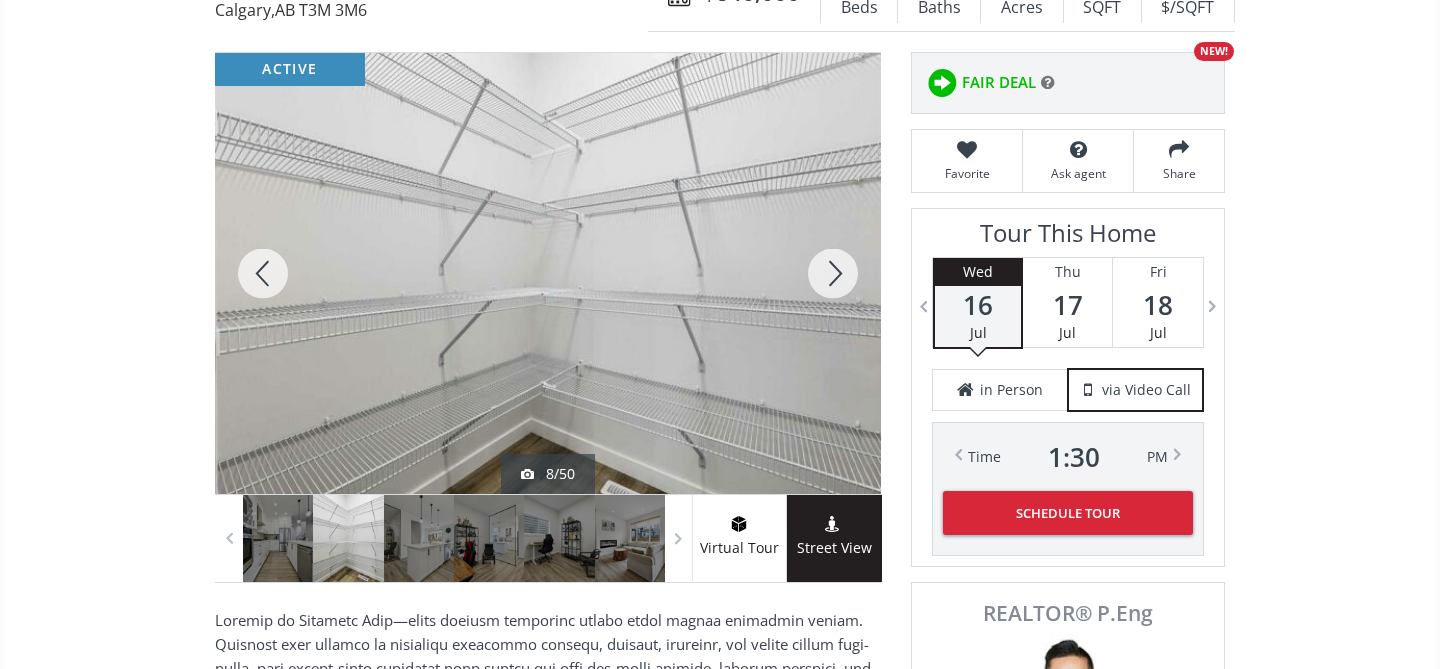 click at bounding box center (833, 273) 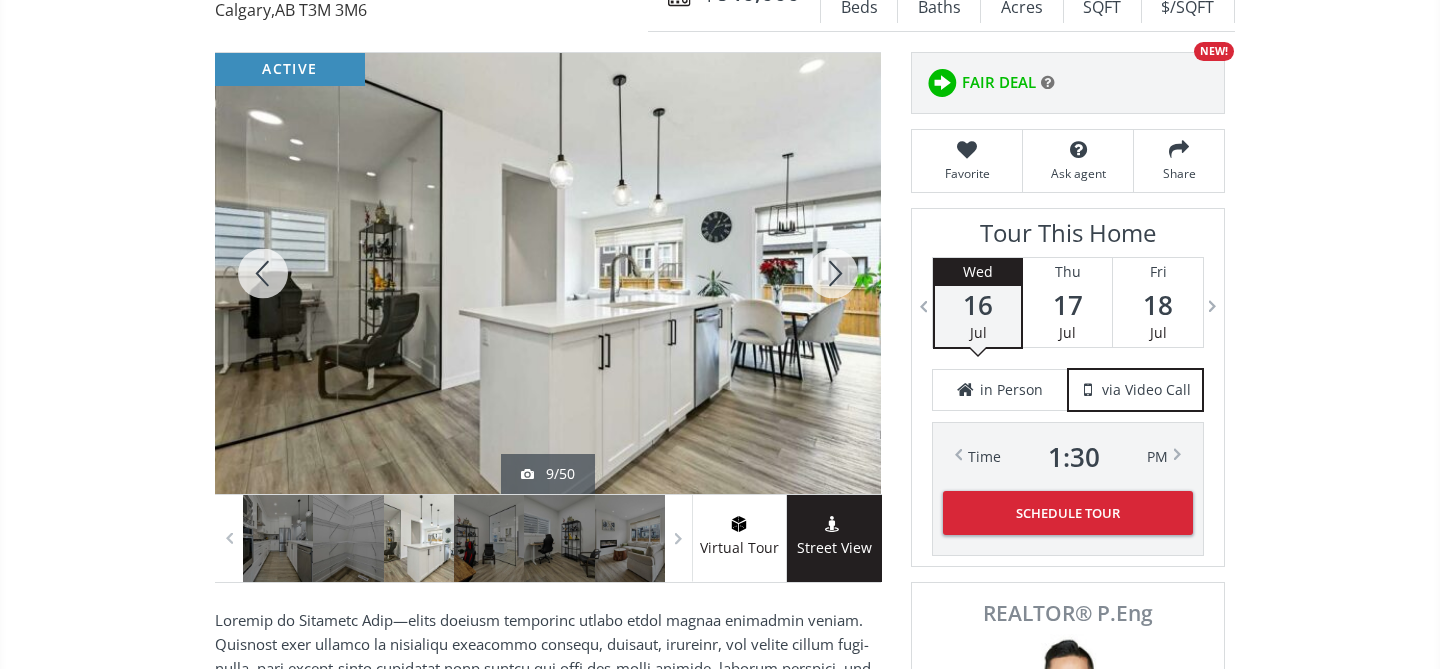 click at bounding box center [833, 273] 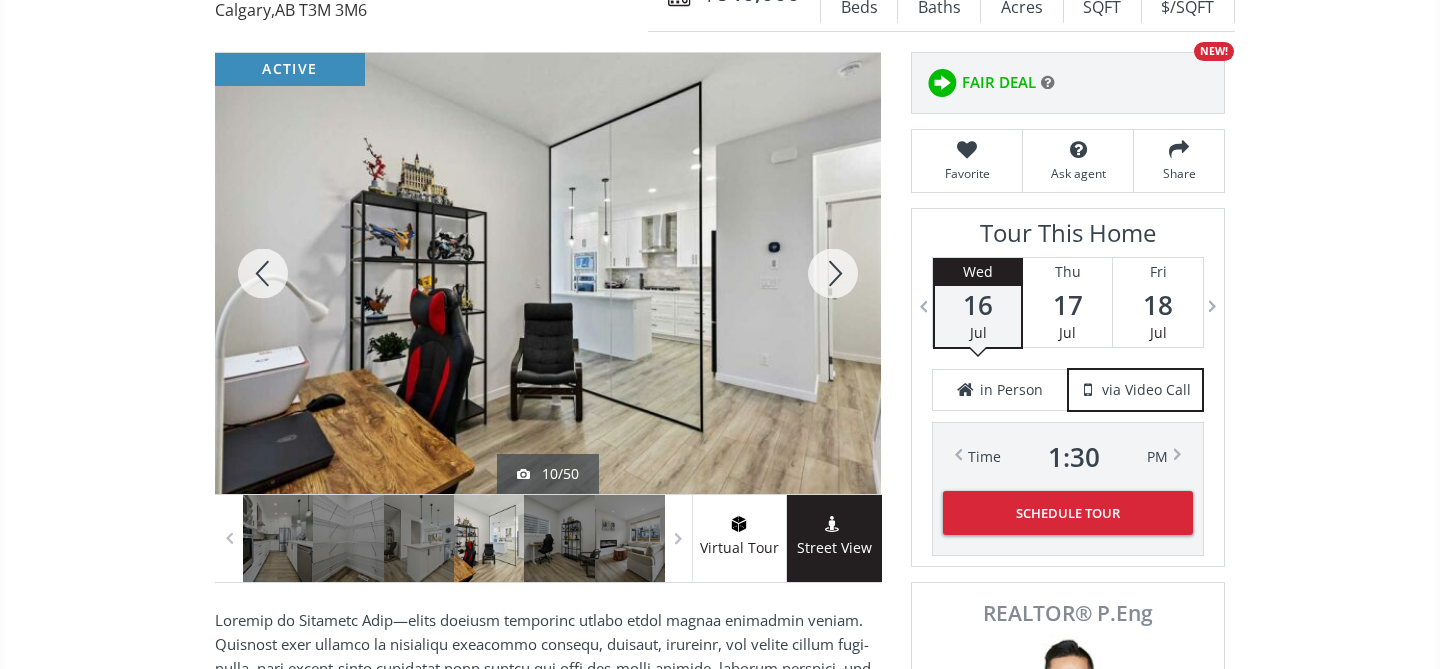 click at bounding box center (833, 273) 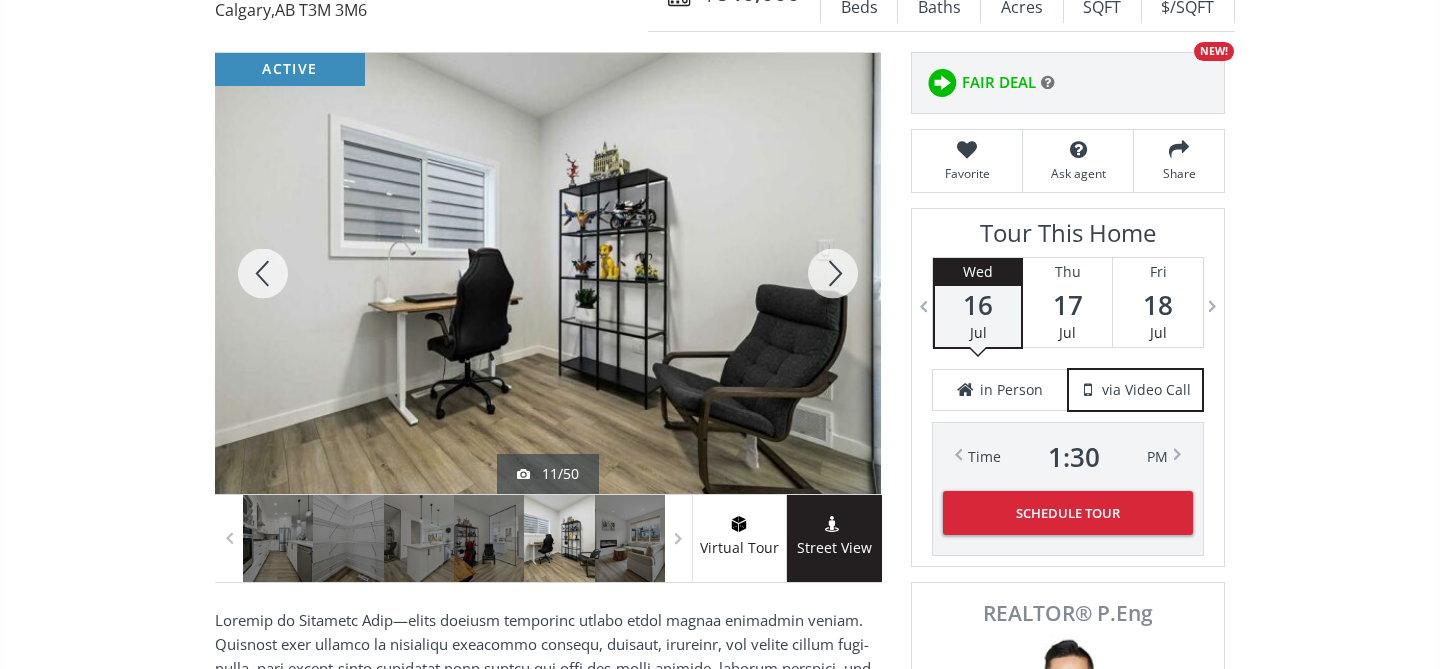 click at bounding box center [833, 273] 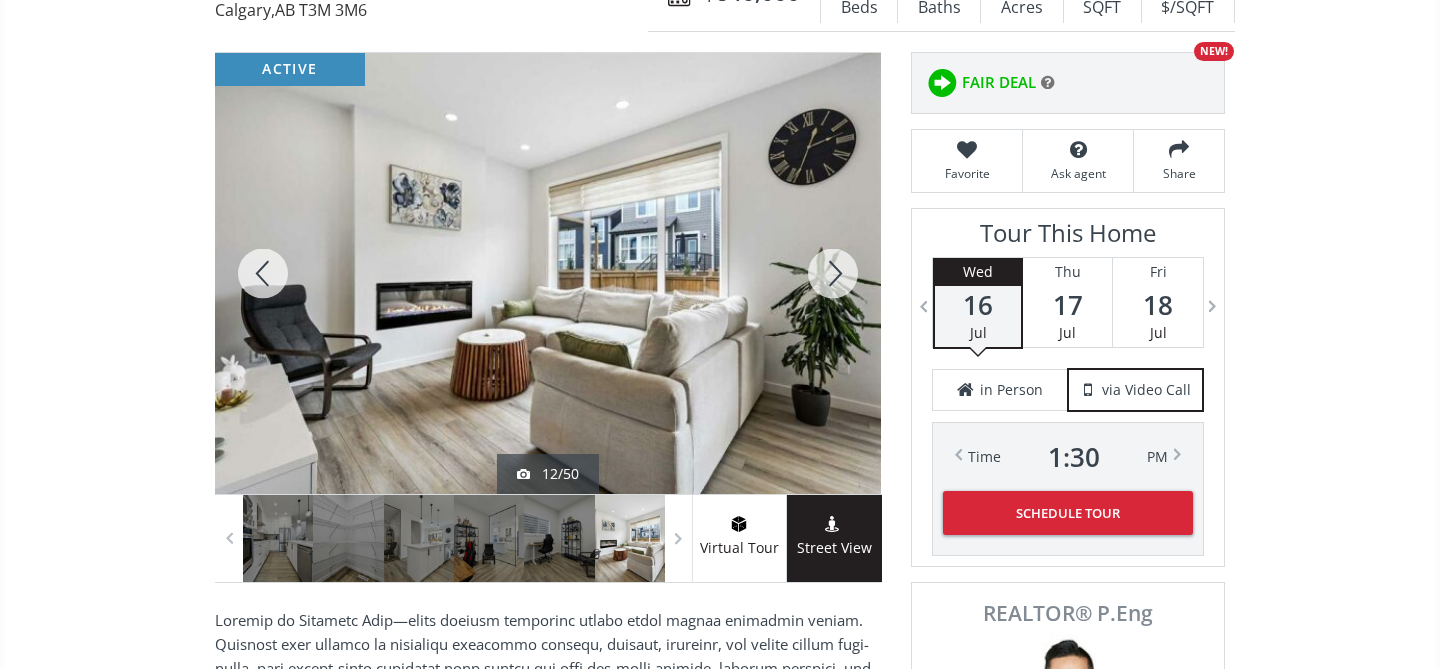 click at bounding box center [833, 273] 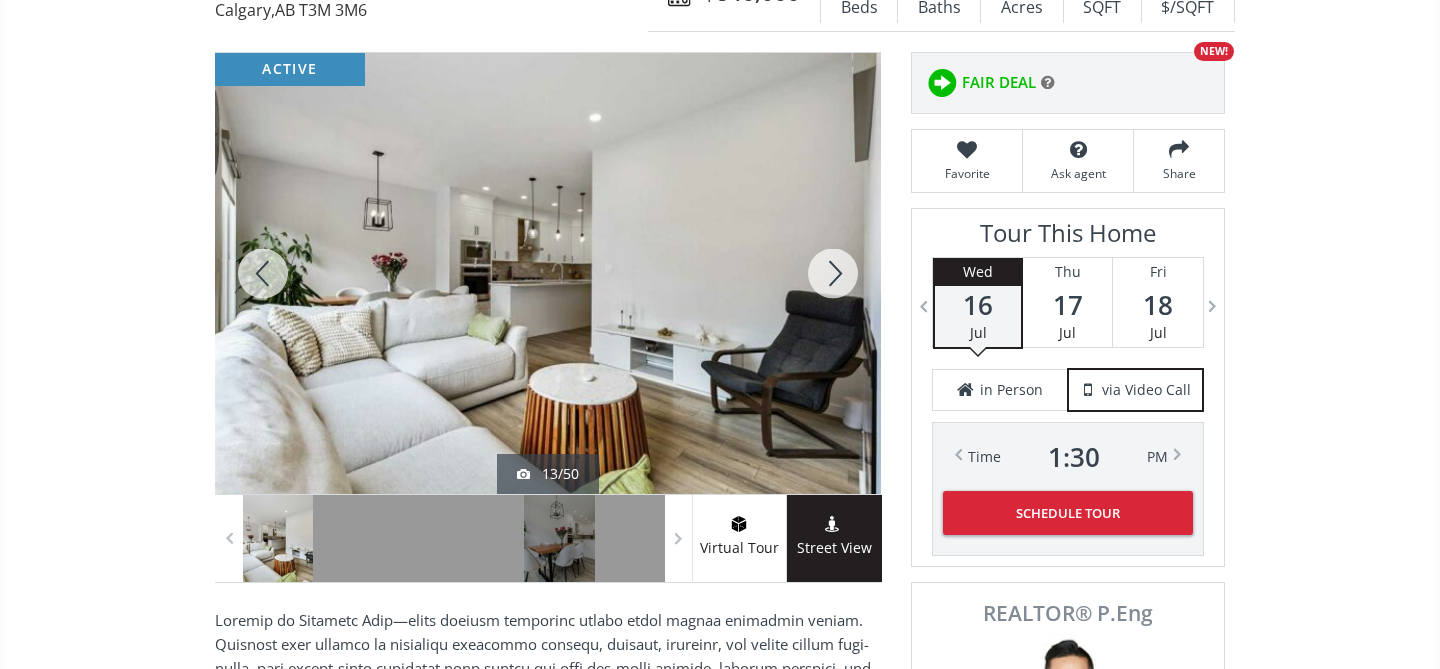 click at bounding box center (833, 273) 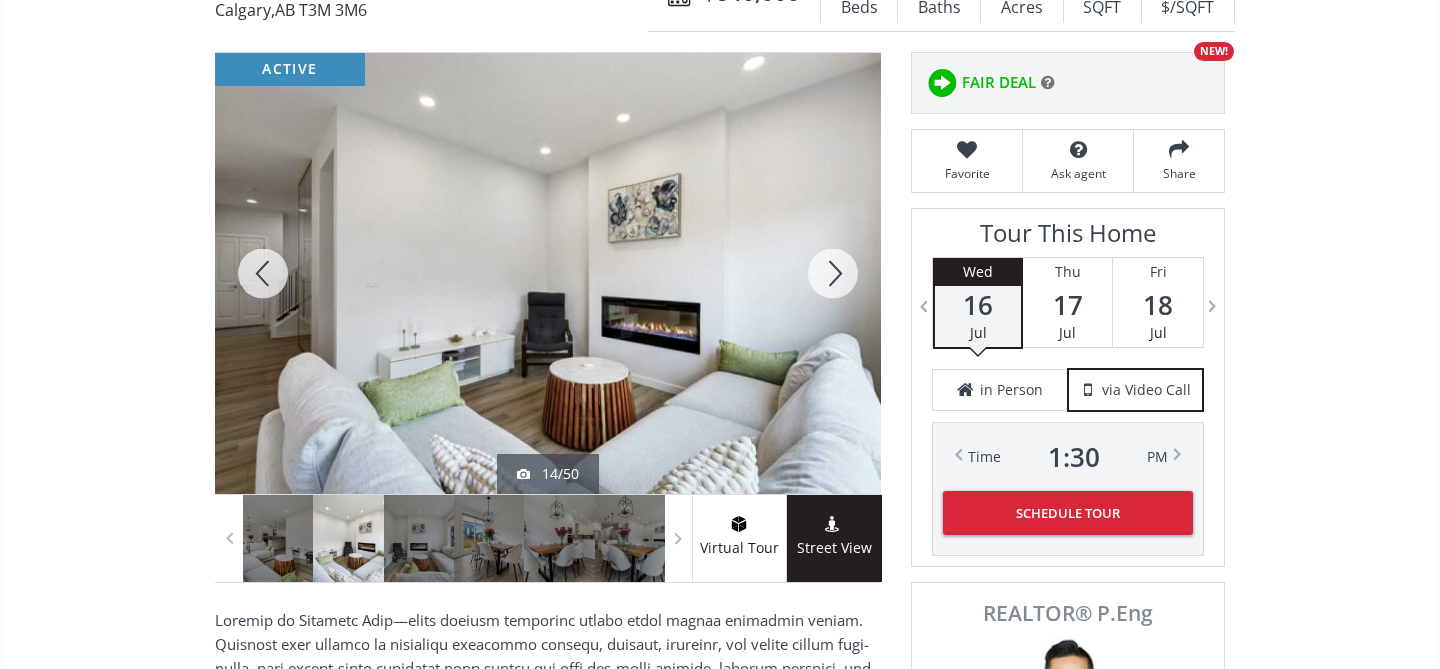 click at bounding box center [833, 273] 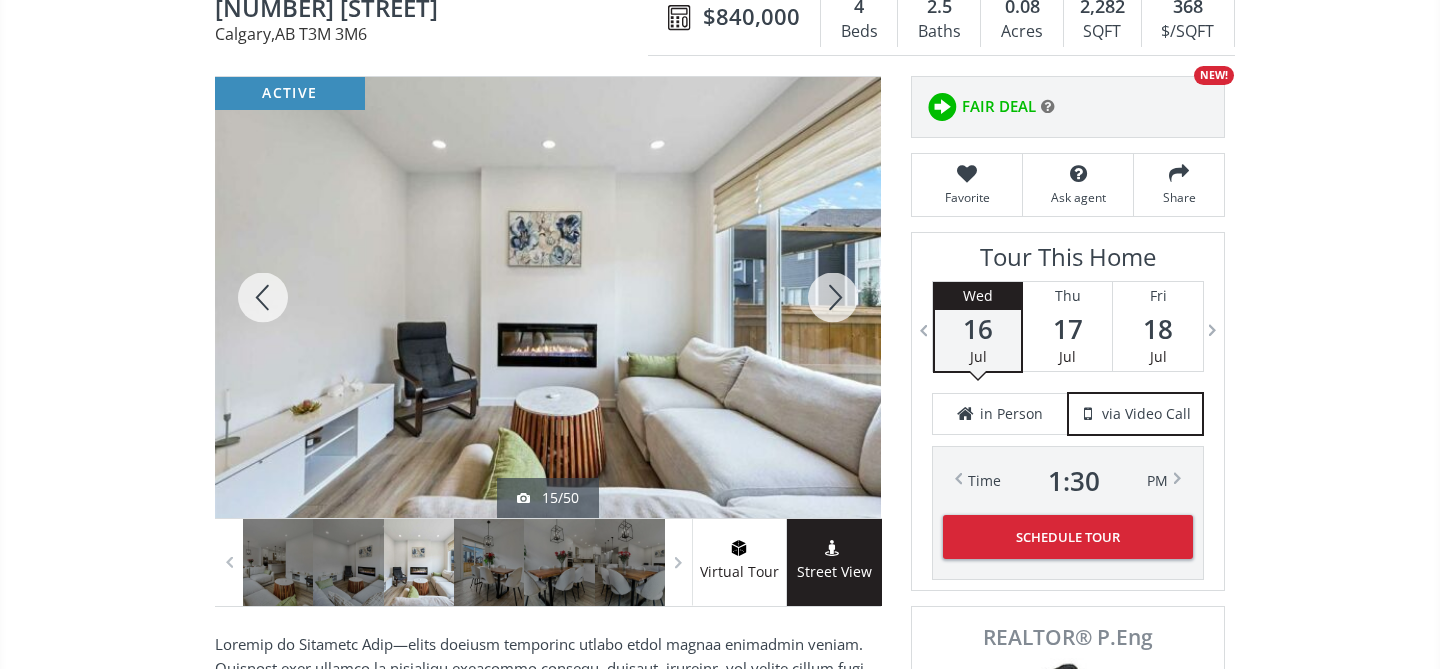scroll, scrollTop: 224, scrollLeft: 0, axis: vertical 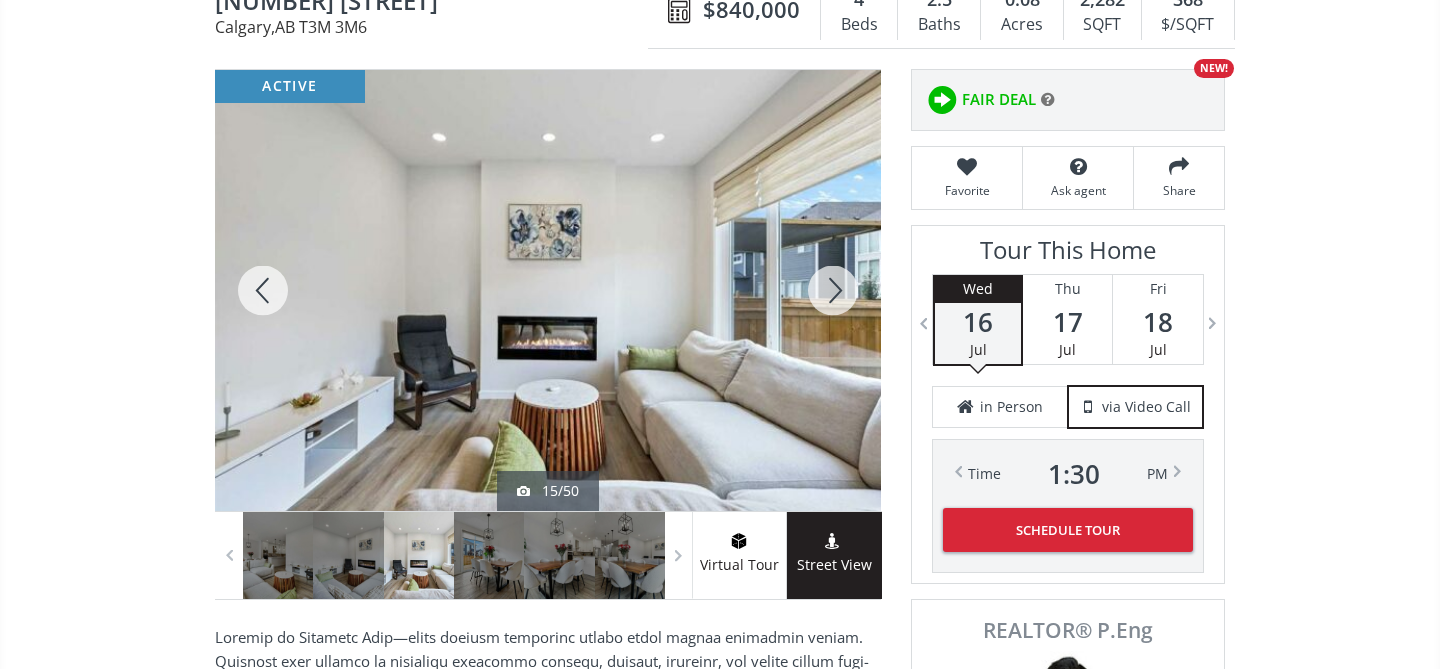 click at bounding box center [833, 290] 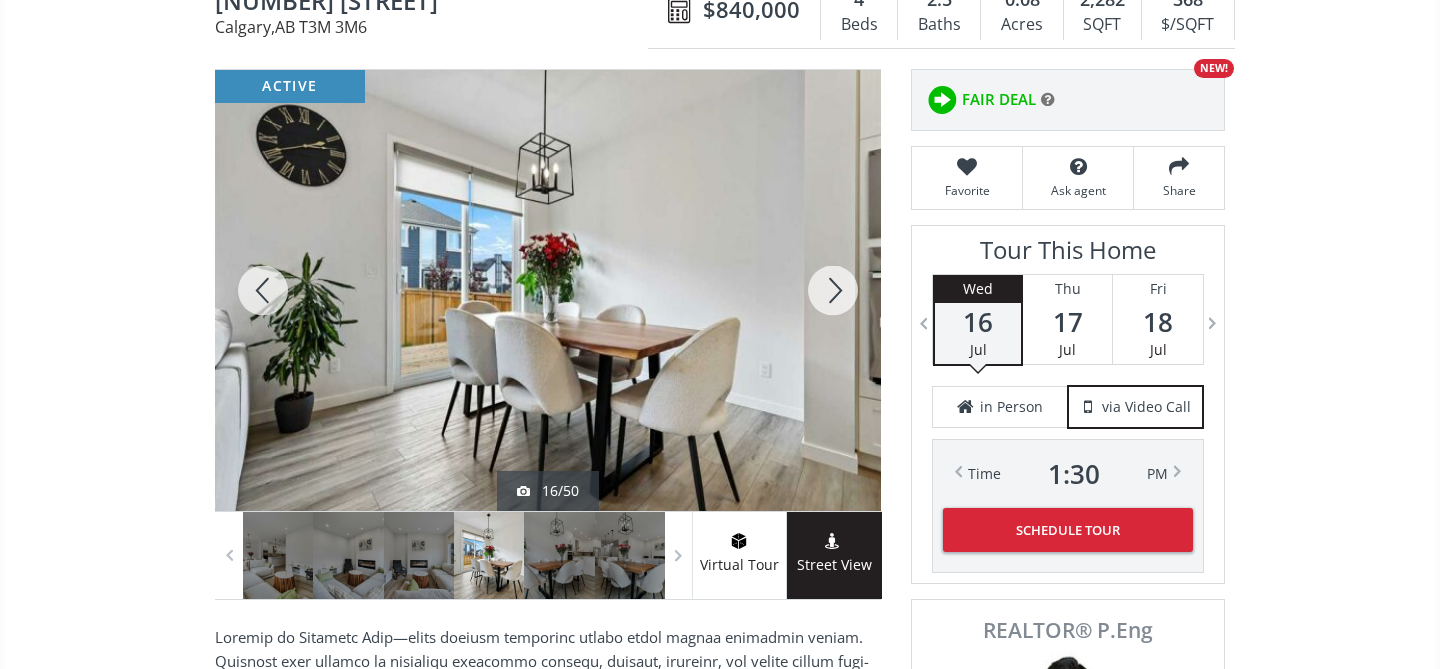 click at bounding box center (833, 290) 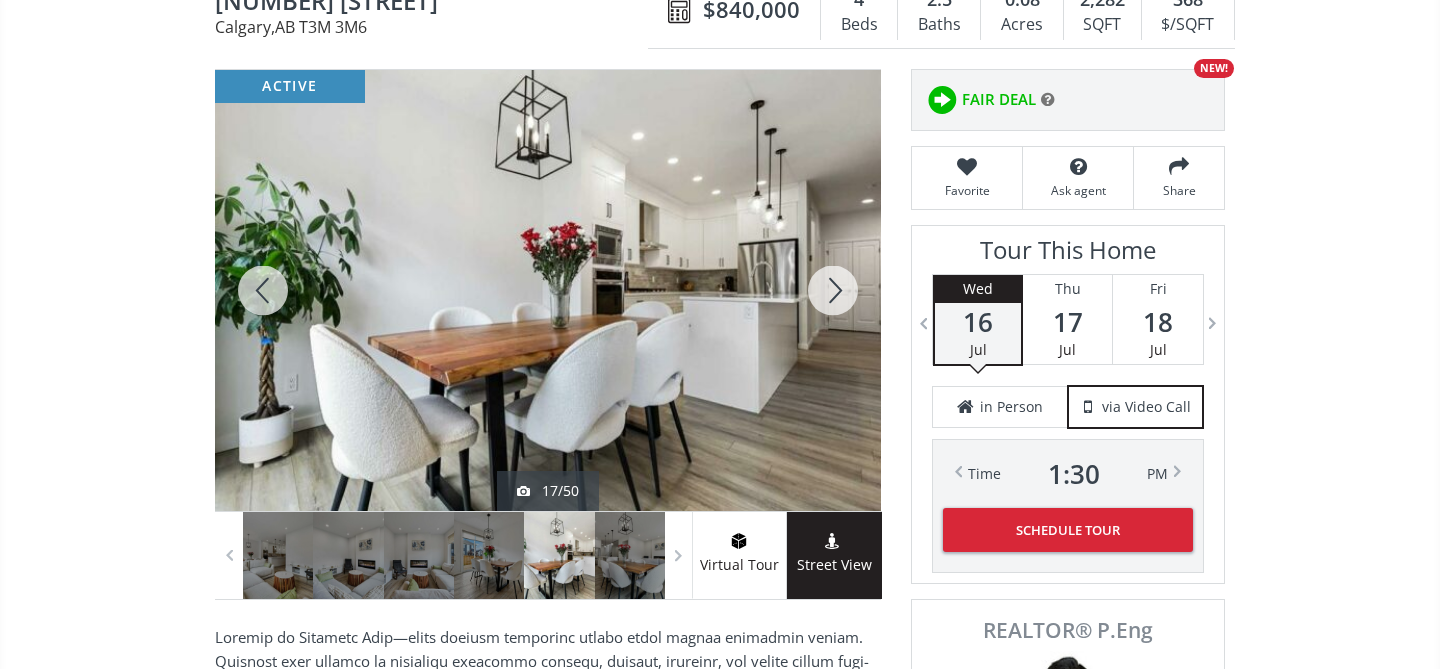 click at bounding box center (833, 290) 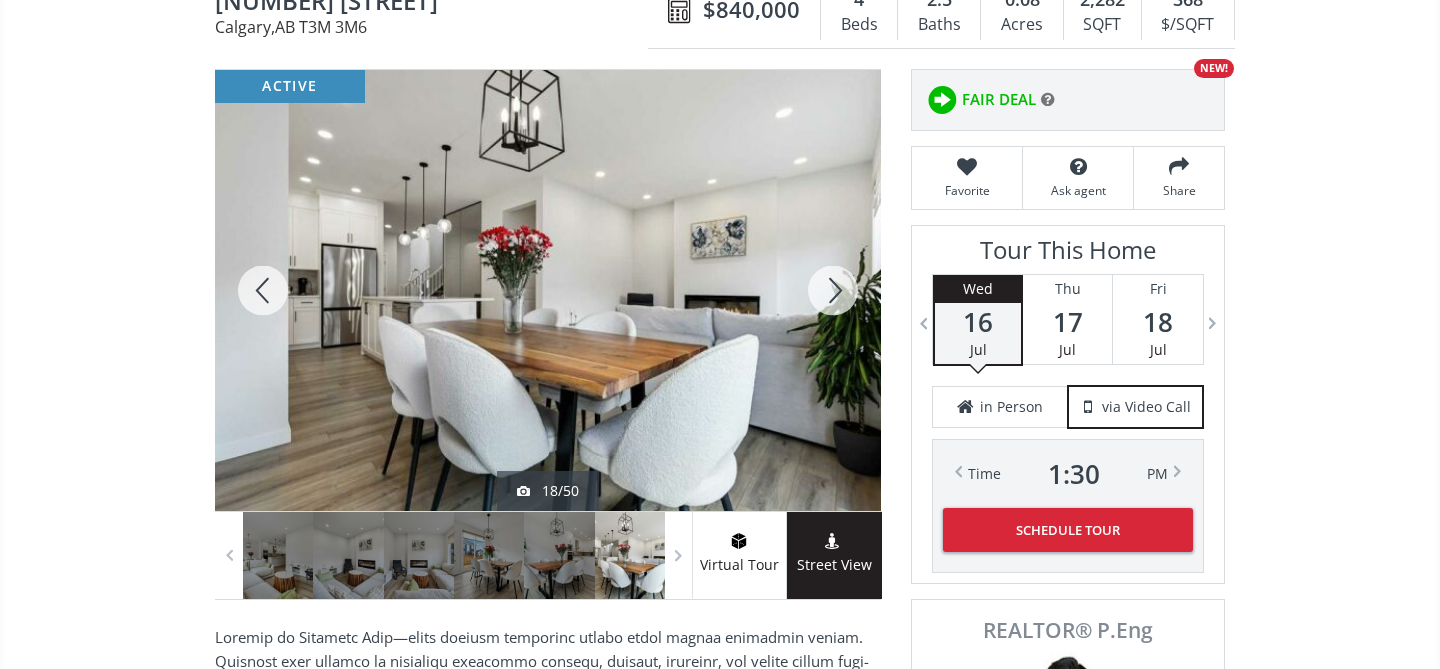 click at bounding box center (833, 290) 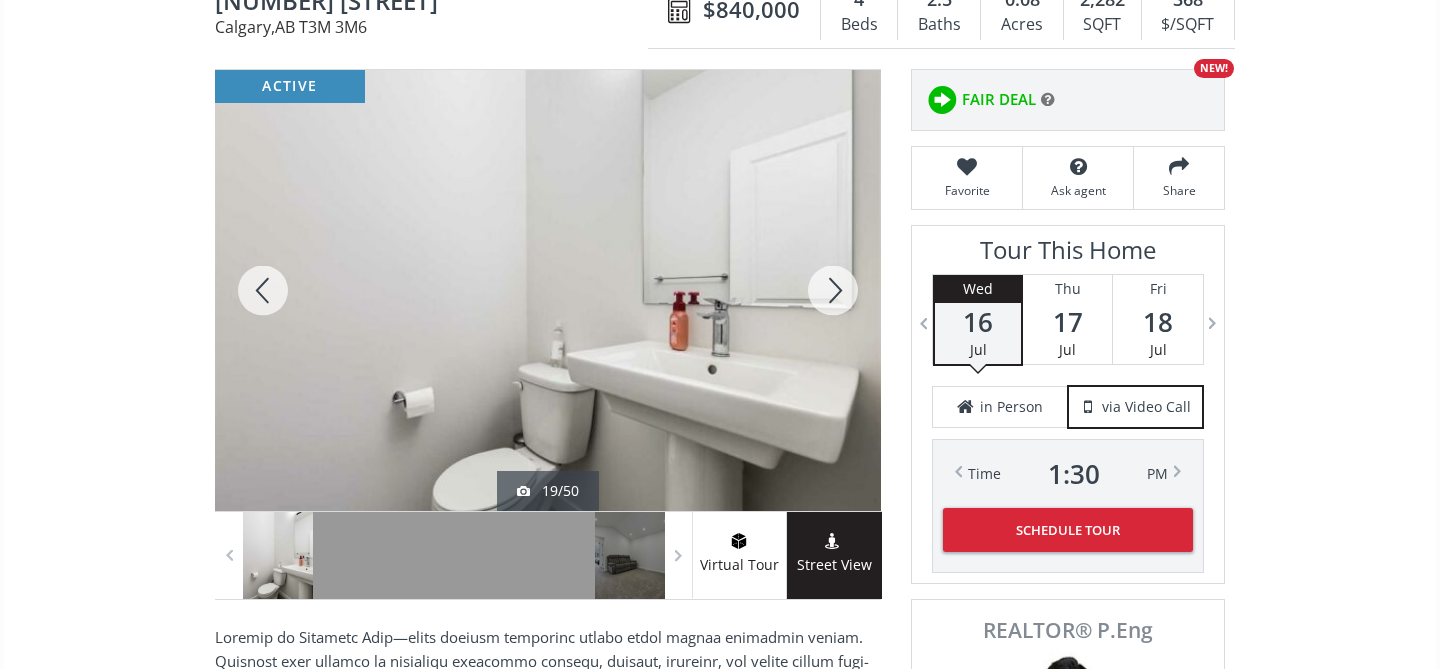 click at bounding box center (833, 290) 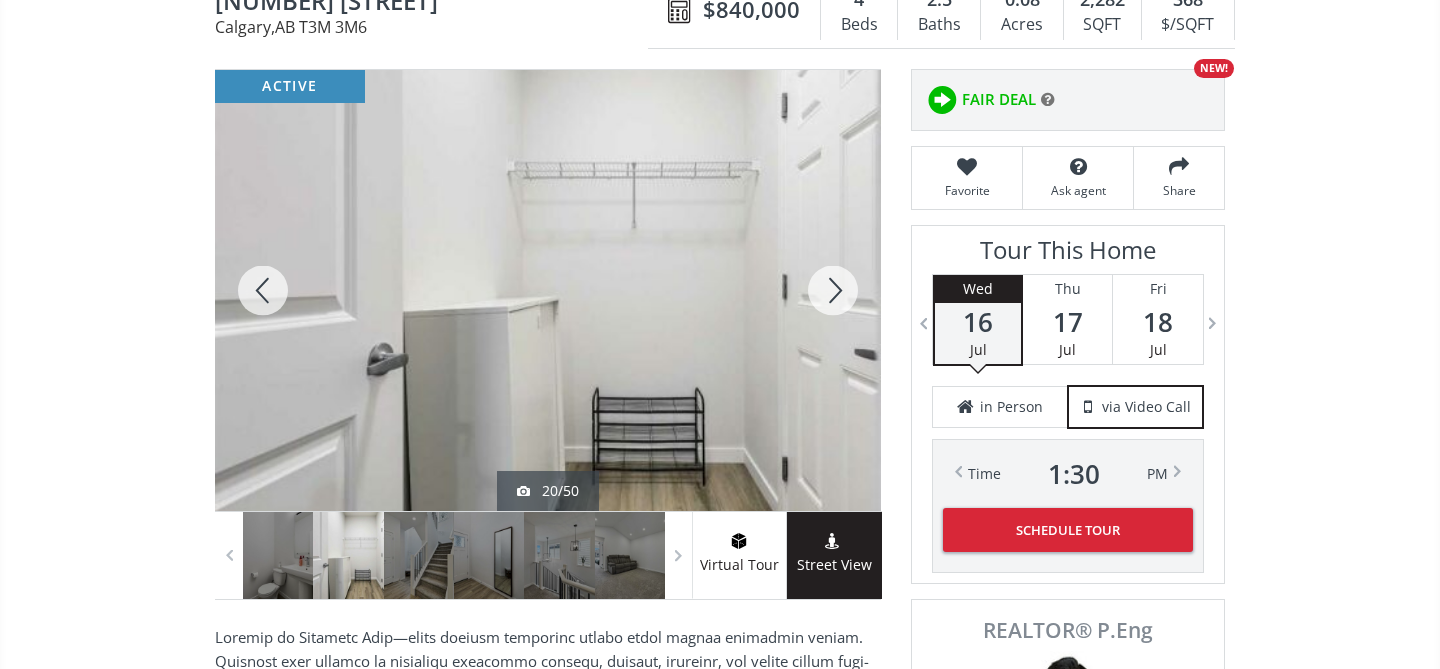 click at bounding box center [833, 290] 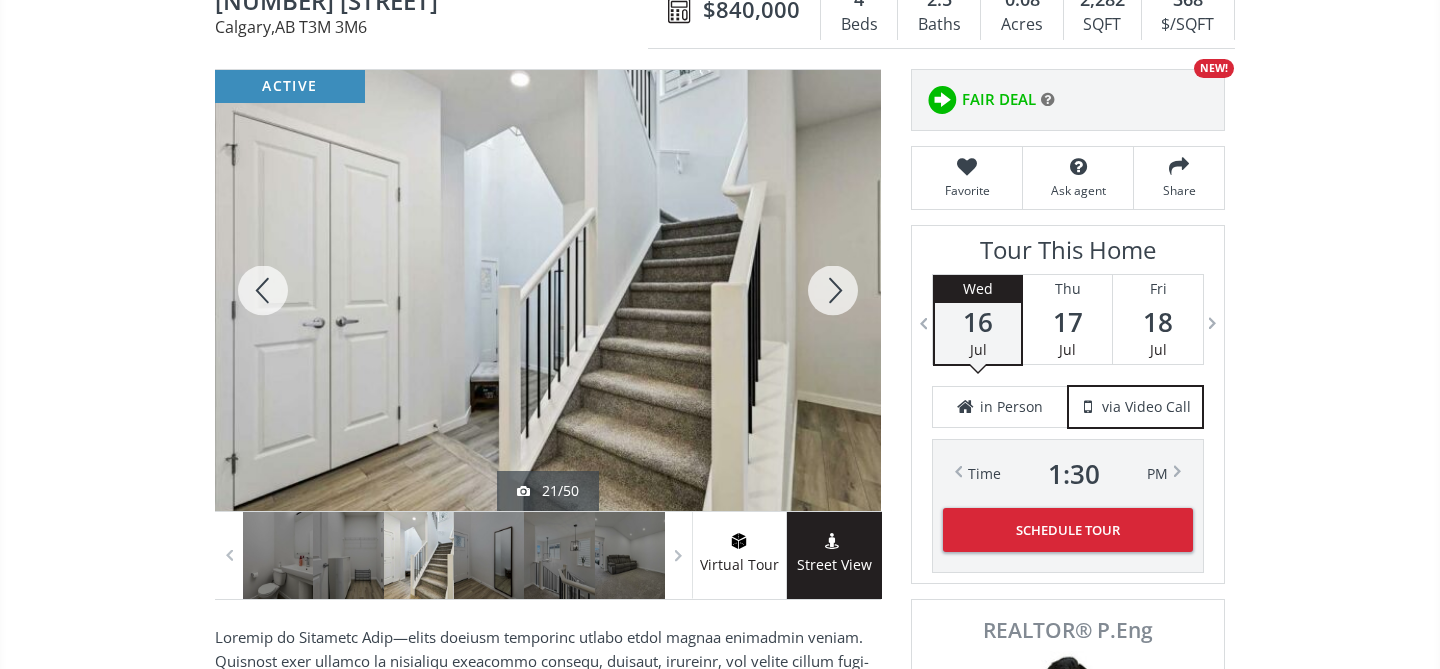 click at bounding box center [833, 290] 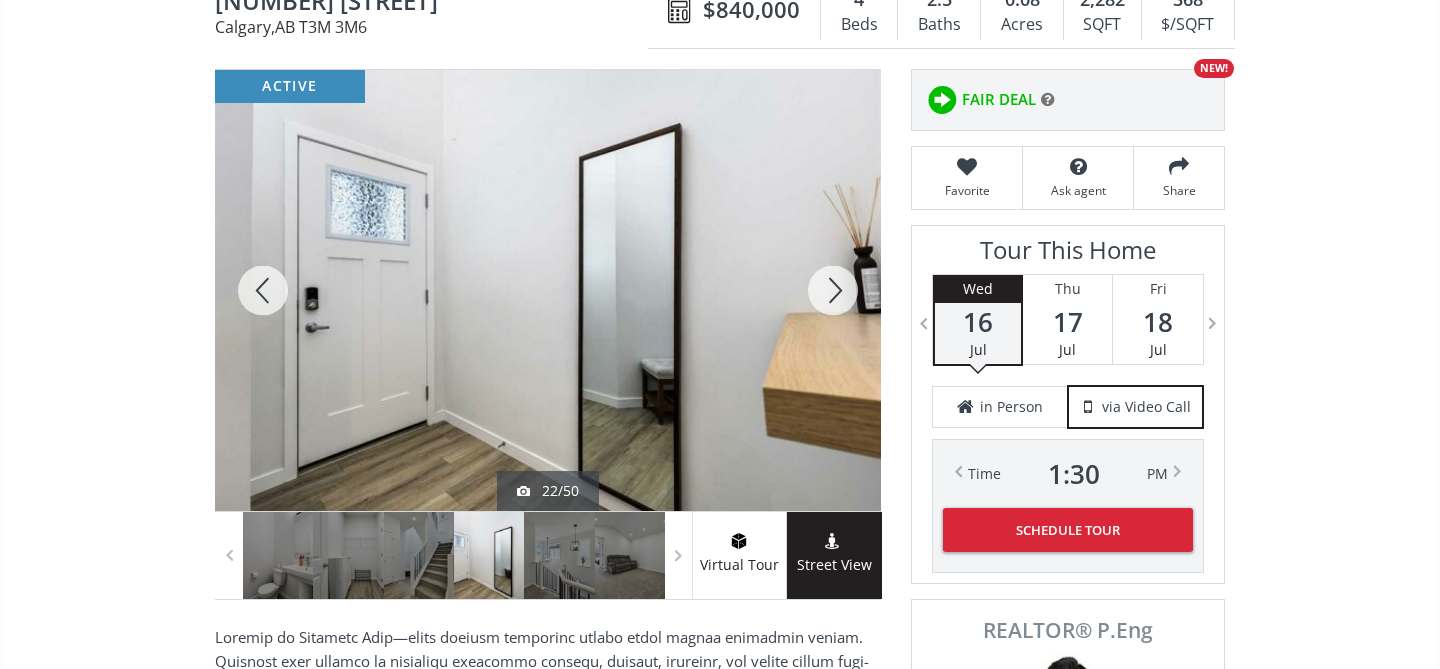 click at bounding box center (833, 290) 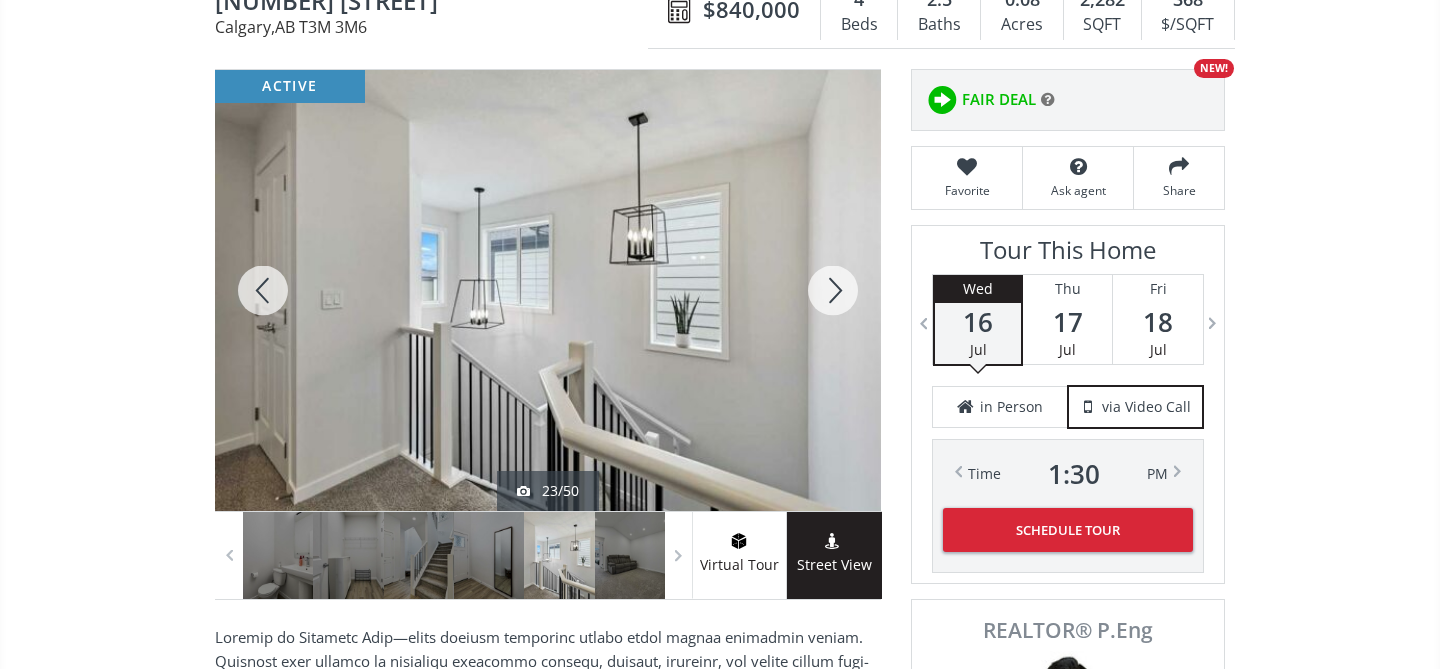 click at bounding box center (833, 290) 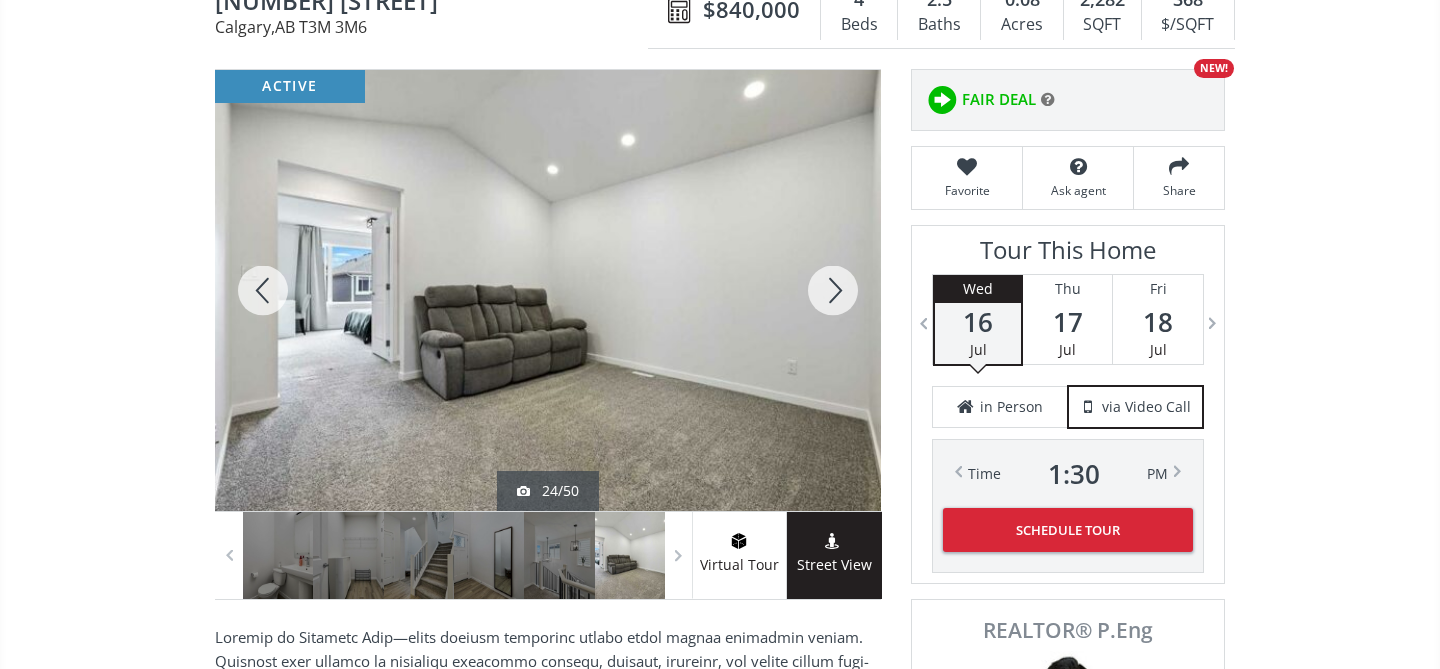 click at bounding box center [833, 290] 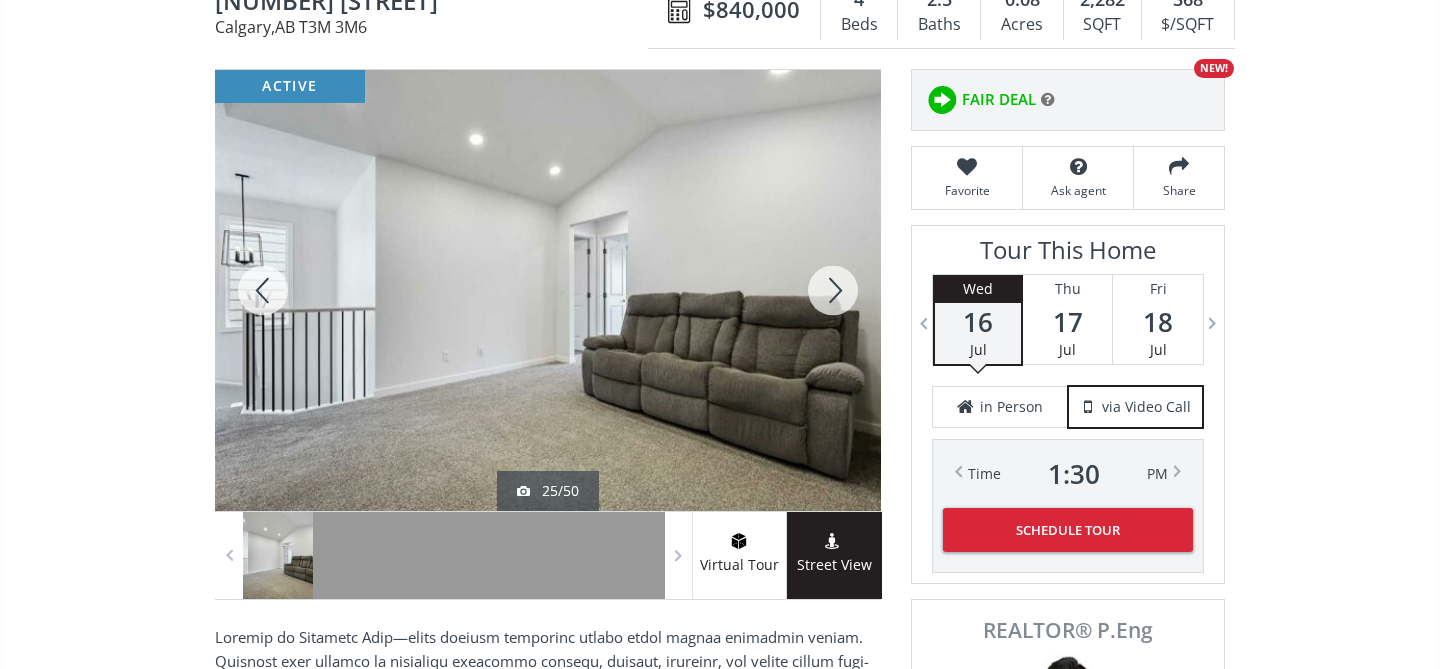 click at bounding box center [833, 290] 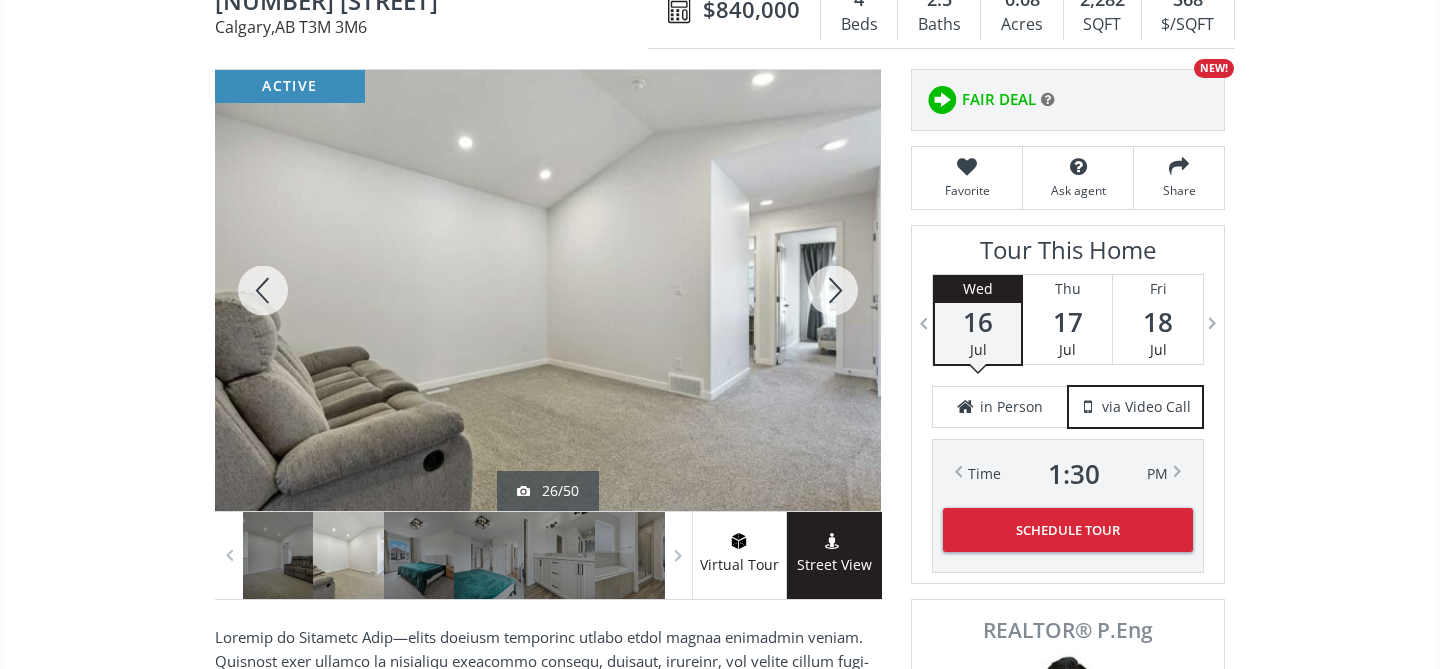 click at bounding box center [833, 290] 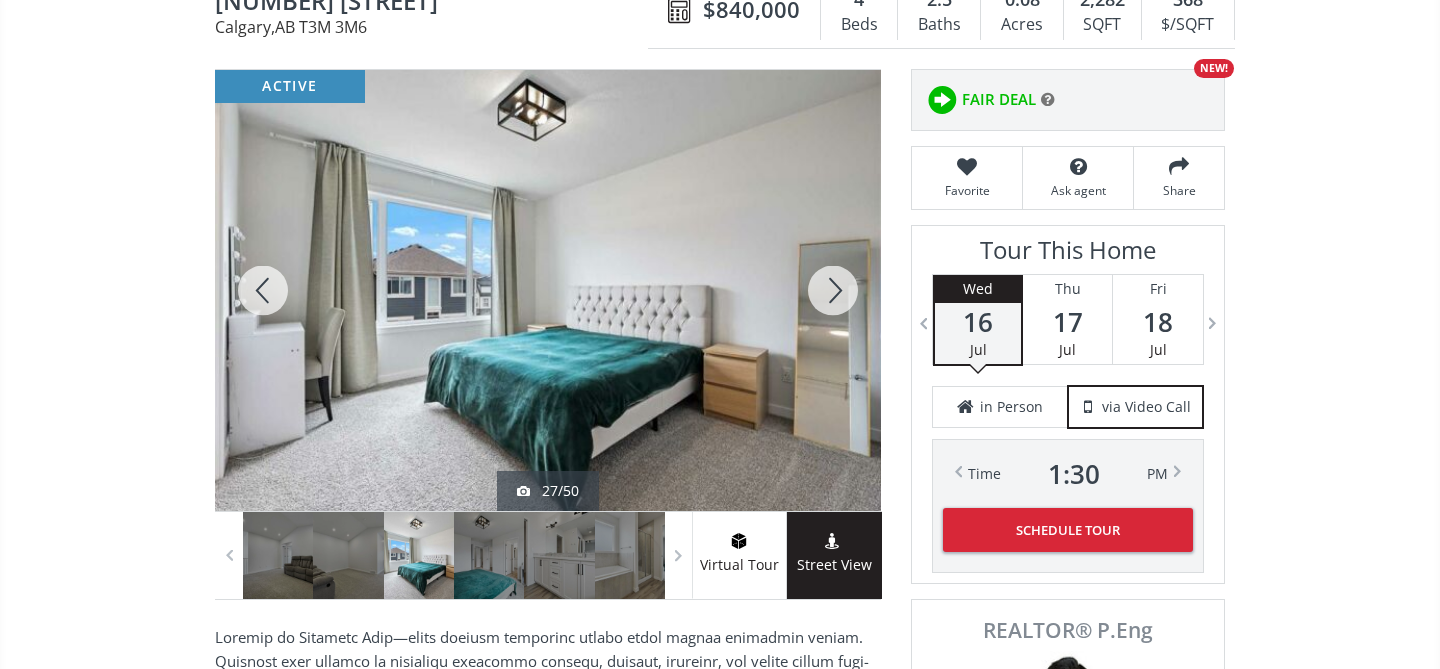 click at bounding box center (833, 290) 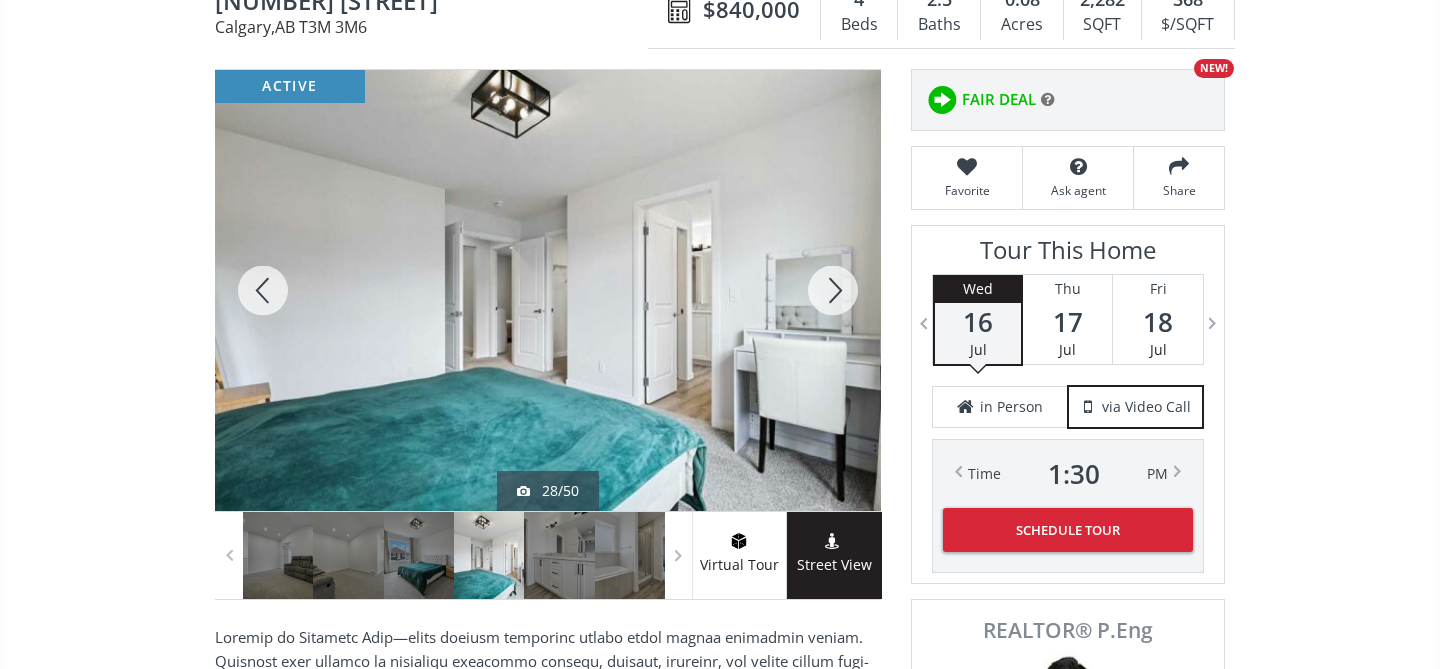 click at bounding box center [833, 290] 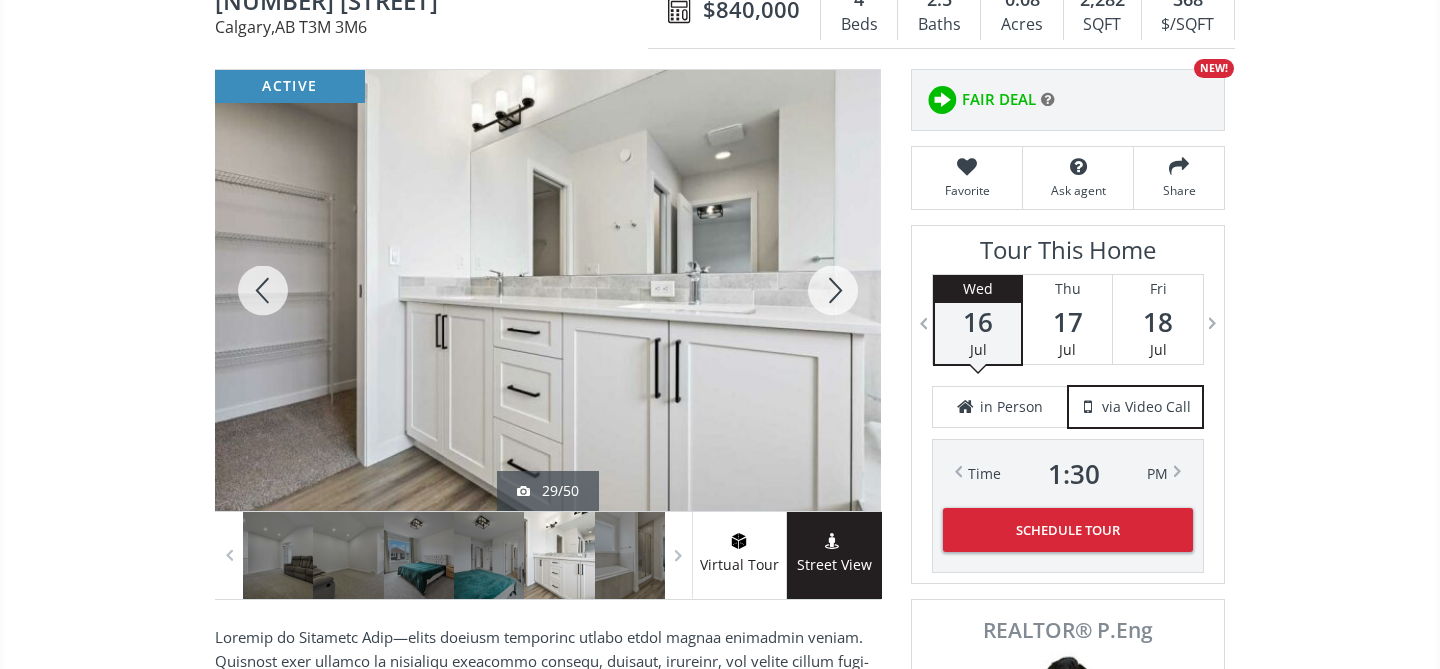 click at bounding box center [833, 290] 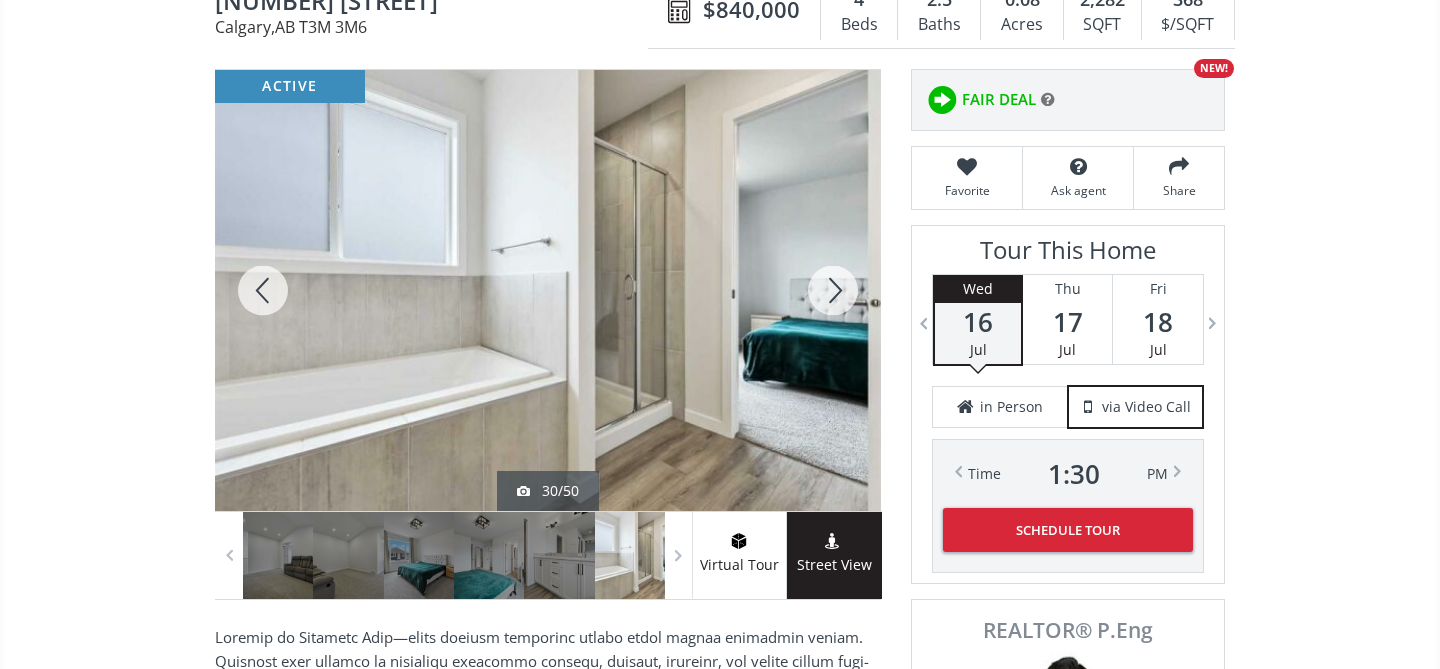 click at bounding box center [833, 290] 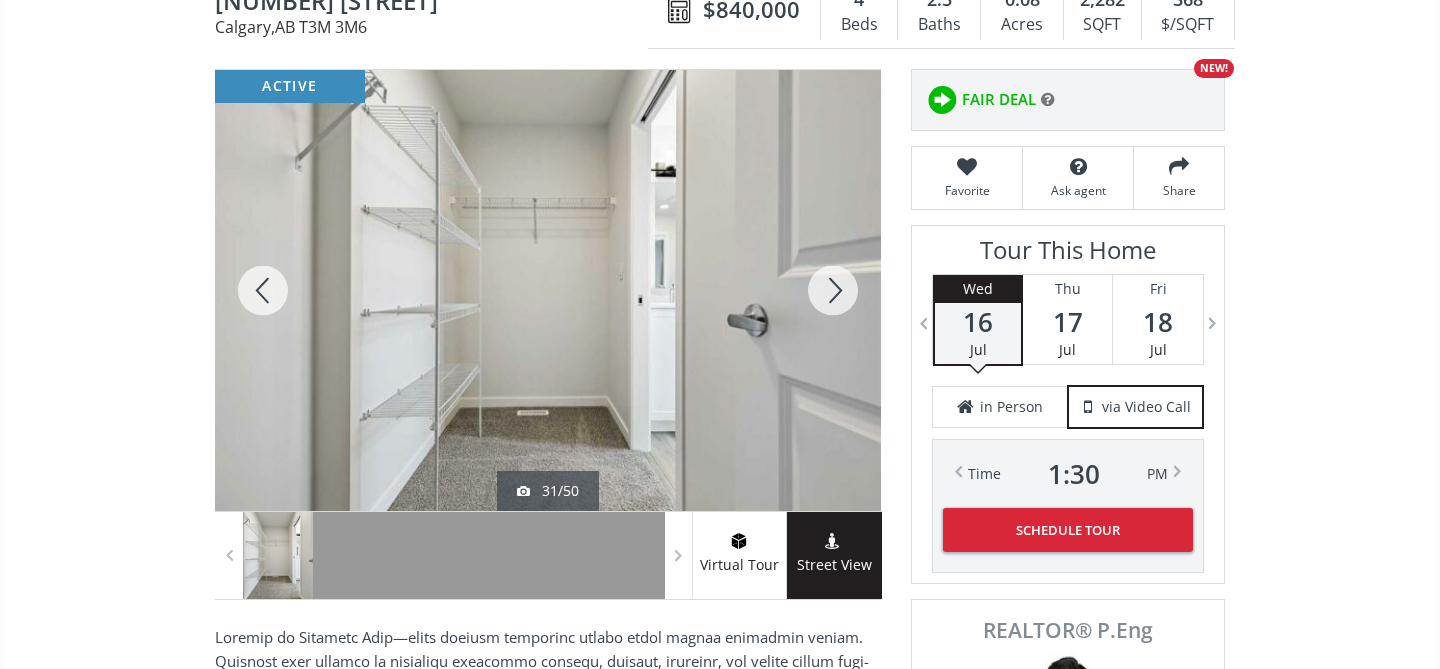 click at bounding box center [833, 290] 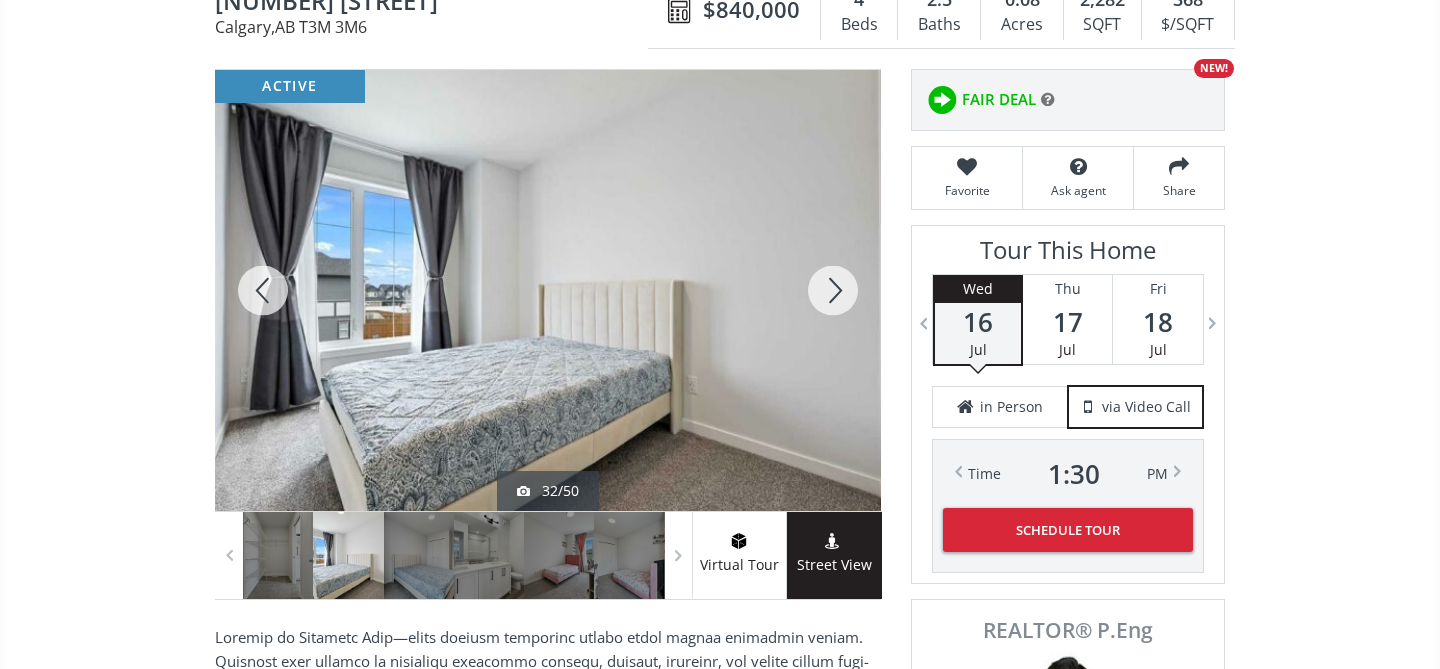 click at bounding box center (833, 290) 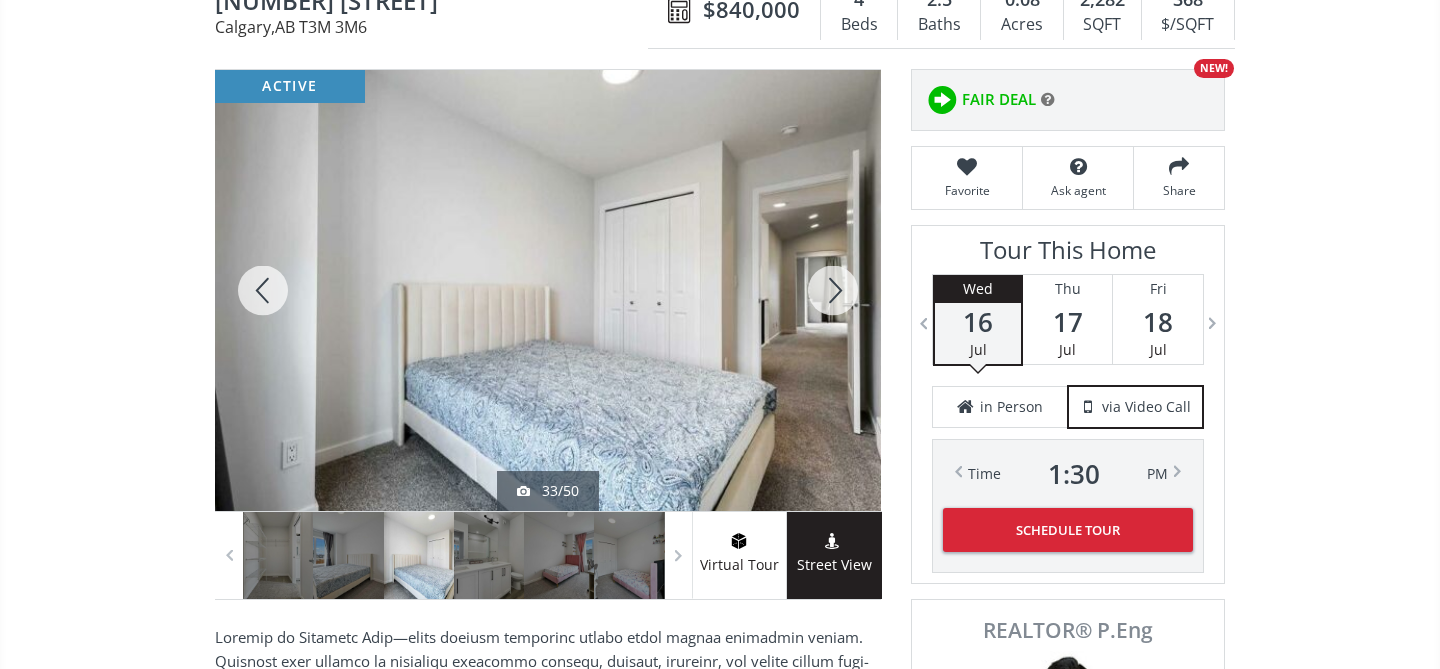 click at bounding box center (833, 290) 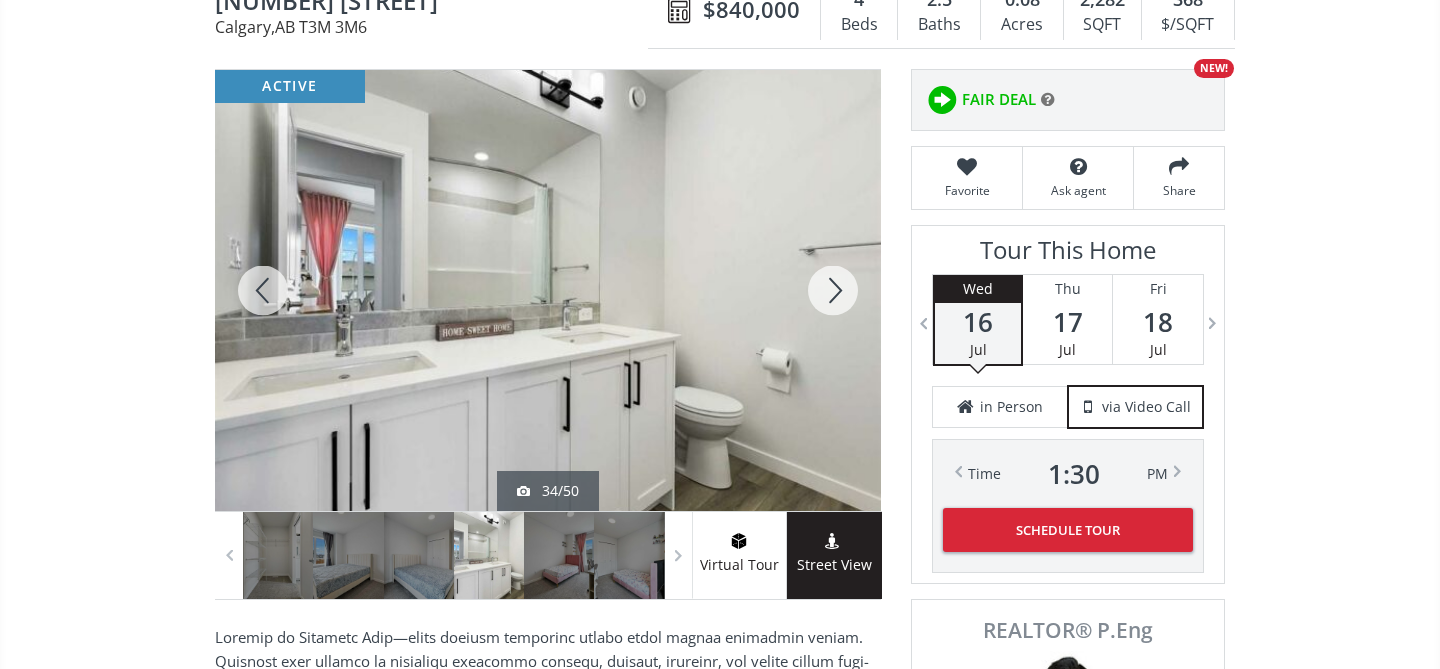 click at bounding box center (833, 290) 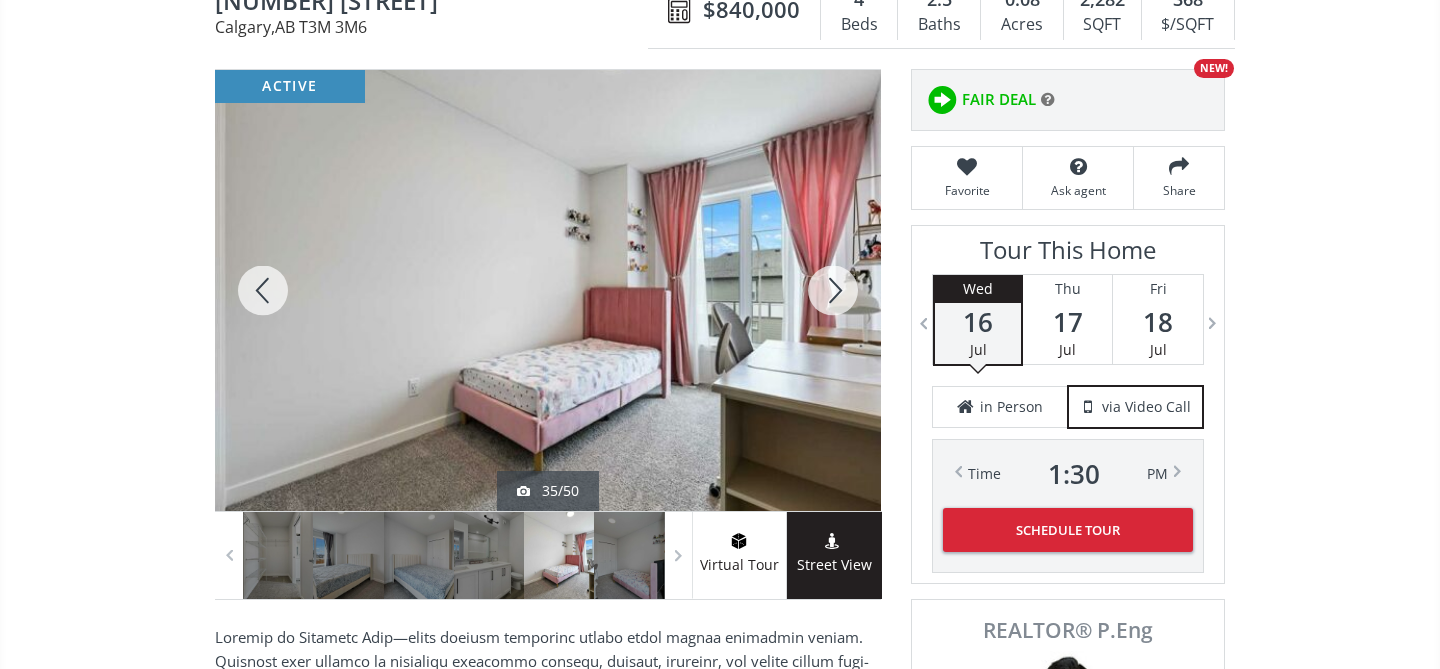 click at bounding box center [833, 290] 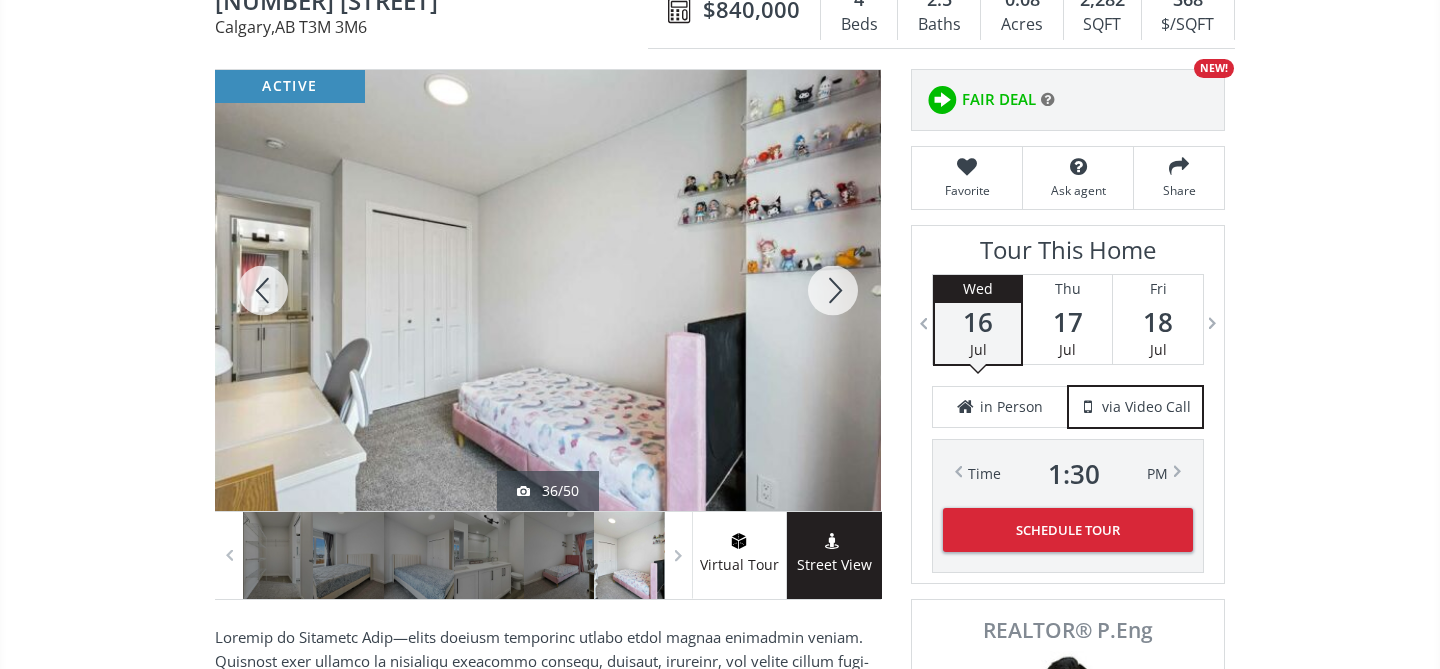 click at bounding box center (833, 290) 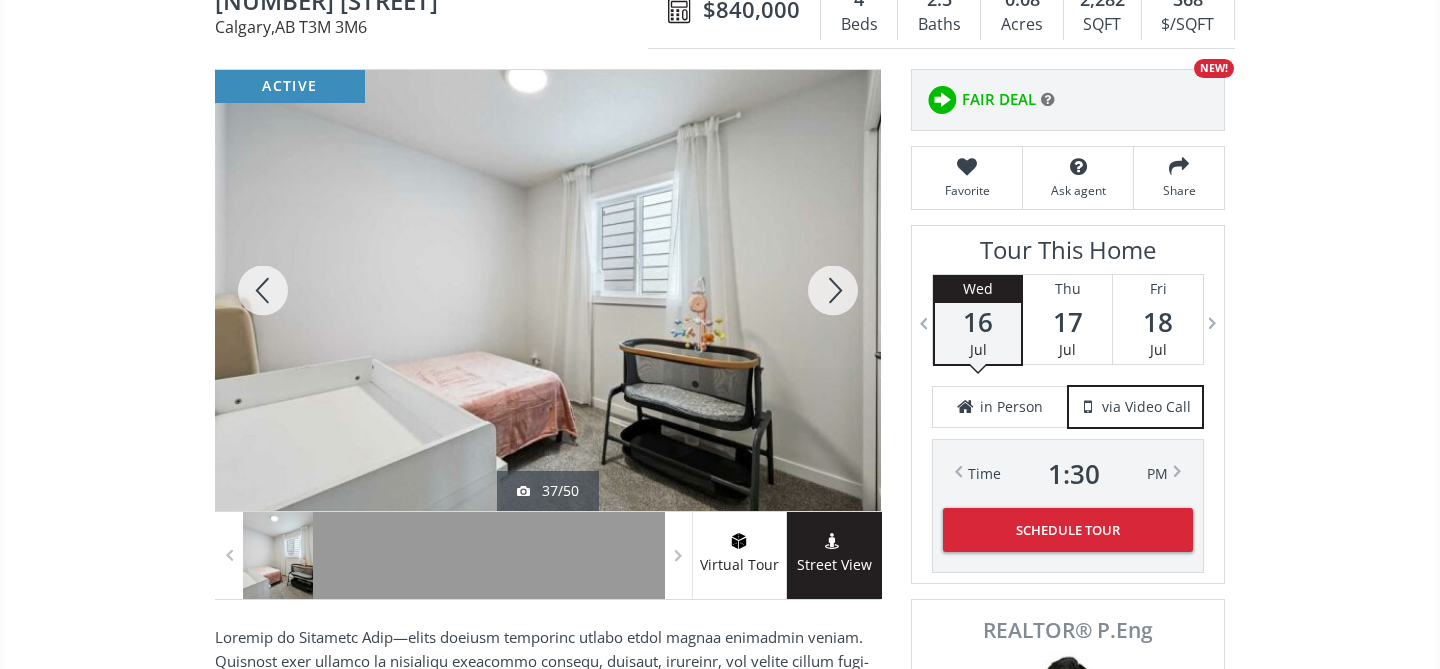 click at bounding box center (833, 290) 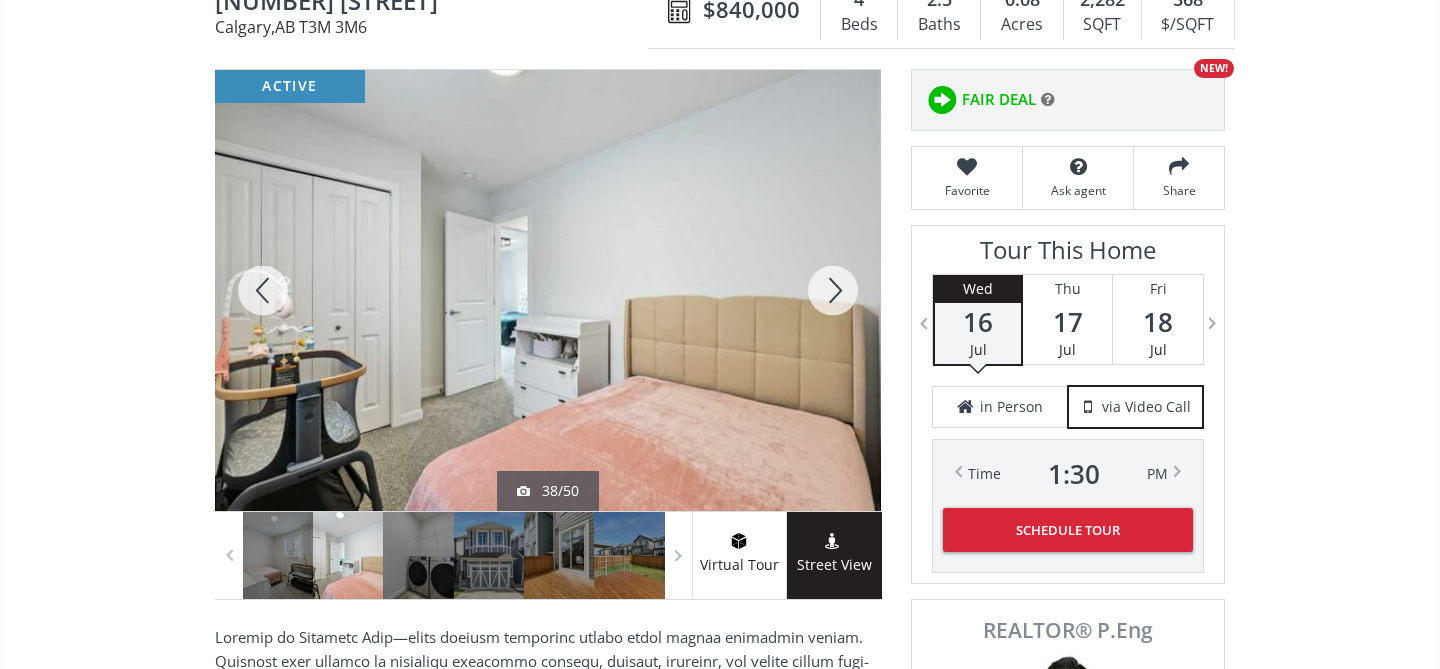 click at bounding box center (833, 290) 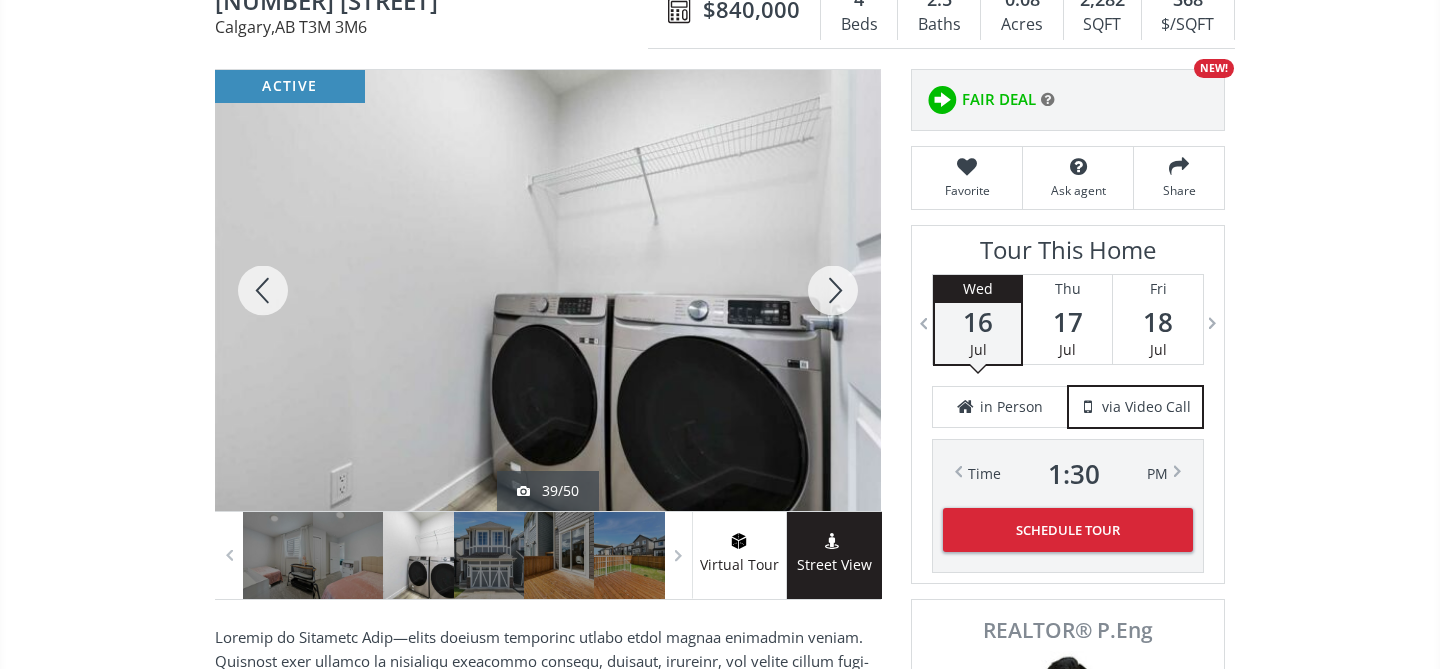 click at bounding box center (833, 290) 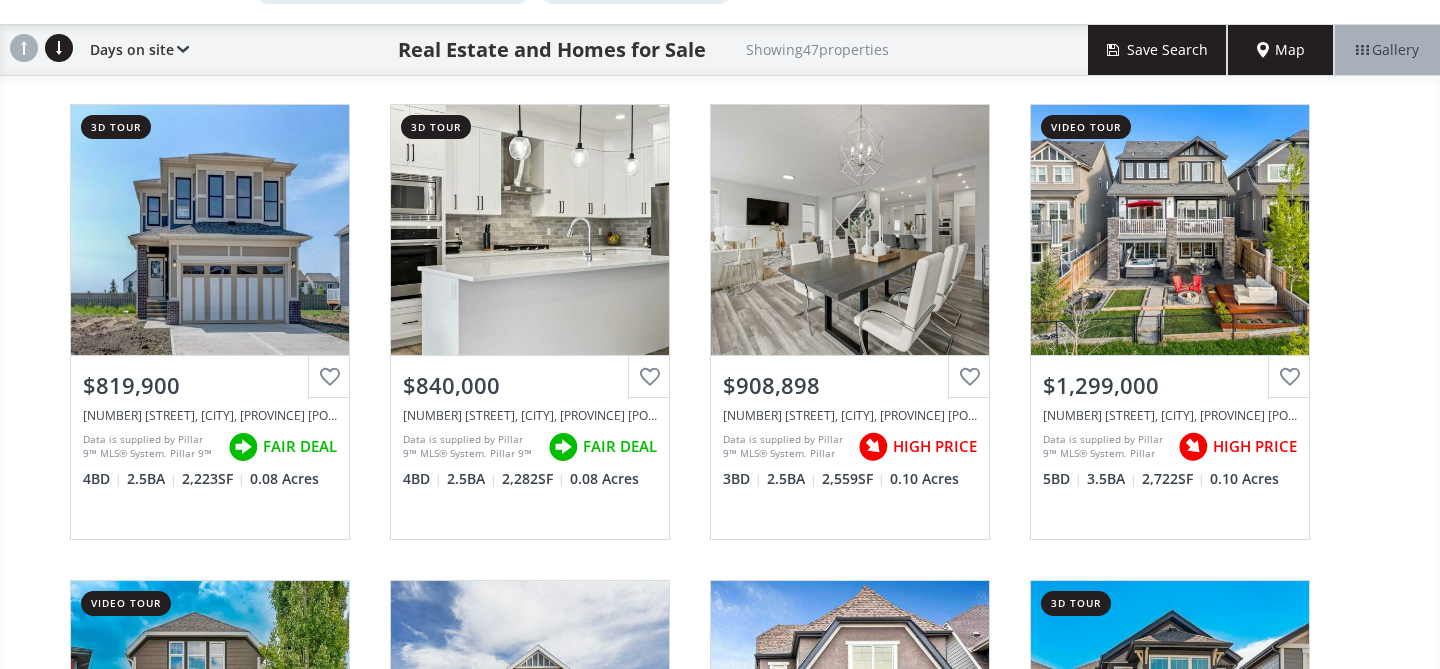 scroll, scrollTop: 144, scrollLeft: 0, axis: vertical 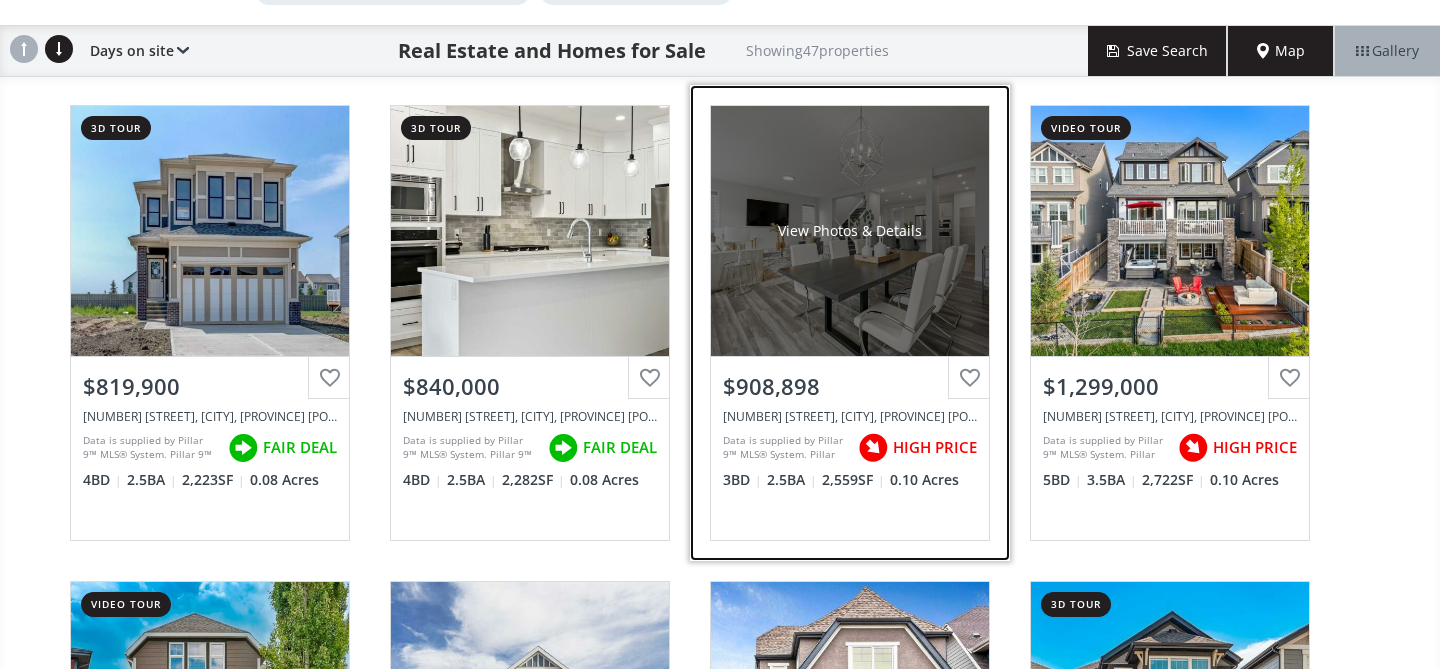 click on "View Photos & Details" at bounding box center (850, 231) 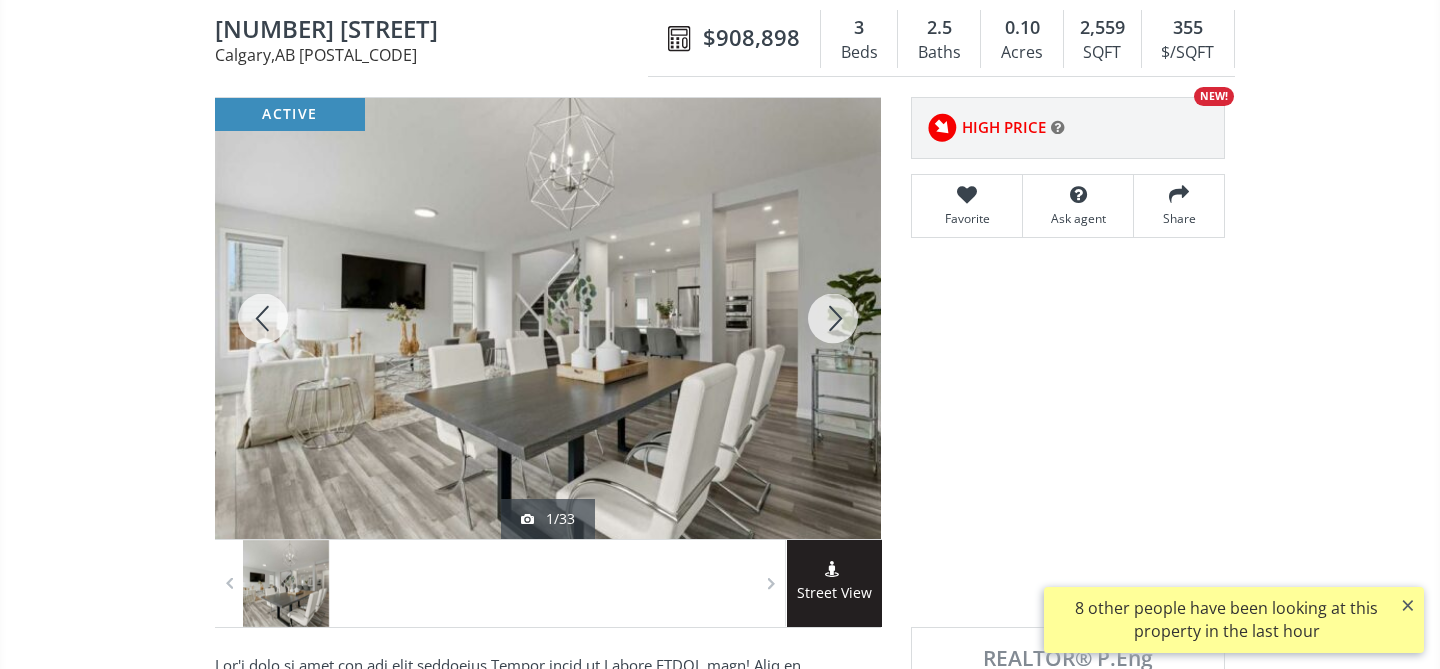 scroll, scrollTop: 202, scrollLeft: 0, axis: vertical 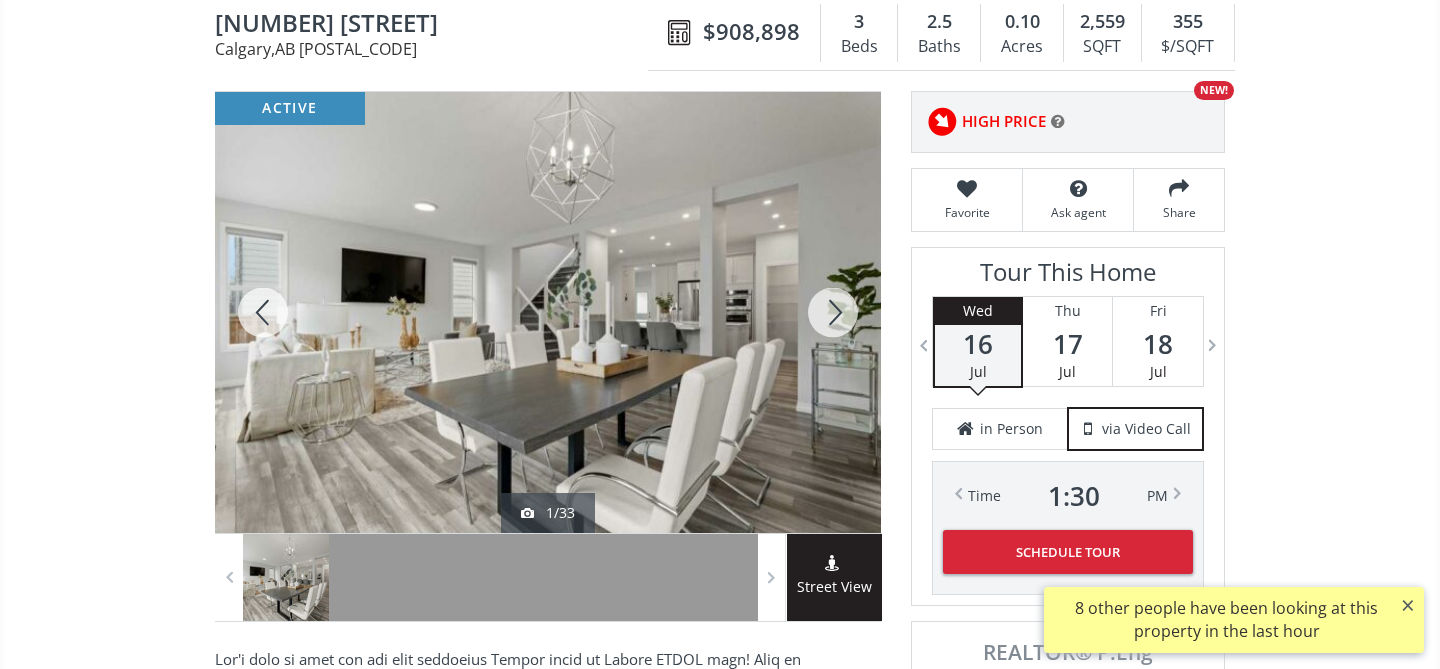 click at bounding box center (833, 312) 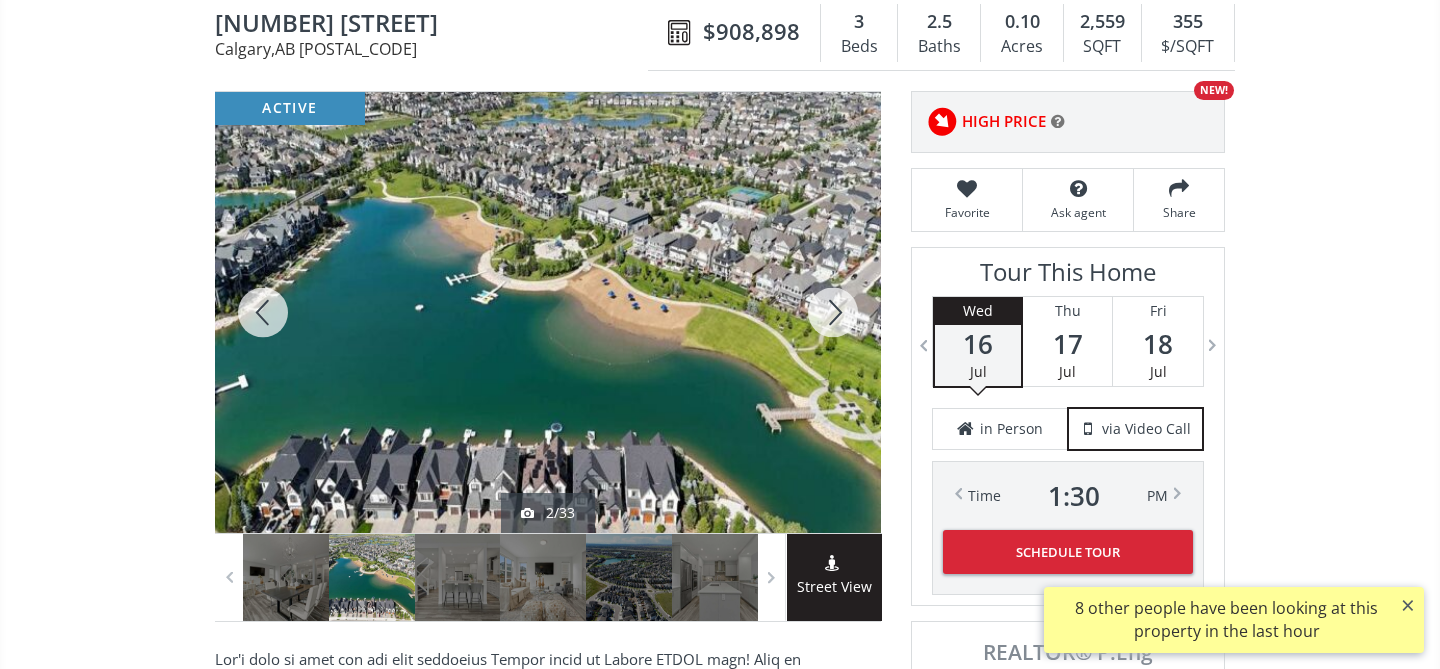 click at bounding box center (833, 312) 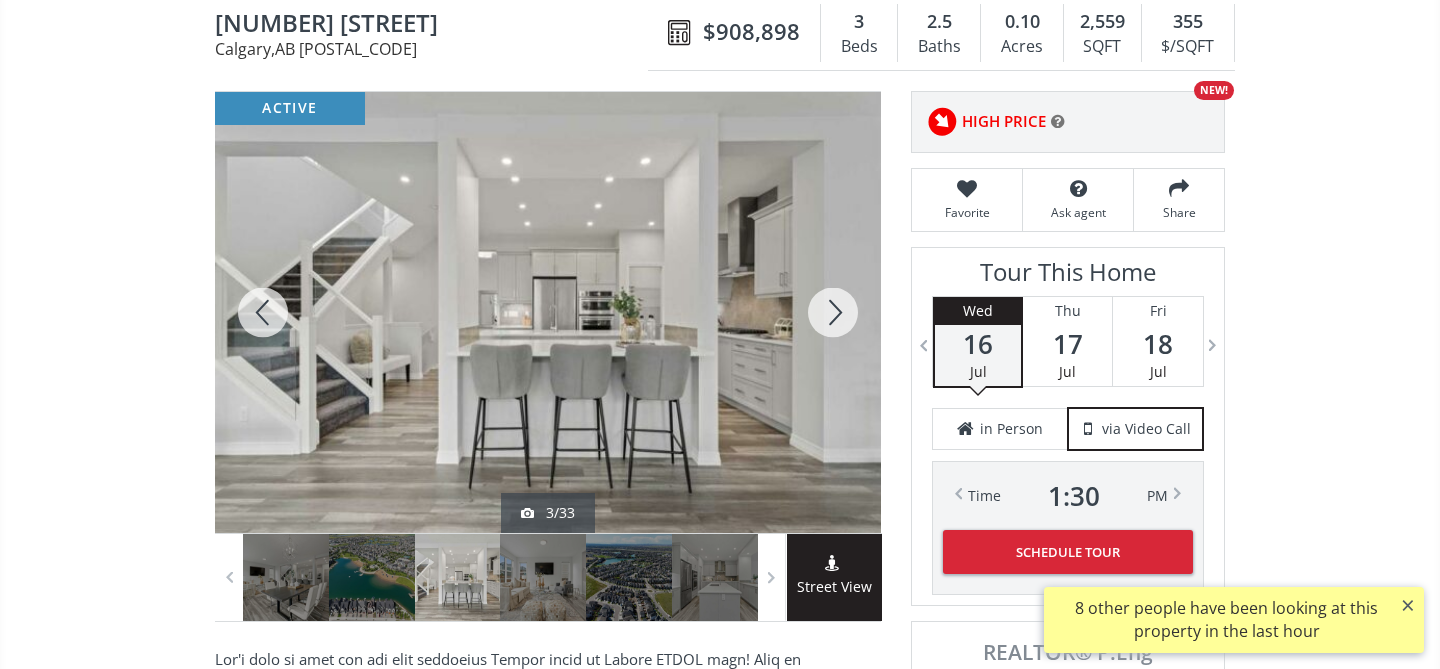 click at bounding box center (833, 312) 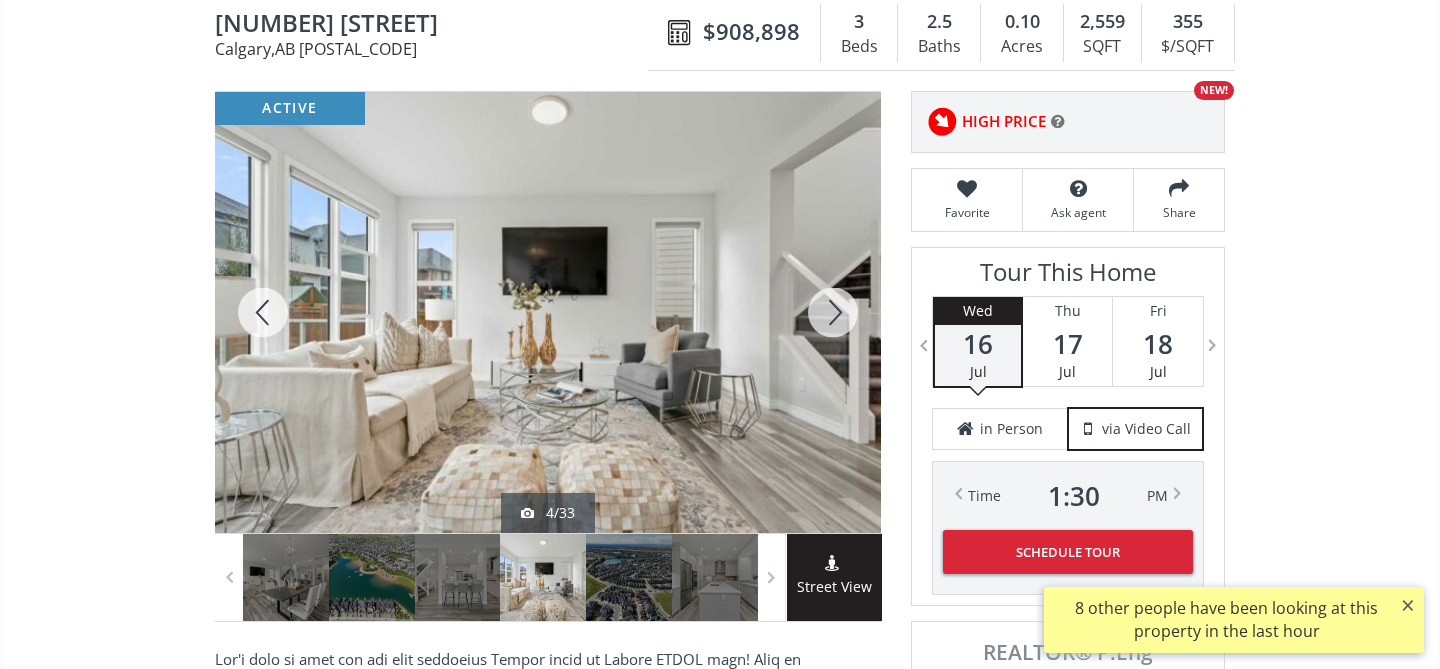 click at bounding box center (833, 312) 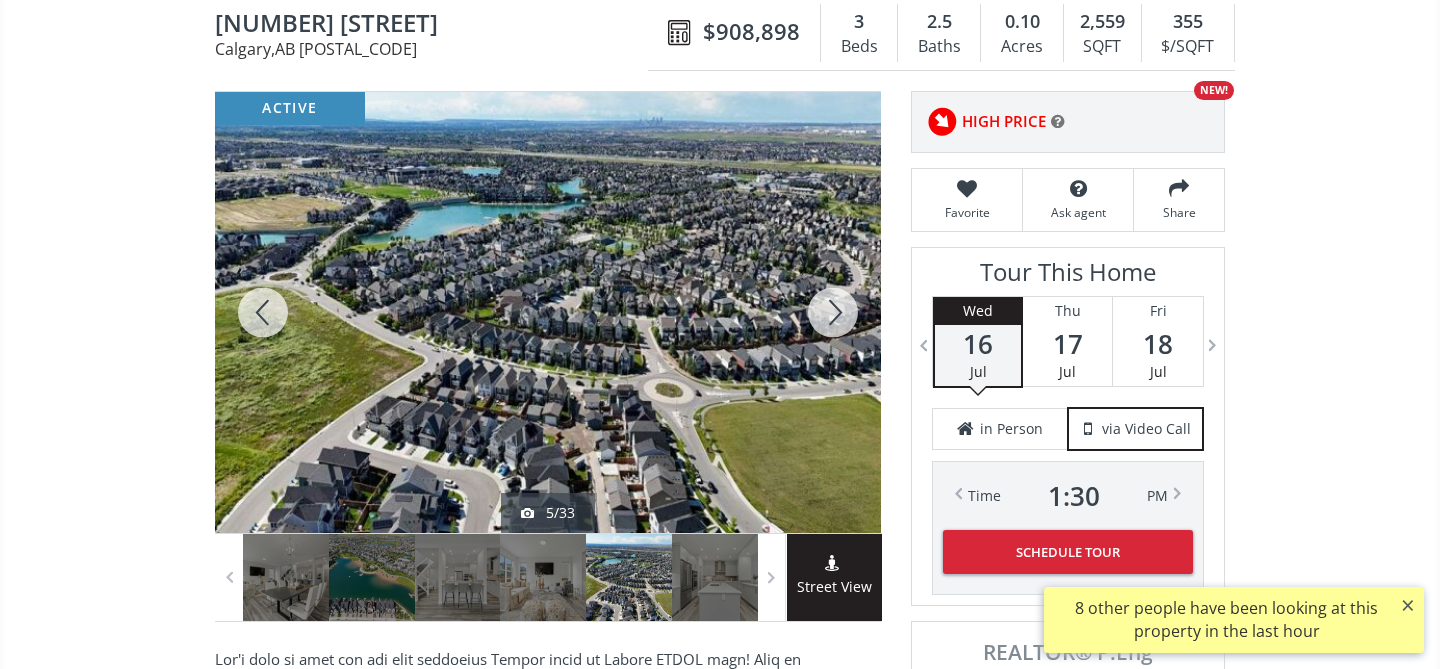 click at bounding box center (833, 312) 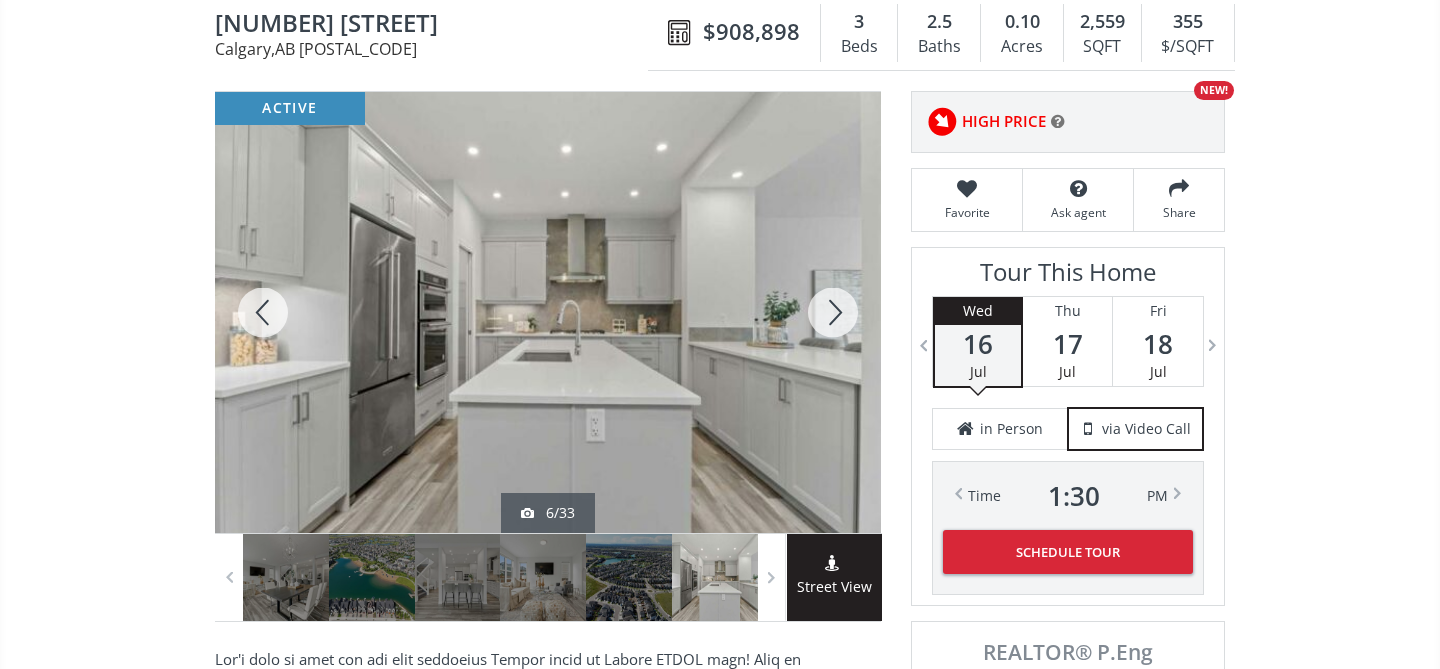 click at bounding box center (833, 312) 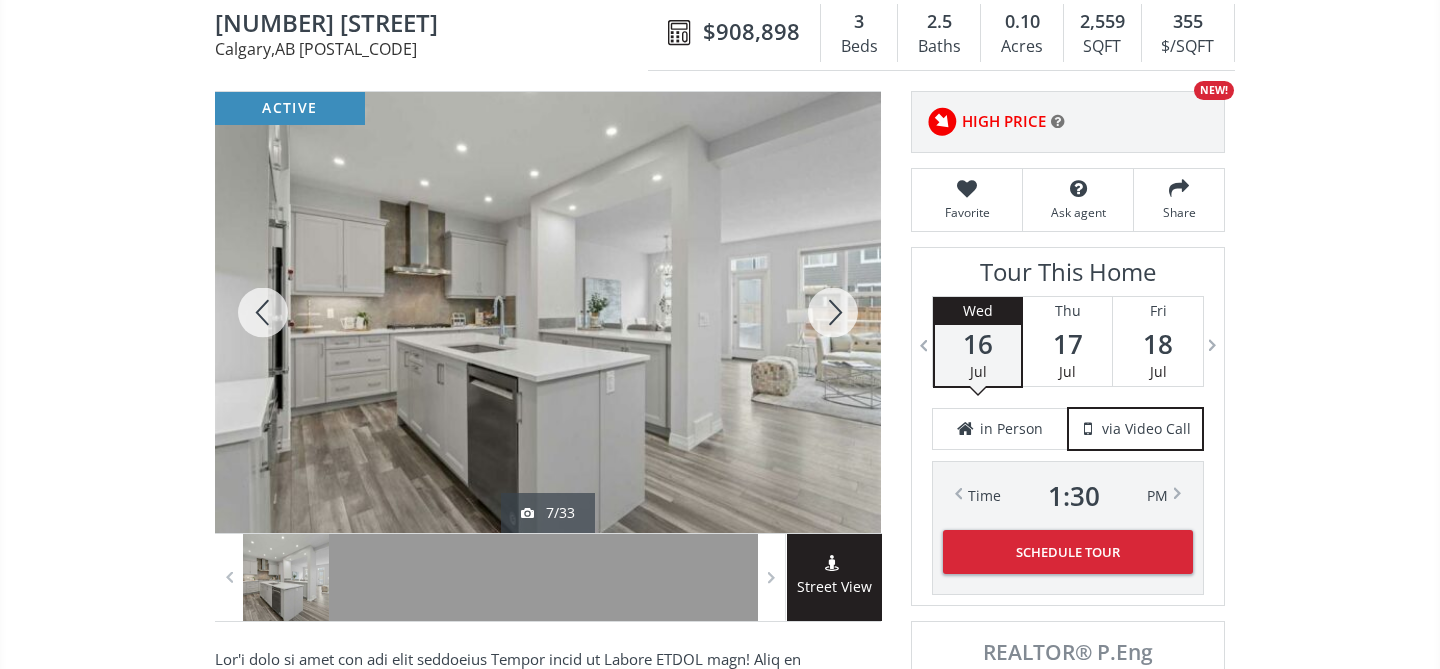 click at bounding box center (833, 312) 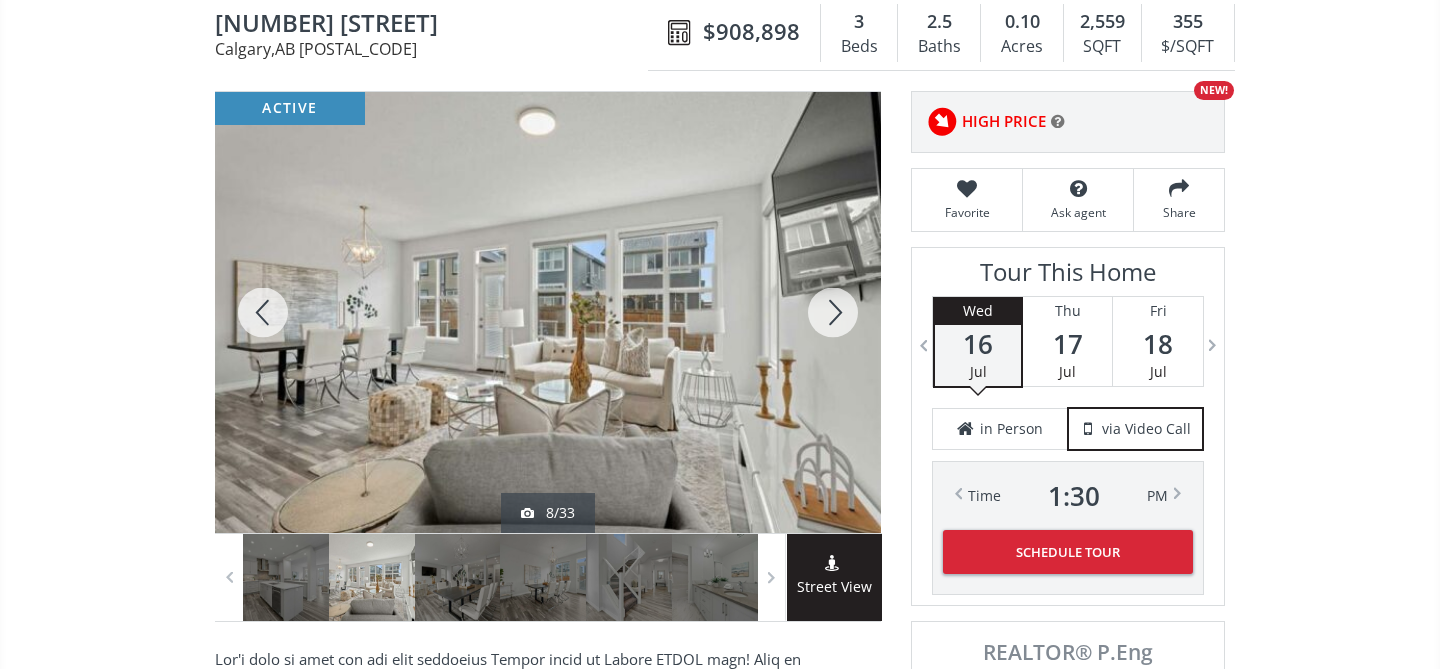 click at bounding box center [833, 312] 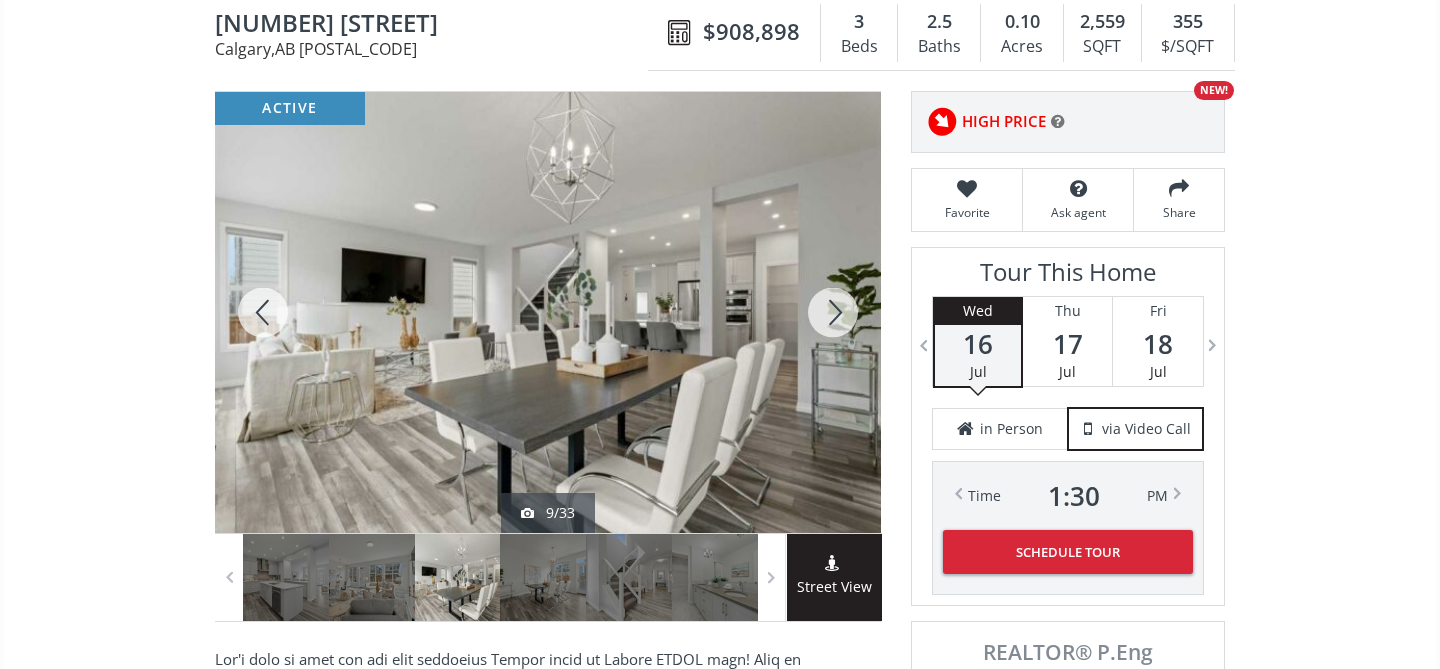 click at bounding box center (833, 312) 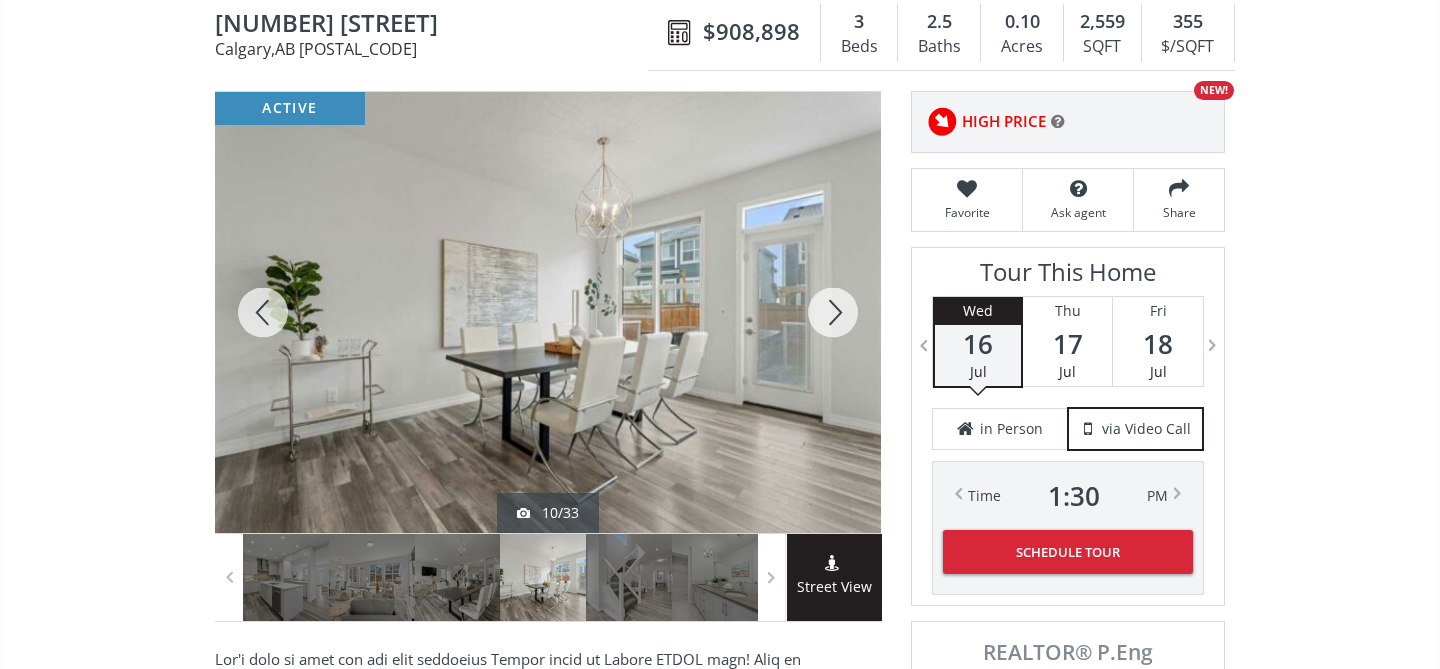 click at bounding box center (833, 312) 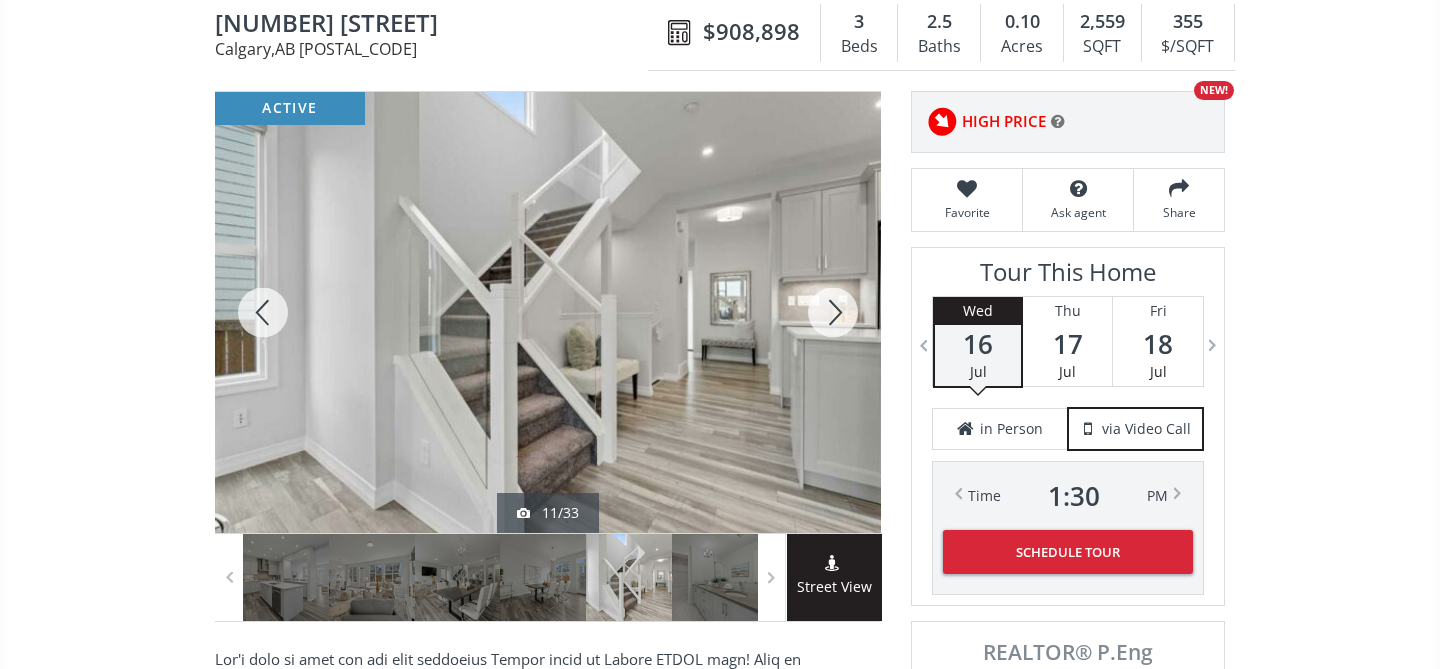 click at bounding box center (833, 312) 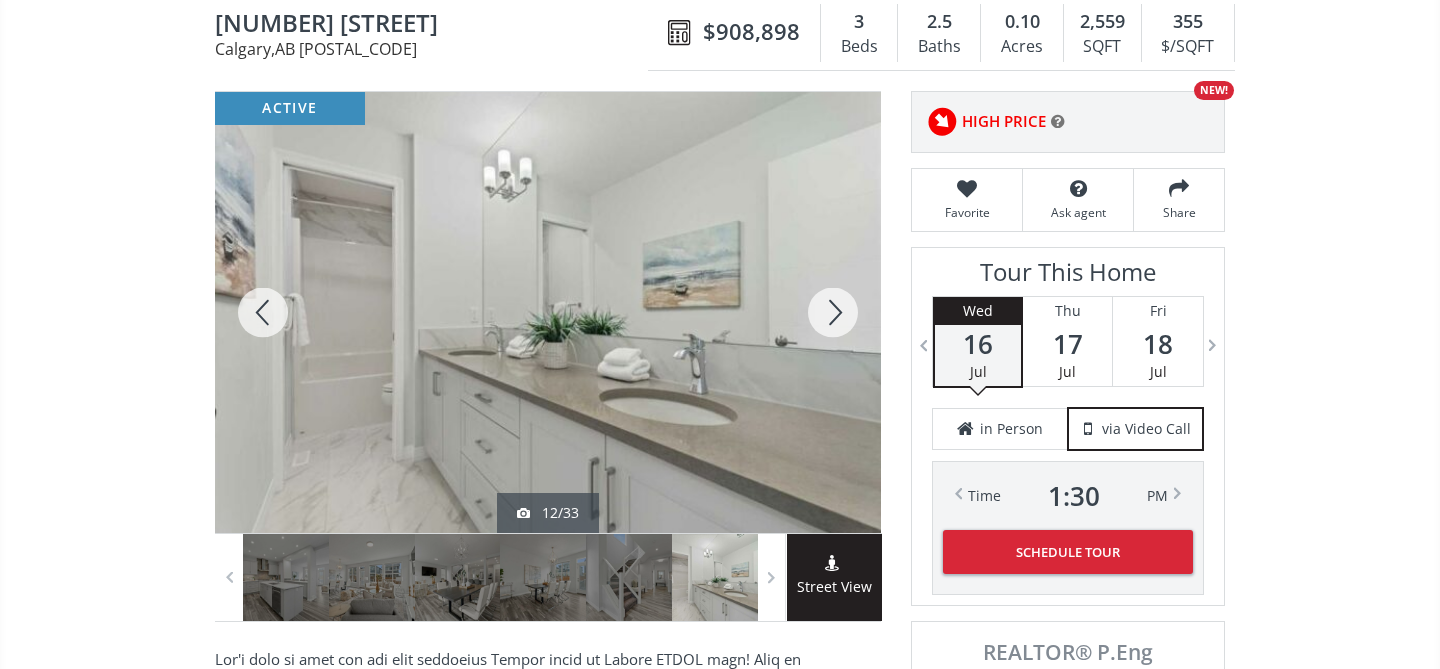 click at bounding box center (833, 312) 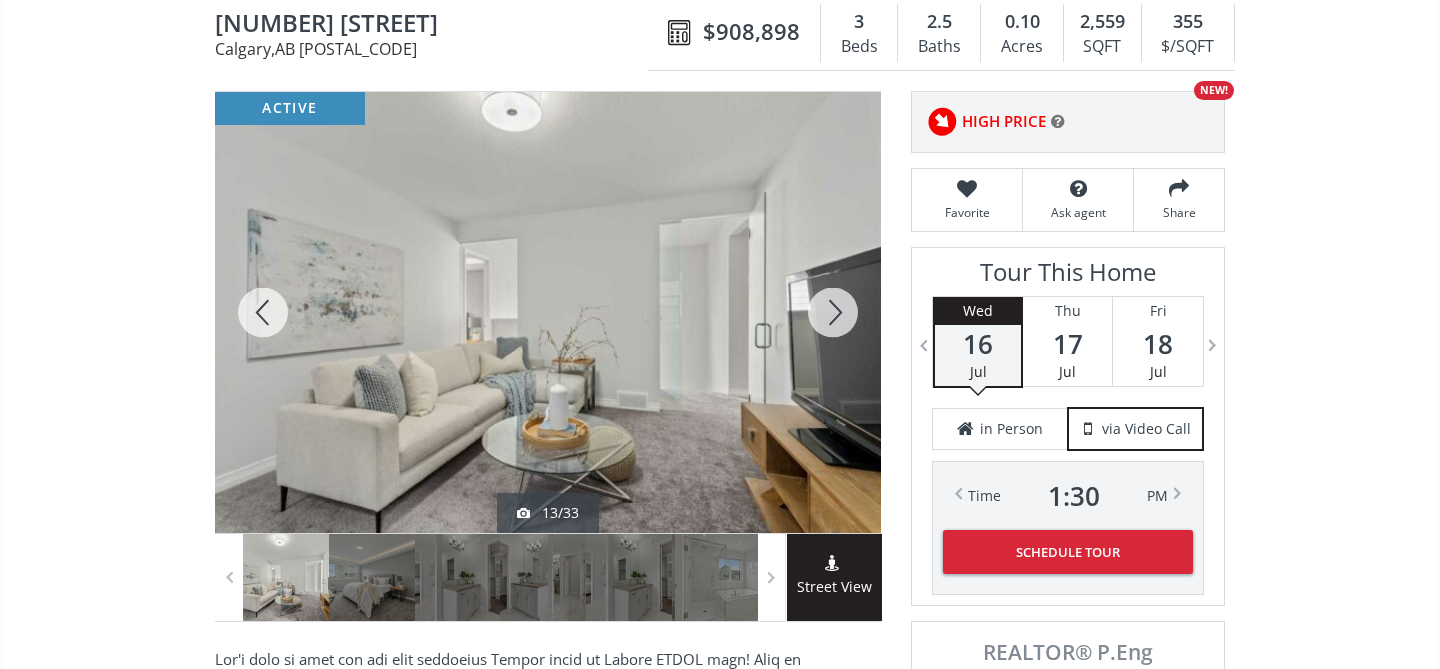 click at bounding box center (833, 312) 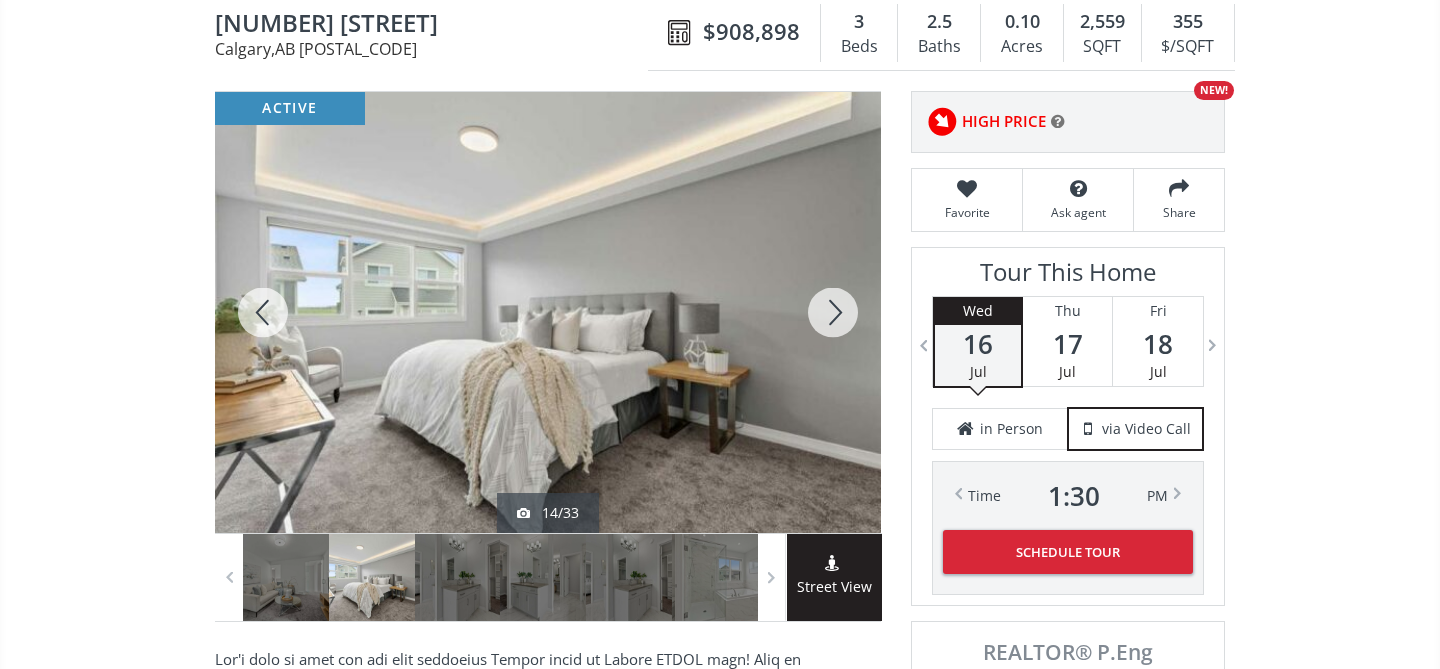 click at bounding box center (833, 312) 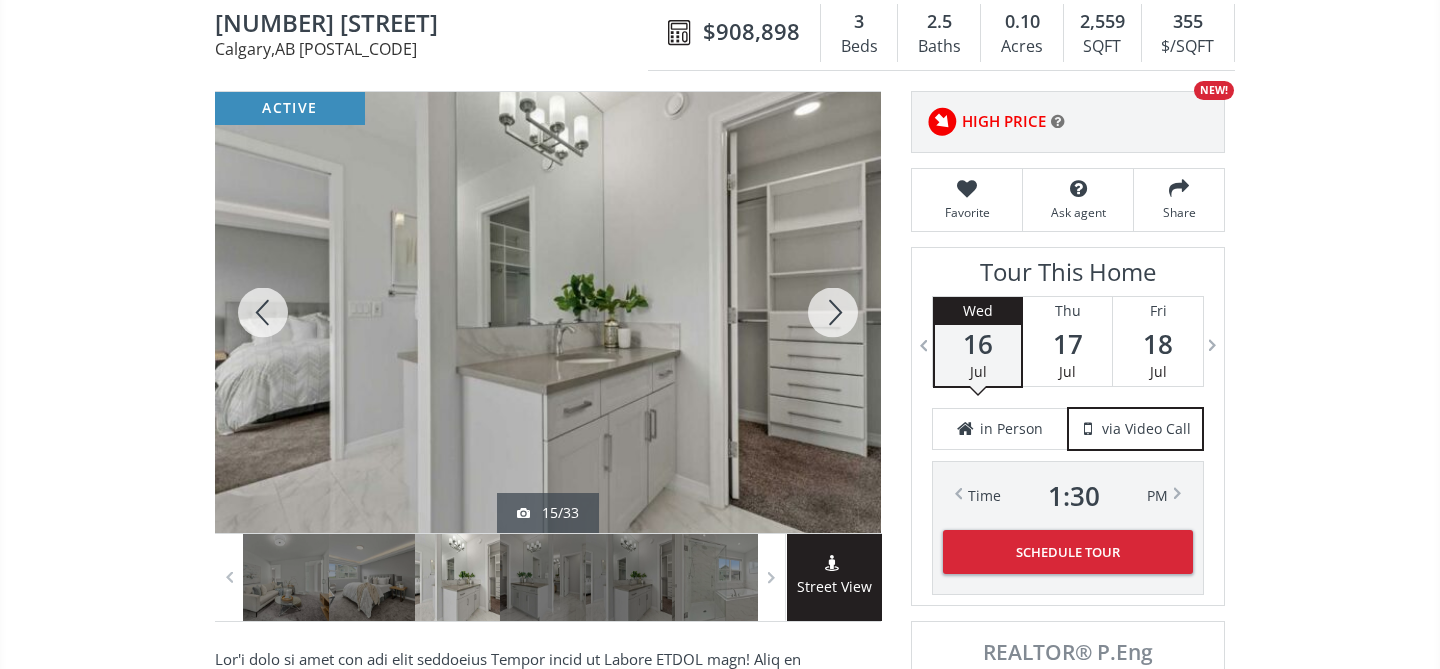 click at bounding box center [833, 312] 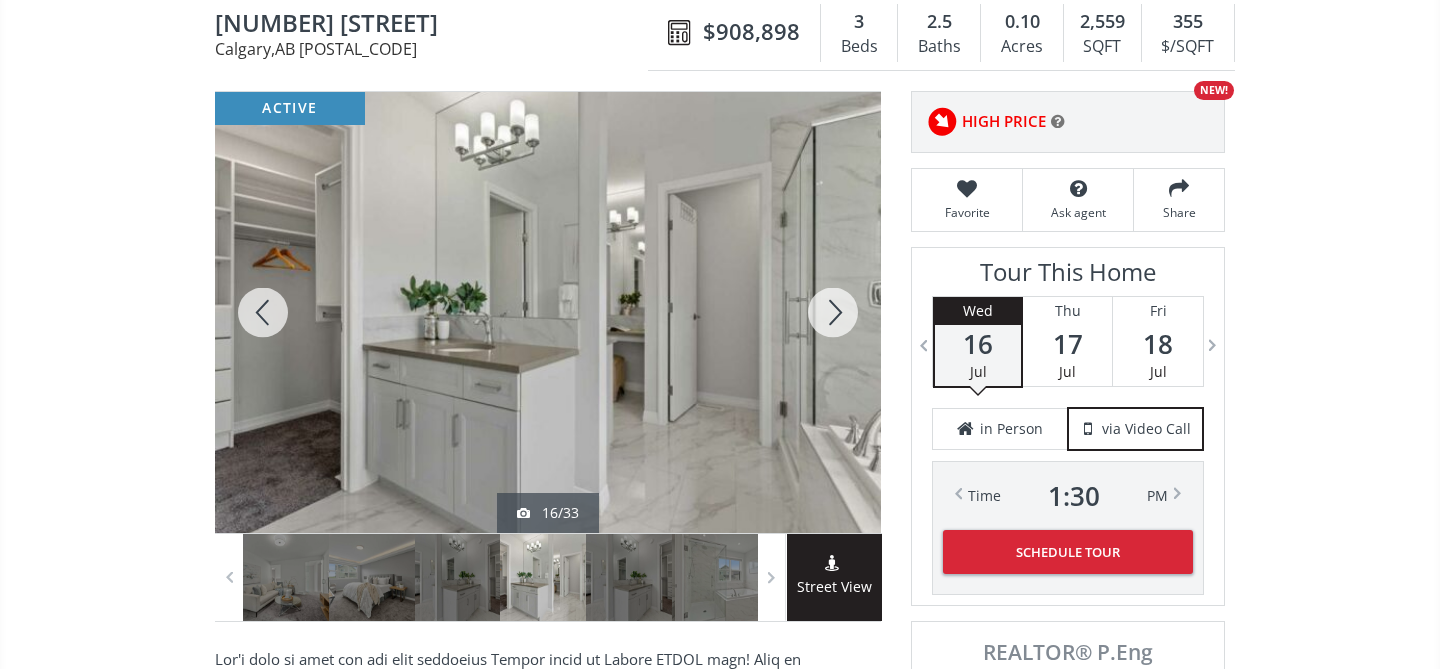 click at bounding box center (833, 312) 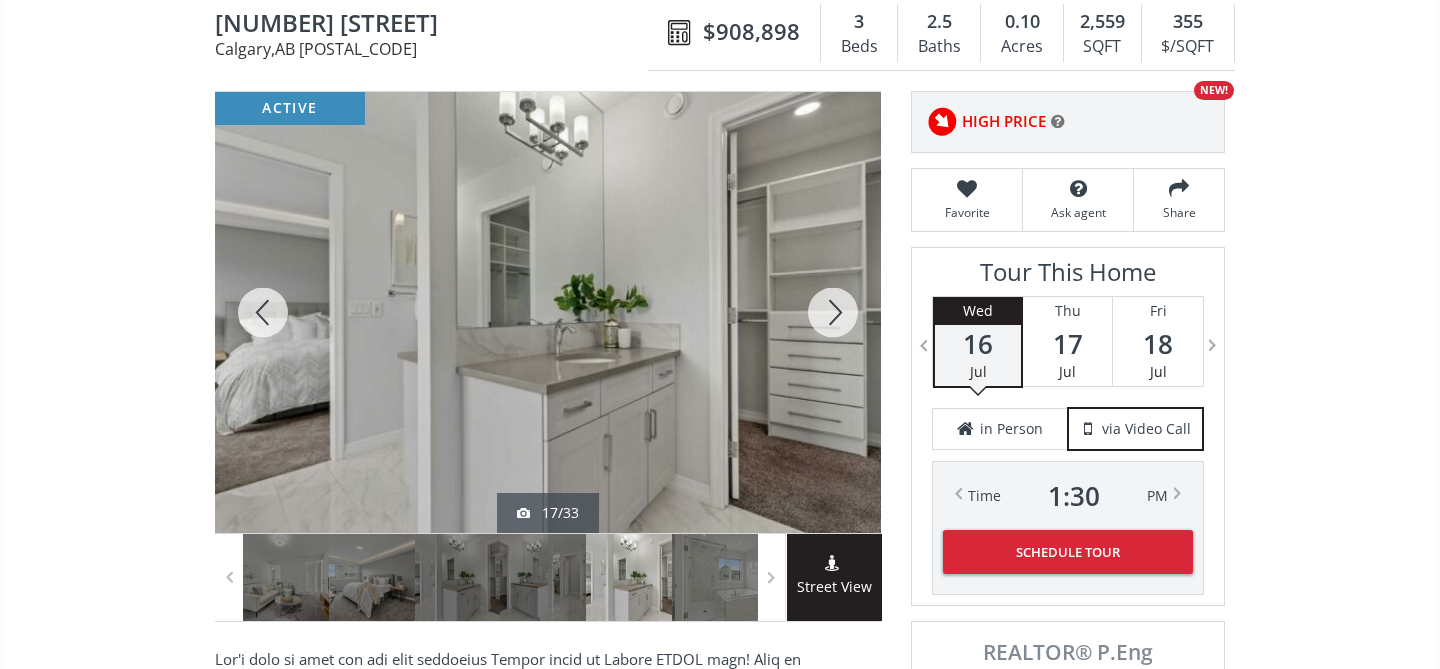 click at bounding box center (833, 312) 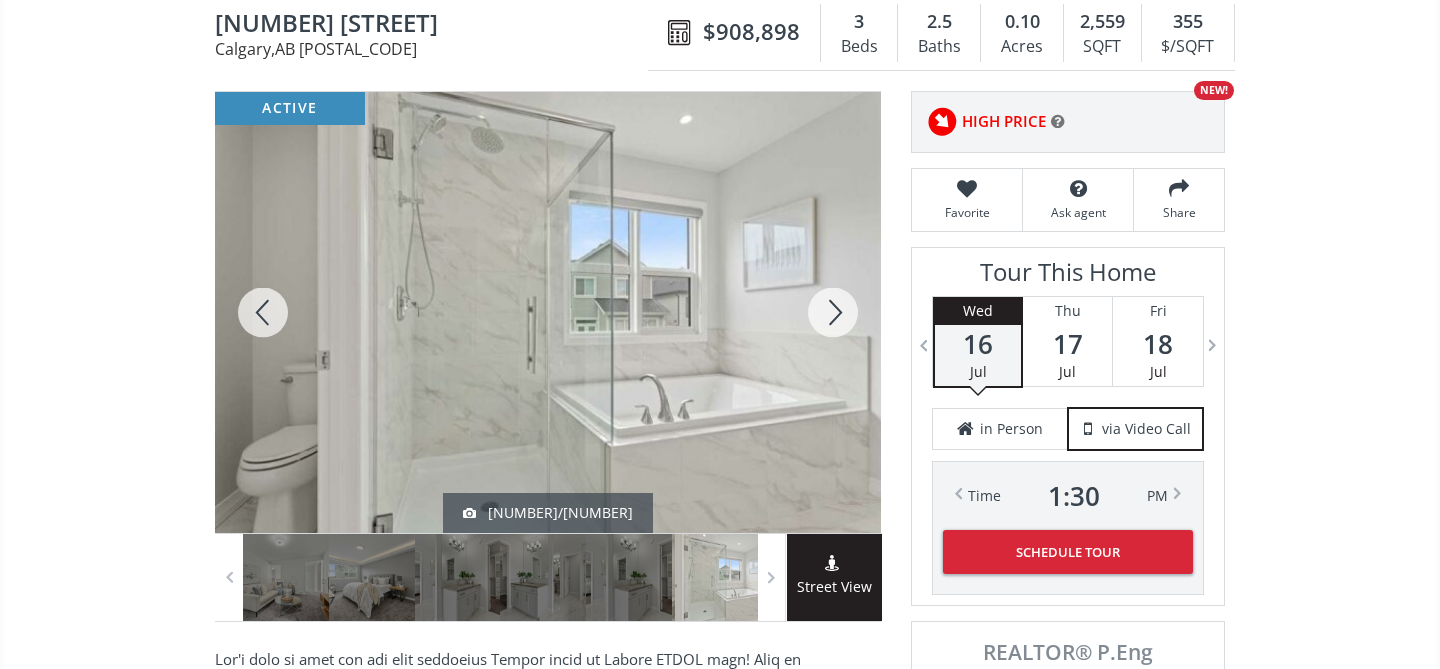 click at bounding box center [833, 312] 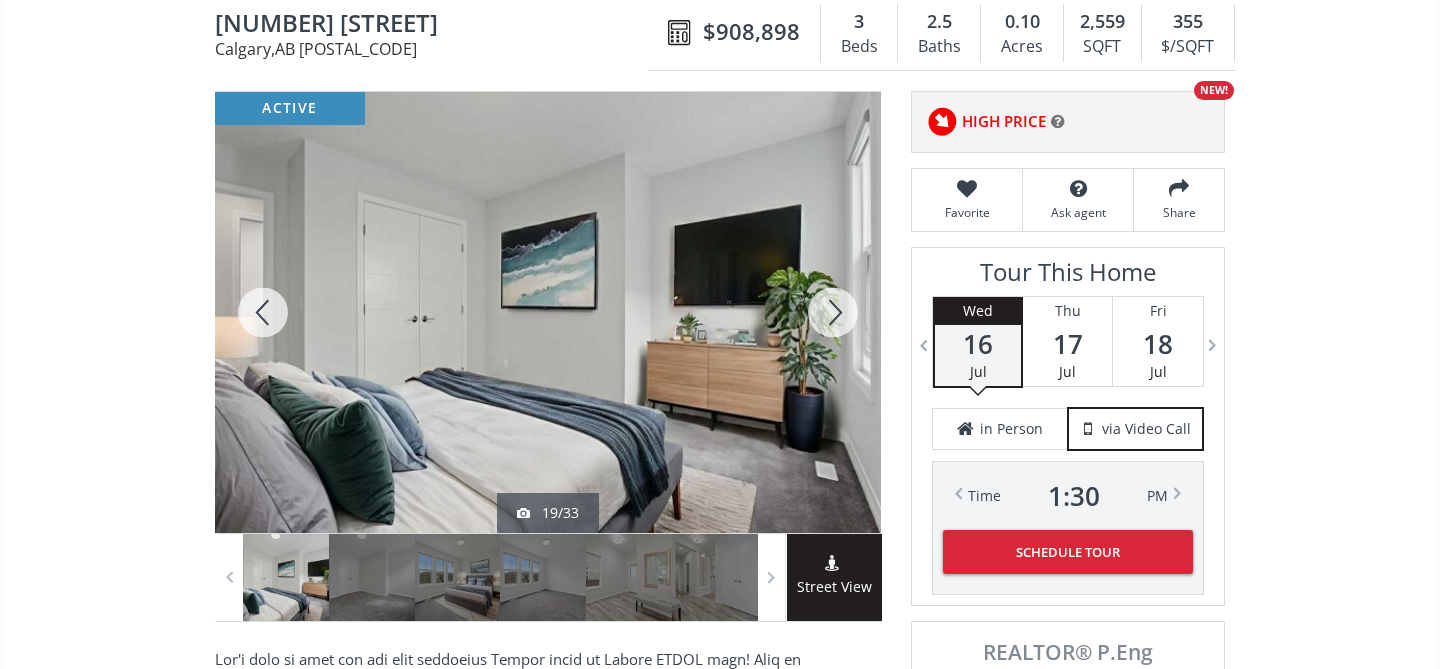 click at bounding box center [833, 312] 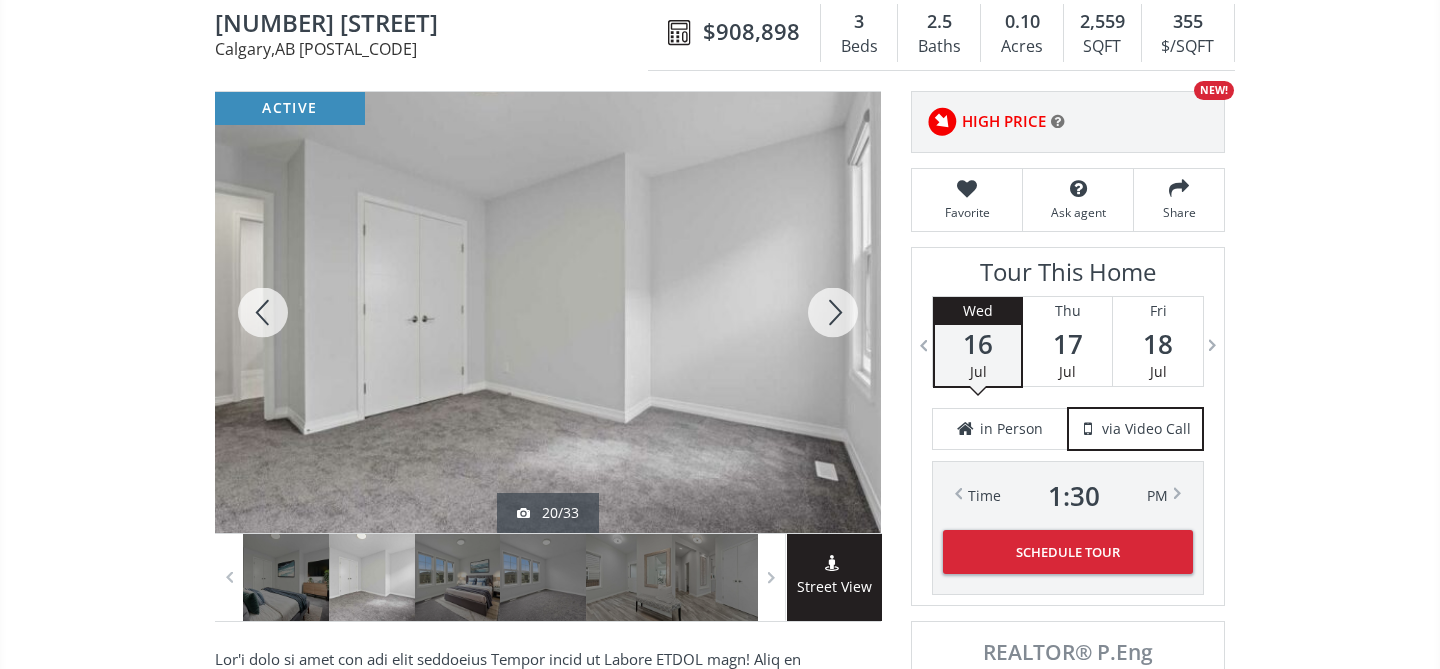 click at bounding box center [833, 312] 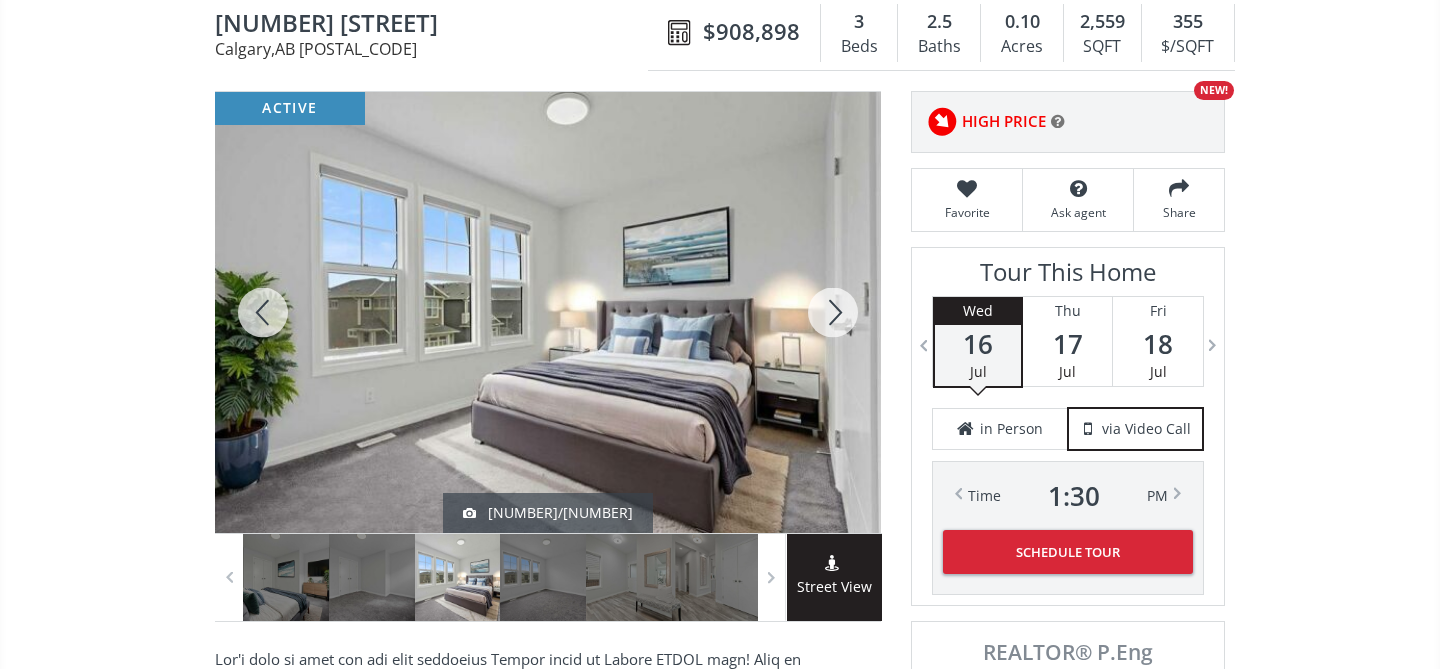 click at bounding box center [833, 312] 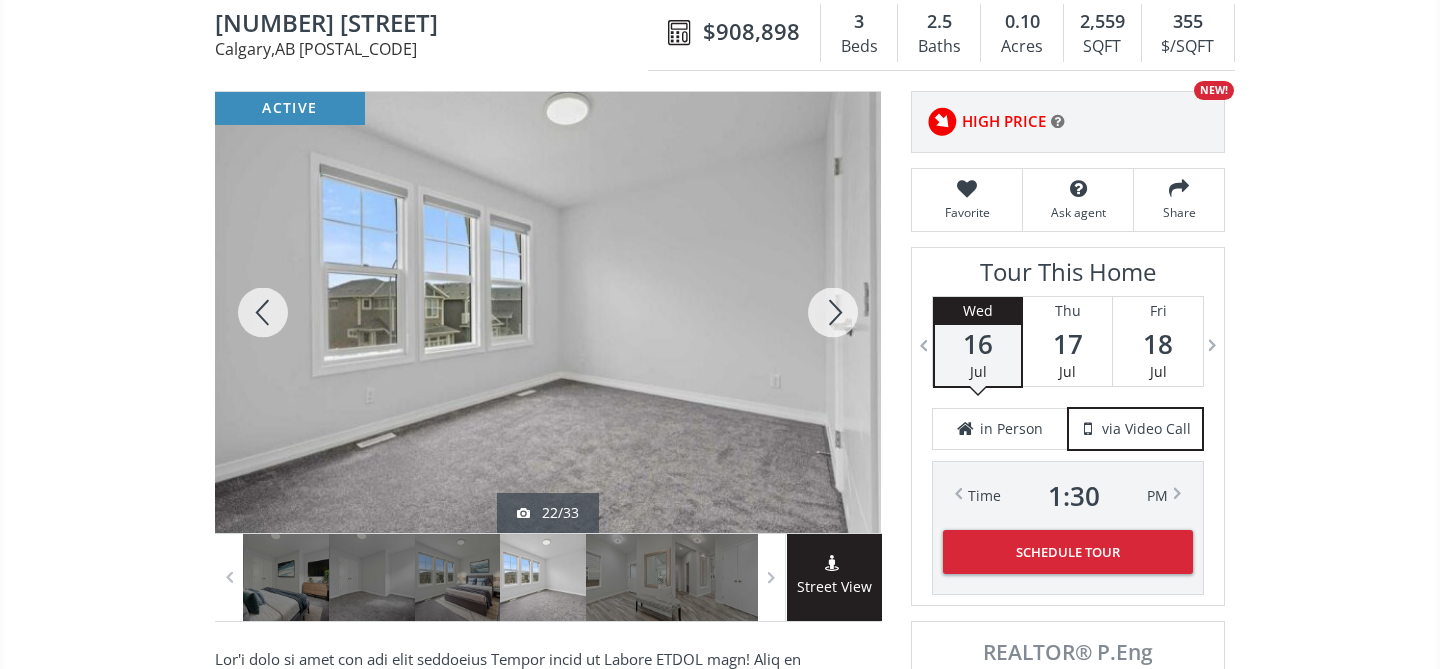 click at bounding box center (833, 312) 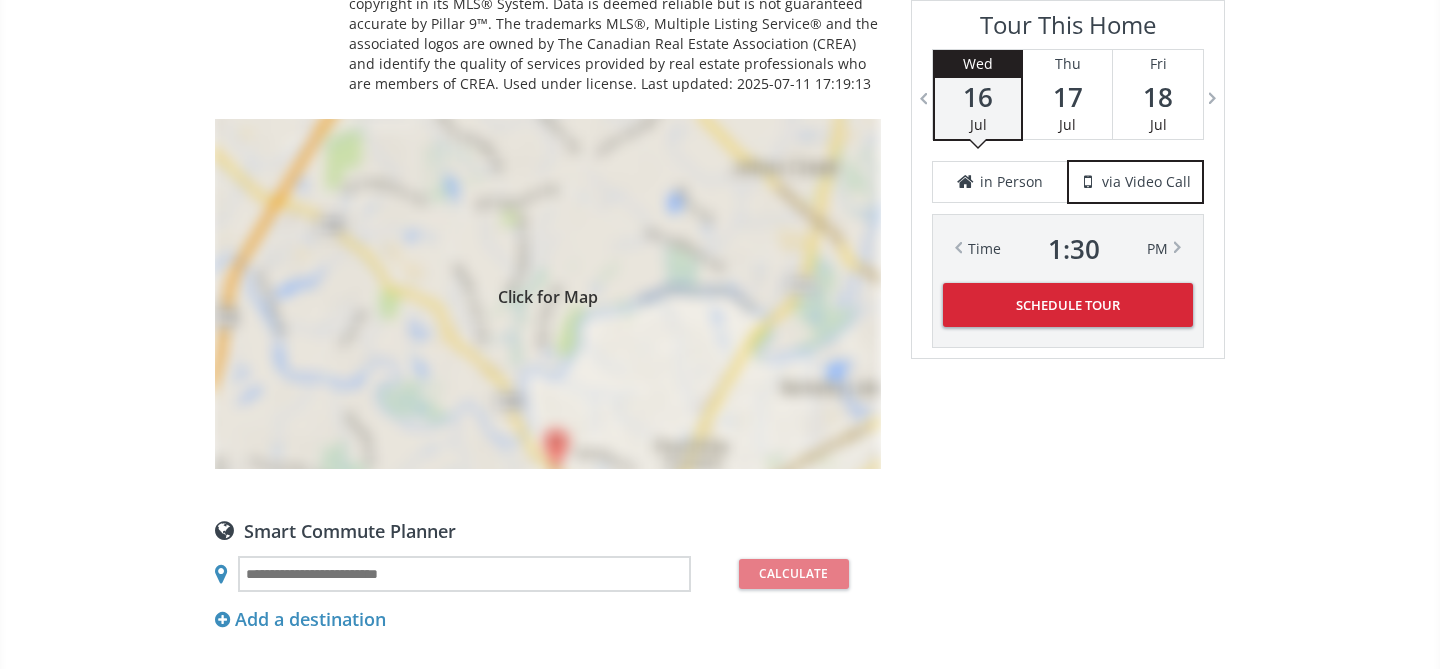scroll, scrollTop: 1571, scrollLeft: 0, axis: vertical 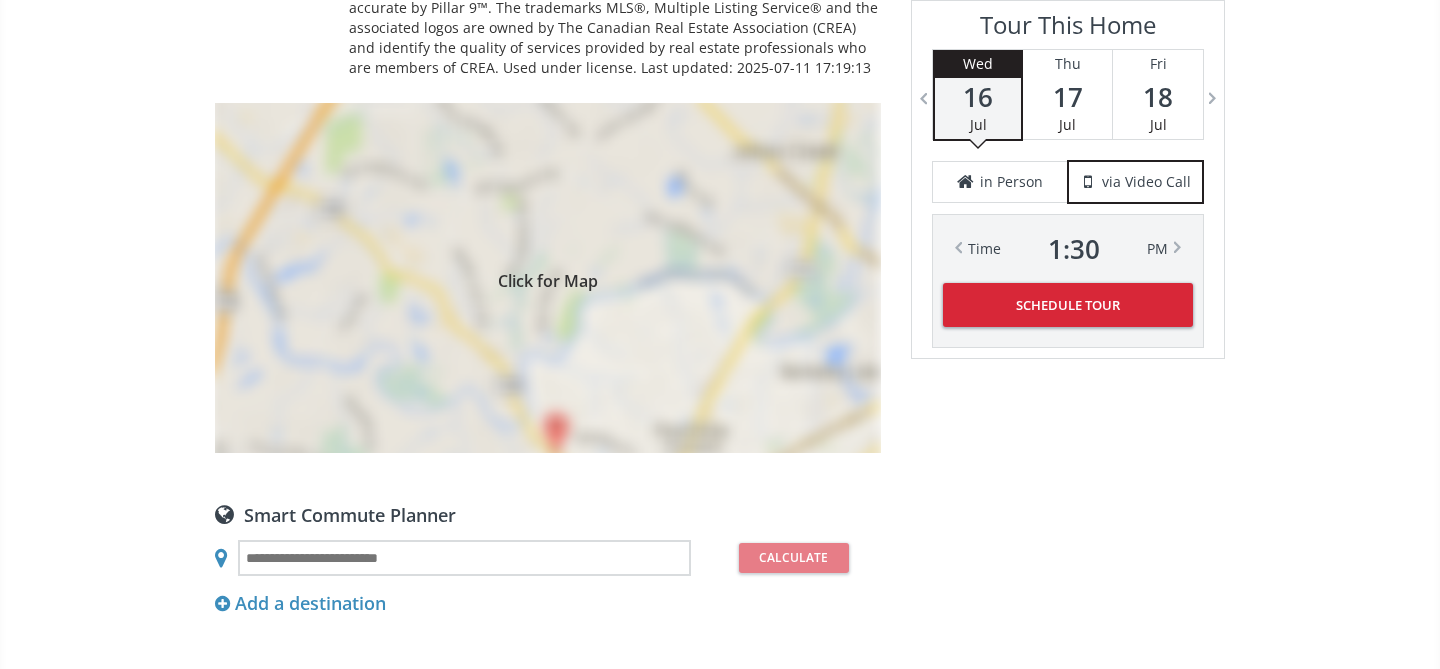 click on "Click for Map" at bounding box center (548, 278) 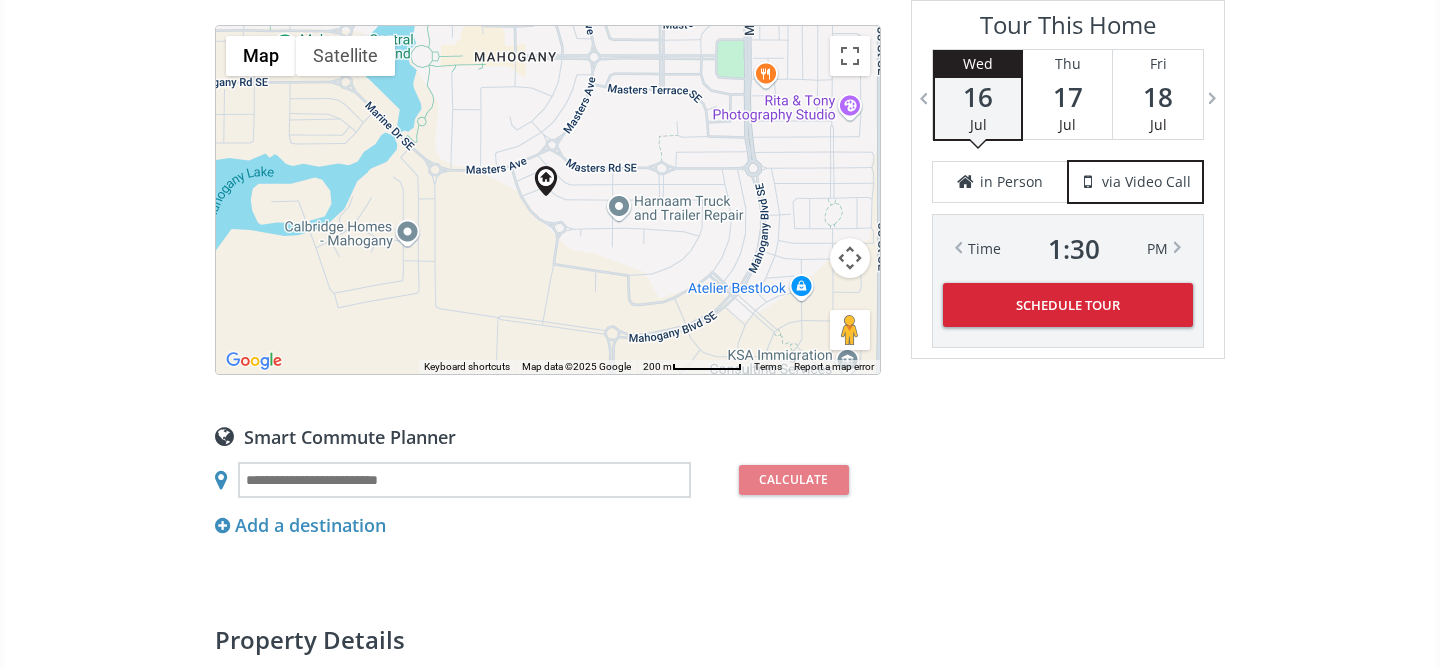 scroll, scrollTop: 1648, scrollLeft: 0, axis: vertical 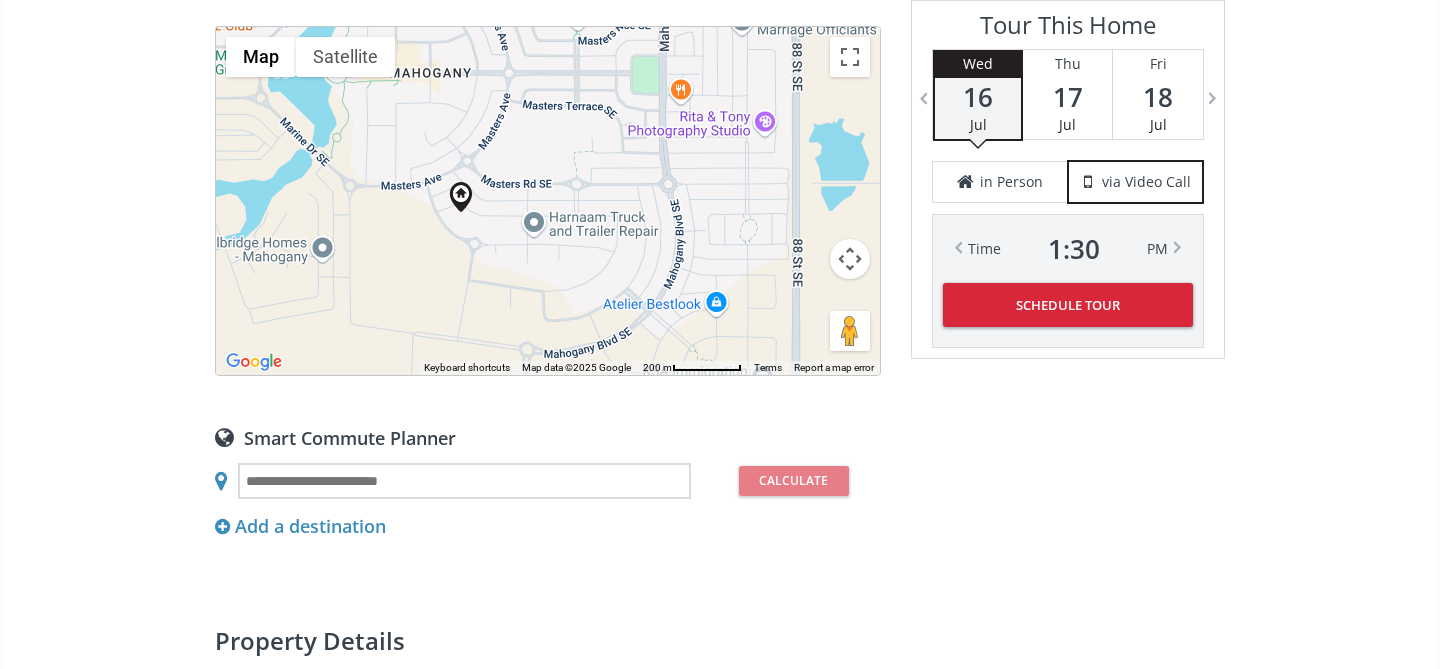 drag, startPoint x: 675, startPoint y: 240, endPoint x: 587, endPoint y: 255, distance: 89.26926 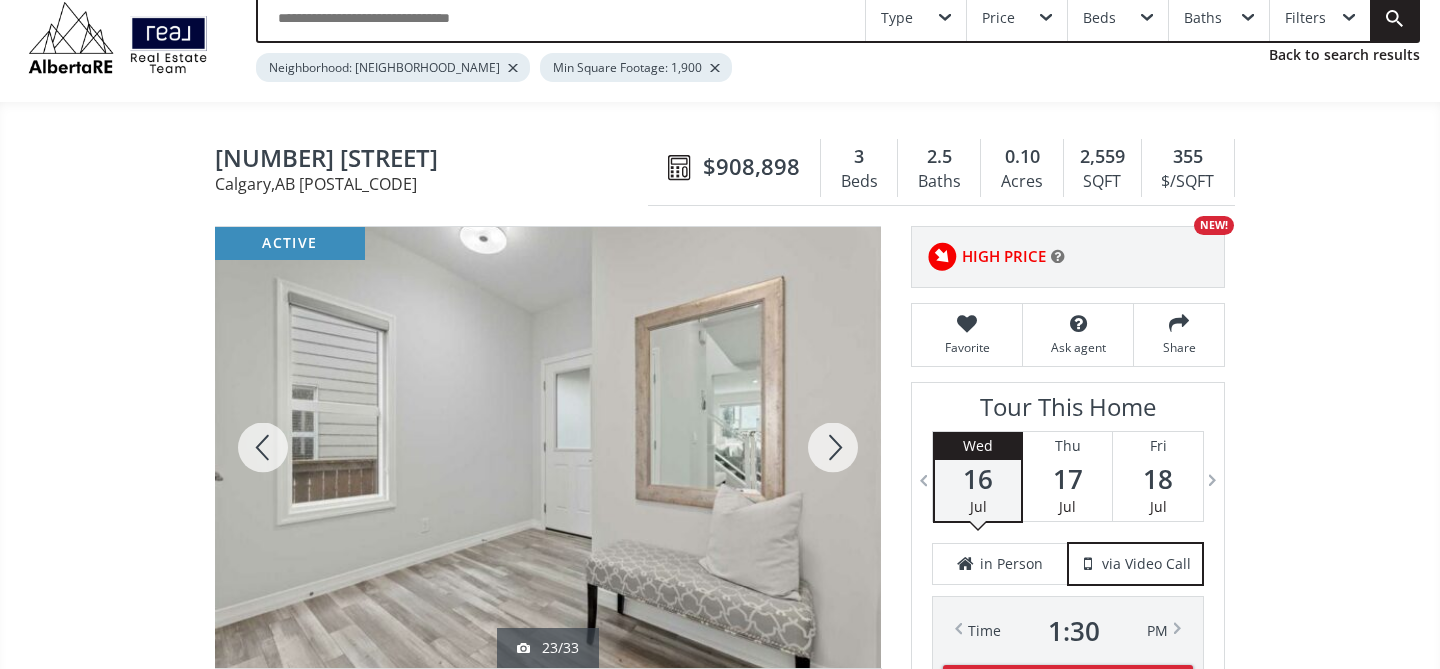 scroll, scrollTop: 0, scrollLeft: 0, axis: both 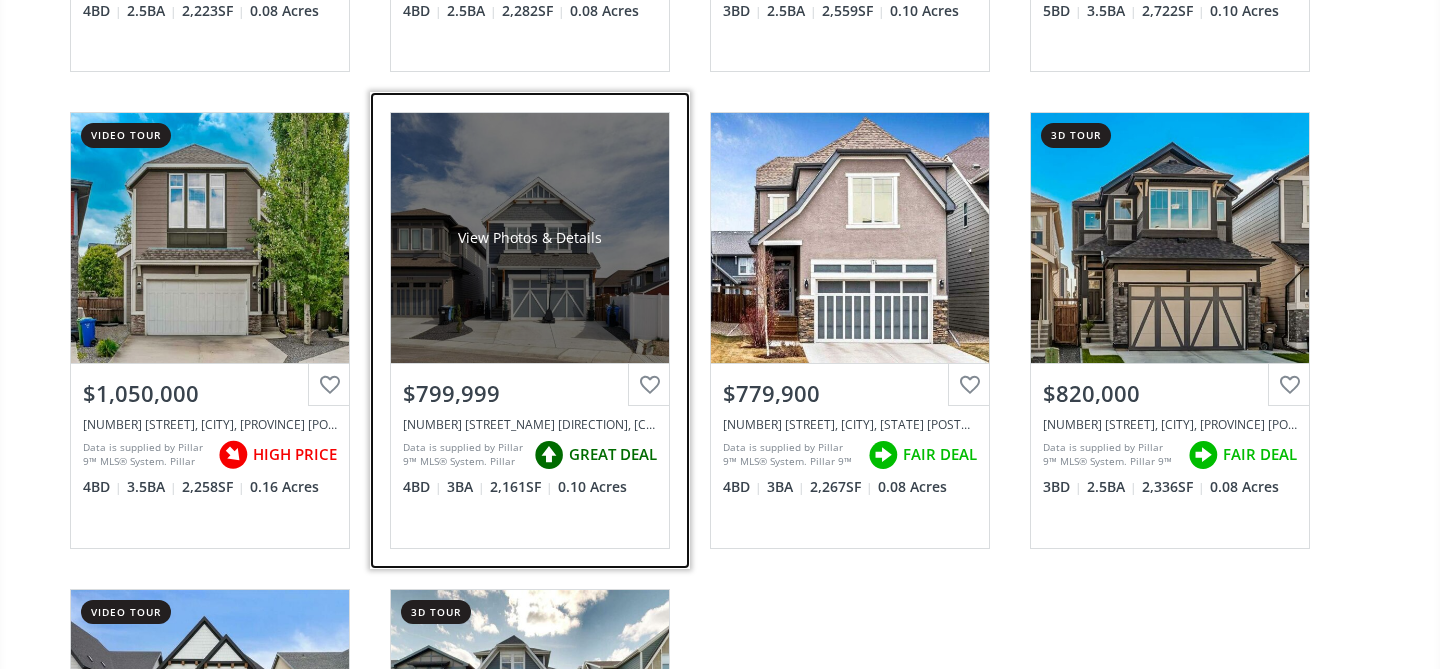 click on "View Photos & Details" at bounding box center [530, 238] 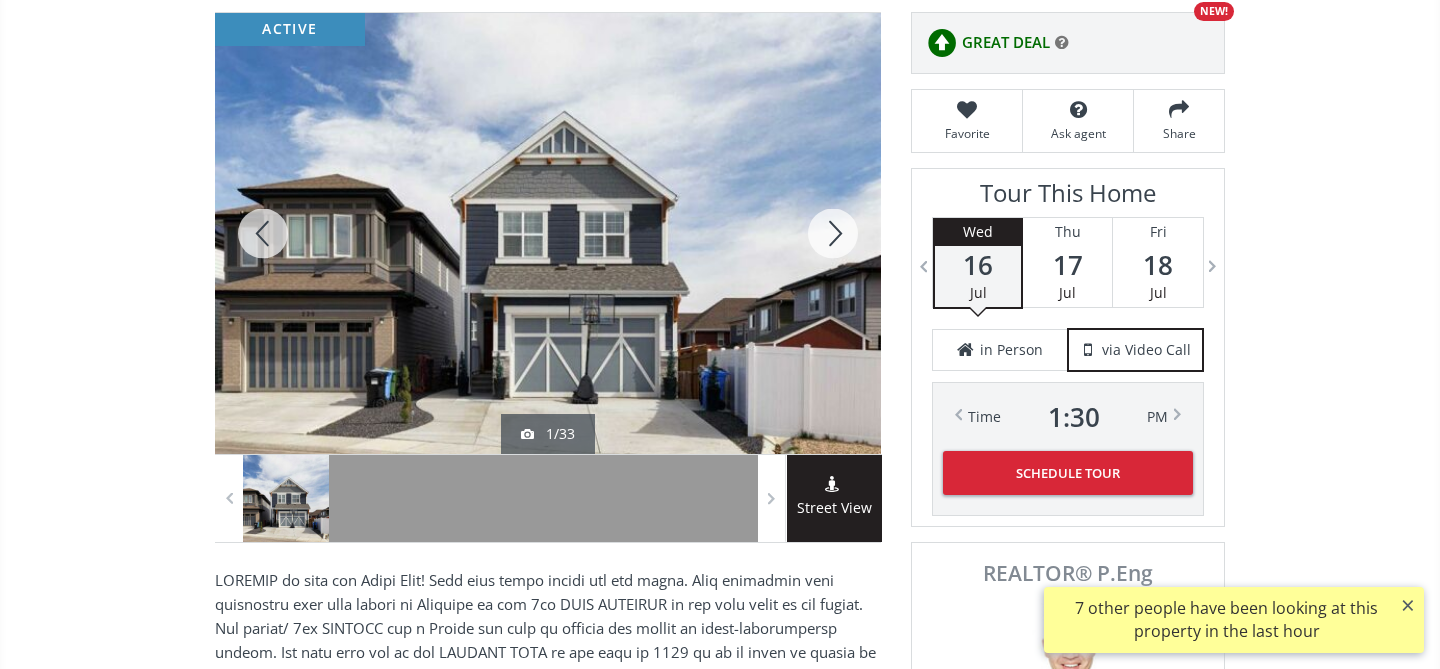 scroll, scrollTop: 295, scrollLeft: 0, axis: vertical 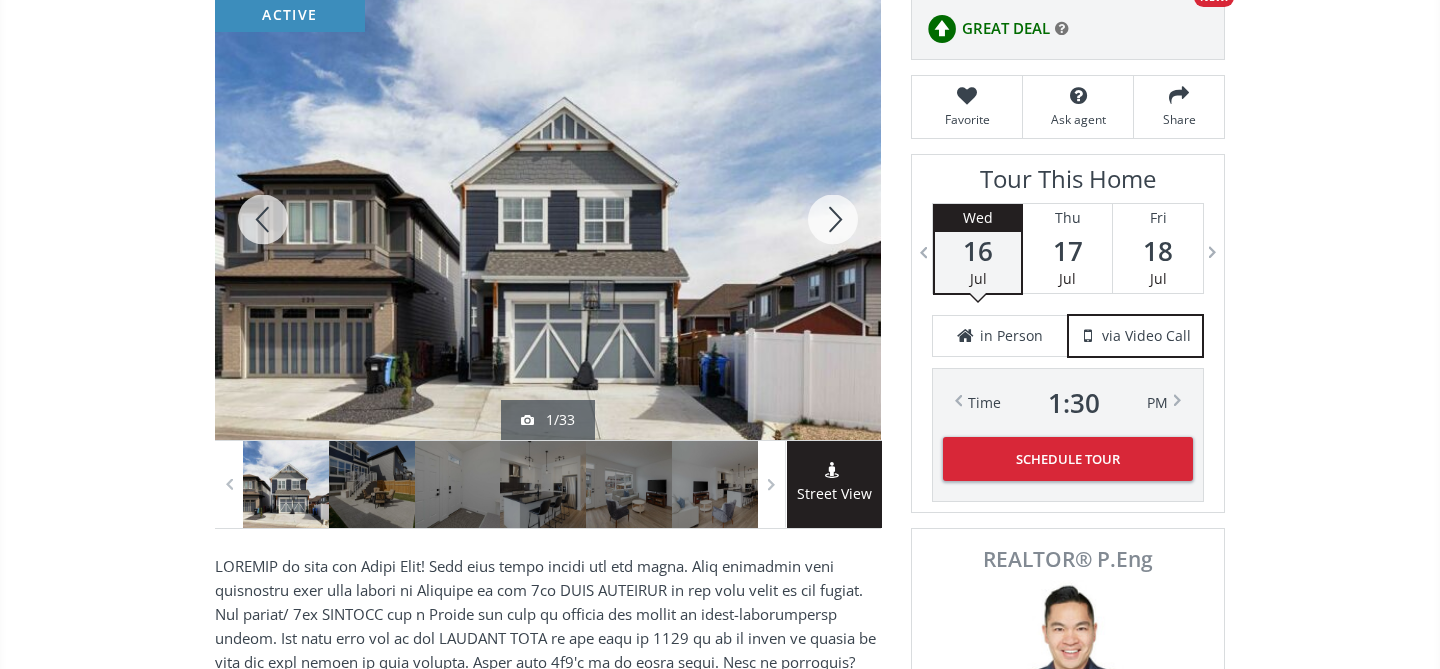click at bounding box center [833, 219] 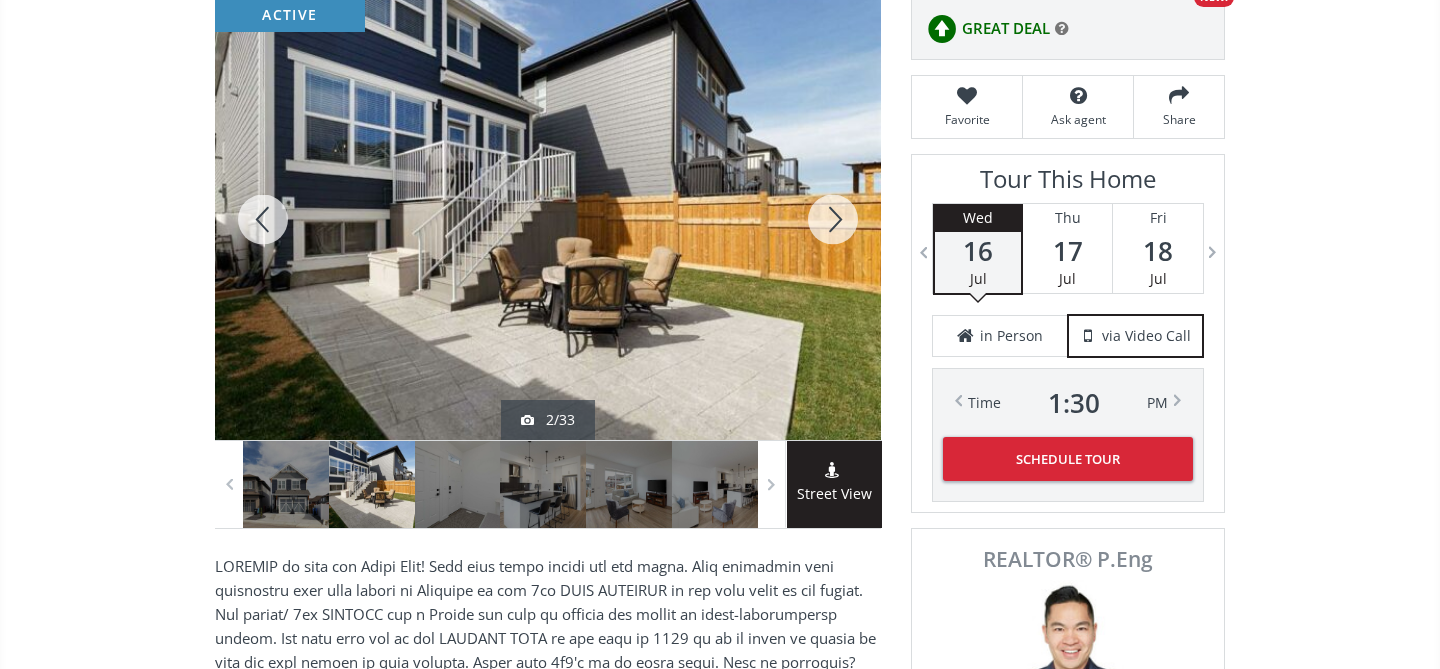 click at bounding box center (833, 219) 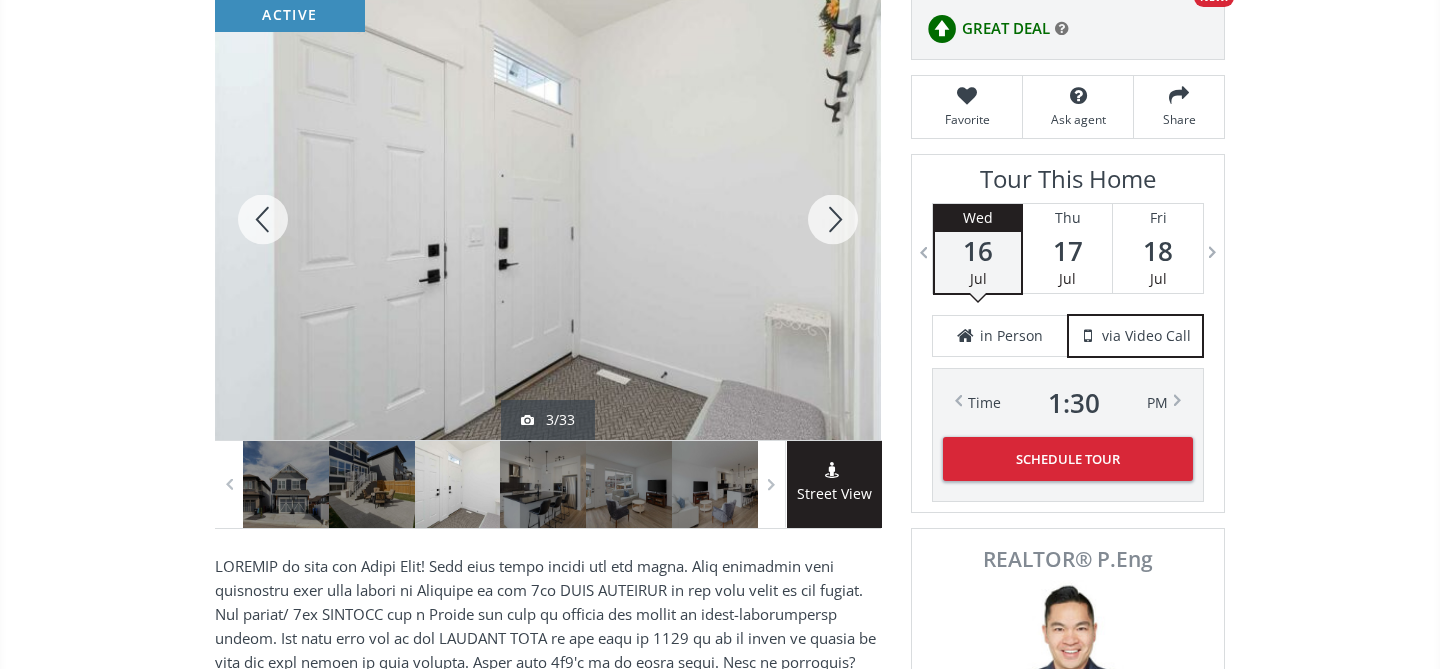 click at bounding box center [833, 219] 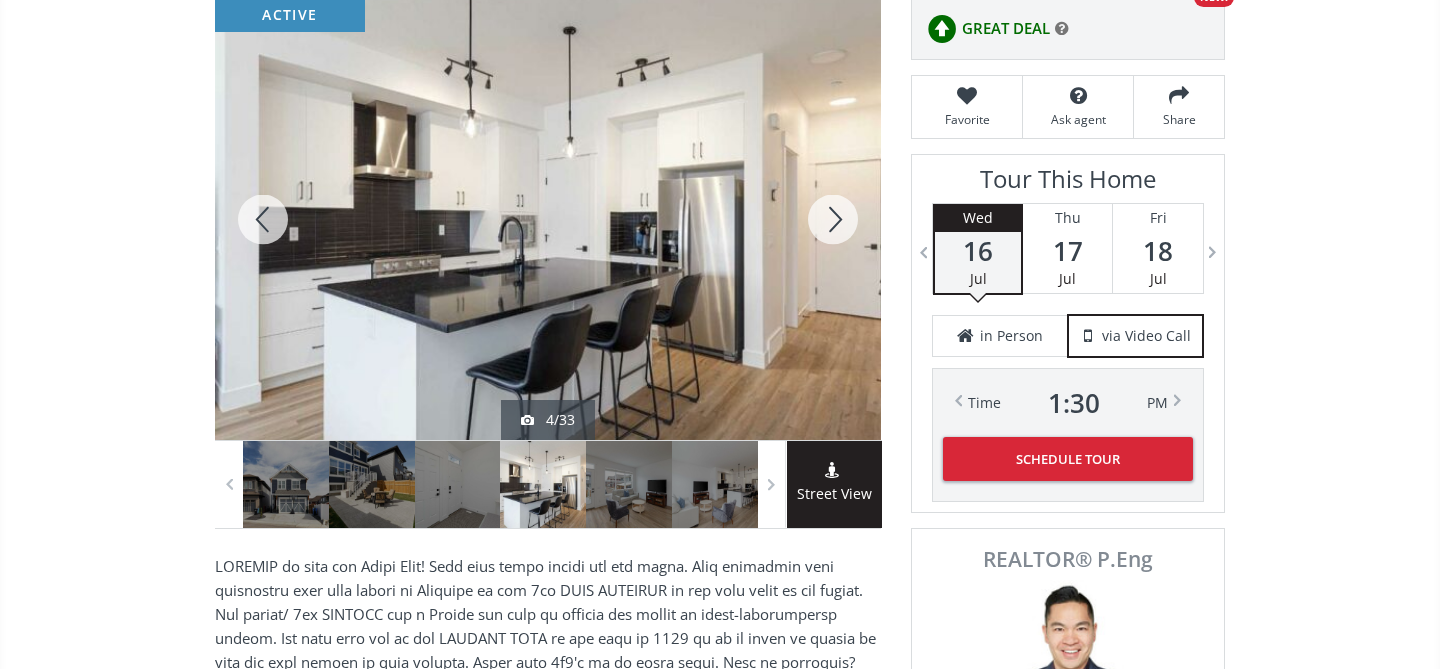click at bounding box center [833, 219] 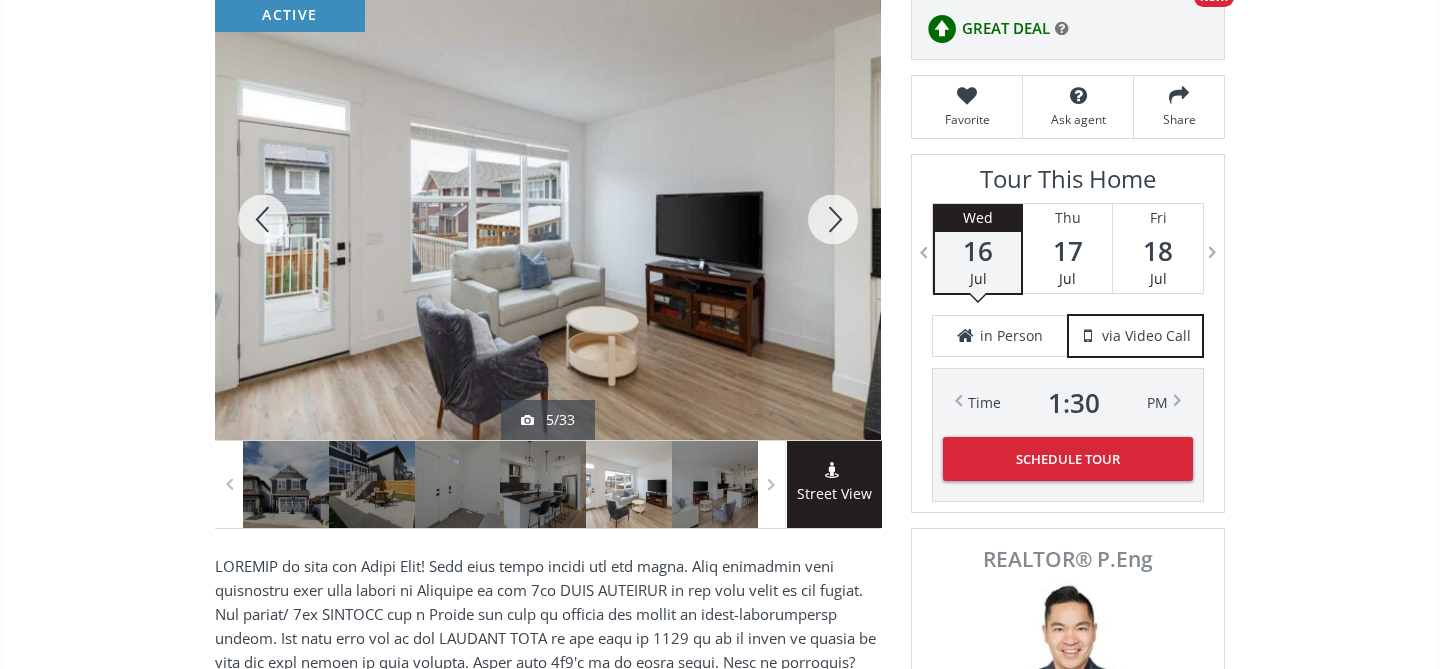 click at bounding box center (833, 219) 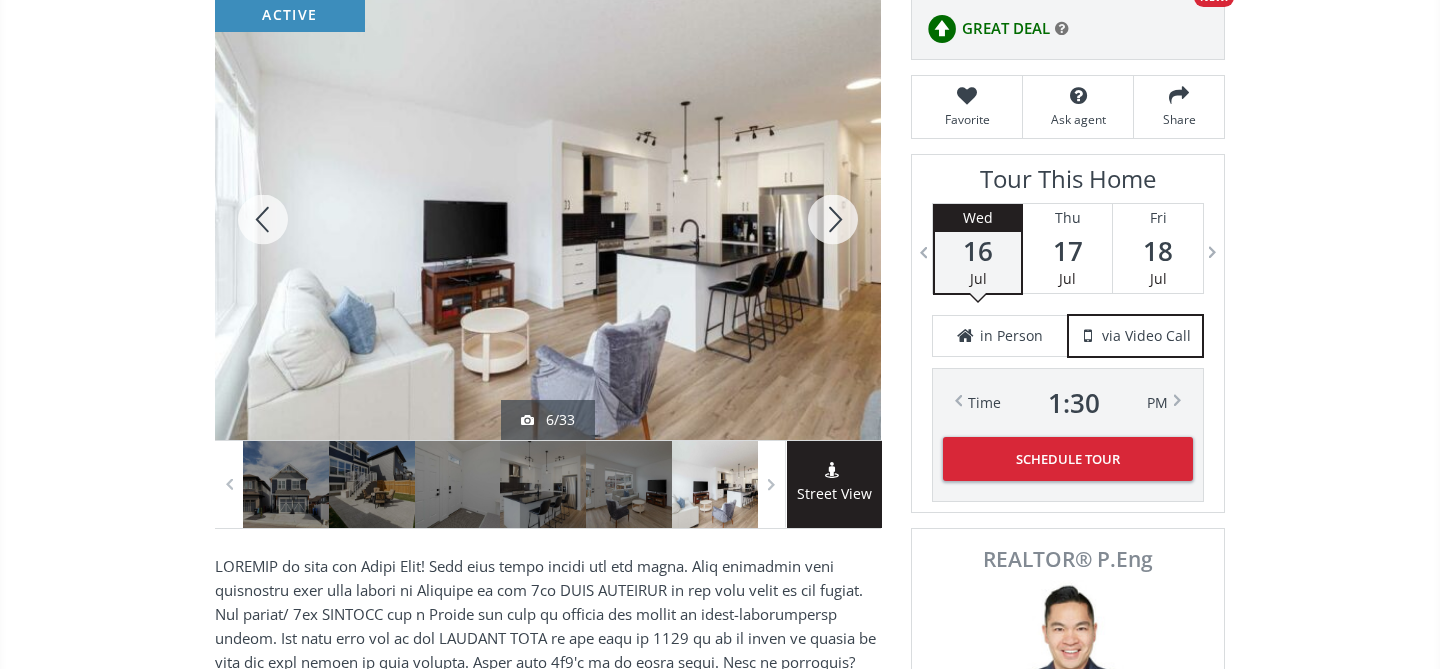 click at bounding box center [833, 219] 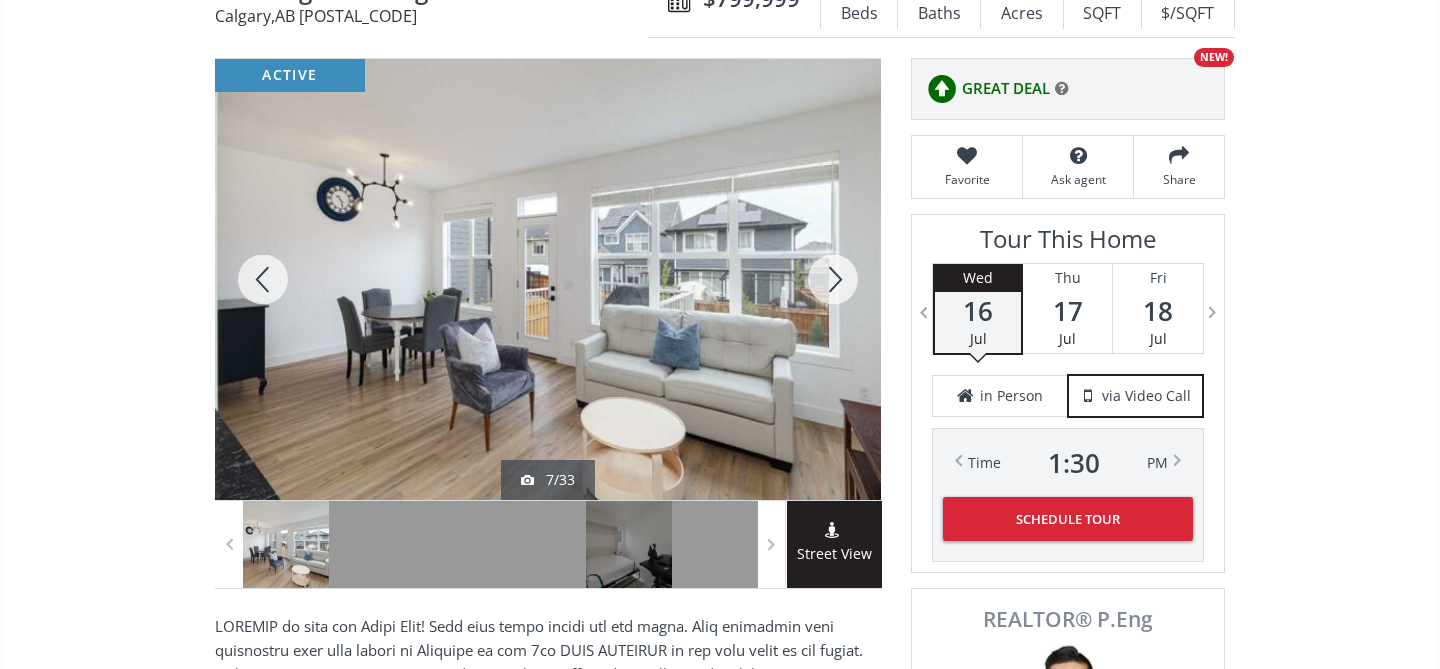 scroll, scrollTop: 244, scrollLeft: 0, axis: vertical 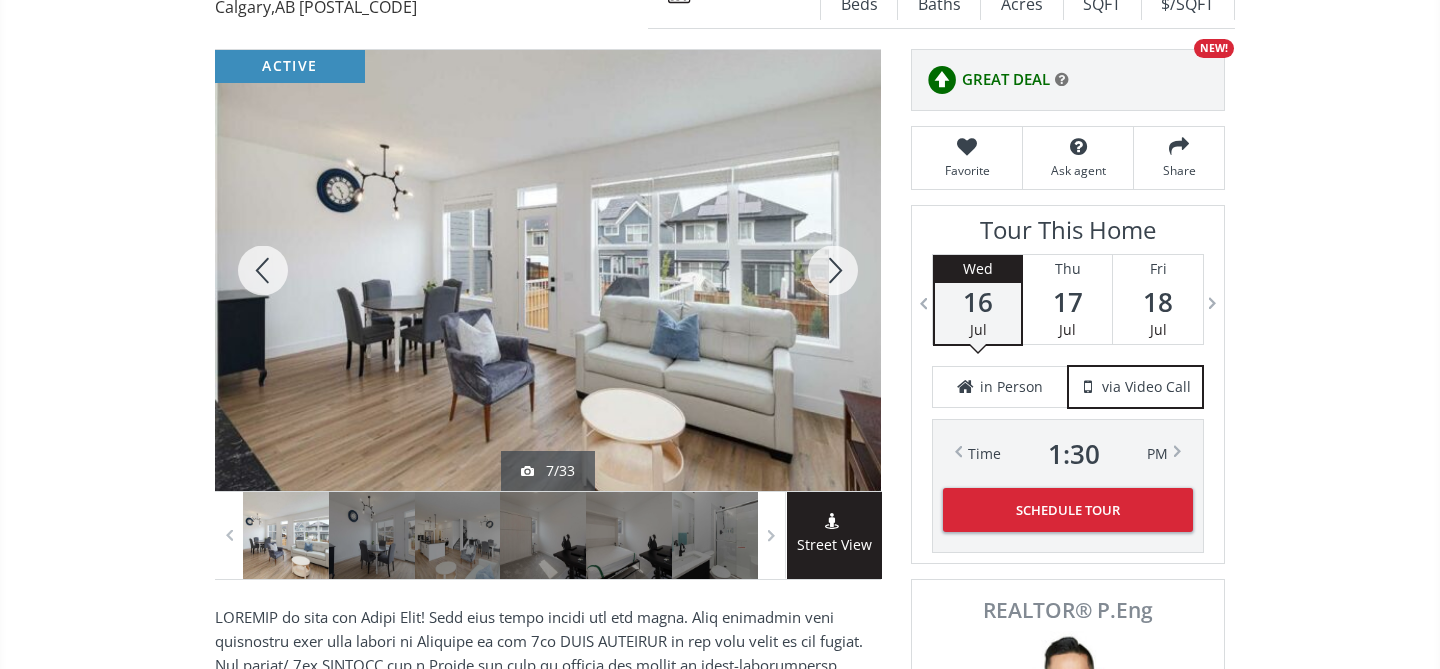 click at bounding box center [833, 270] 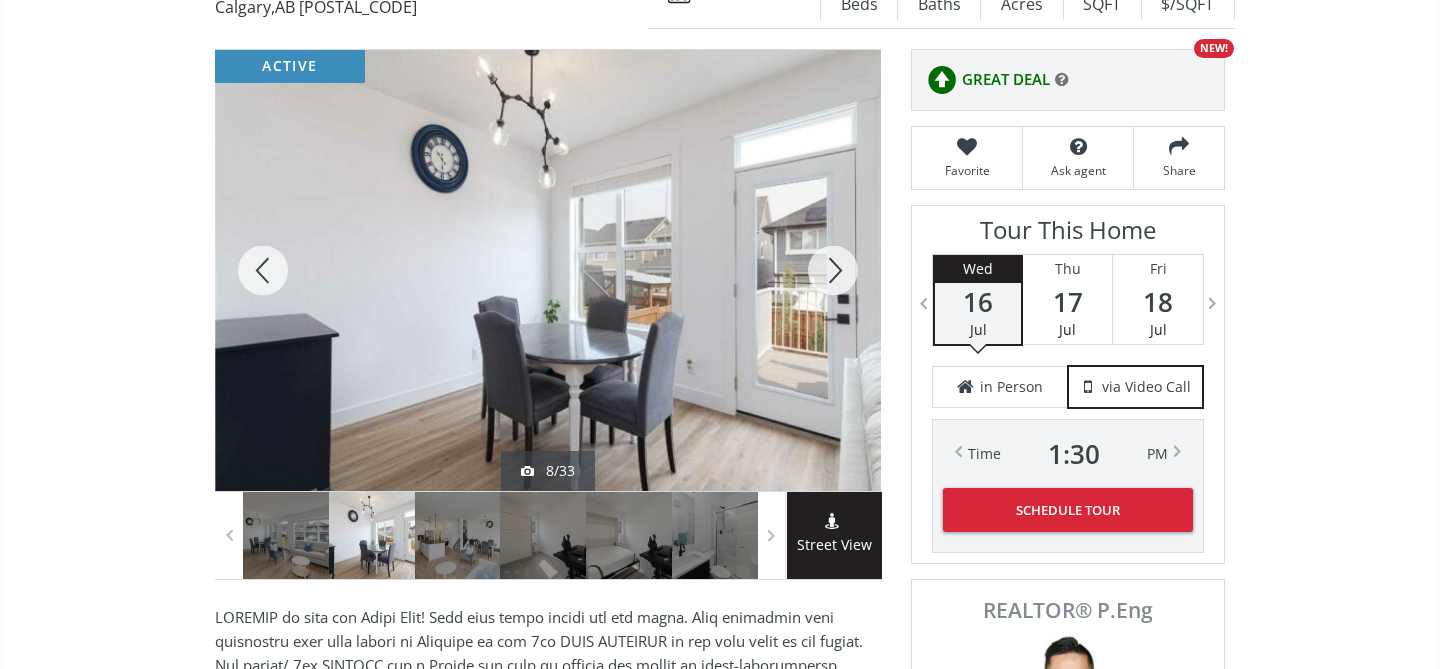 click at bounding box center (833, 270) 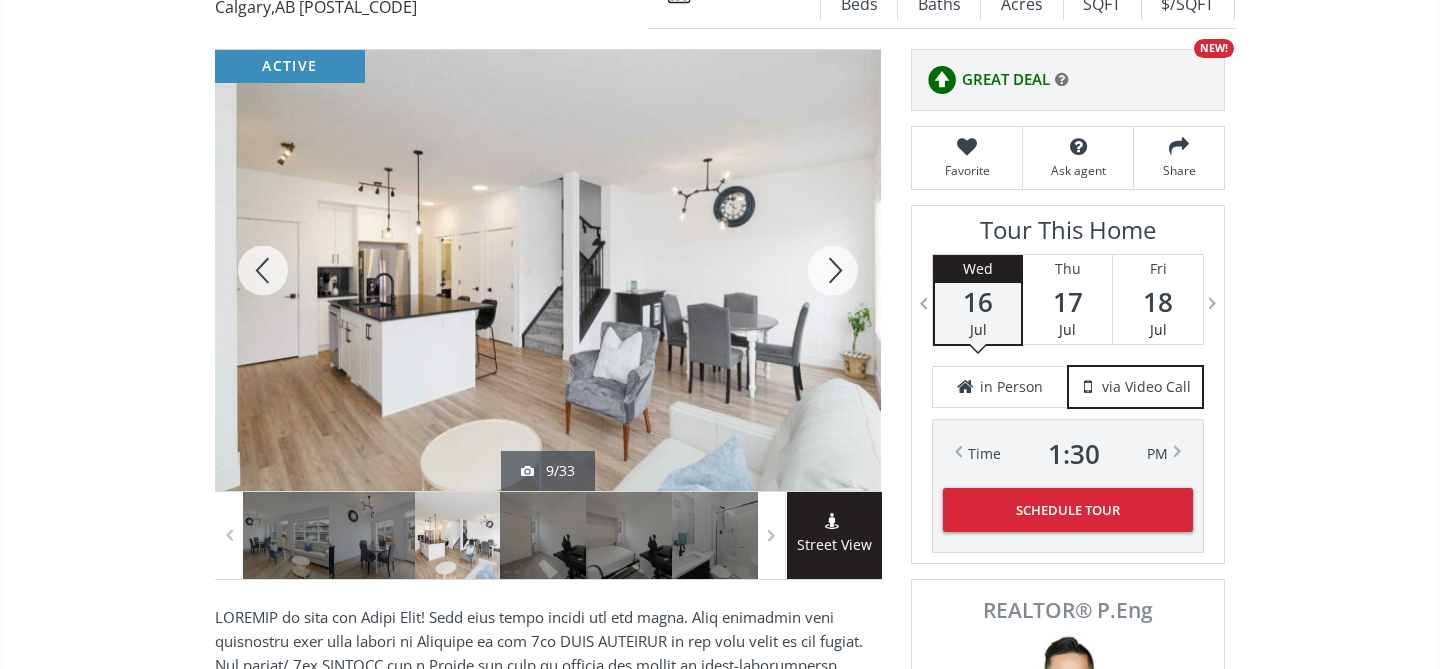 click at bounding box center [833, 270] 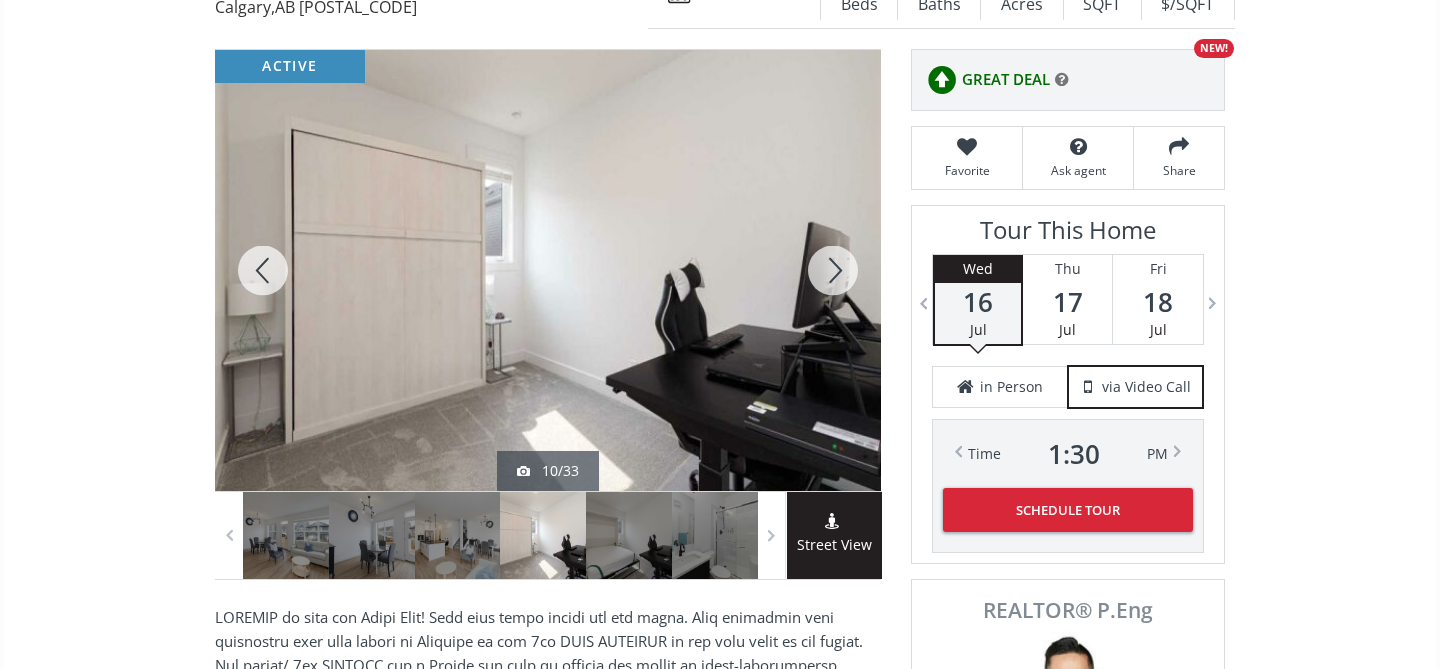 click at bounding box center [833, 270] 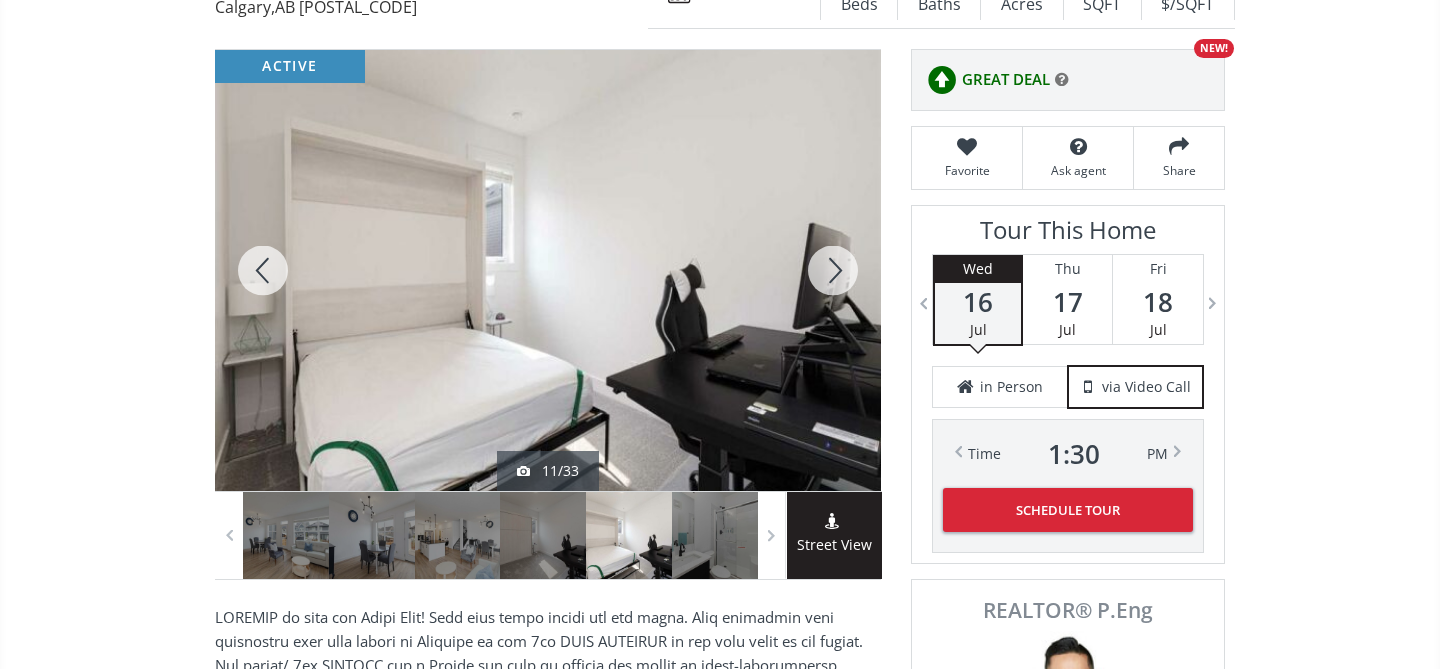 click at bounding box center (833, 270) 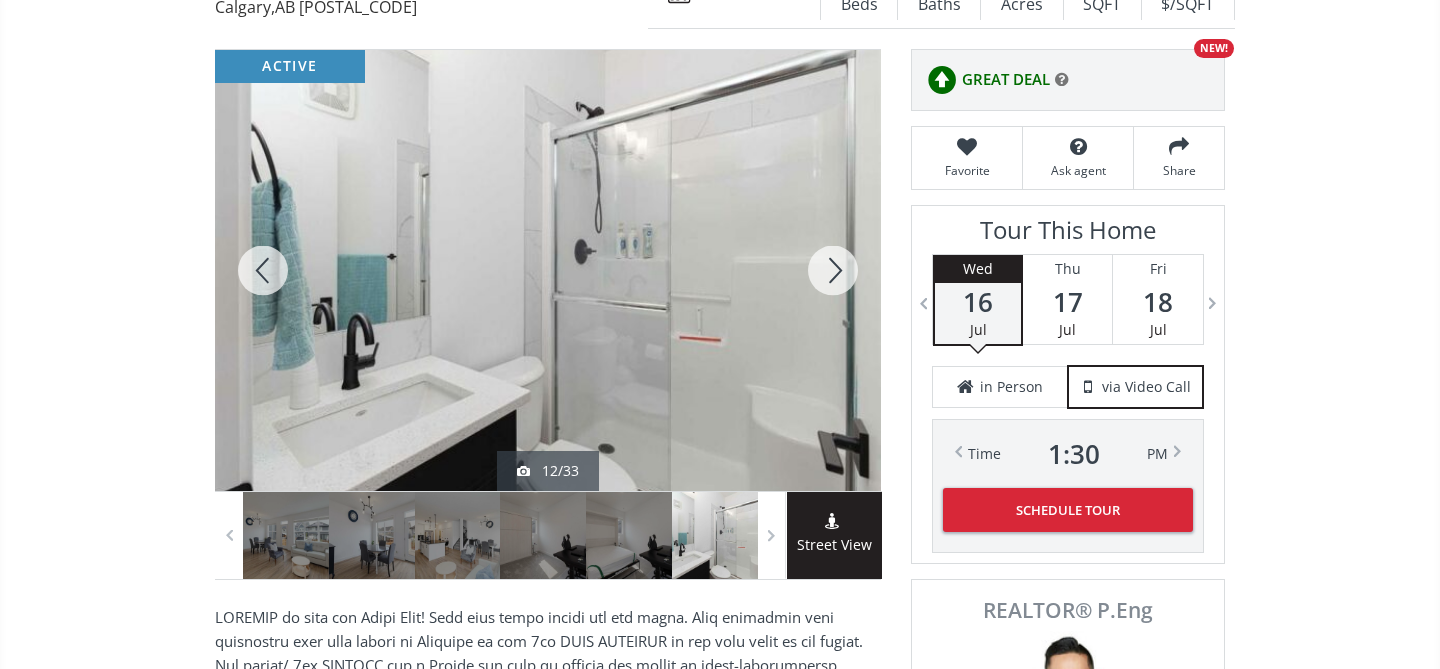 click at bounding box center [833, 270] 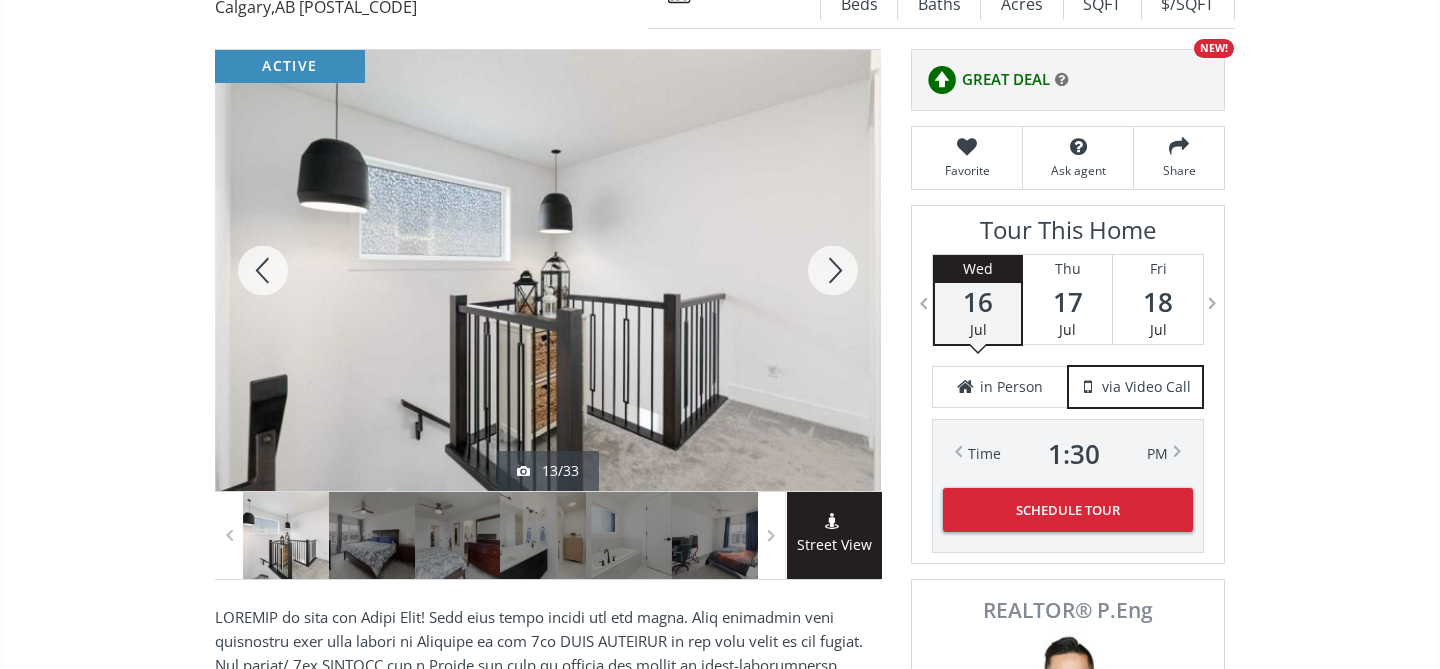 click at bounding box center (833, 270) 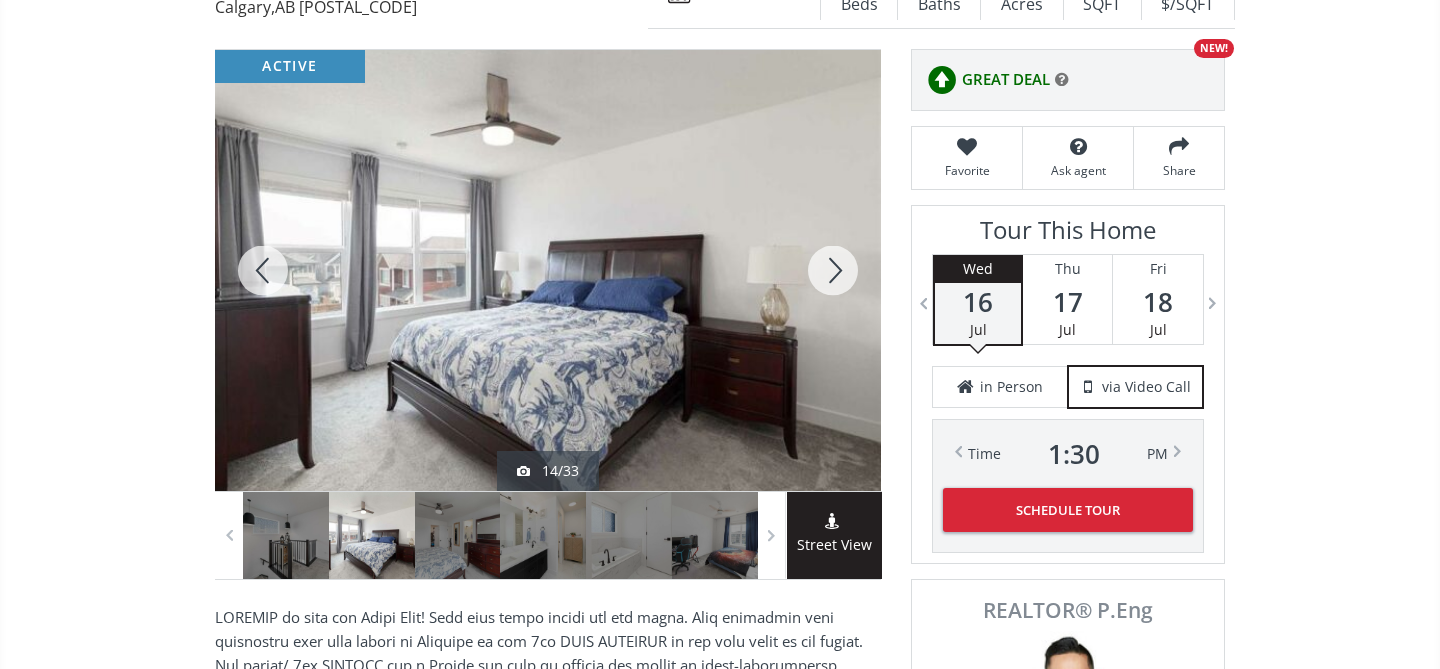 click at bounding box center [833, 270] 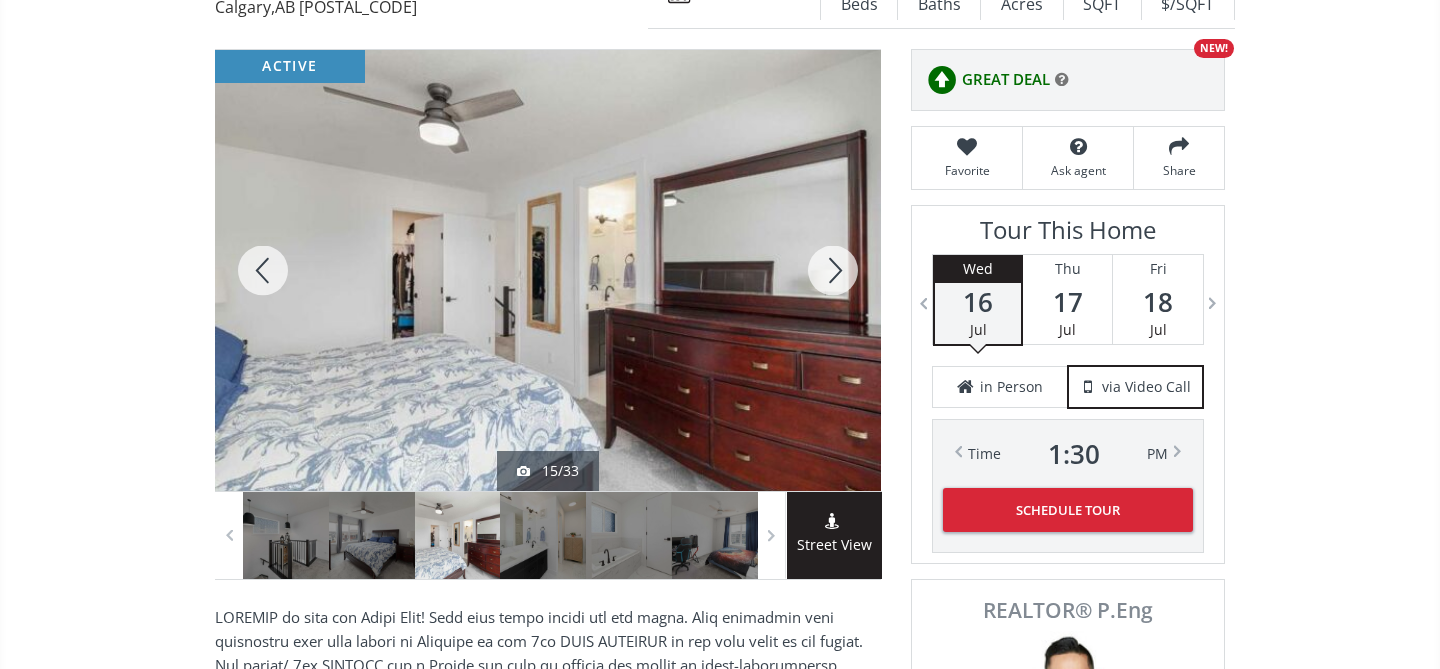 click at bounding box center [833, 270] 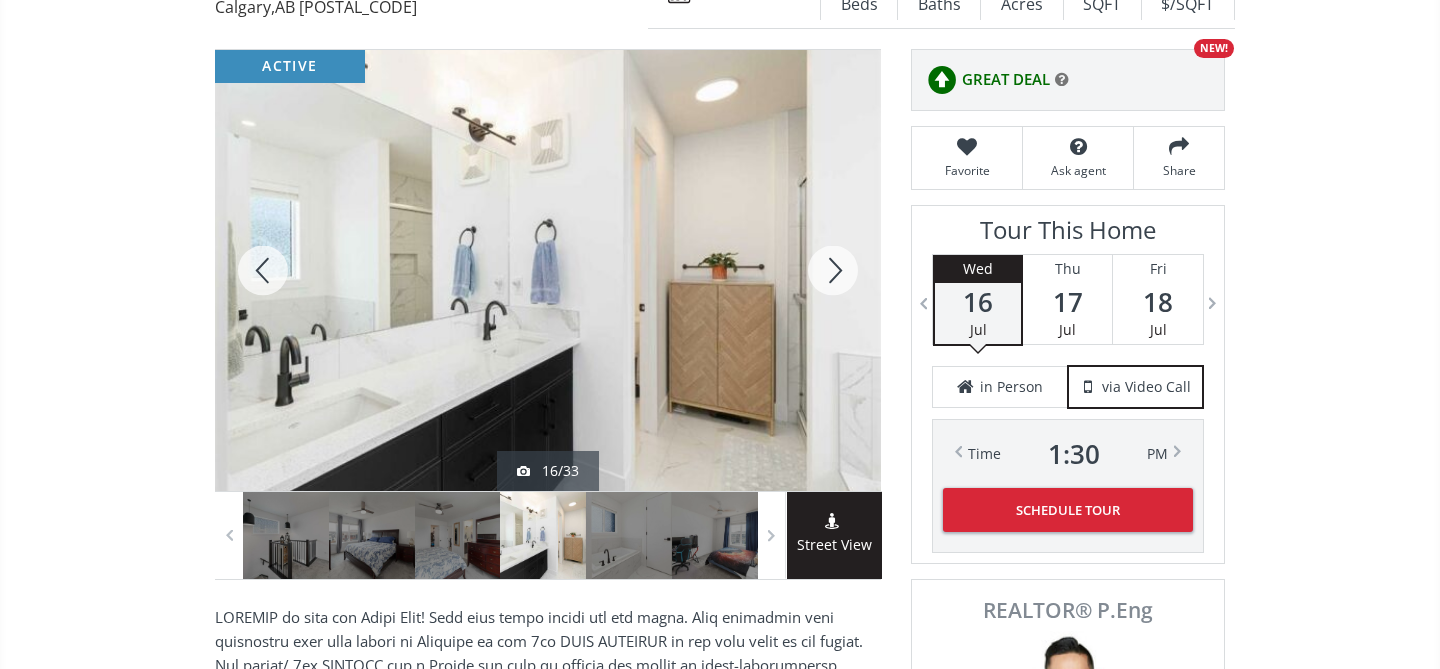 click at bounding box center (833, 270) 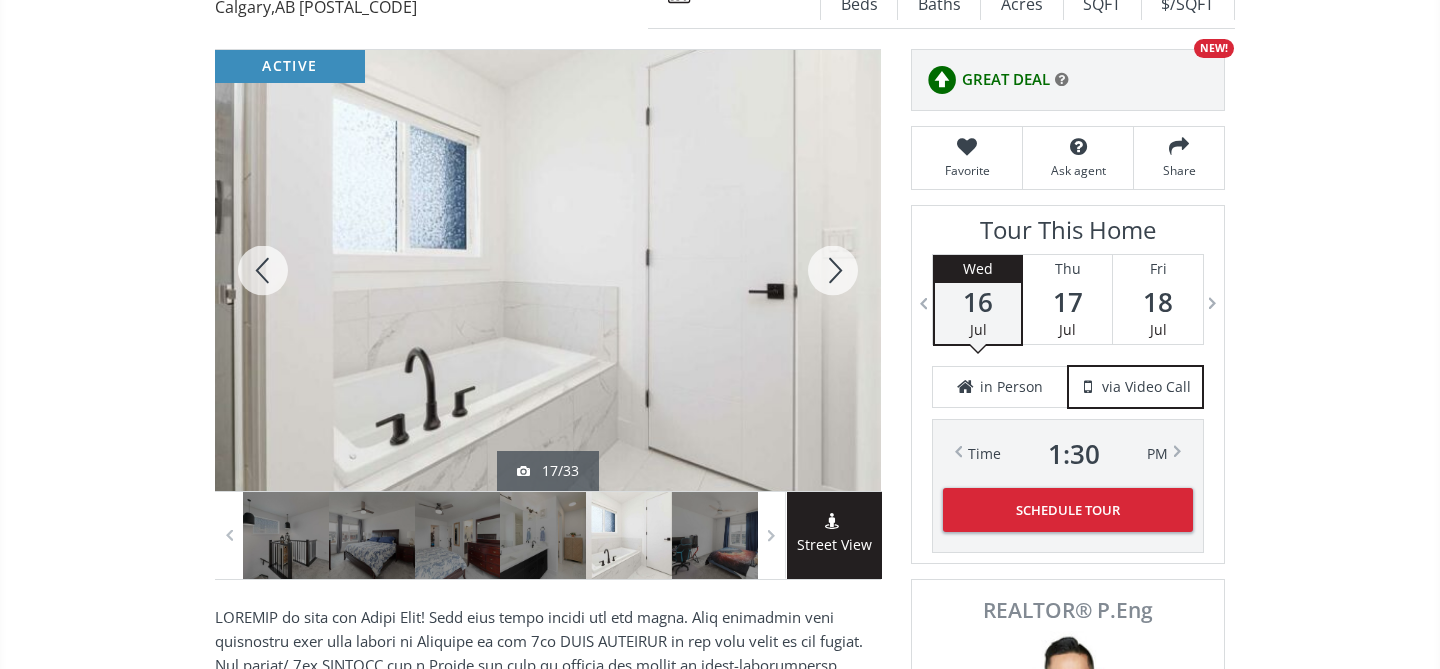 click at bounding box center [833, 270] 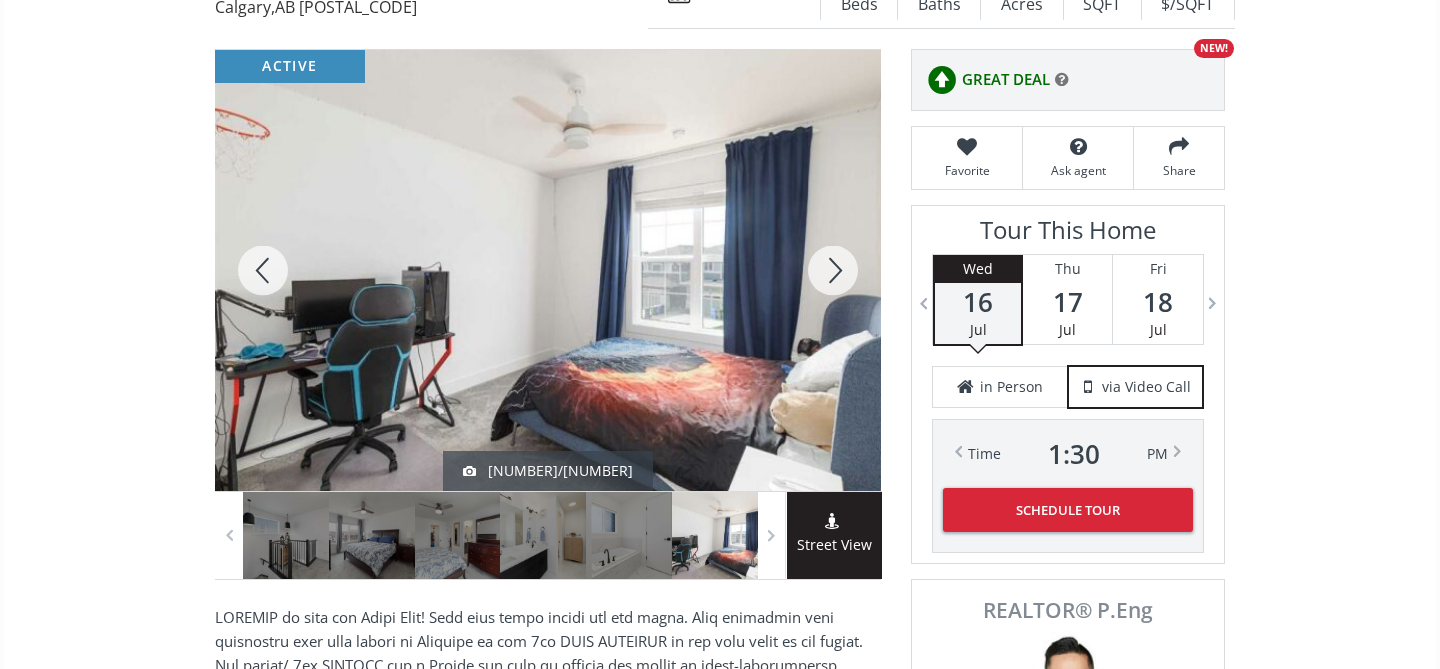 click at bounding box center (833, 270) 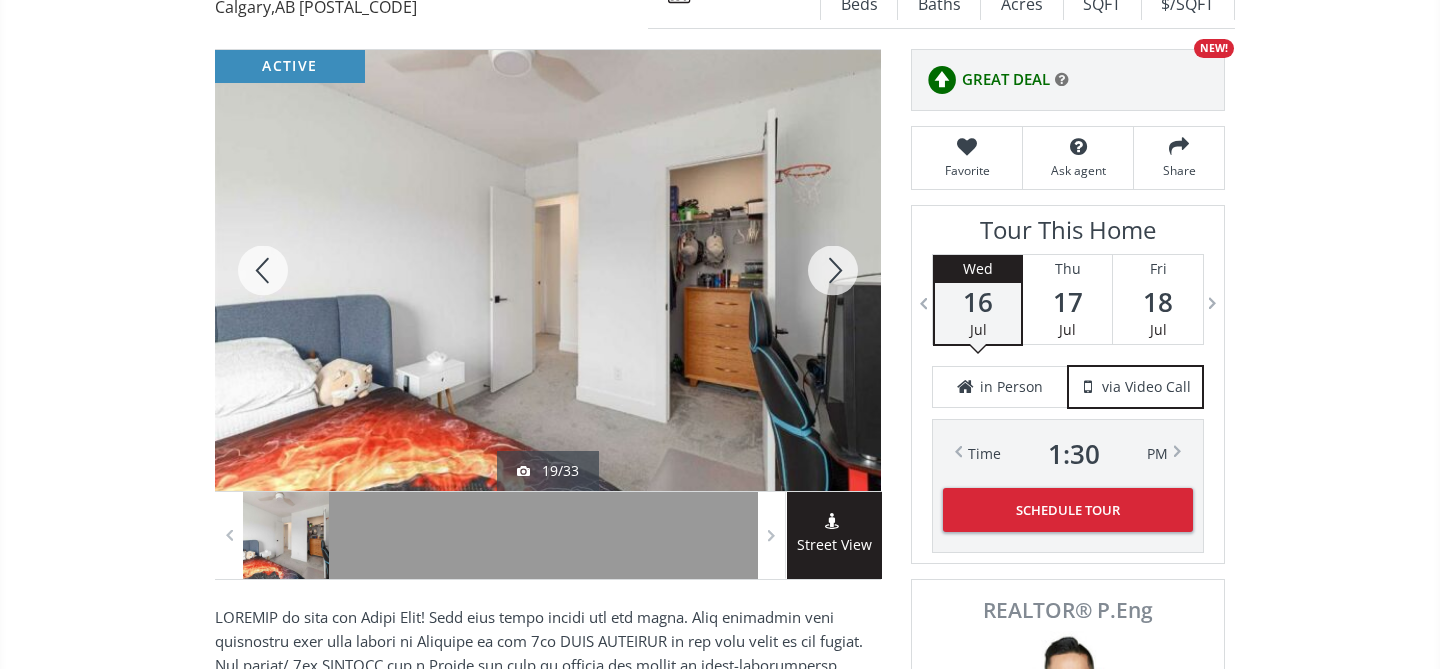 click at bounding box center [833, 270] 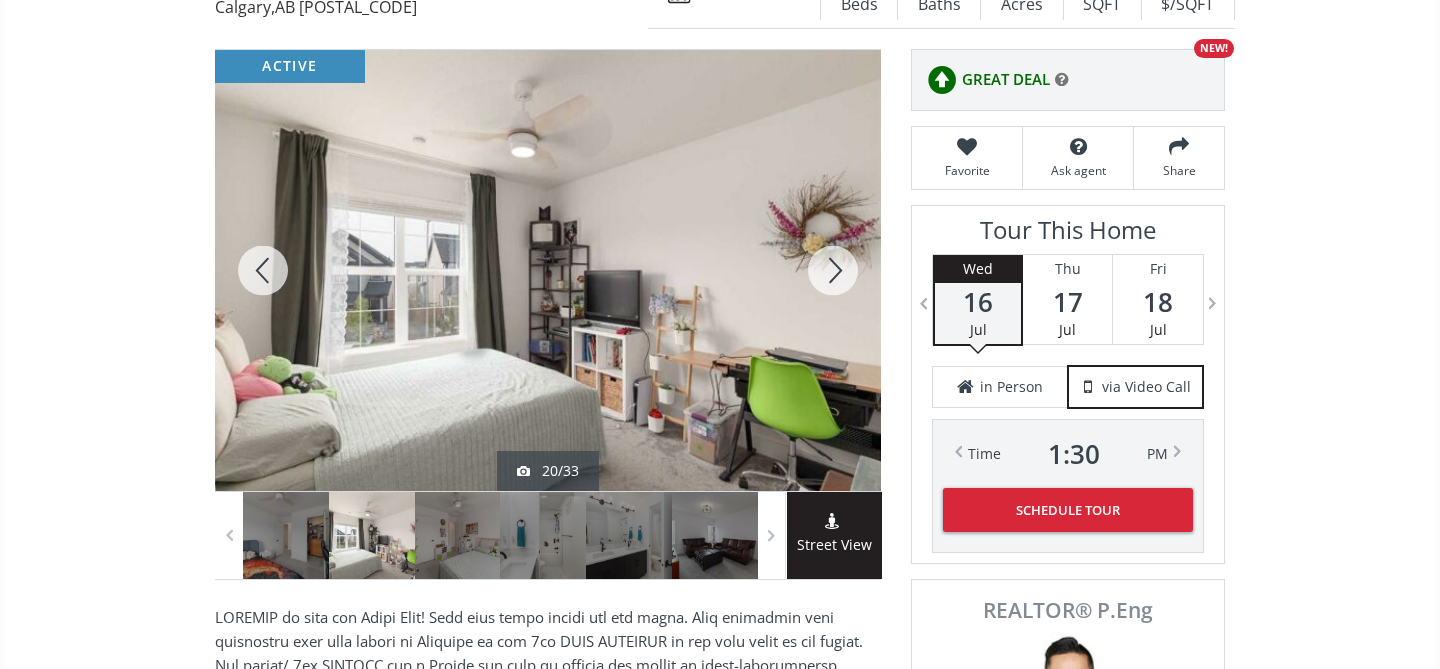 click at bounding box center (833, 270) 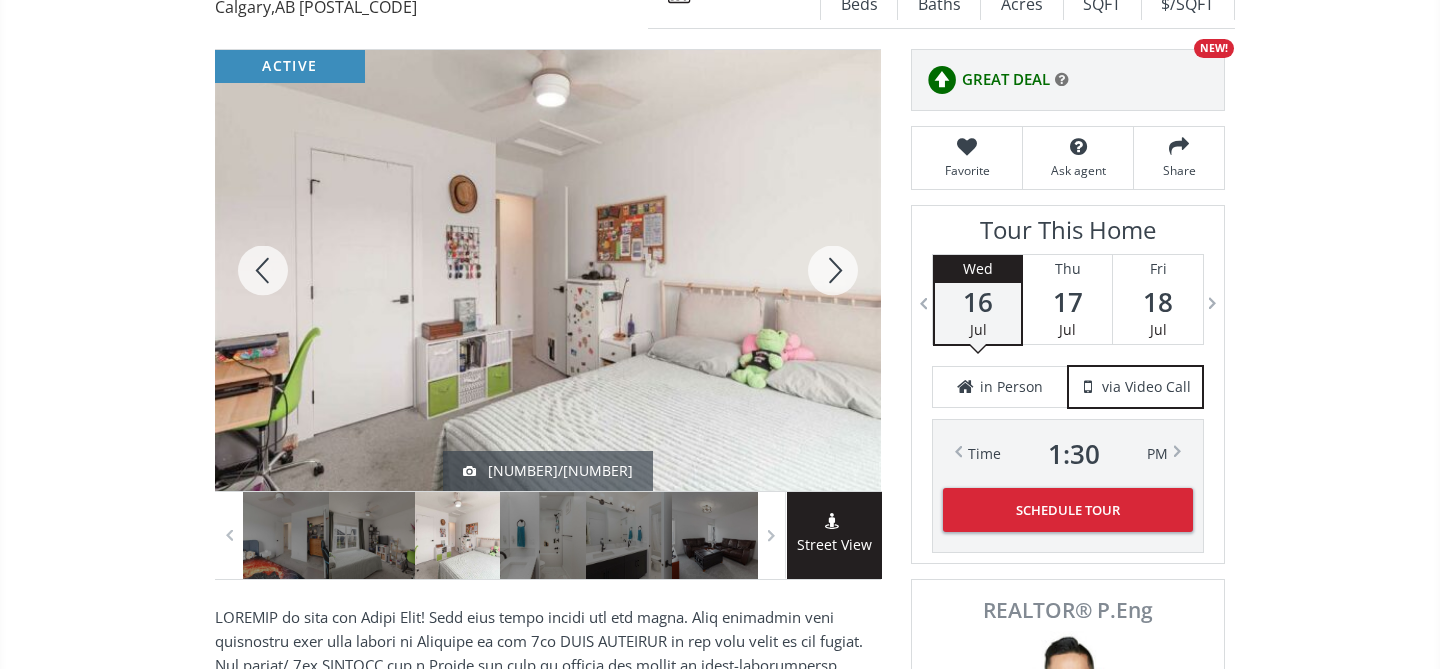 click at bounding box center (833, 270) 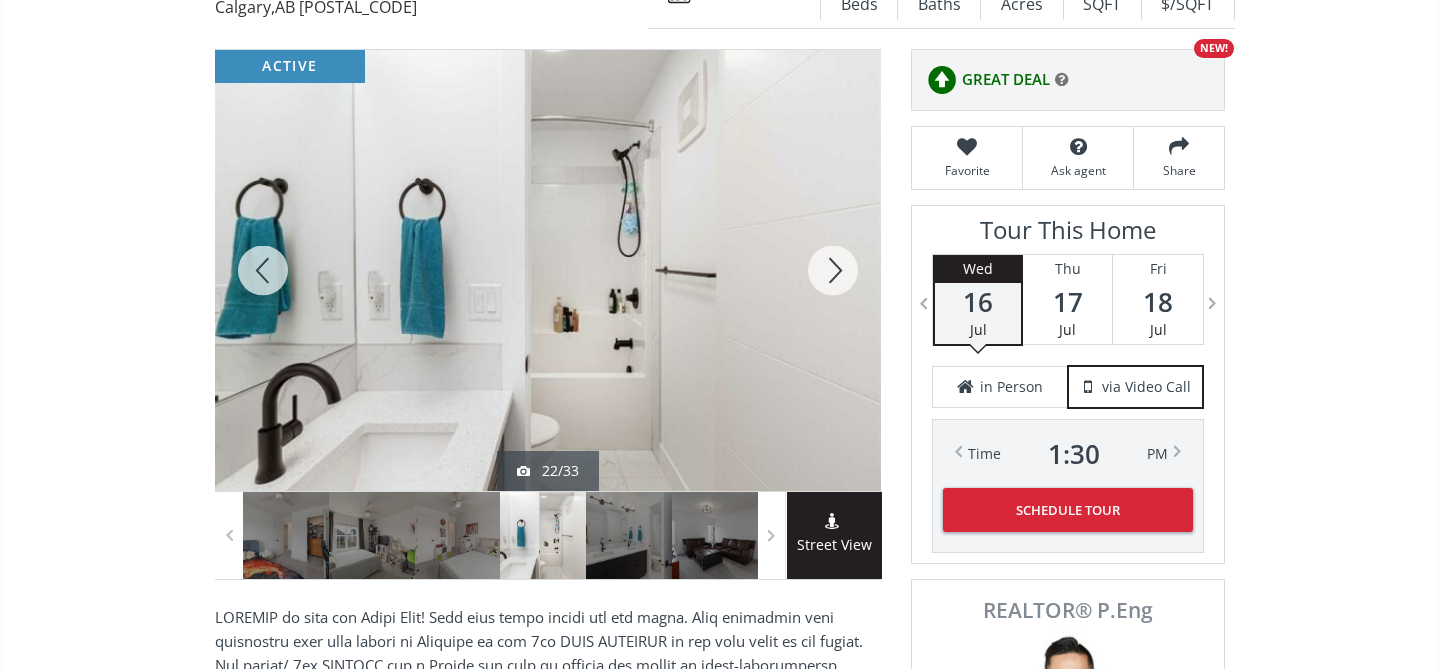 click at bounding box center [833, 270] 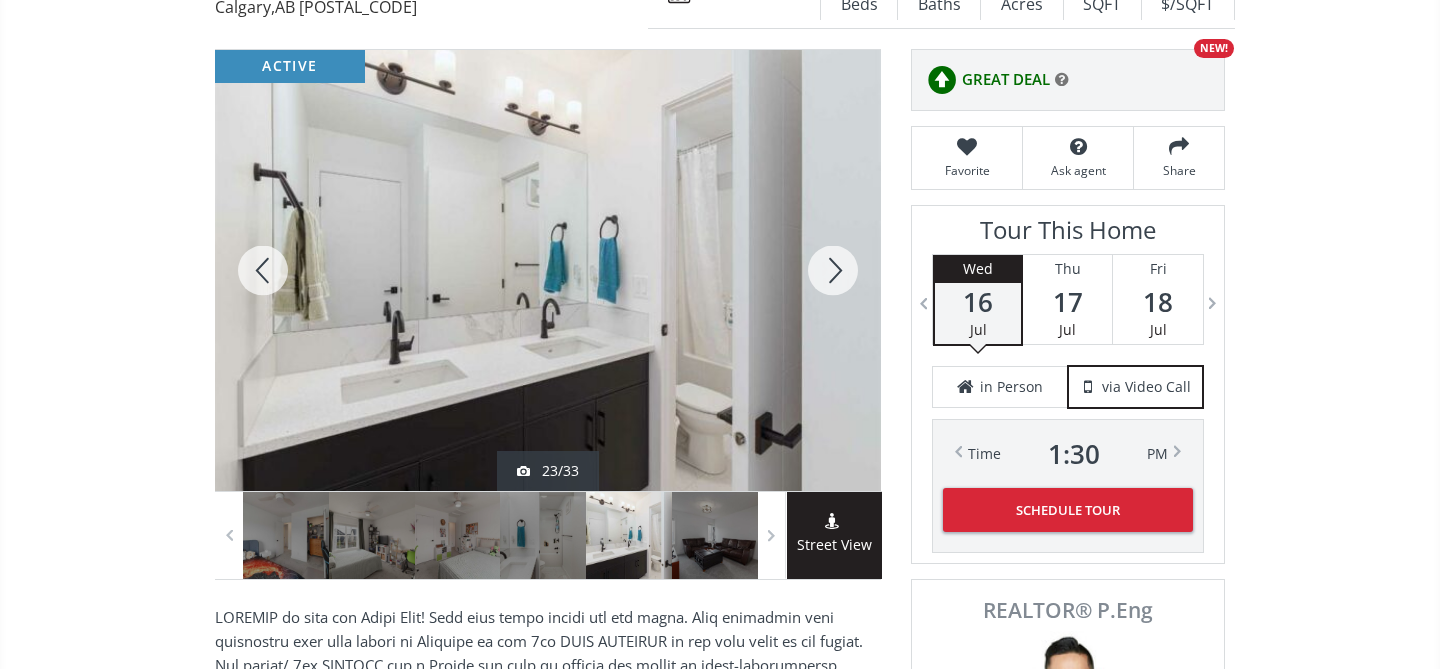 click at bounding box center (833, 270) 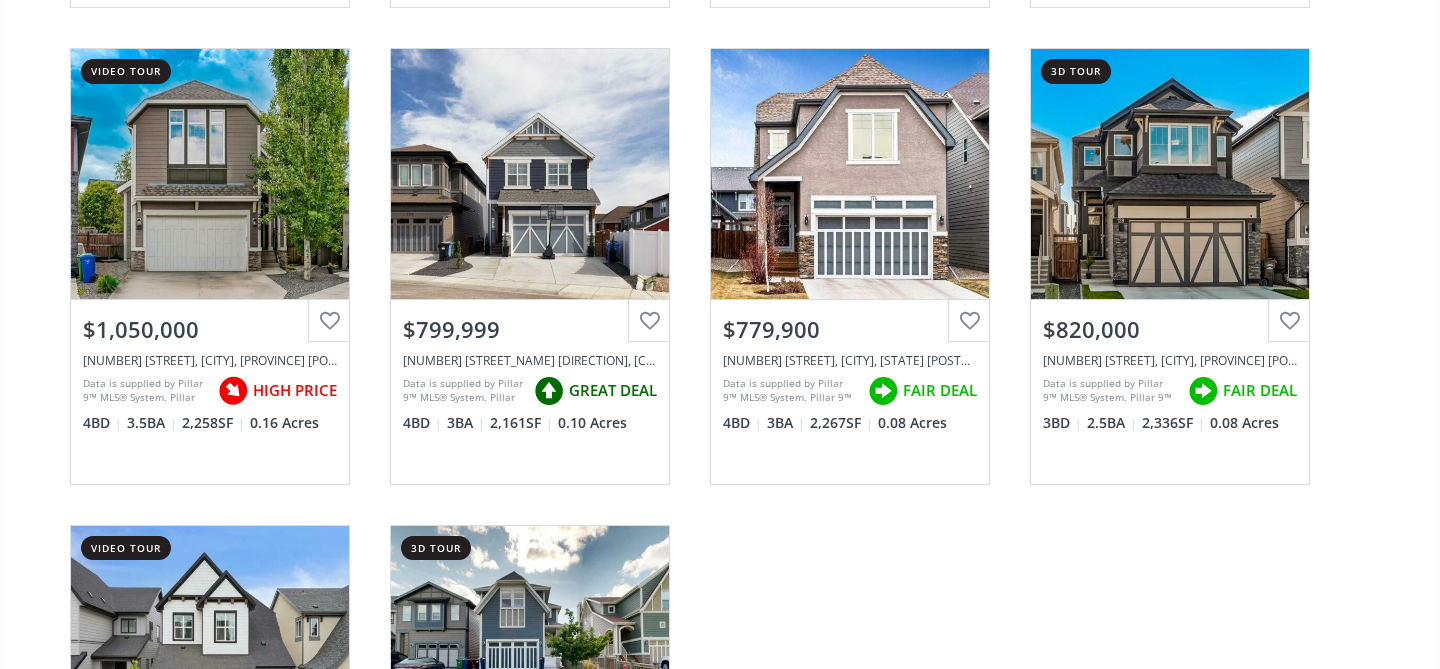 scroll, scrollTop: 681, scrollLeft: 0, axis: vertical 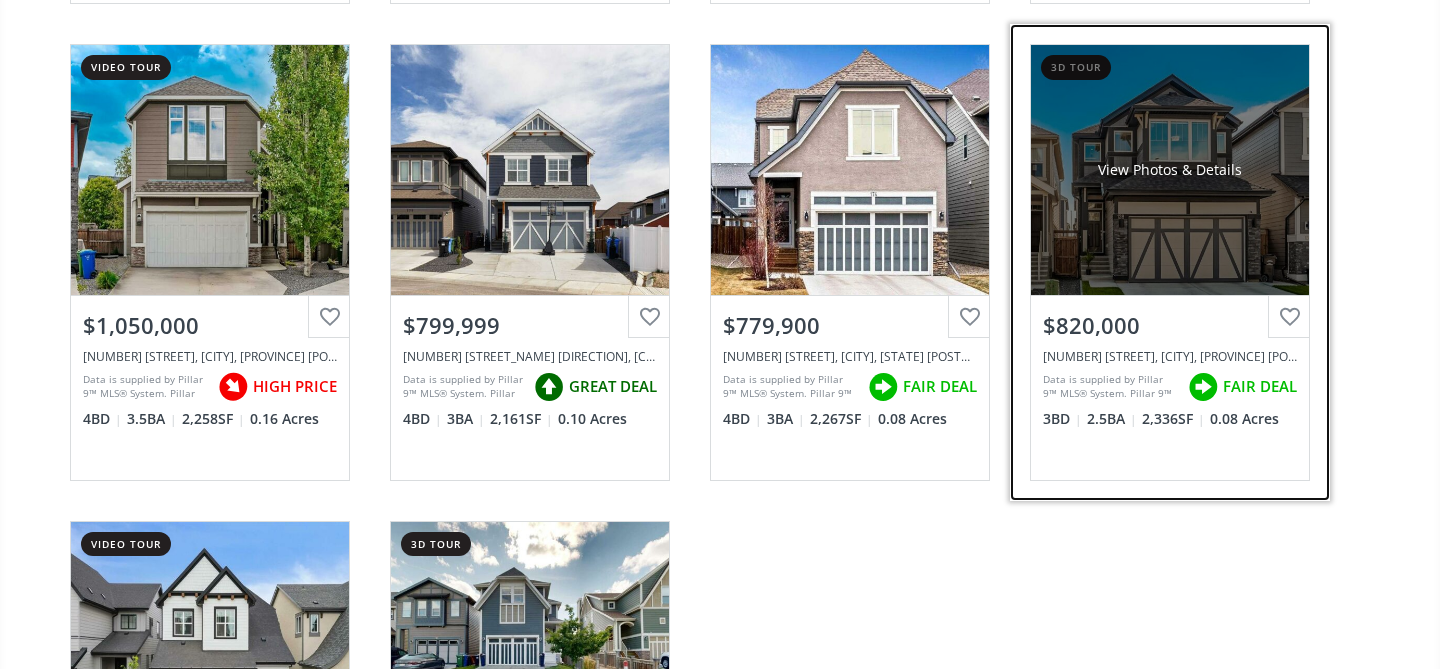 click on "View Photos & Details" at bounding box center [1170, 170] 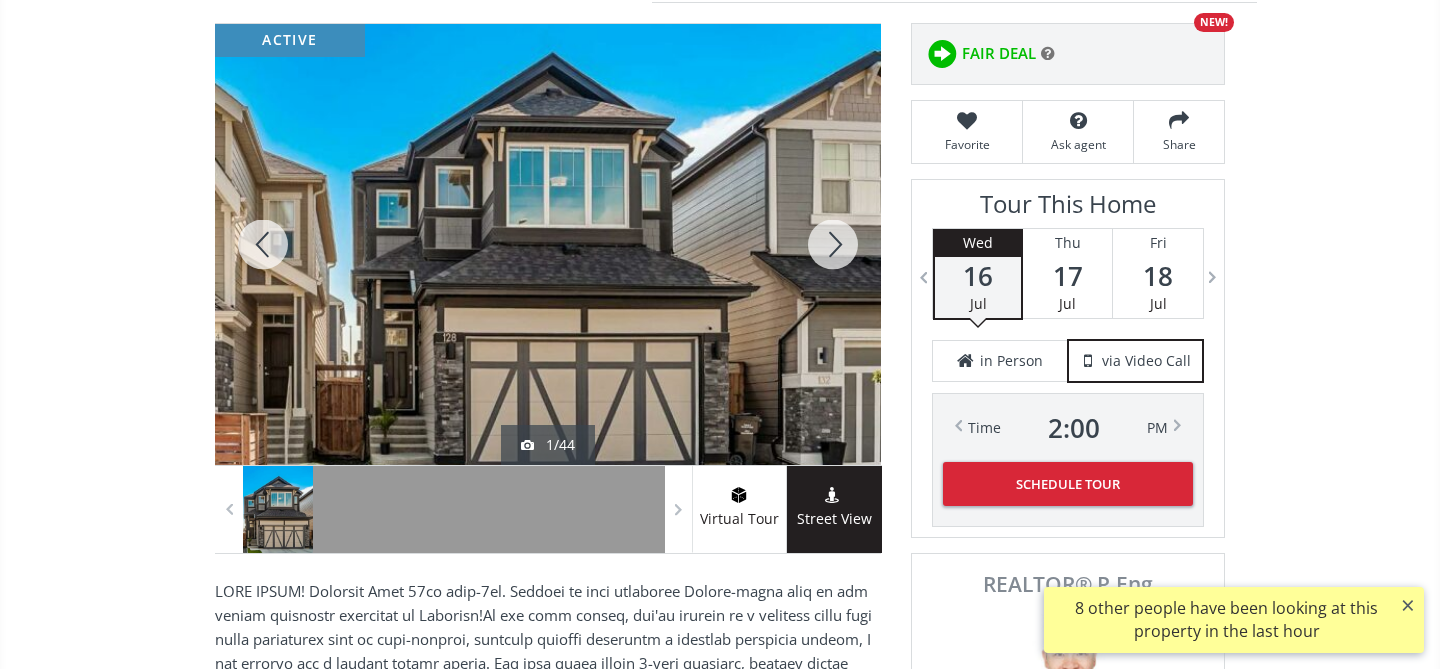 scroll, scrollTop: 273, scrollLeft: 0, axis: vertical 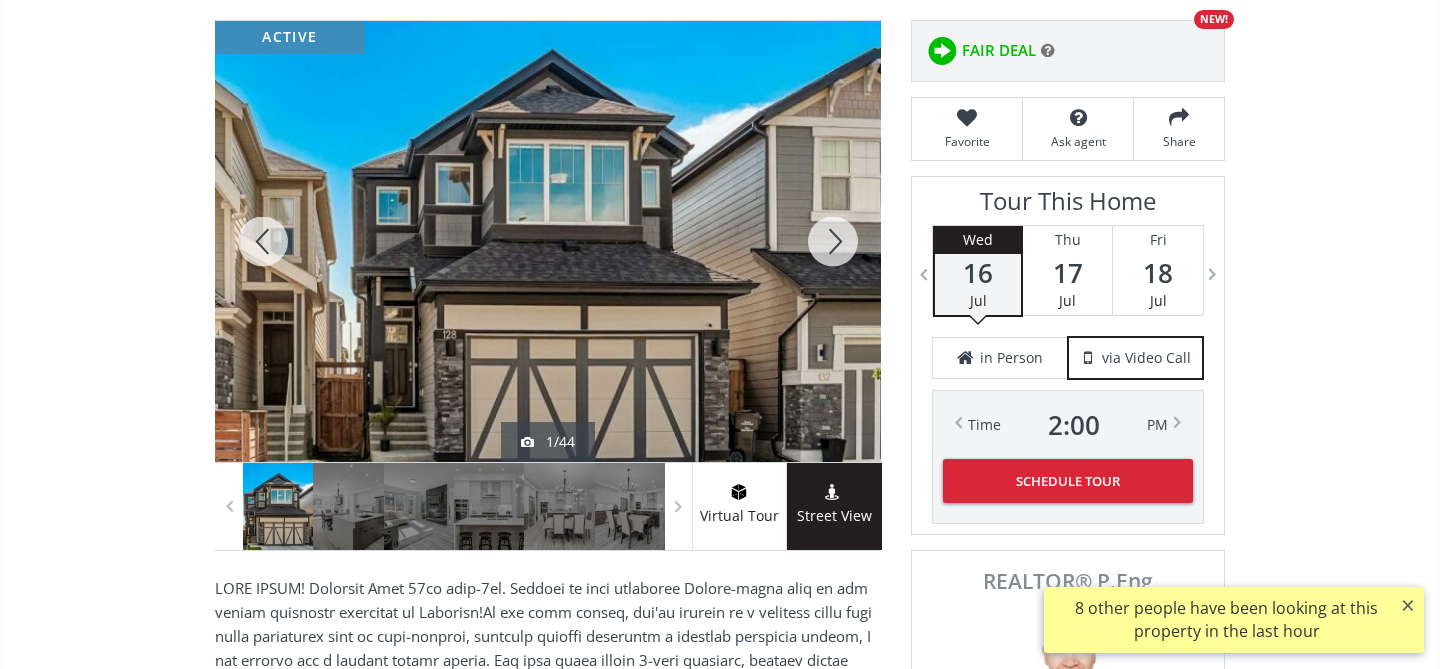 click at bounding box center [833, 241] 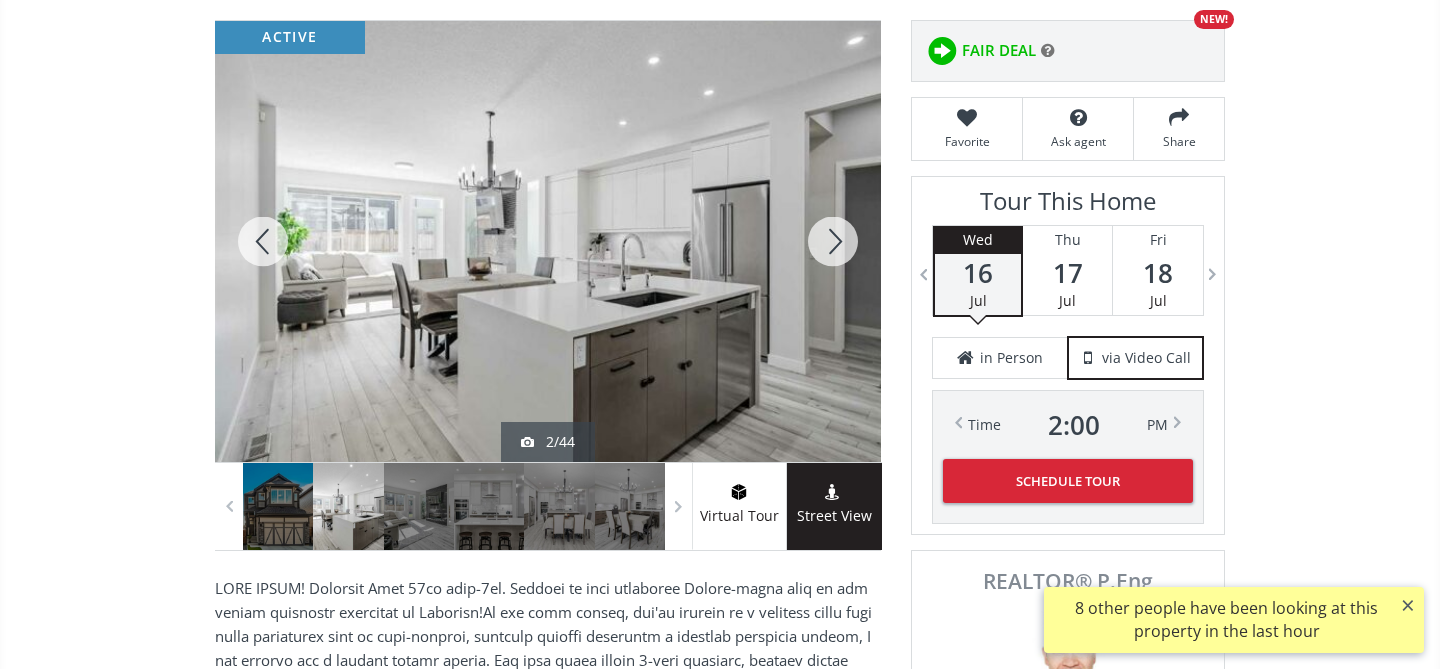 click at bounding box center (833, 241) 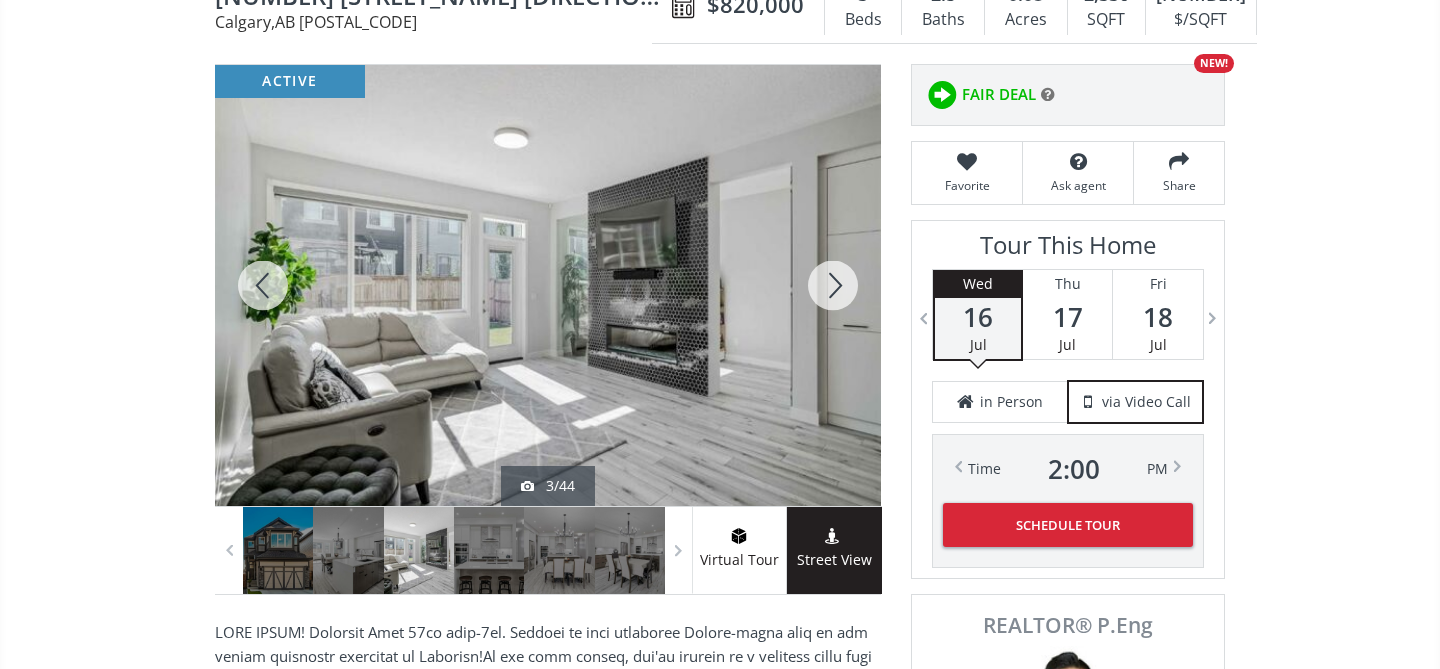 scroll, scrollTop: 228, scrollLeft: 0, axis: vertical 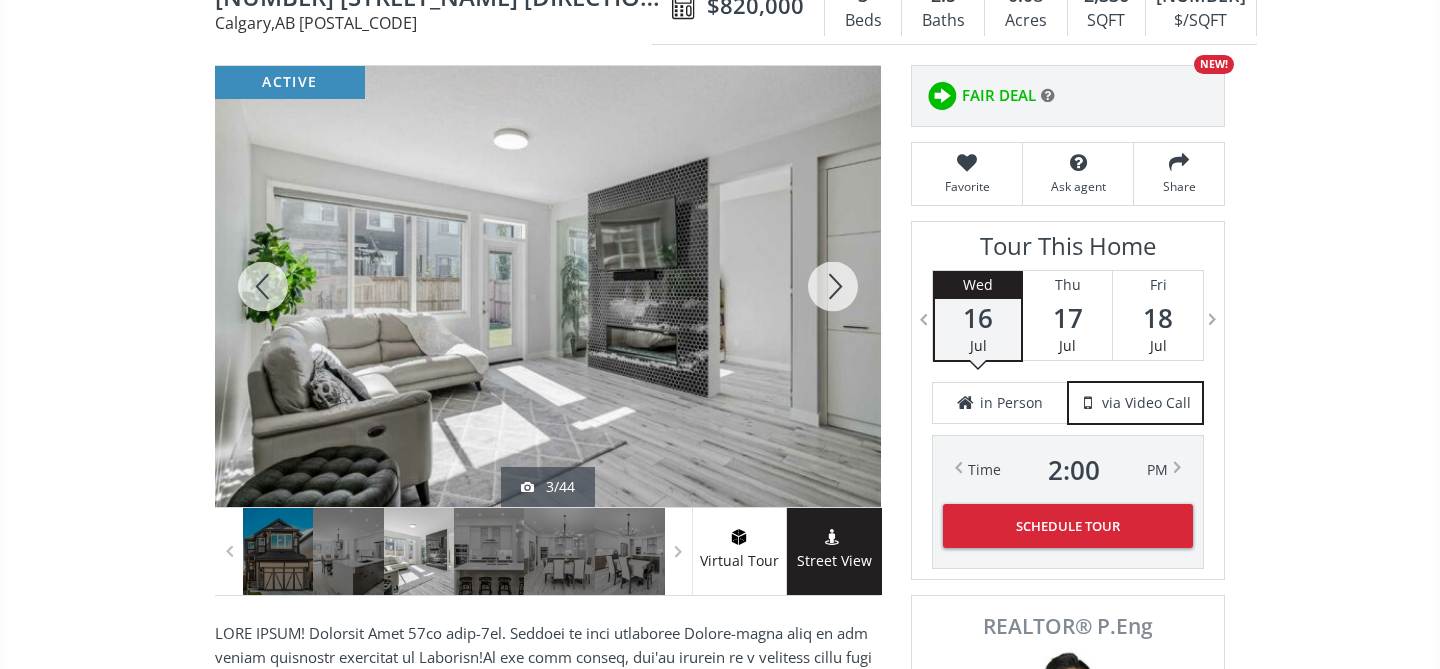 click at bounding box center [833, 286] 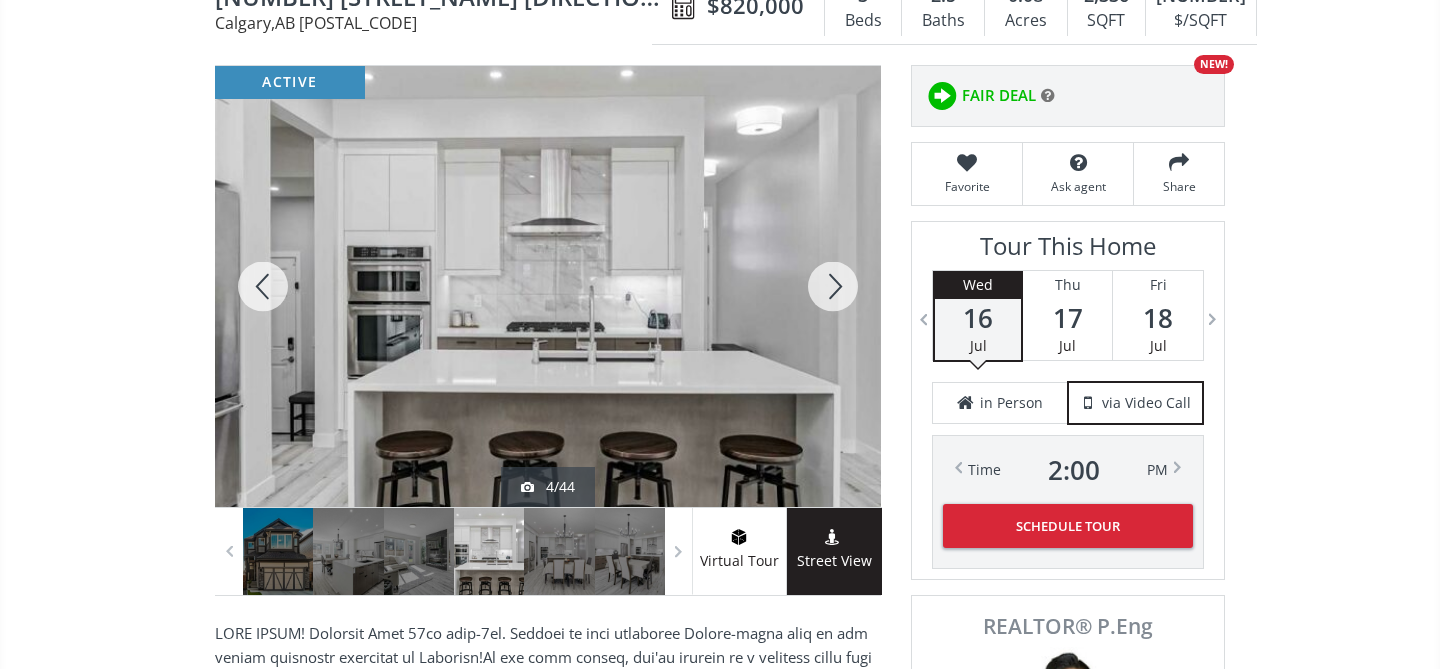 click at bounding box center [833, 286] 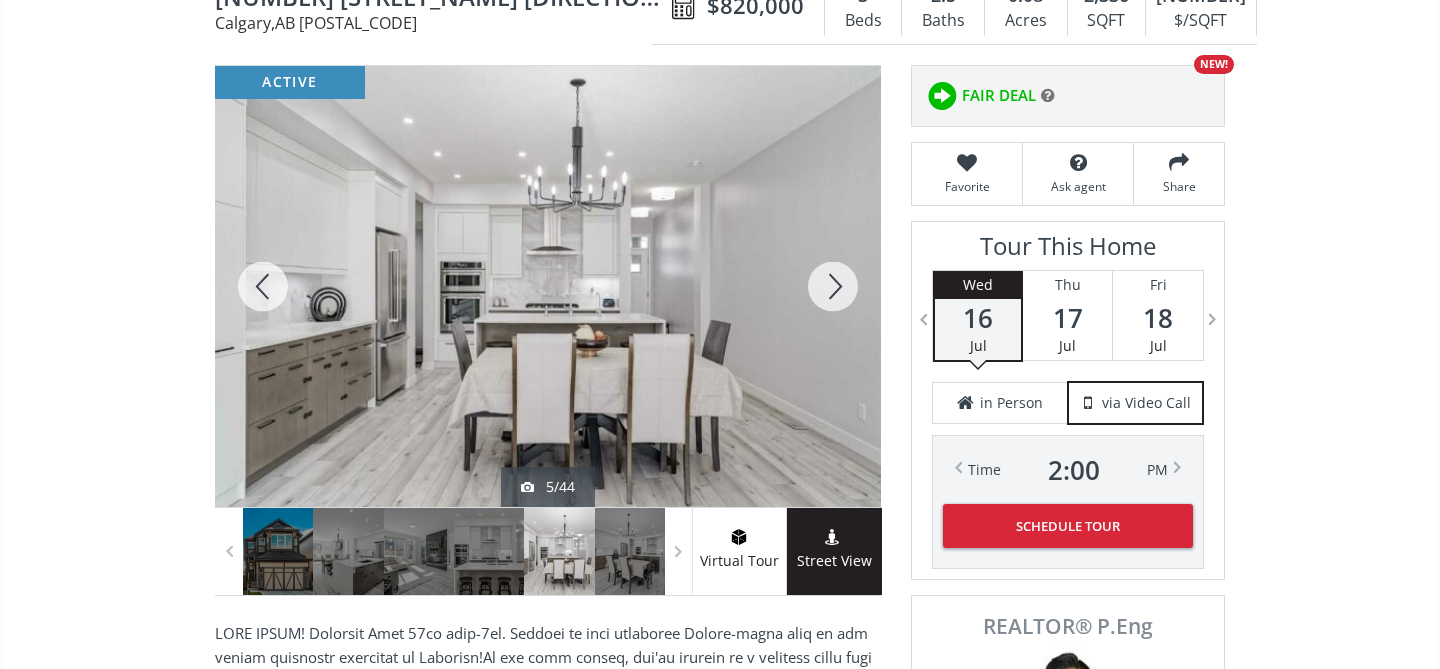 click at bounding box center (833, 286) 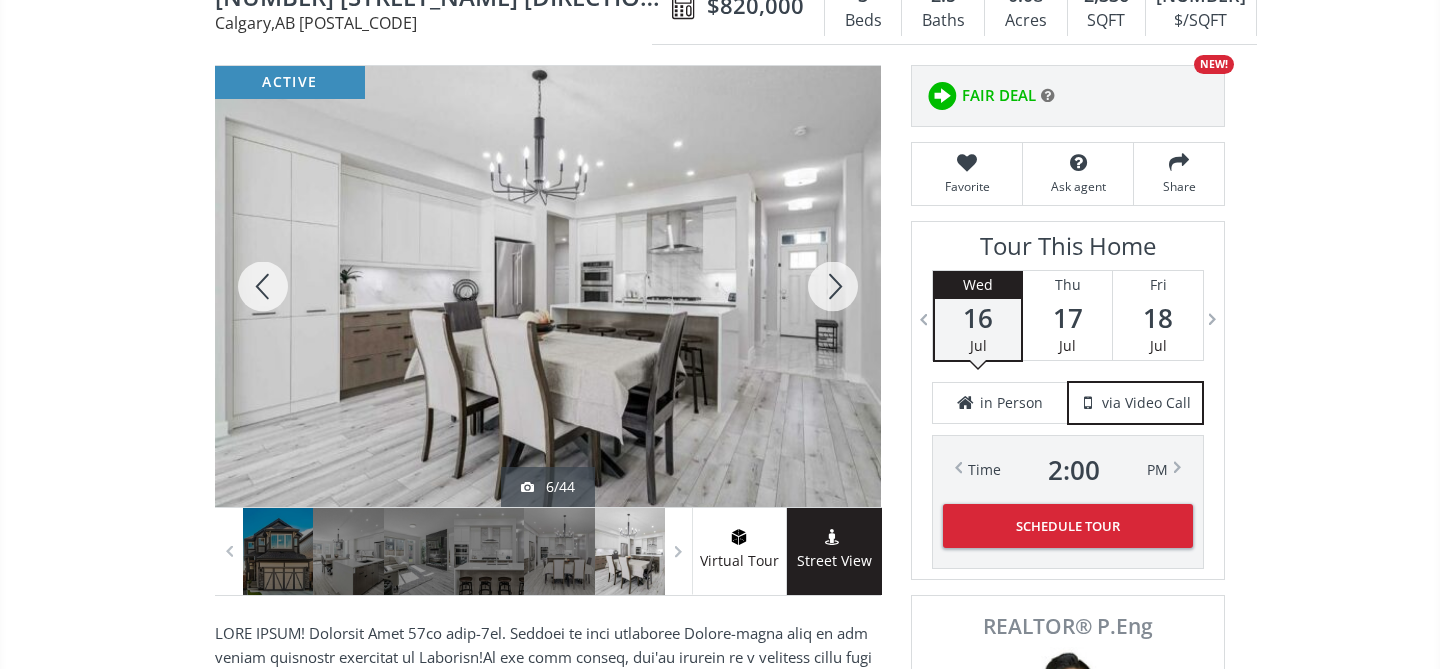 click at bounding box center [833, 286] 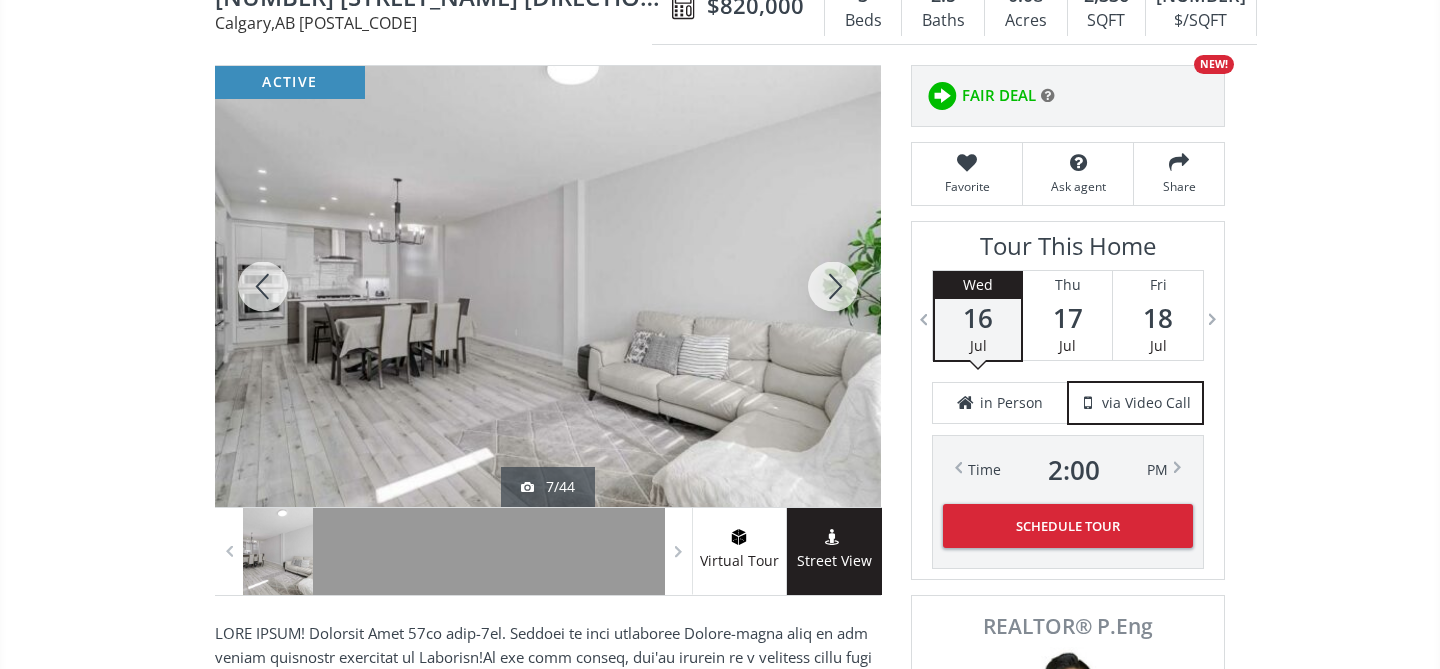 click at bounding box center (833, 286) 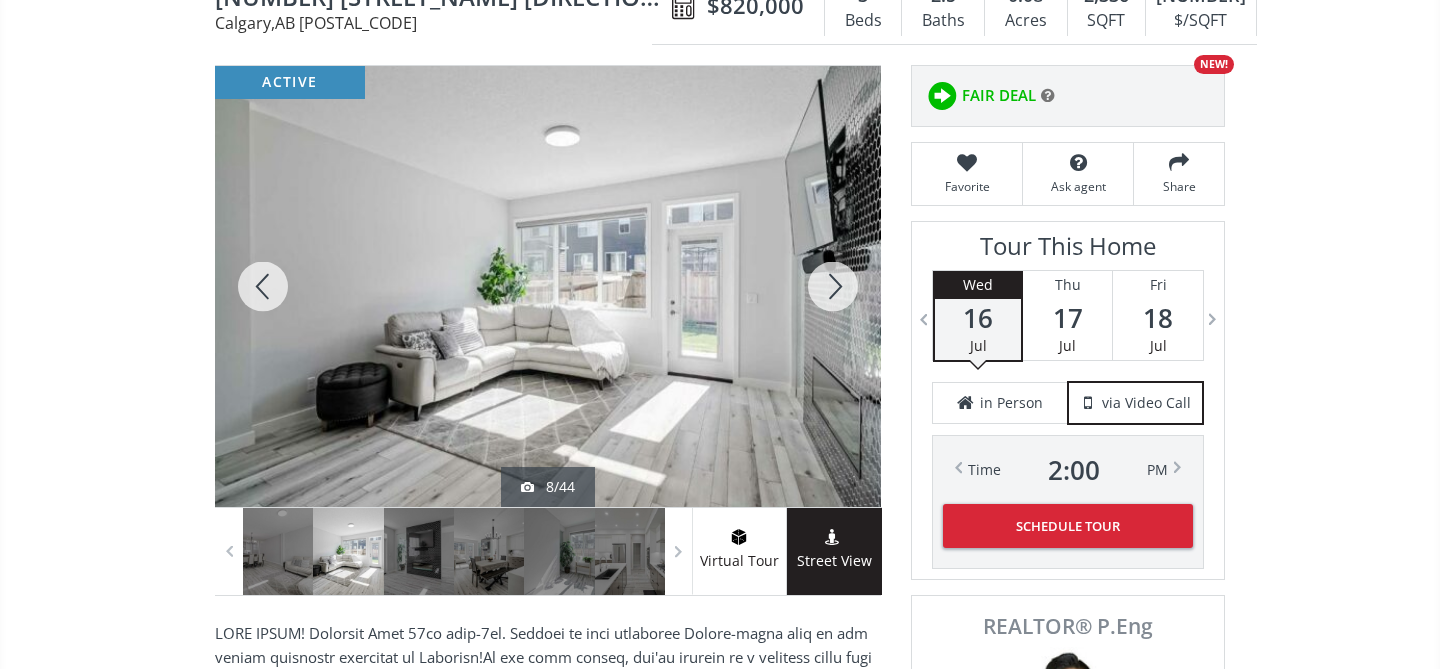 click at bounding box center [833, 286] 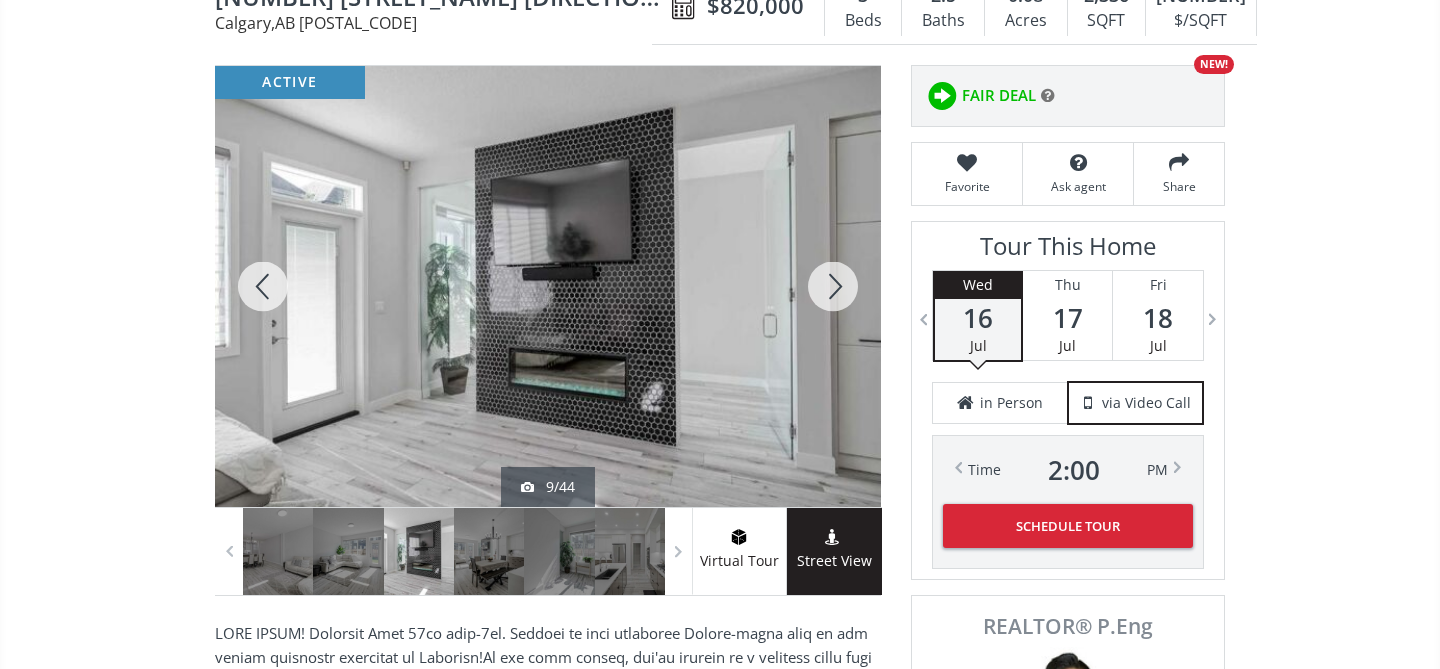click at bounding box center (833, 286) 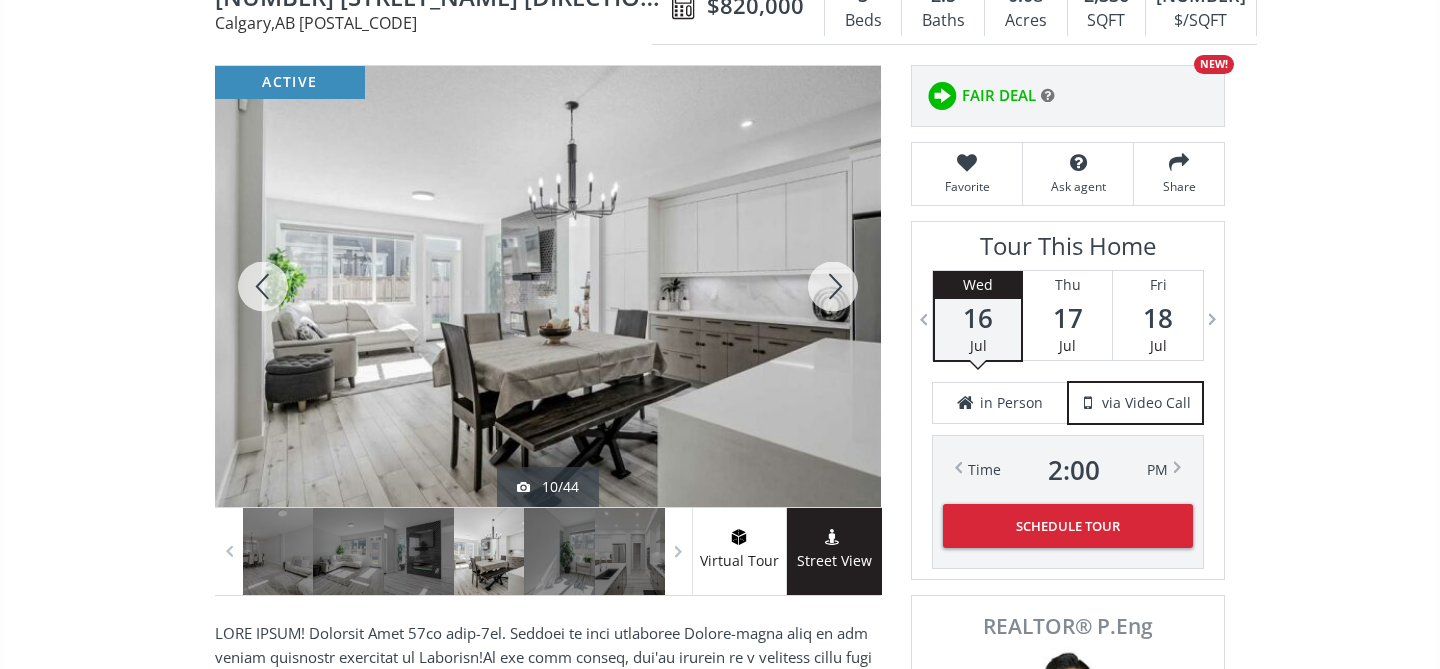 click at bounding box center [833, 286] 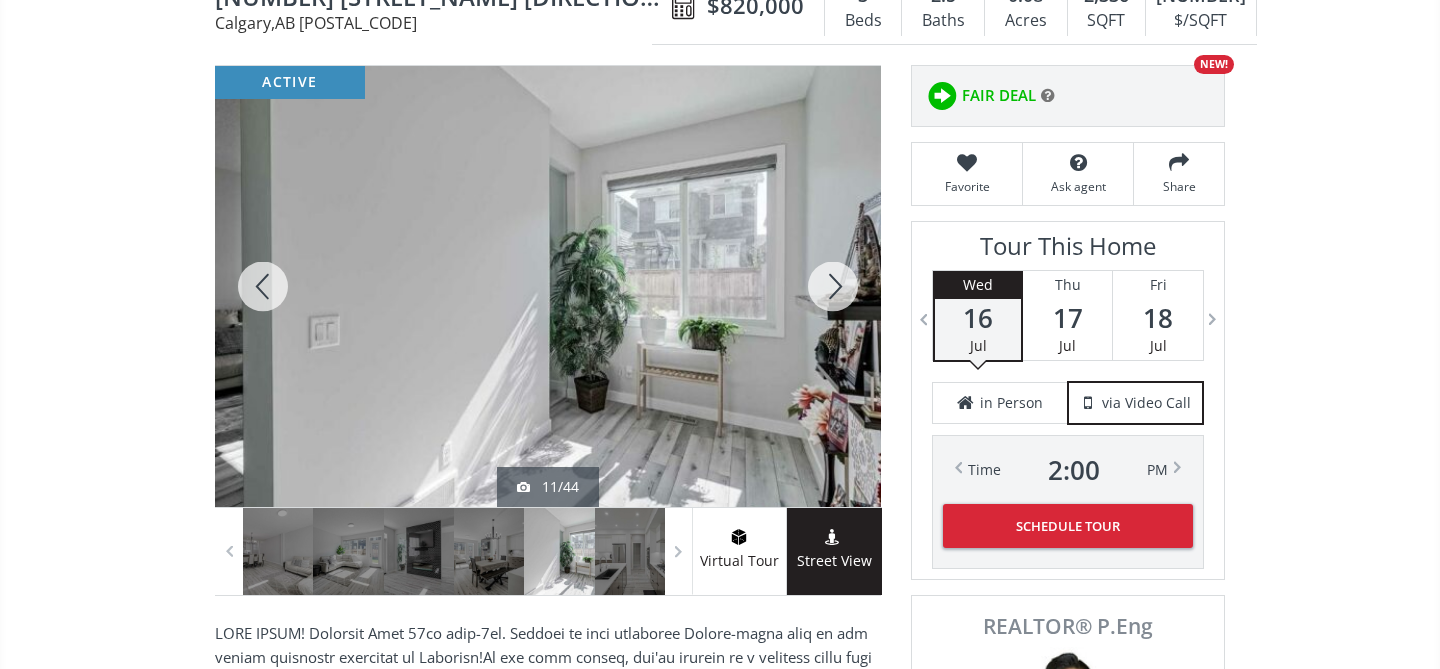 click at bounding box center (833, 286) 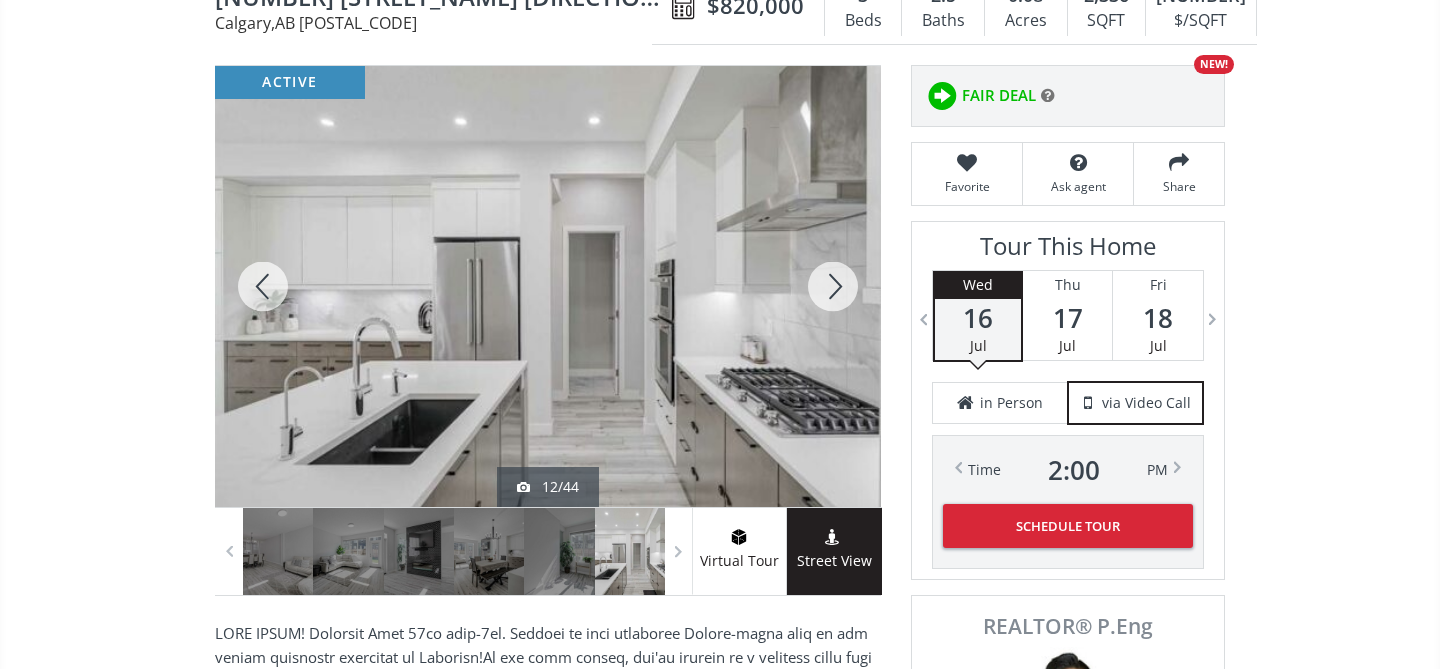 click at bounding box center (833, 286) 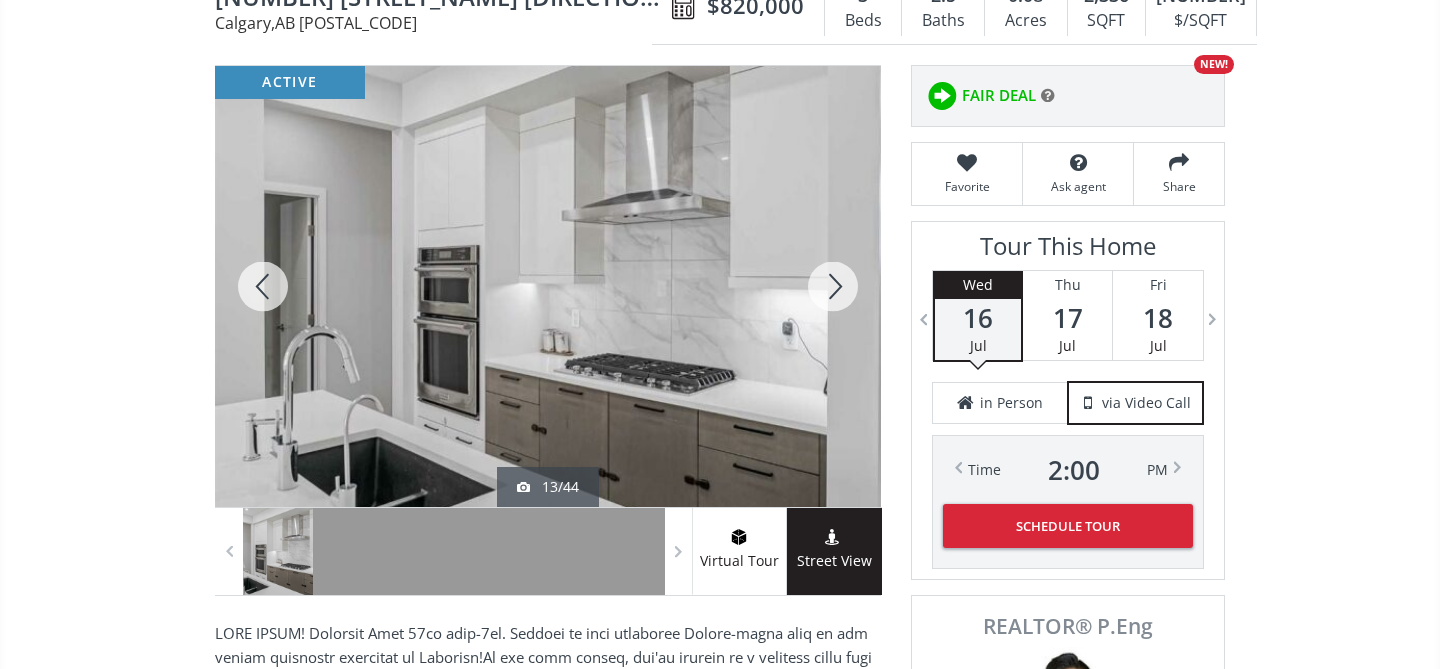 click at bounding box center (833, 286) 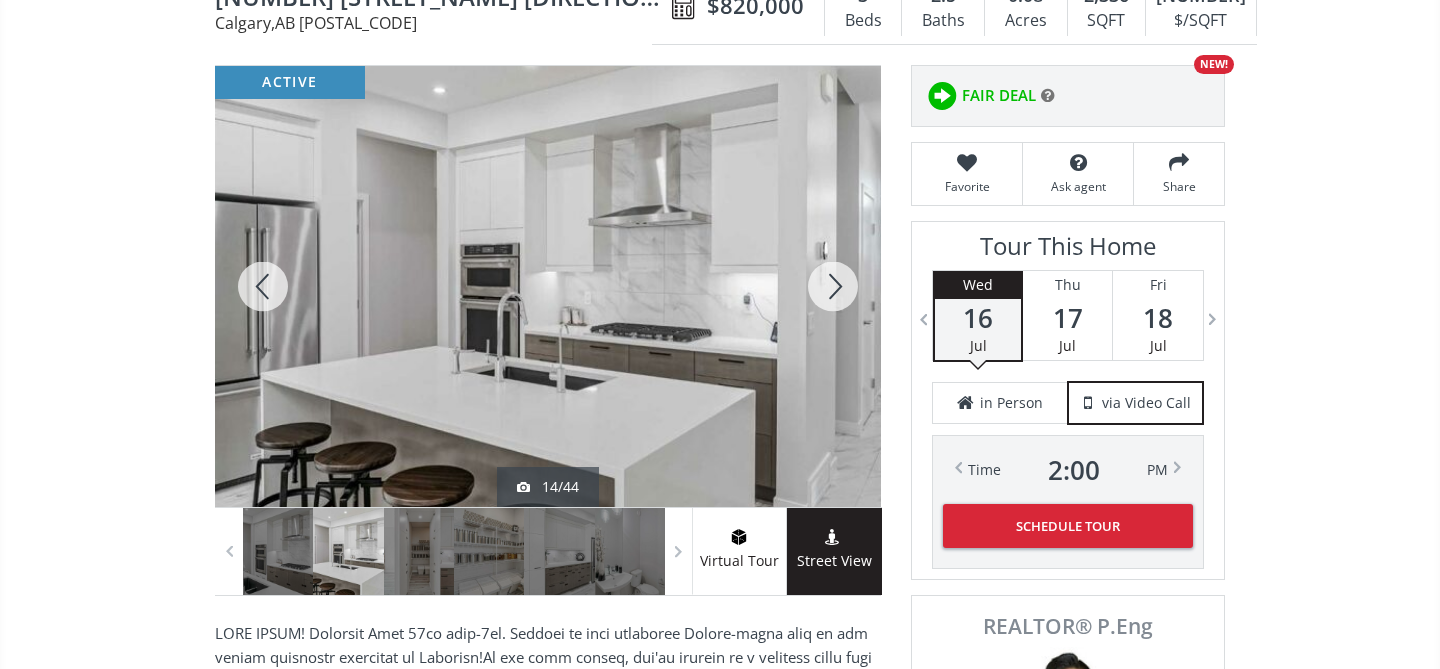 click at bounding box center [833, 286] 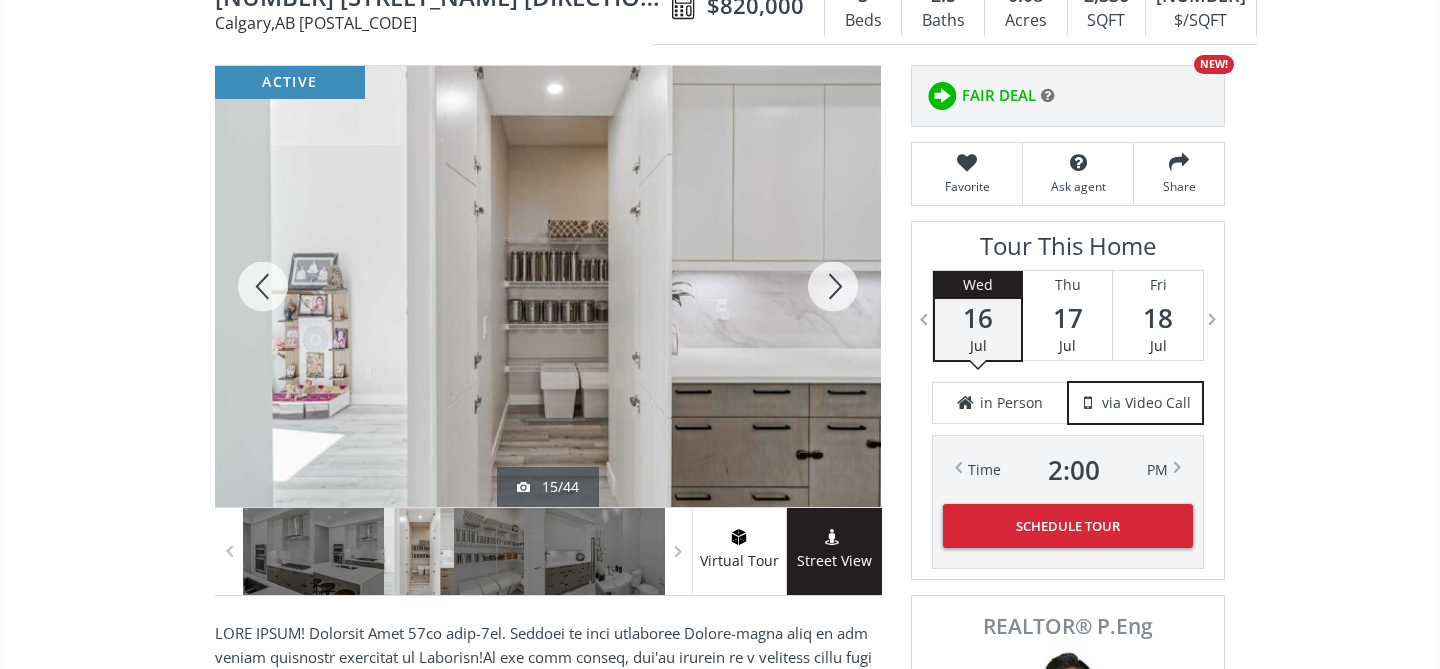 click at bounding box center (833, 286) 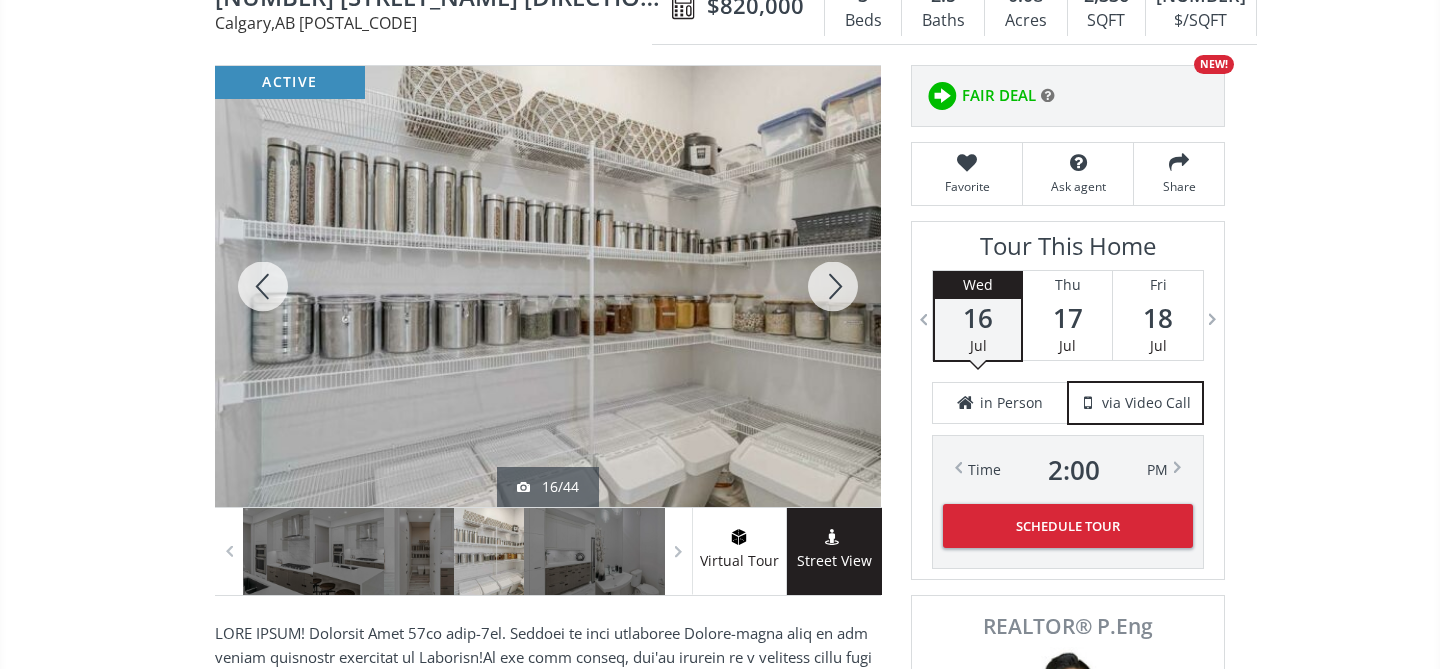 click at bounding box center (833, 286) 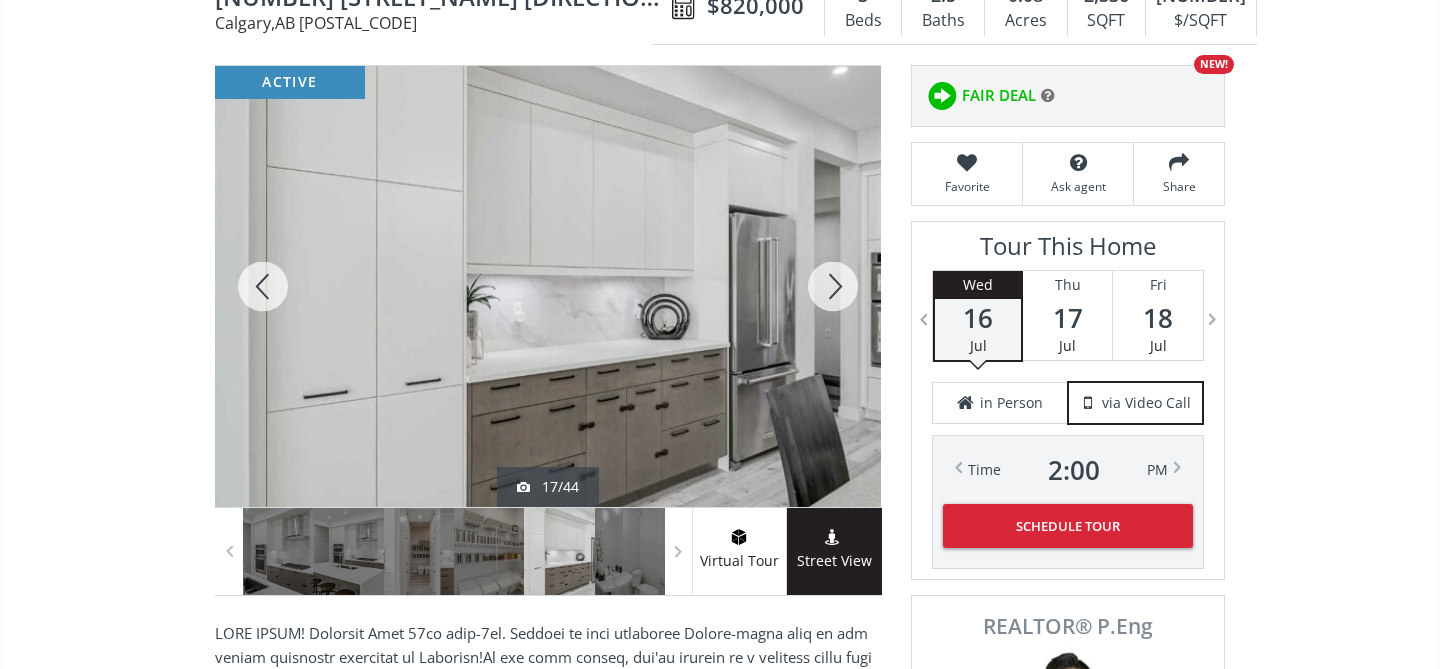 click at bounding box center (833, 286) 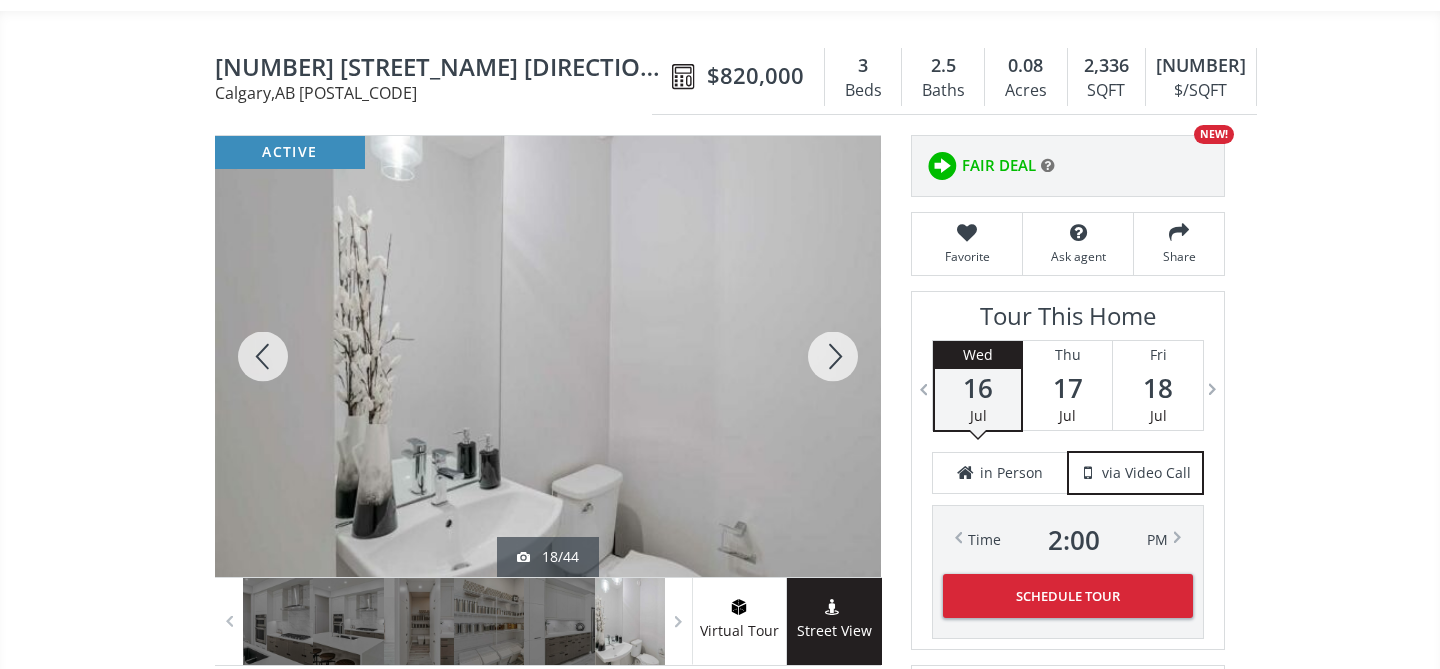 scroll, scrollTop: 159, scrollLeft: 0, axis: vertical 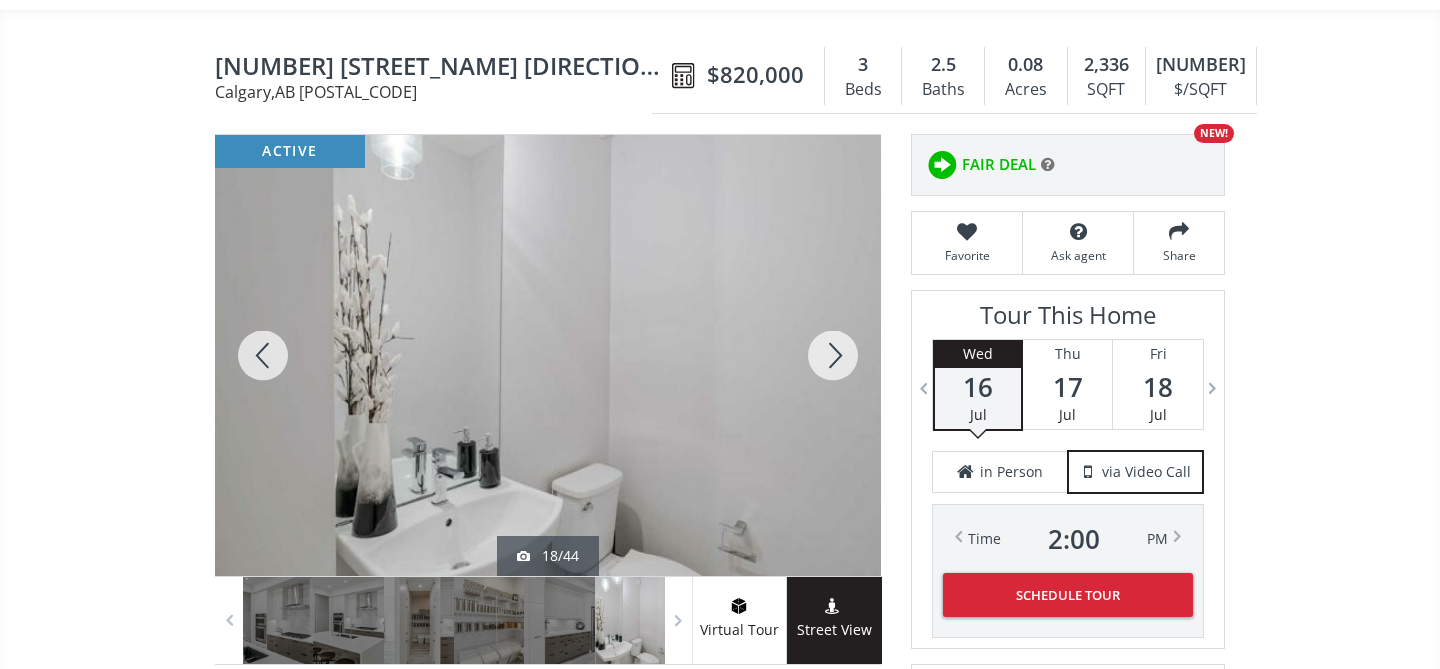 click at bounding box center (833, 355) 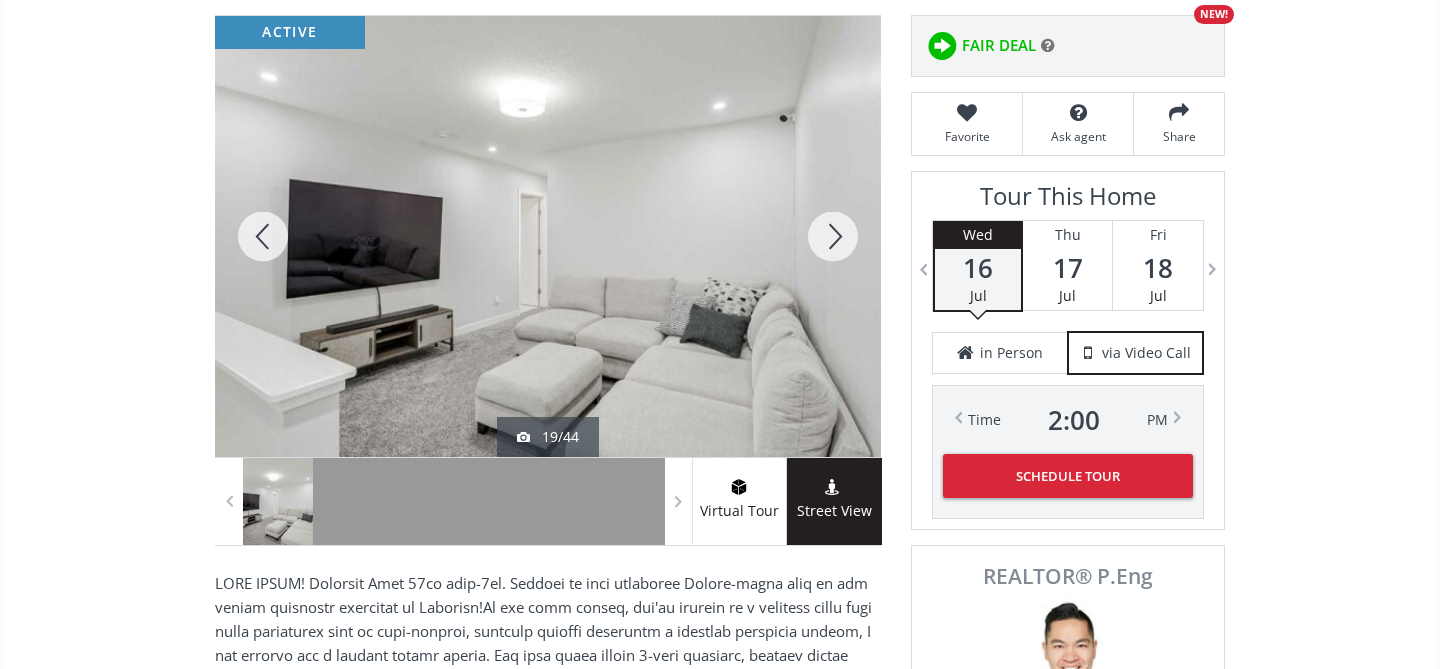 scroll, scrollTop: 280, scrollLeft: 0, axis: vertical 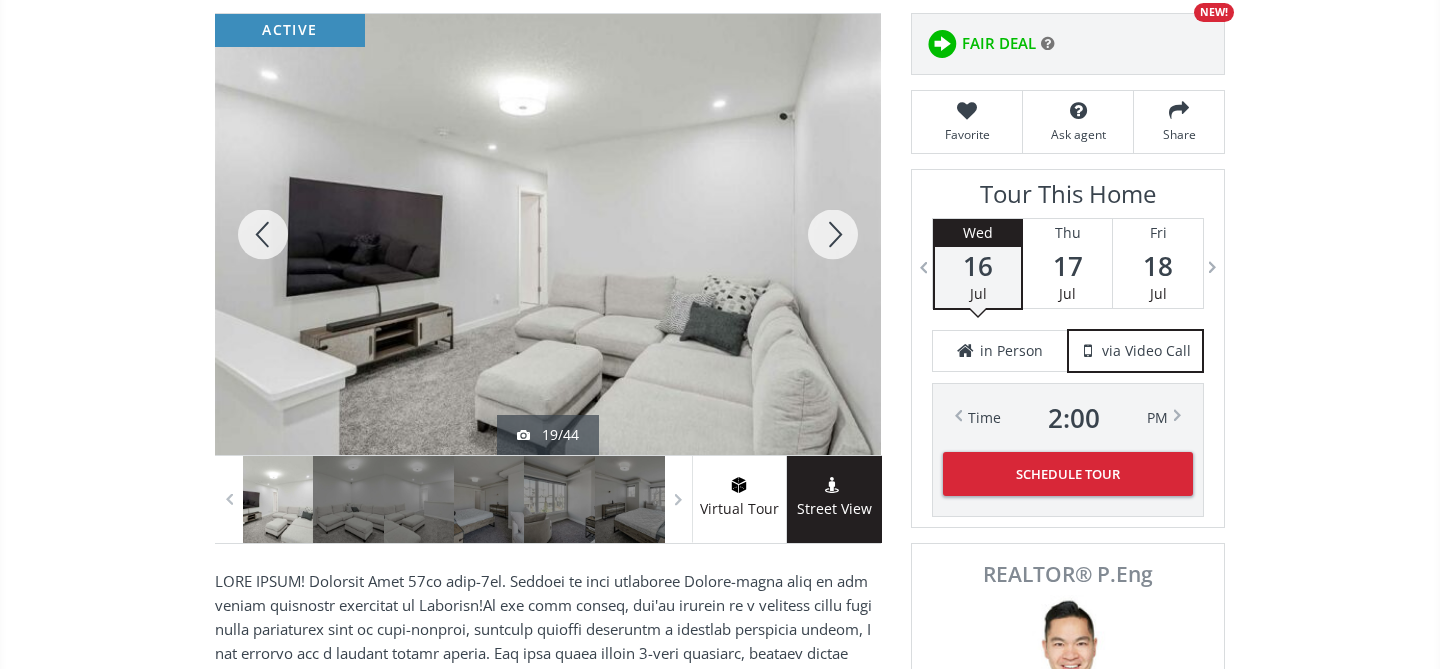 click at bounding box center (833, 234) 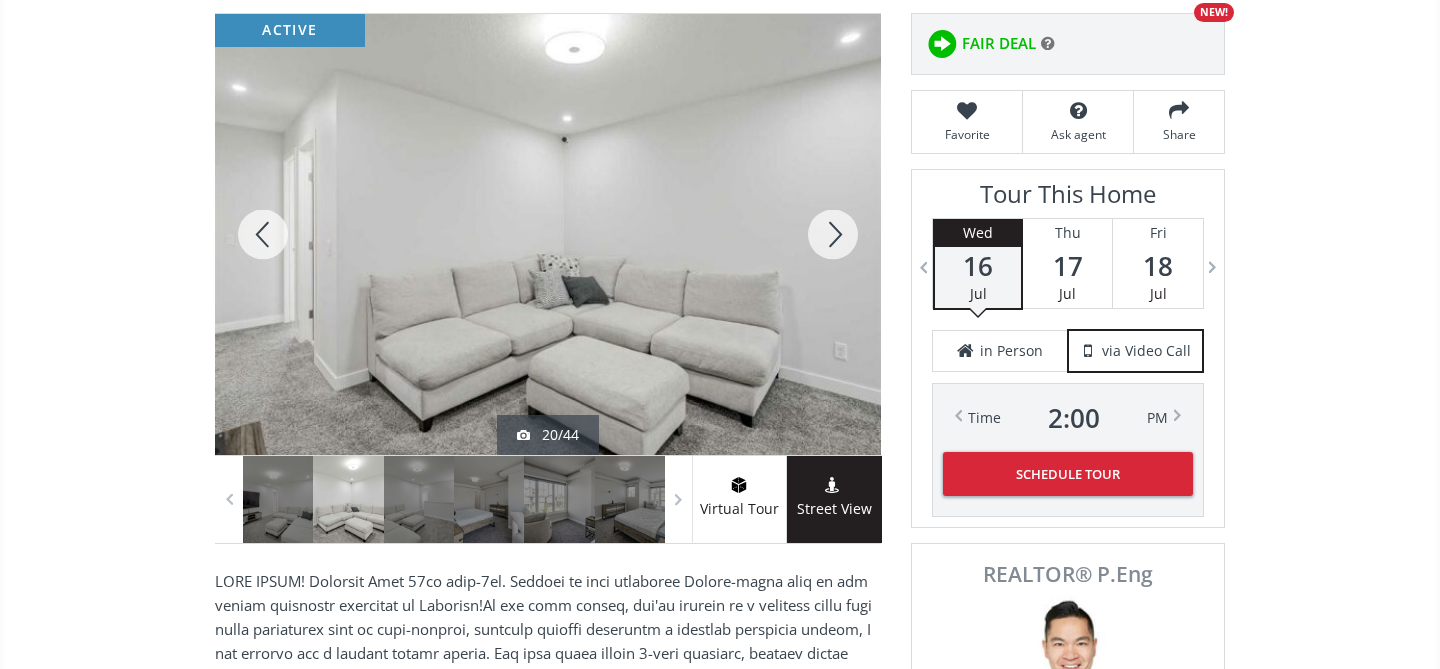click at bounding box center [833, 234] 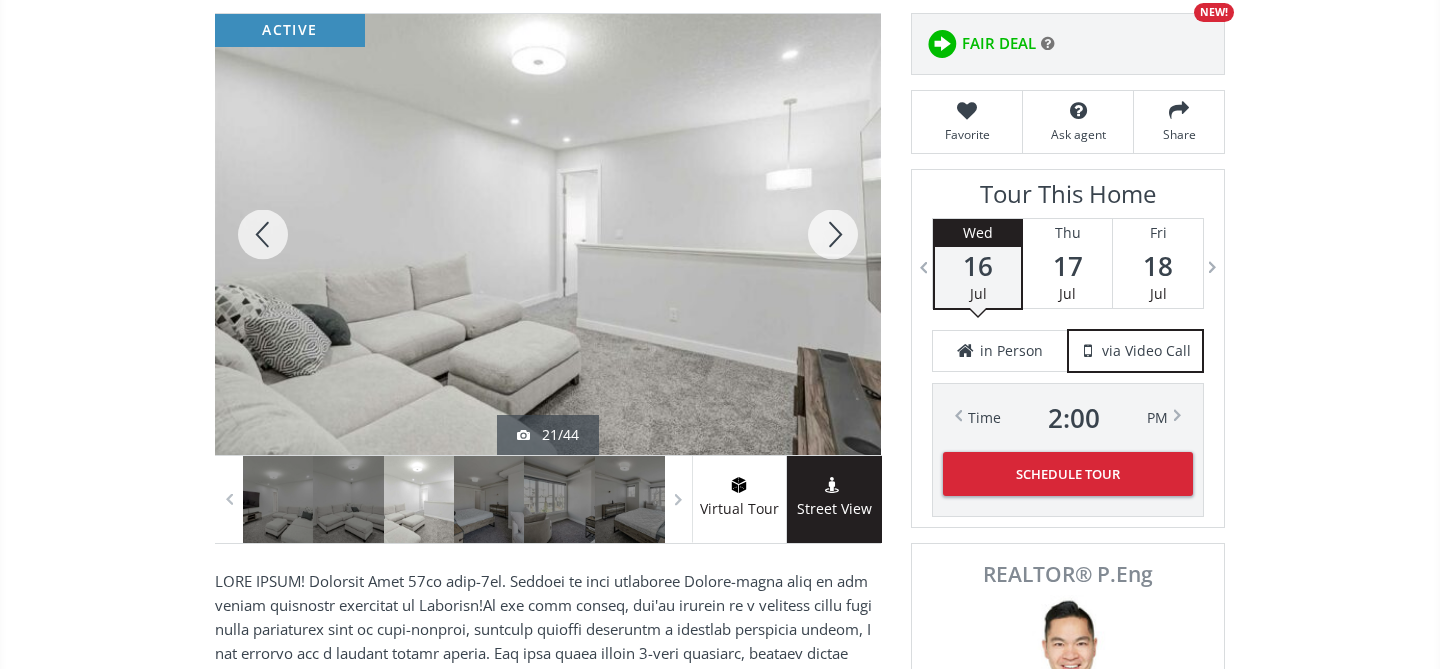 click at bounding box center (833, 234) 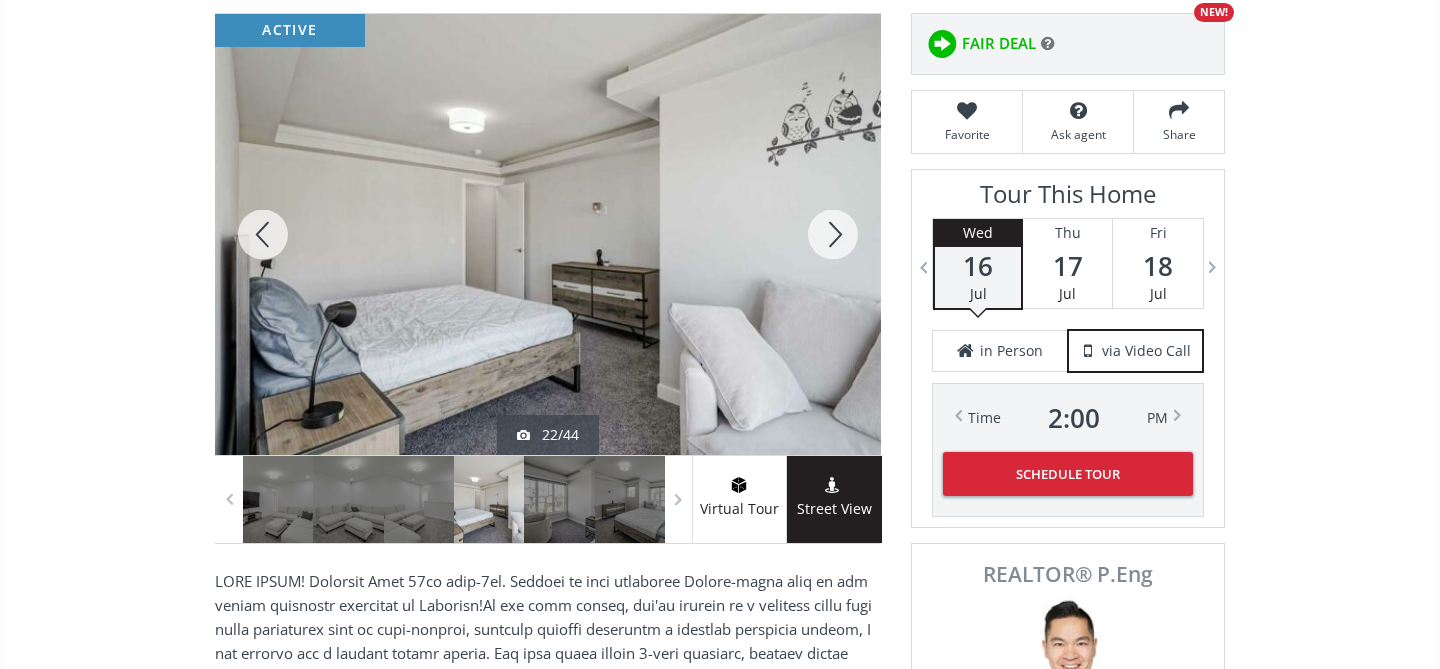 click at bounding box center (833, 234) 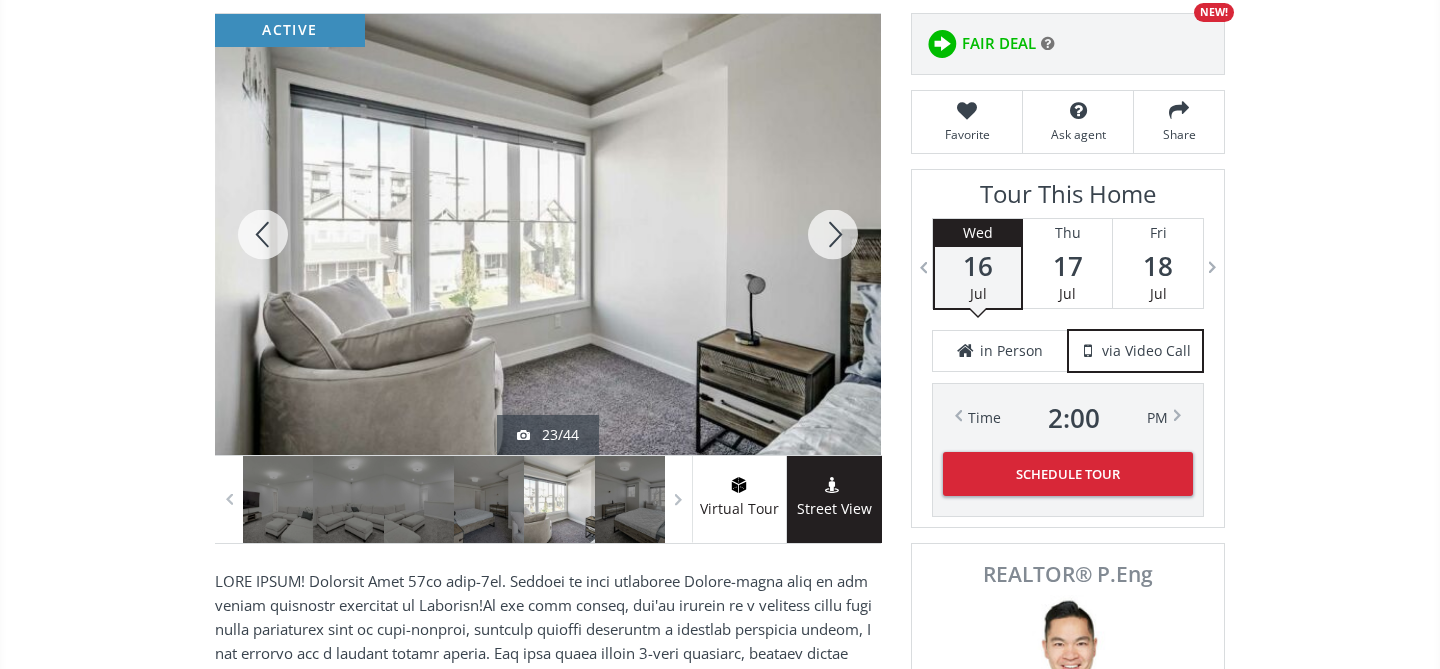 click at bounding box center (833, 234) 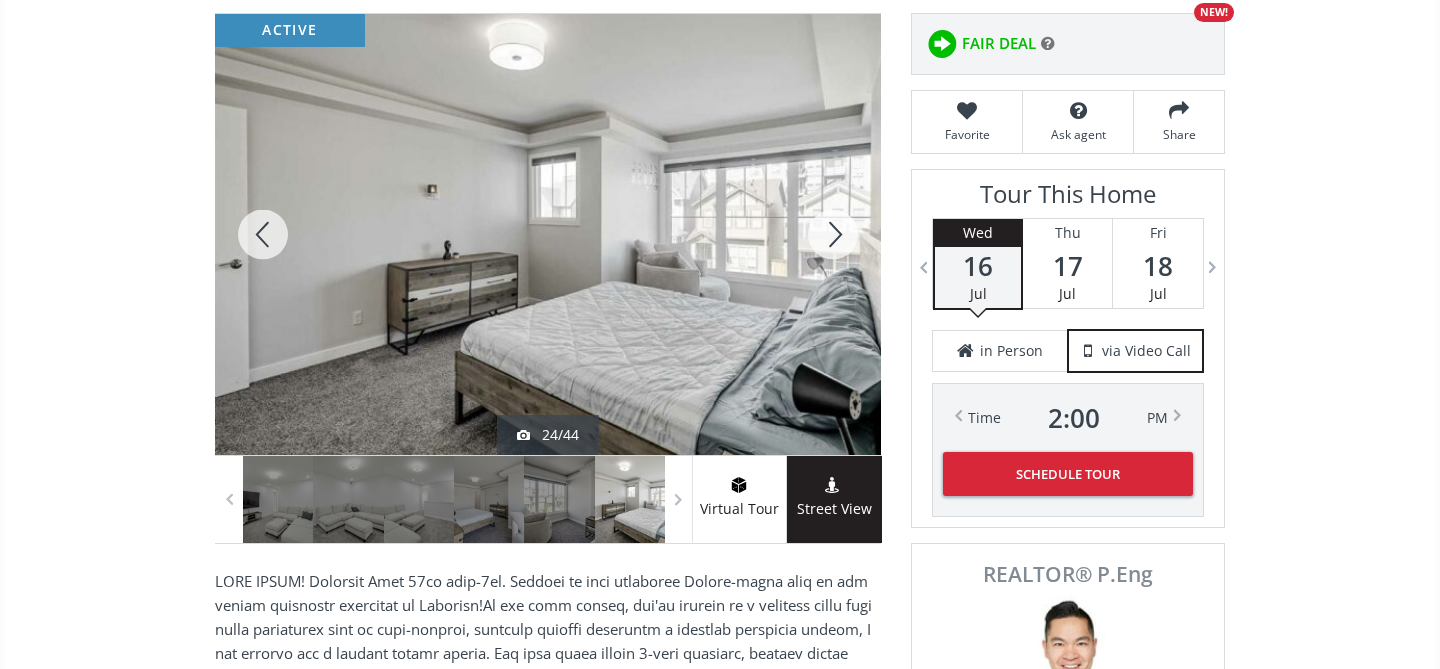 click at bounding box center [833, 234] 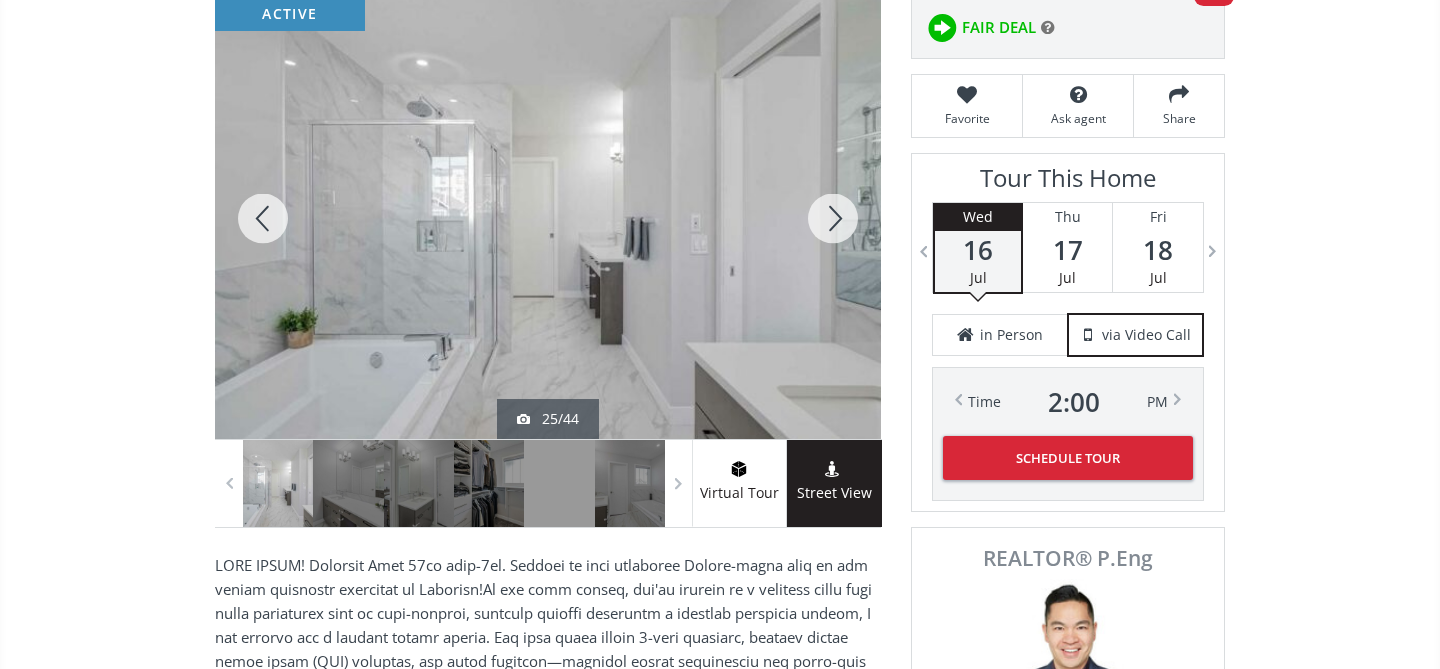 scroll, scrollTop: 298, scrollLeft: 0, axis: vertical 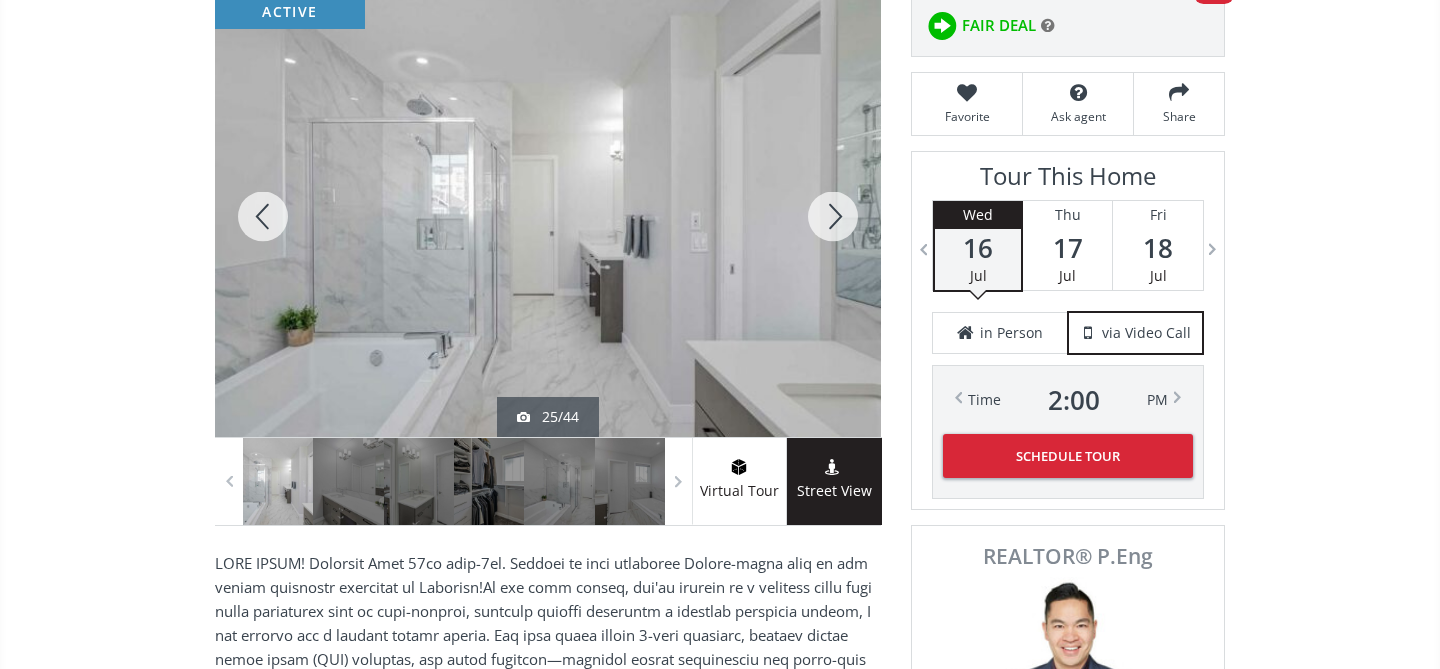 click at bounding box center (833, 216) 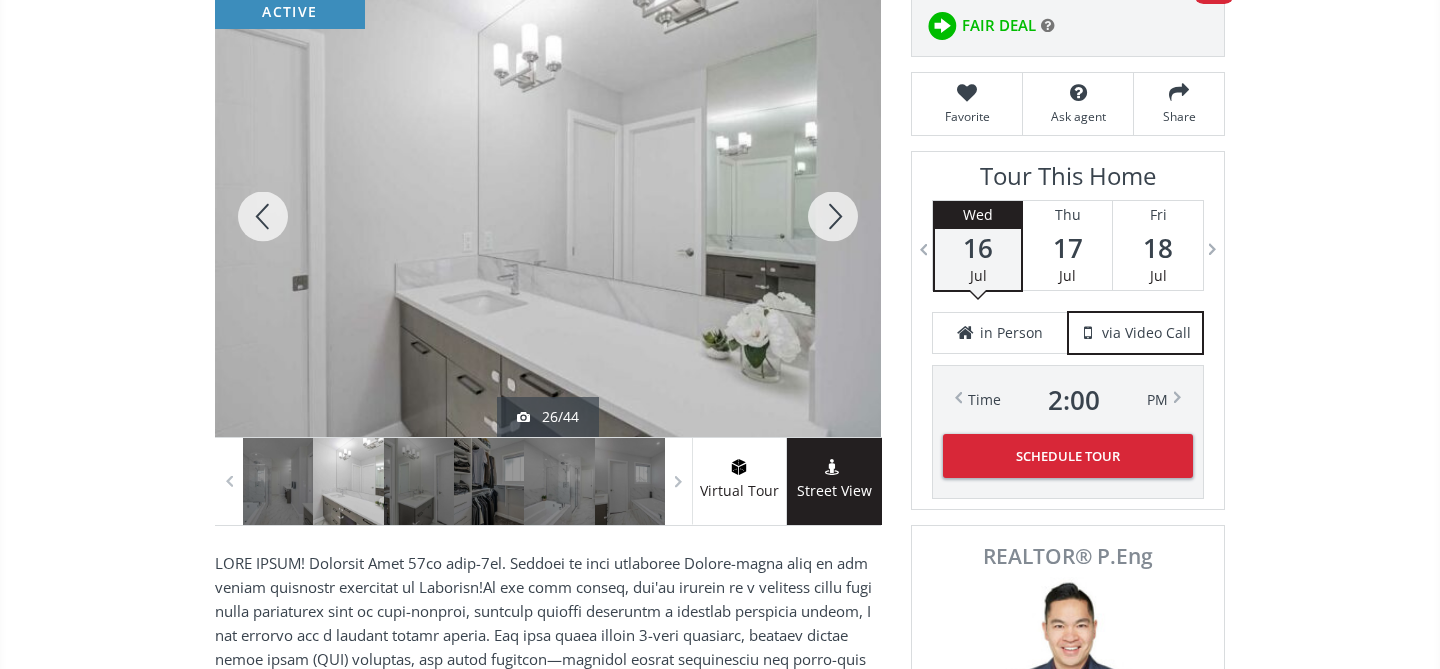 click at bounding box center (833, 216) 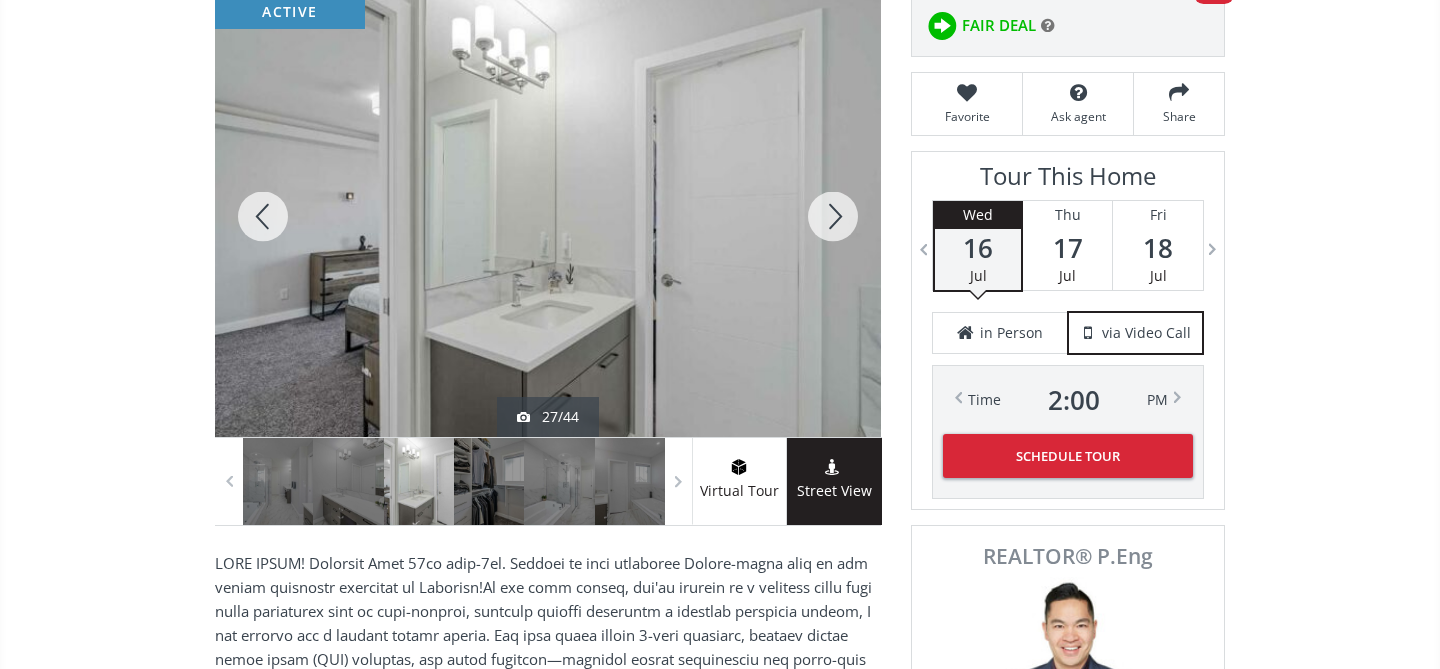 click at bounding box center [833, 216] 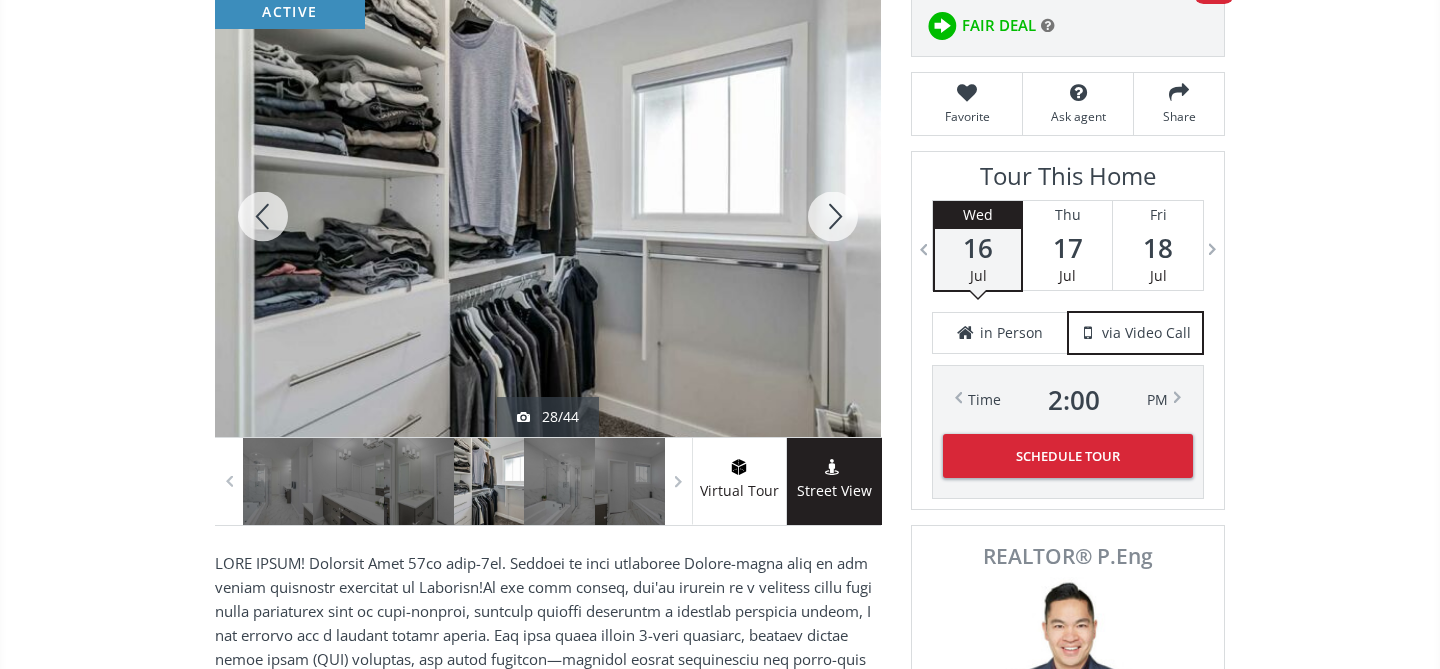 click at bounding box center (833, 216) 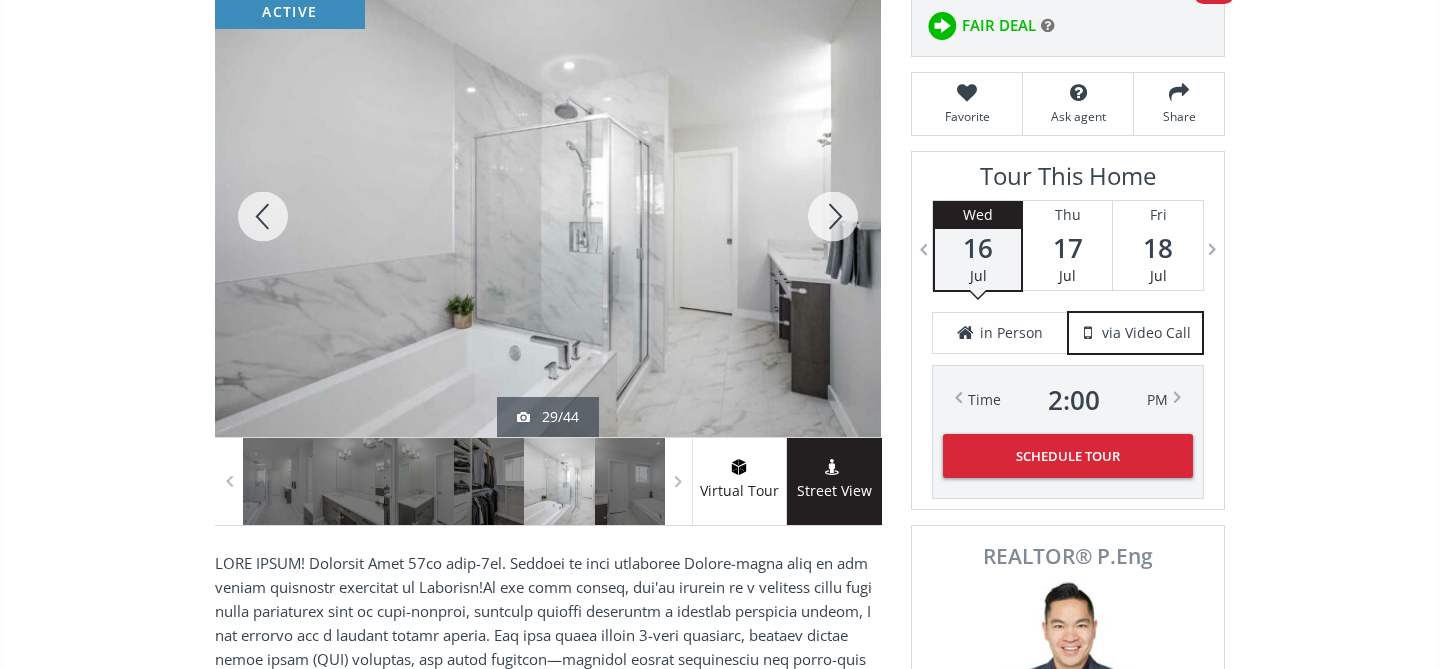 click at bounding box center (833, 216) 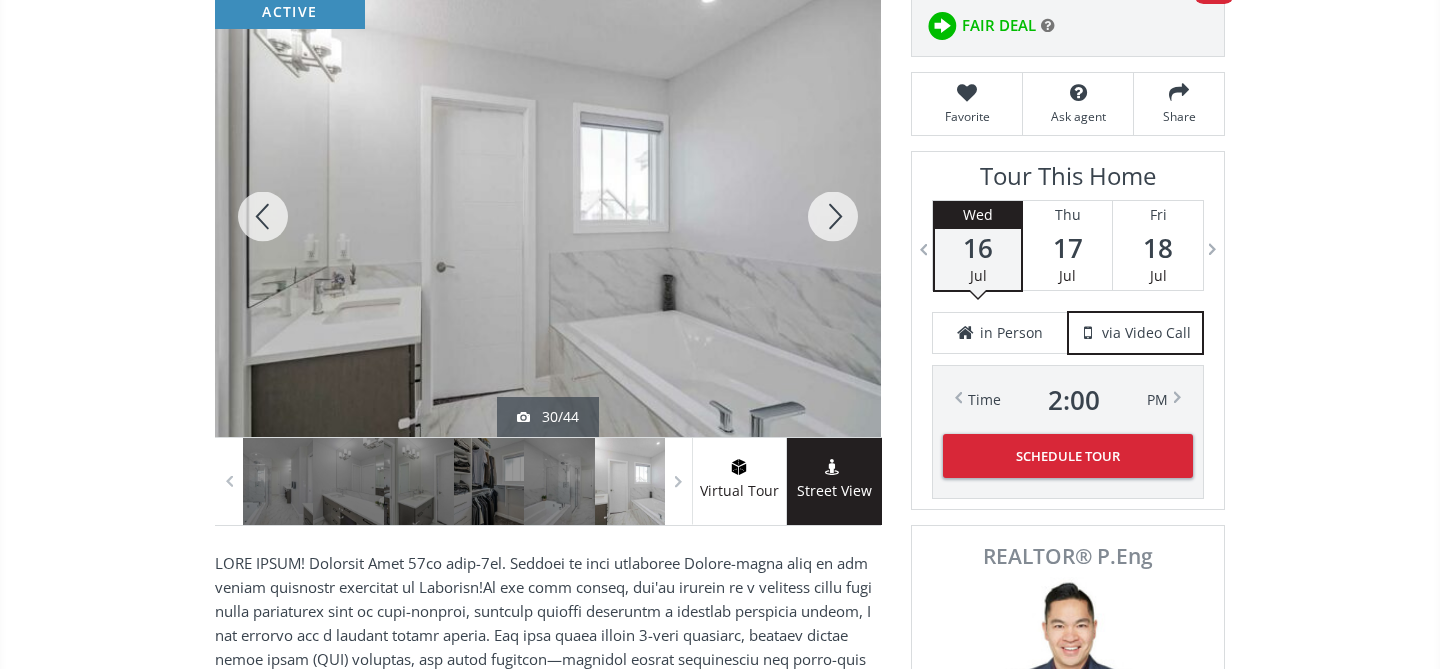 click at bounding box center (833, 216) 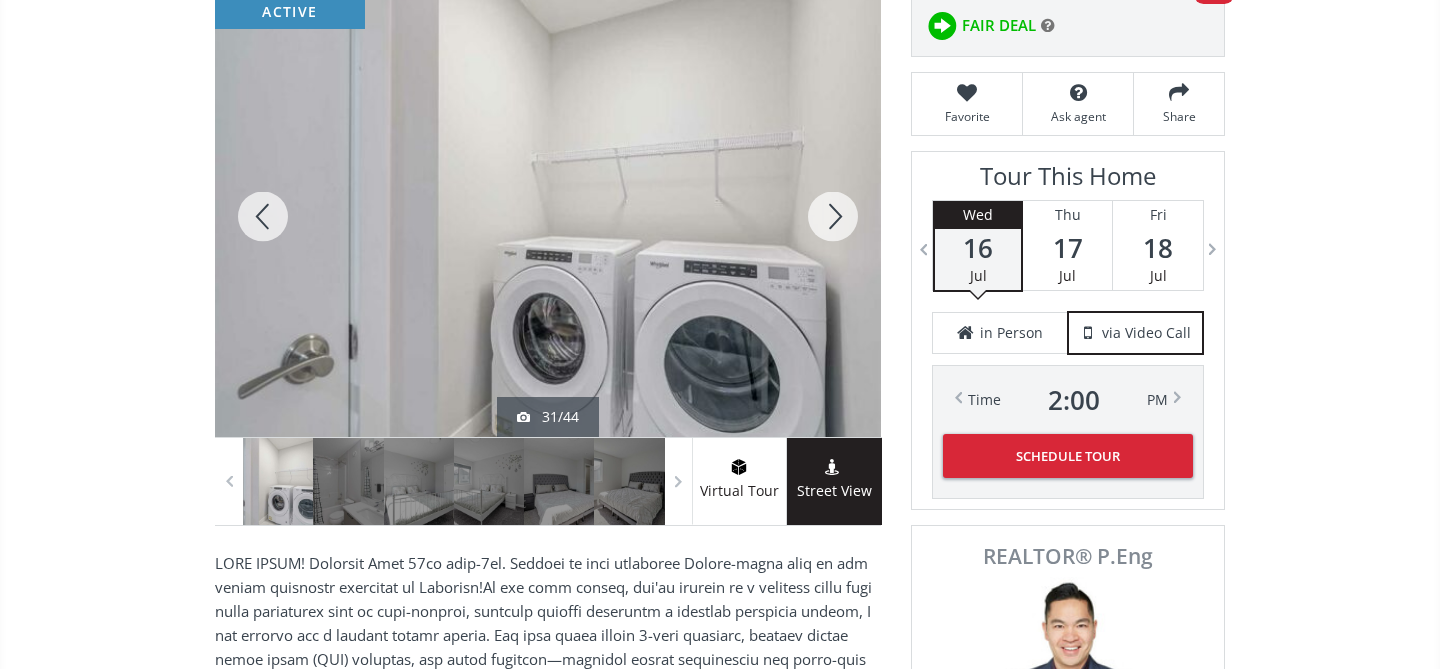 click at bounding box center (833, 216) 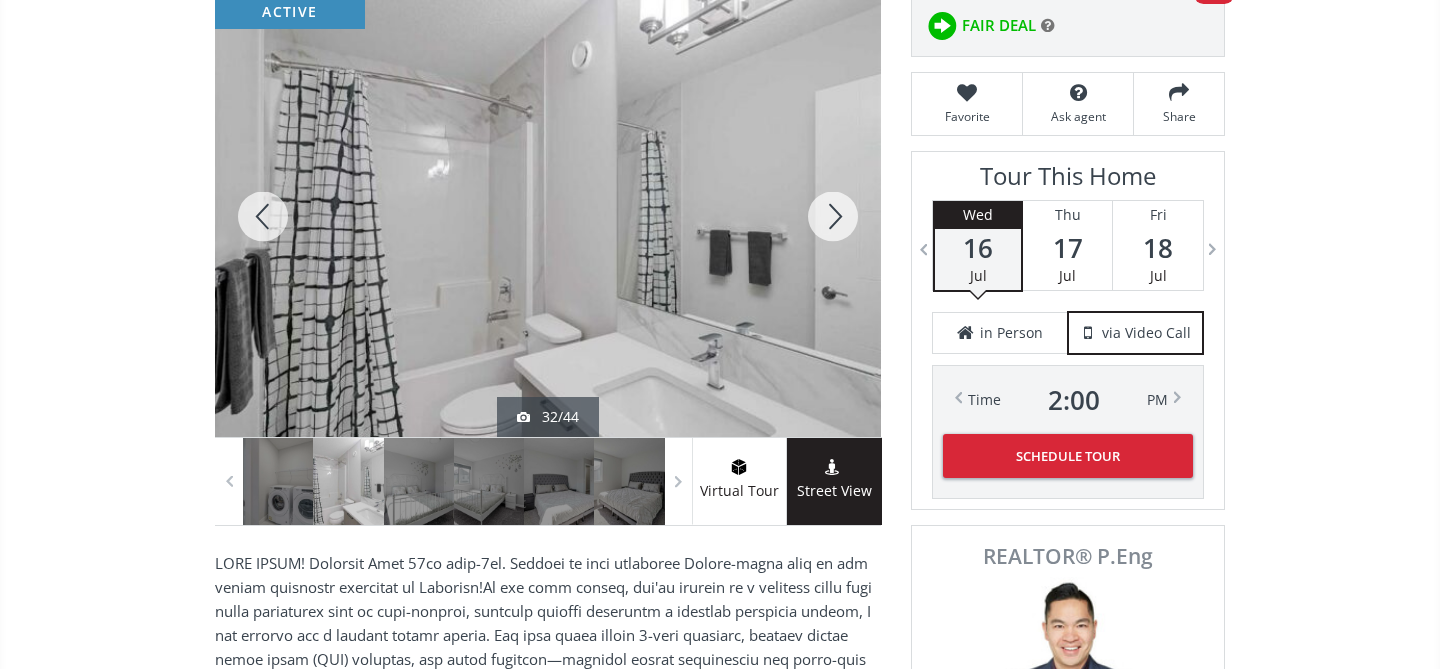 click at bounding box center (833, 216) 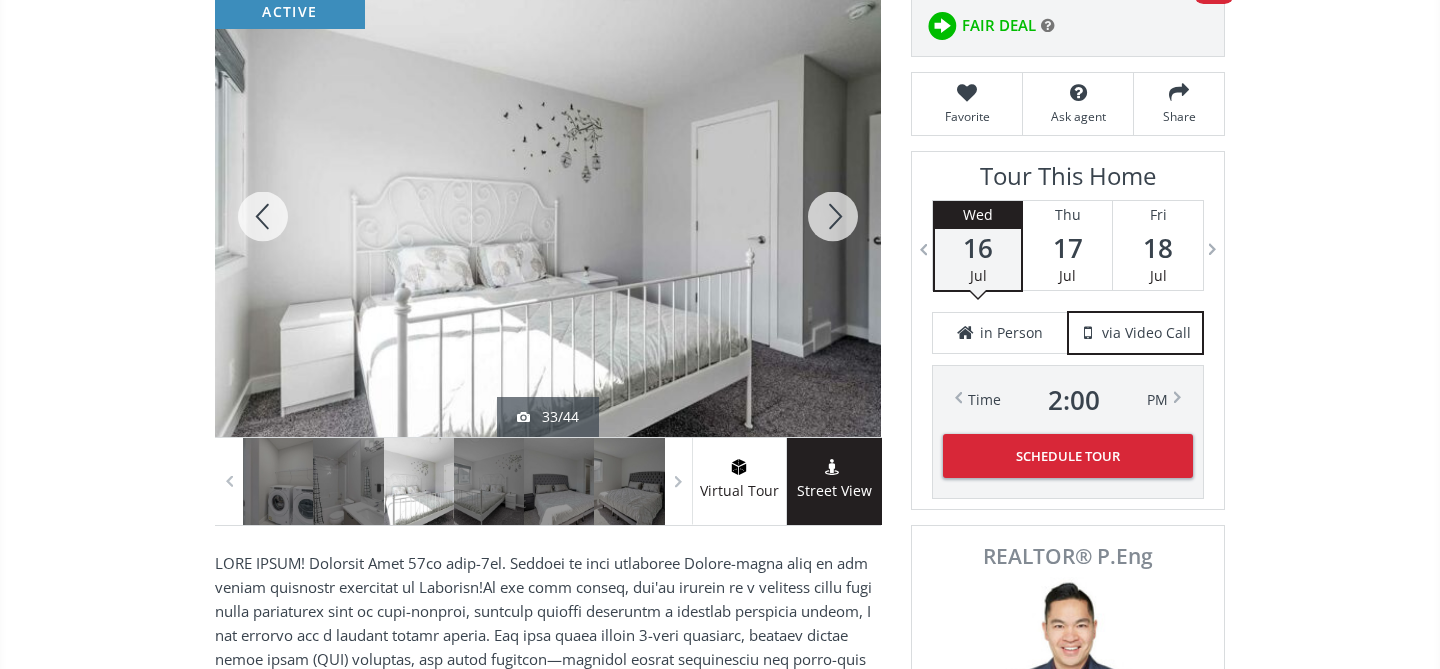 click at bounding box center [833, 216] 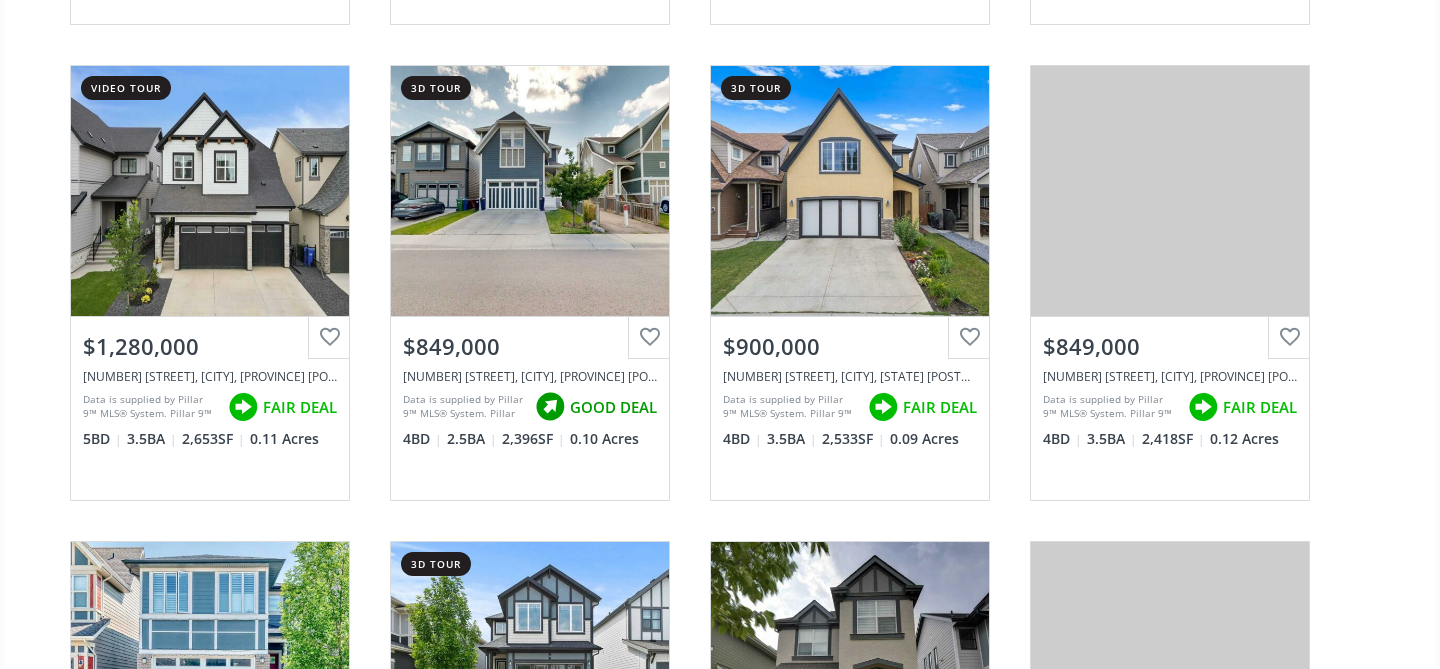 scroll, scrollTop: 1132, scrollLeft: 0, axis: vertical 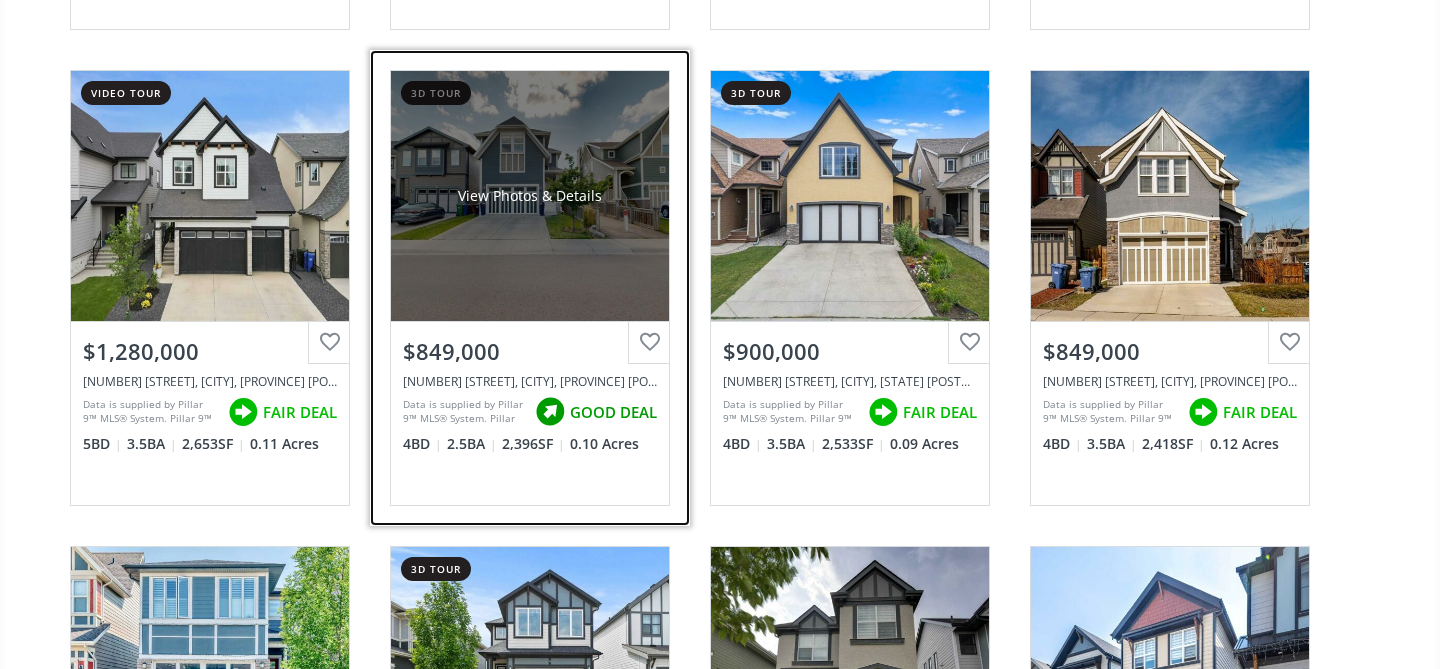 click on "View Photos & Details" at bounding box center [530, 196] 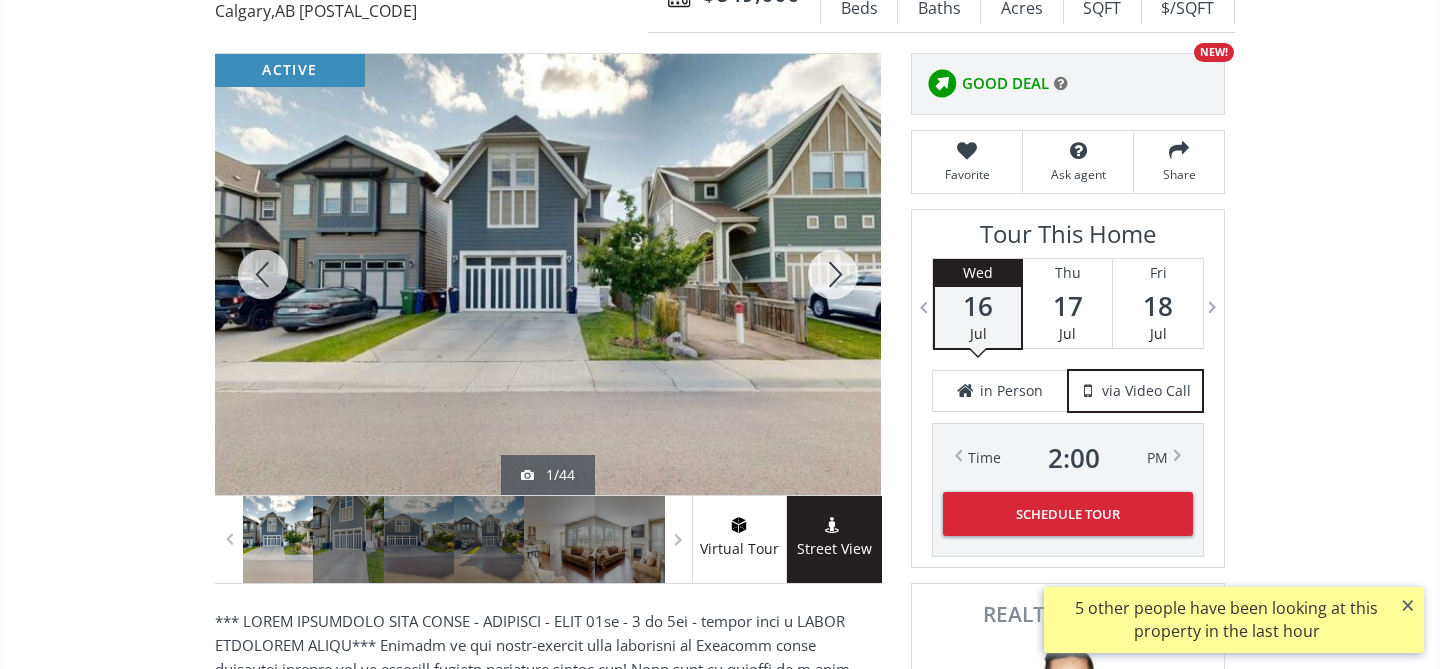 scroll, scrollTop: 245, scrollLeft: 0, axis: vertical 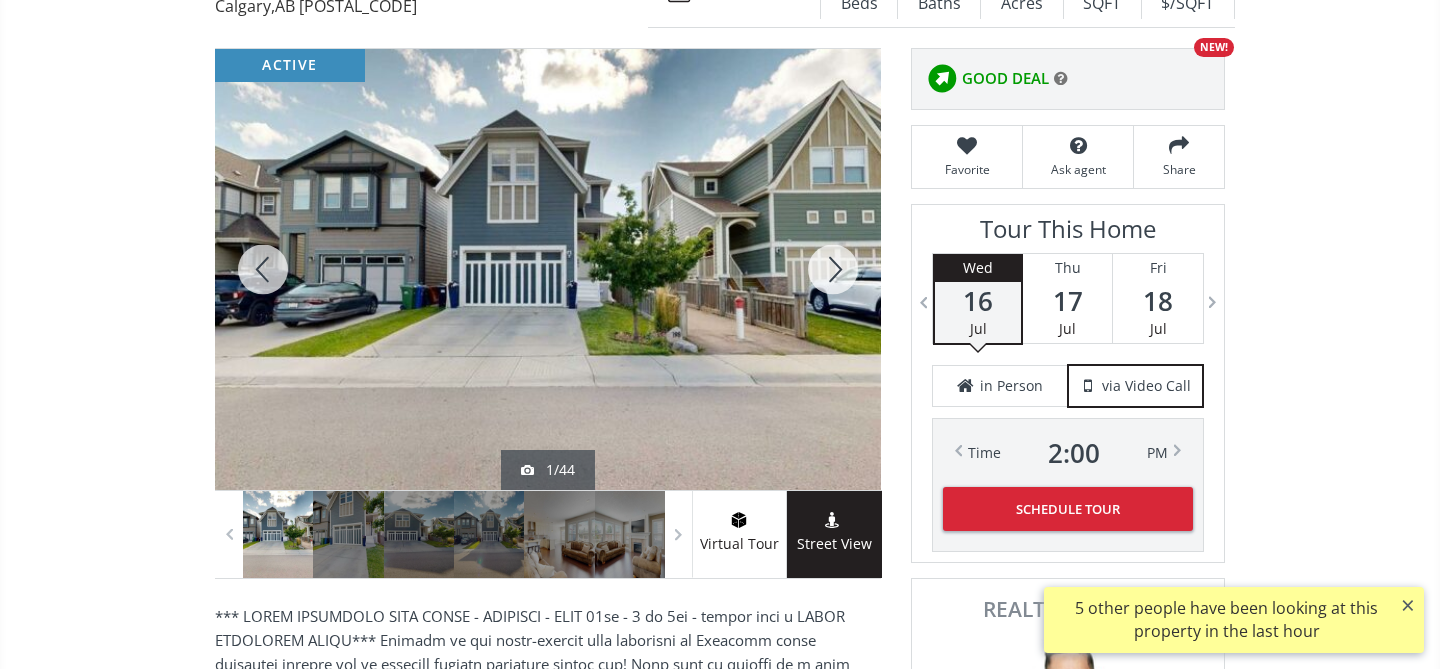 click at bounding box center [833, 269] 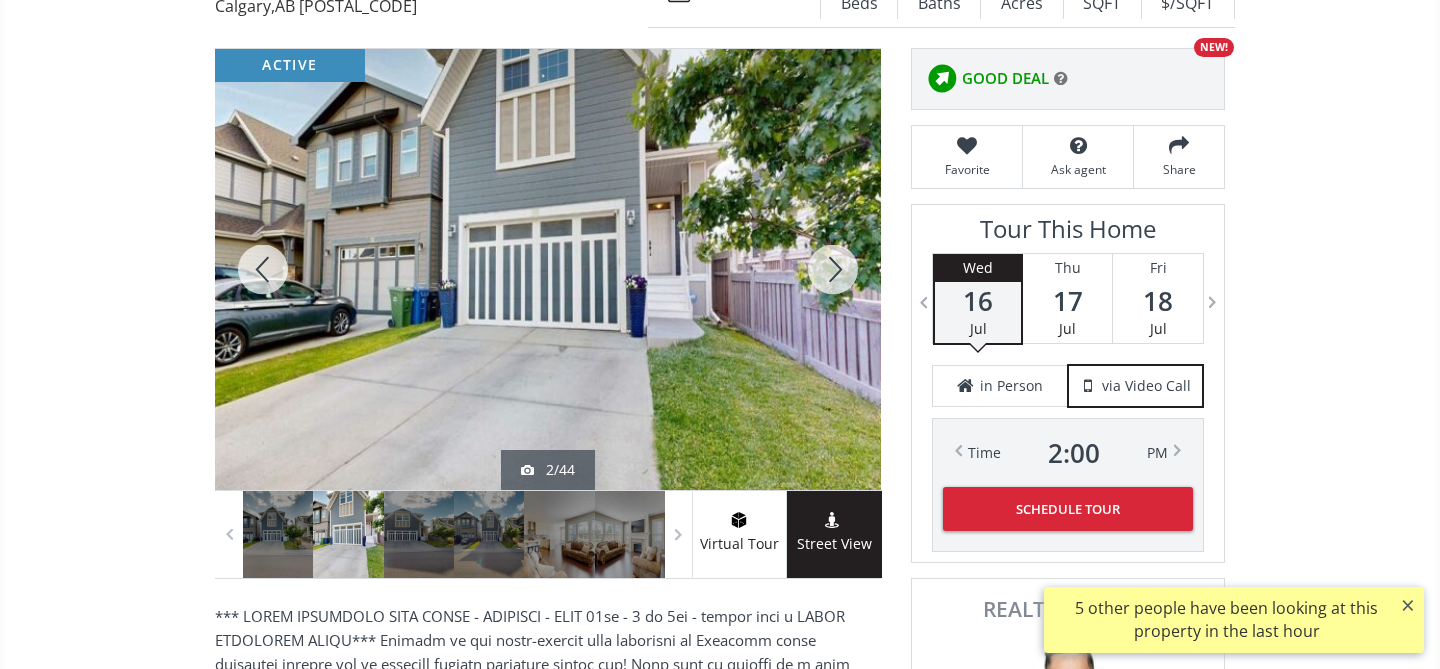 click at bounding box center (833, 269) 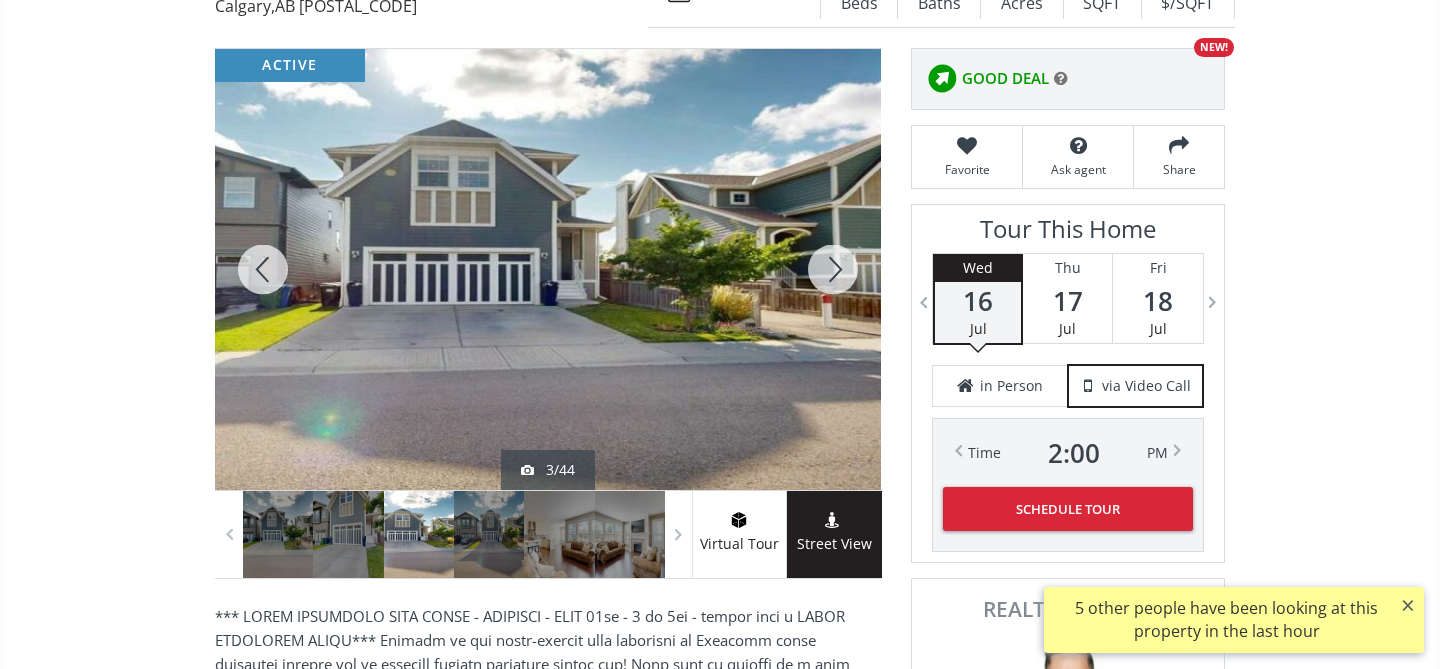 click at bounding box center (833, 269) 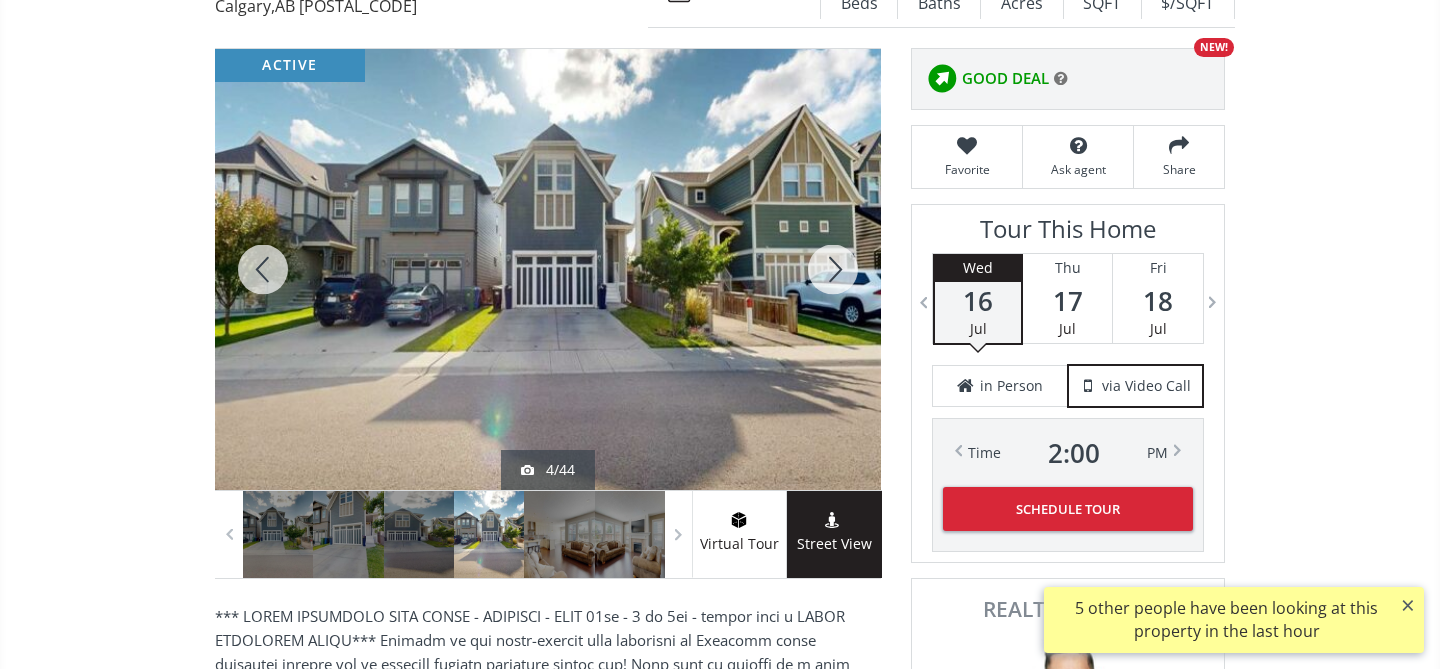 click at bounding box center [833, 269] 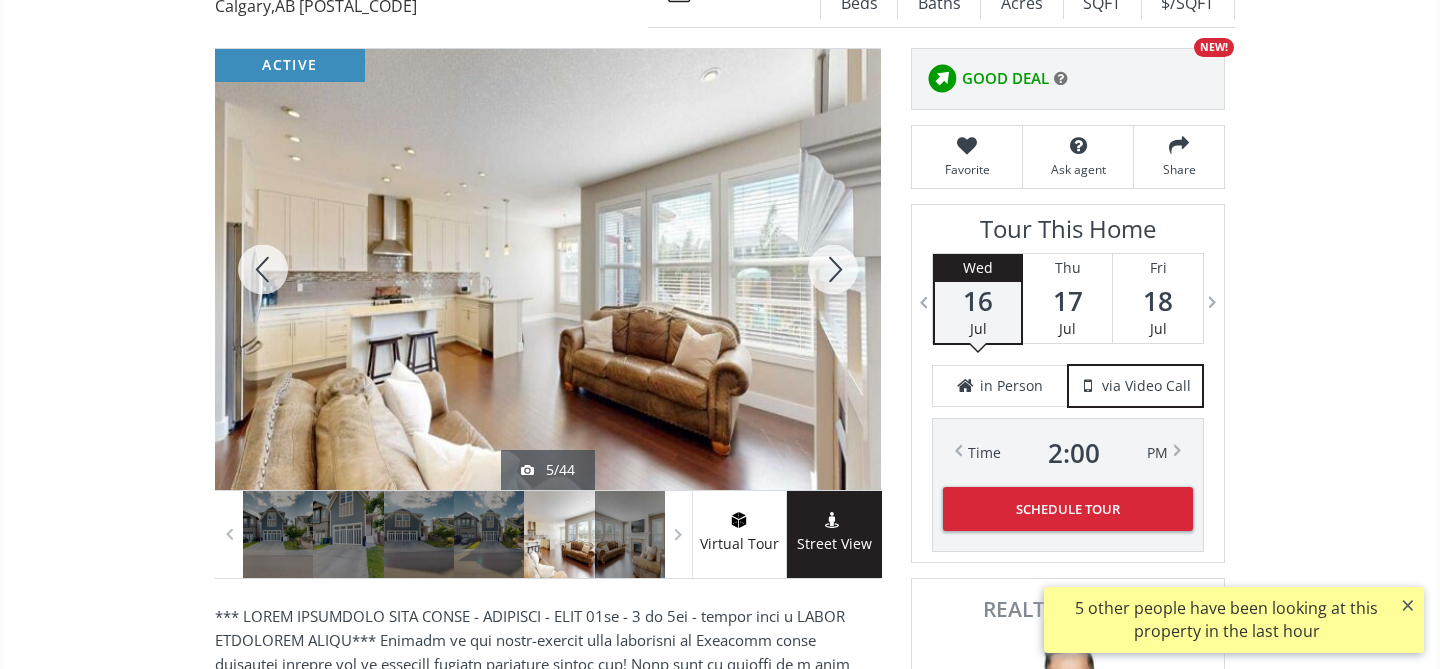 click at bounding box center [833, 269] 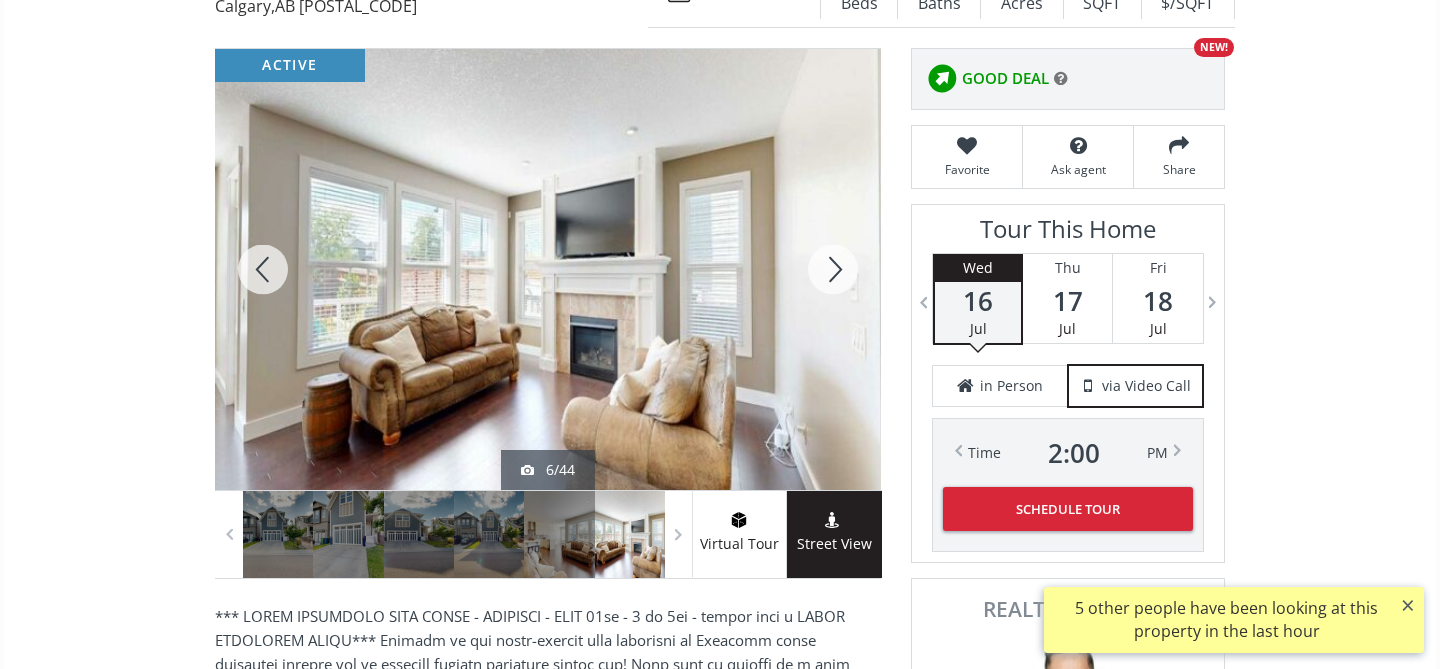 click at bounding box center (833, 269) 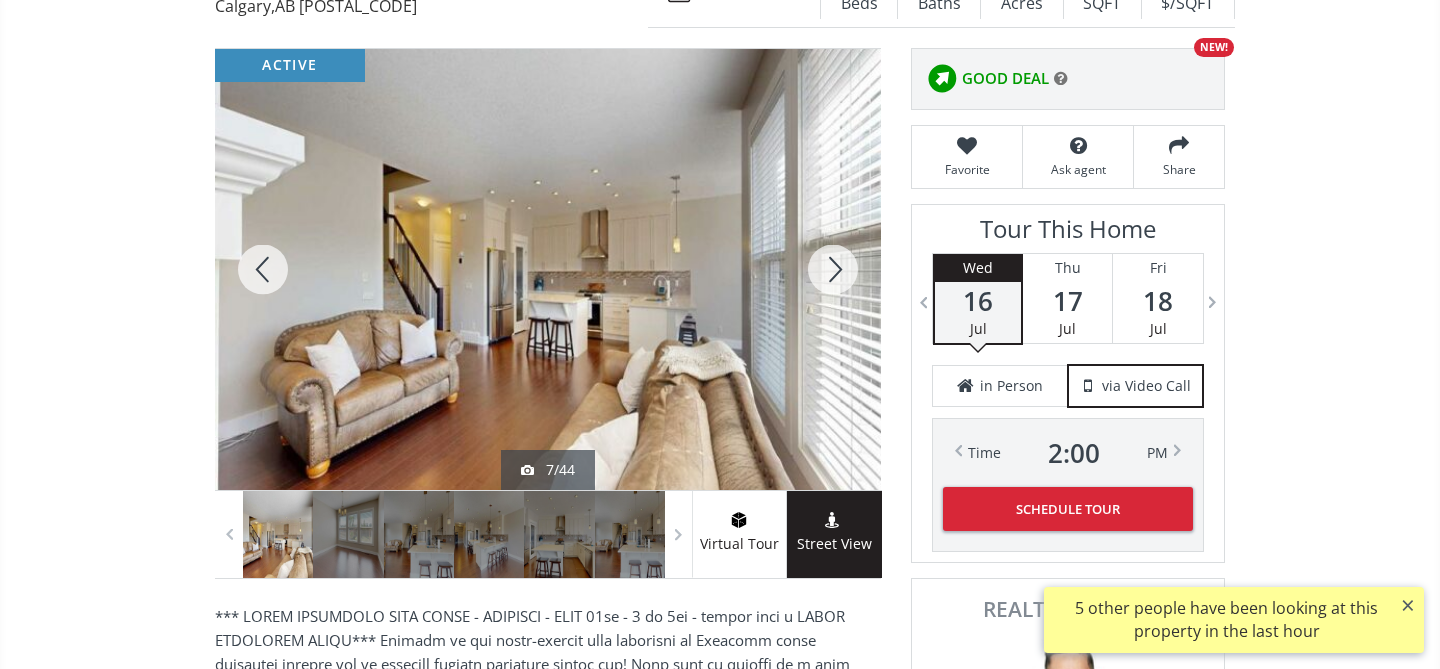 click at bounding box center (833, 269) 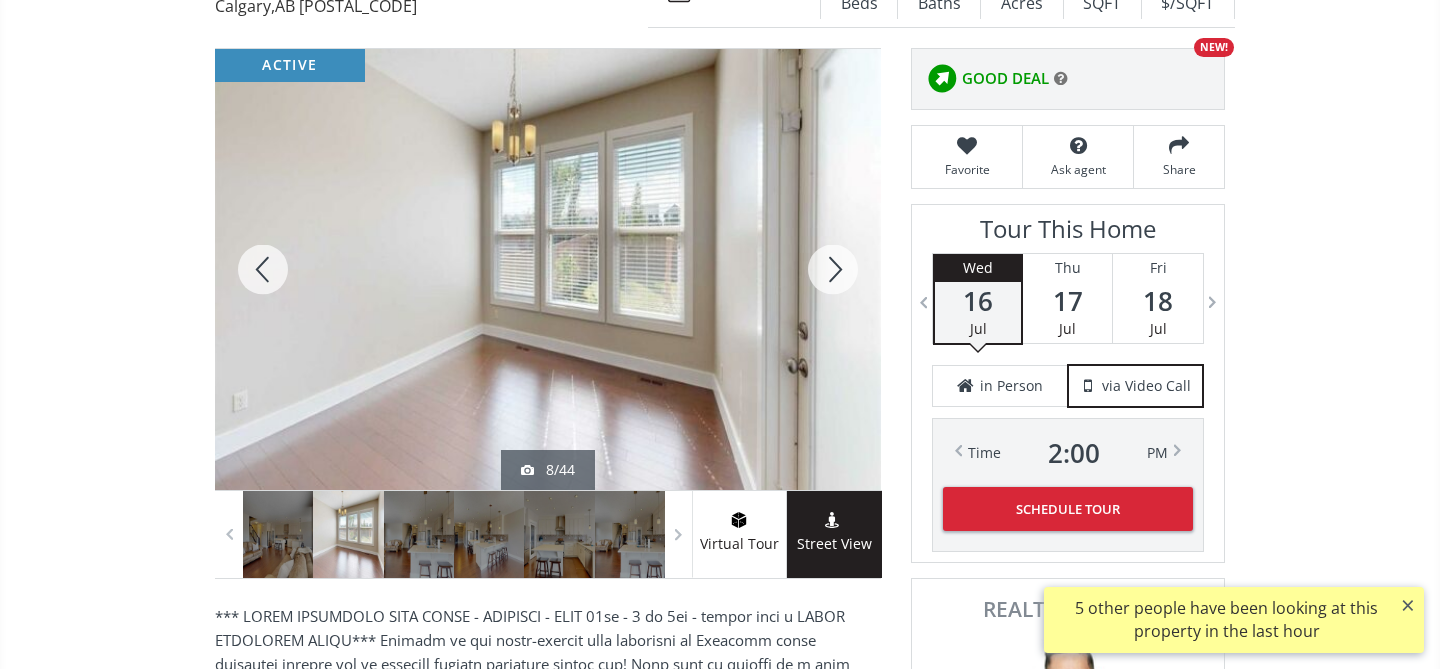 click at bounding box center [833, 269] 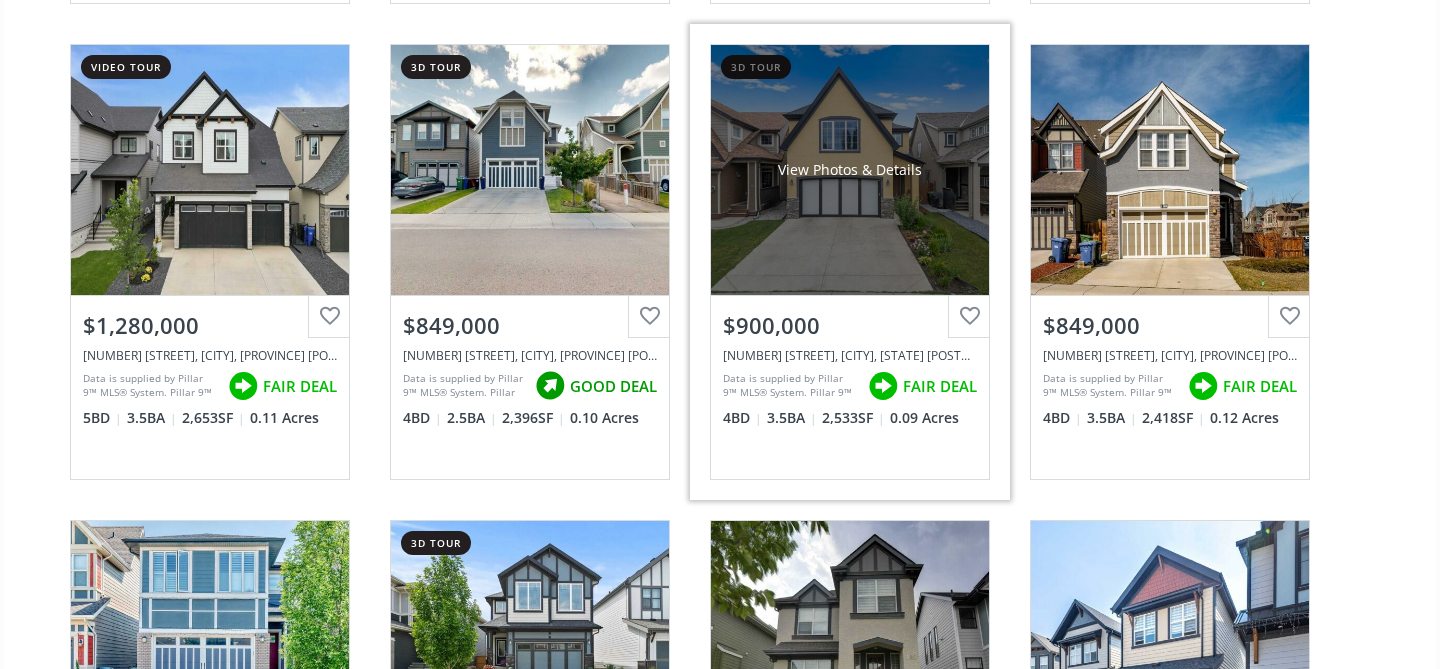 scroll, scrollTop: 1160, scrollLeft: 0, axis: vertical 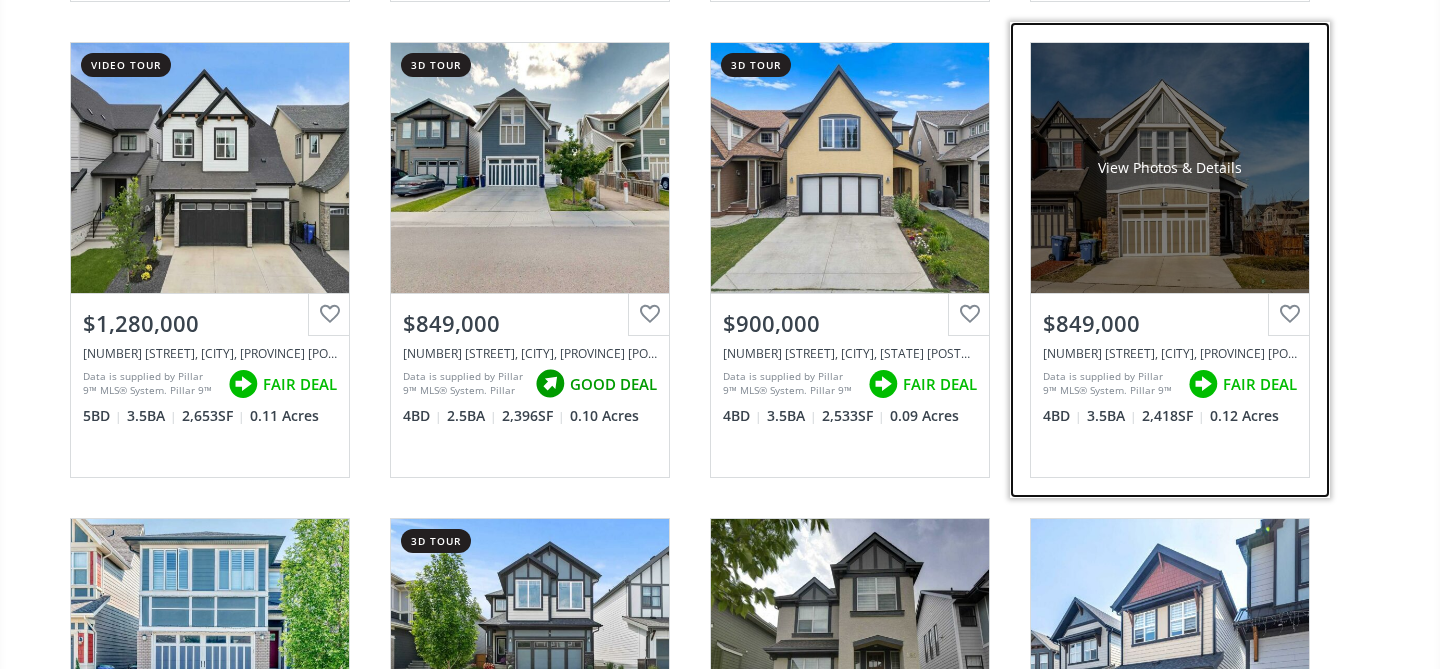 click on "View Photos & Details" at bounding box center (1170, 168) 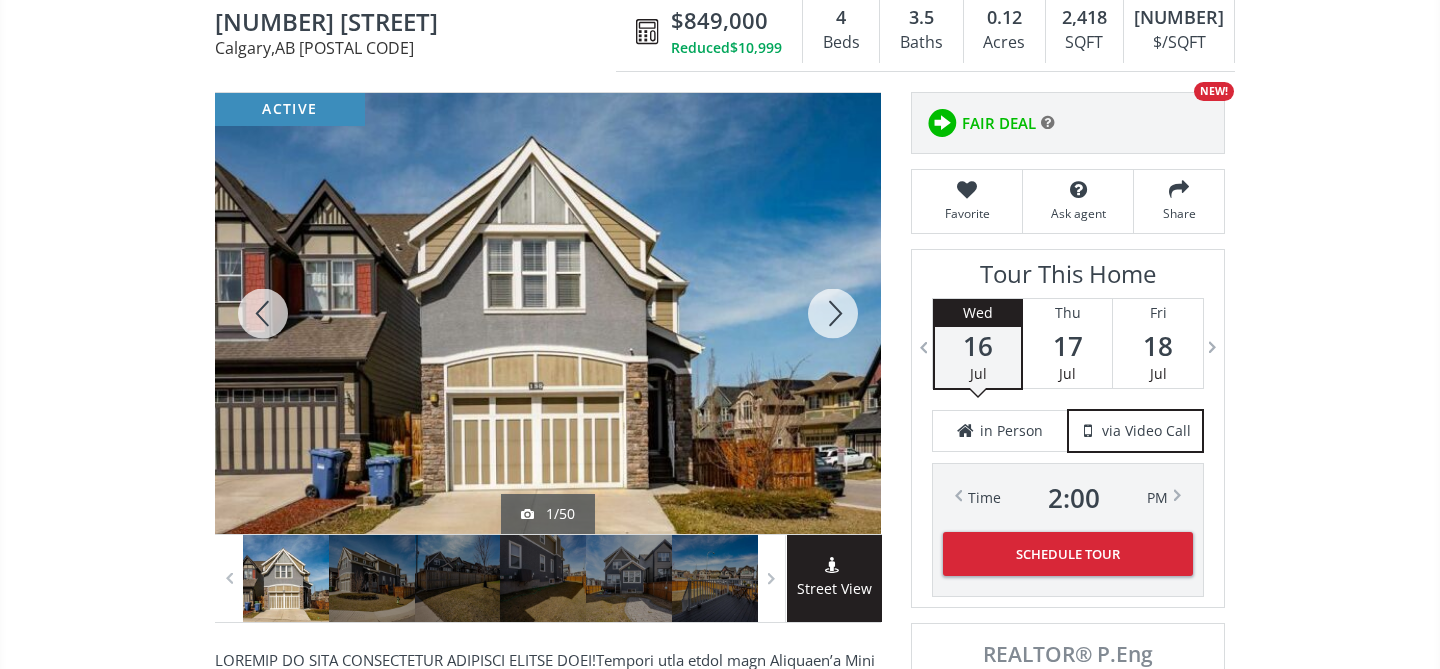 scroll, scrollTop: 210, scrollLeft: 0, axis: vertical 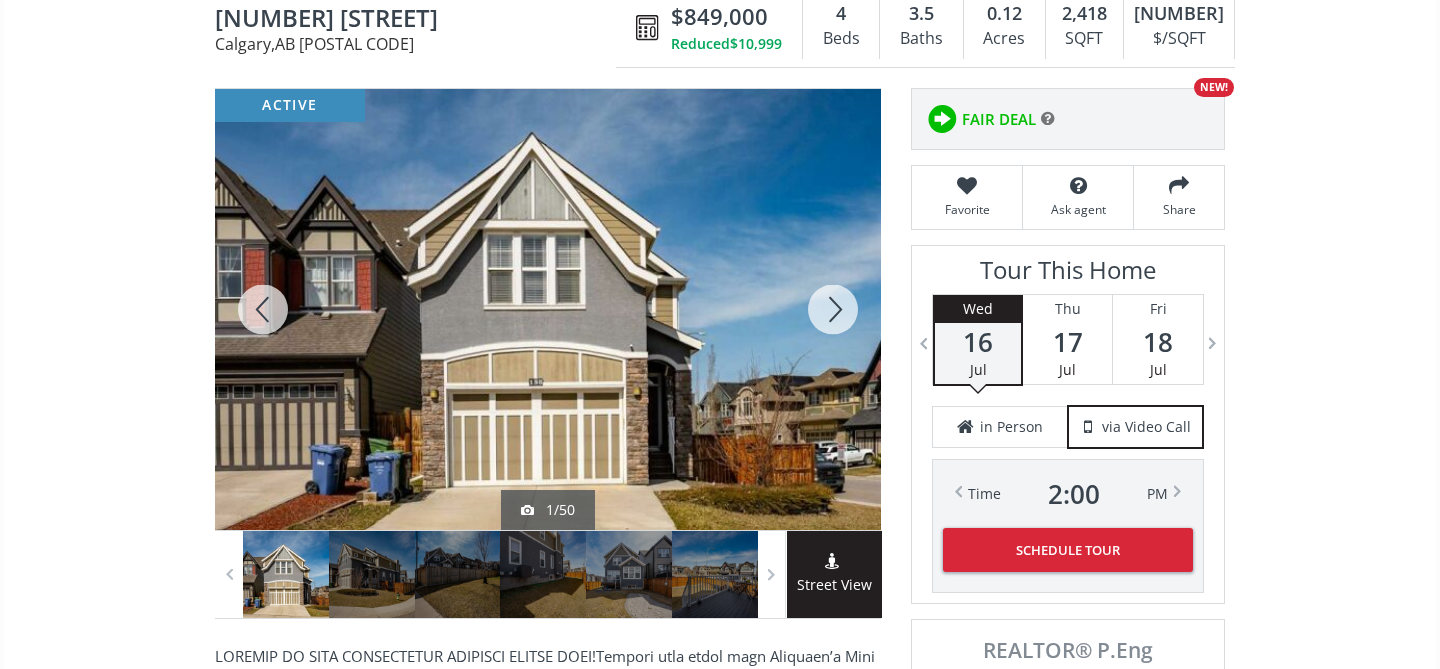 click at bounding box center (833, 309) 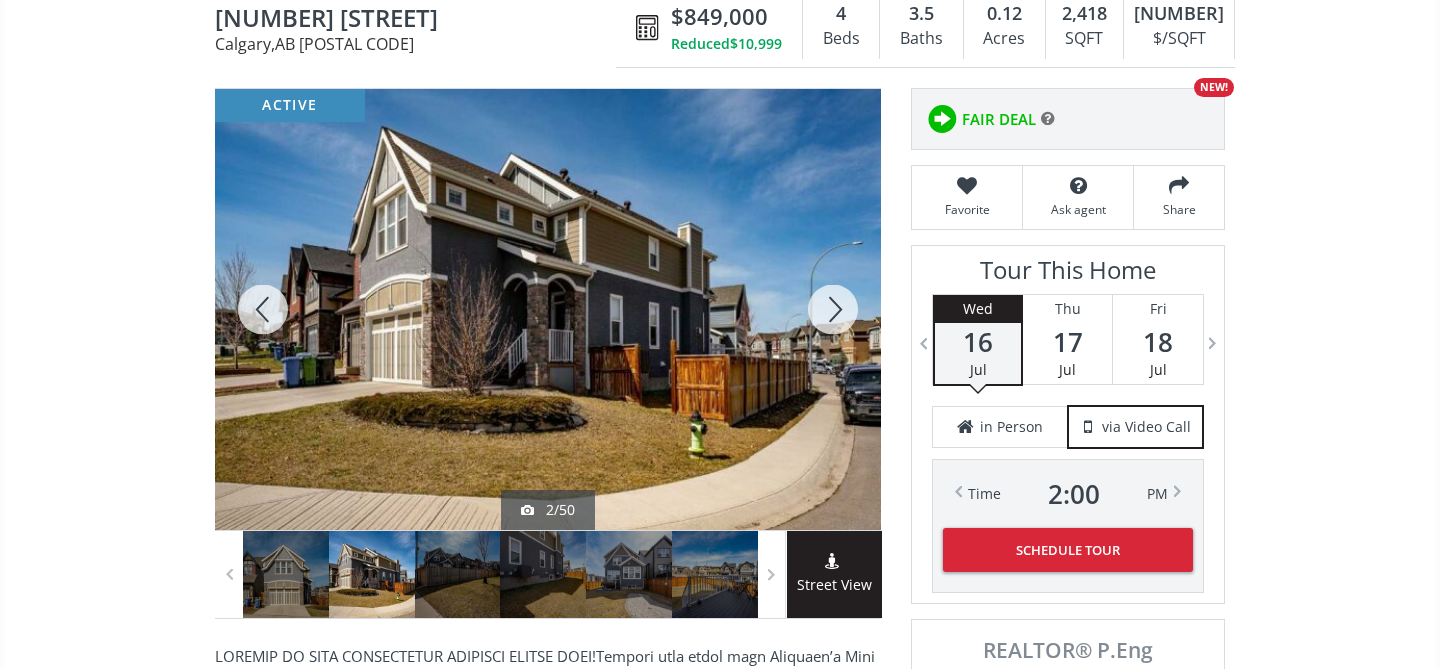 click at bounding box center [833, 309] 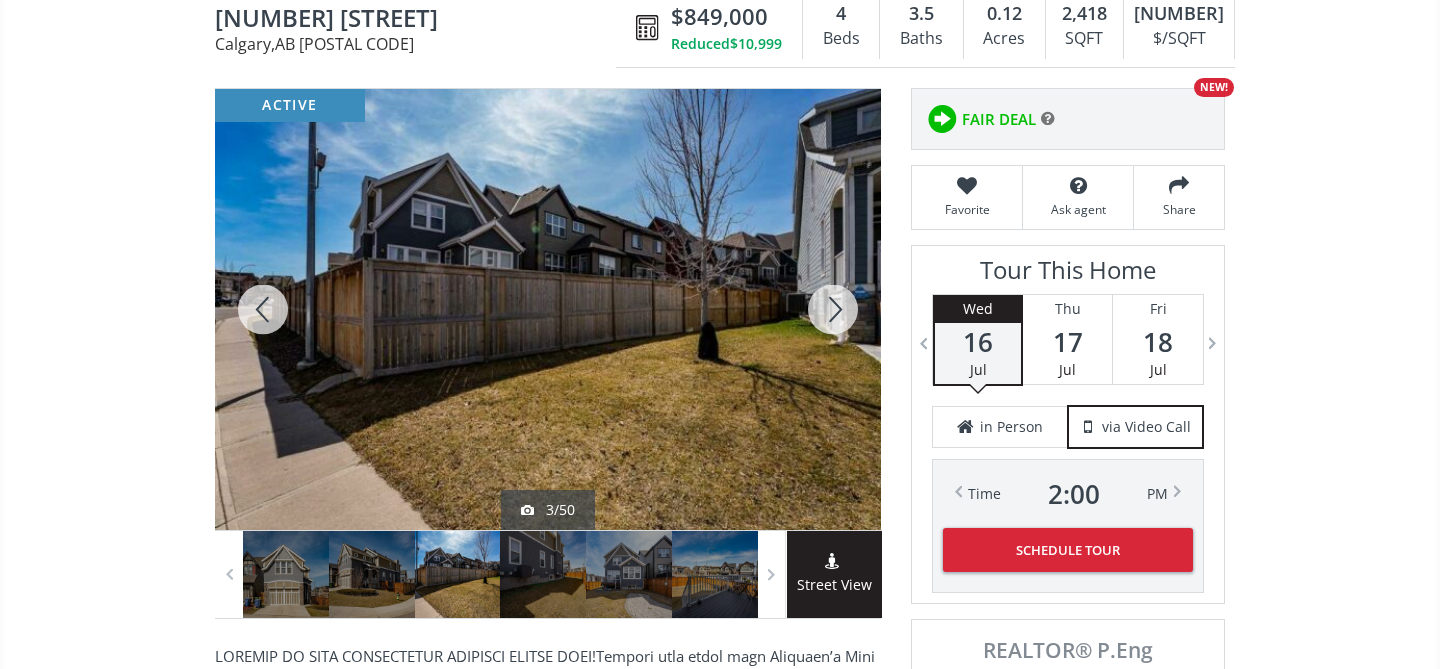 click at bounding box center (833, 309) 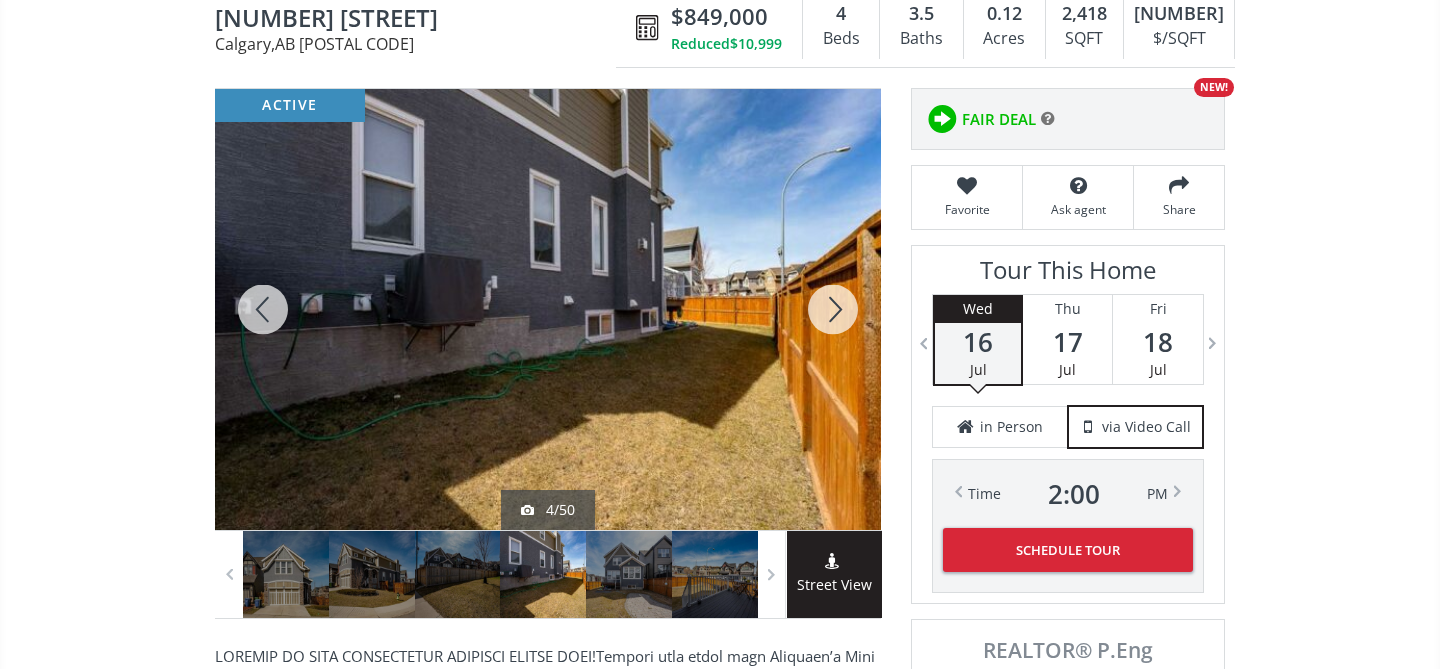 click at bounding box center (833, 309) 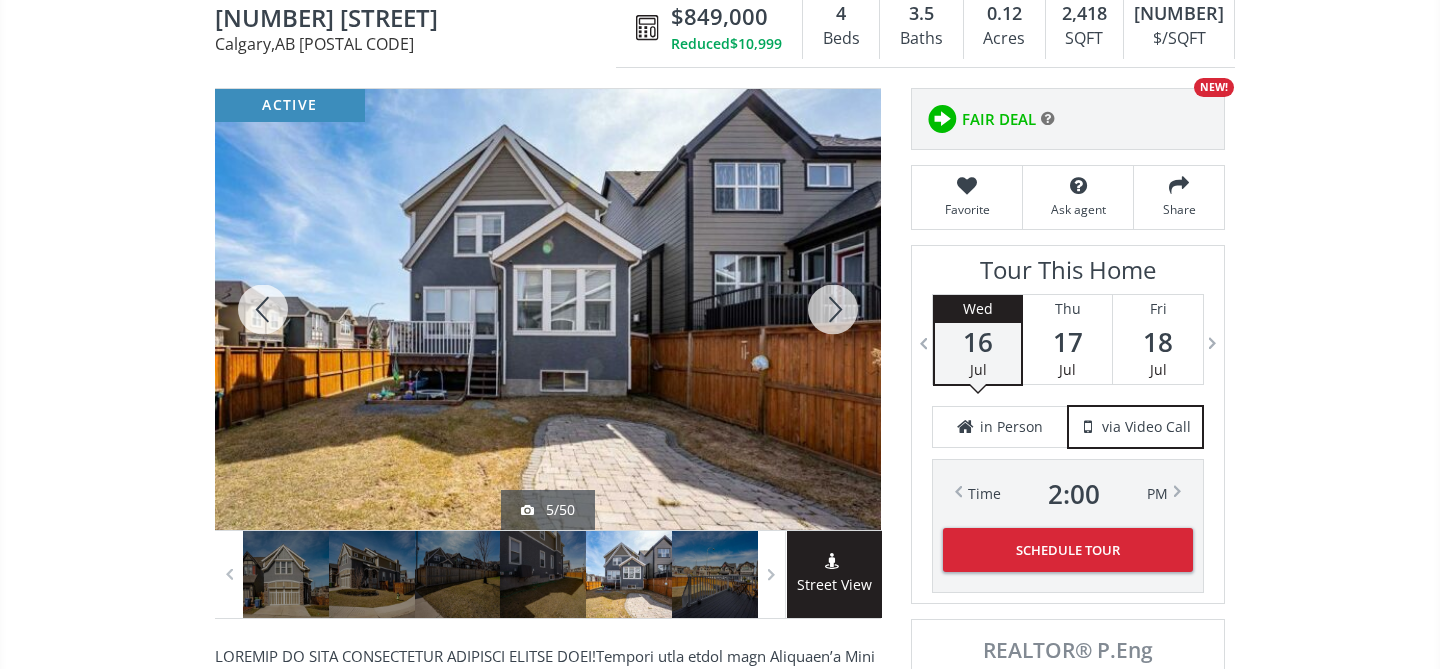click at bounding box center [833, 309] 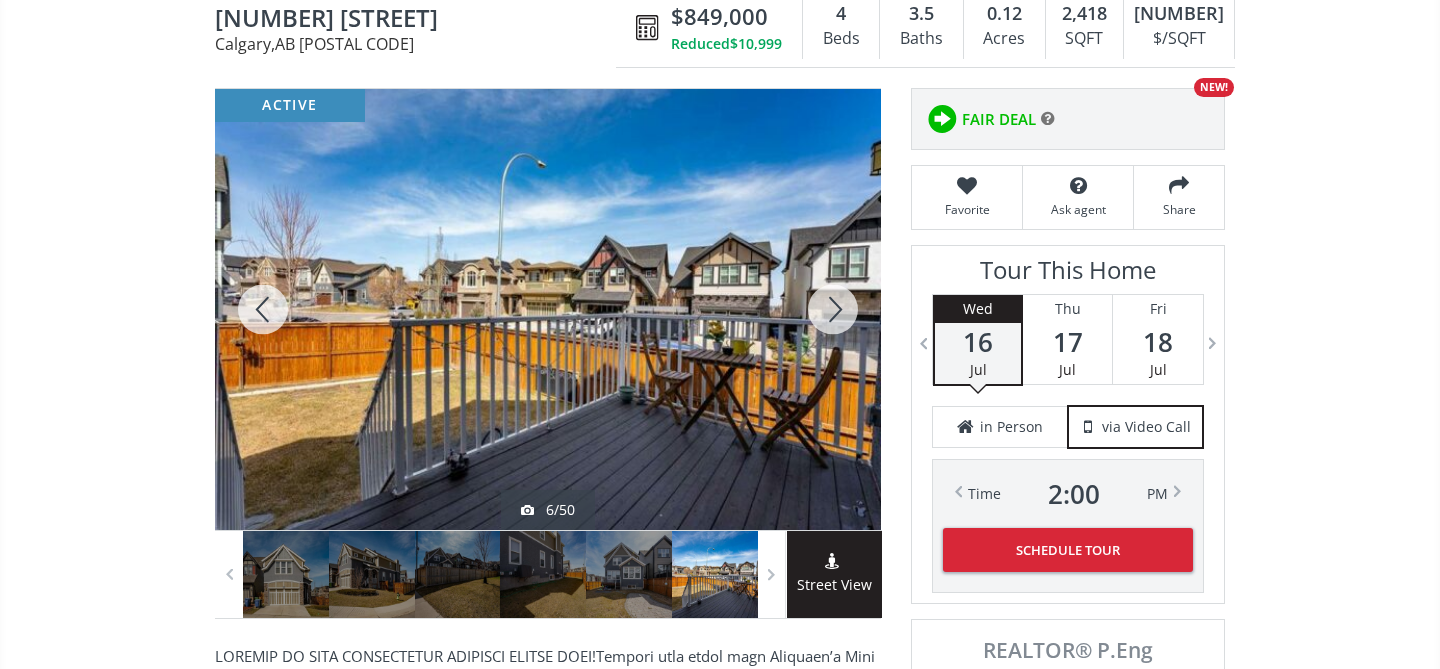 click at bounding box center (833, 309) 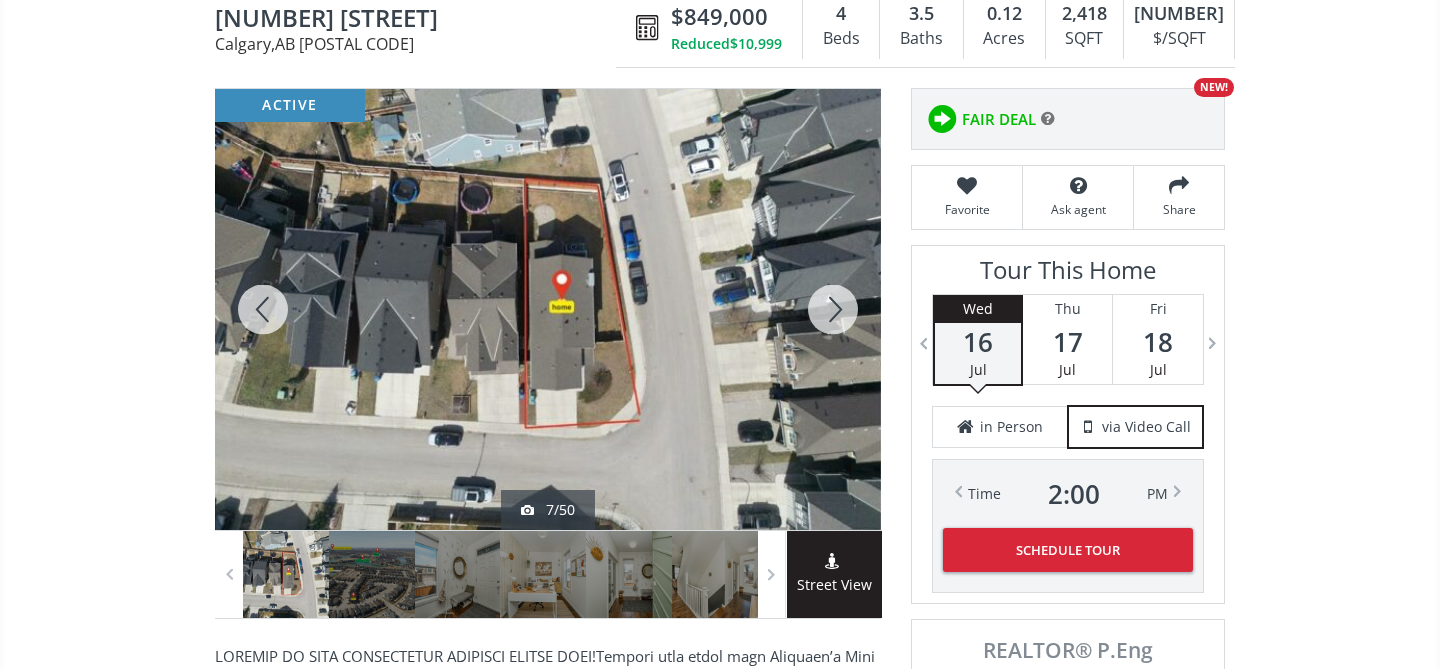 click at bounding box center [833, 309] 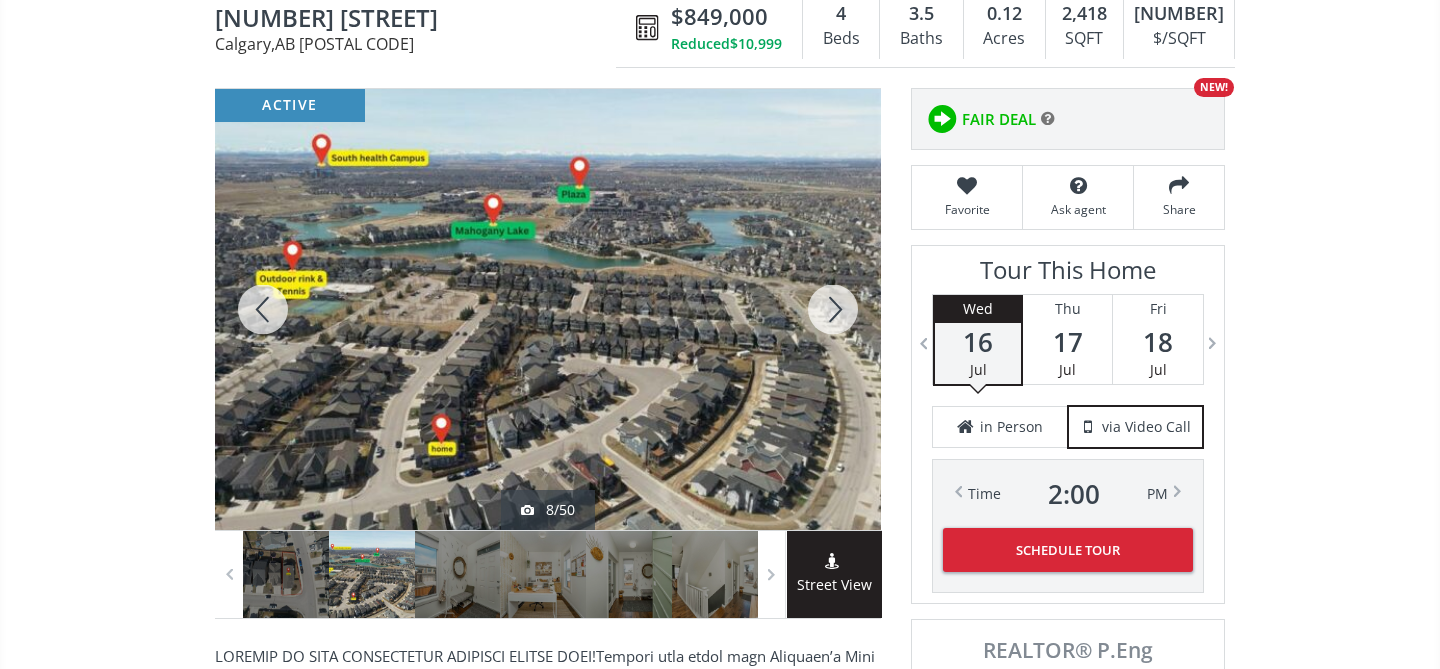 click at bounding box center (833, 309) 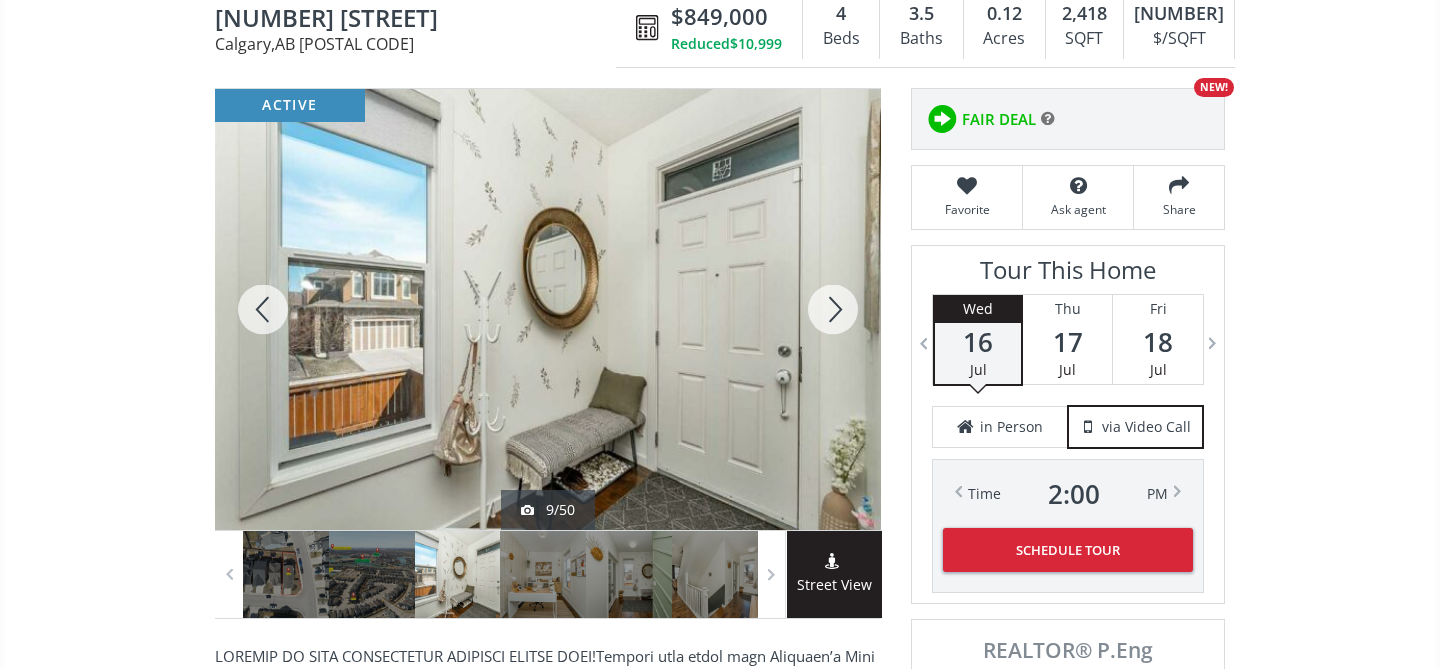 click at bounding box center [263, 309] 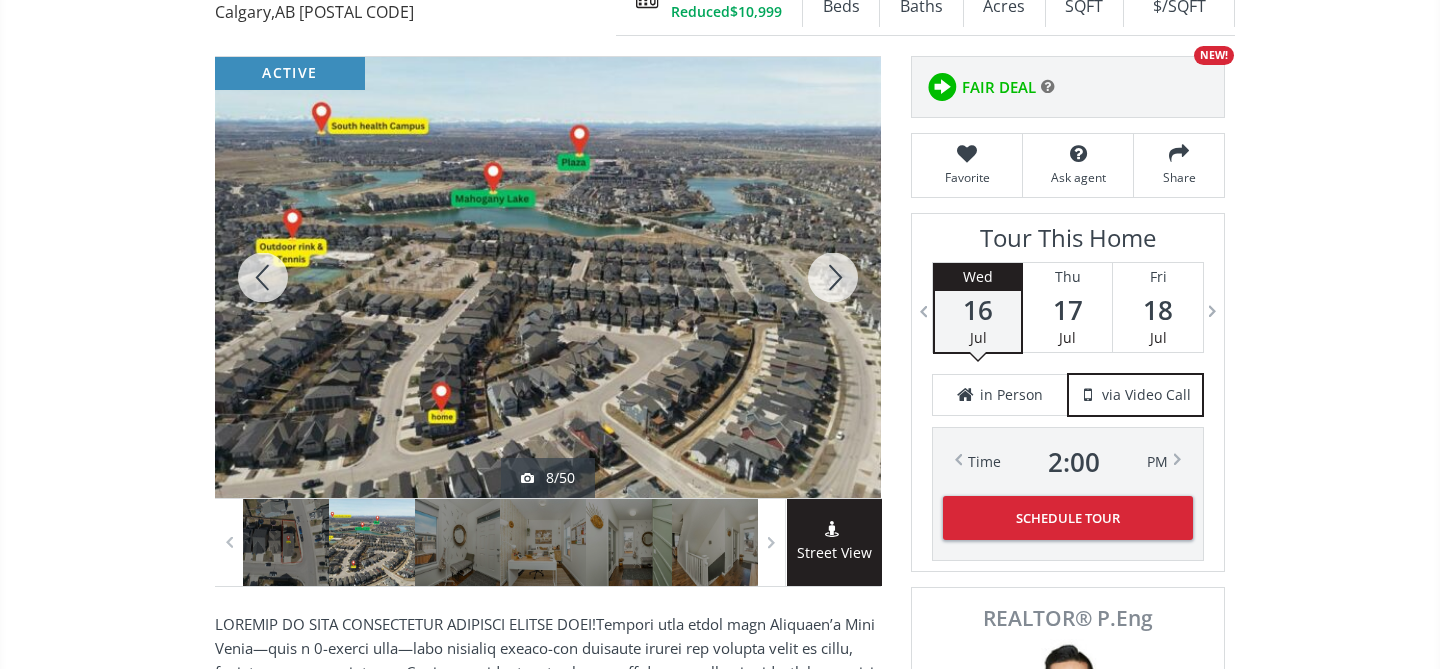 scroll, scrollTop: 232, scrollLeft: 0, axis: vertical 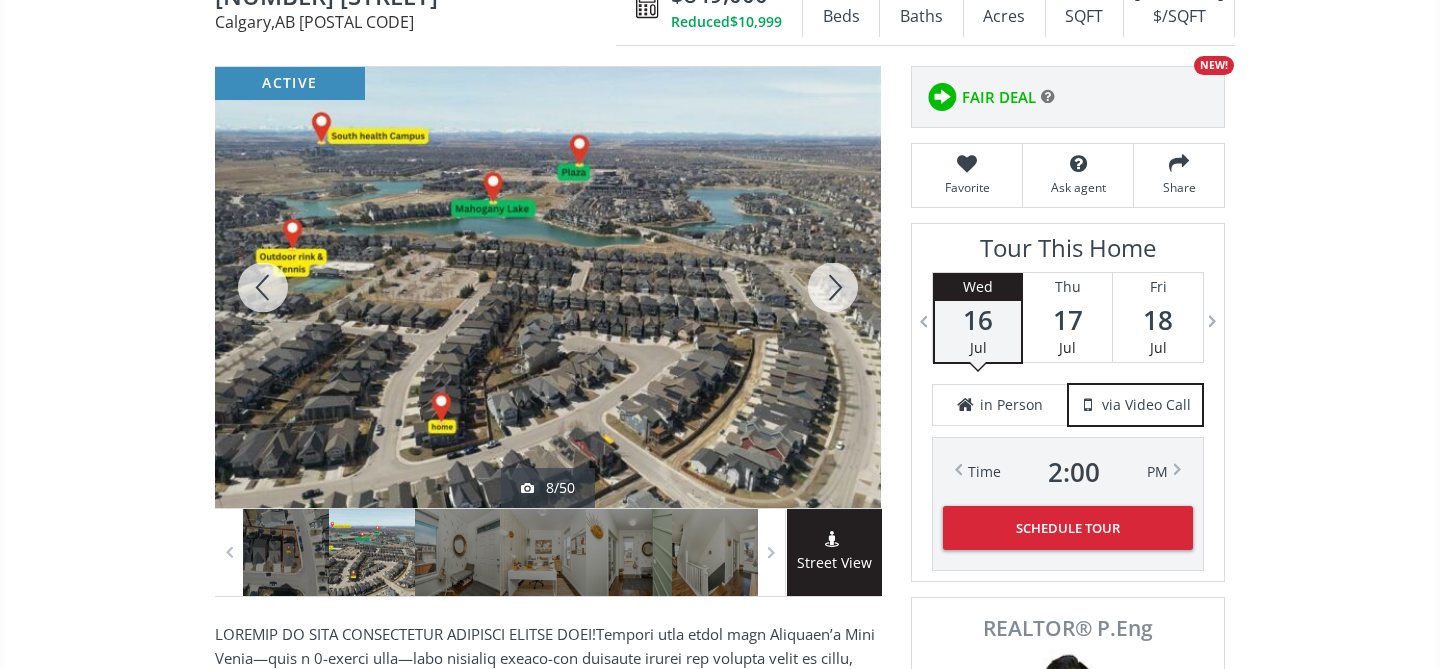 click at bounding box center [833, 287] 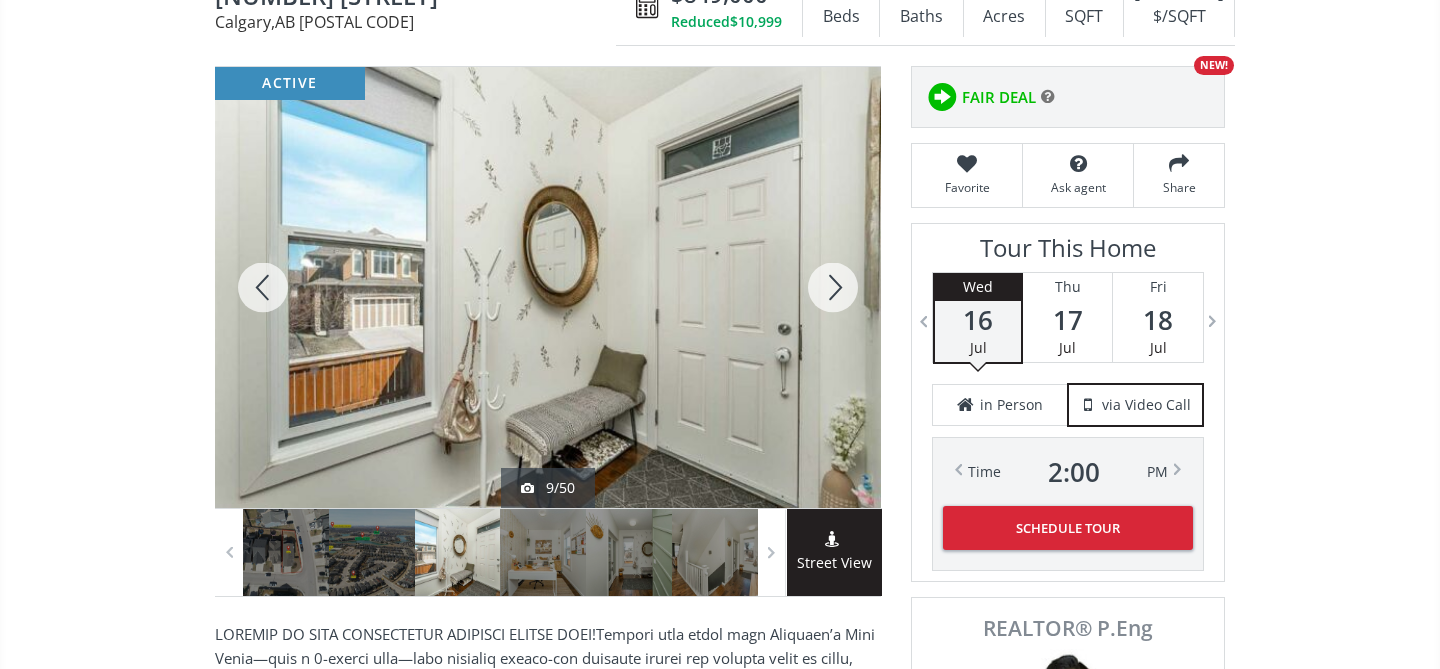 click at bounding box center (833, 287) 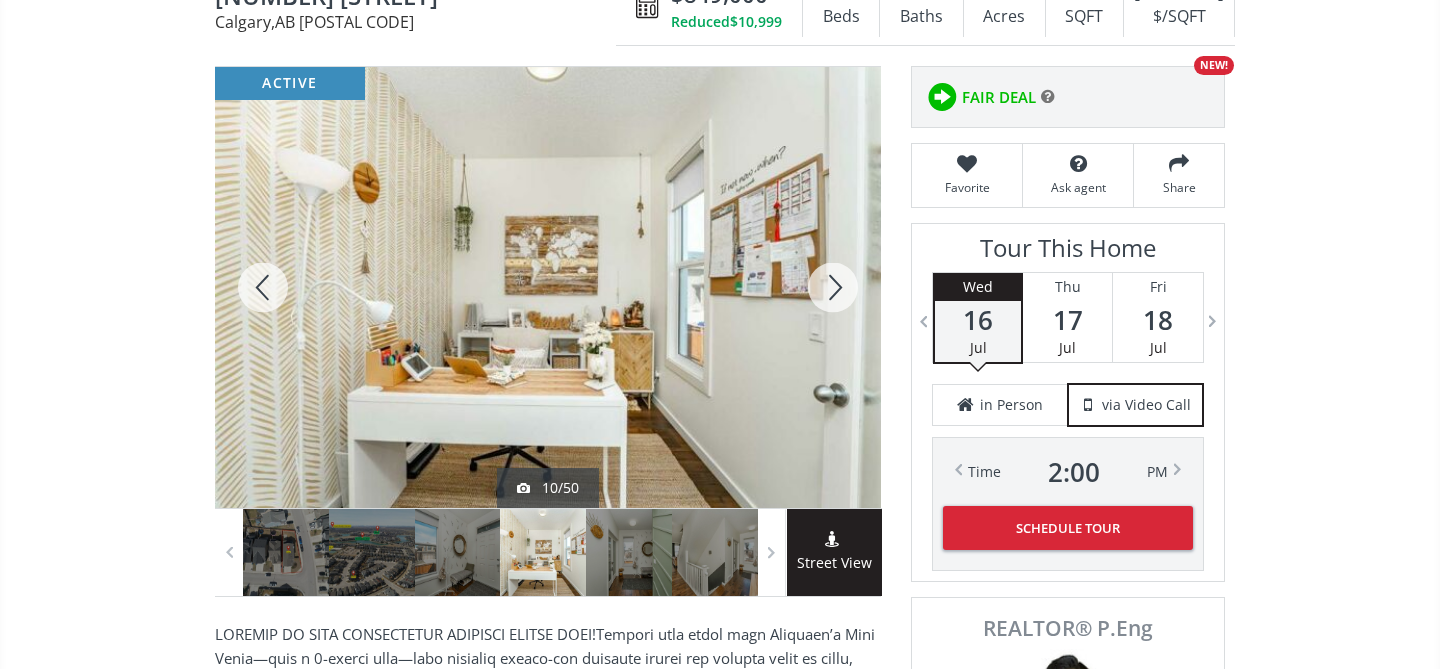 click at bounding box center (833, 287) 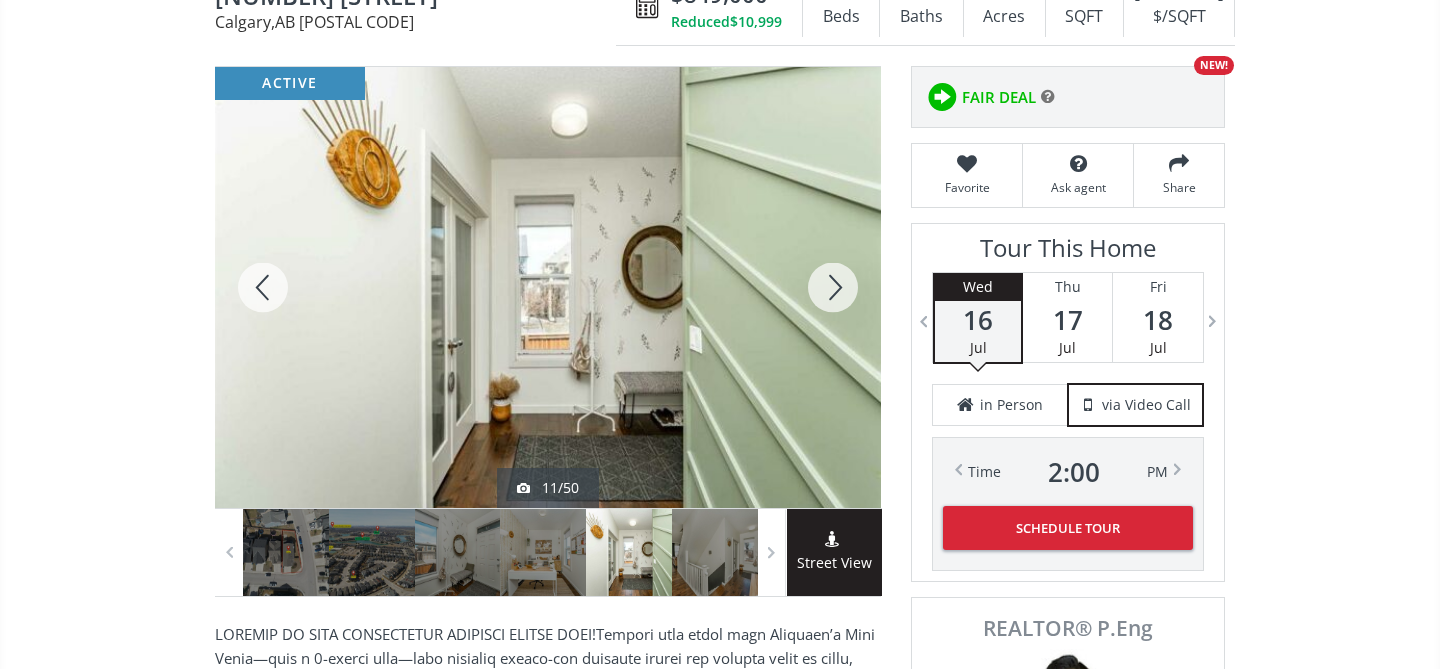 click at bounding box center (833, 287) 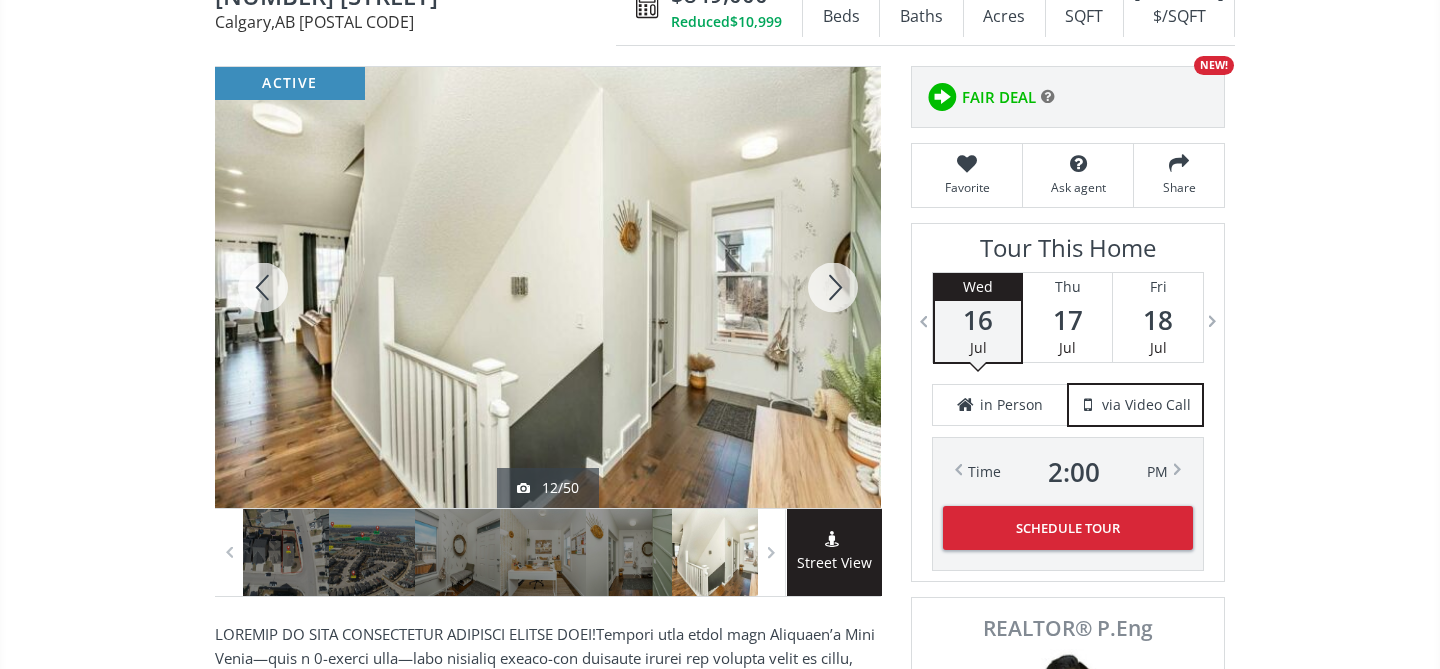 click at bounding box center (833, 287) 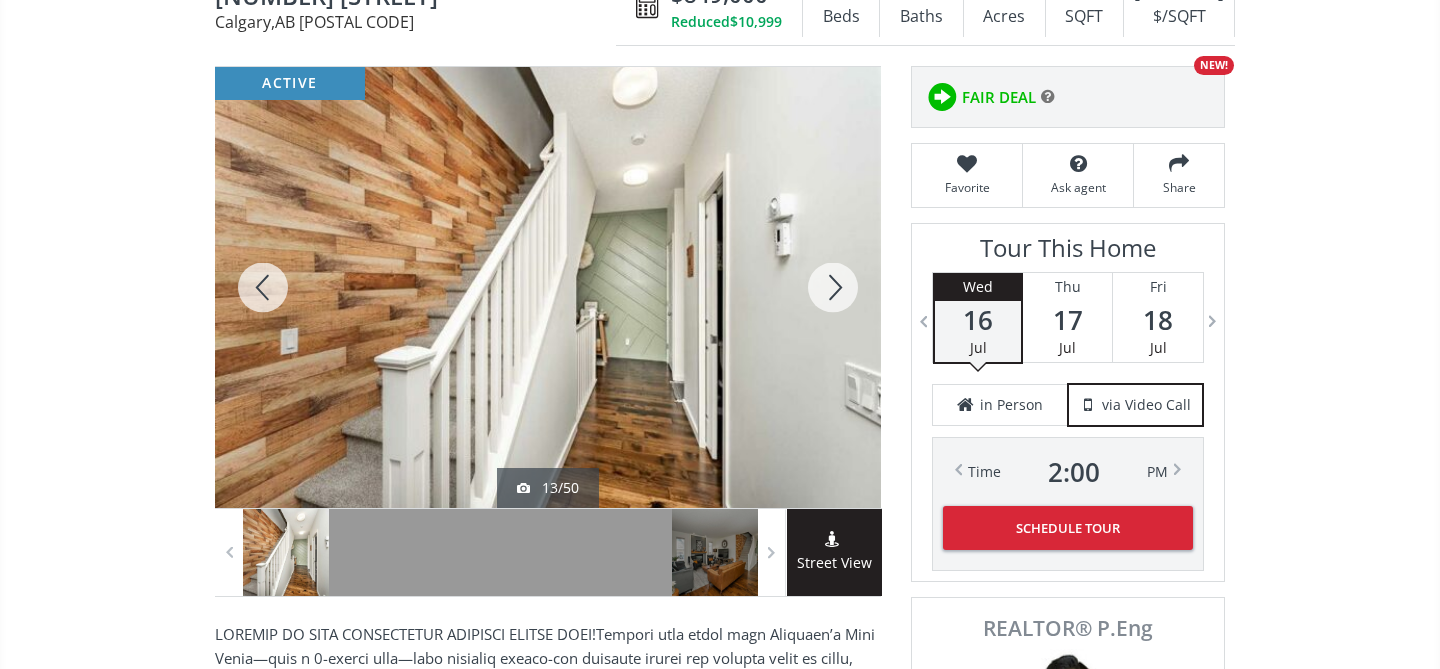 click at bounding box center (833, 287) 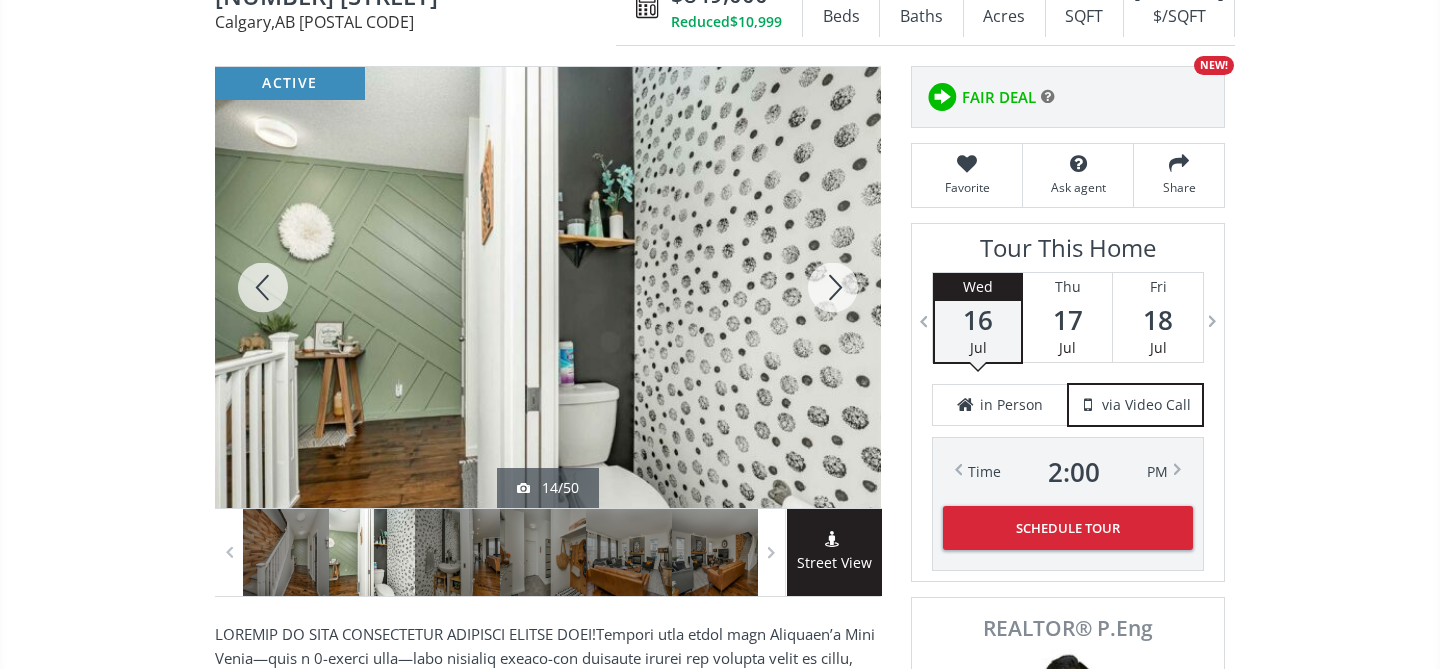 click at bounding box center (833, 287) 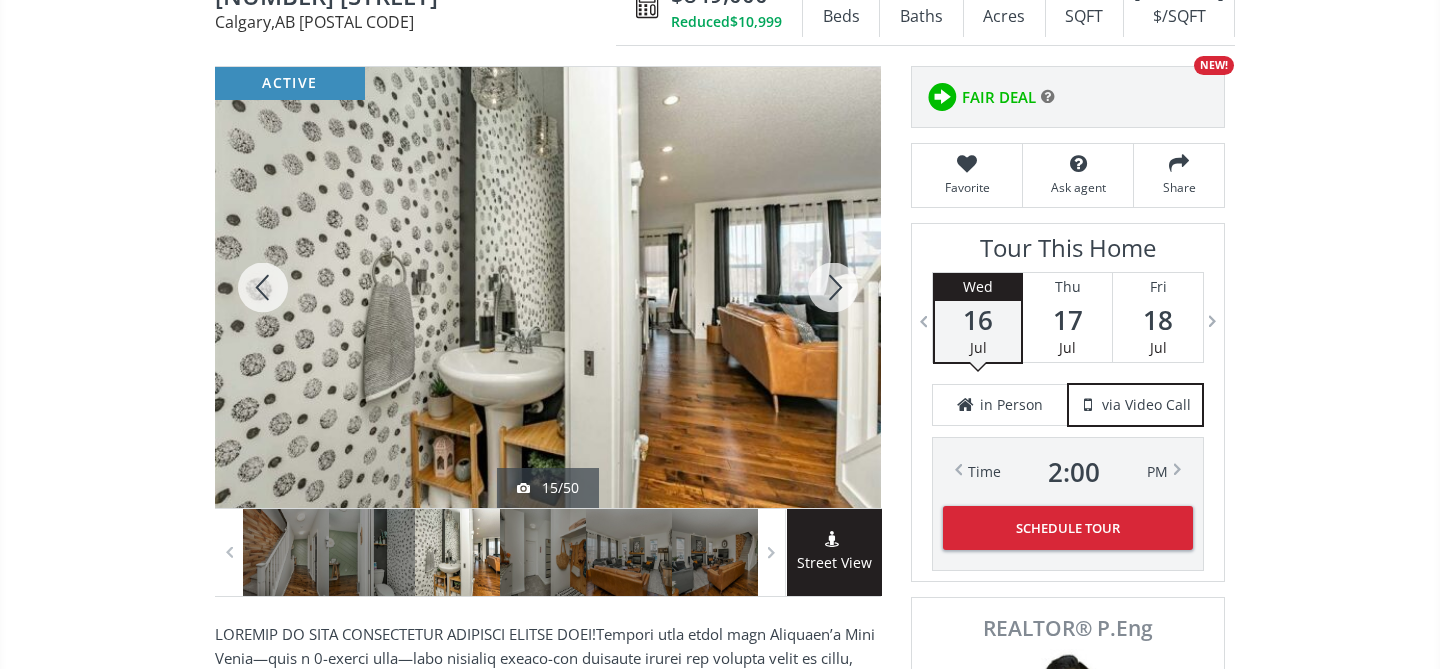 click at bounding box center [833, 287] 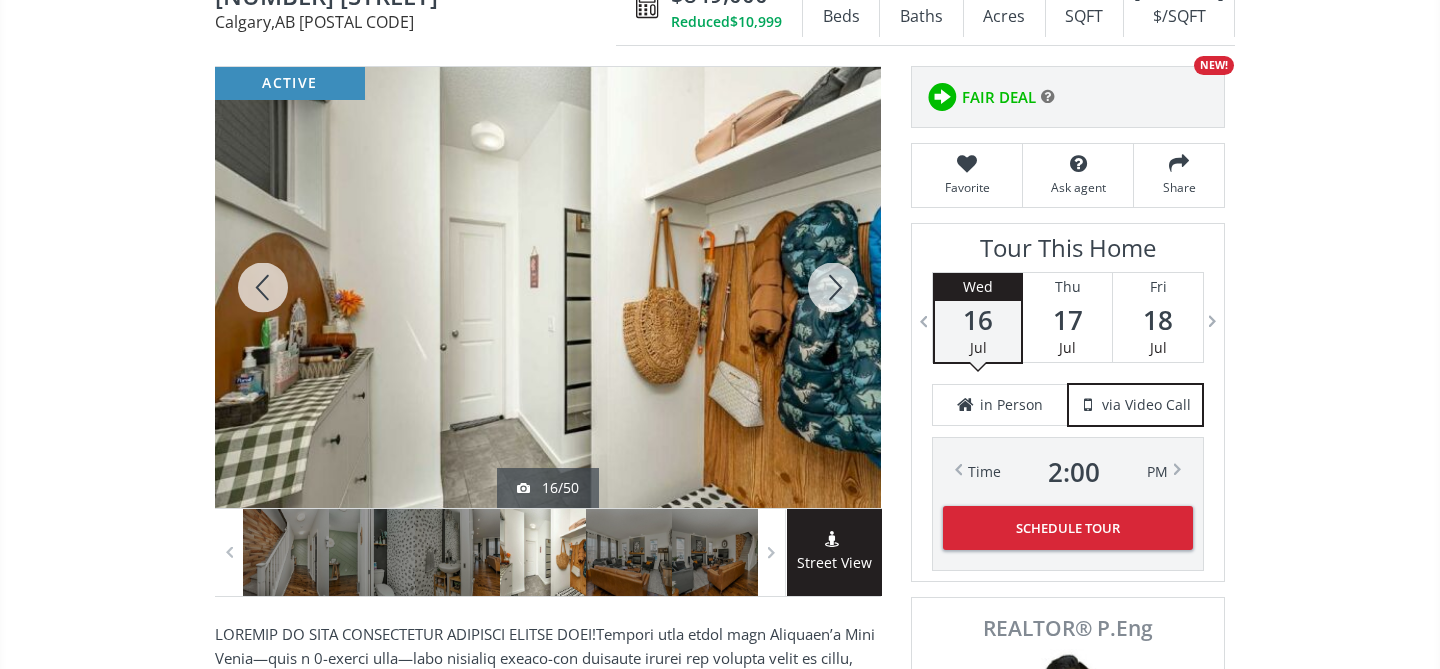 click at bounding box center (833, 287) 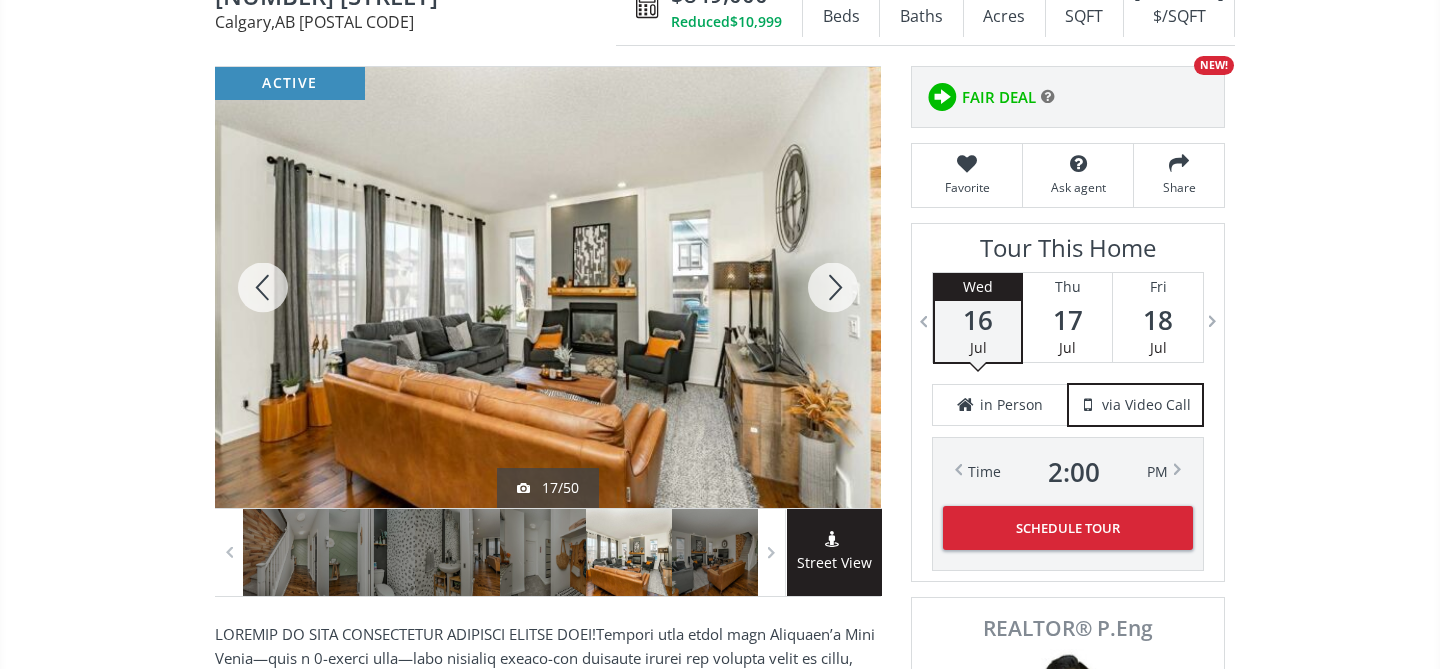 click at bounding box center [833, 287] 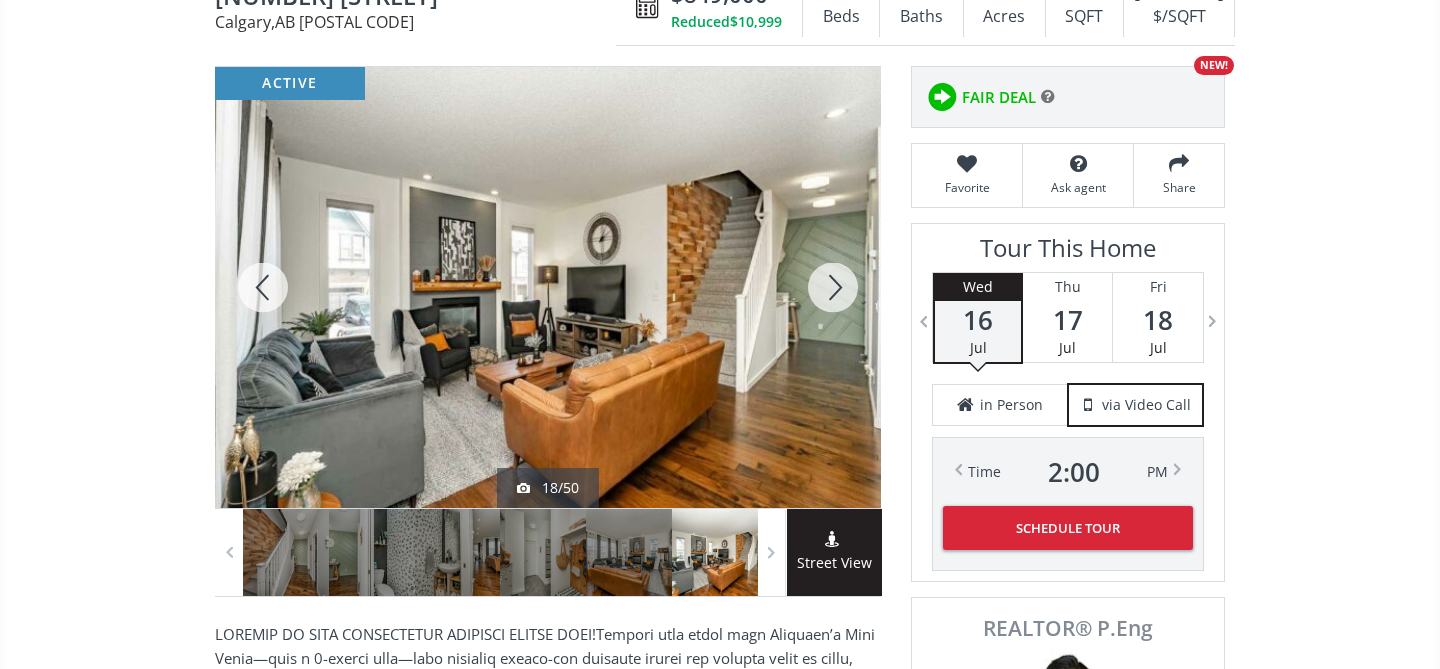 click at bounding box center [833, 287] 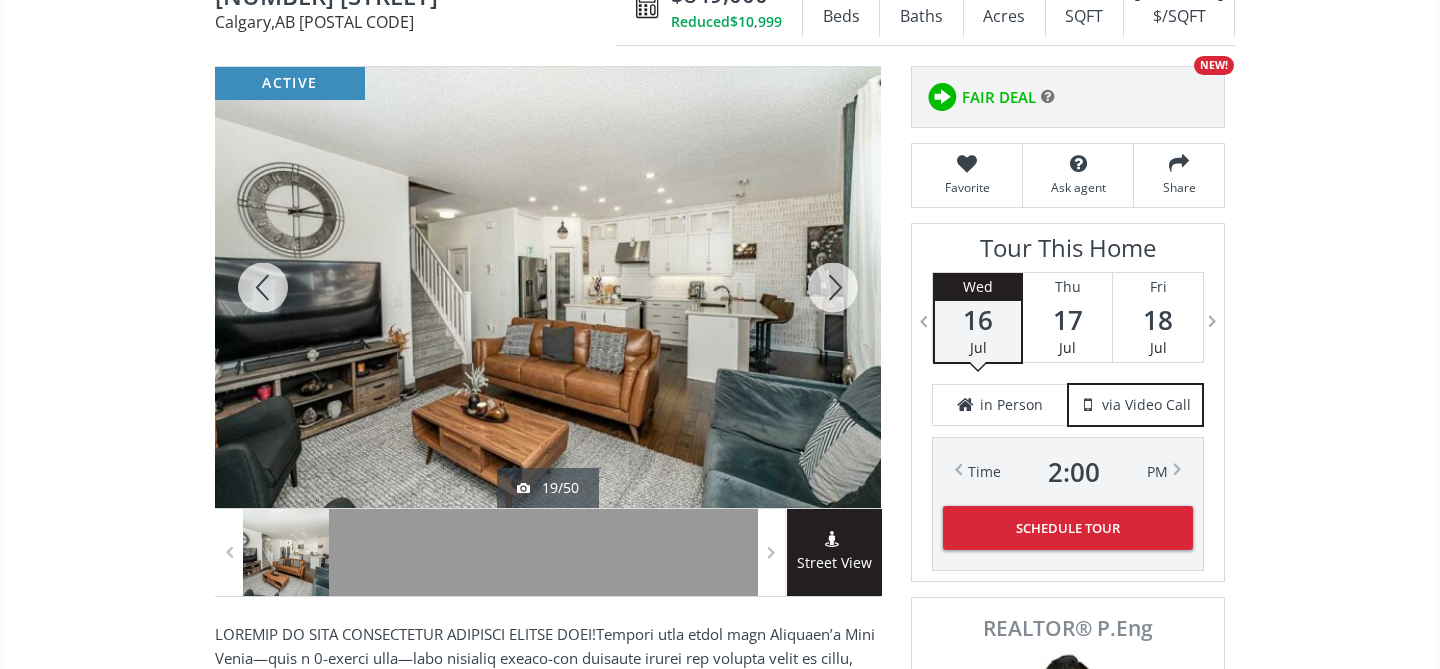 click at bounding box center (833, 287) 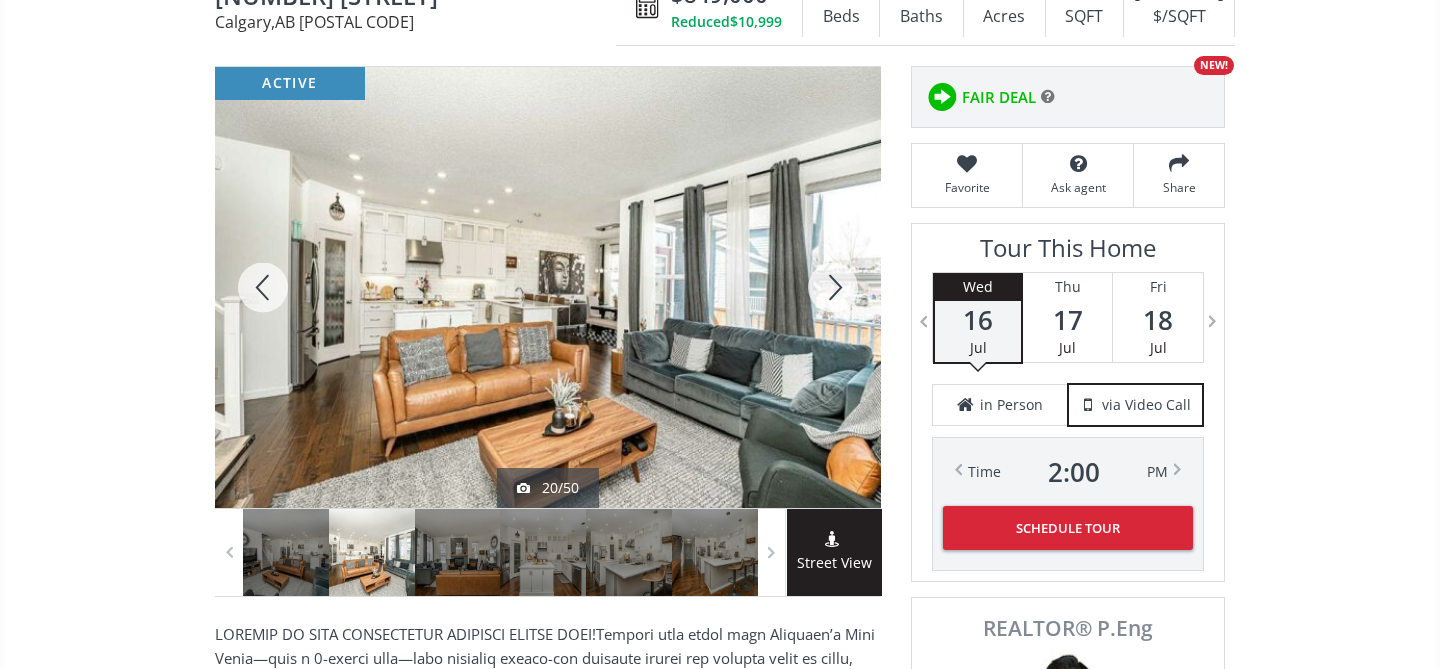 click at bounding box center (833, 287) 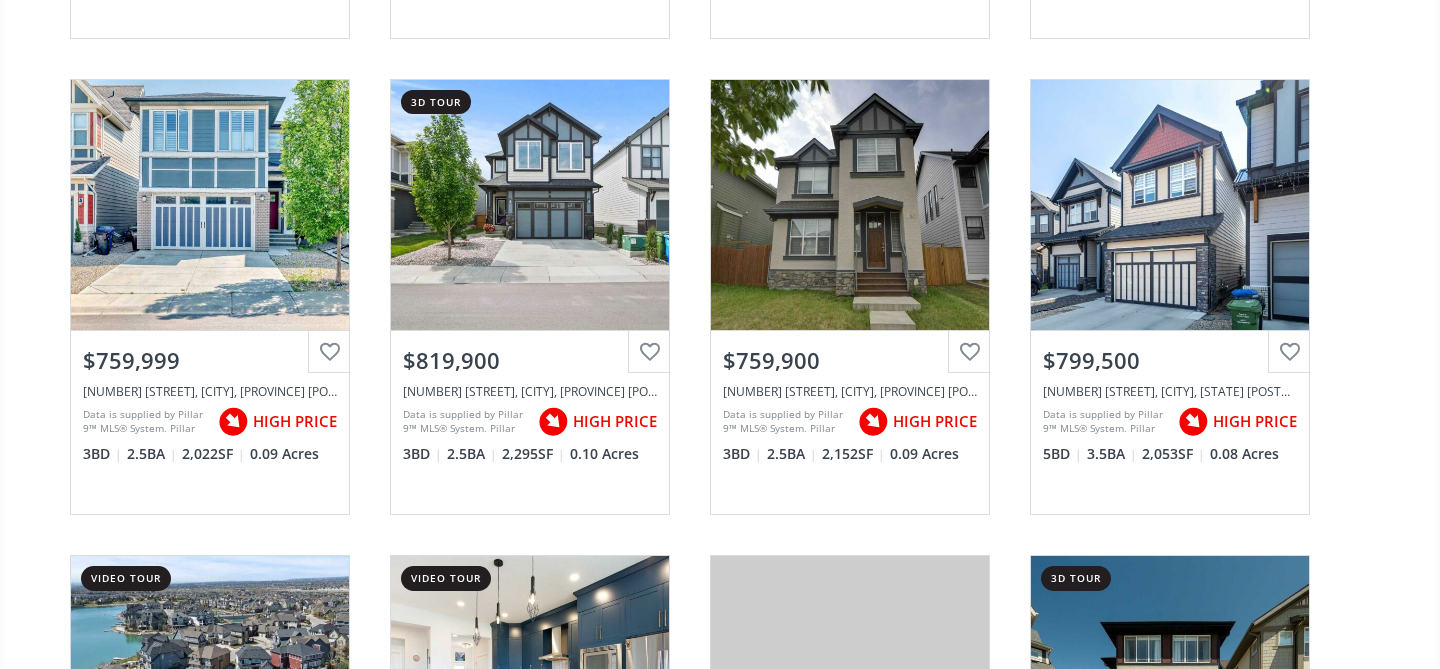 scroll, scrollTop: 1600, scrollLeft: 0, axis: vertical 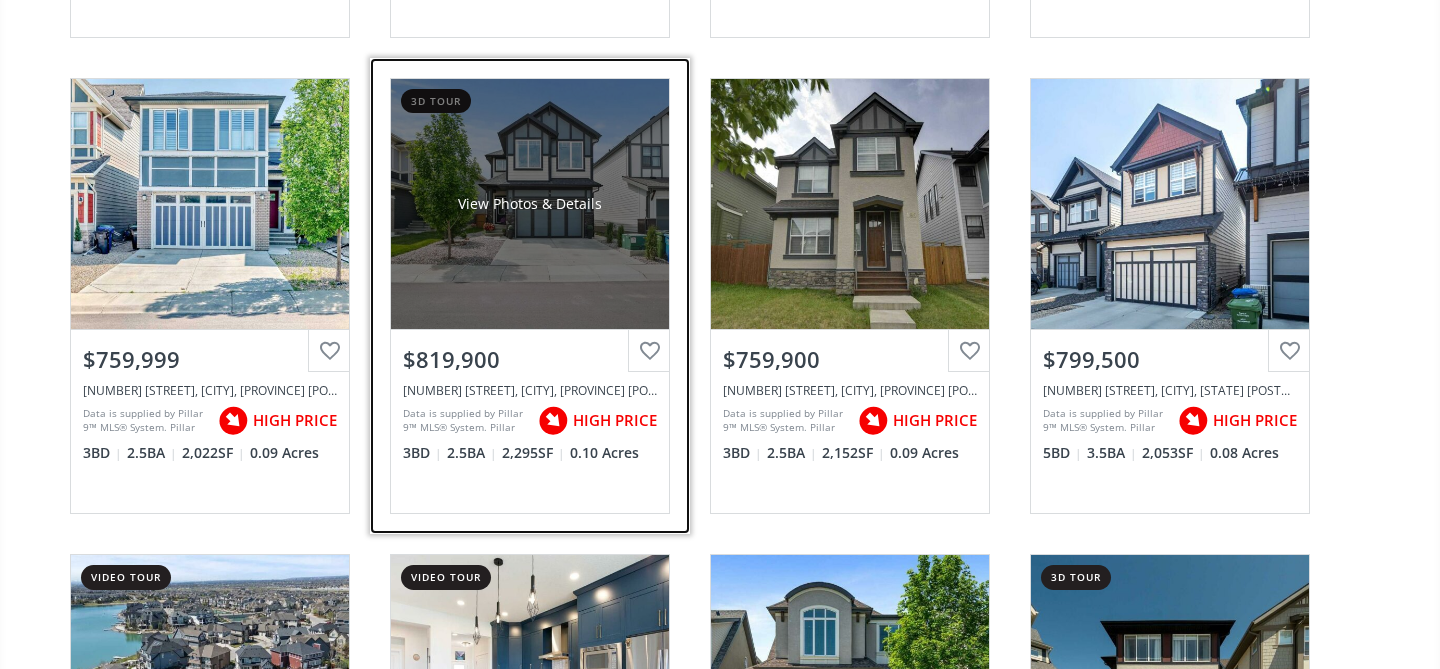 click on "View Photos & Details" at bounding box center (530, 204) 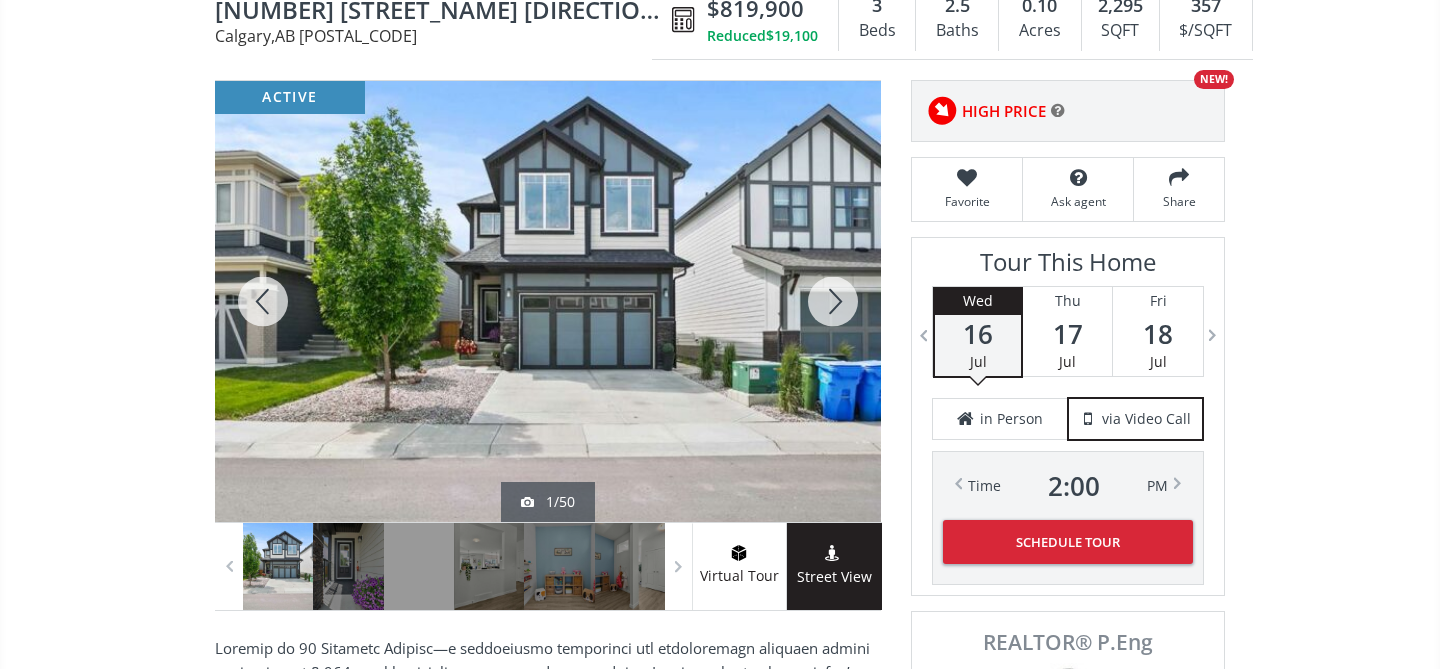 scroll, scrollTop: 219, scrollLeft: 0, axis: vertical 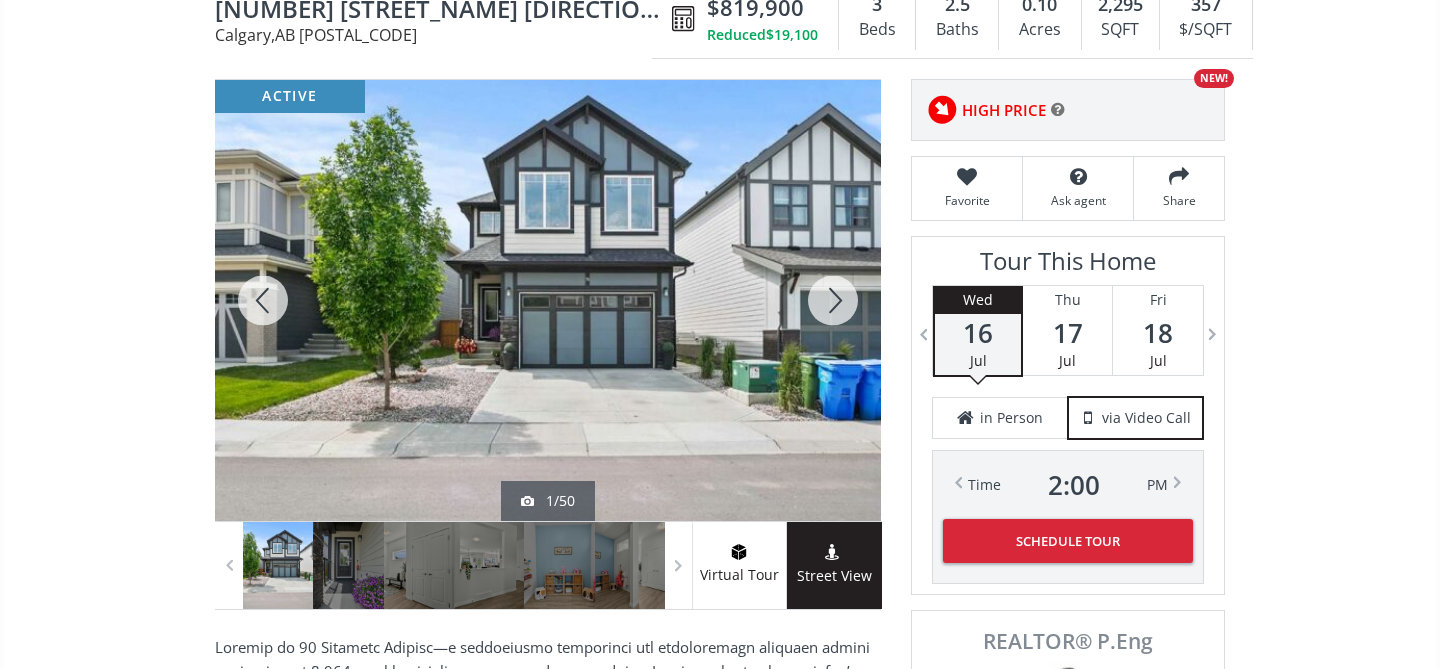 click at bounding box center (833, 300) 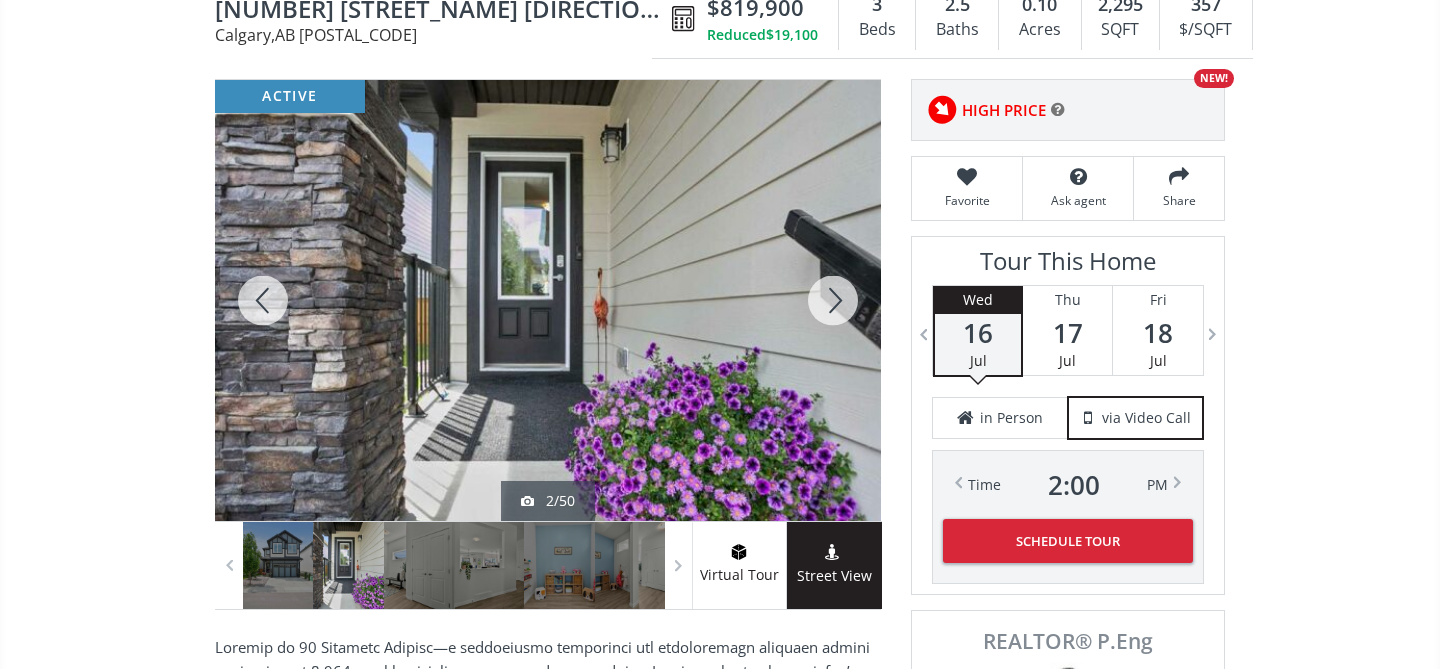 click at bounding box center (833, 300) 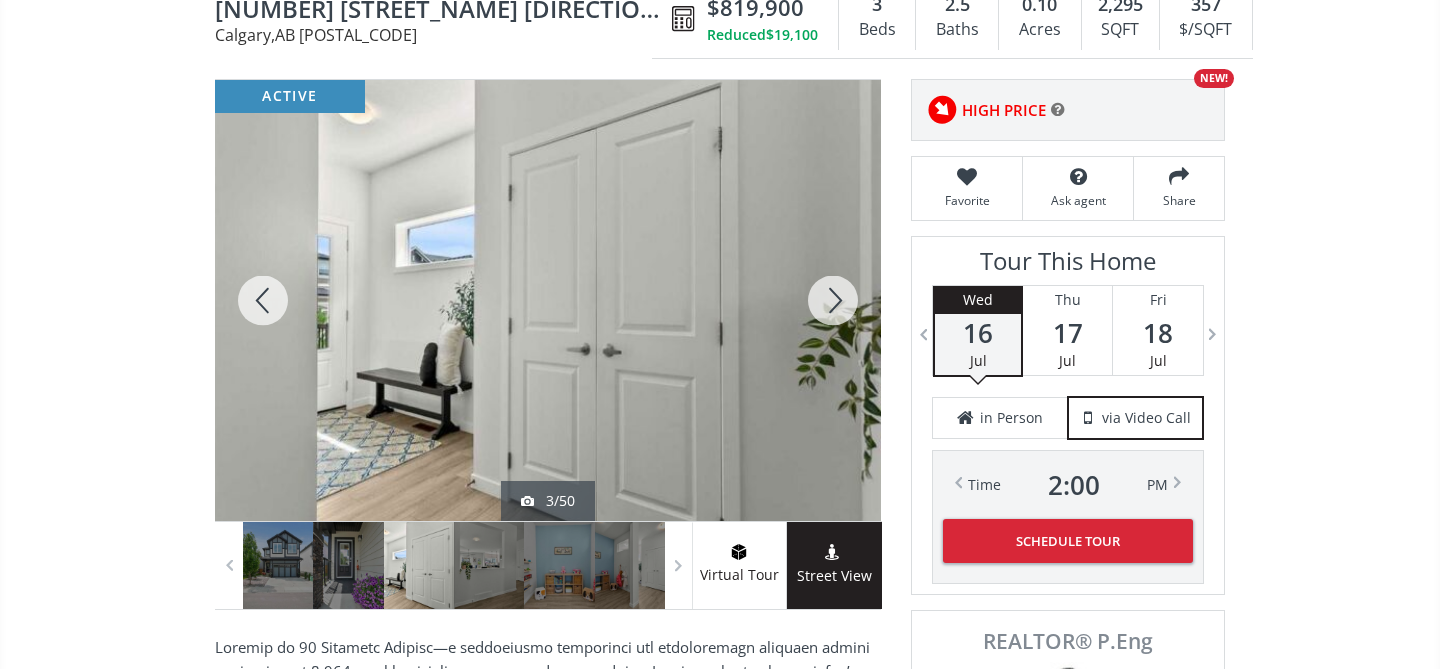 click at bounding box center [833, 300] 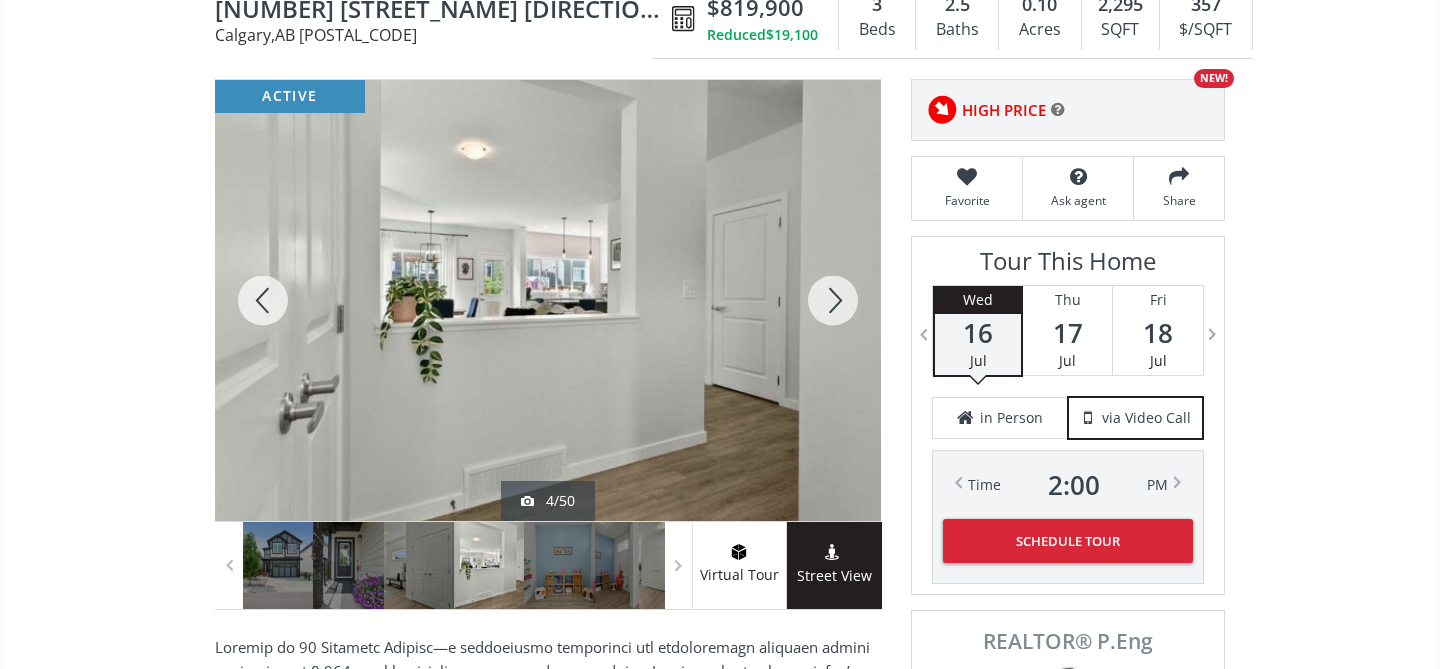click at bounding box center (833, 300) 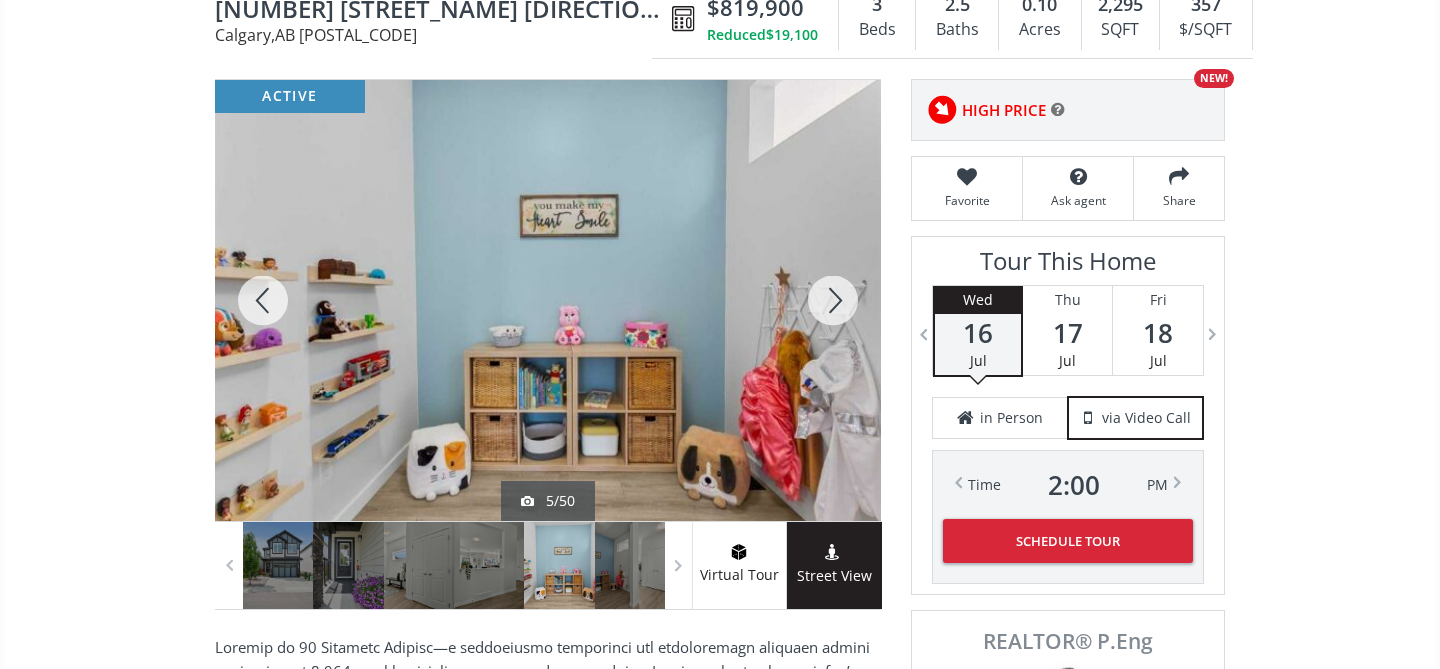 click at bounding box center [833, 300] 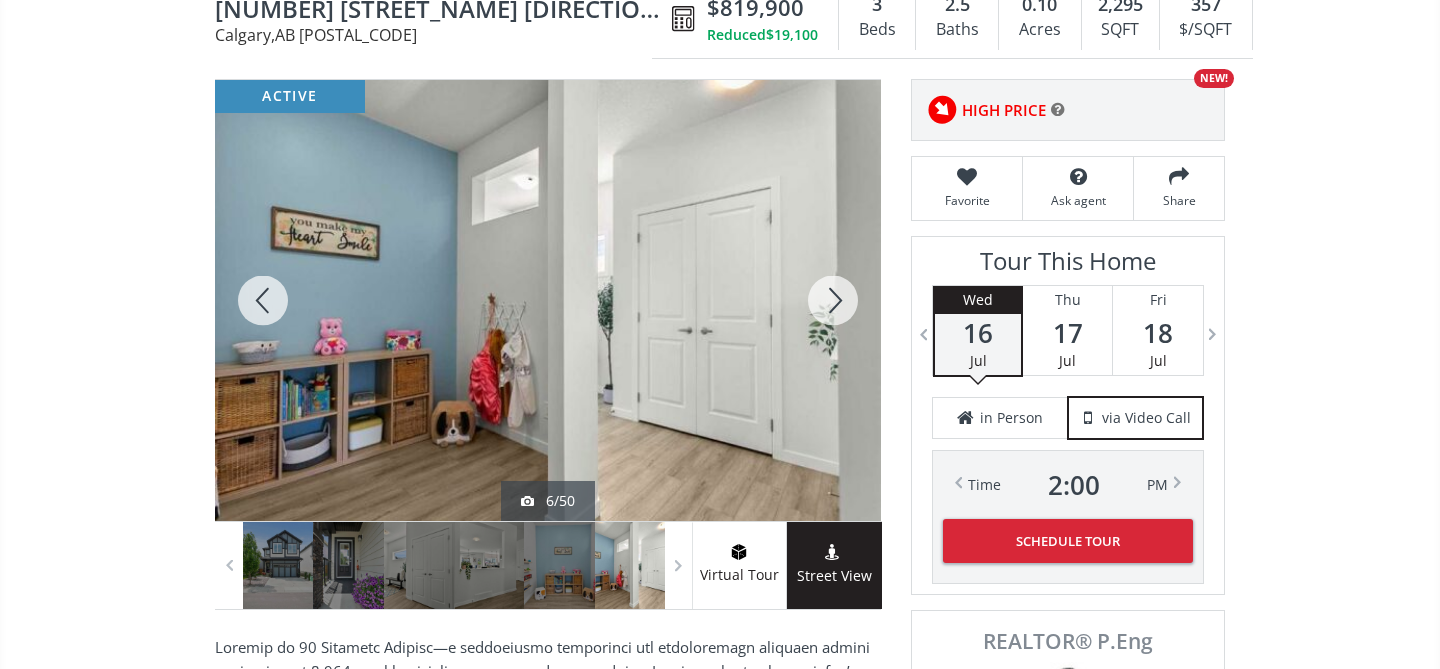 click at bounding box center [833, 300] 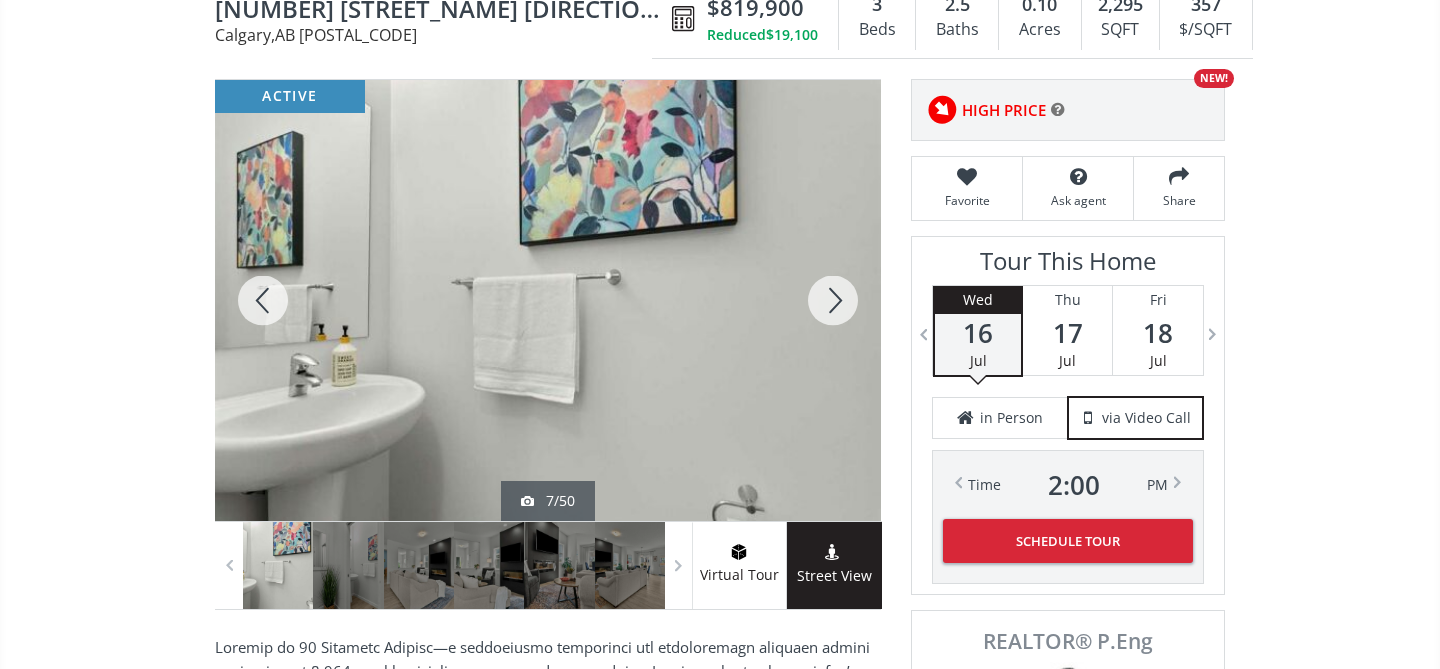 click at bounding box center [833, 300] 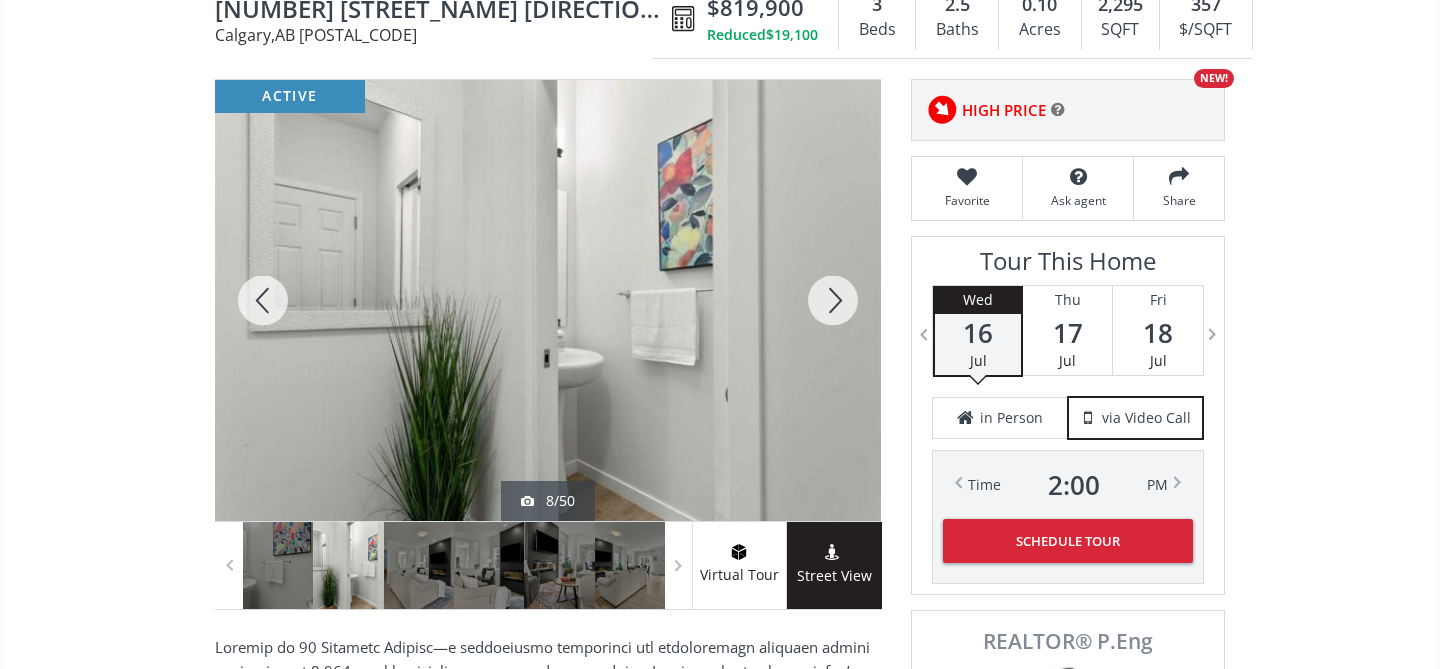 click at bounding box center [833, 300] 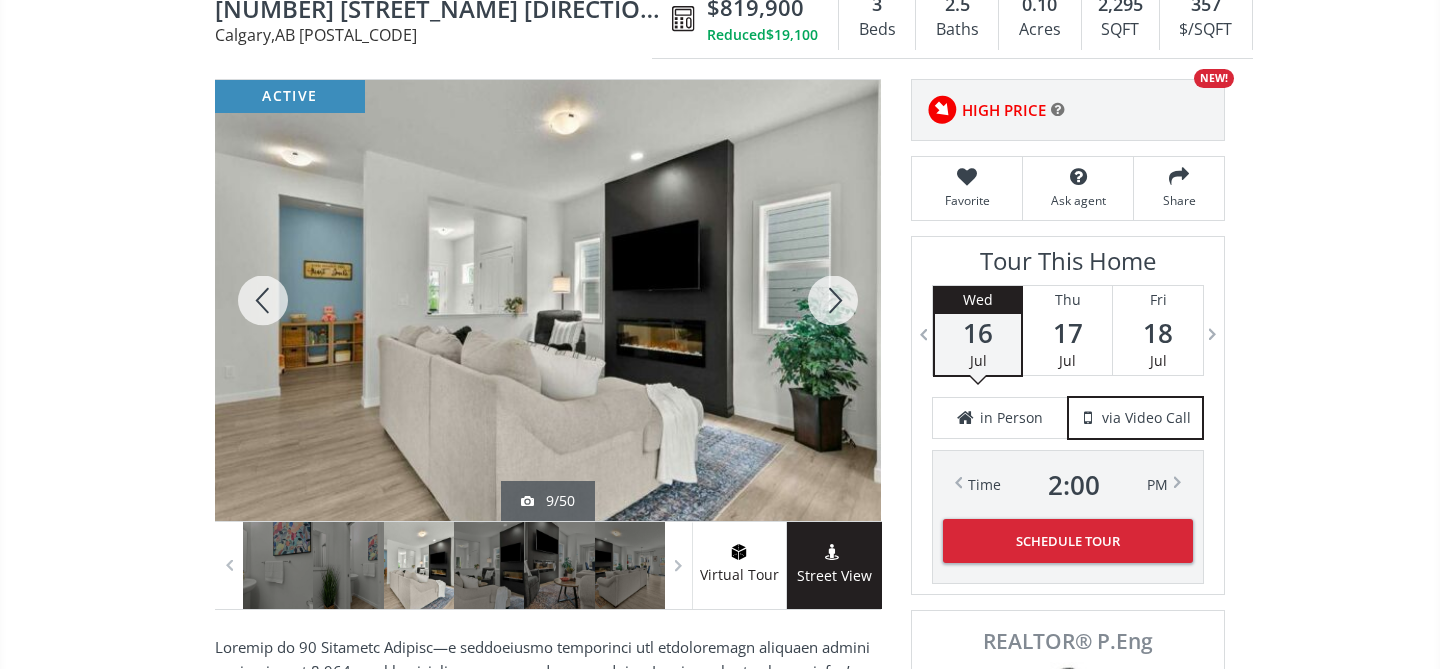 click at bounding box center [833, 300] 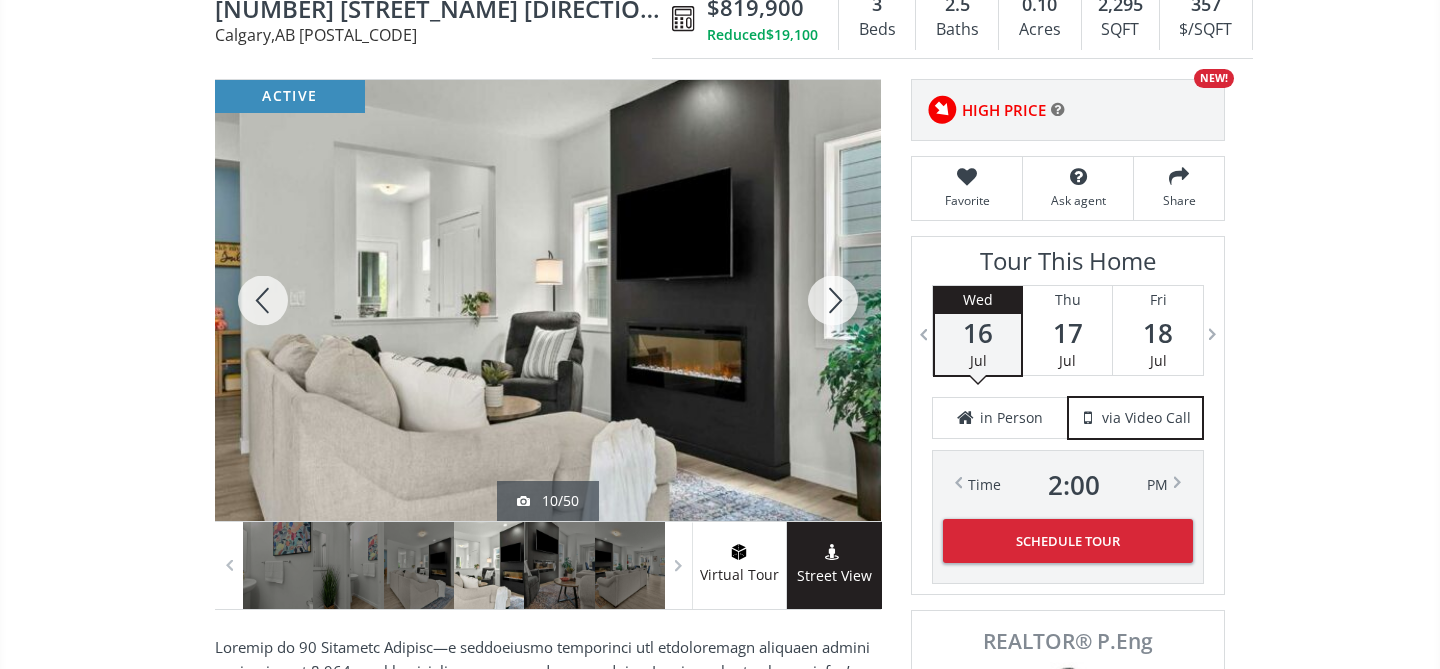 click at bounding box center (833, 300) 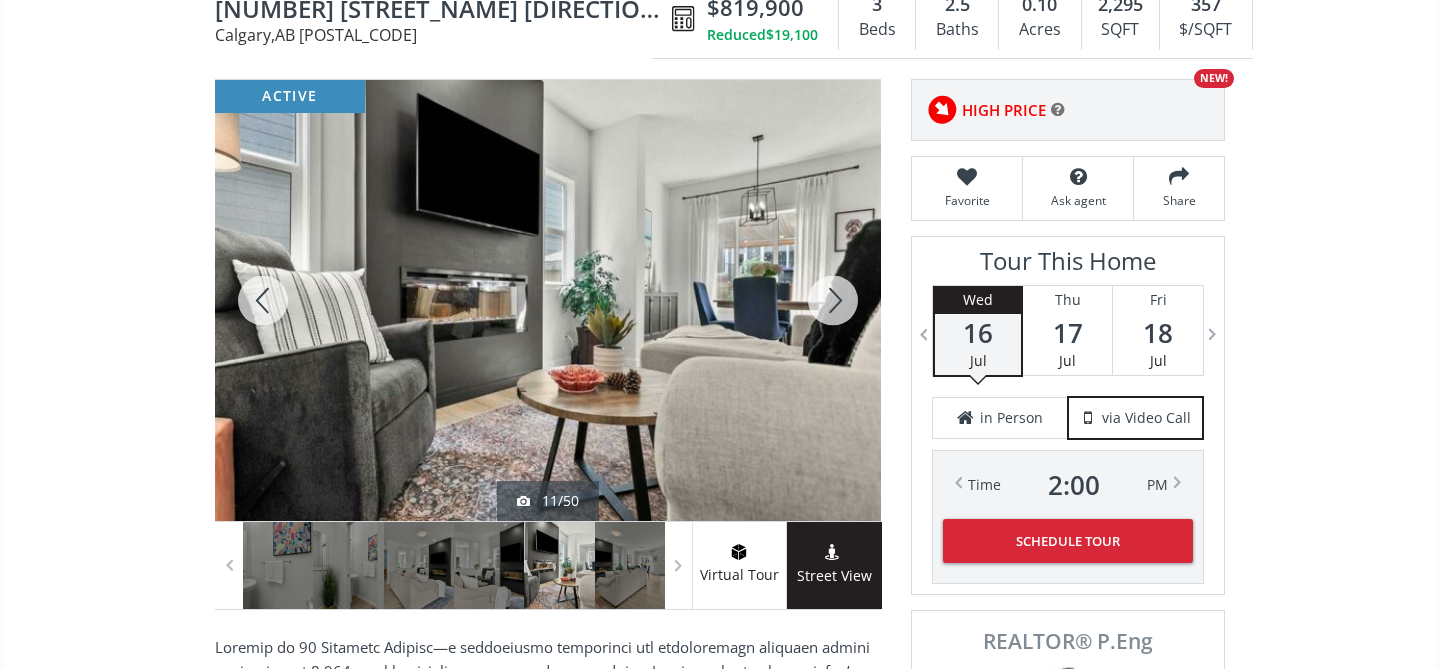 click at bounding box center (833, 300) 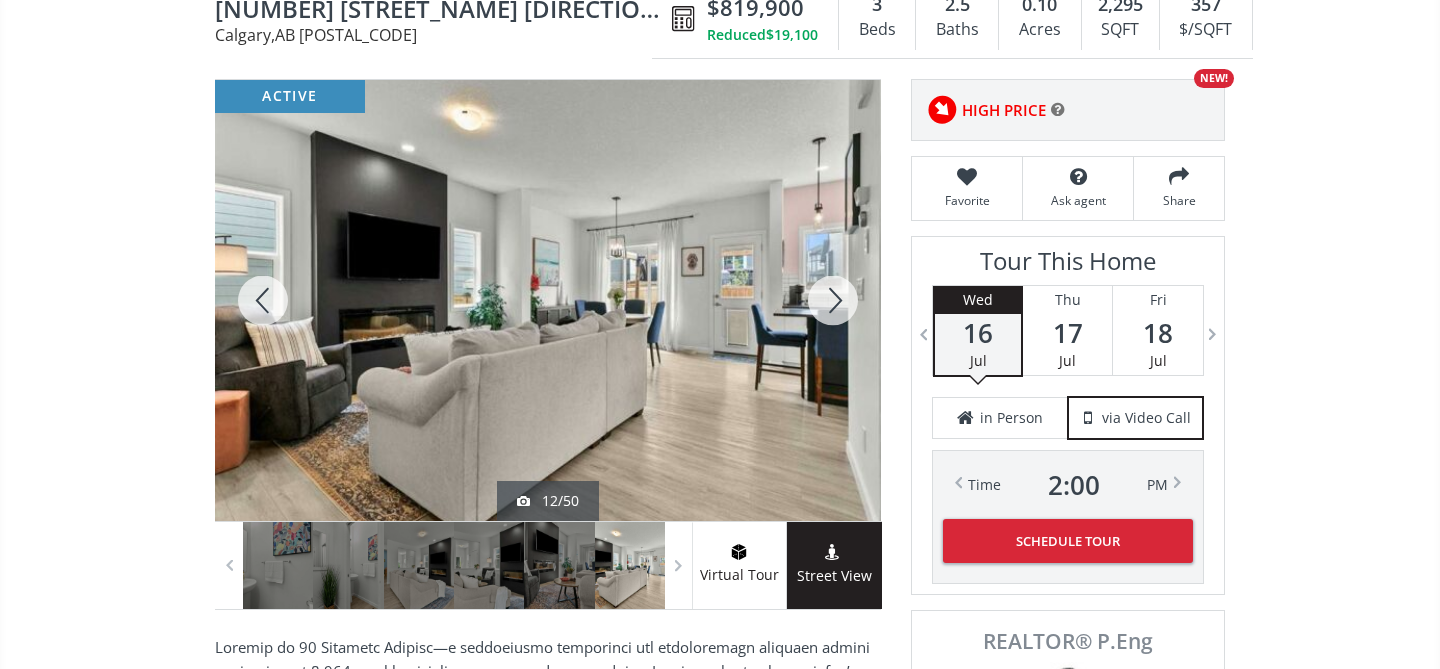 click at bounding box center [833, 300] 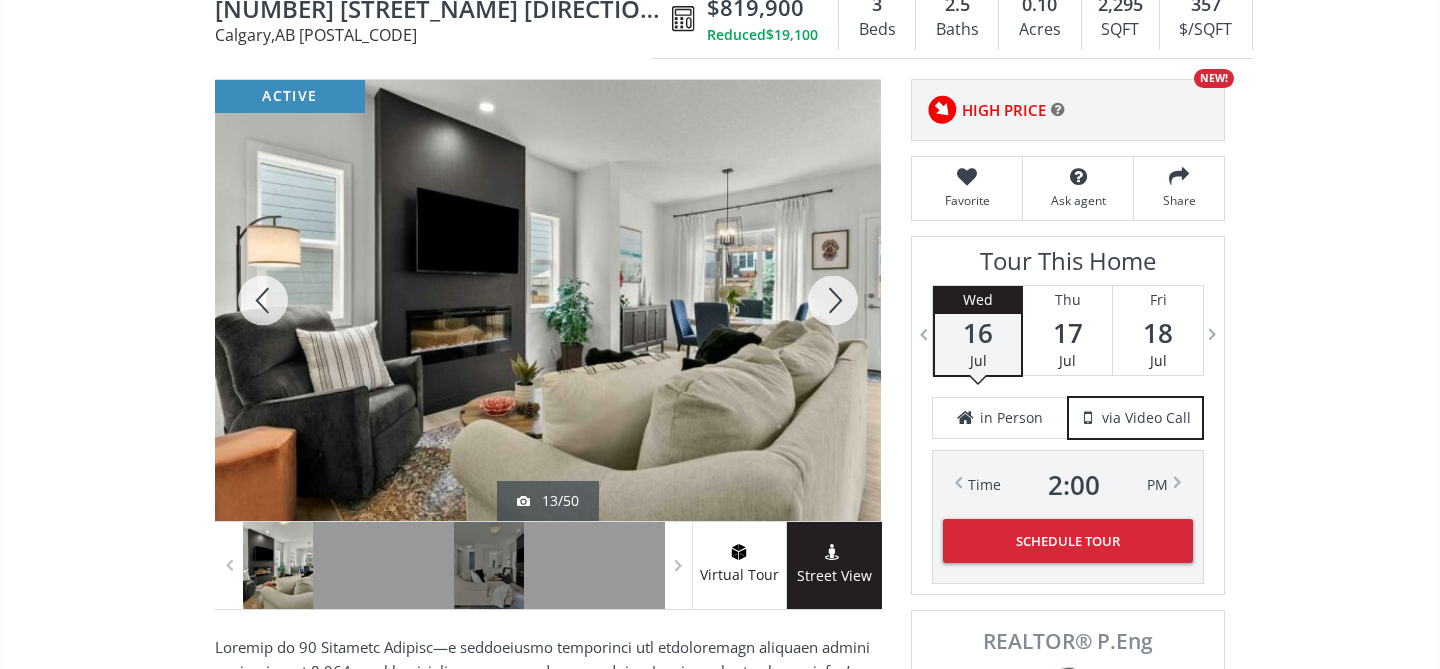 click at bounding box center (833, 300) 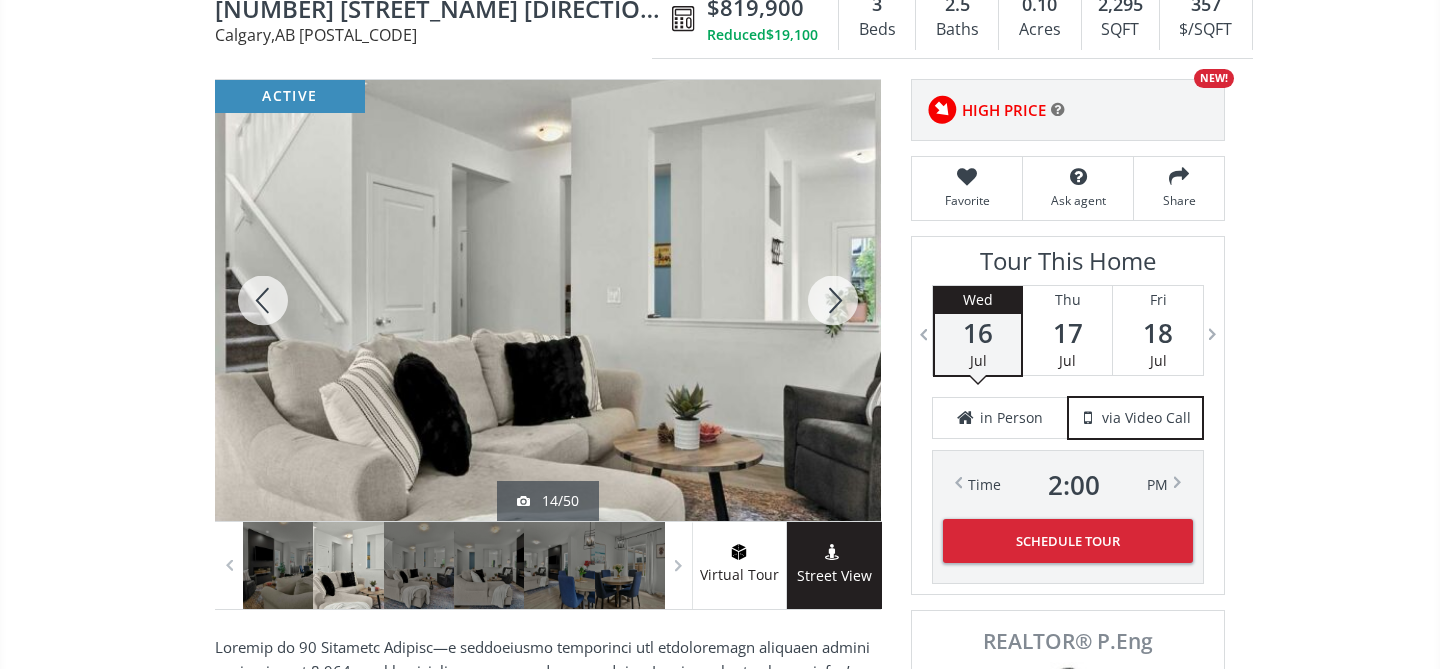 click at bounding box center (833, 300) 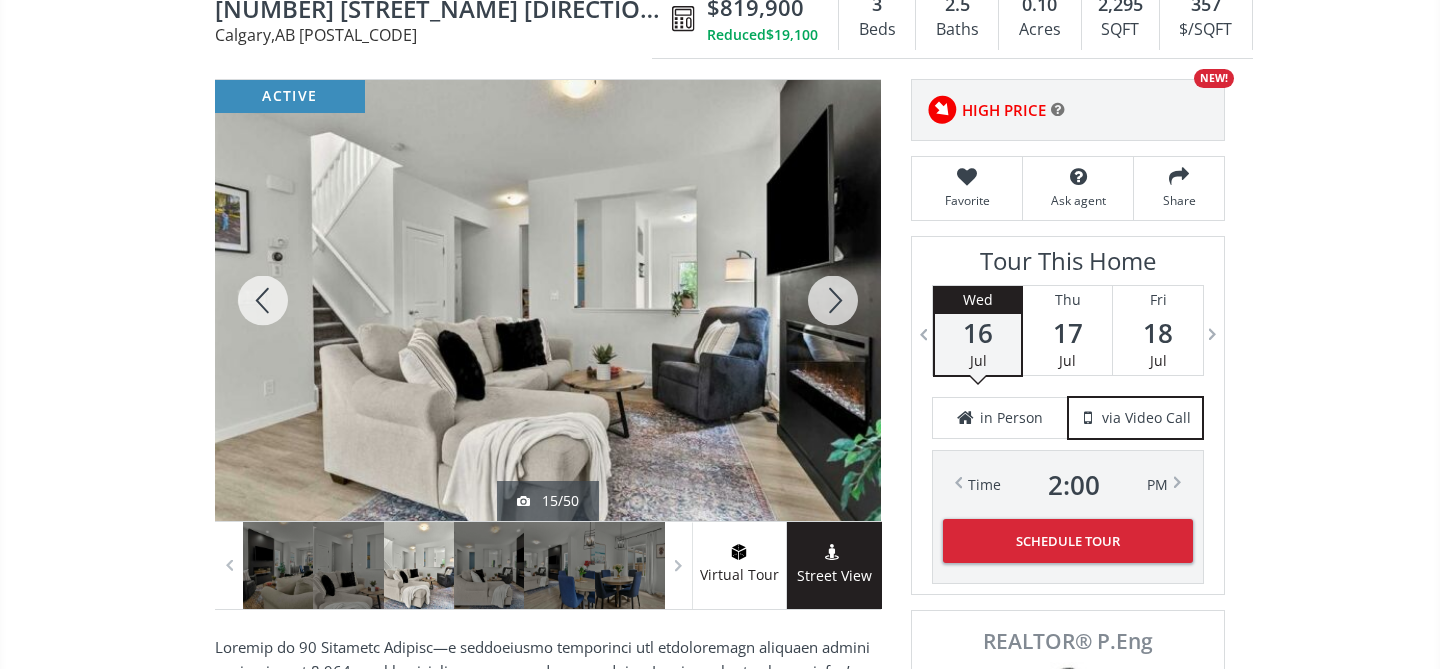 click at bounding box center [833, 300] 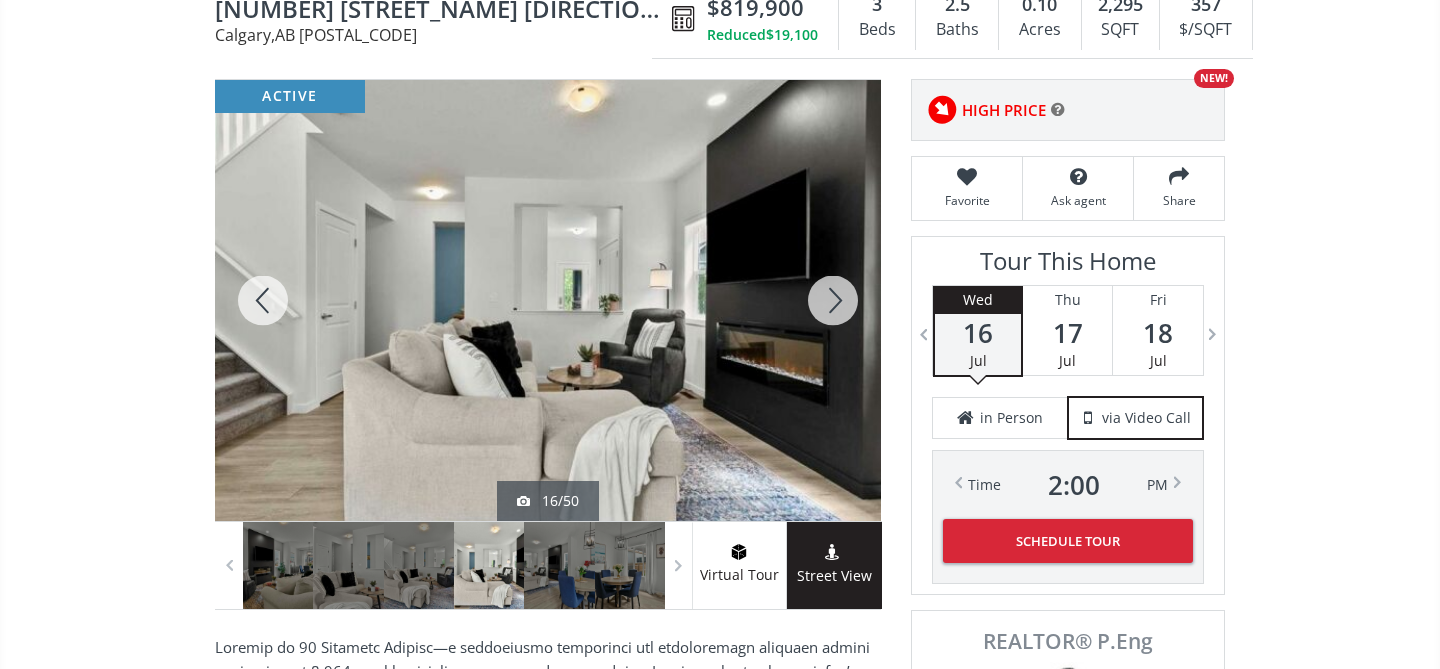 click at bounding box center [833, 300] 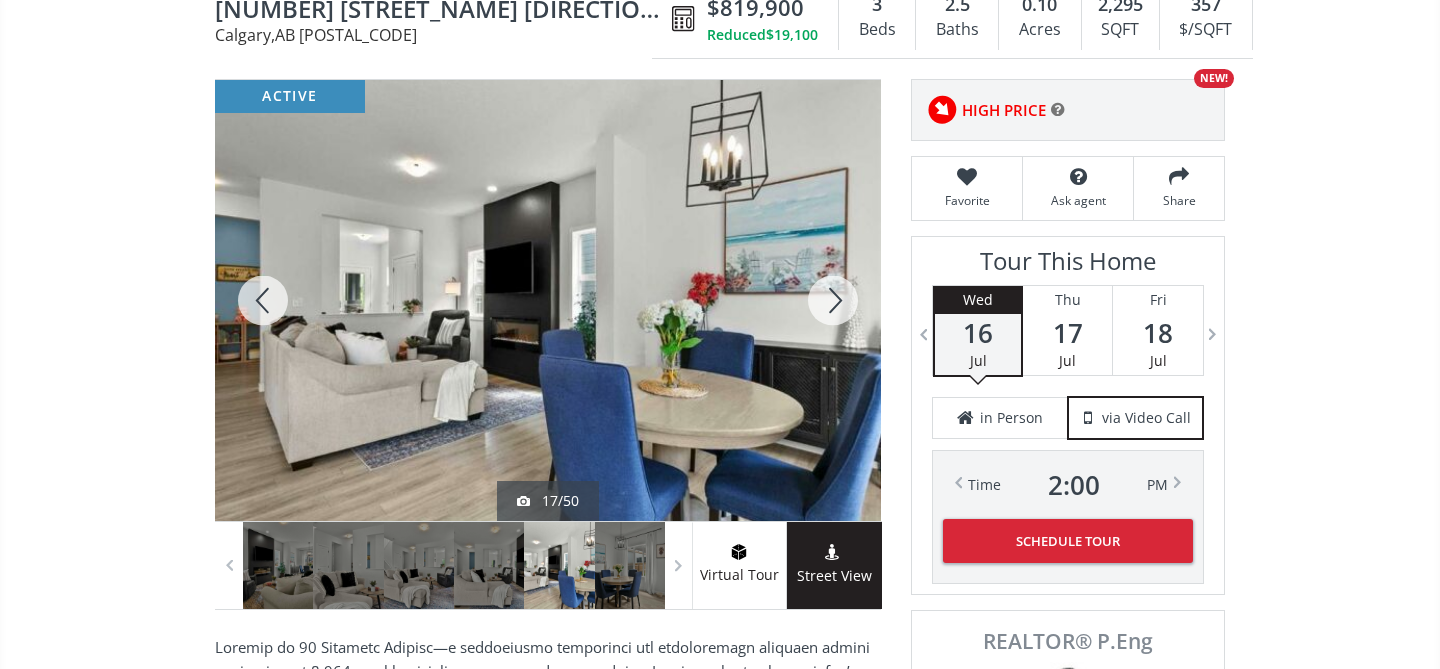 click at bounding box center [833, 300] 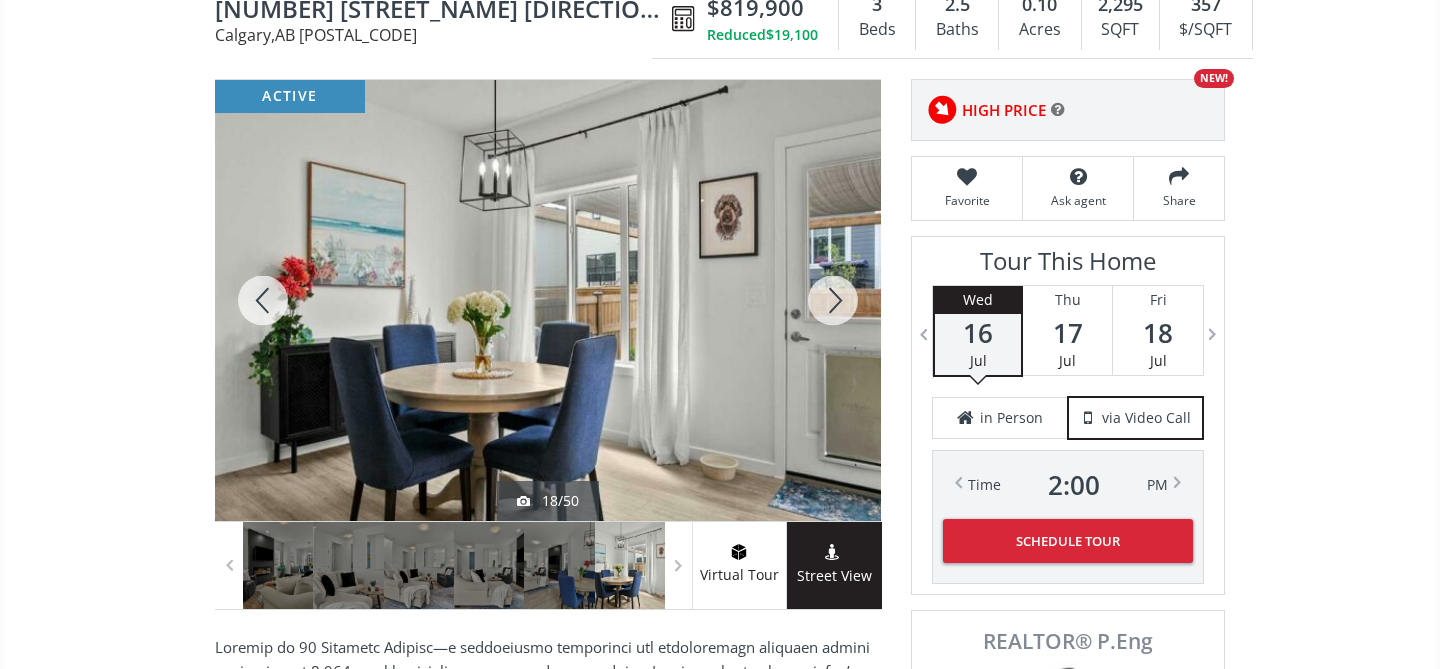 click at bounding box center [833, 300] 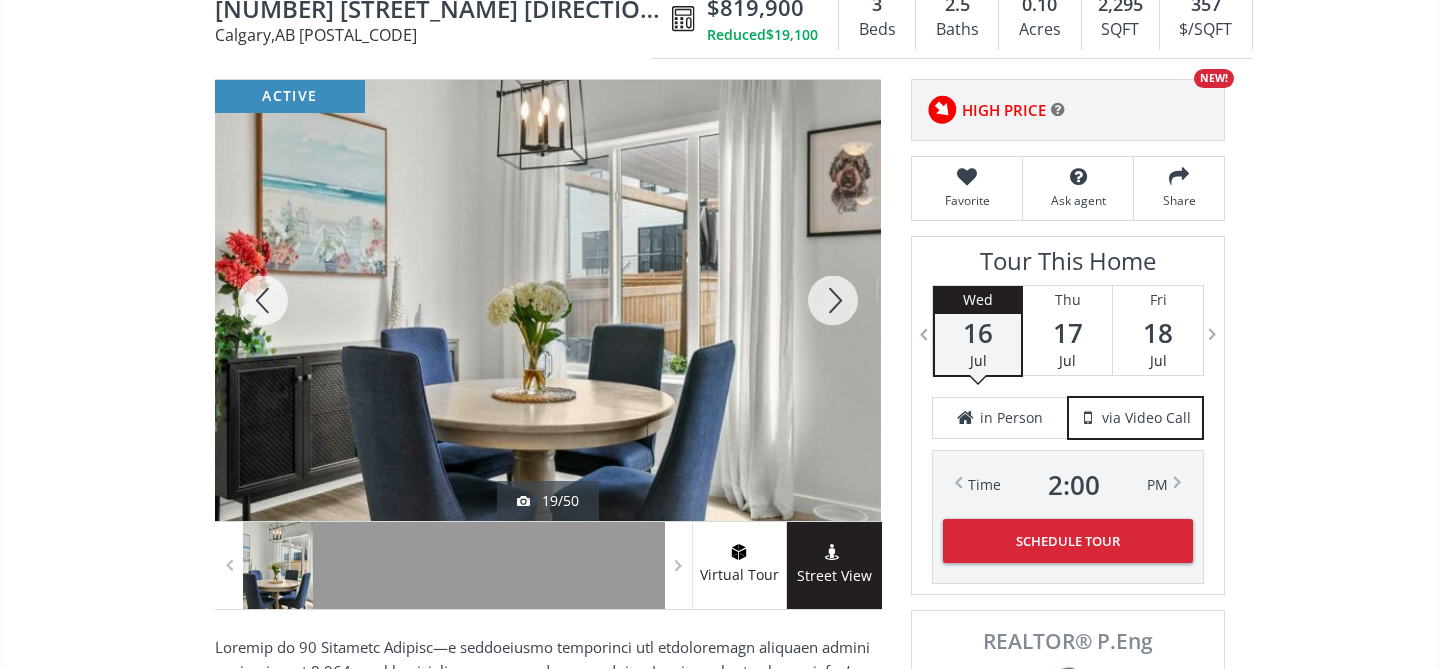 click at bounding box center (833, 300) 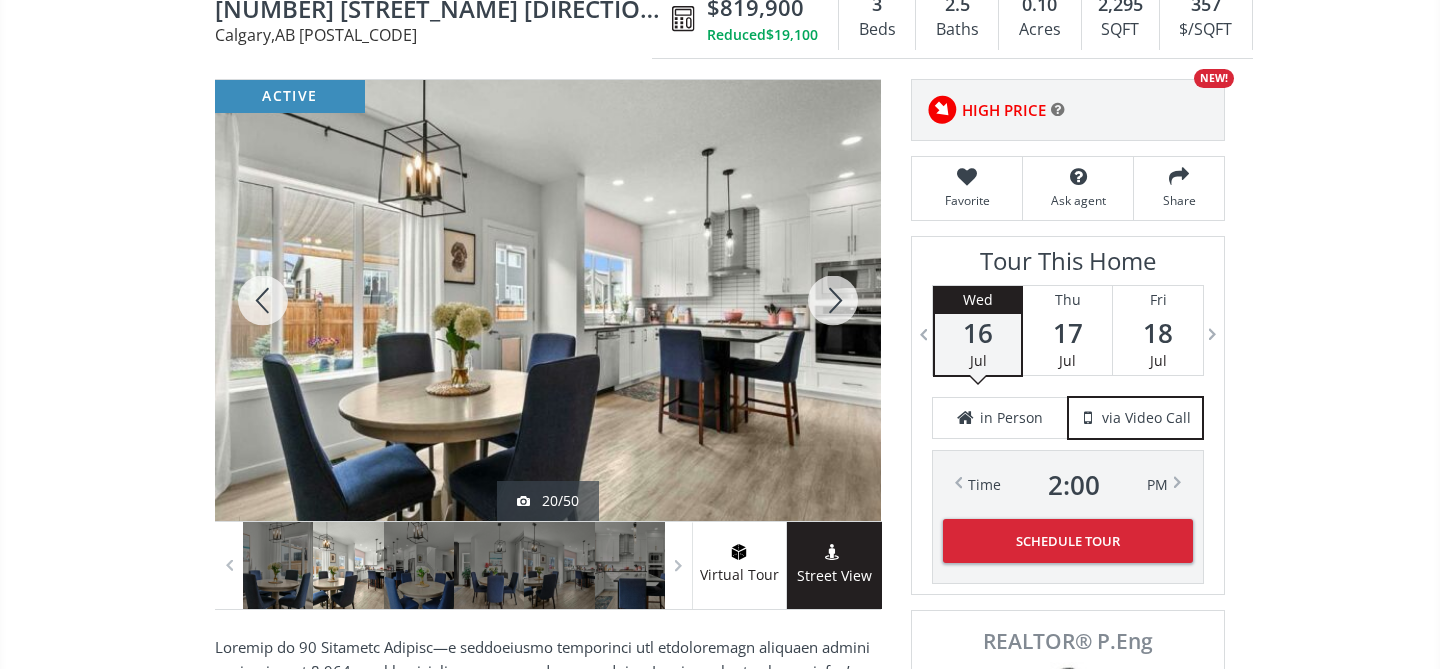 click at bounding box center (833, 300) 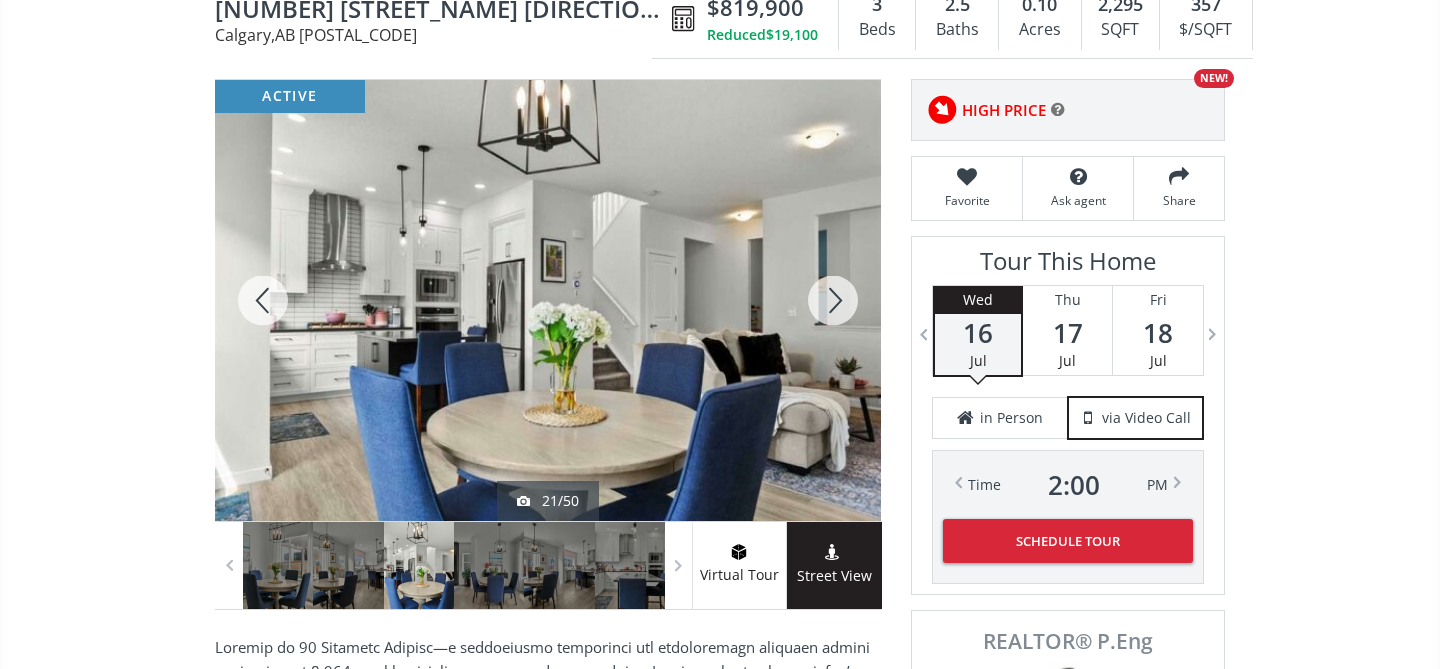 click at bounding box center [833, 300] 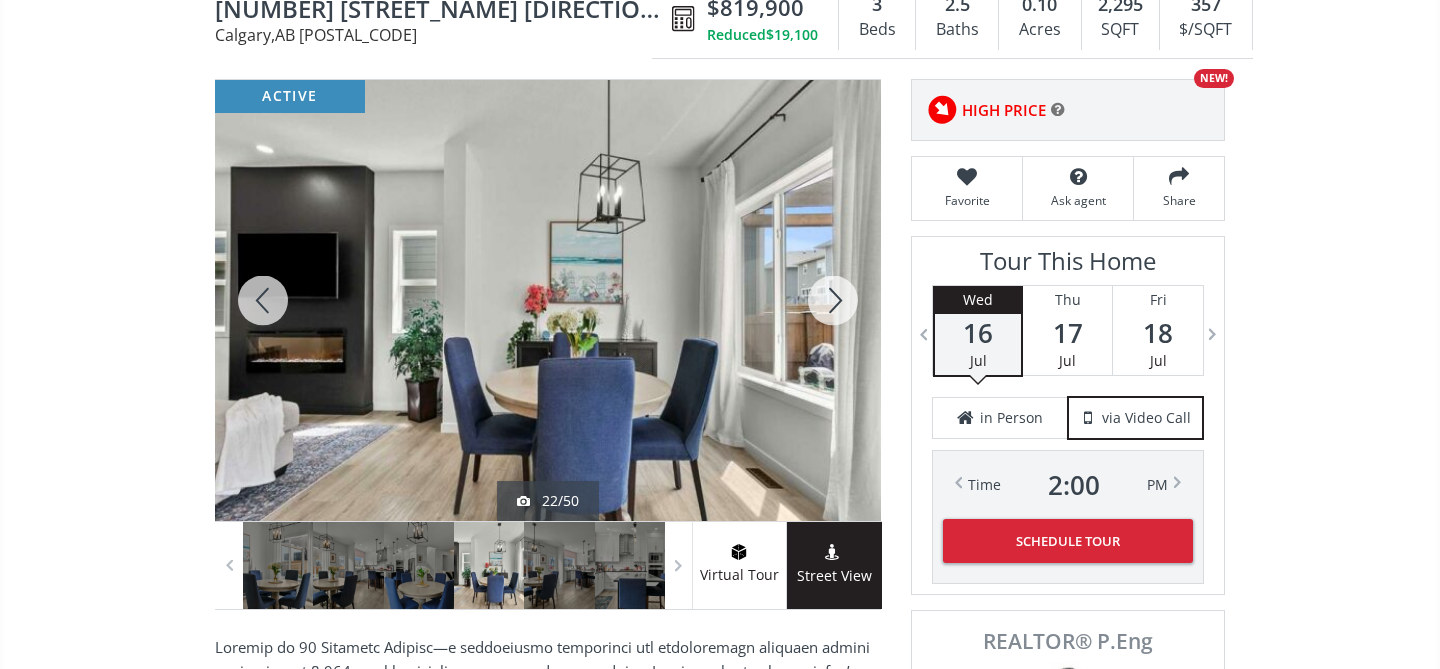 click at bounding box center [833, 300] 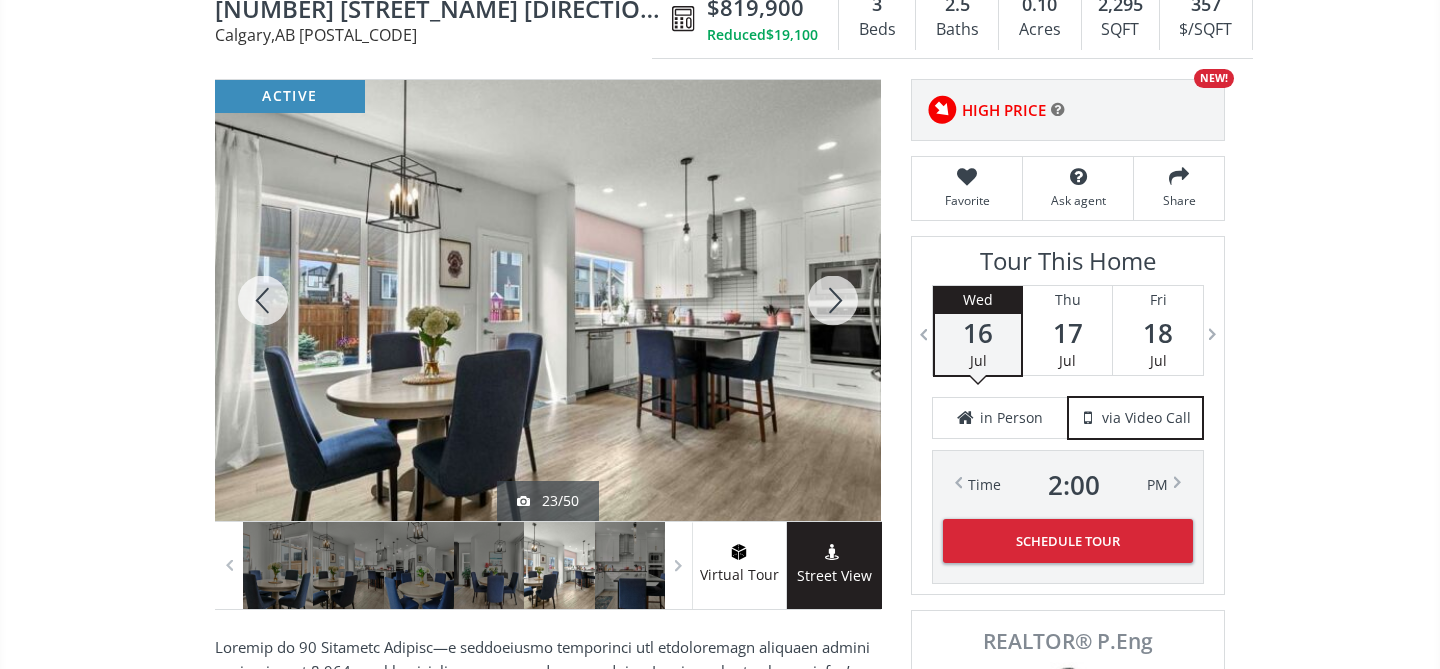 click at bounding box center [833, 300] 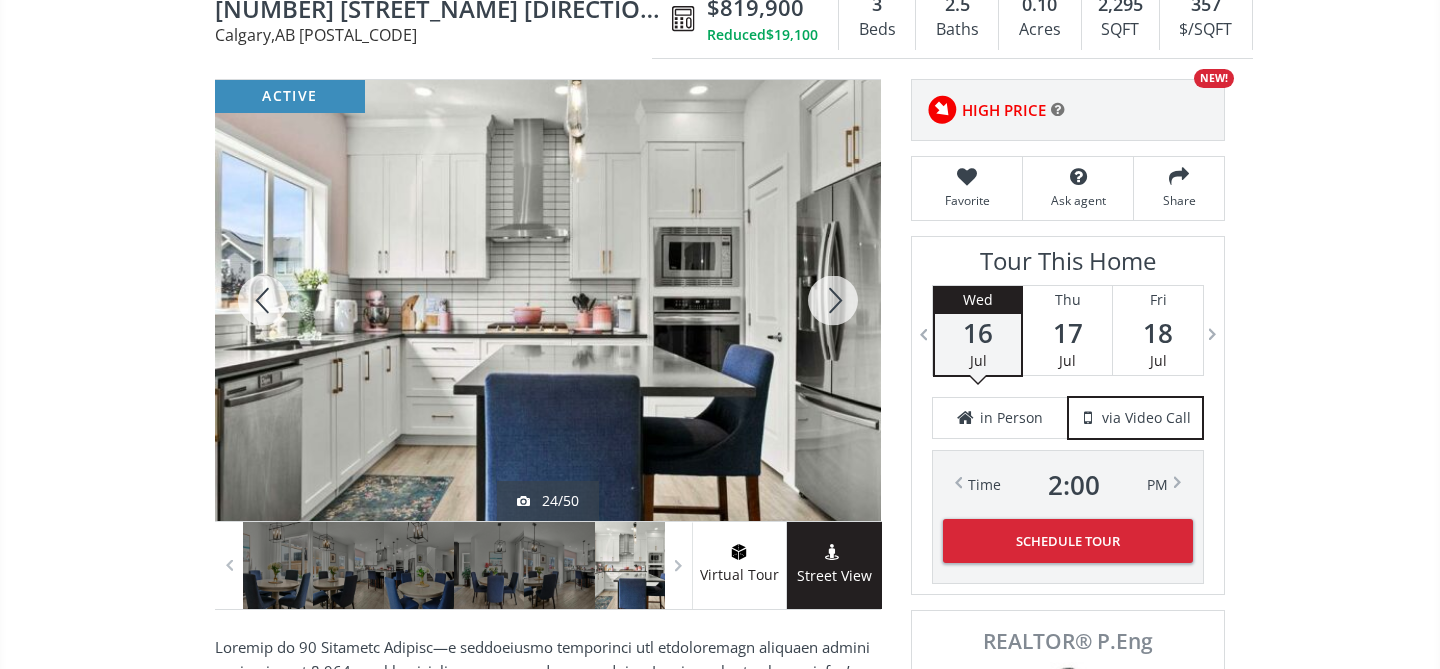 click at bounding box center (833, 300) 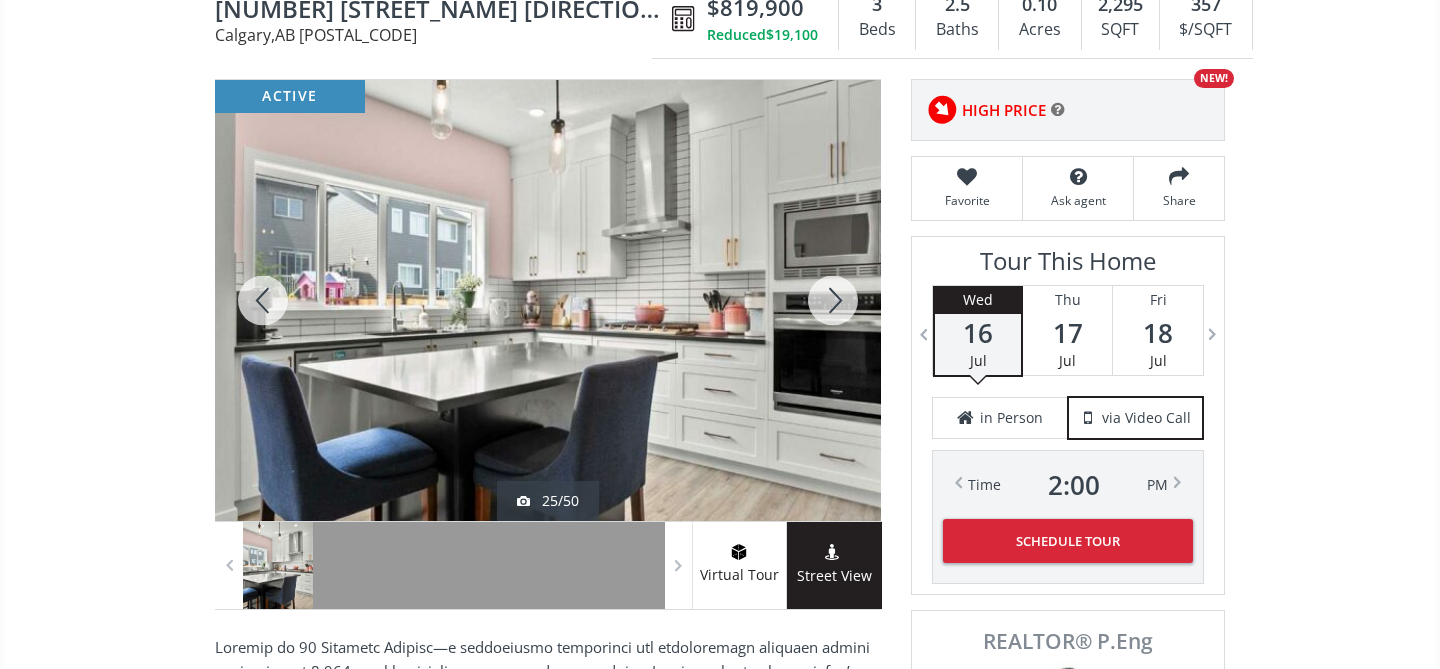 click at bounding box center [833, 300] 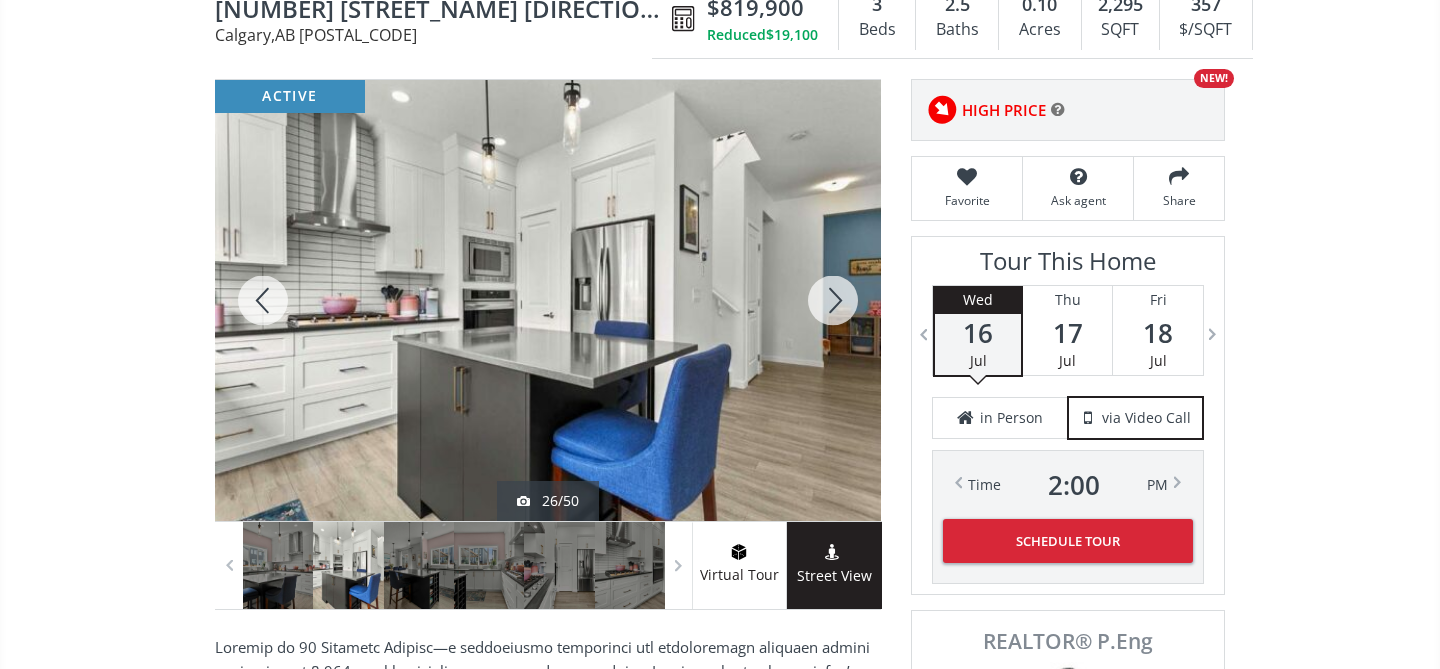 click at bounding box center (833, 300) 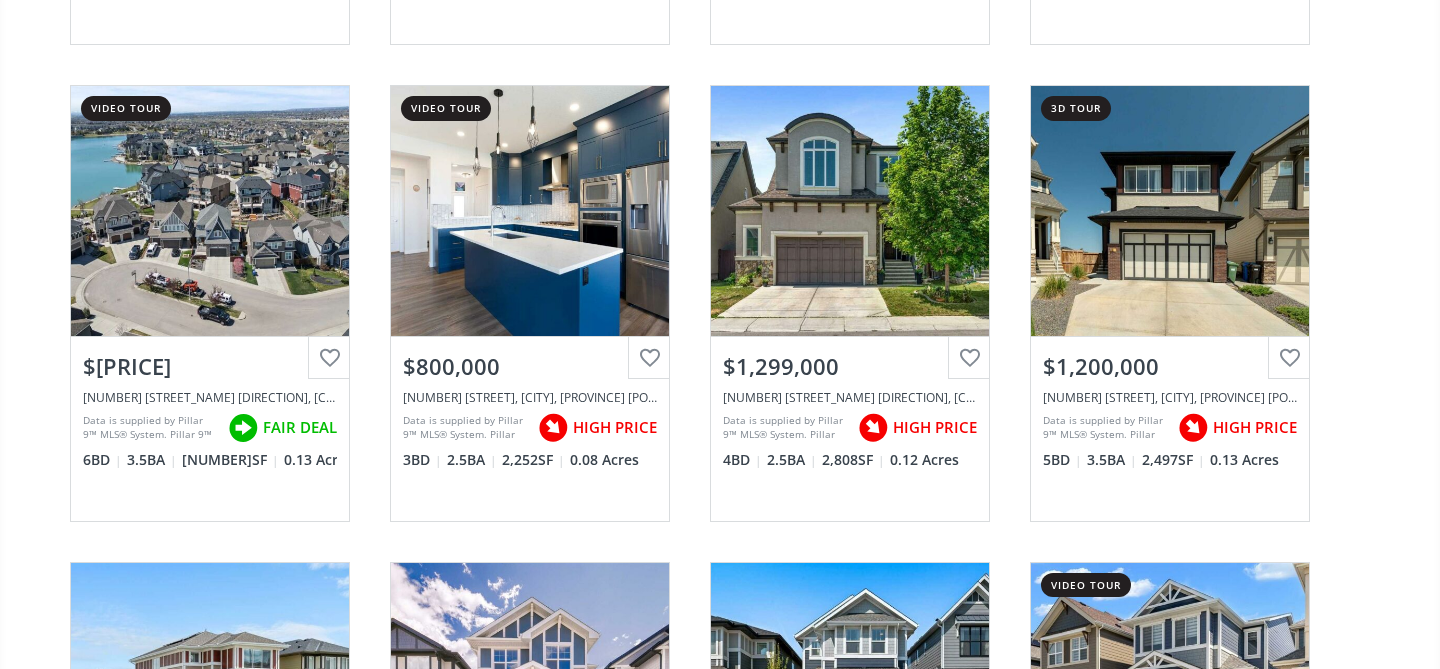 scroll, scrollTop: 2071, scrollLeft: 0, axis: vertical 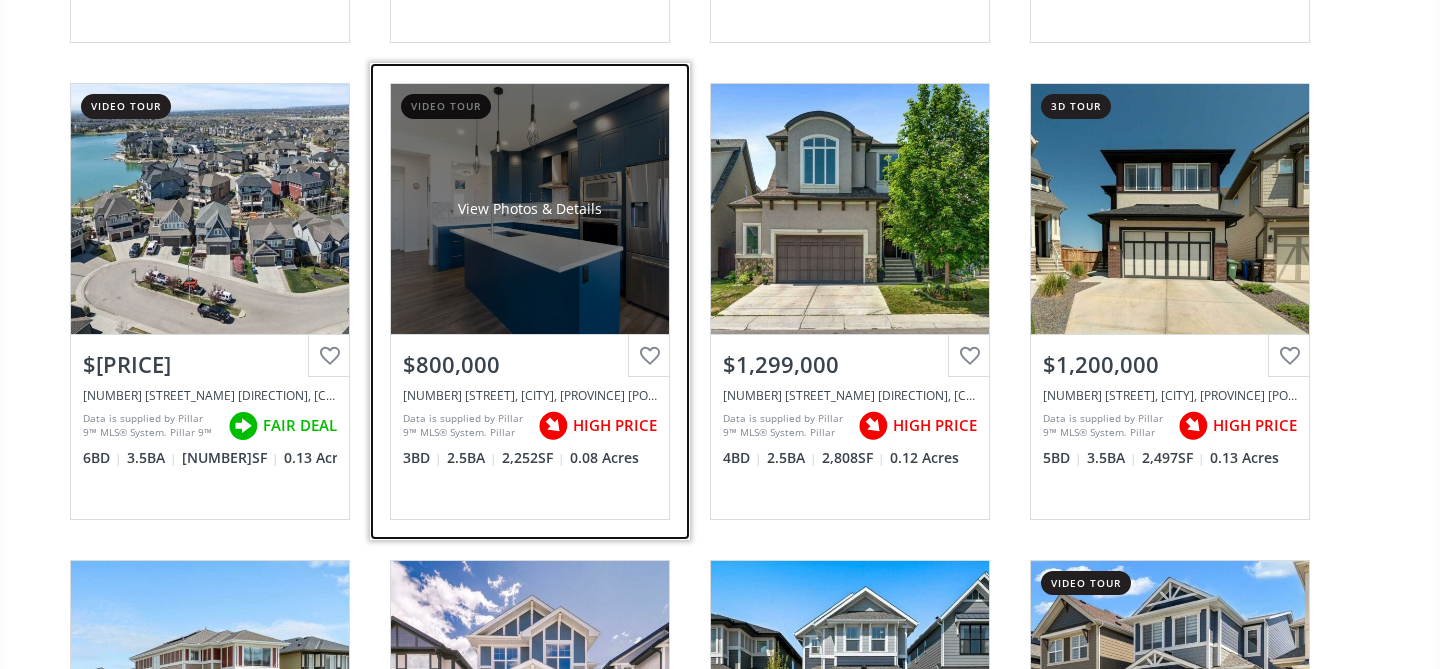 click on "View Photos & Details" at bounding box center [530, 209] 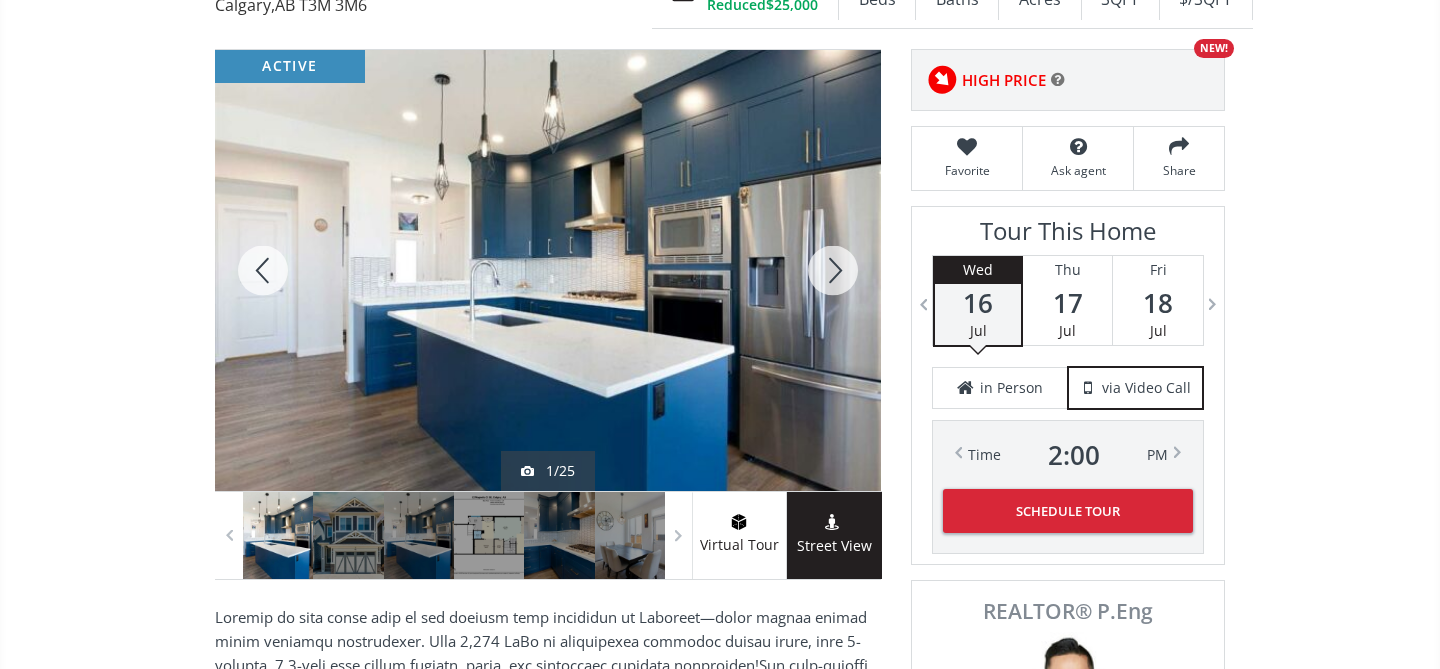 scroll, scrollTop: 245, scrollLeft: 0, axis: vertical 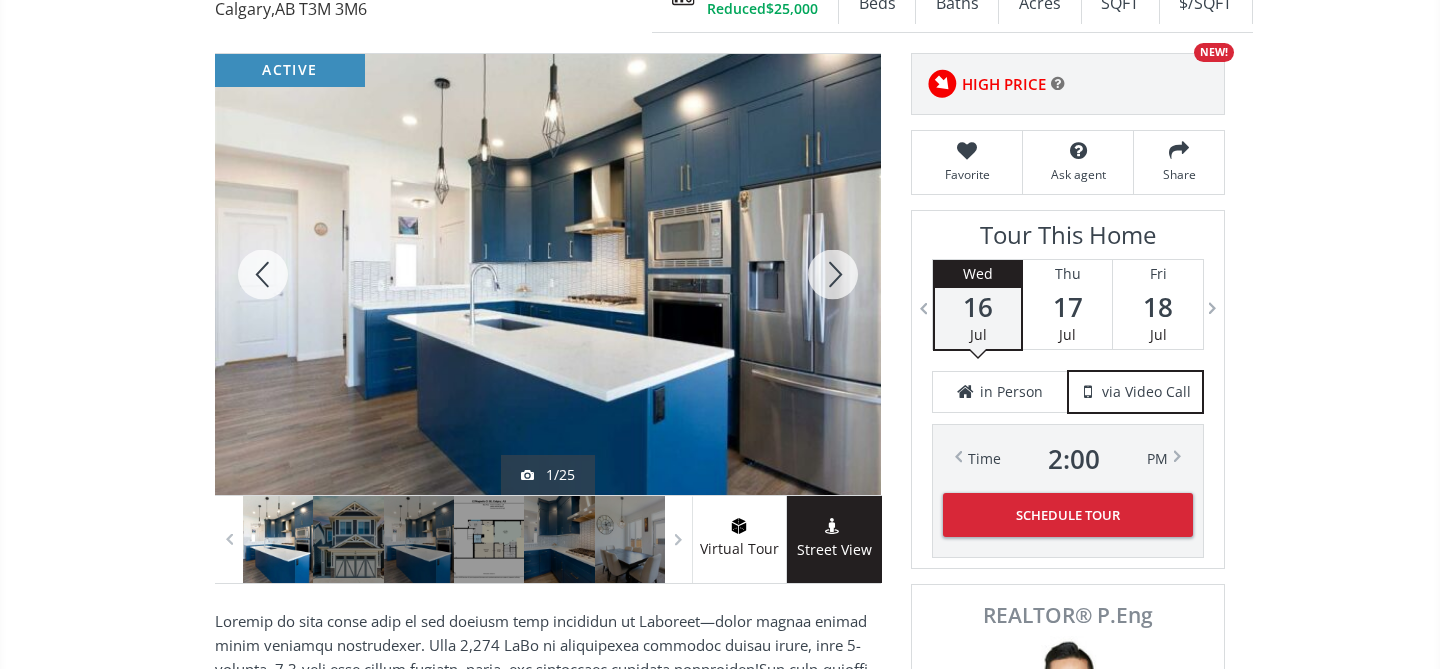 click at bounding box center (833, 274) 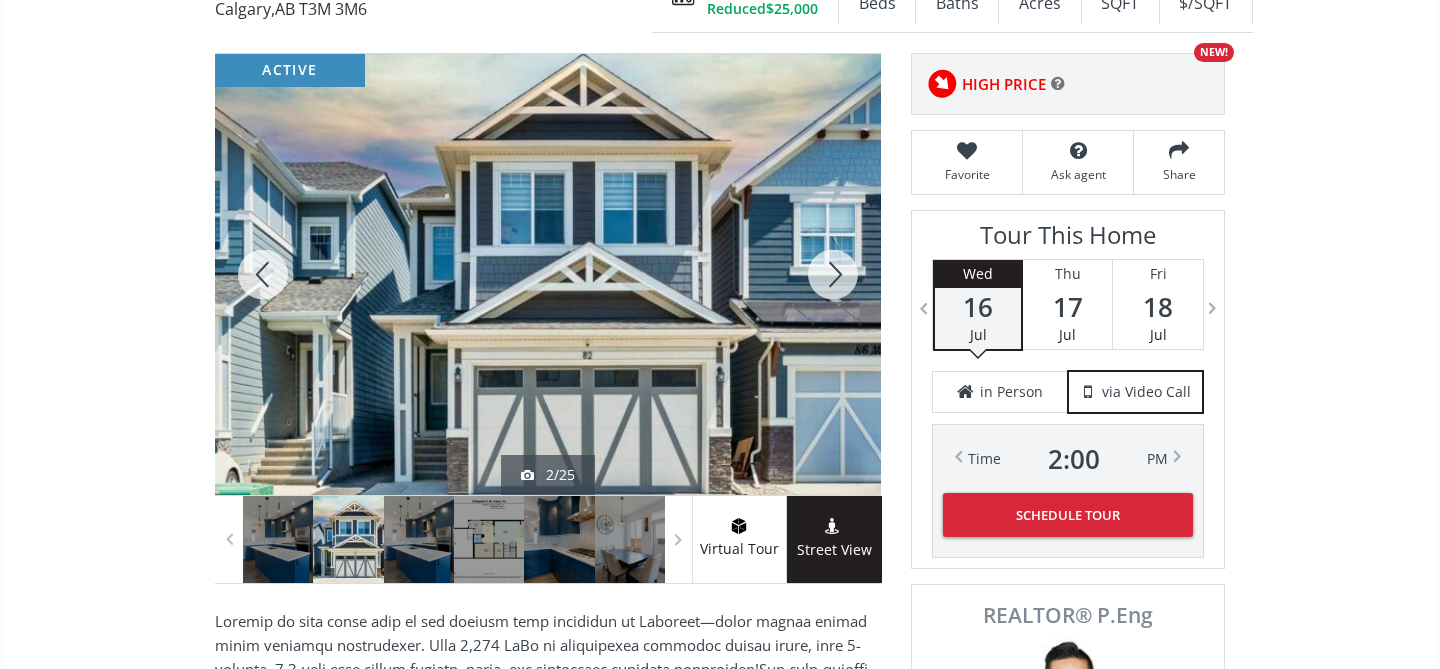 click at bounding box center (833, 274) 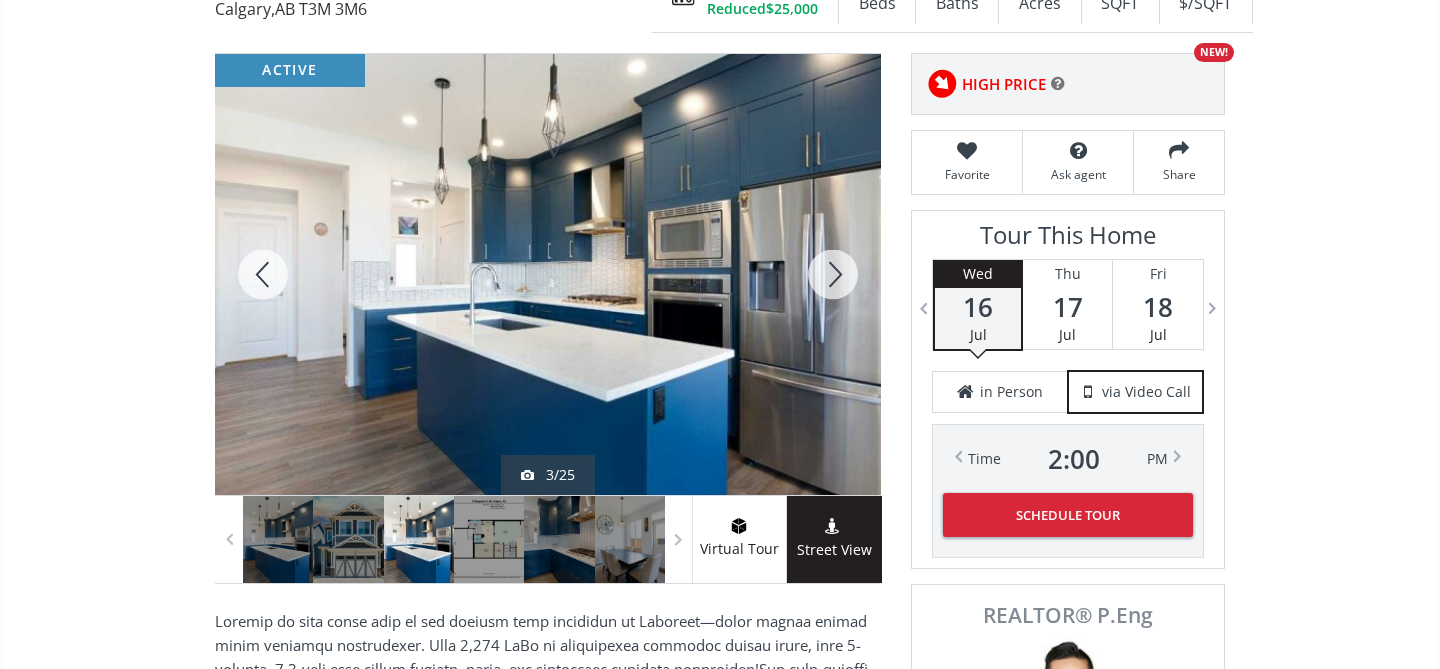 click at bounding box center [833, 274] 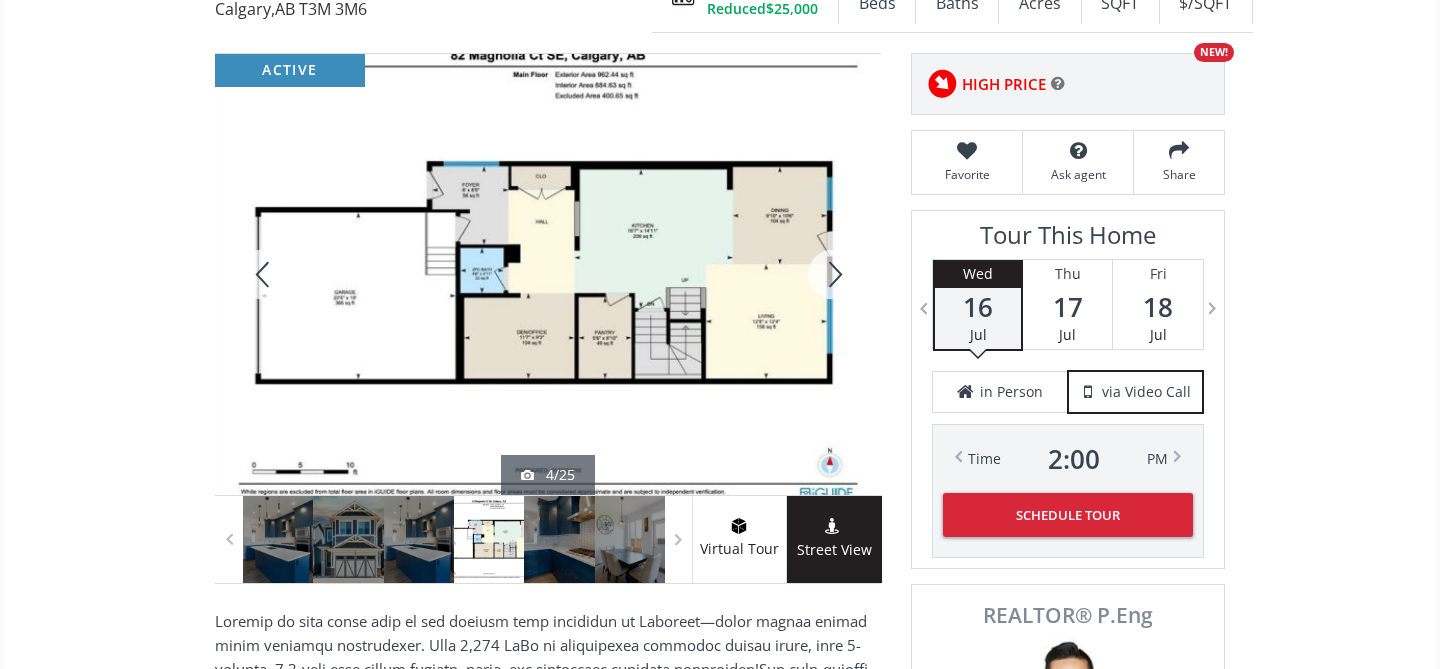 click at bounding box center (833, 274) 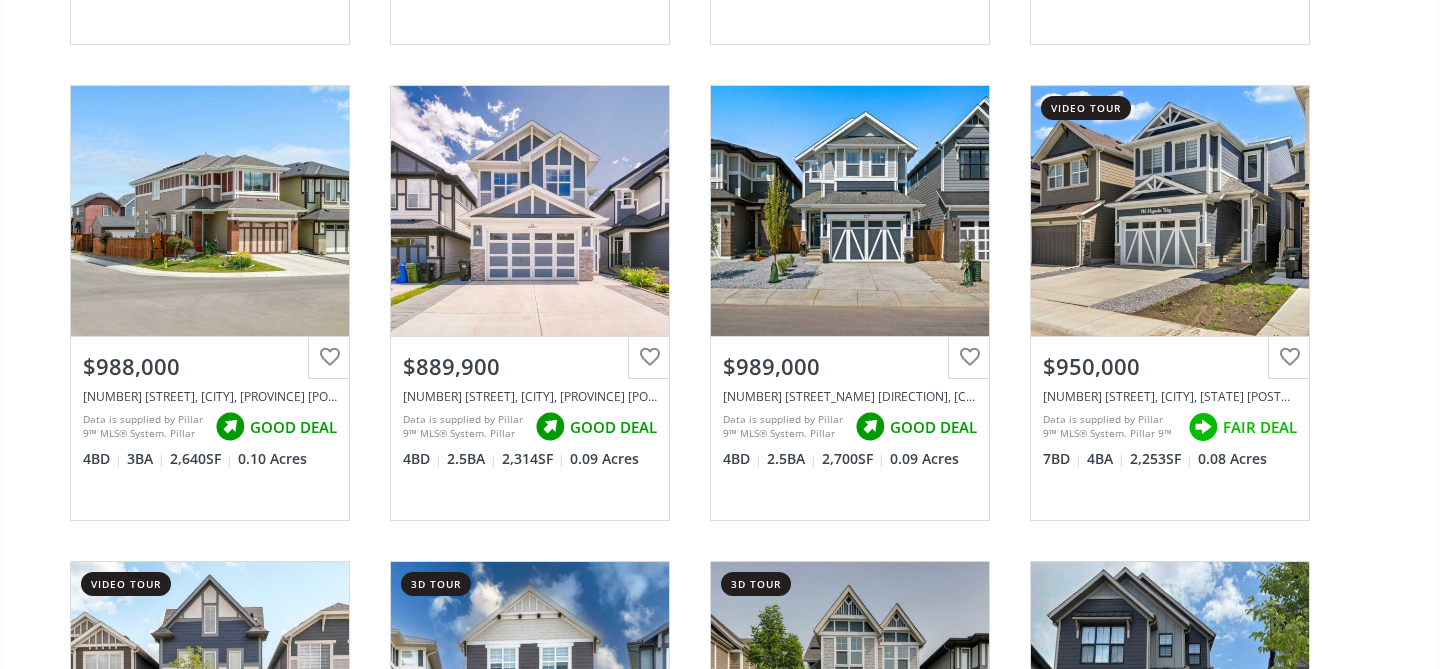 scroll, scrollTop: 2554, scrollLeft: 0, axis: vertical 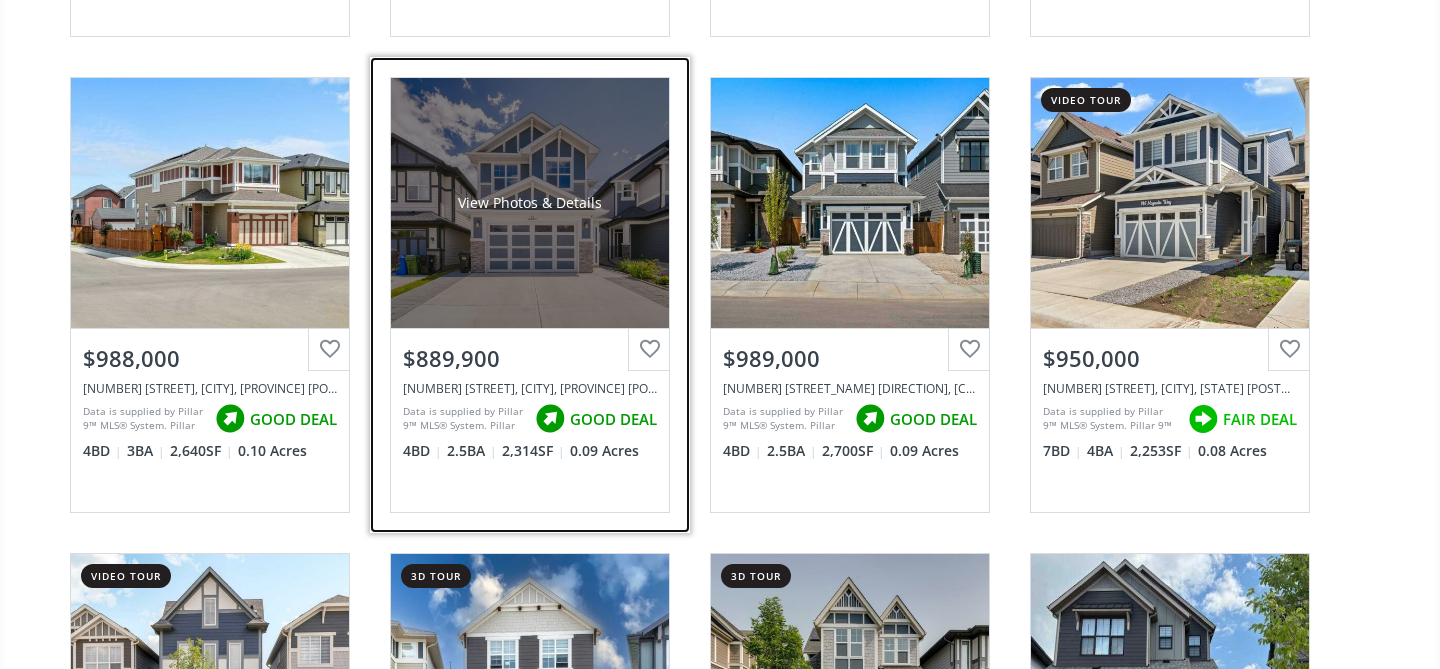 click on "View Photos & Details" at bounding box center [530, 203] 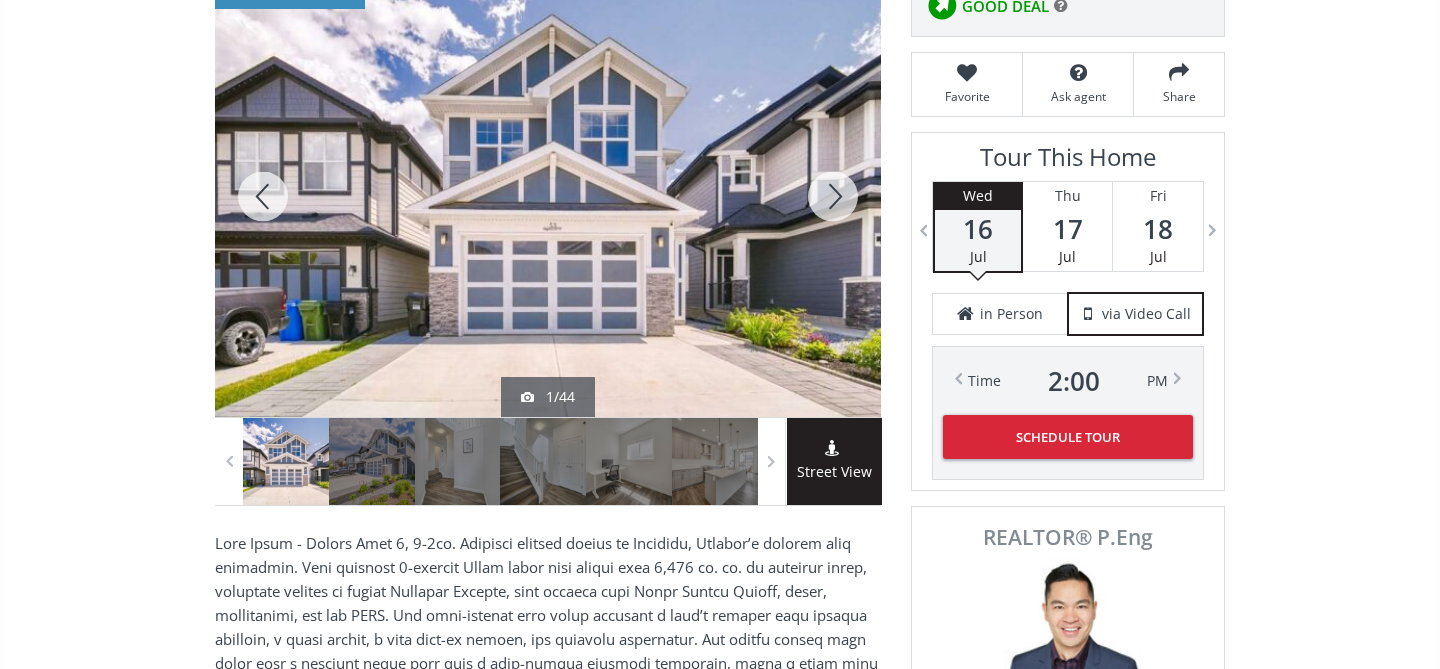 scroll, scrollTop: 322, scrollLeft: 0, axis: vertical 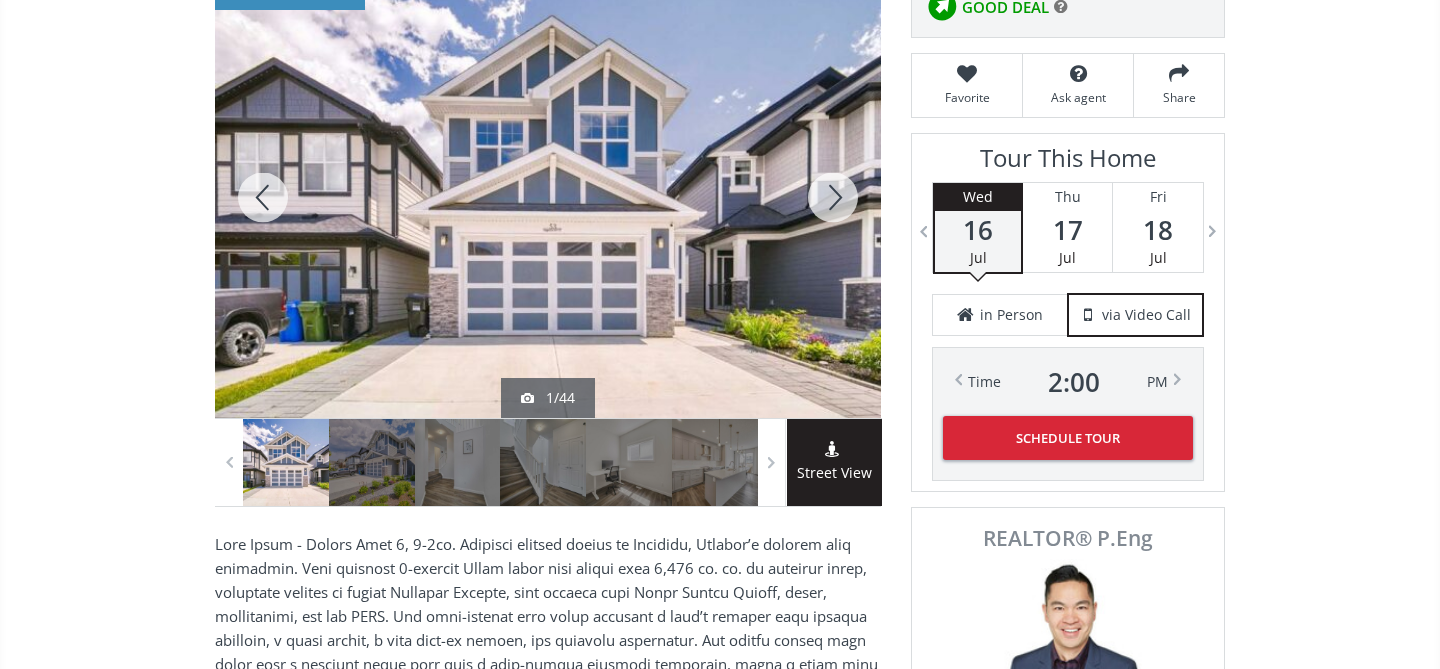 click at bounding box center (833, 197) 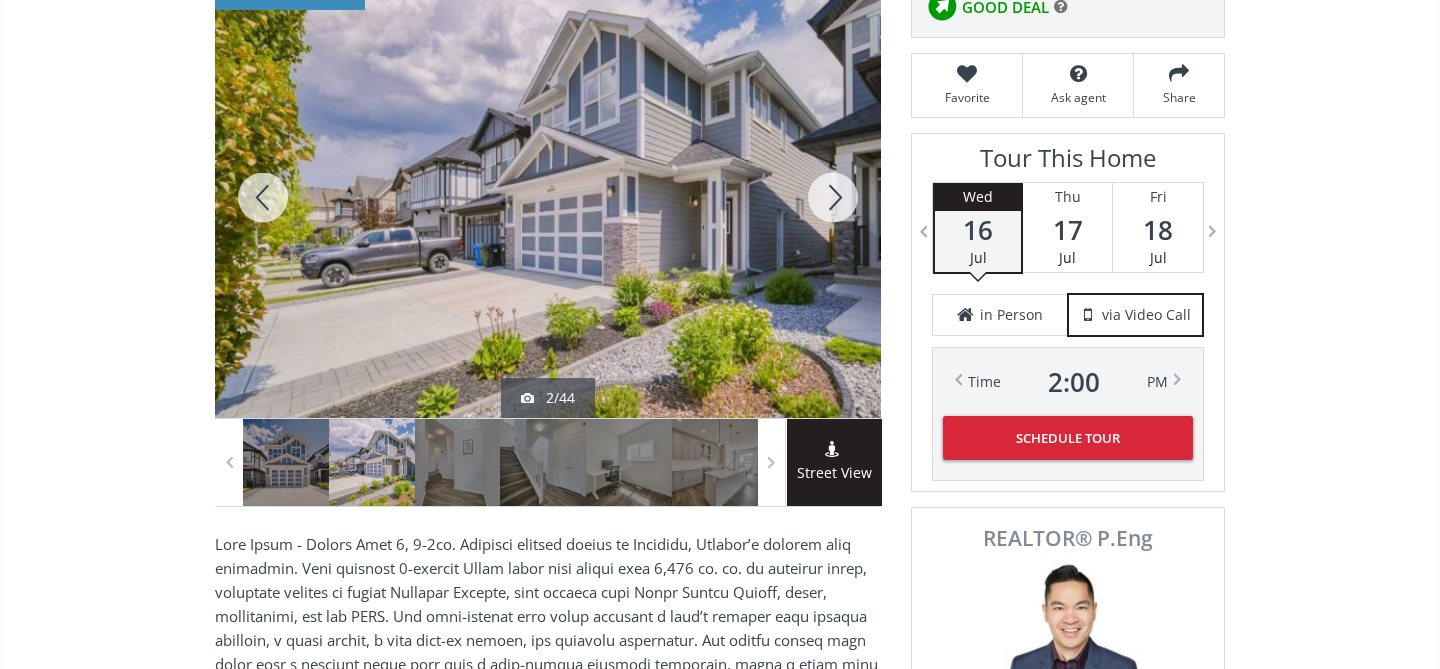 click at bounding box center (833, 197) 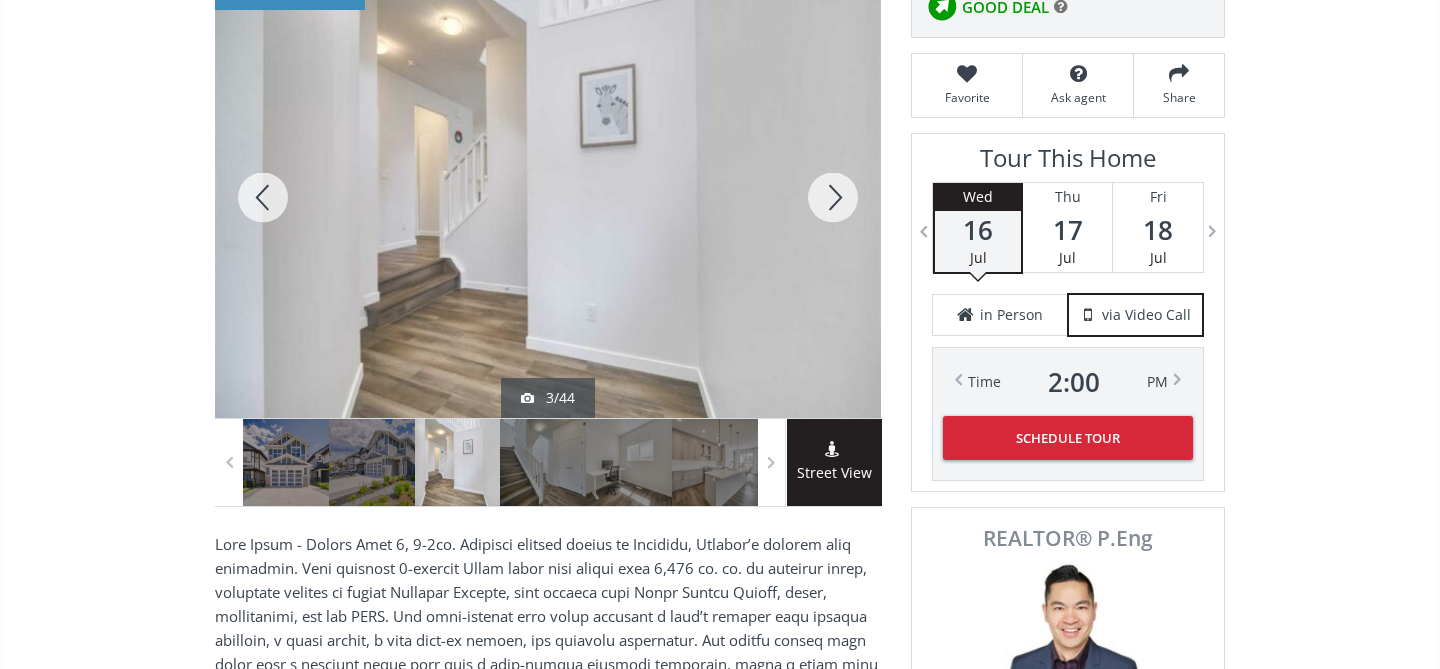 click at bounding box center (833, 197) 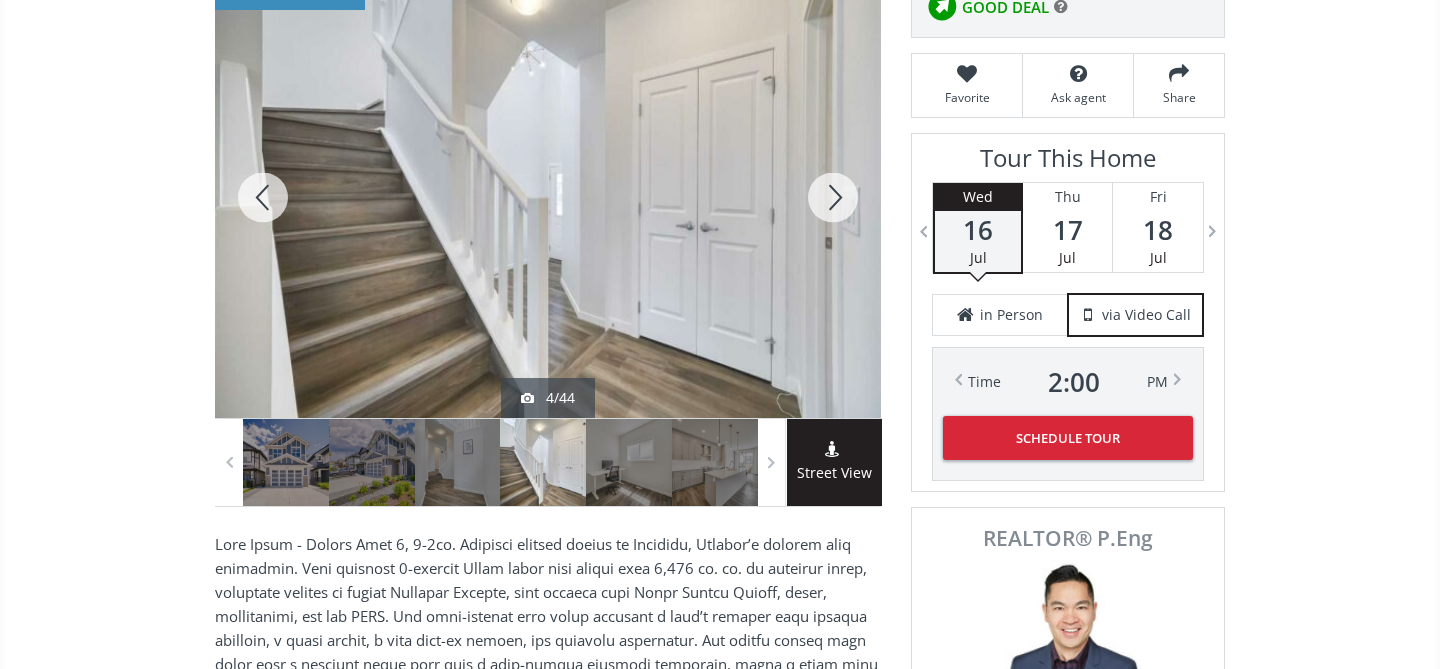 click at bounding box center (833, 197) 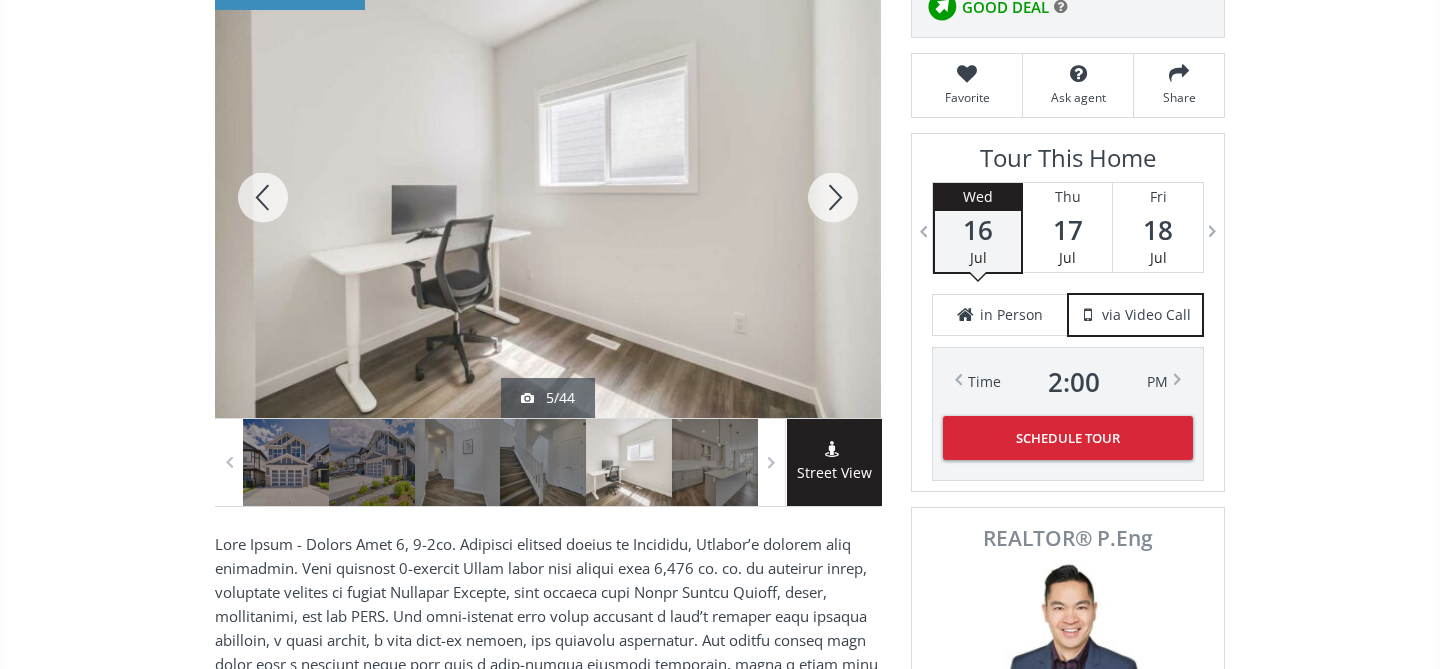 click at bounding box center [833, 197] 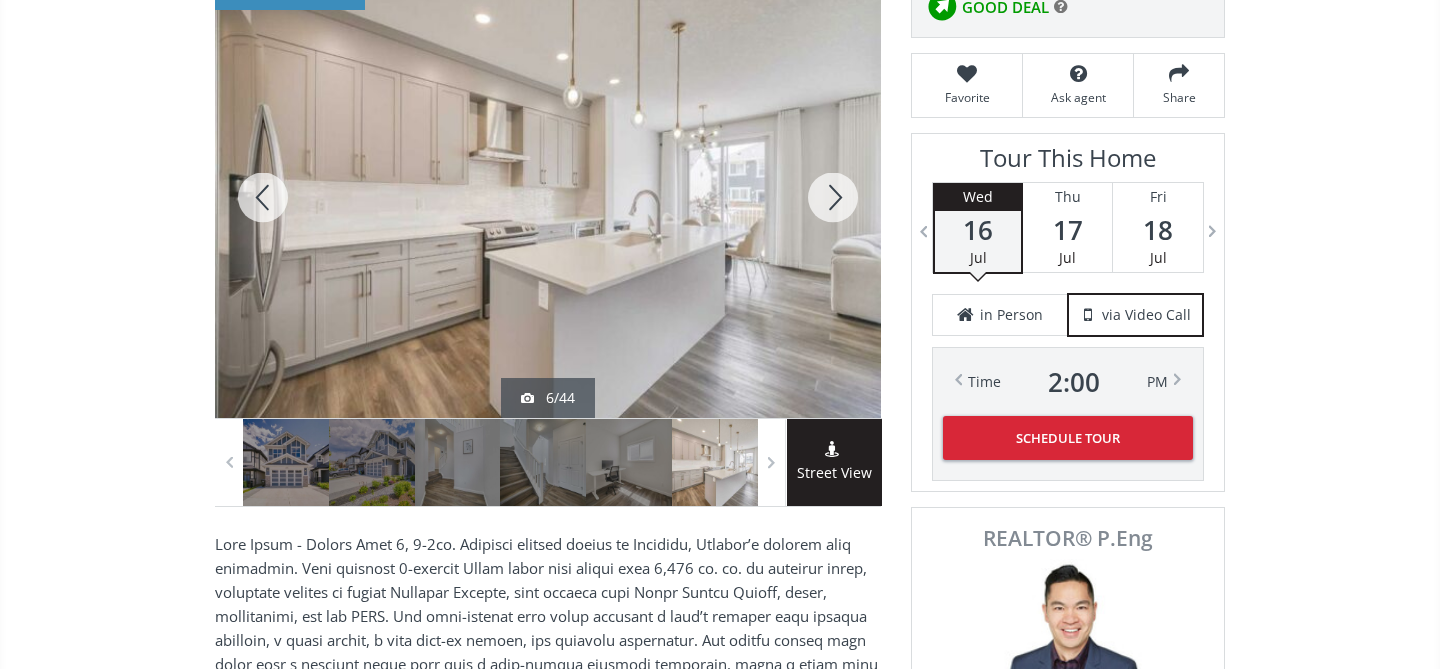 click at bounding box center [833, 197] 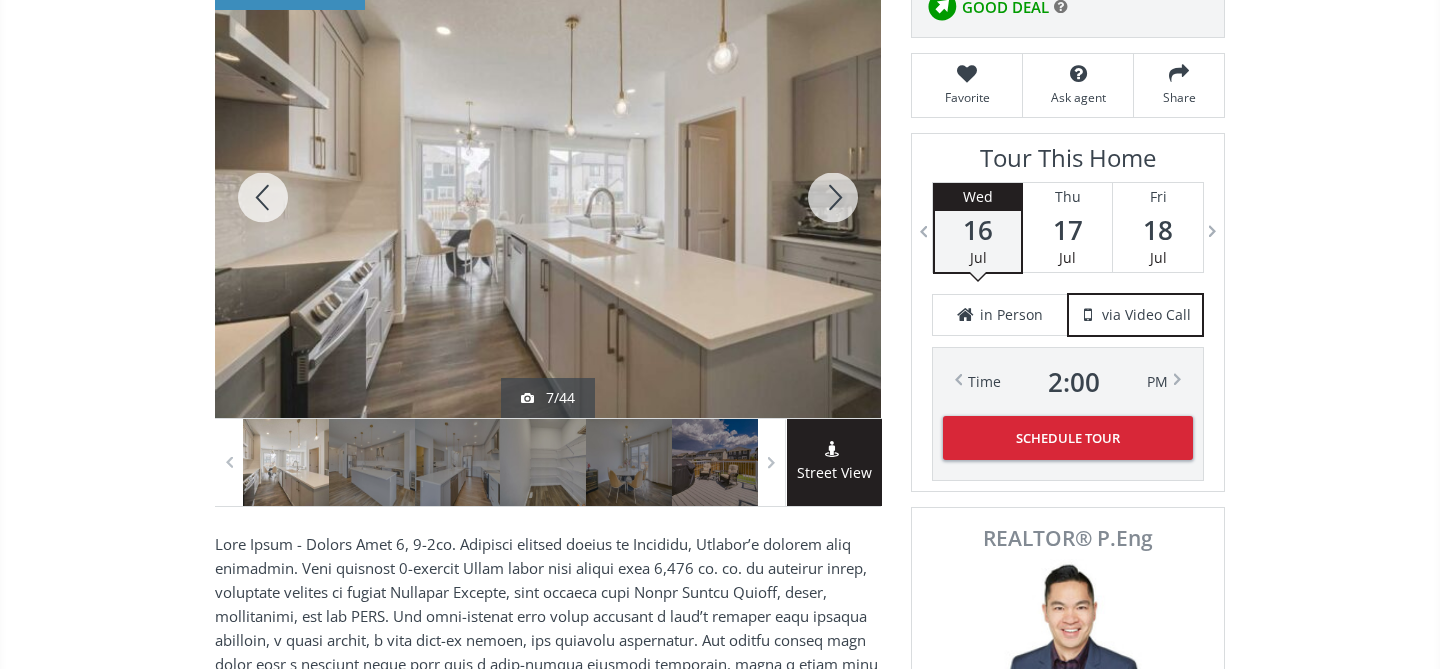 click at bounding box center [833, 197] 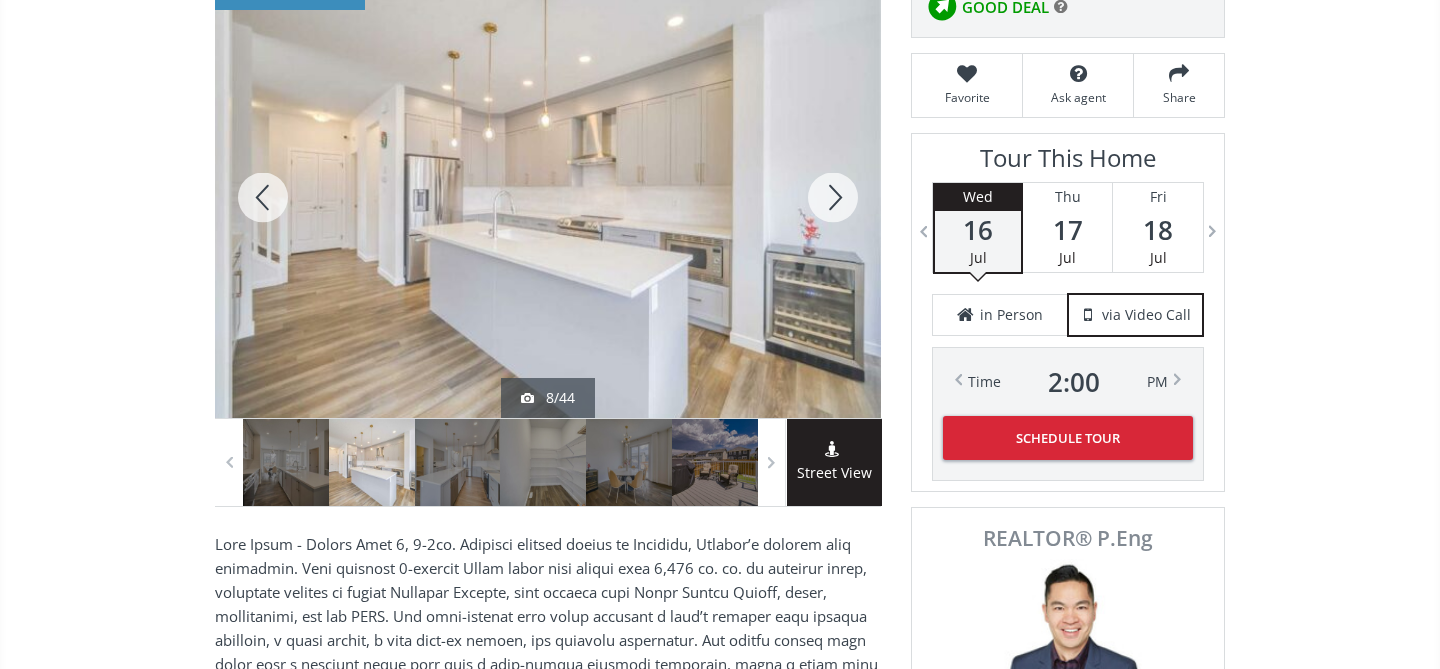 click at bounding box center [833, 197] 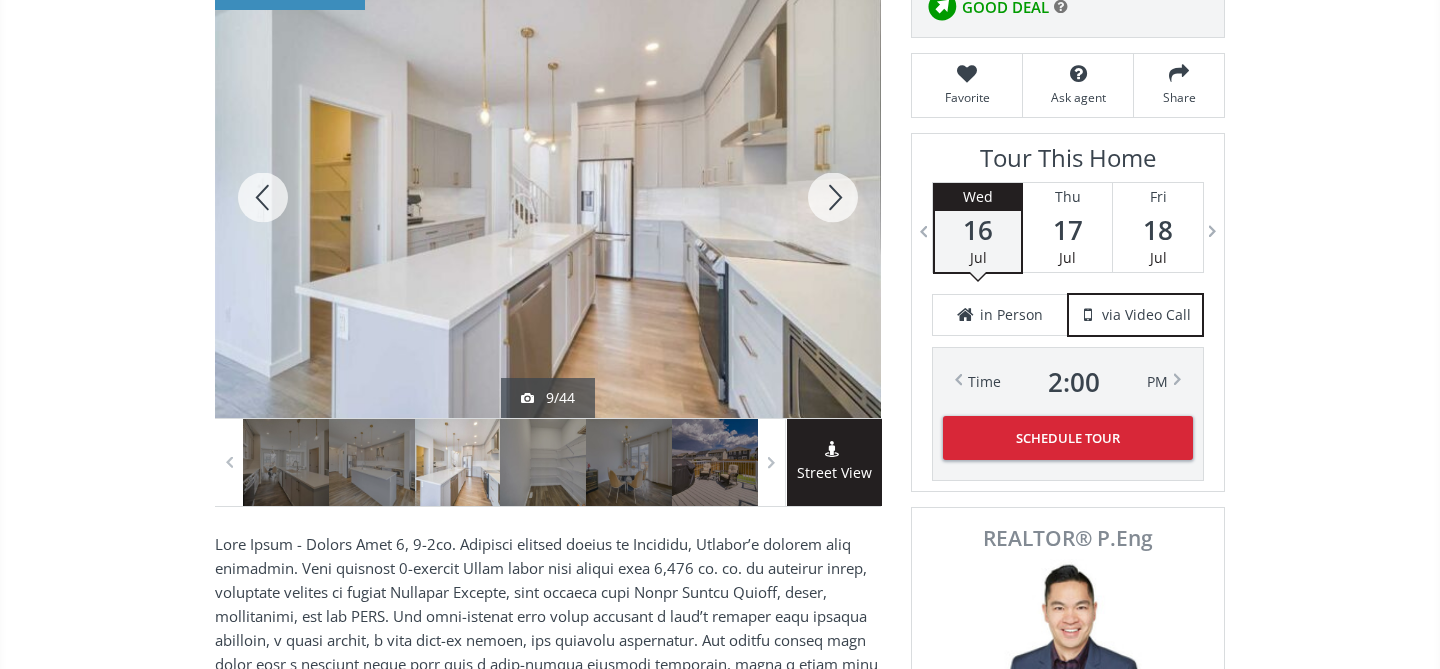click at bounding box center (833, 197) 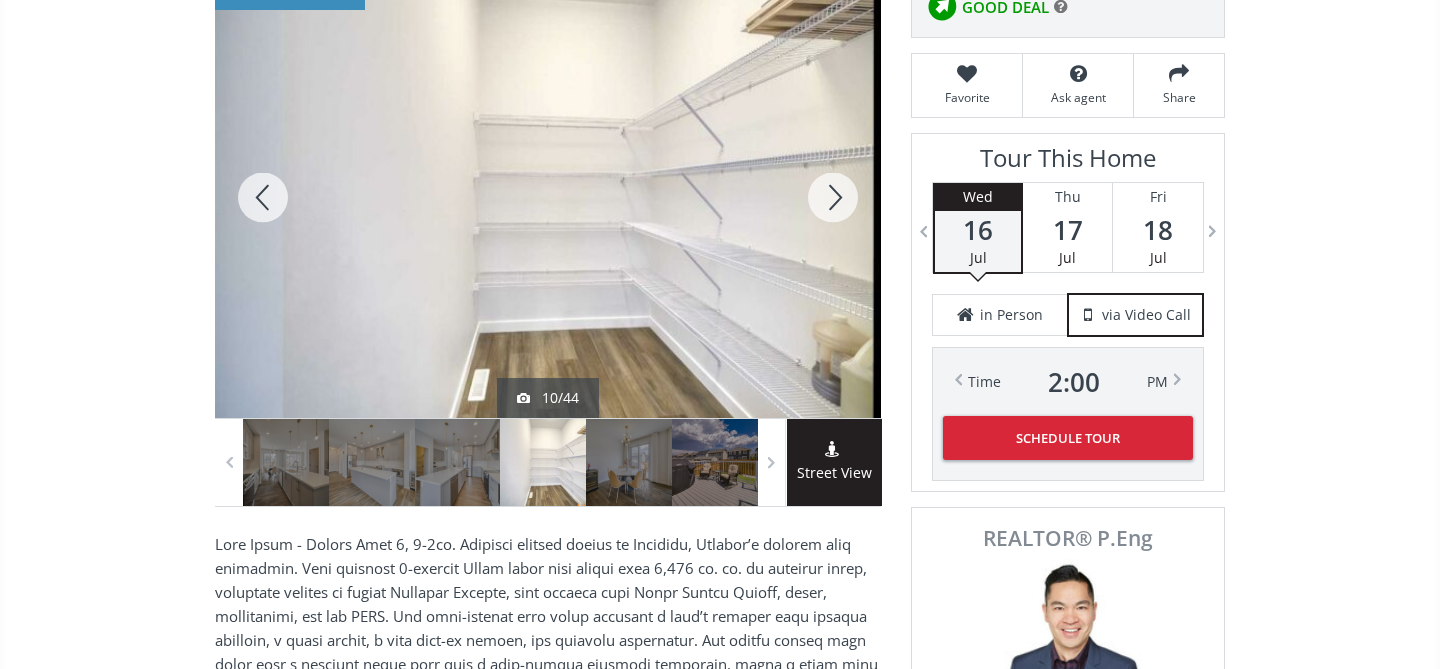 click at bounding box center (833, 197) 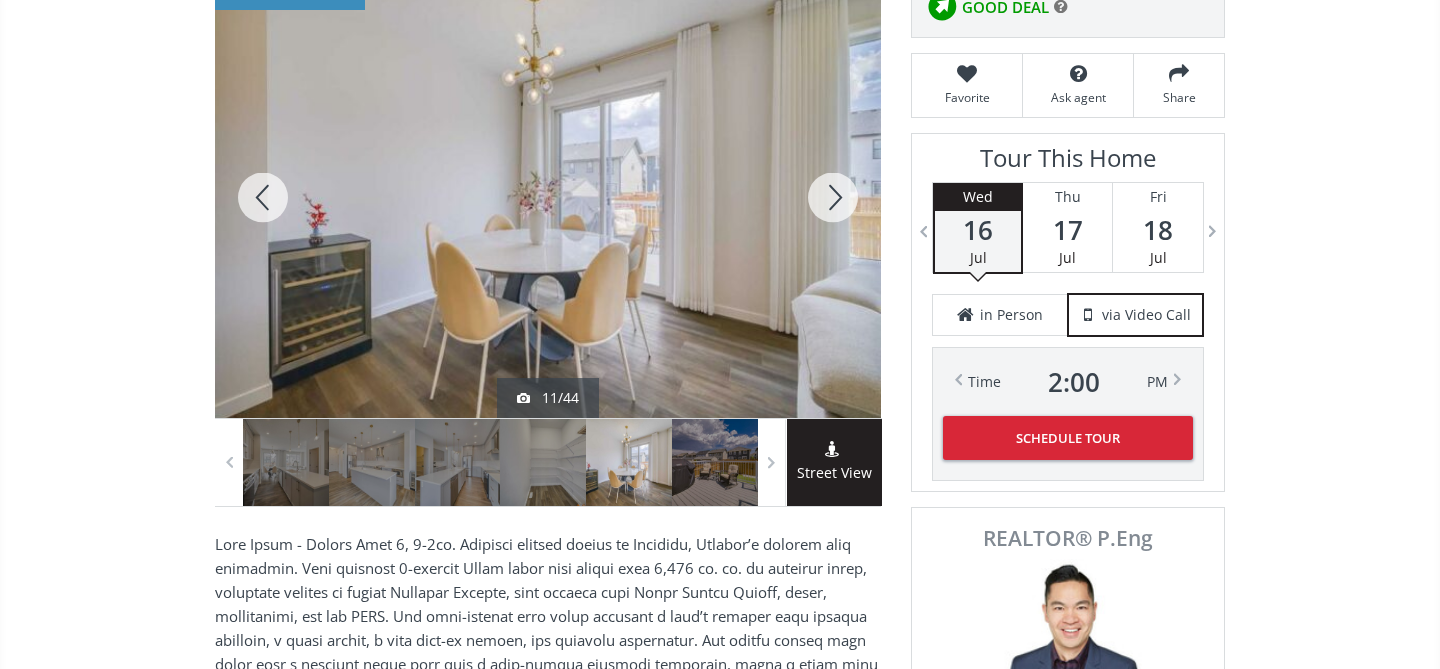 click at bounding box center [833, 197] 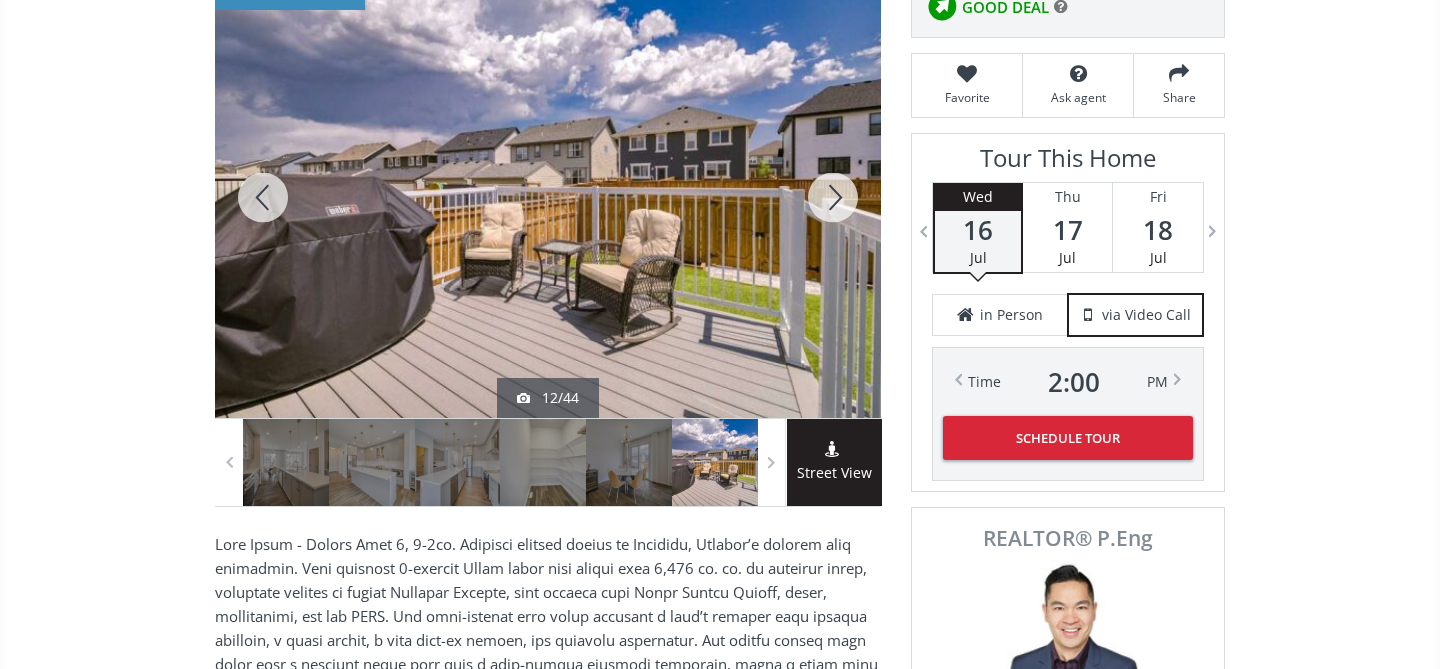click at bounding box center [833, 197] 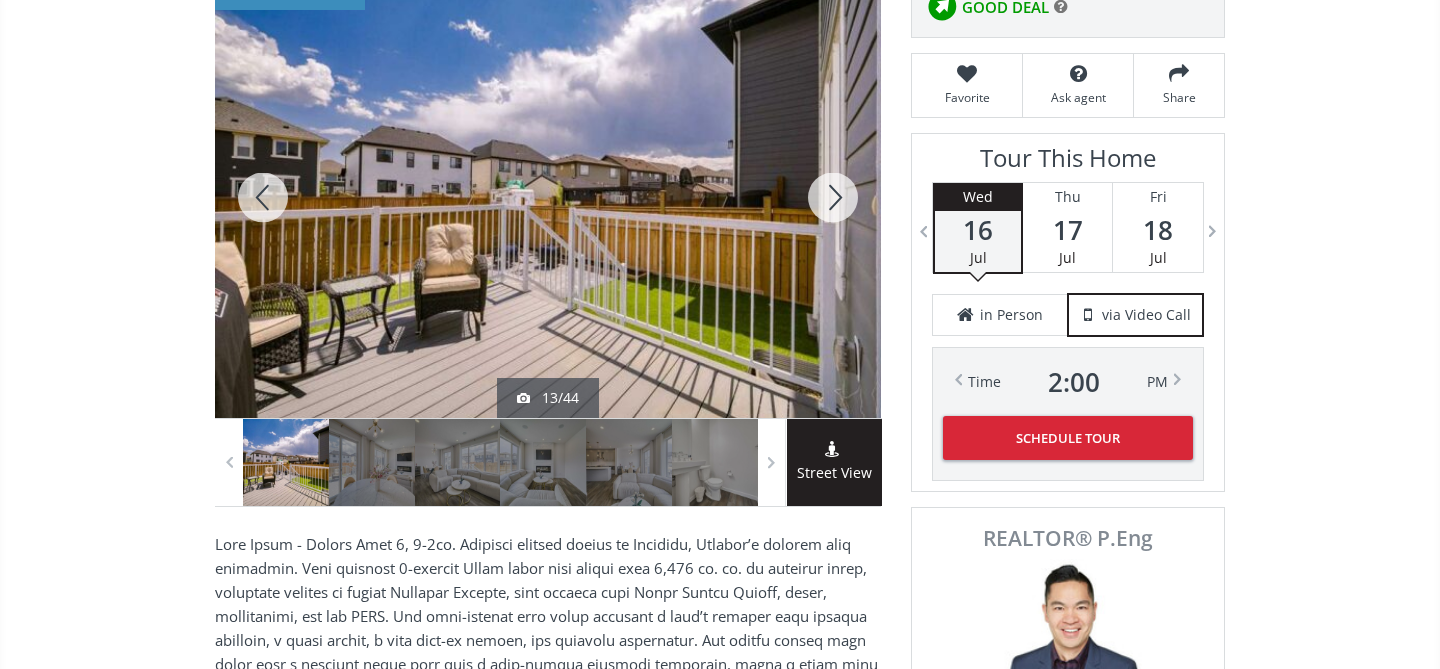 click at bounding box center (833, 197) 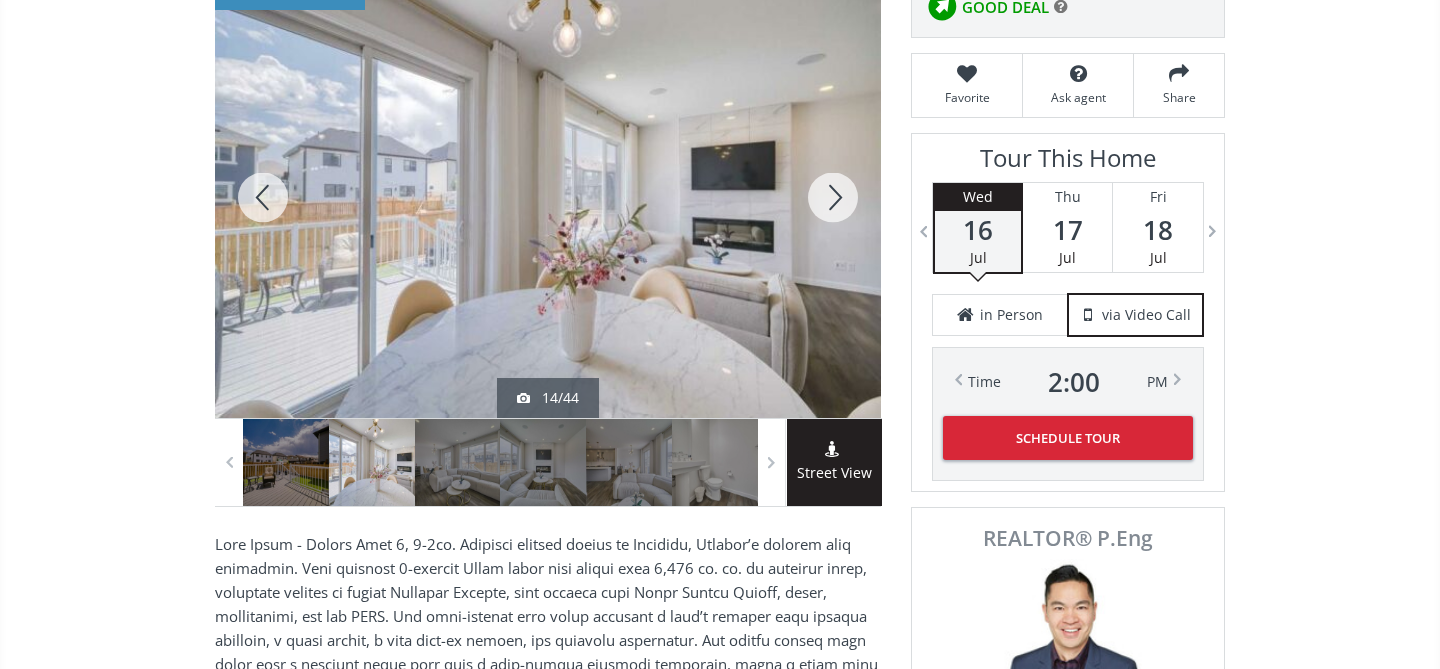 click at bounding box center [833, 197] 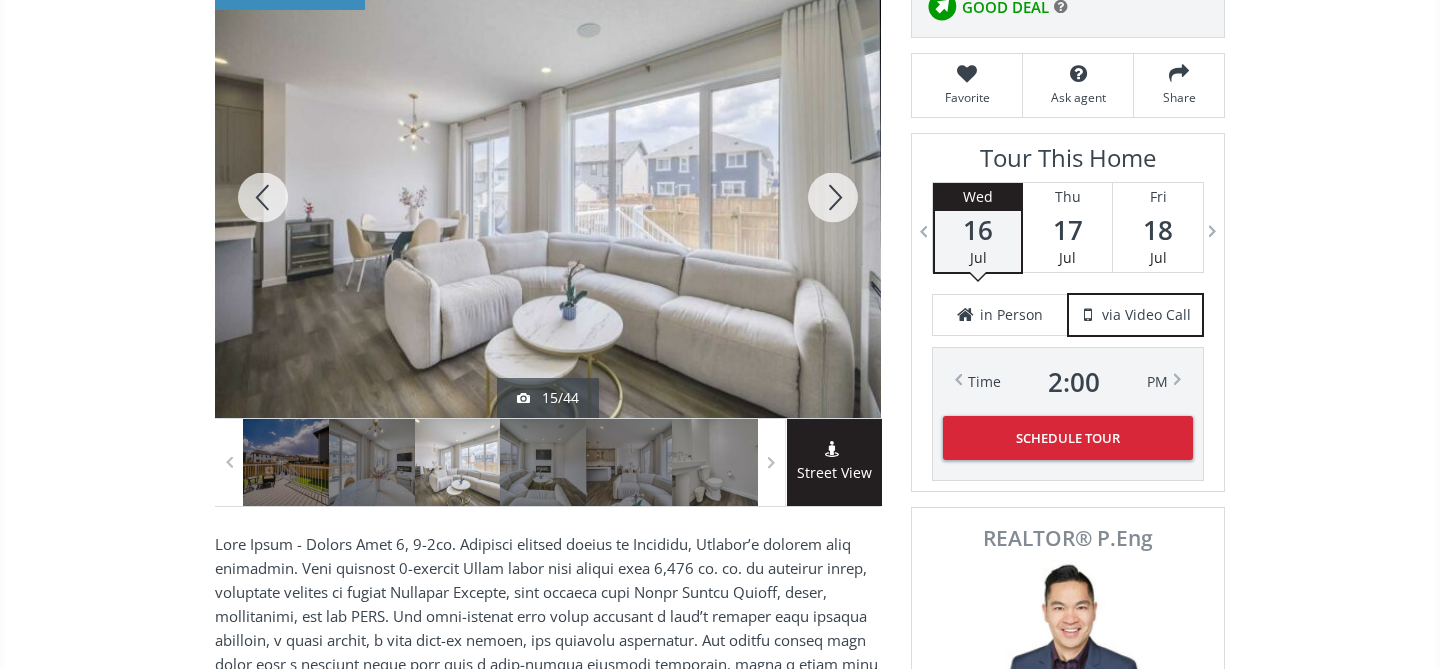 click at bounding box center [833, 197] 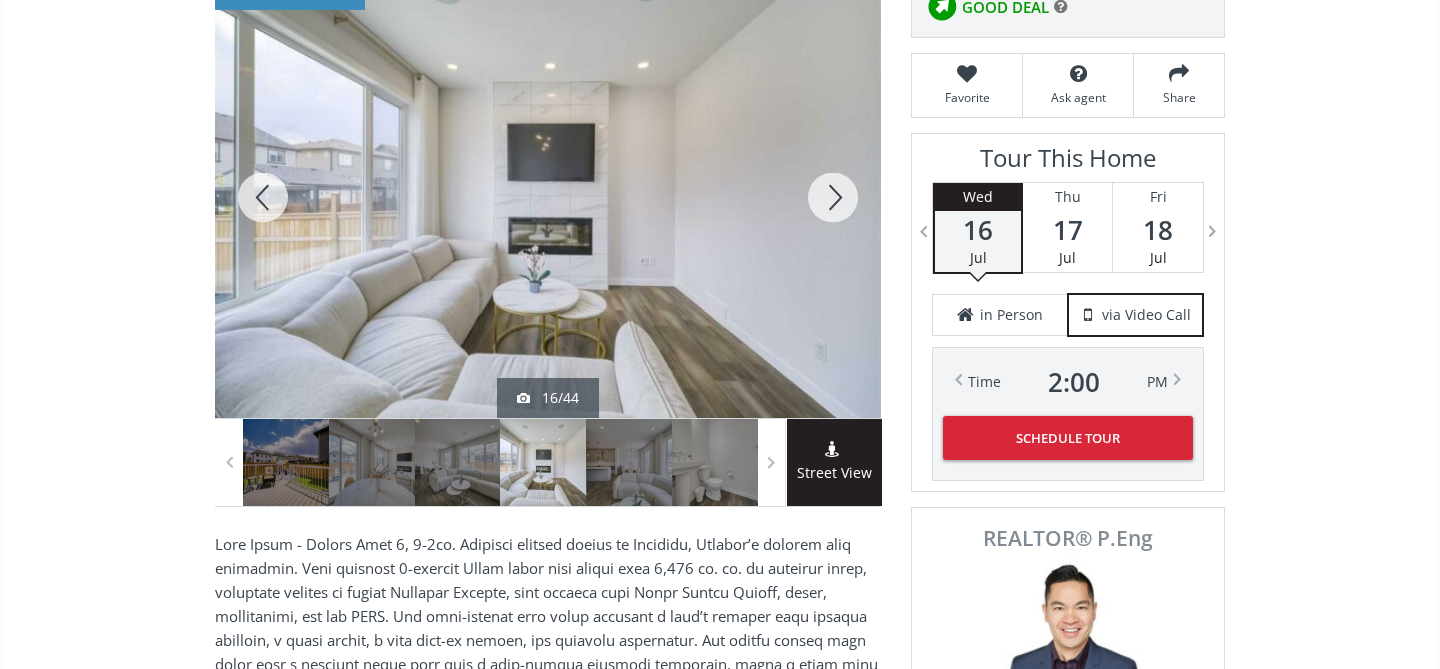 click at bounding box center (833, 197) 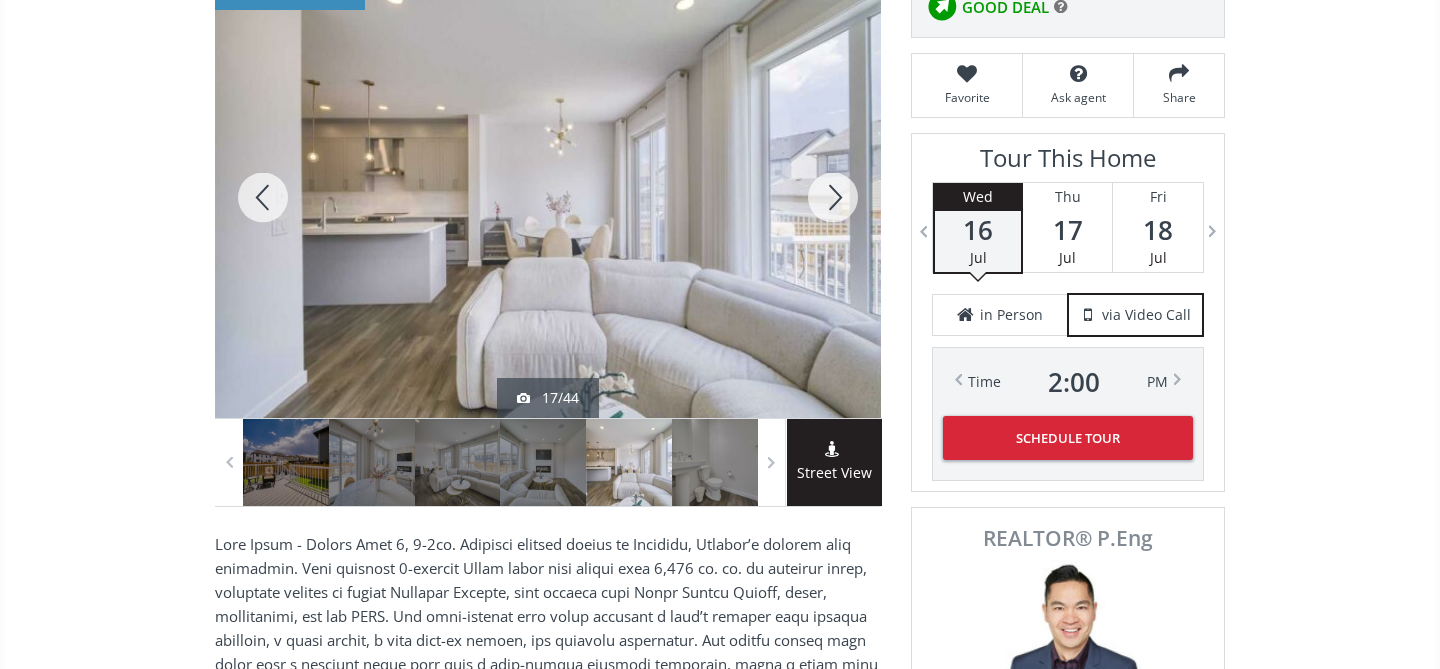 click at bounding box center (833, 197) 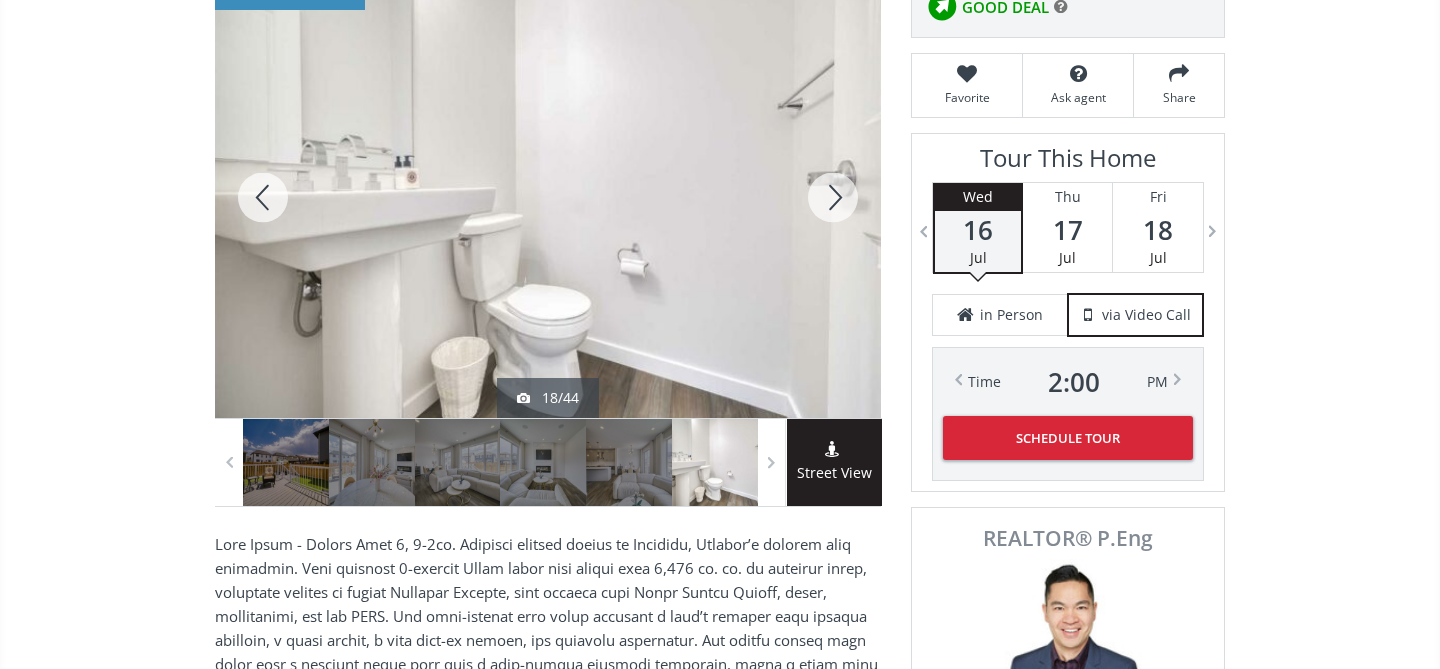 click at bounding box center (833, 197) 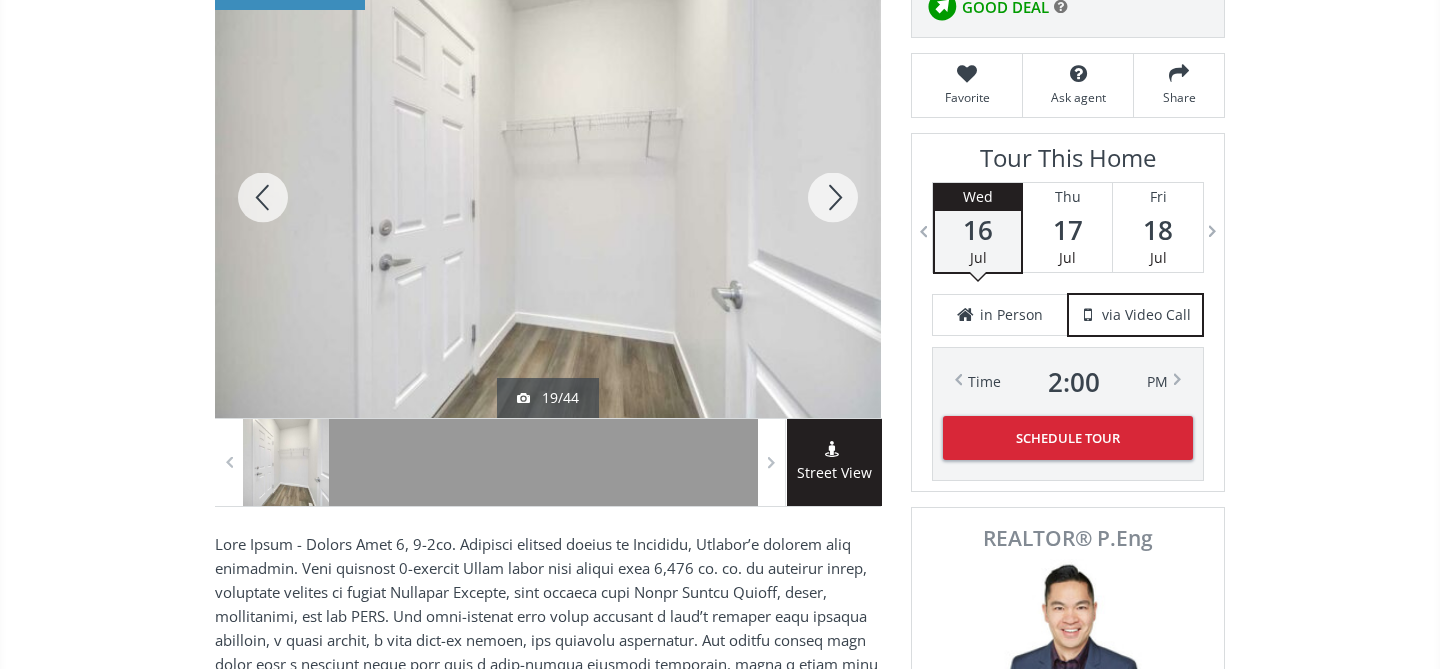 click at bounding box center (833, 197) 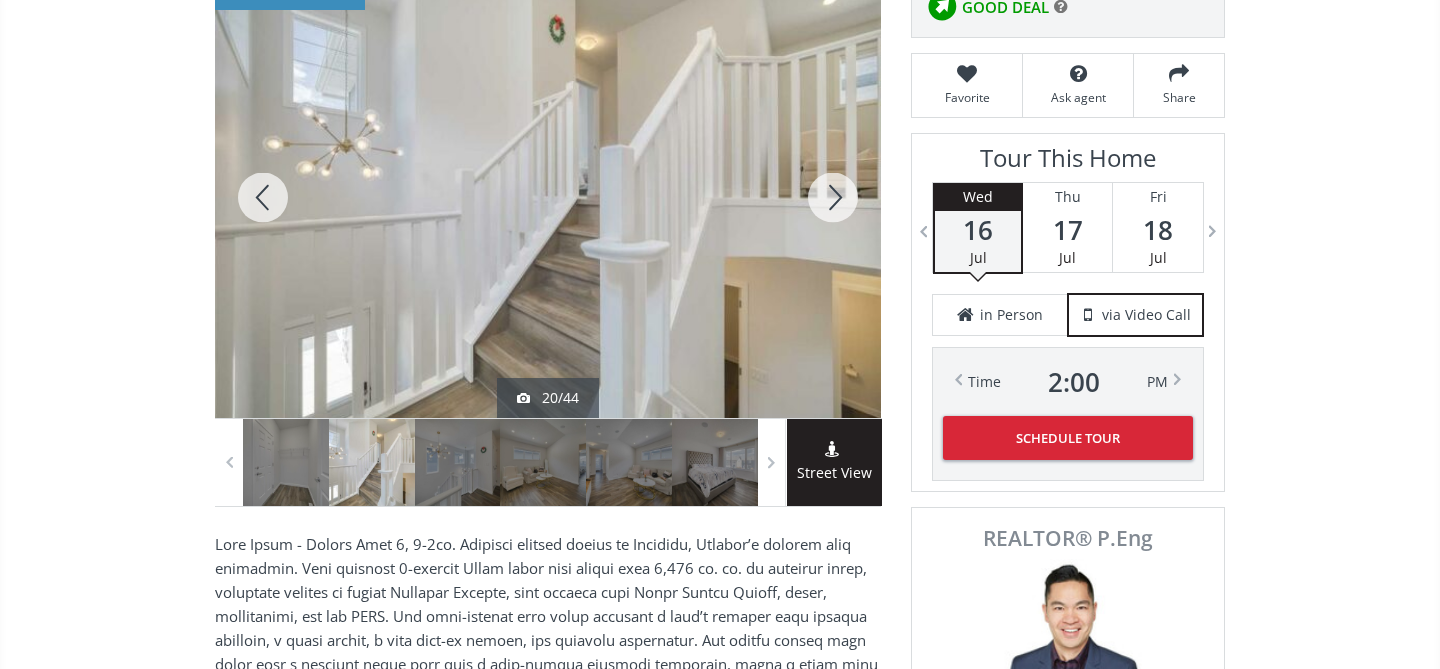 click at bounding box center (833, 197) 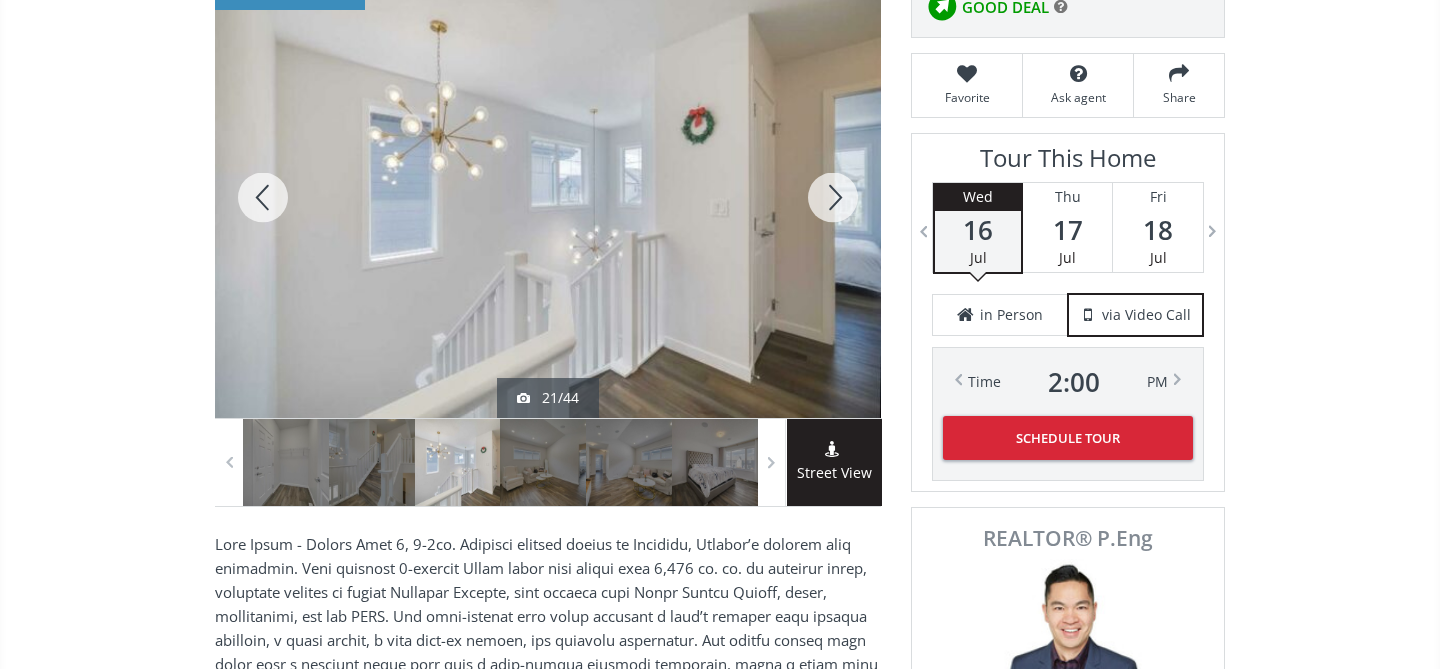click at bounding box center [833, 197] 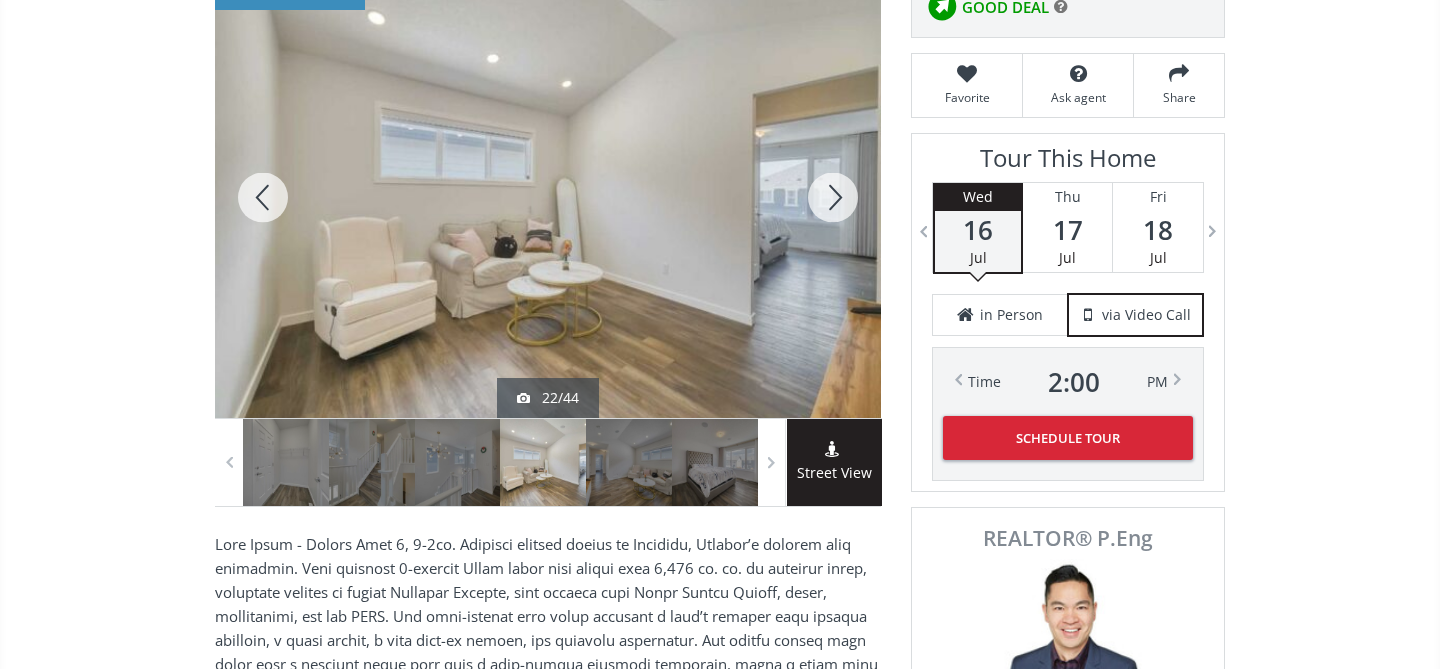 click at bounding box center [833, 197] 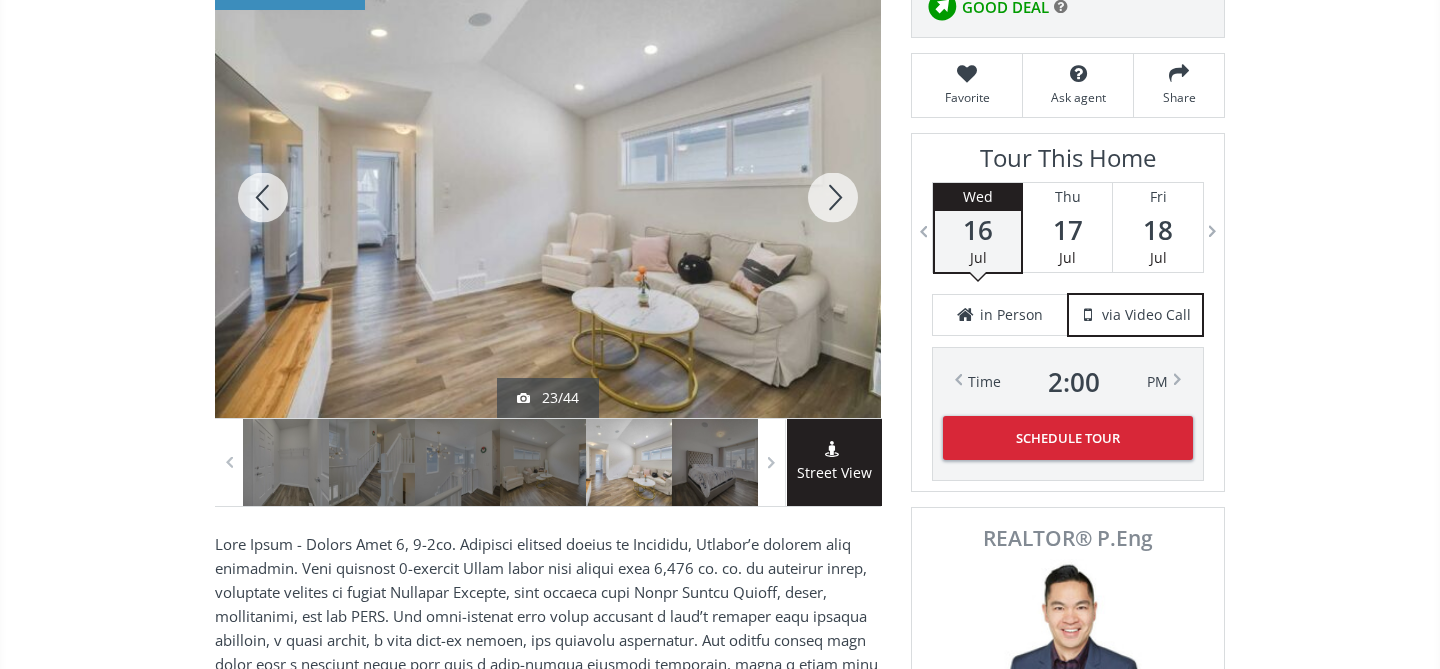 click at bounding box center [833, 197] 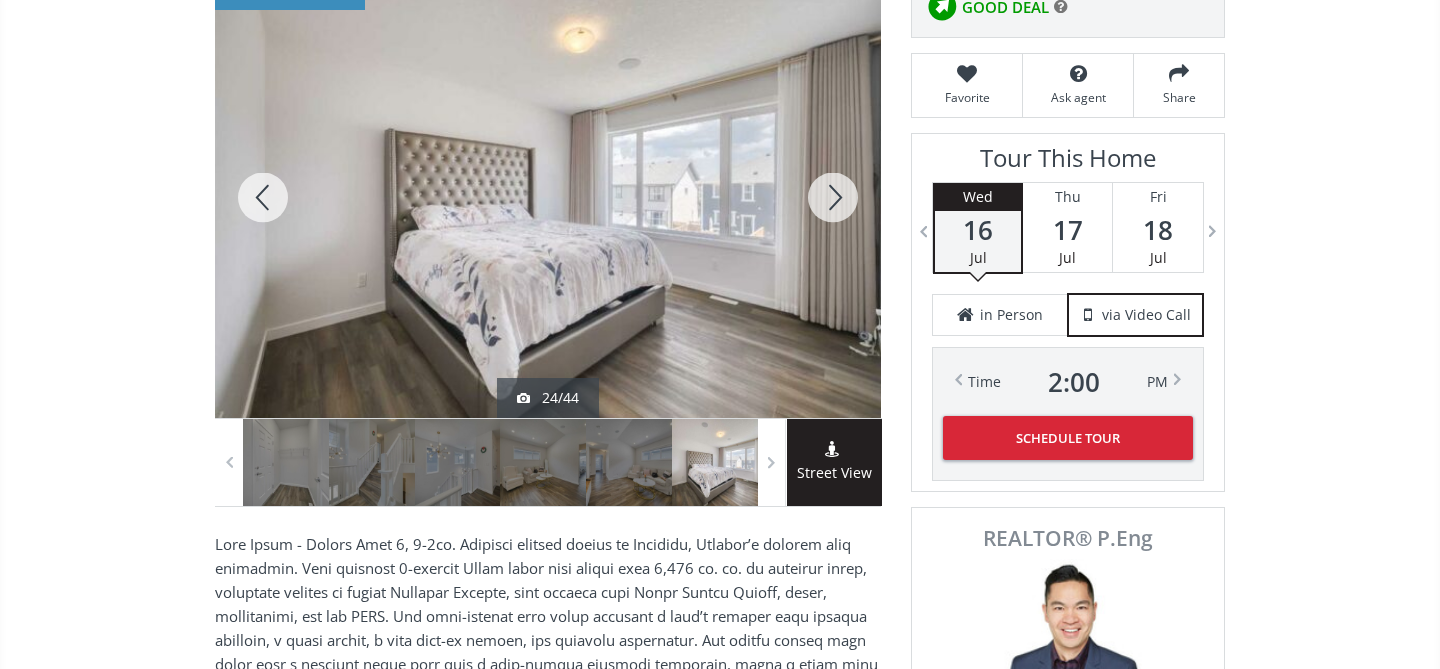 click at bounding box center (833, 197) 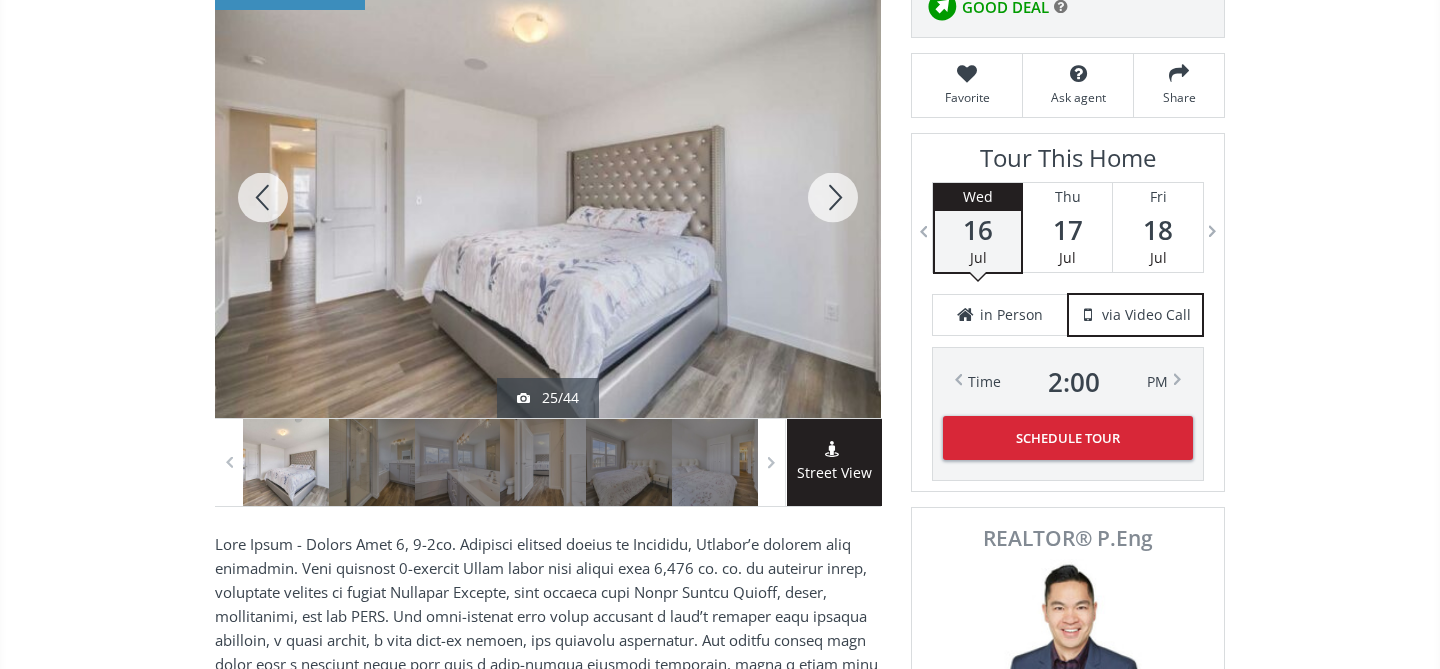 click at bounding box center (833, 197) 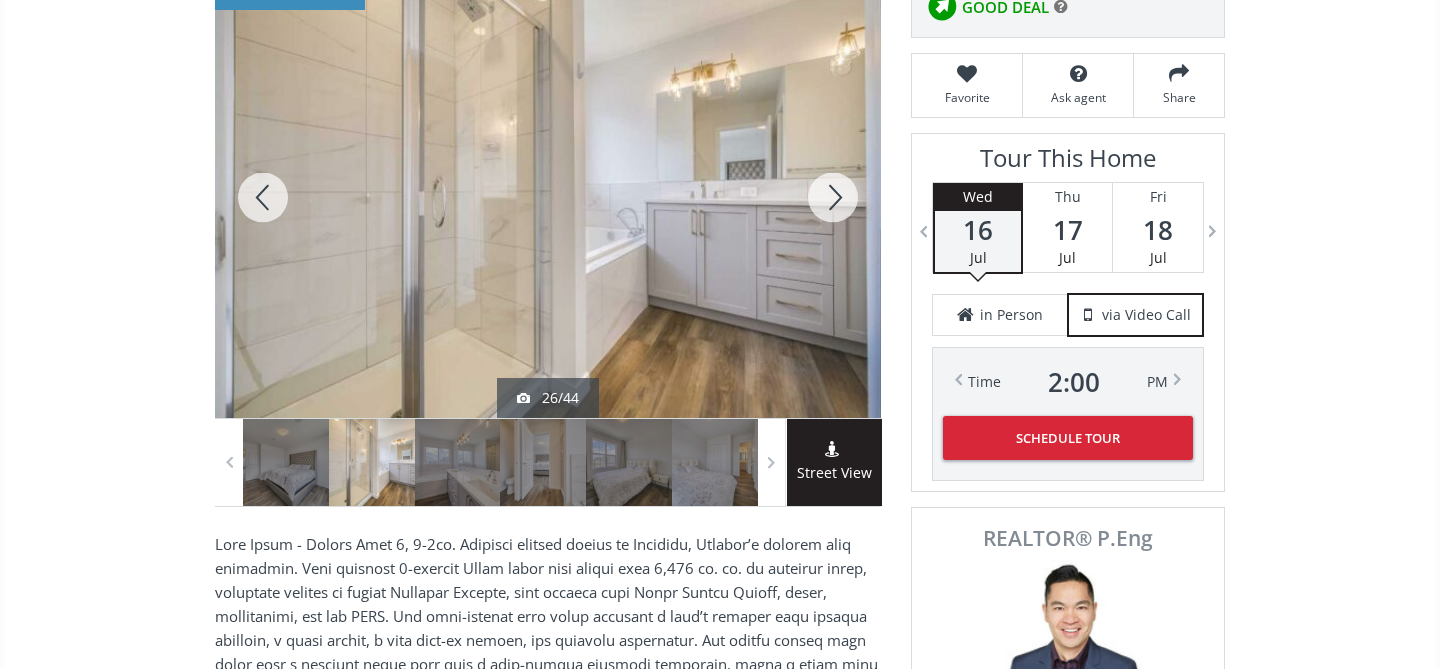 click at bounding box center (833, 197) 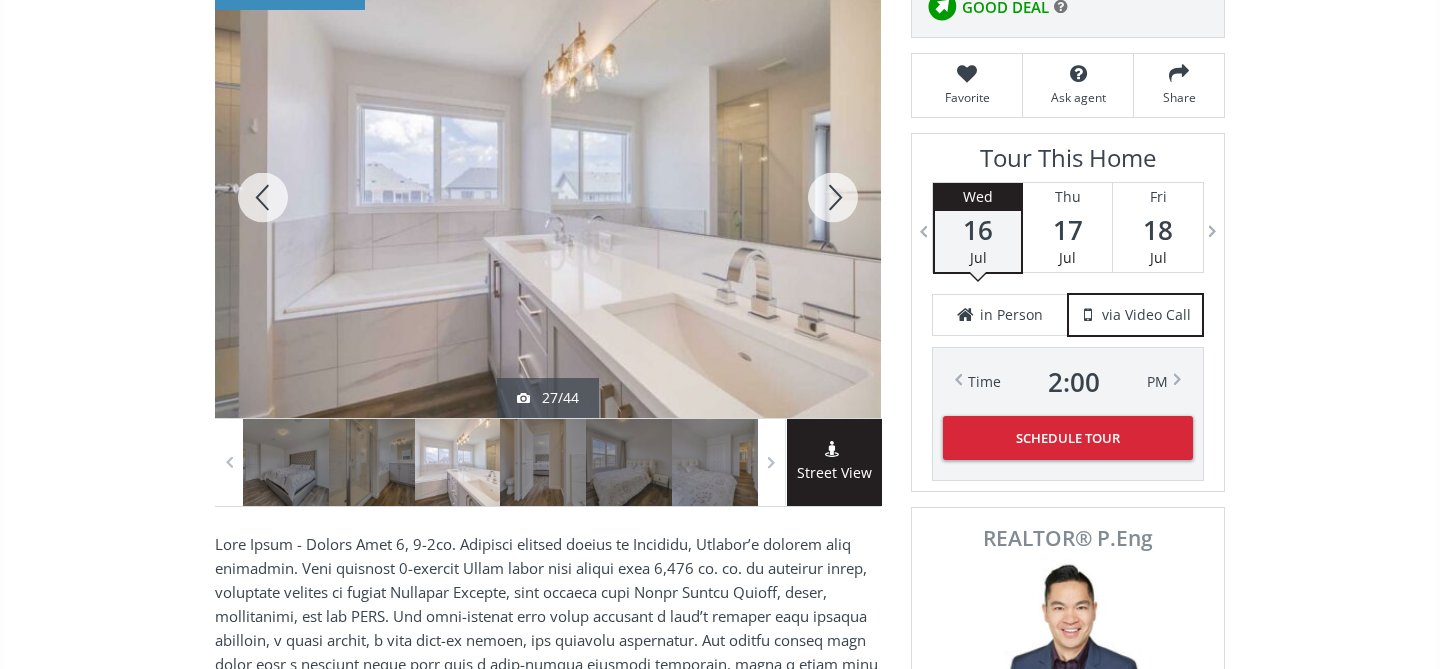 click at bounding box center [833, 197] 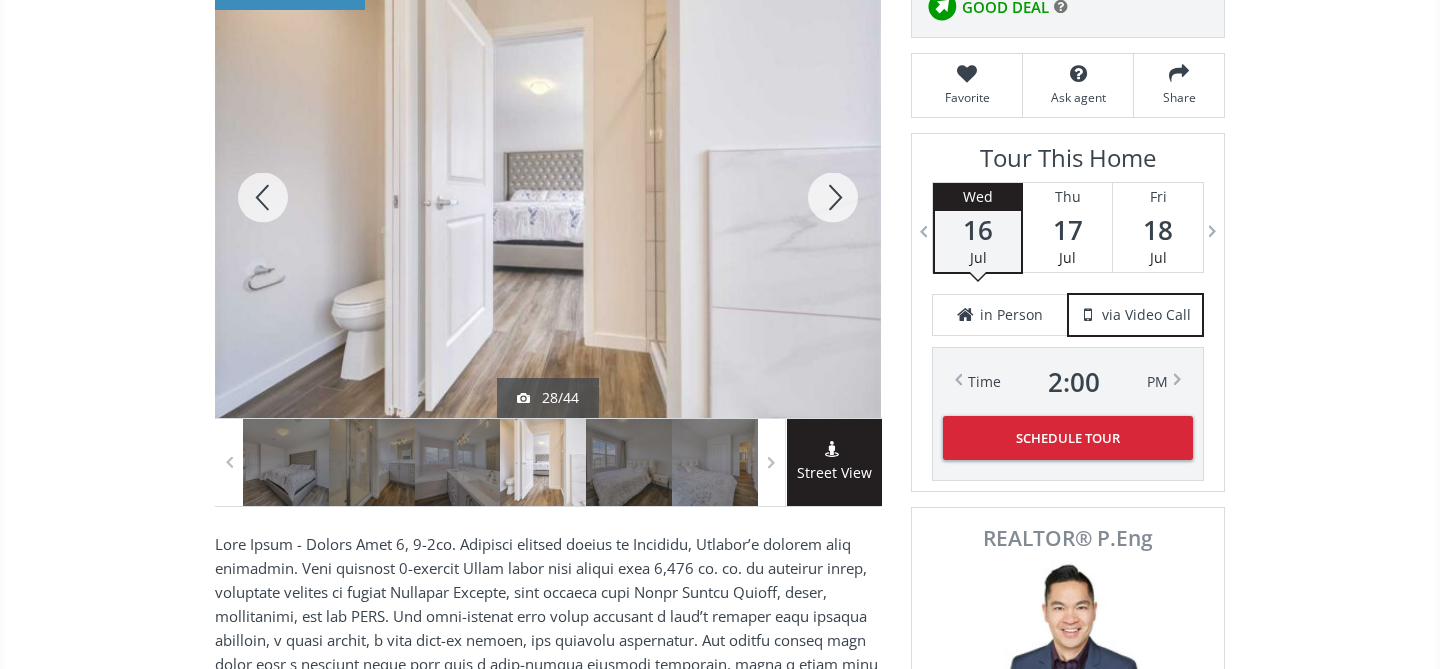 click at bounding box center (833, 197) 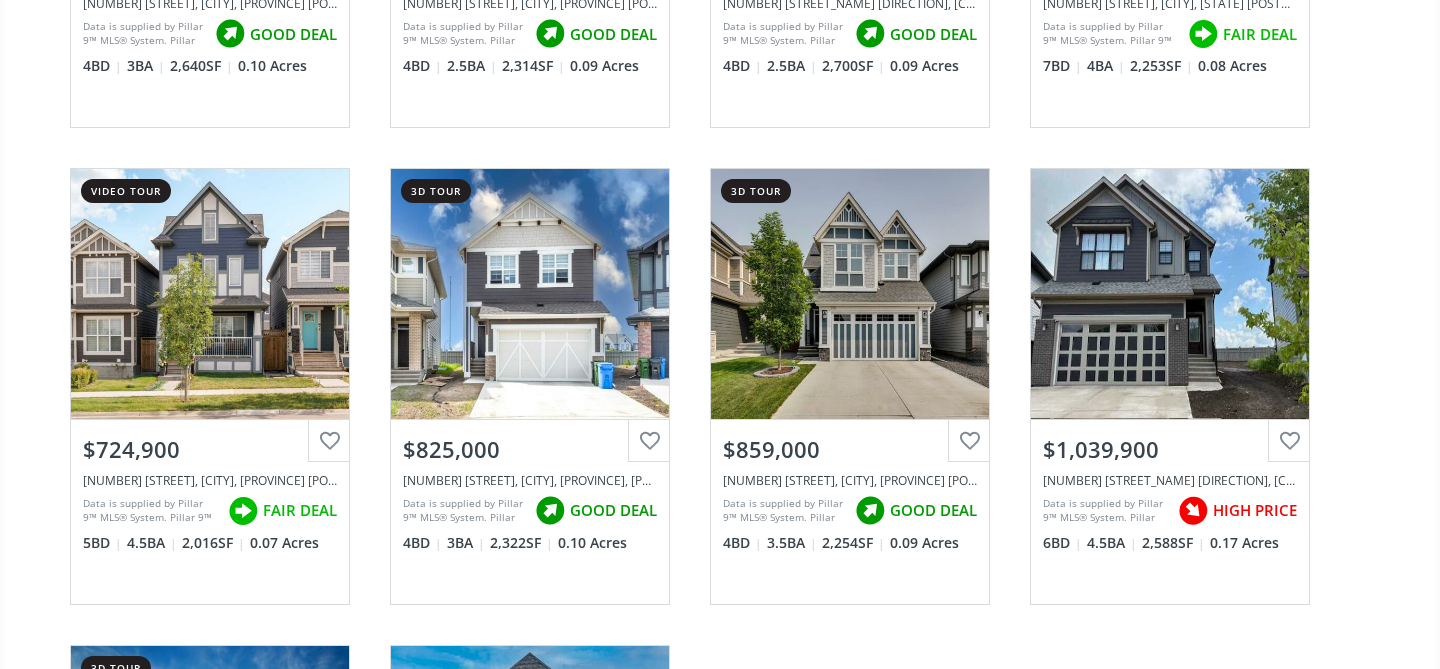 scroll, scrollTop: 2945, scrollLeft: 0, axis: vertical 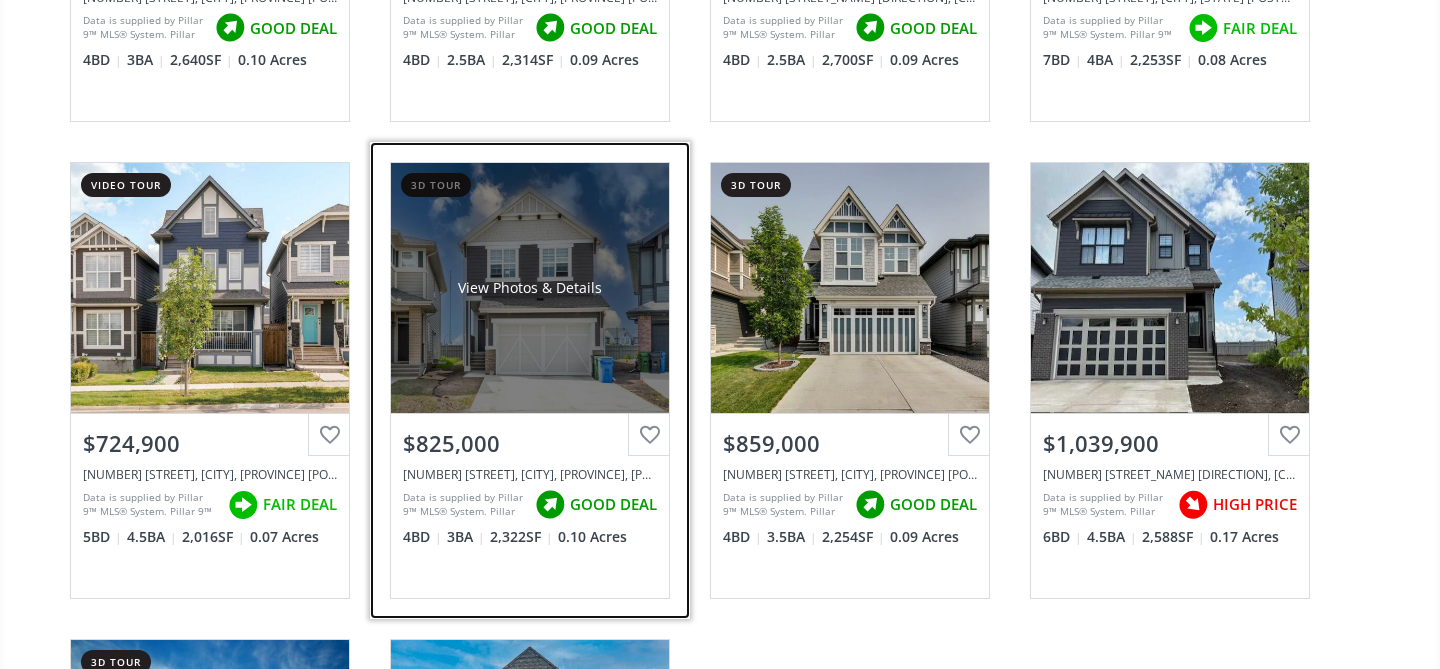click on "View Photos & Details" at bounding box center [530, 288] 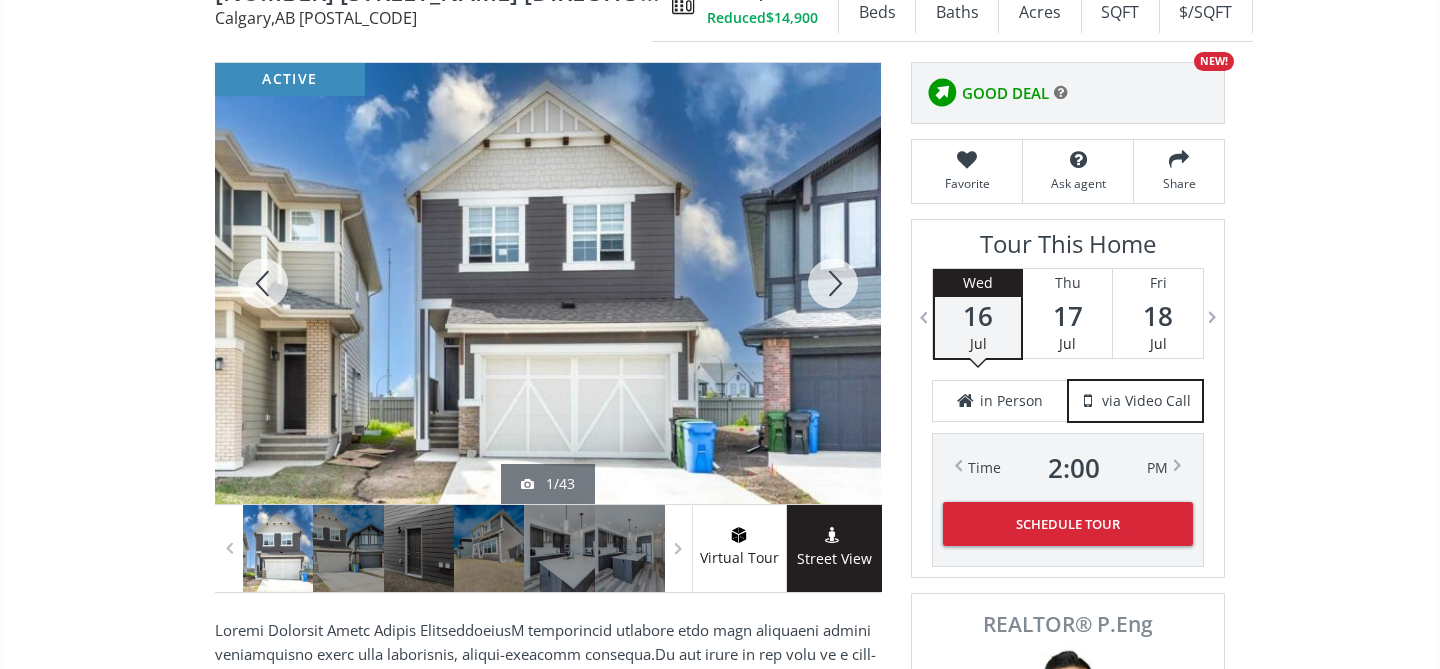 scroll, scrollTop: 239, scrollLeft: 0, axis: vertical 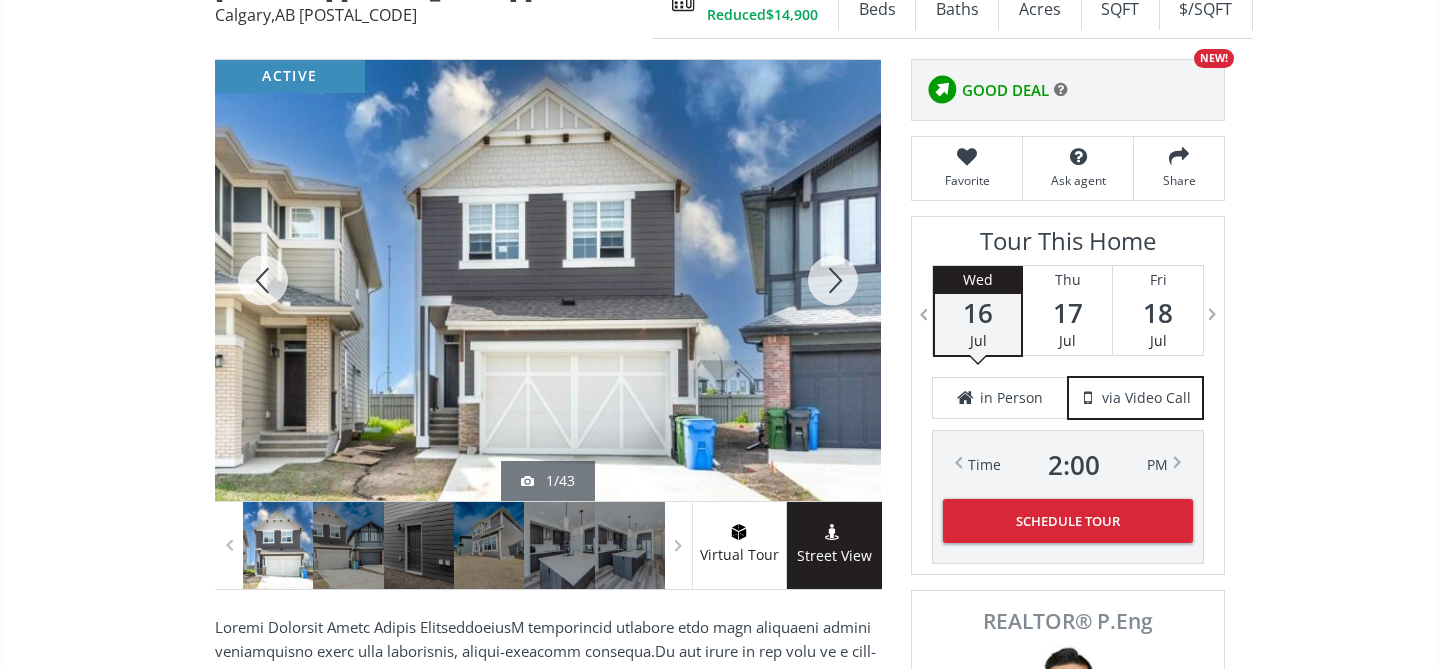 click at bounding box center (833, 280) 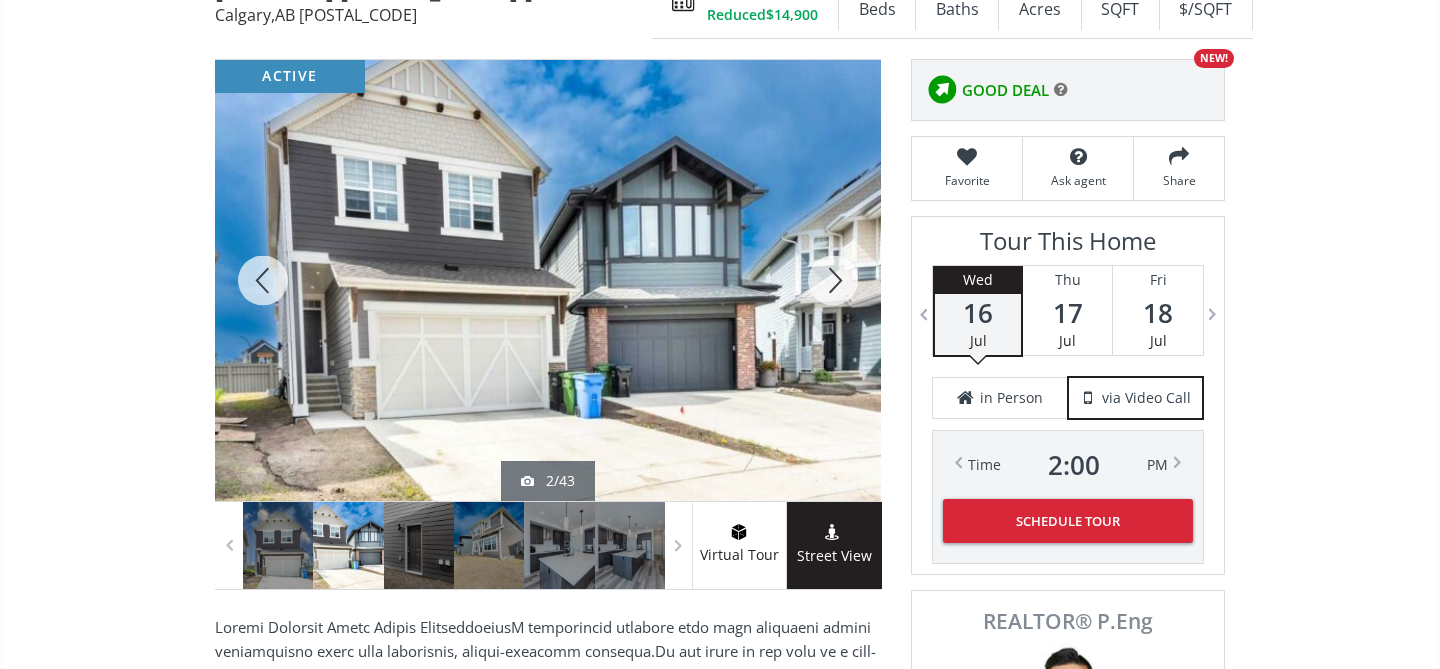 click at bounding box center [833, 280] 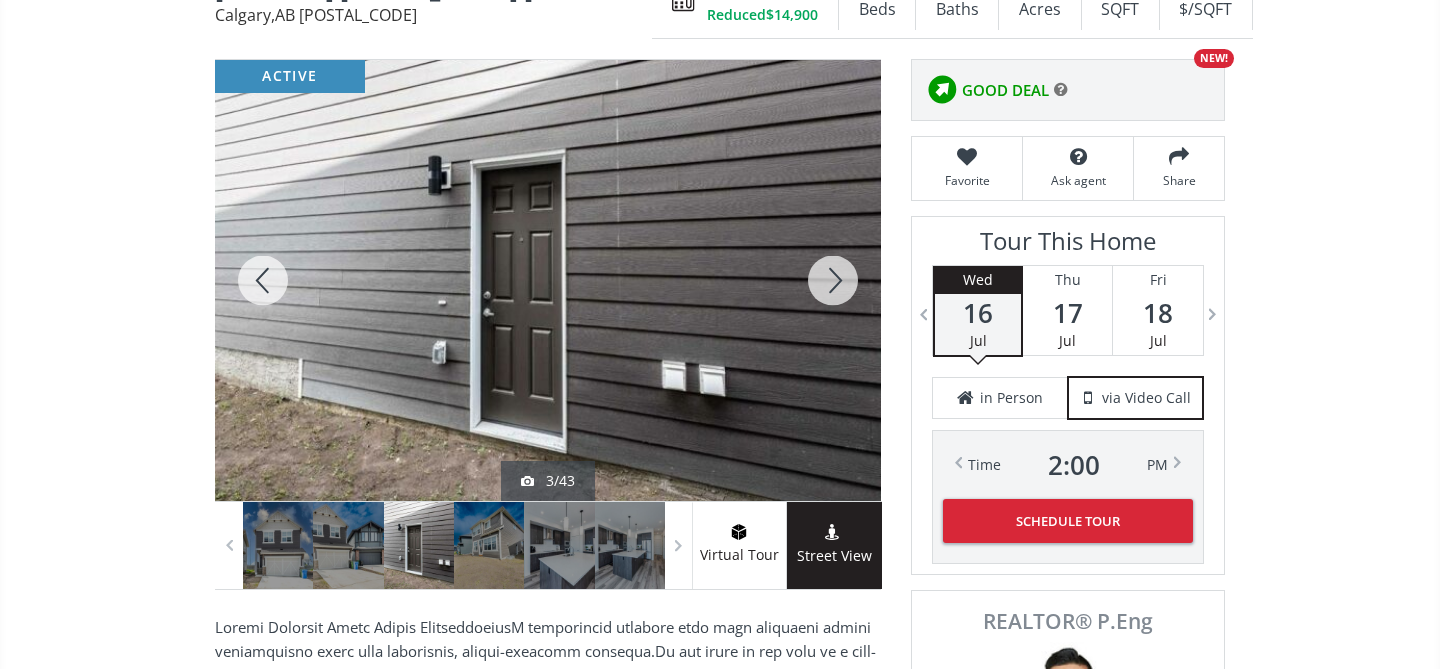 click at bounding box center [833, 280] 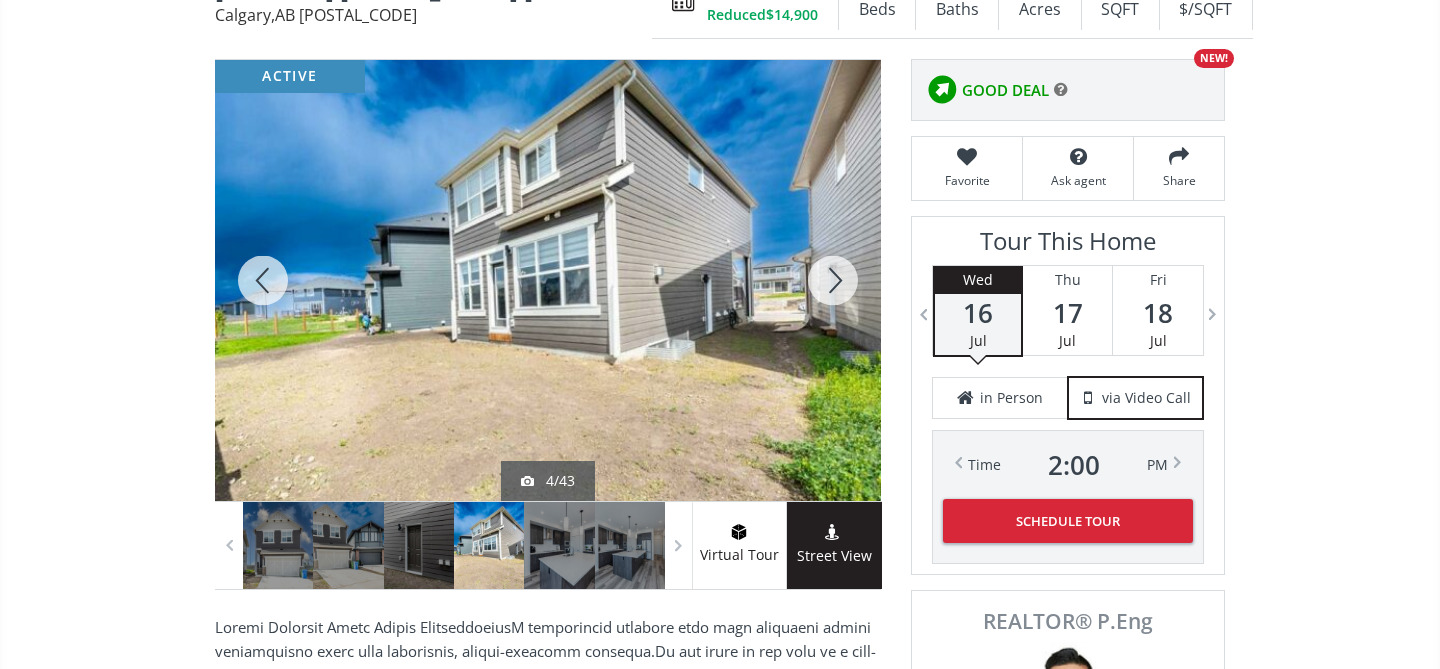 click at bounding box center (833, 280) 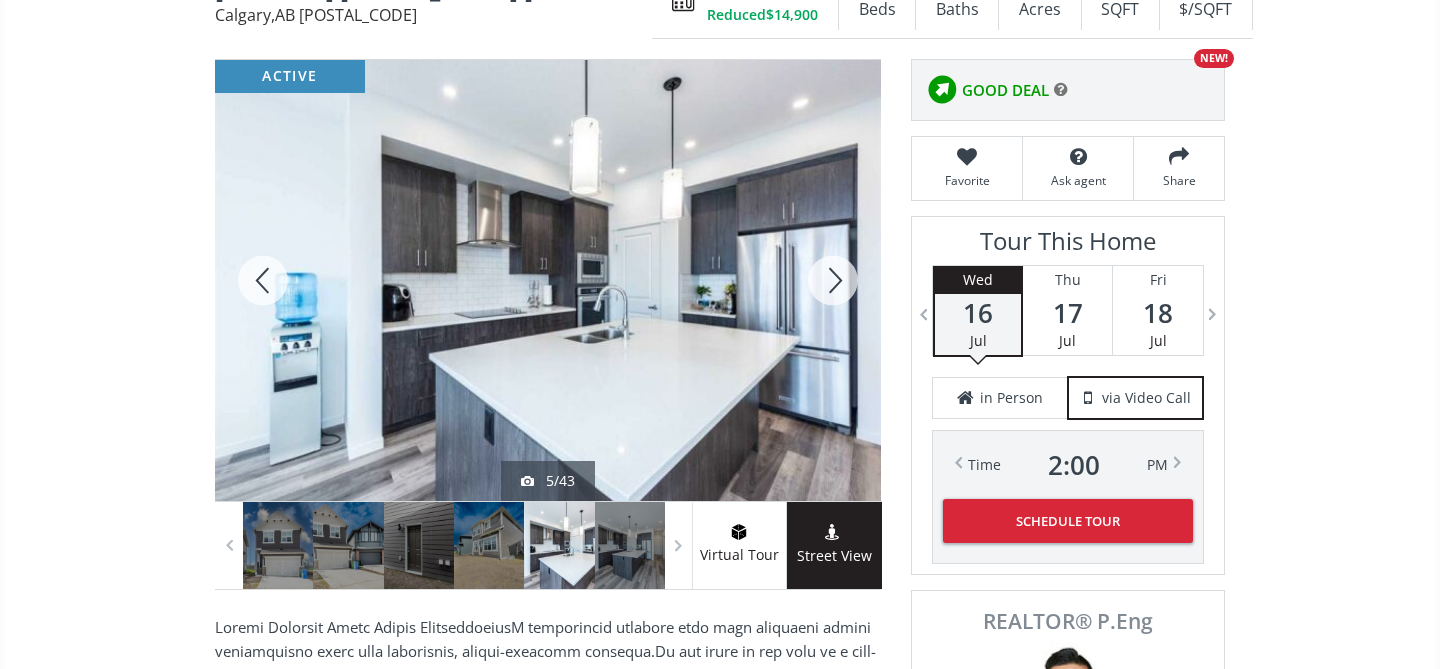 click at bounding box center [833, 280] 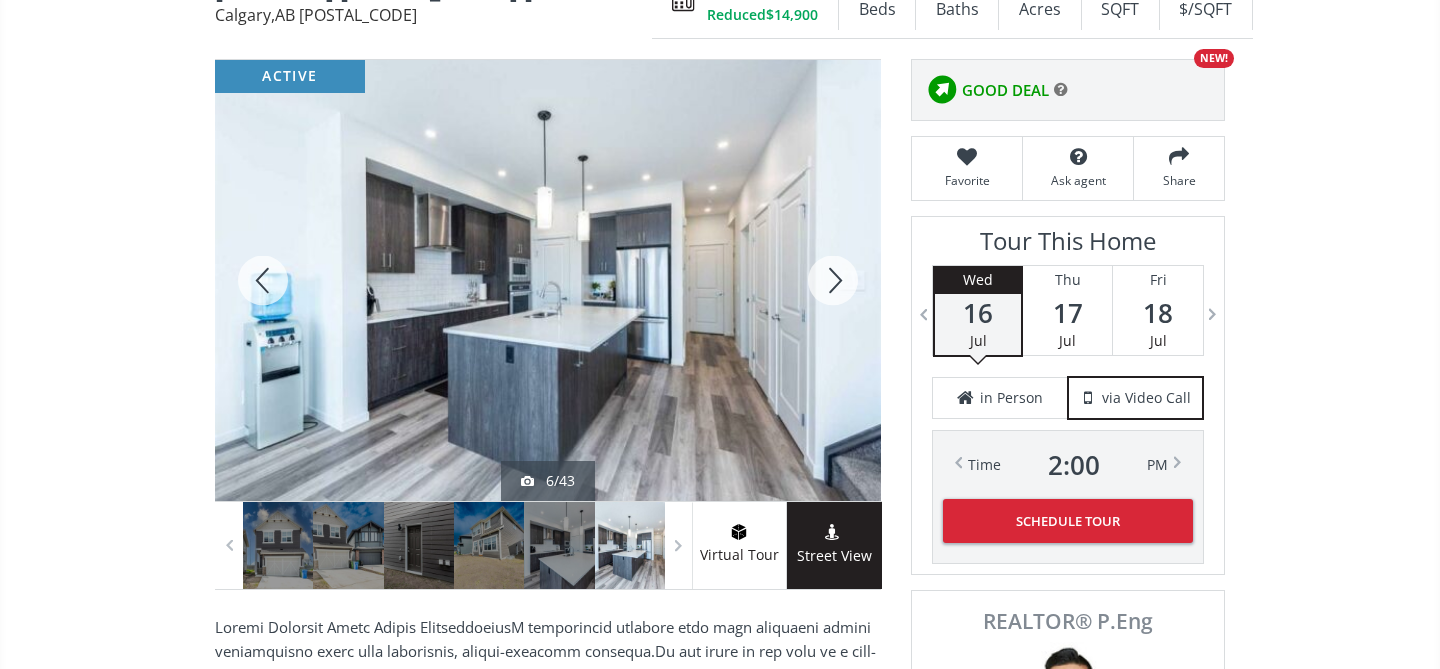 click at bounding box center (833, 280) 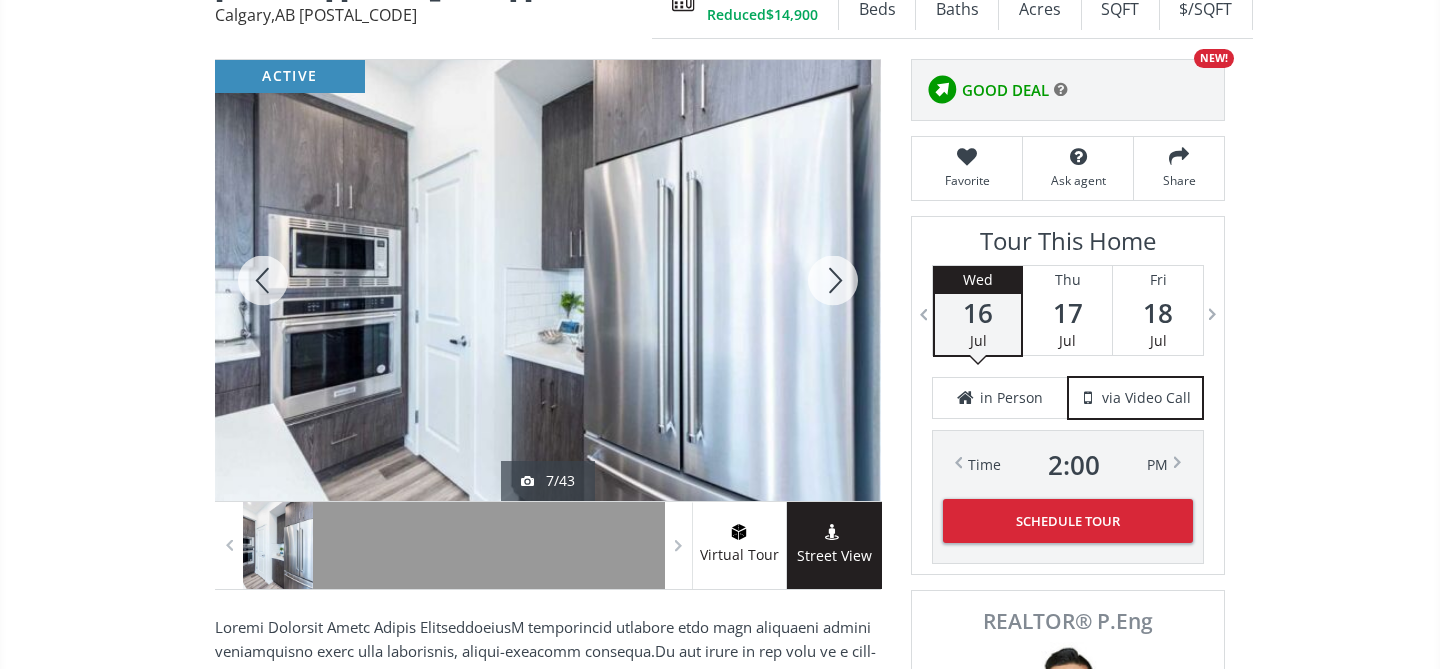 click at bounding box center [833, 280] 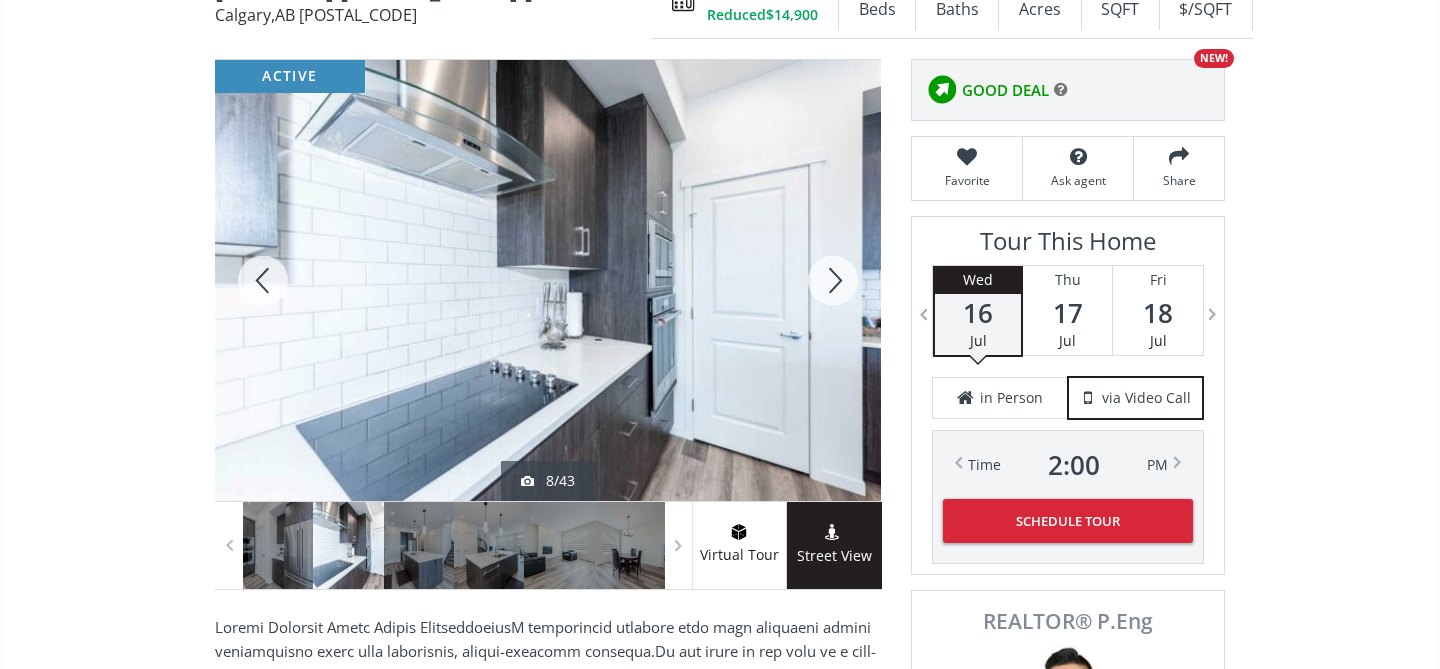 click at bounding box center [833, 280] 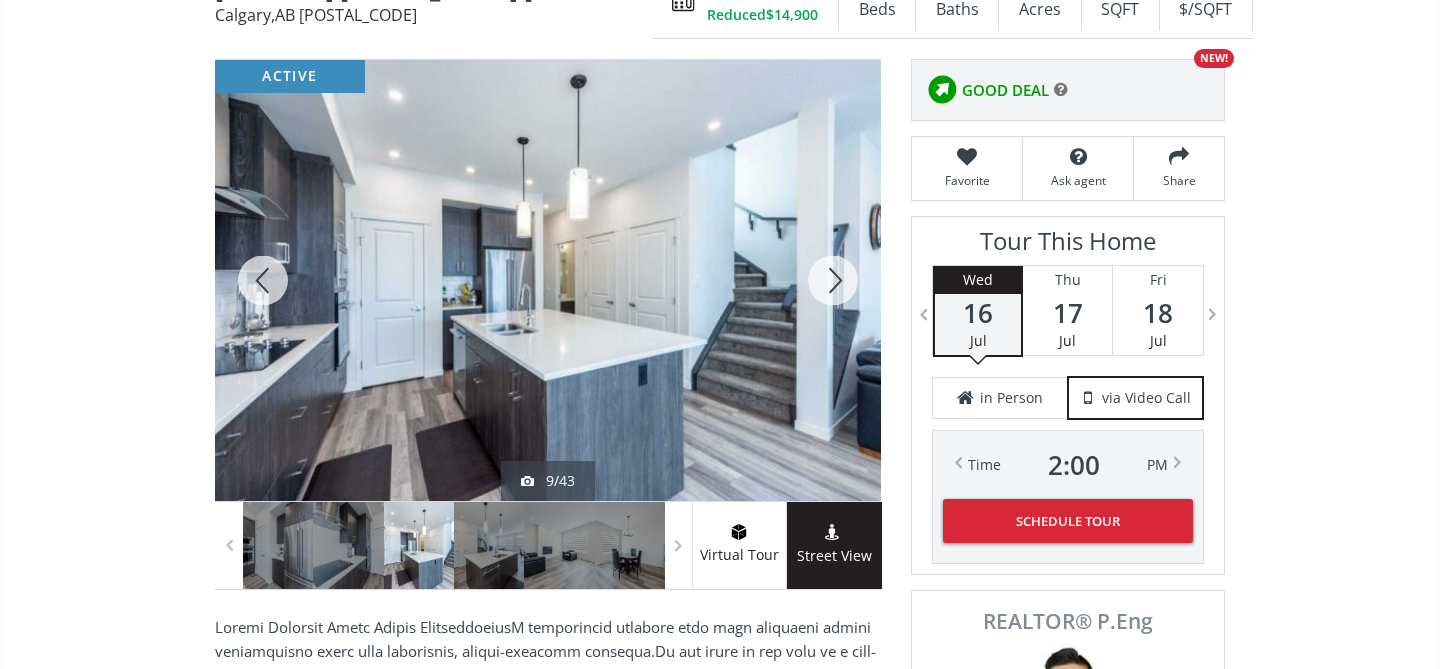 click at bounding box center (833, 280) 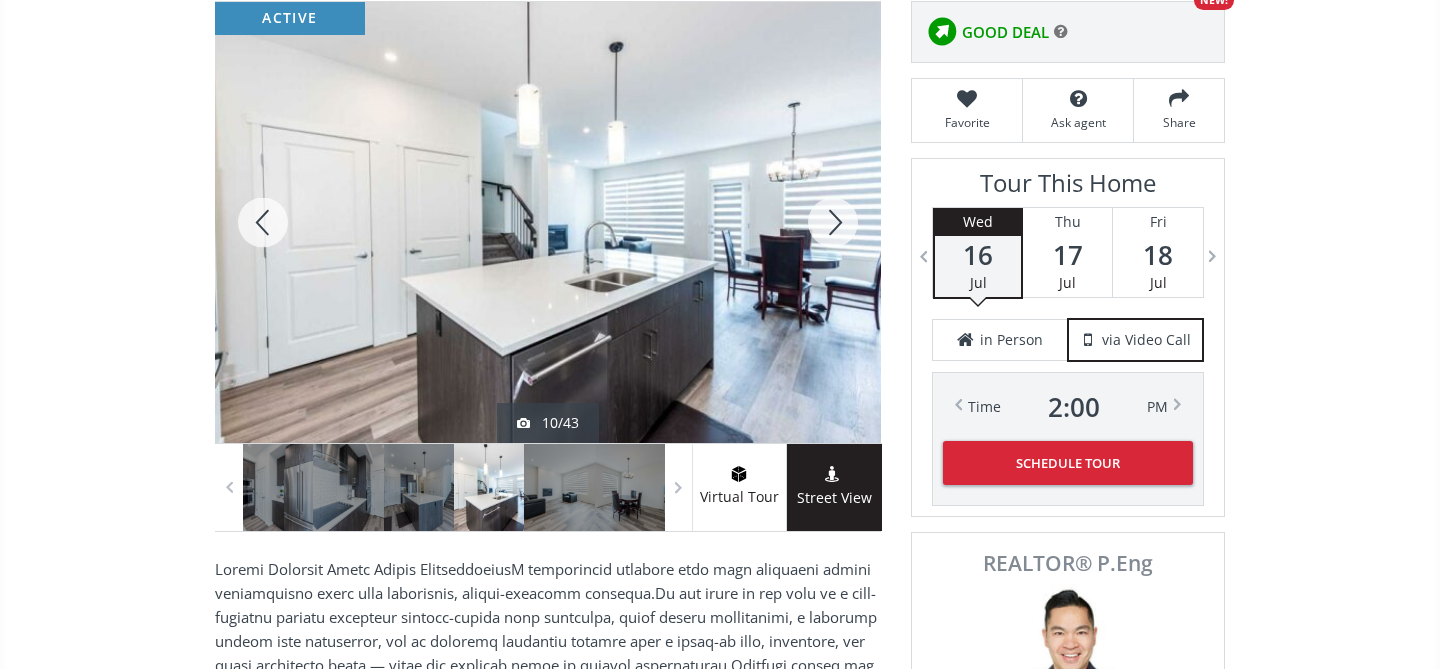 scroll, scrollTop: 293, scrollLeft: 0, axis: vertical 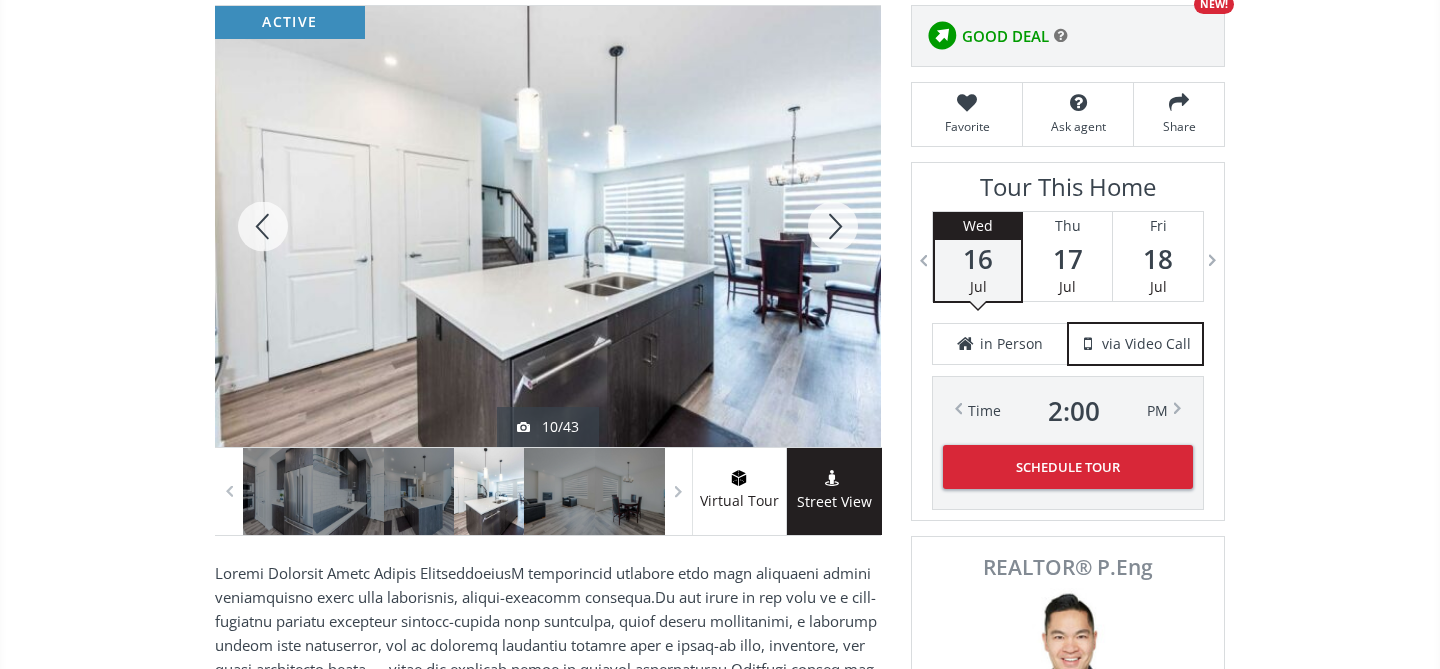 click at bounding box center [833, 226] 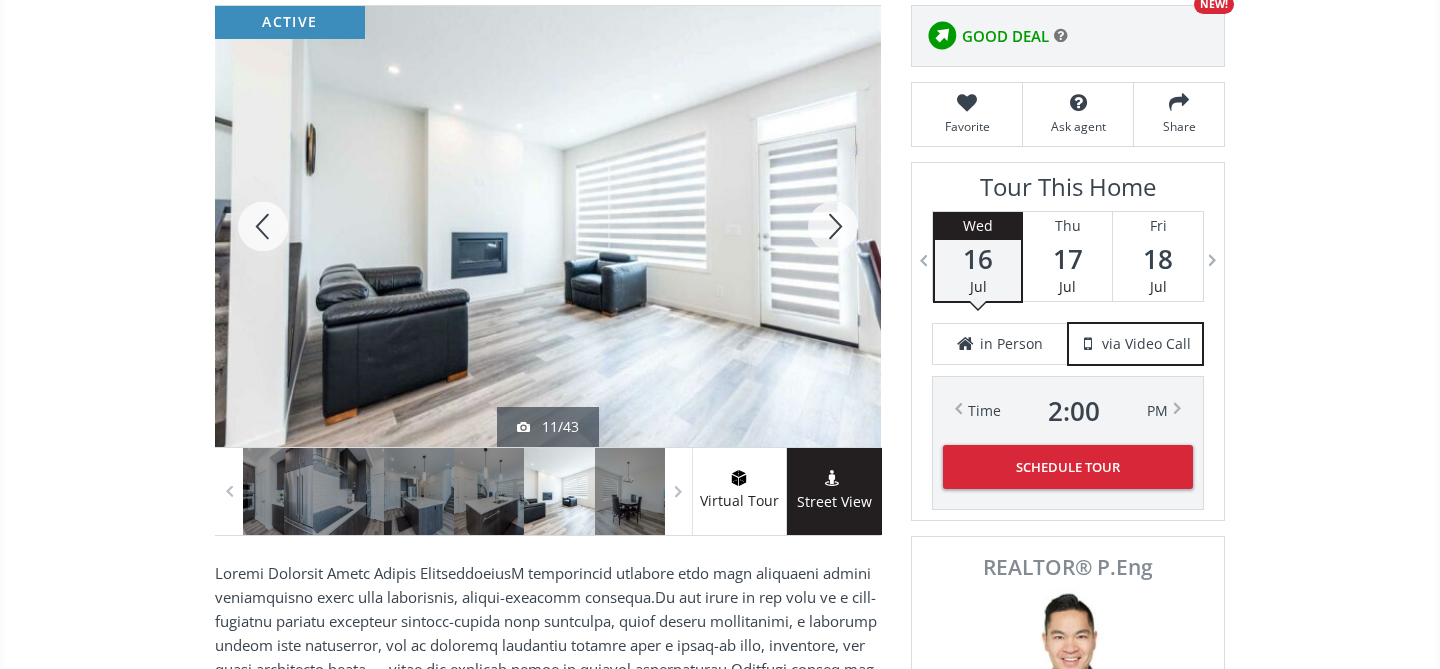 click at bounding box center [833, 226] 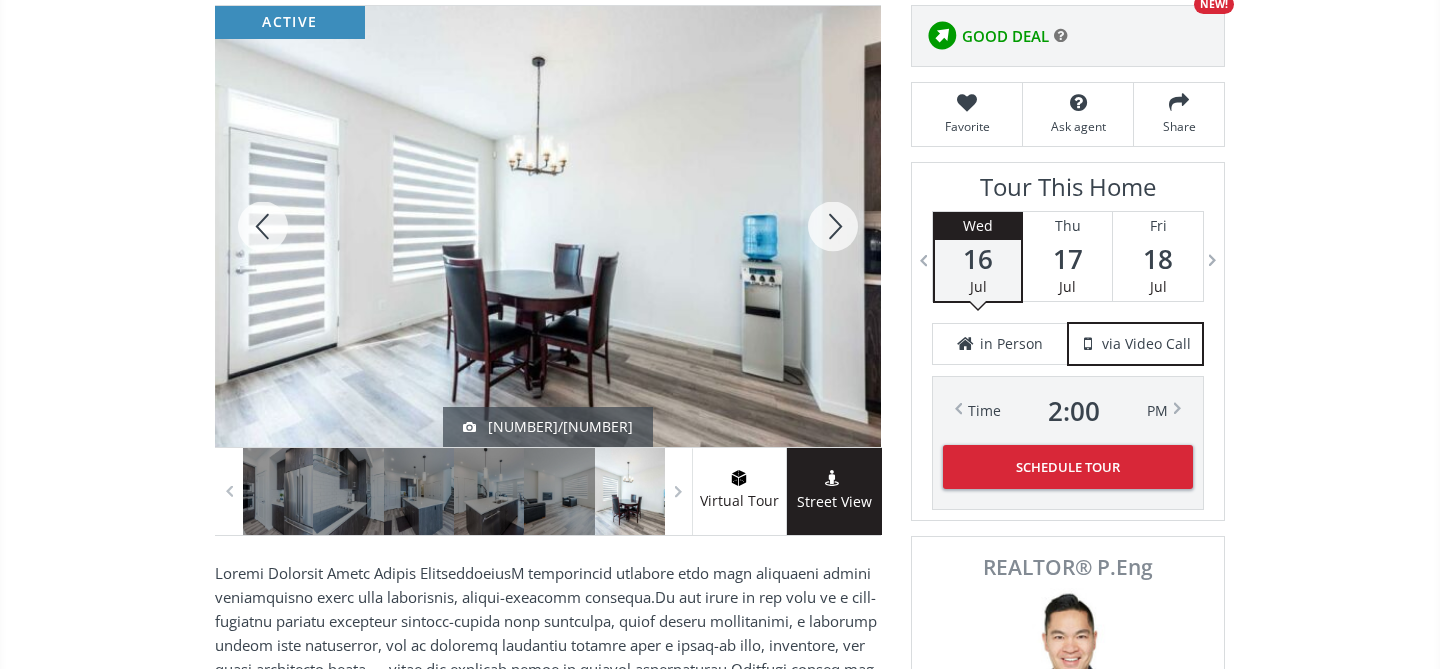click at bounding box center [833, 226] 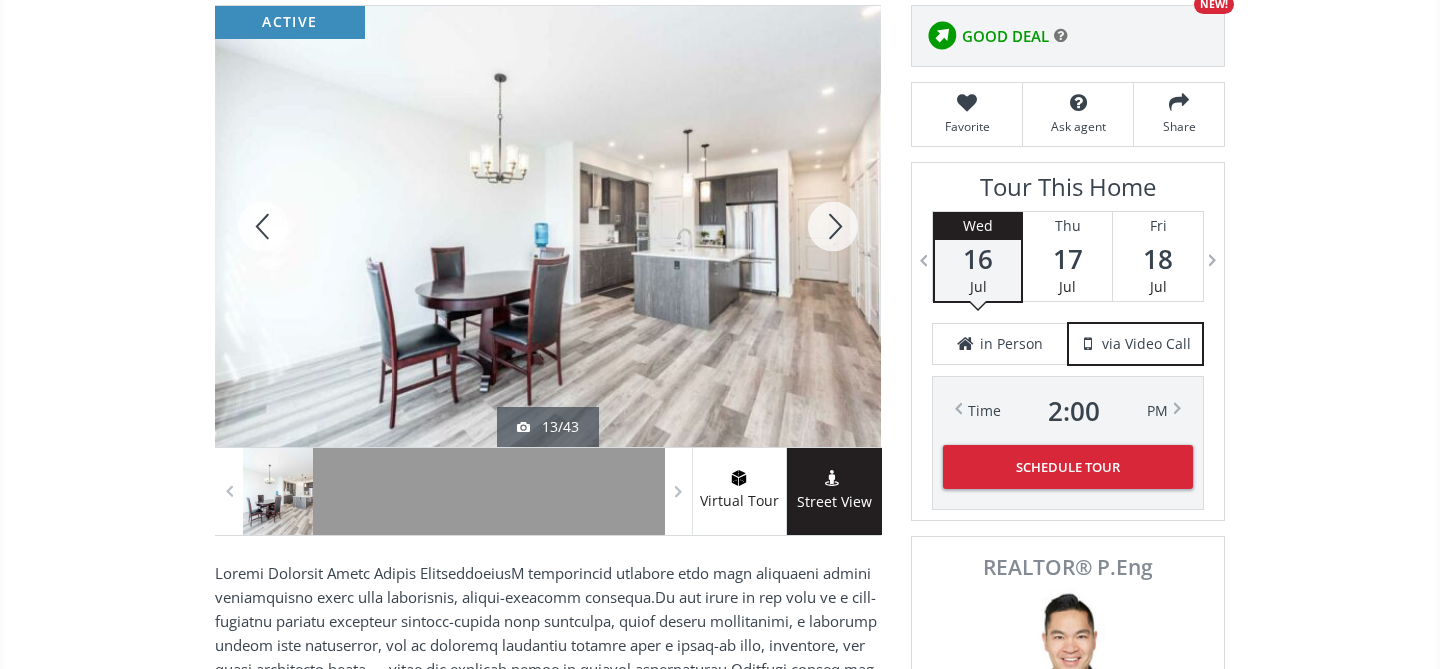 click at bounding box center [833, 226] 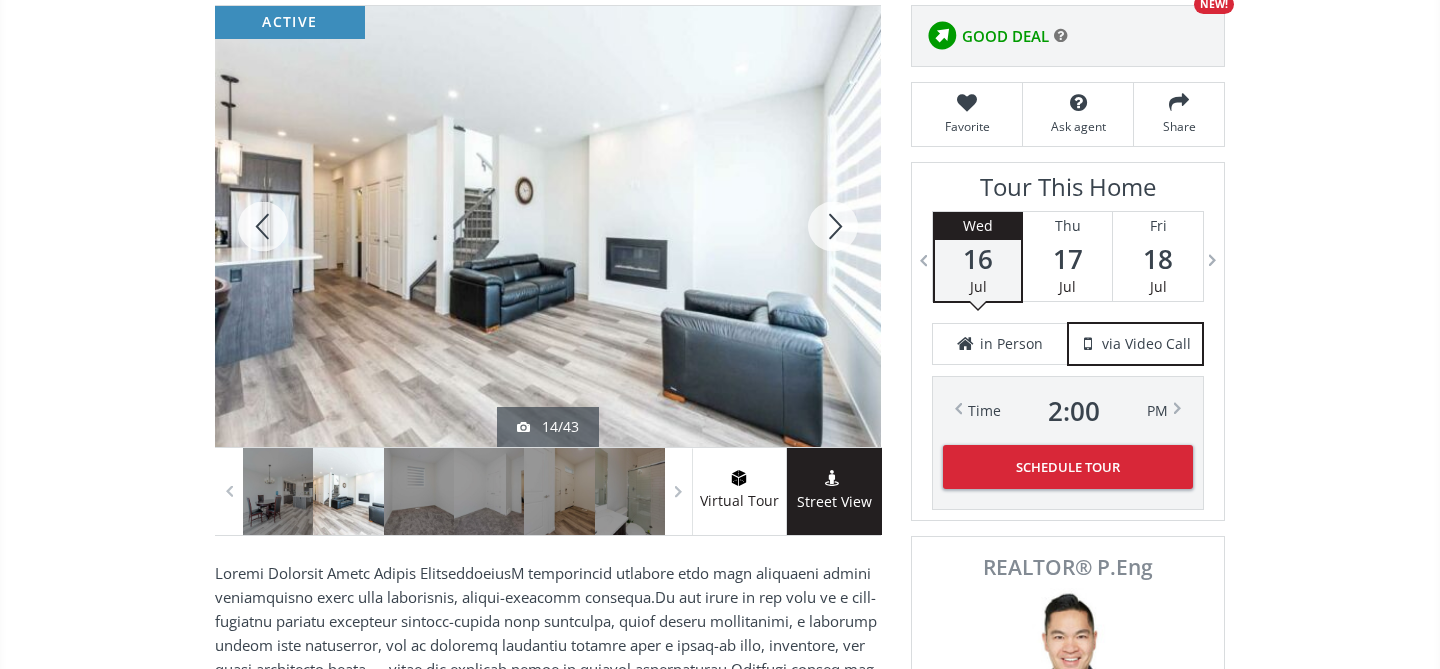 click at bounding box center (833, 226) 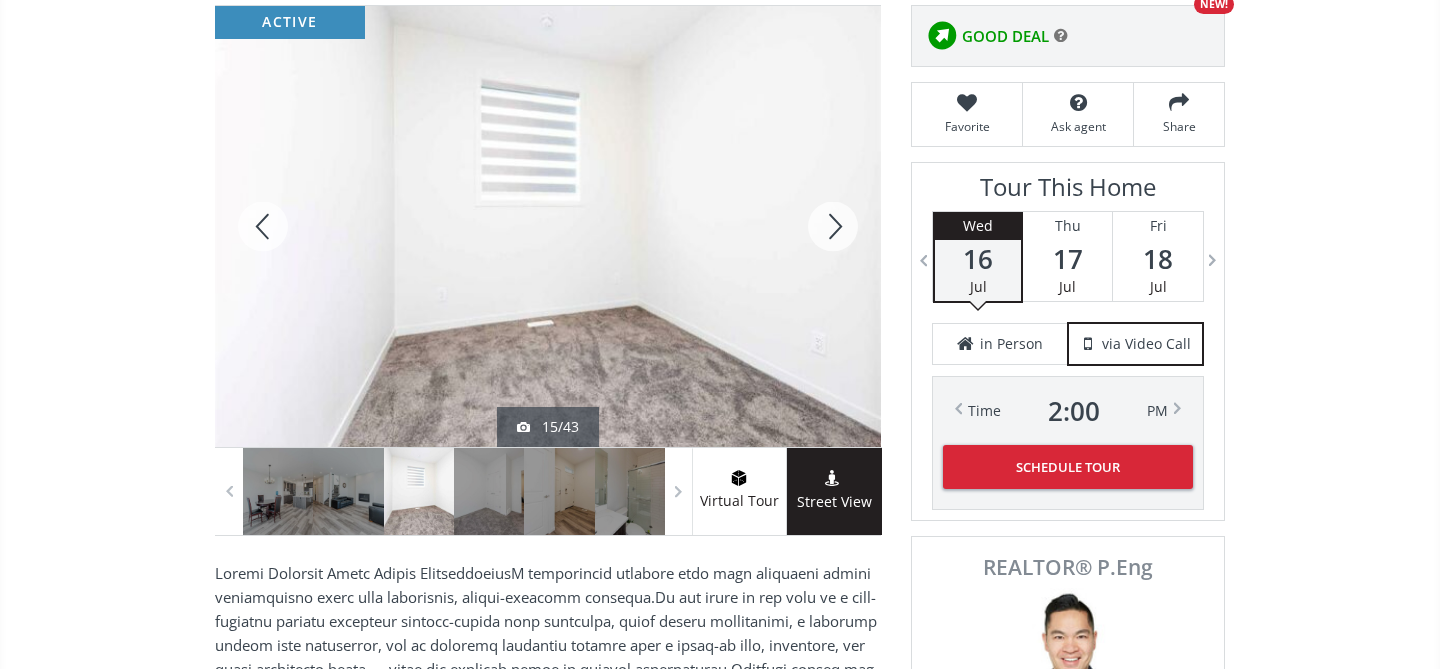 click at bounding box center [833, 226] 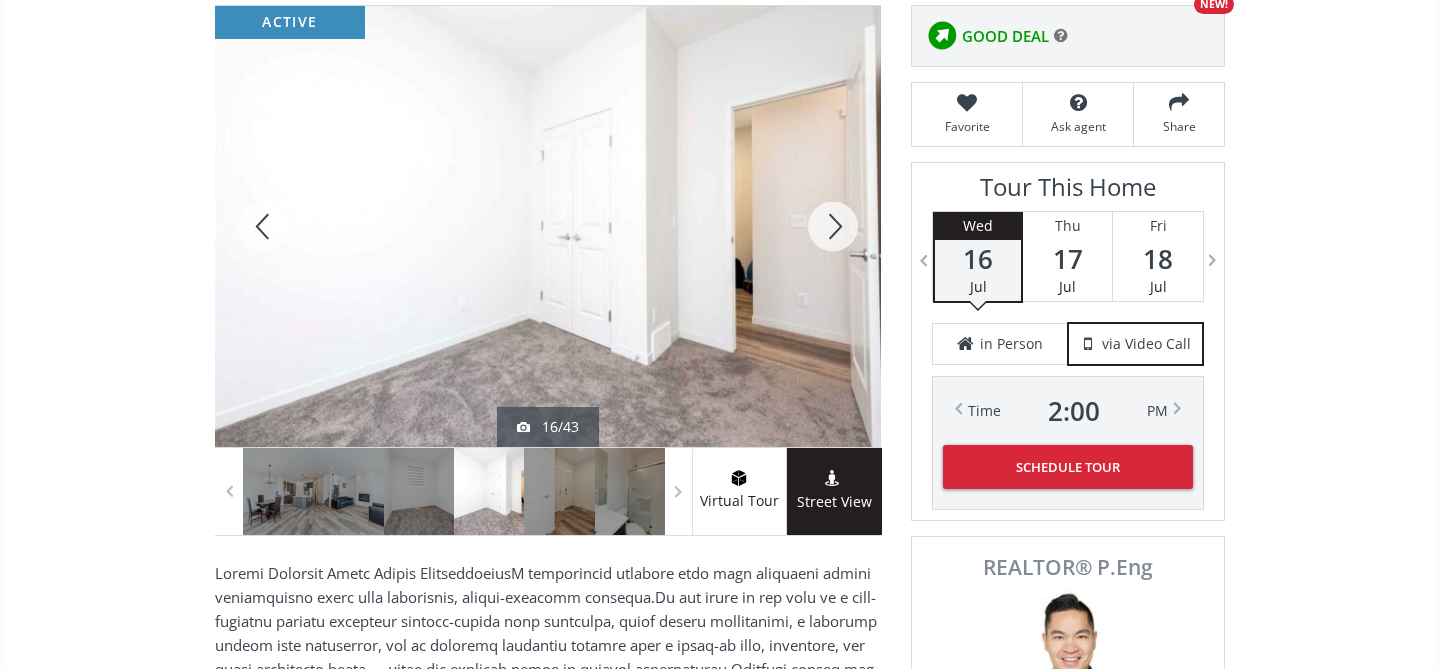 click at bounding box center [833, 226] 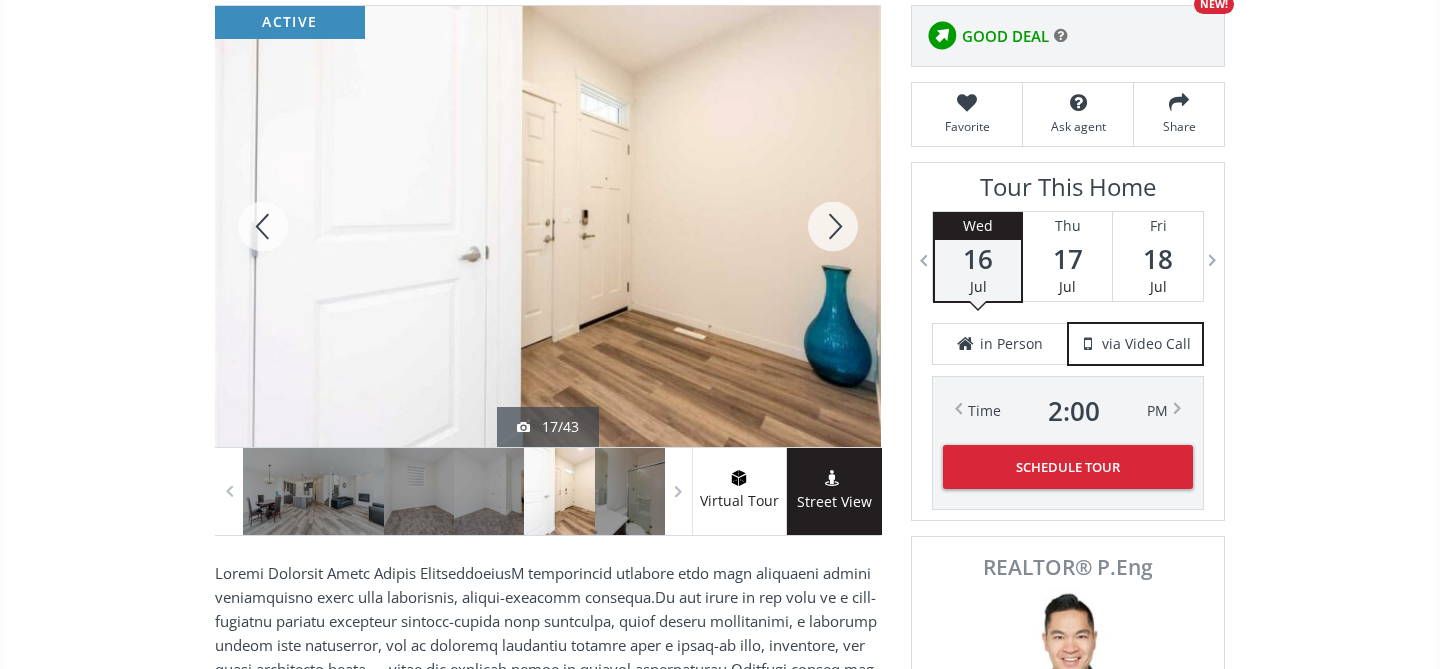 click at bounding box center (833, 226) 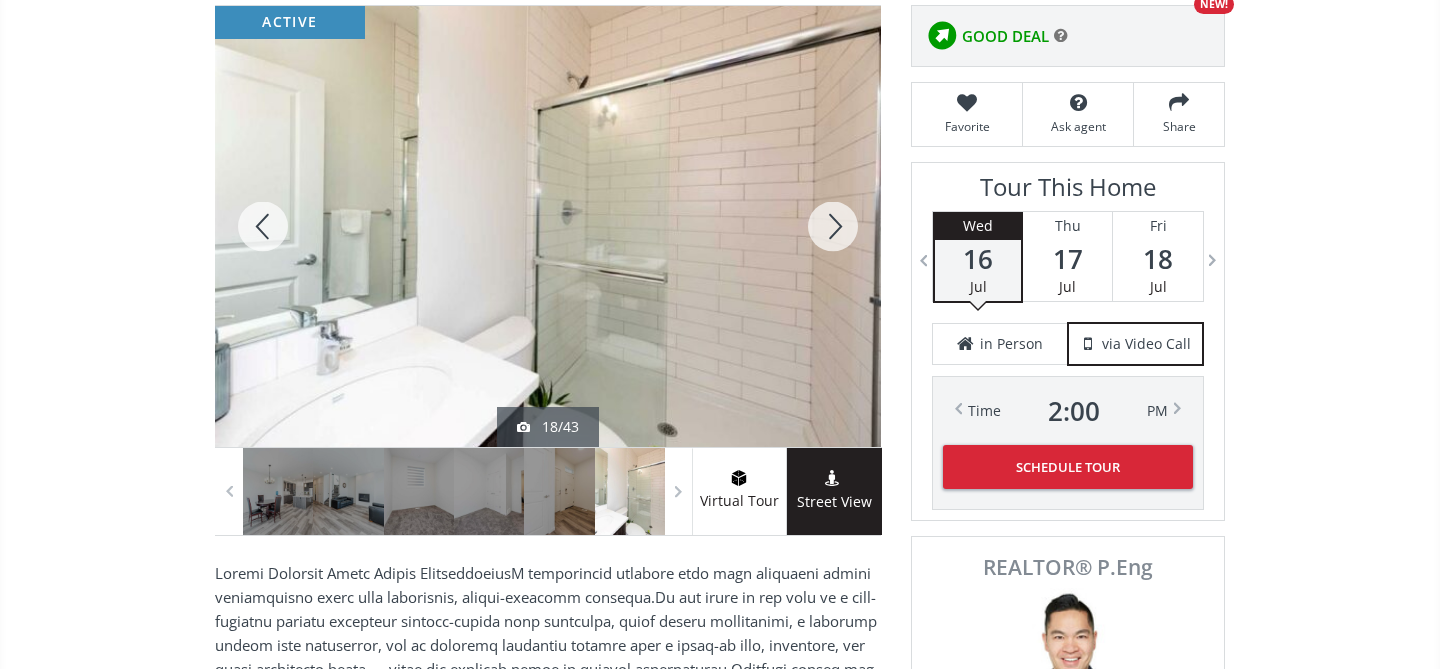 click at bounding box center [833, 226] 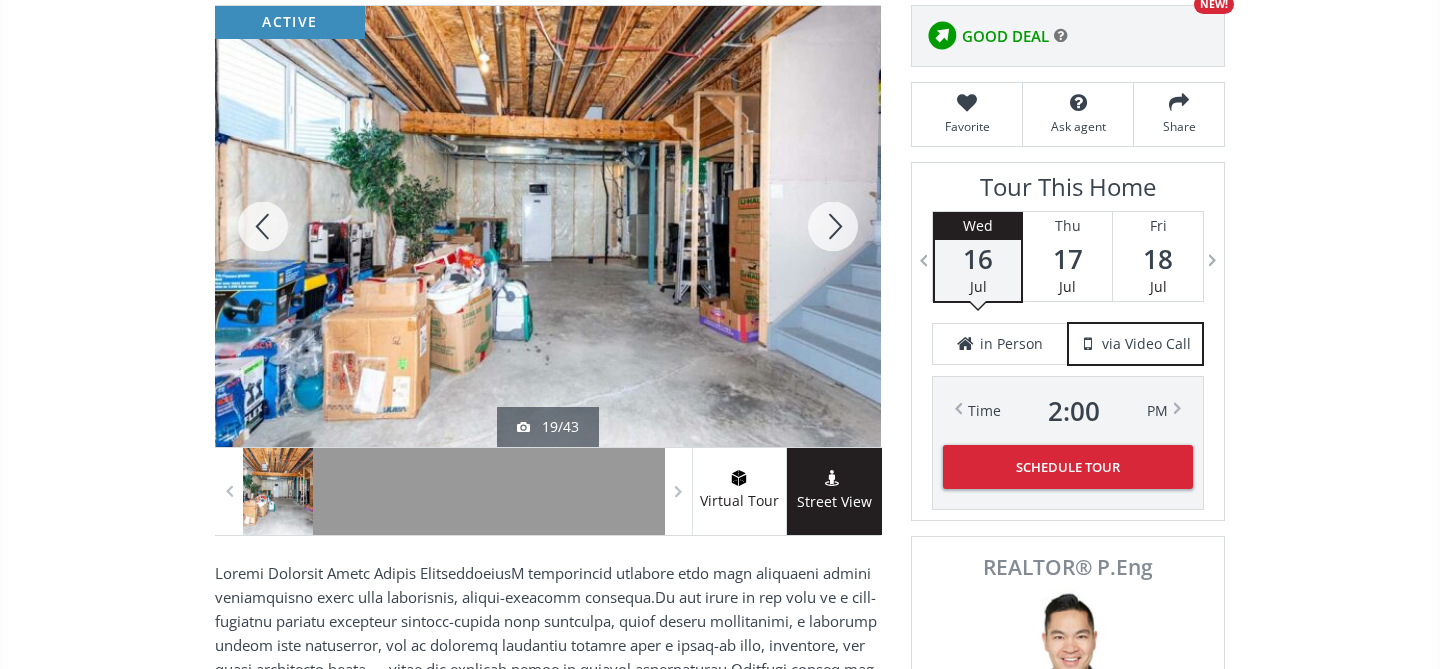 click at bounding box center [833, 226] 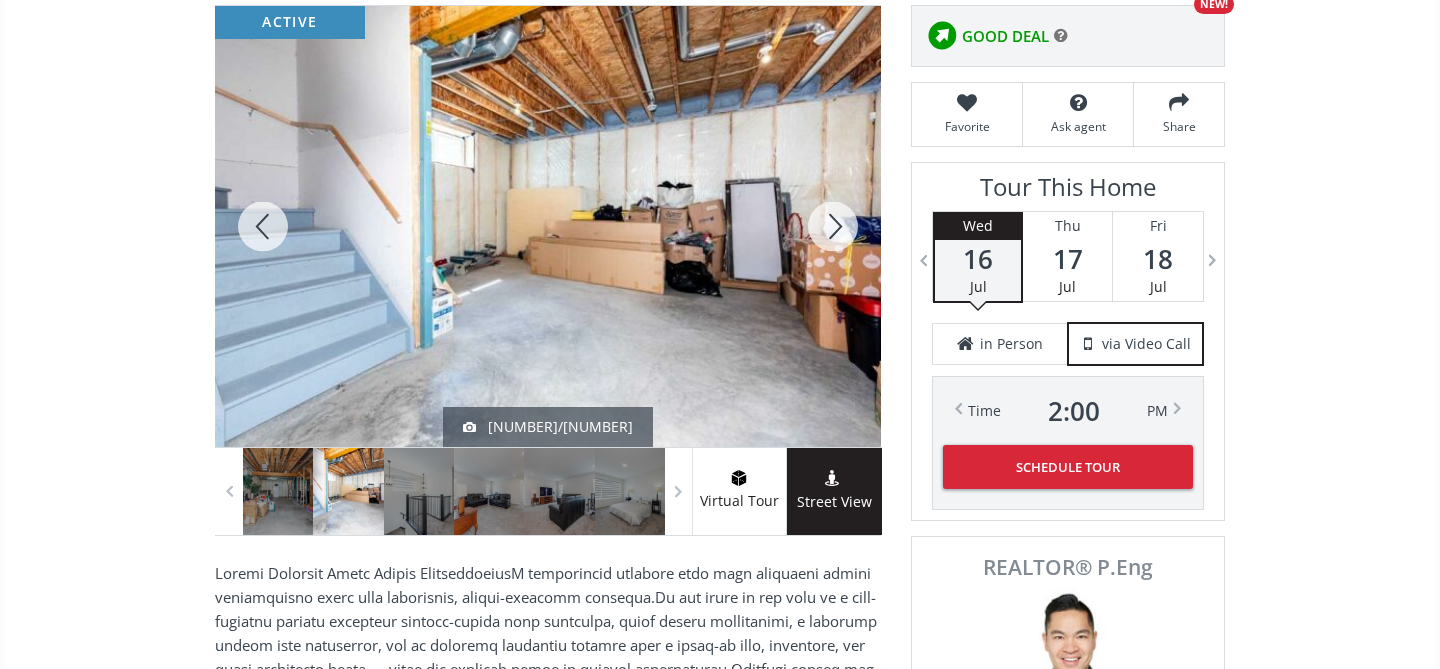 click at bounding box center [833, 226] 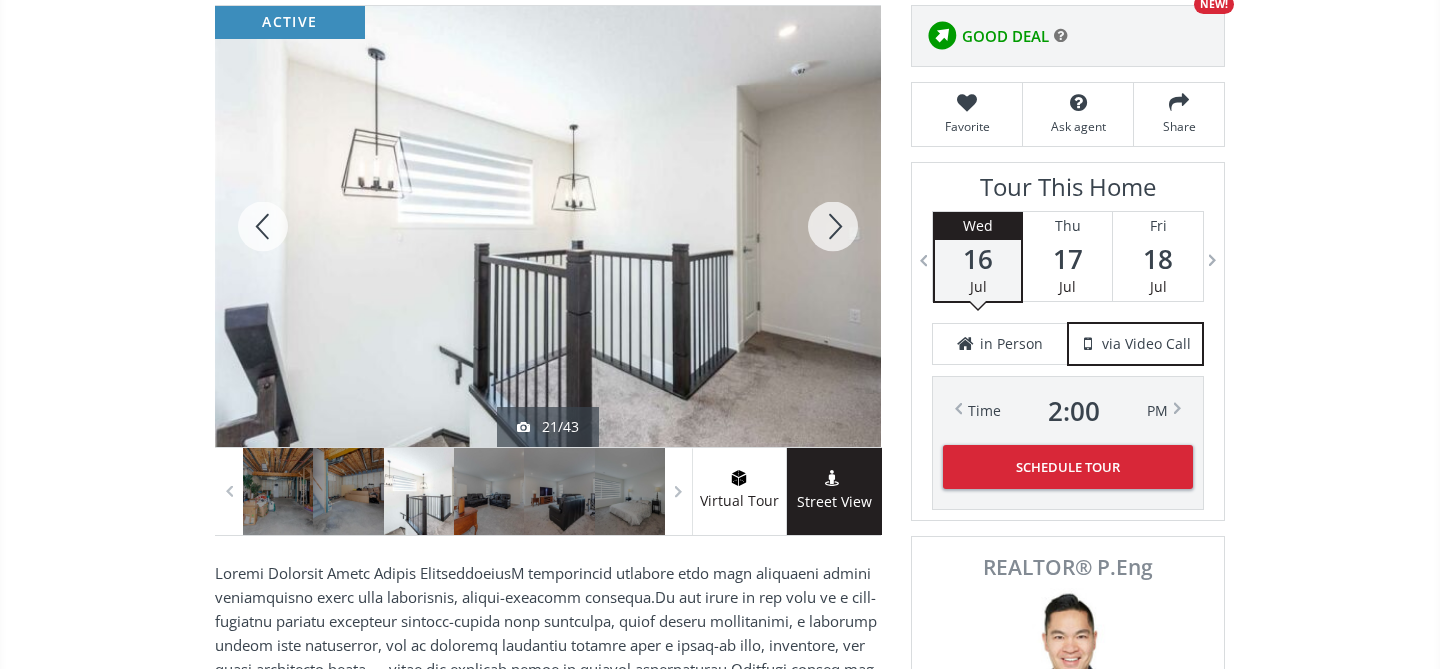 click at bounding box center [833, 226] 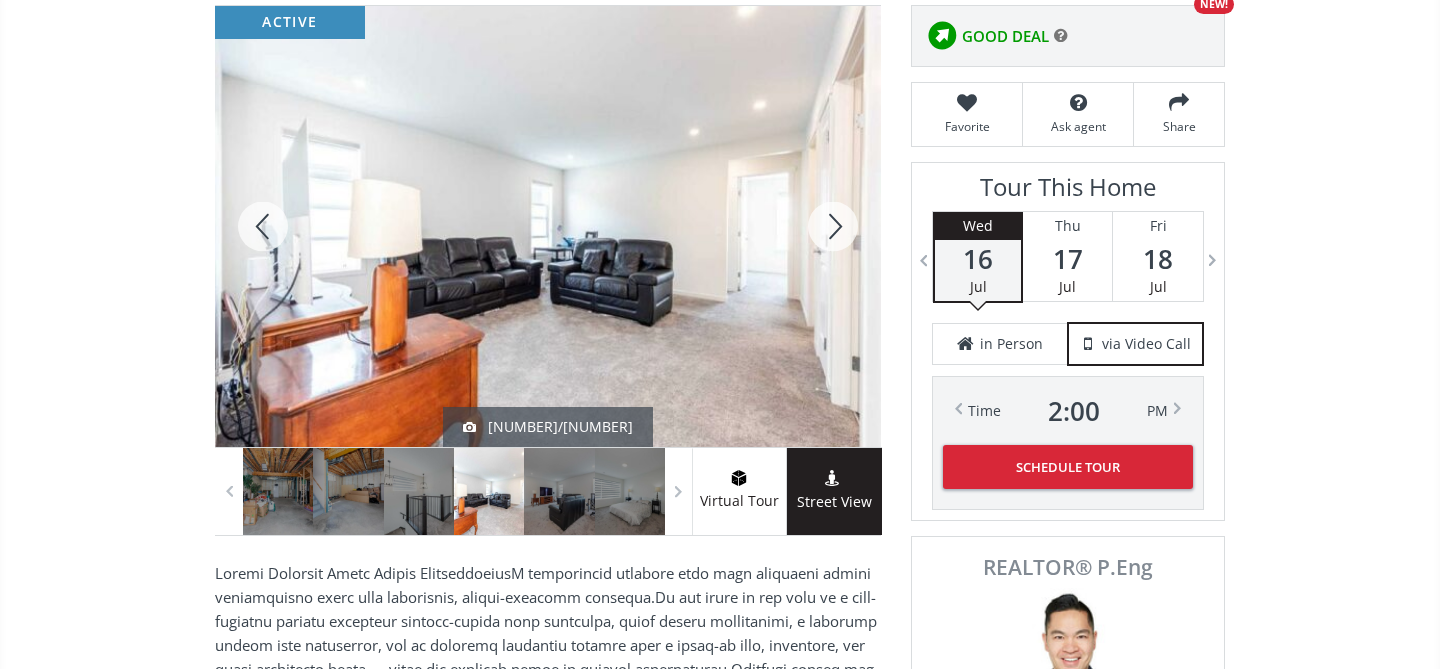click at bounding box center (833, 226) 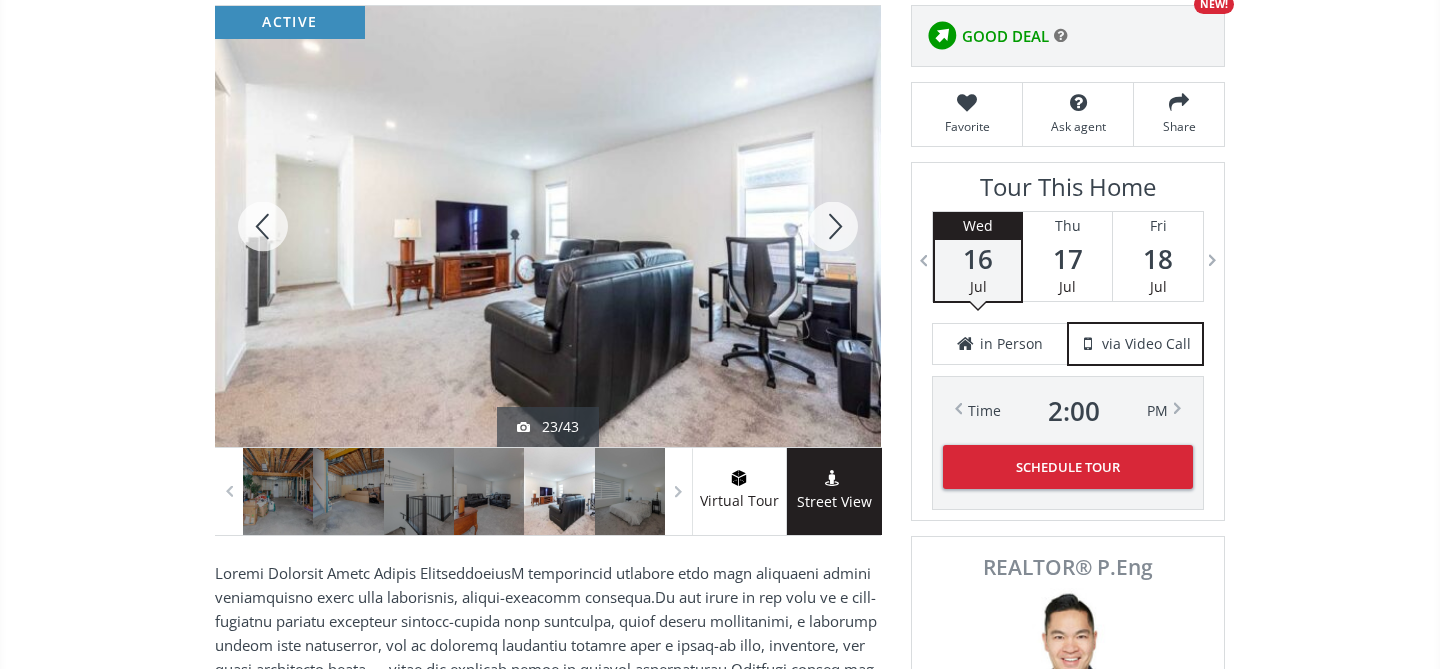 click at bounding box center [833, 226] 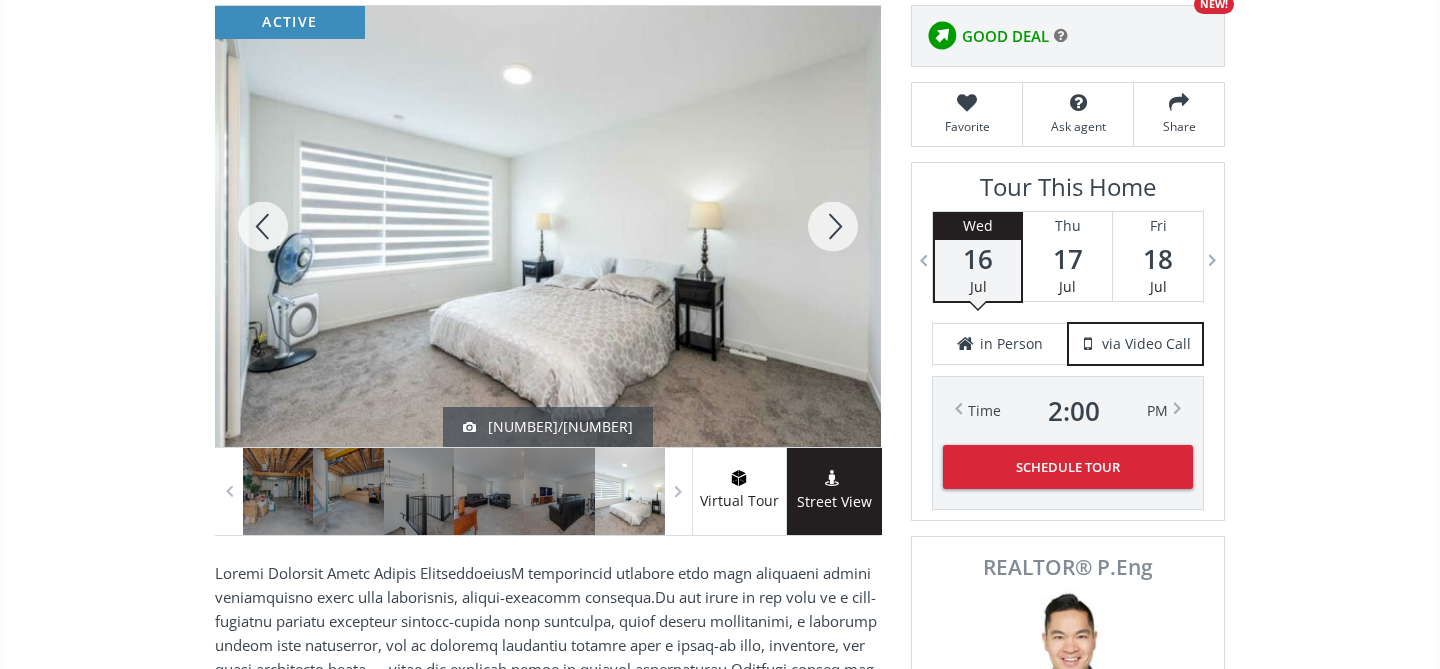 click at bounding box center [833, 226] 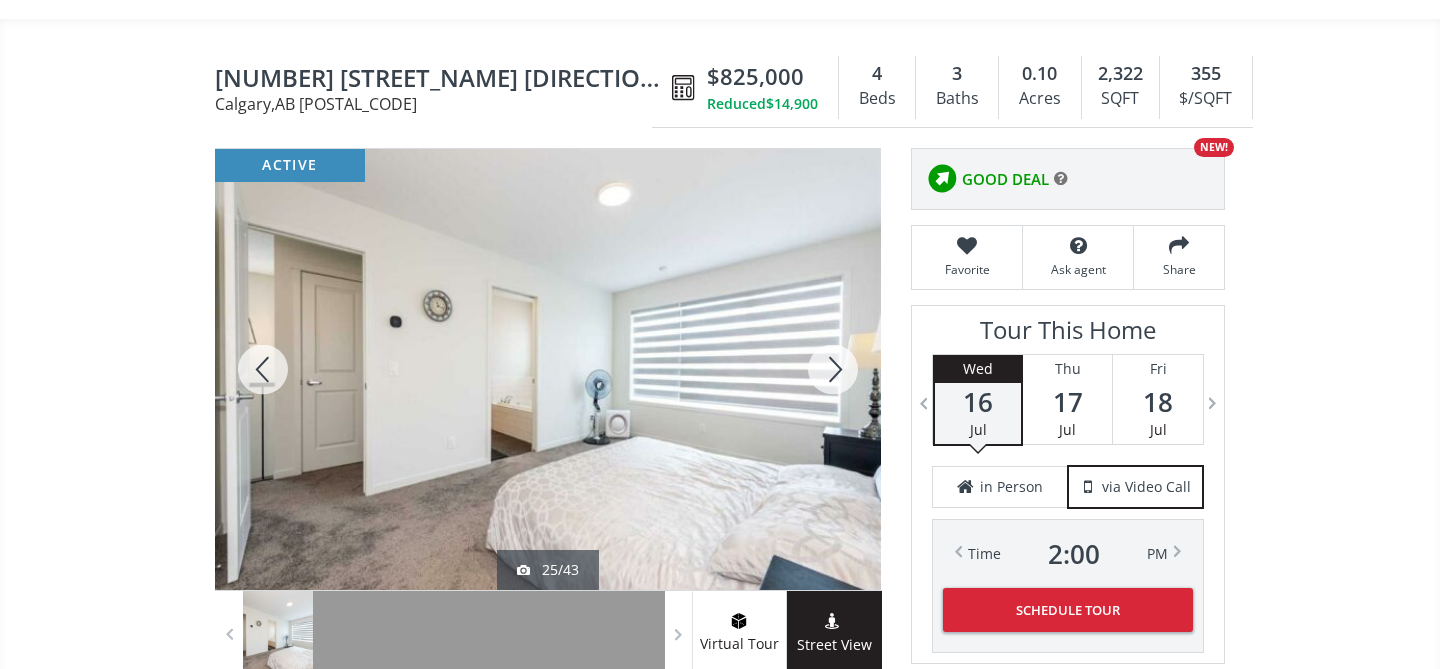 scroll, scrollTop: 145, scrollLeft: 0, axis: vertical 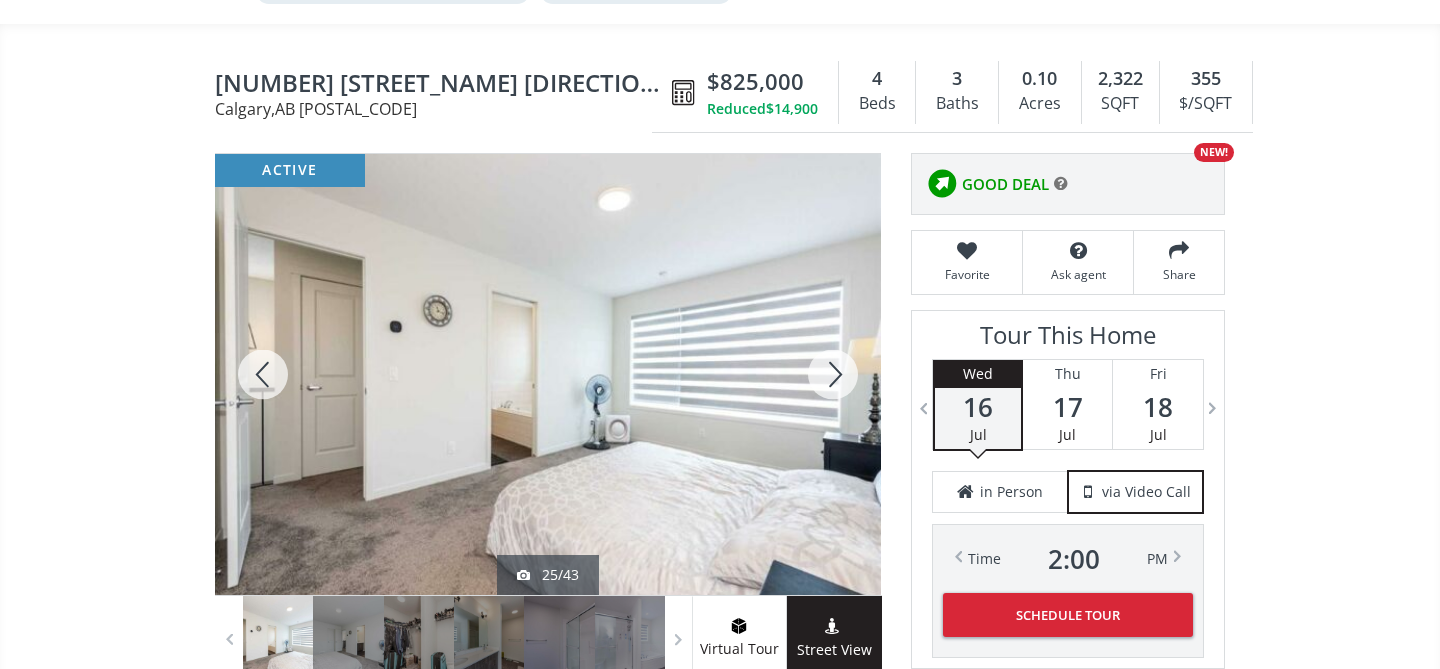click at bounding box center [833, 374] 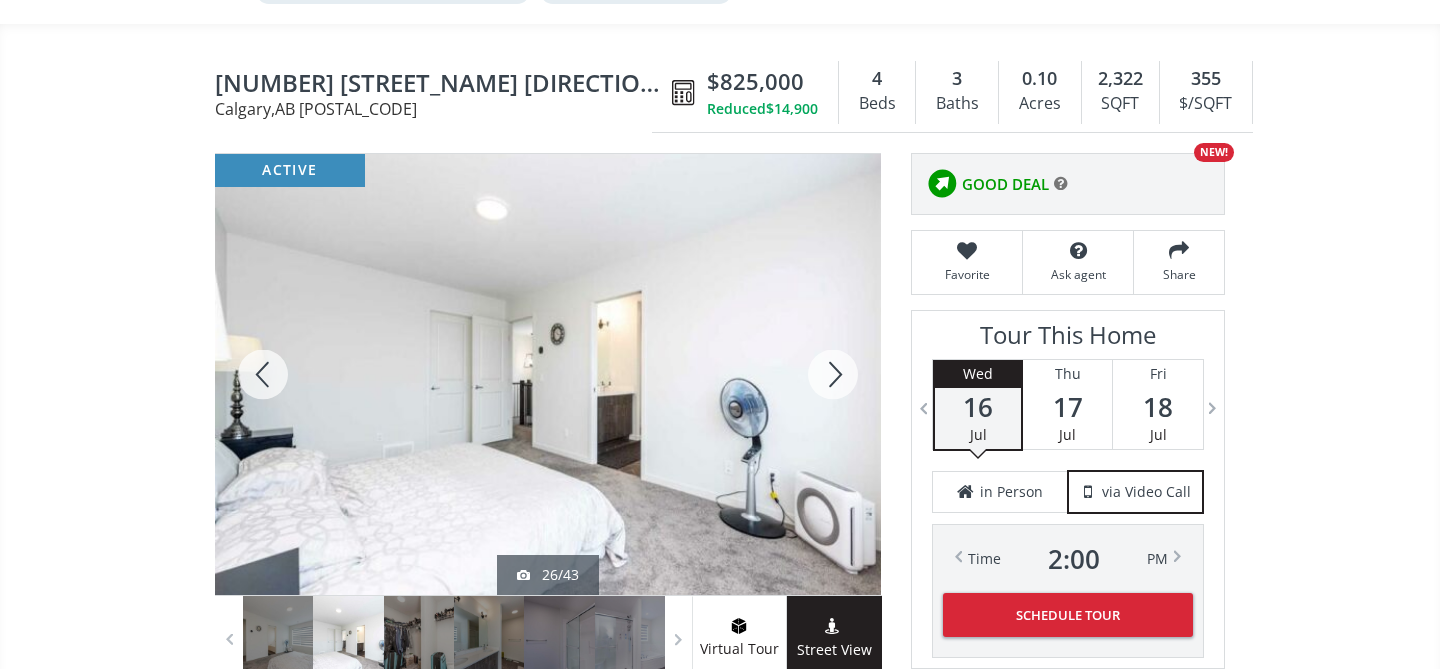 click at bounding box center [833, 374] 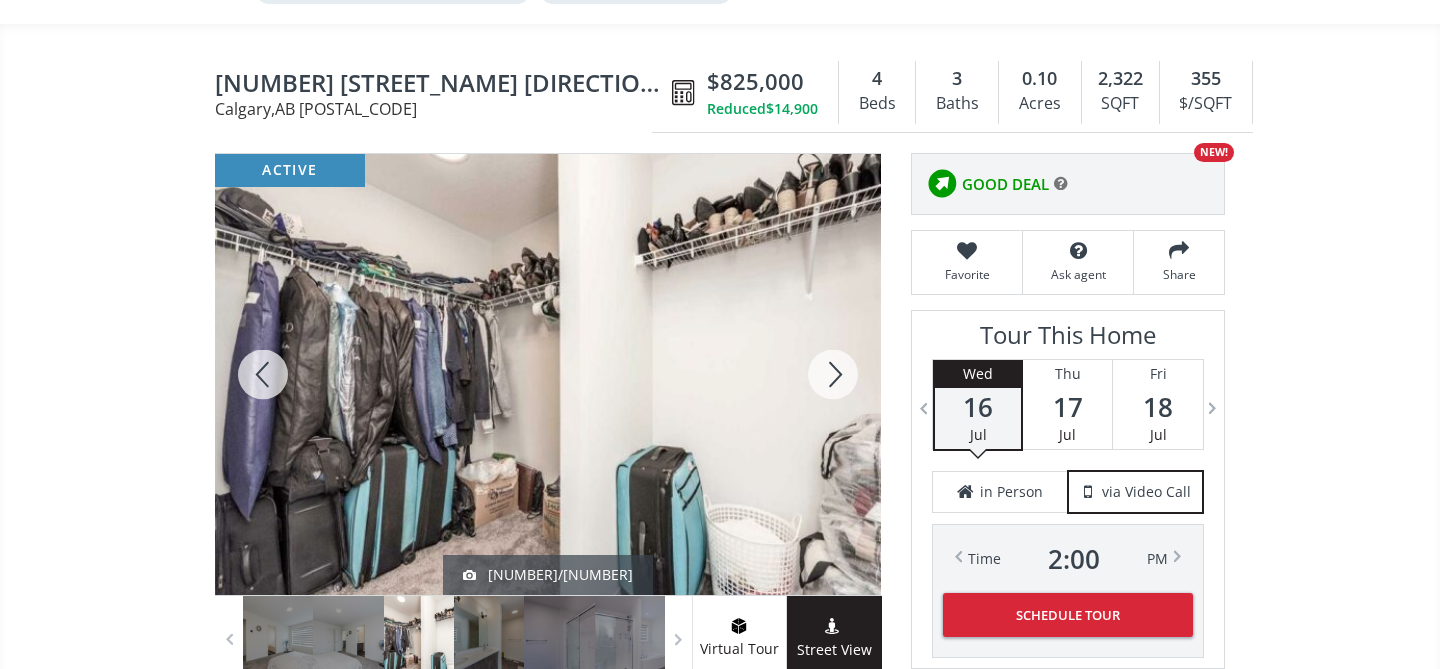 click at bounding box center (833, 374) 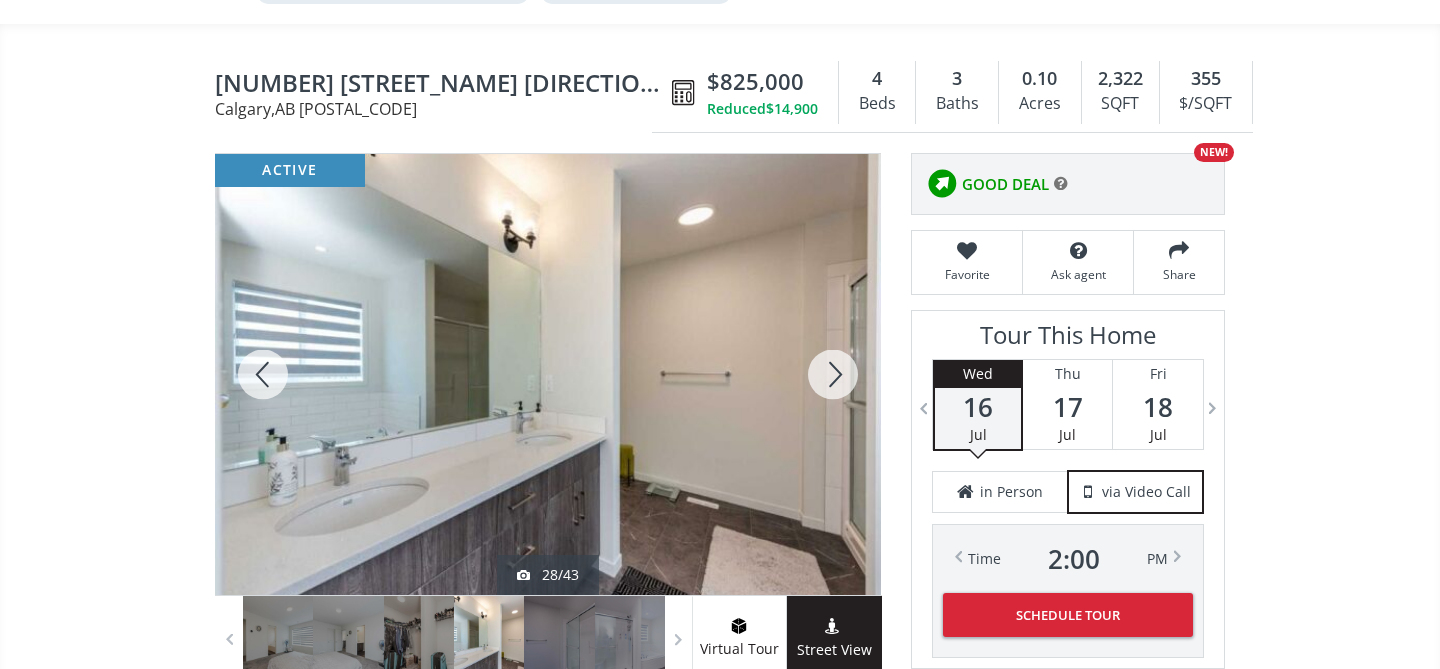 click at bounding box center (833, 374) 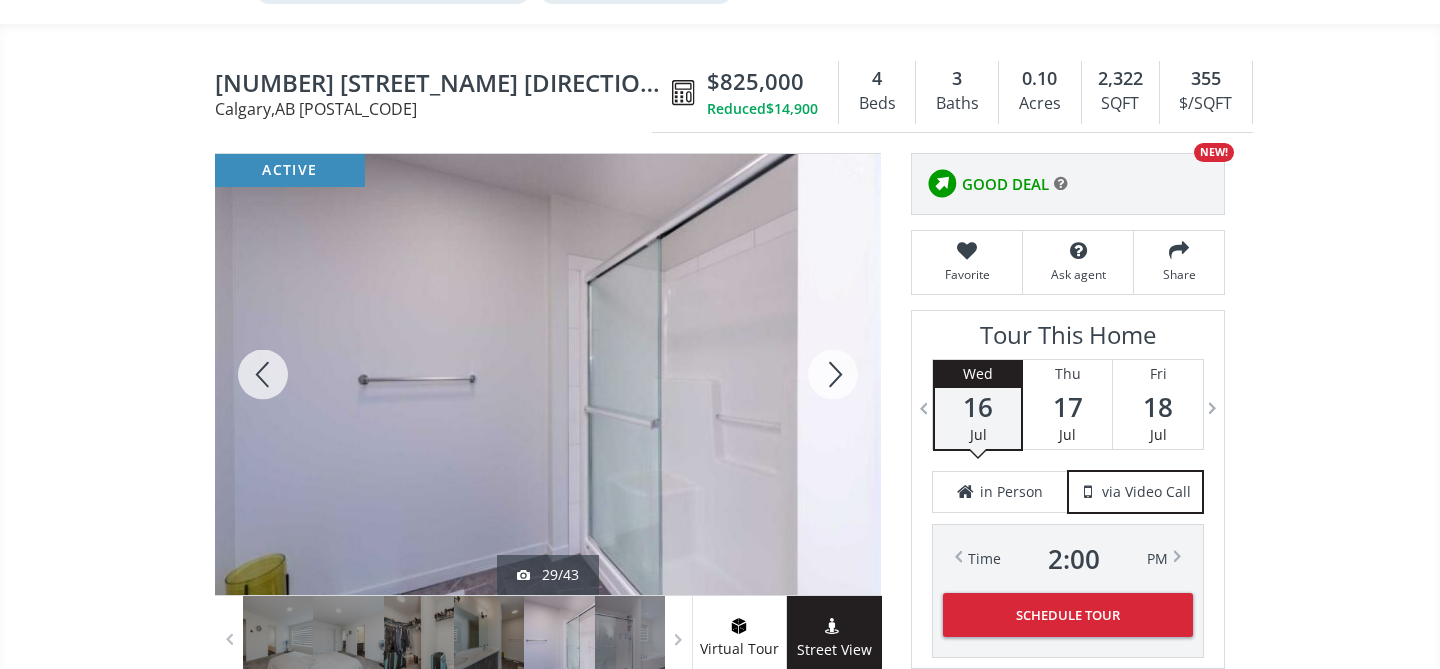 click at bounding box center (833, 374) 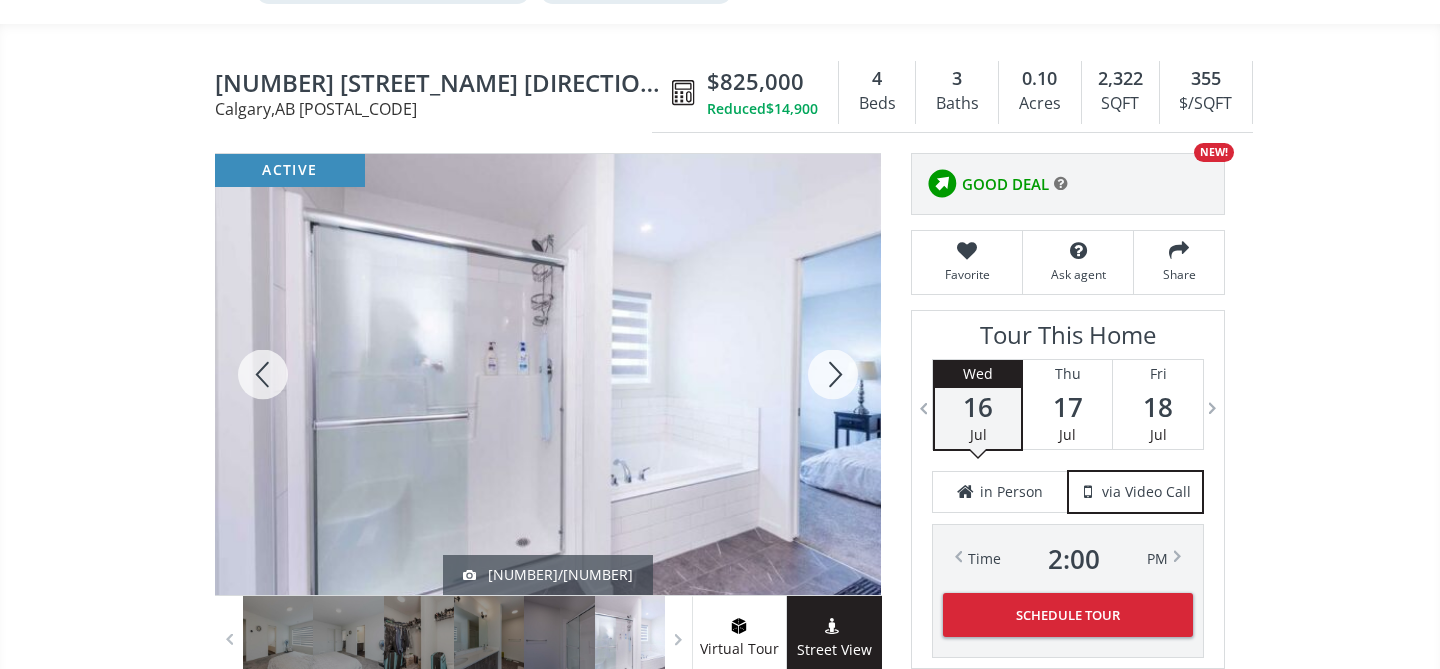 click at bounding box center (833, 374) 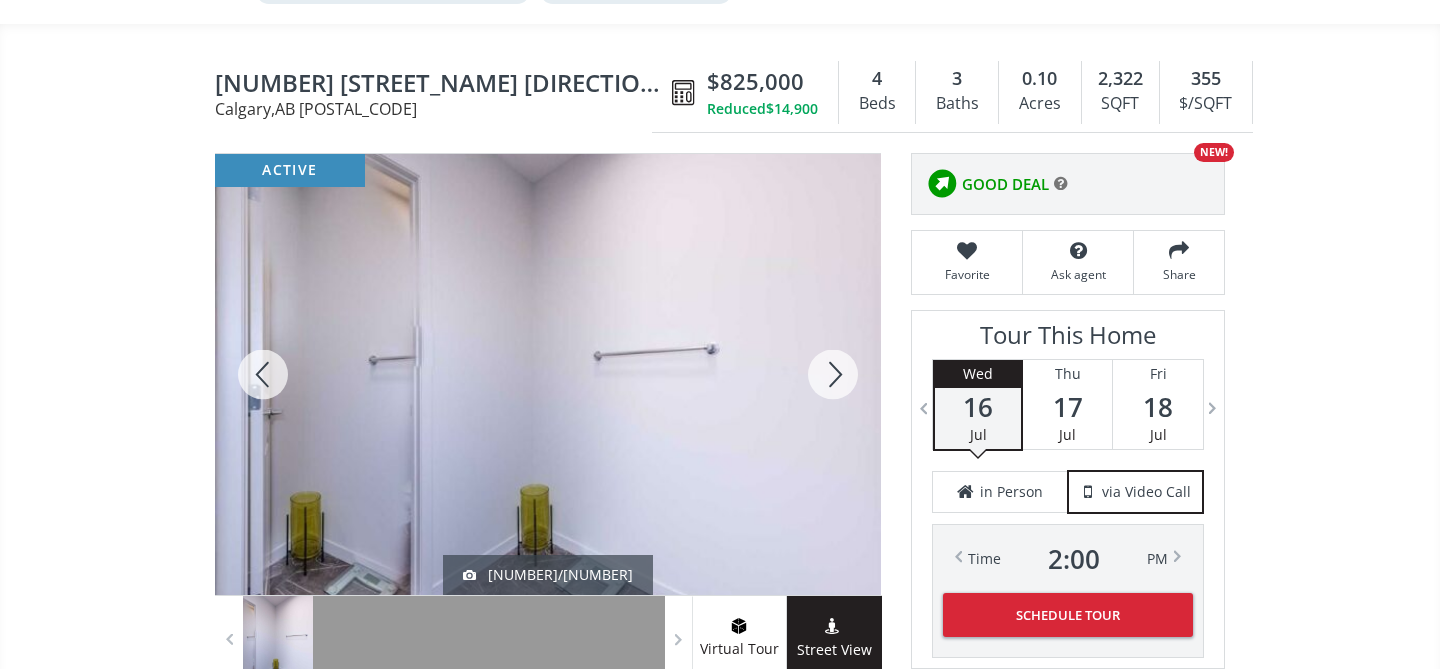 click at bounding box center [833, 374] 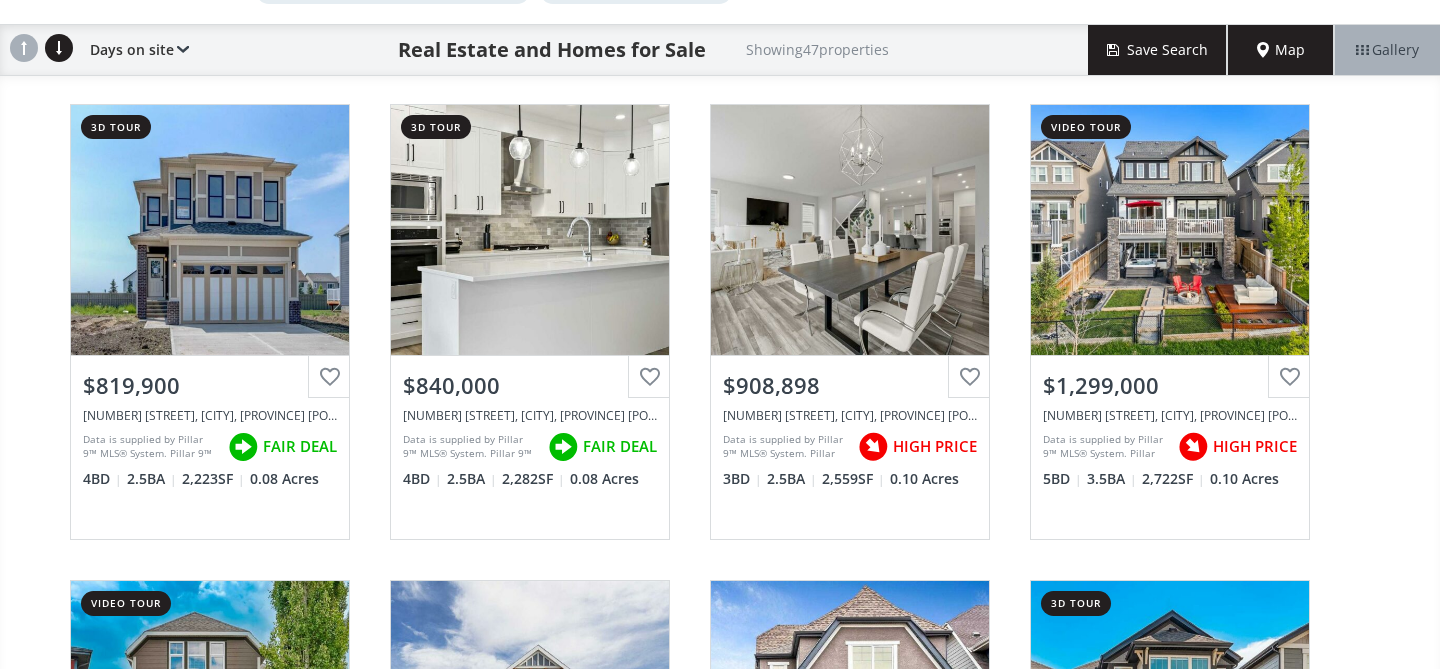 scroll, scrollTop: 2945, scrollLeft: 0, axis: vertical 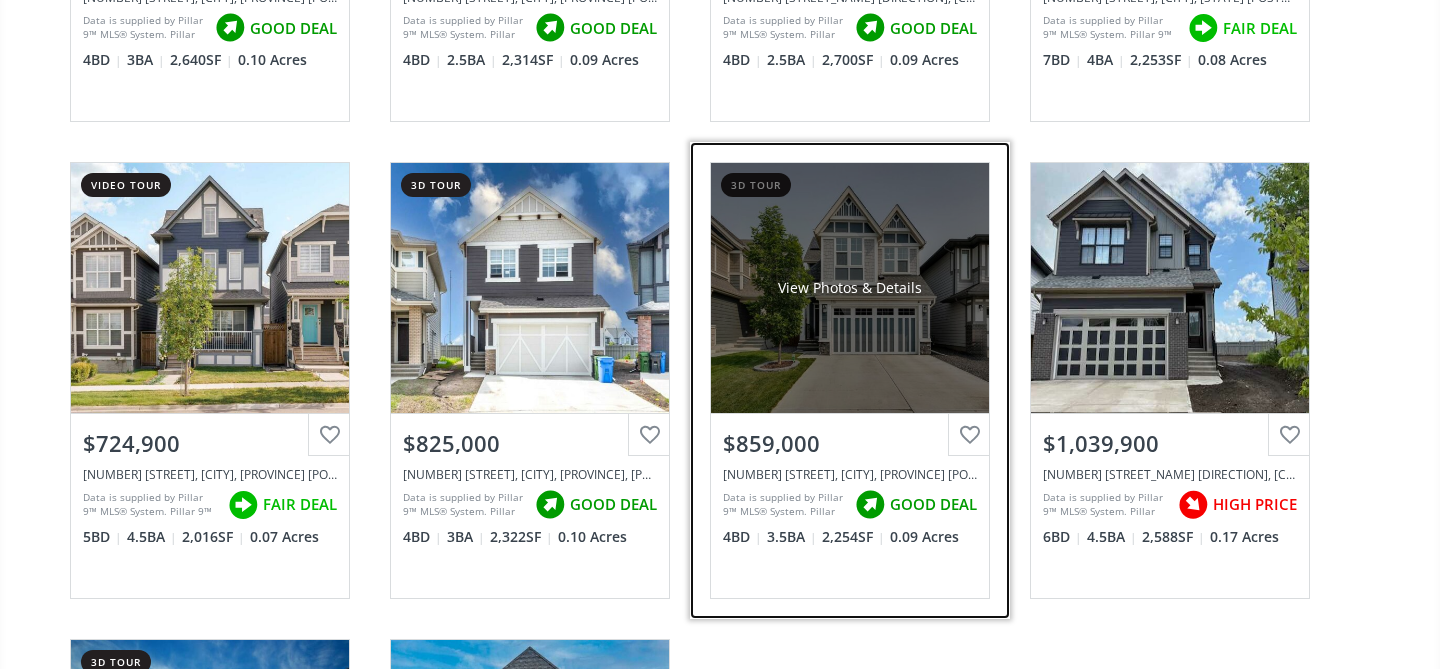 click on "View Photos & Details" at bounding box center [850, 288] 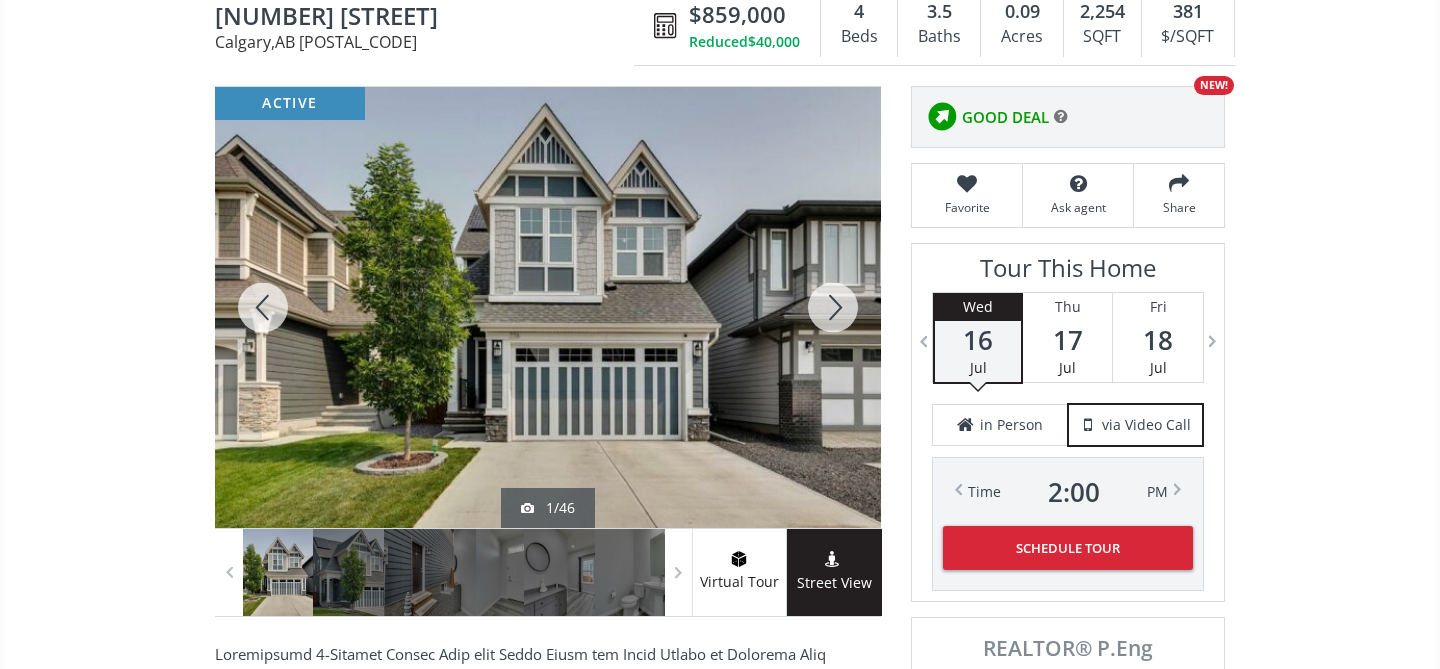 scroll, scrollTop: 217, scrollLeft: 0, axis: vertical 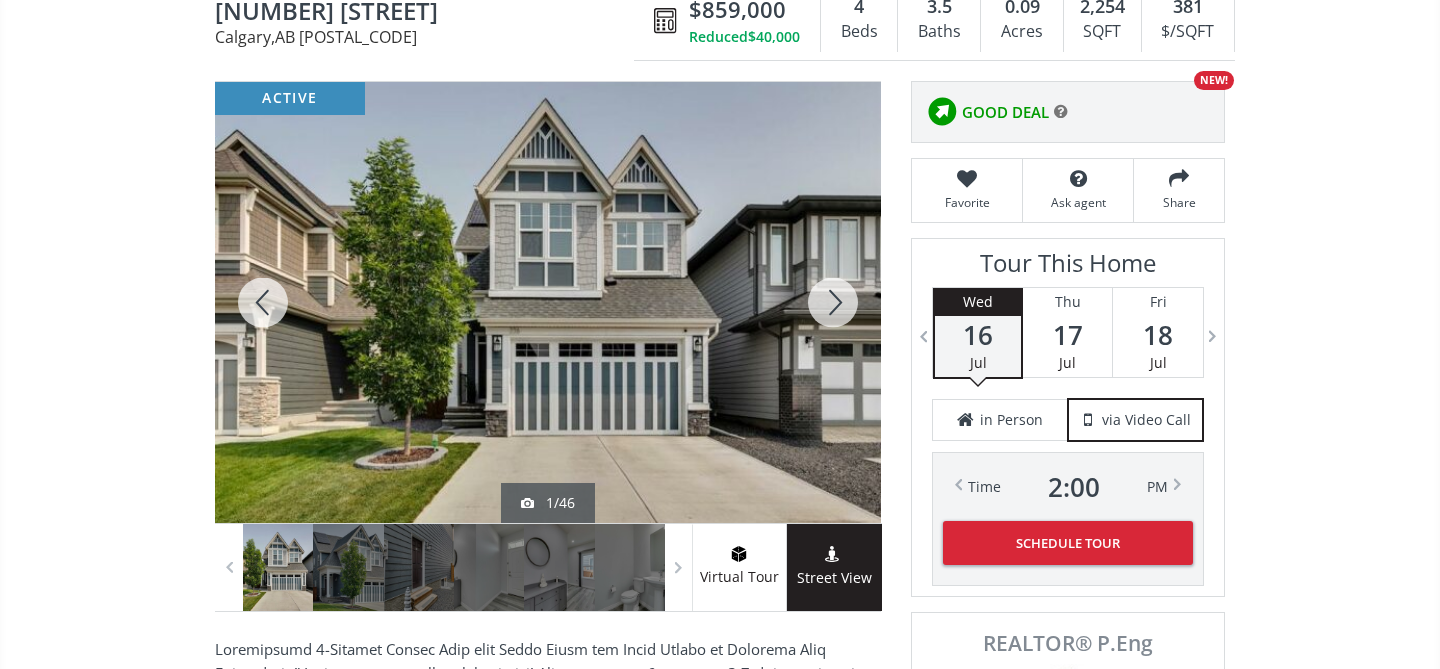 click at bounding box center (833, 302) 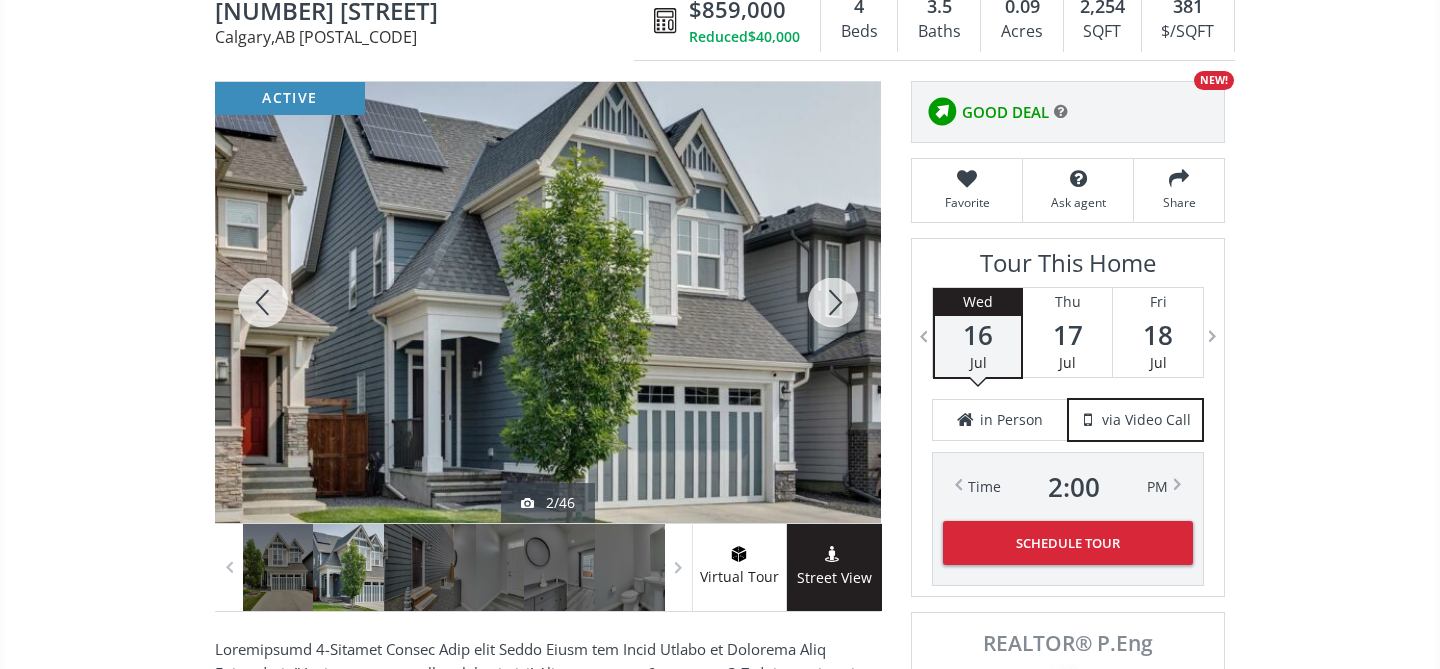 click at bounding box center (833, 302) 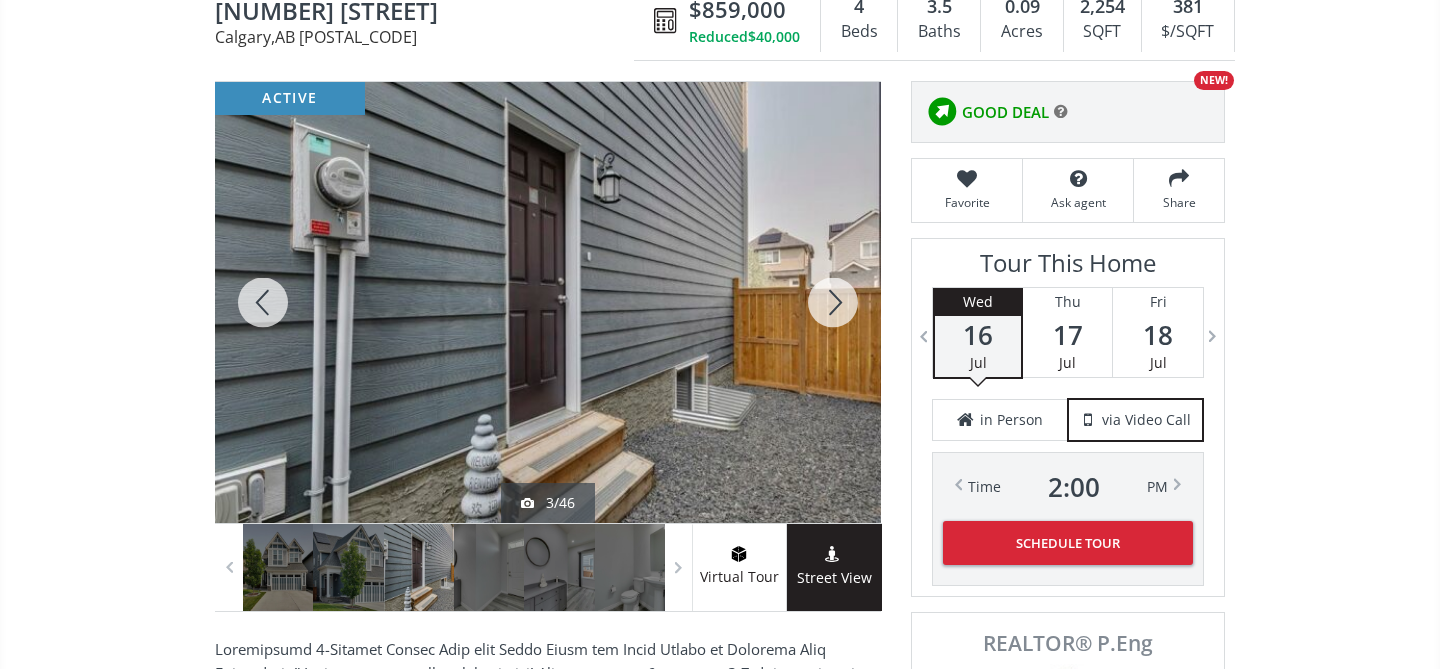 click at bounding box center [833, 302] 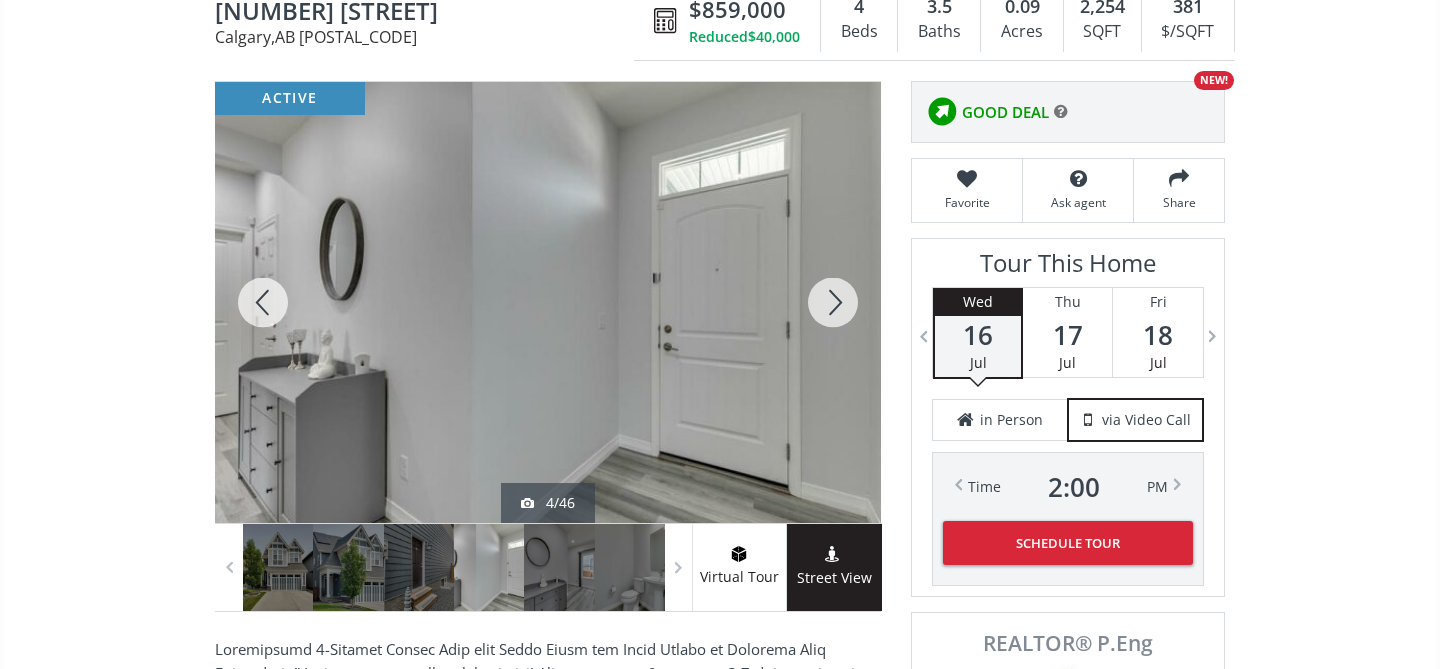 click at bounding box center (833, 302) 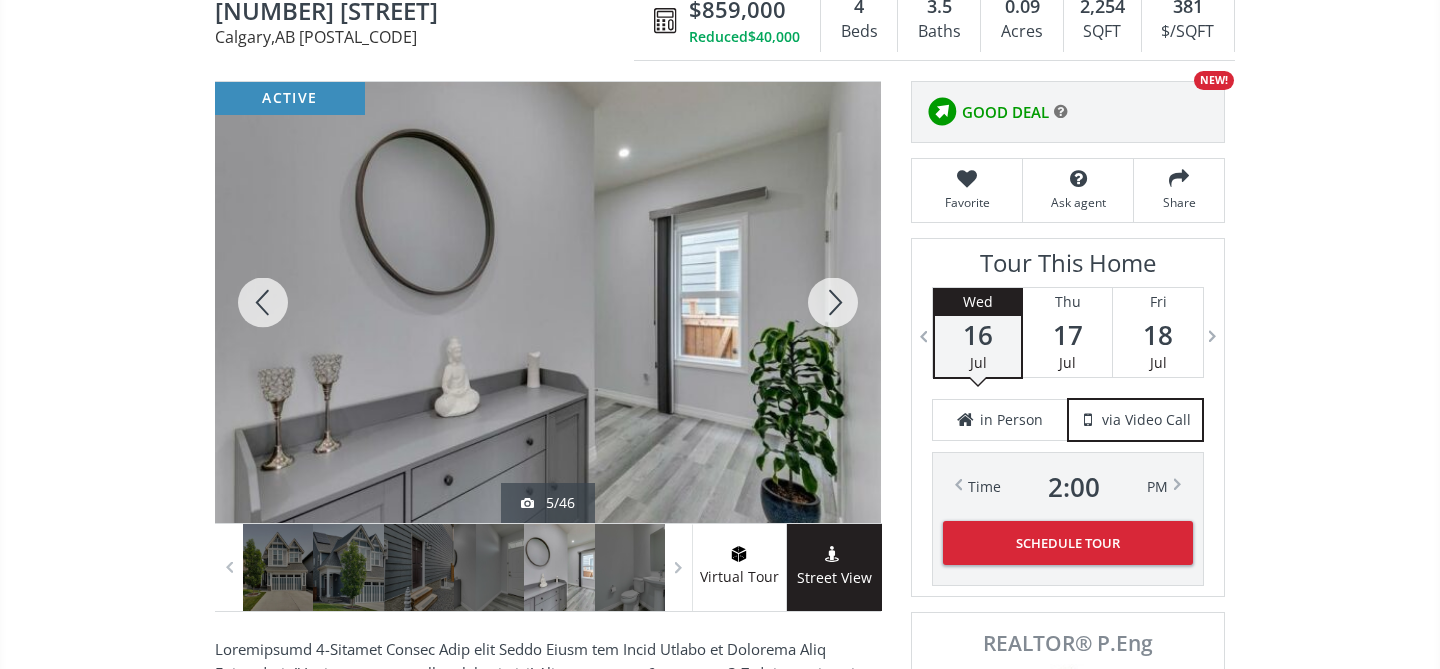 click at bounding box center (833, 302) 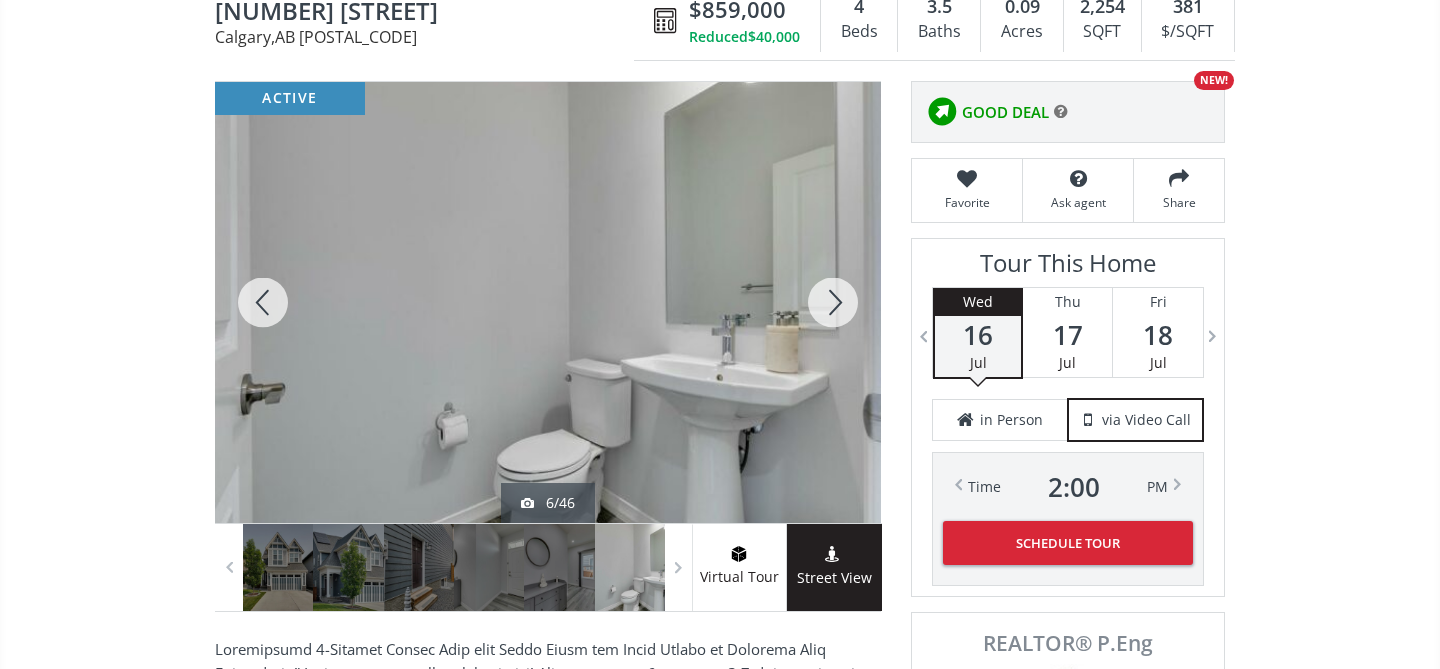 click at bounding box center [833, 302] 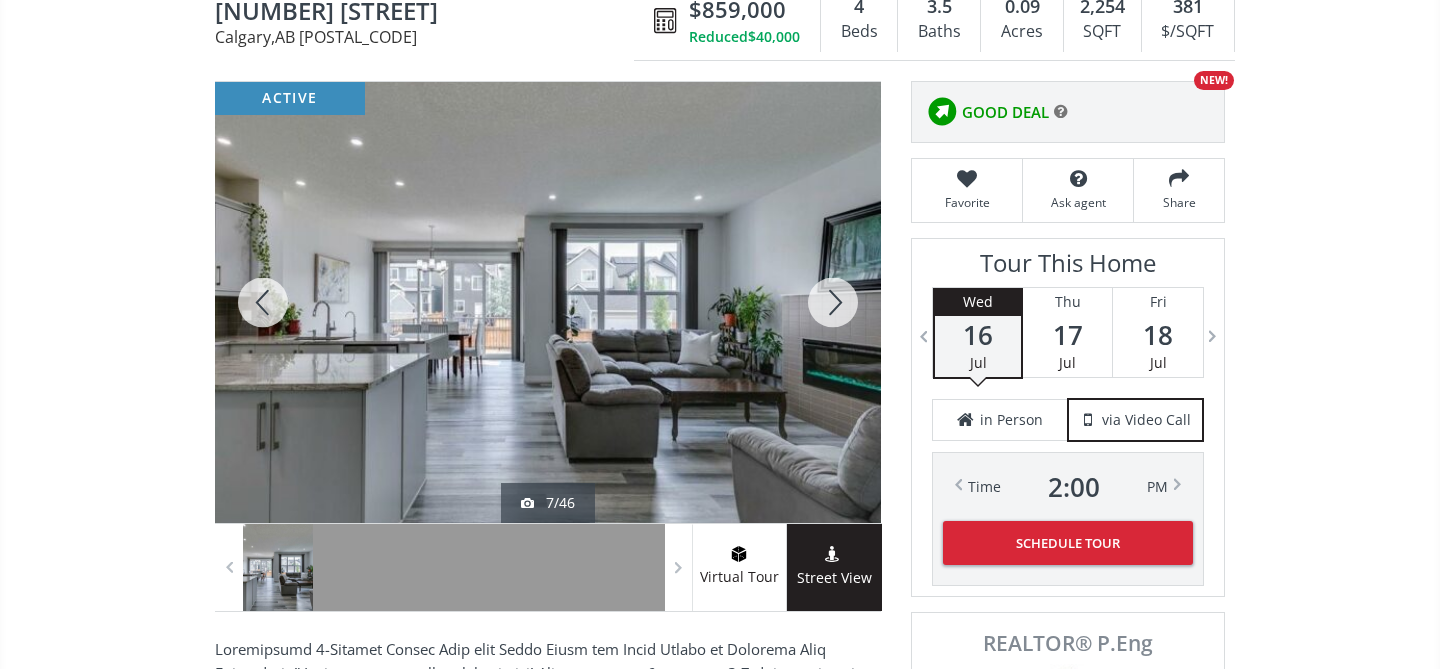 click at bounding box center (833, 302) 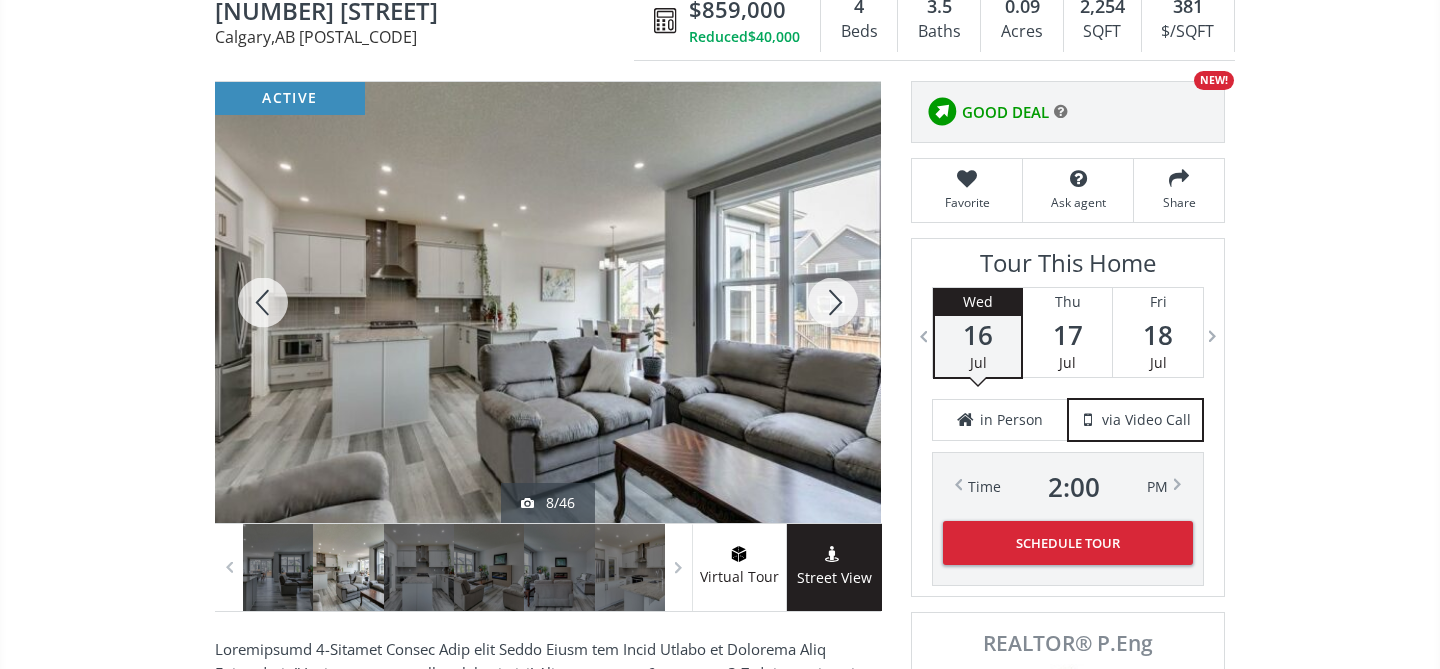 click at bounding box center [833, 302] 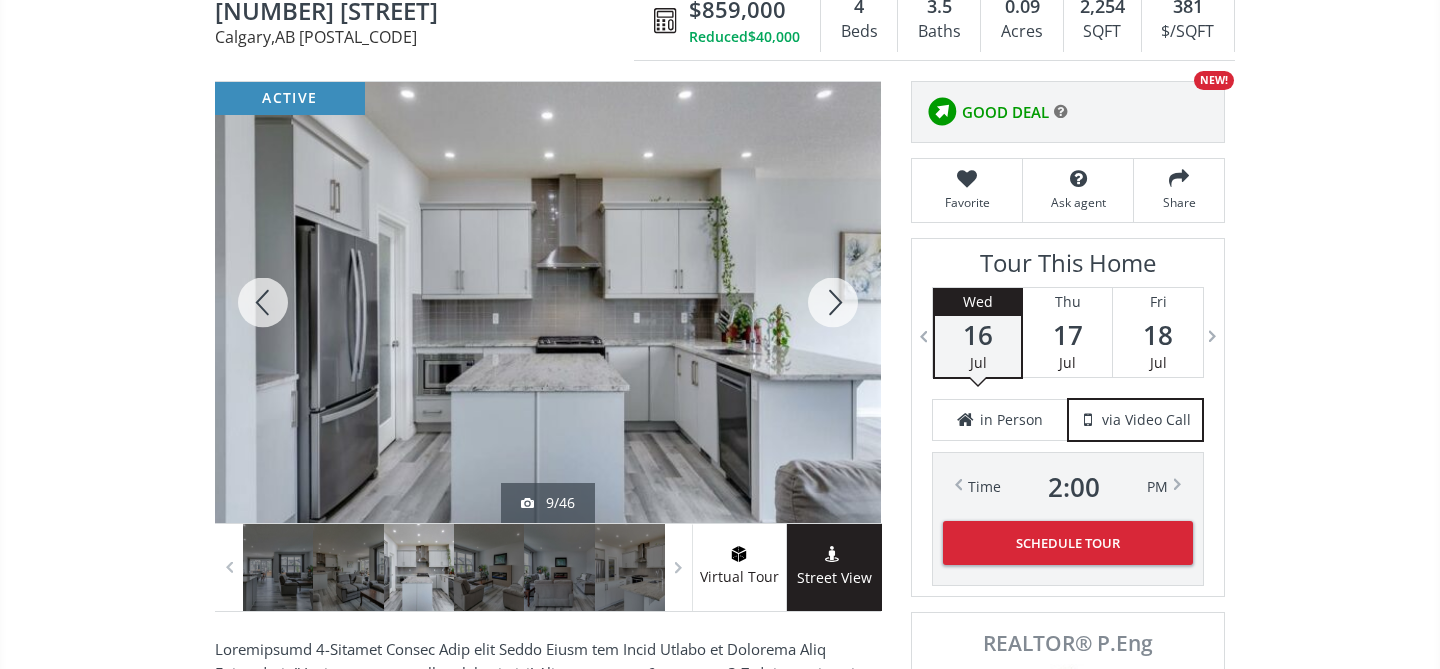 click at bounding box center (833, 302) 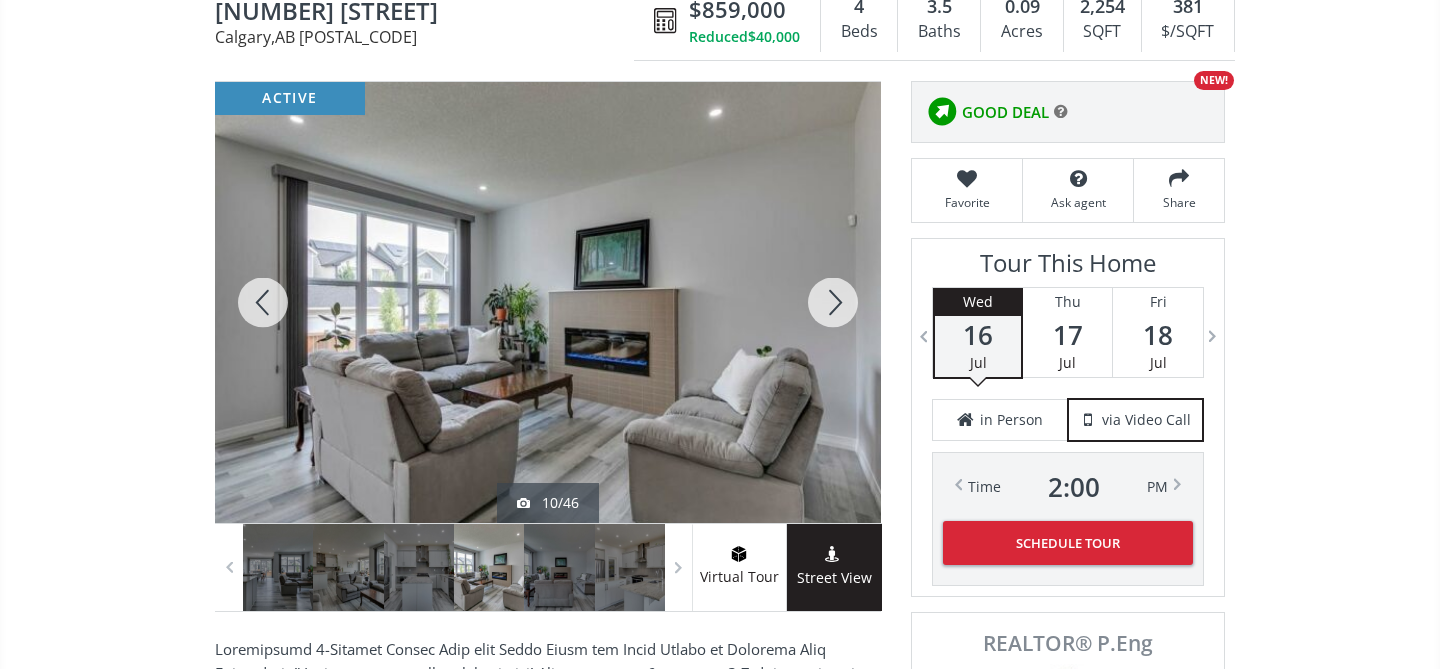 click at bounding box center [833, 302] 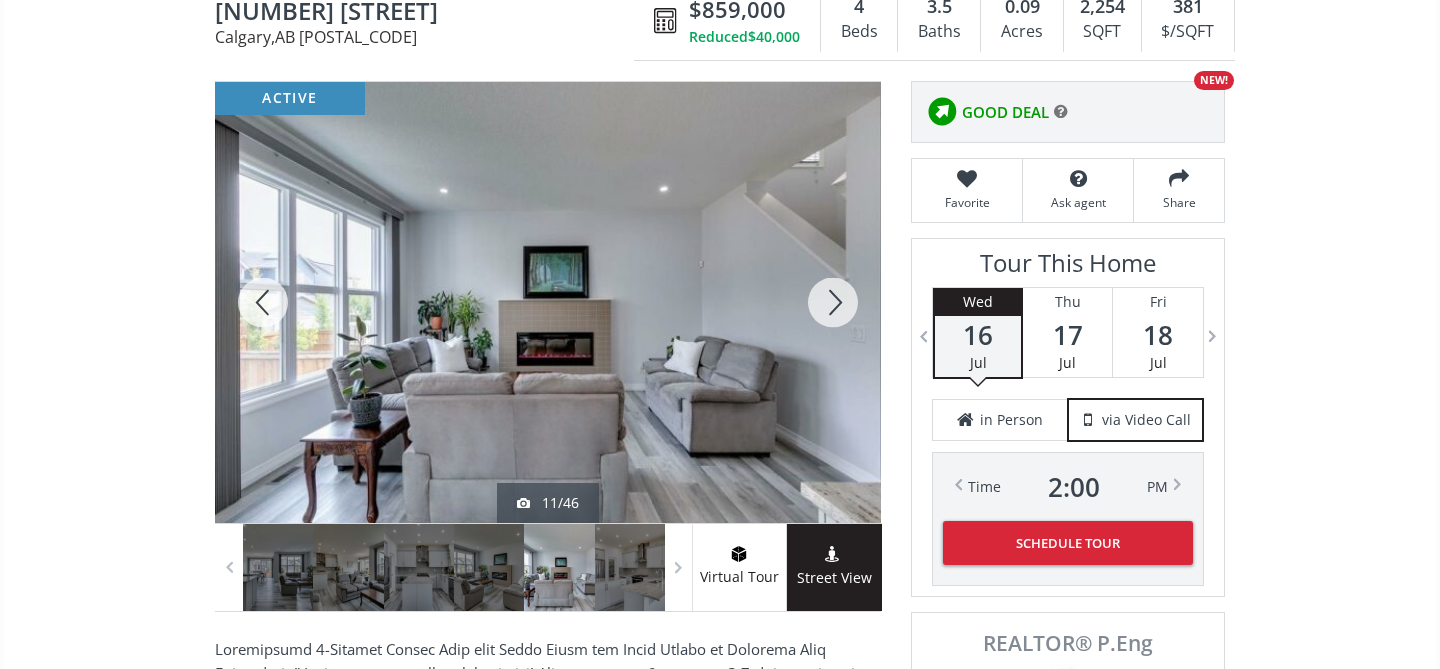 click at bounding box center [833, 302] 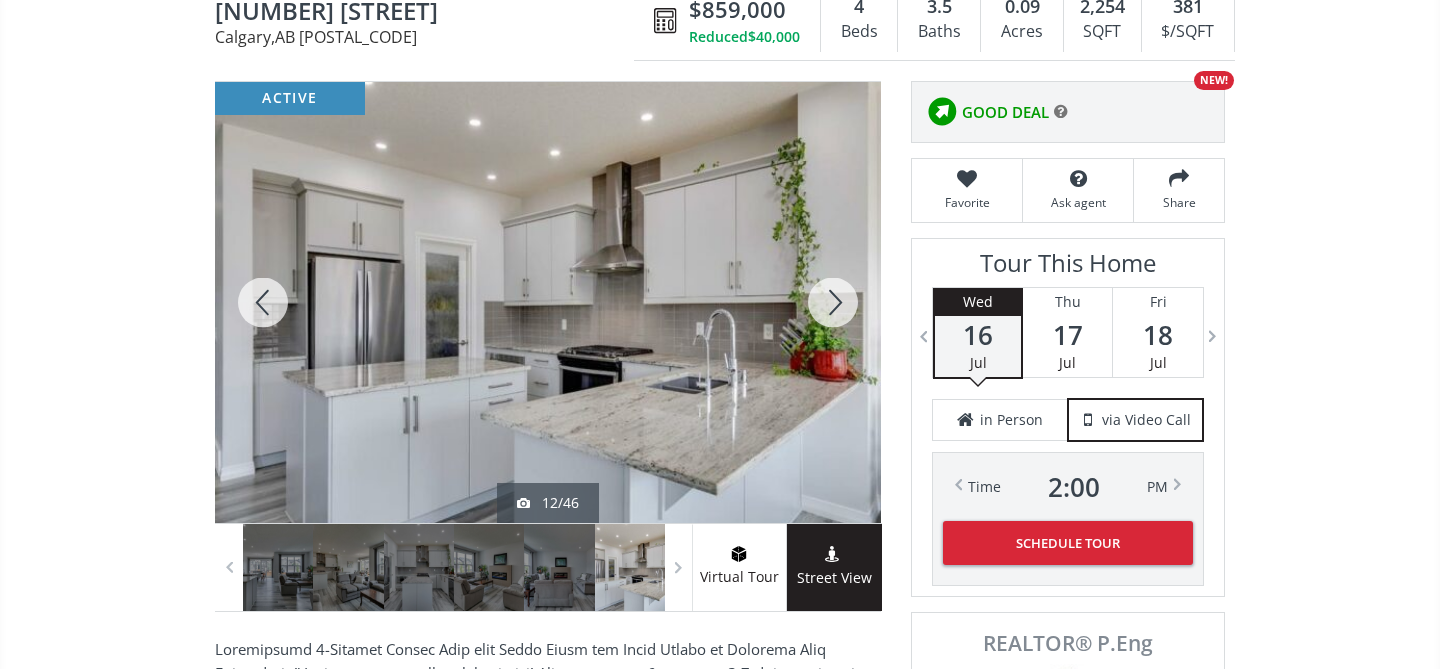 click at bounding box center (833, 302) 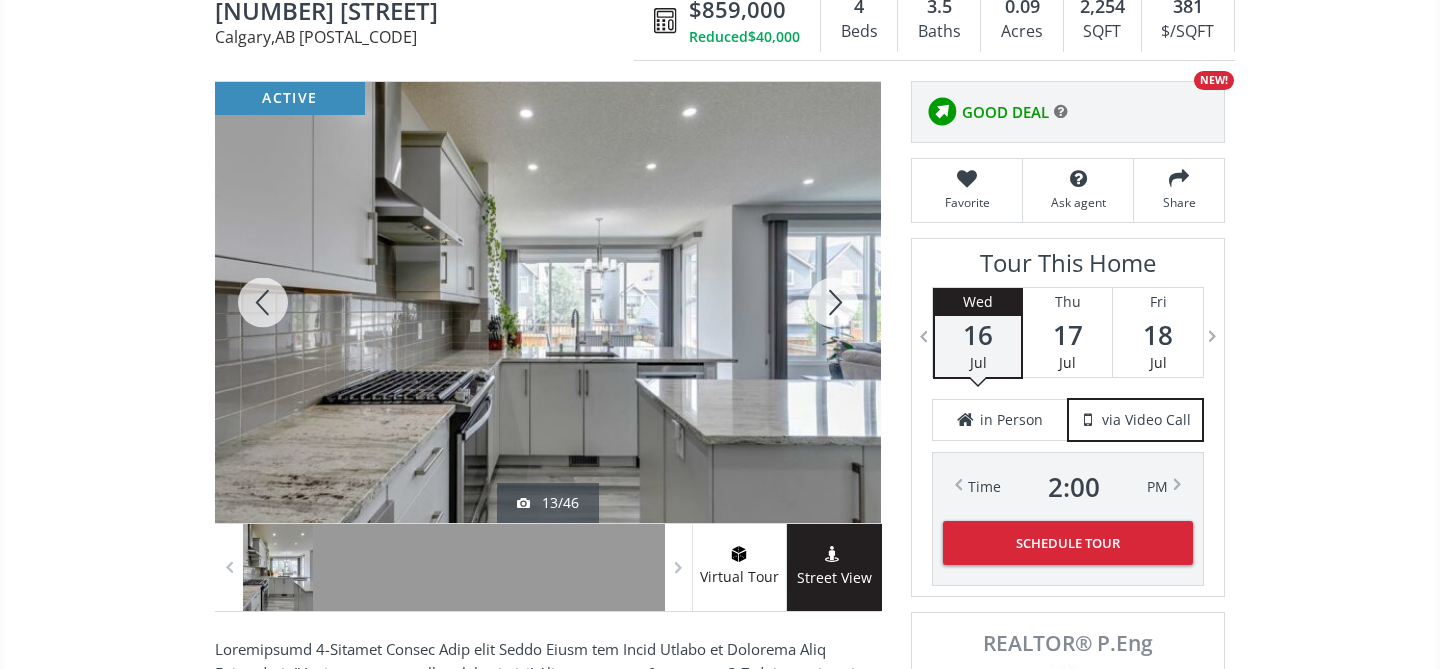 click at bounding box center (833, 302) 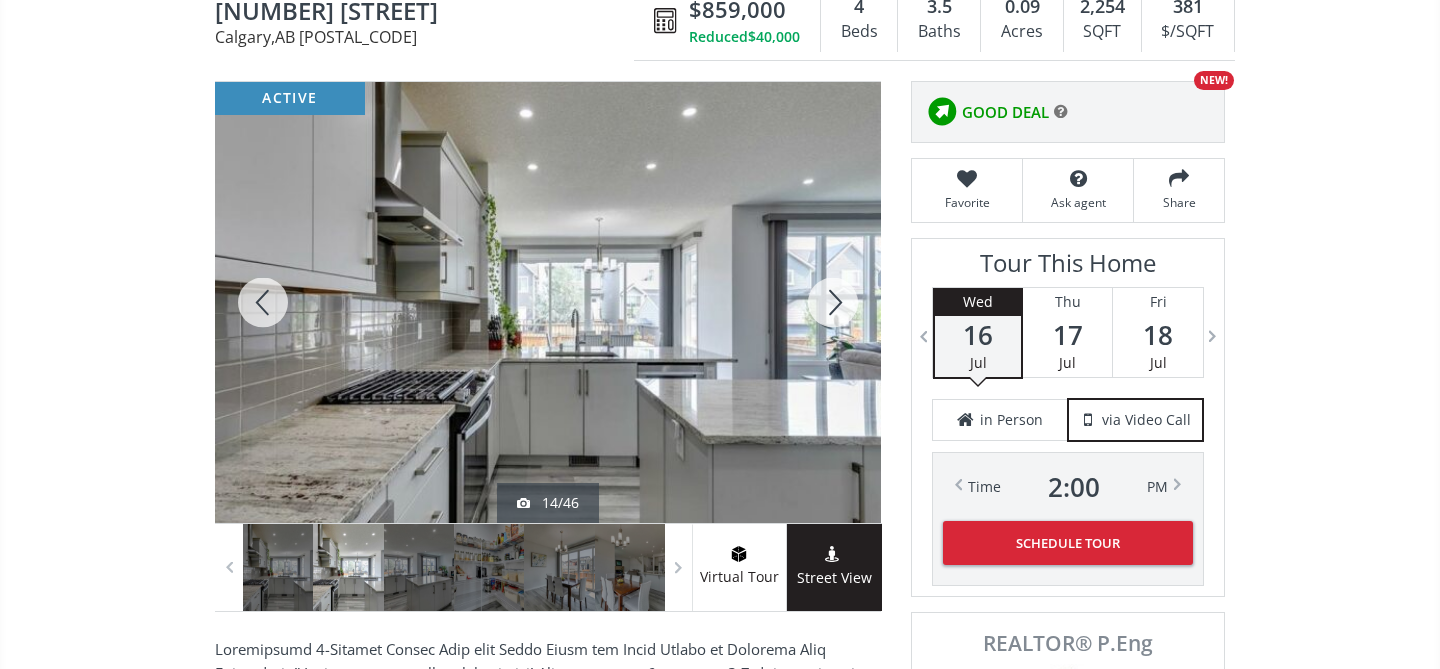 click at bounding box center (833, 302) 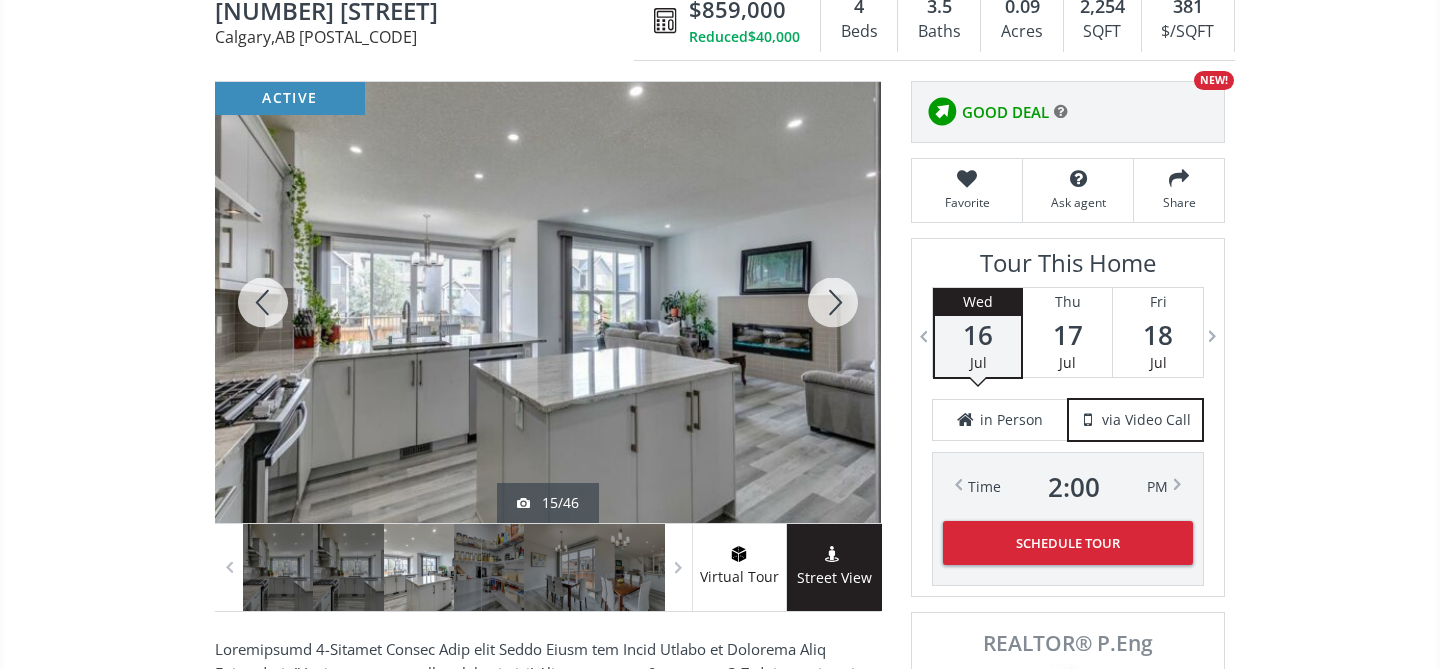 click at bounding box center [833, 302] 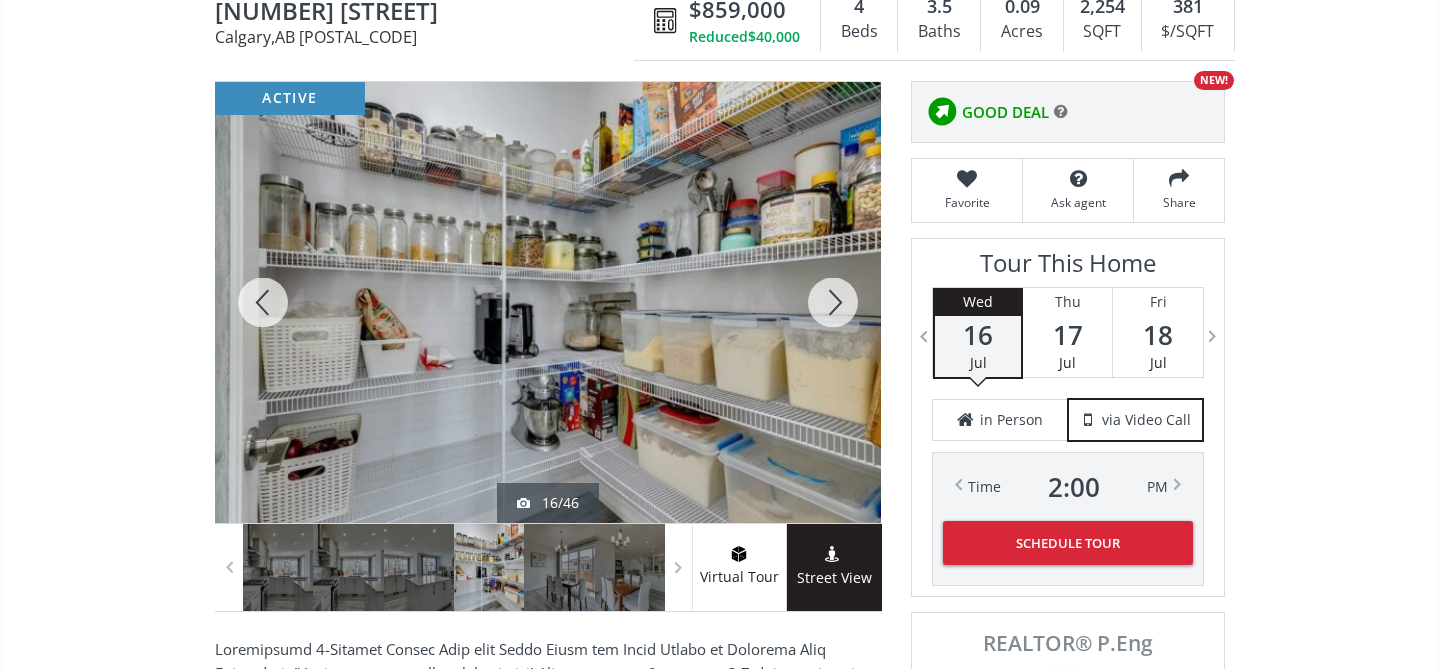 click at bounding box center [833, 302] 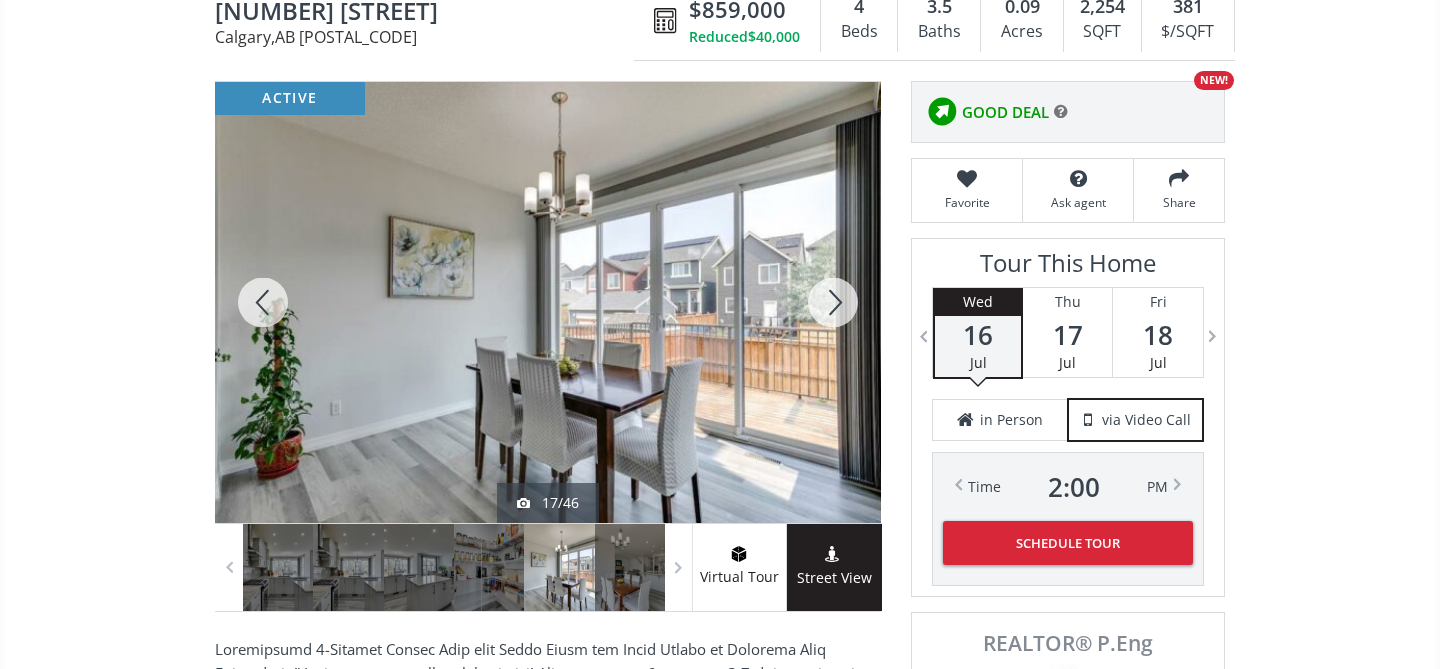 click at bounding box center (833, 302) 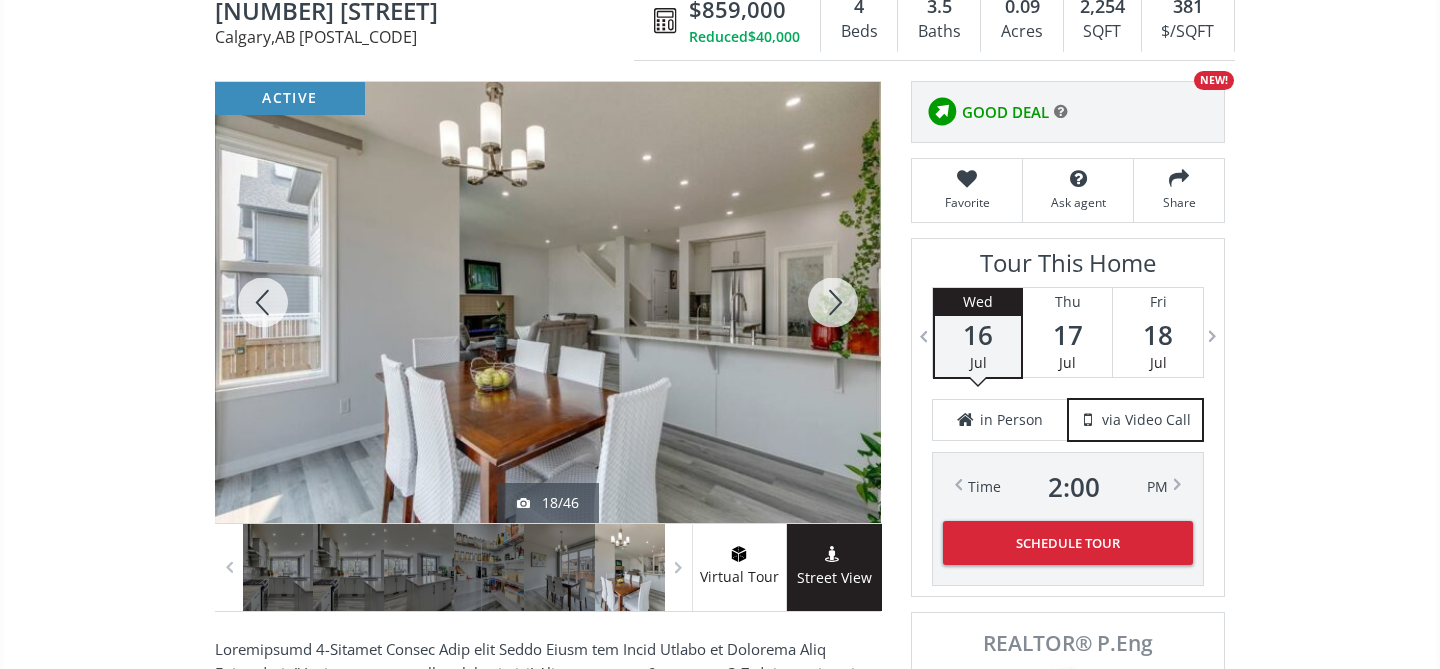 click at bounding box center (833, 302) 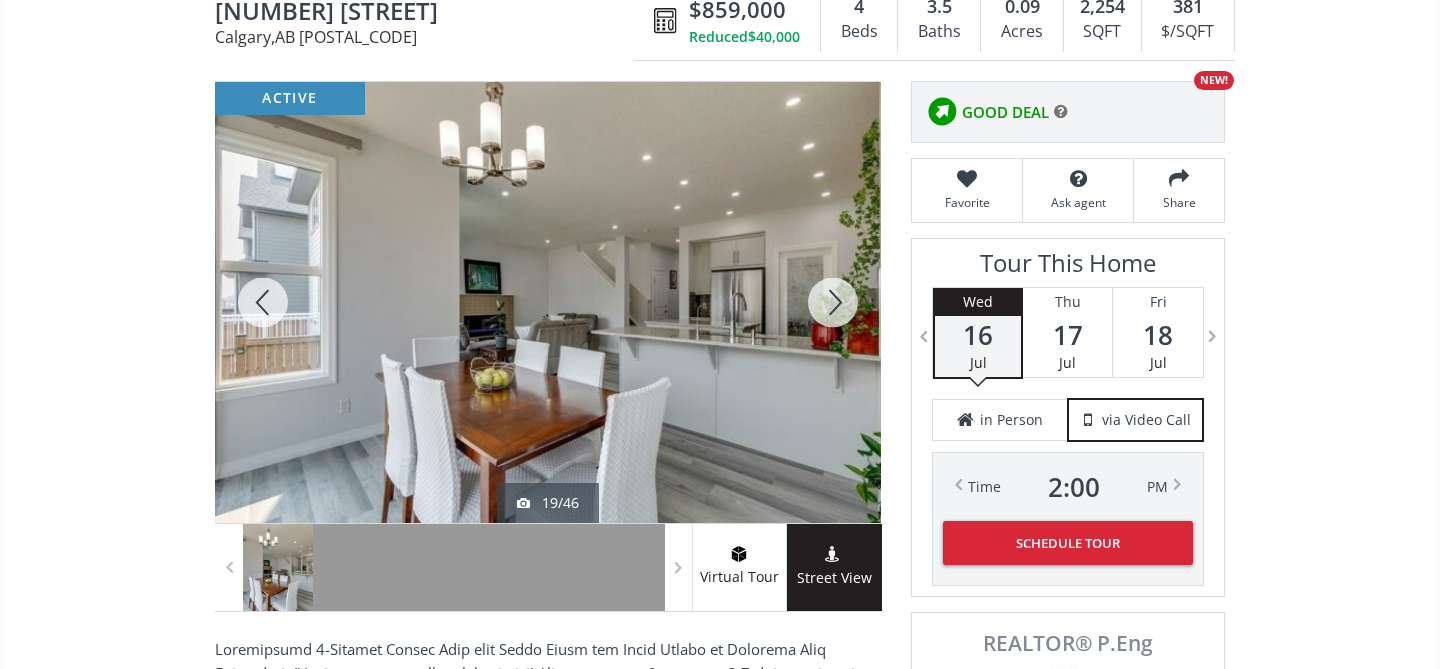 click at bounding box center (833, 302) 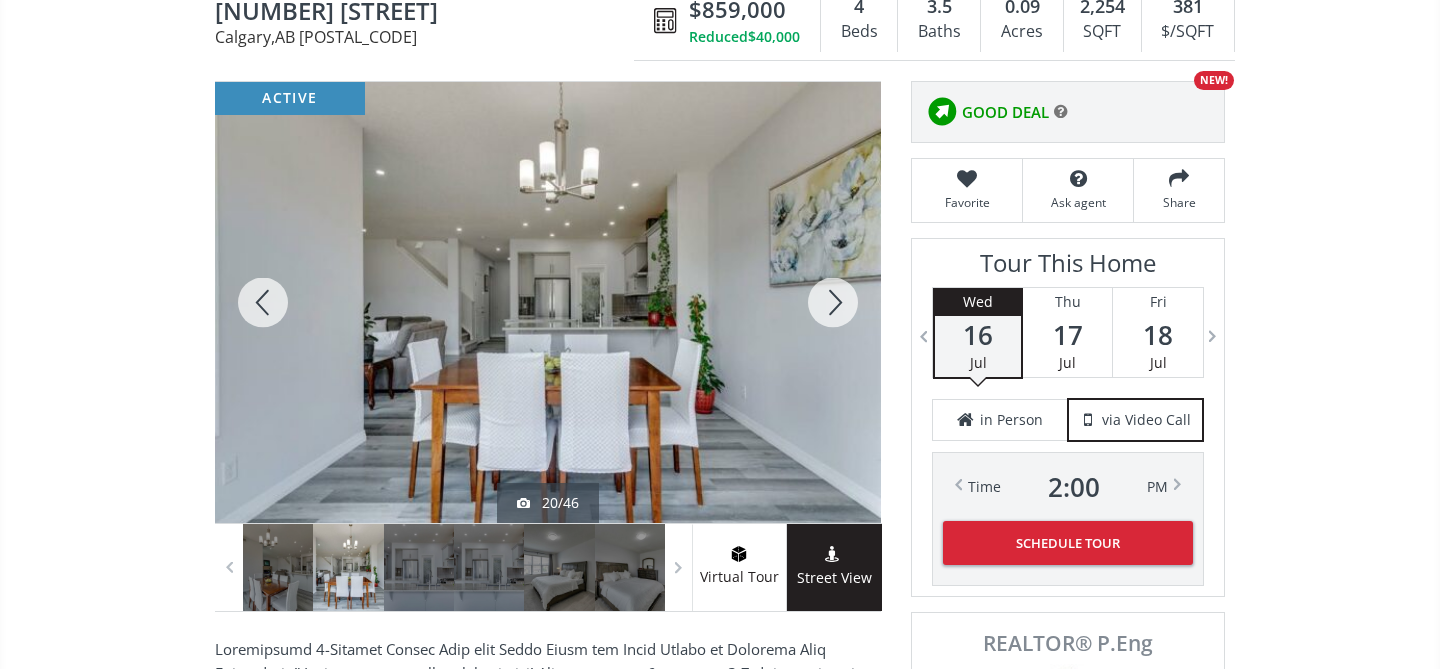 click at bounding box center (833, 302) 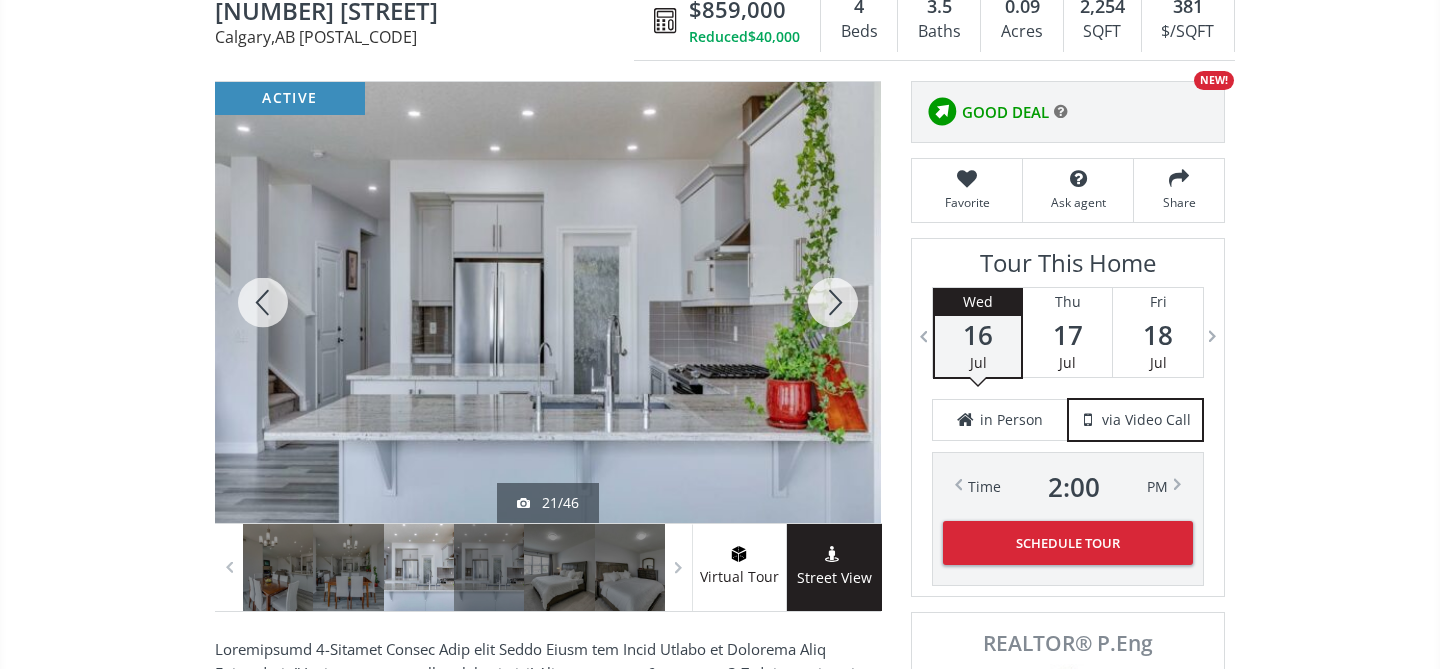 click at bounding box center [833, 302] 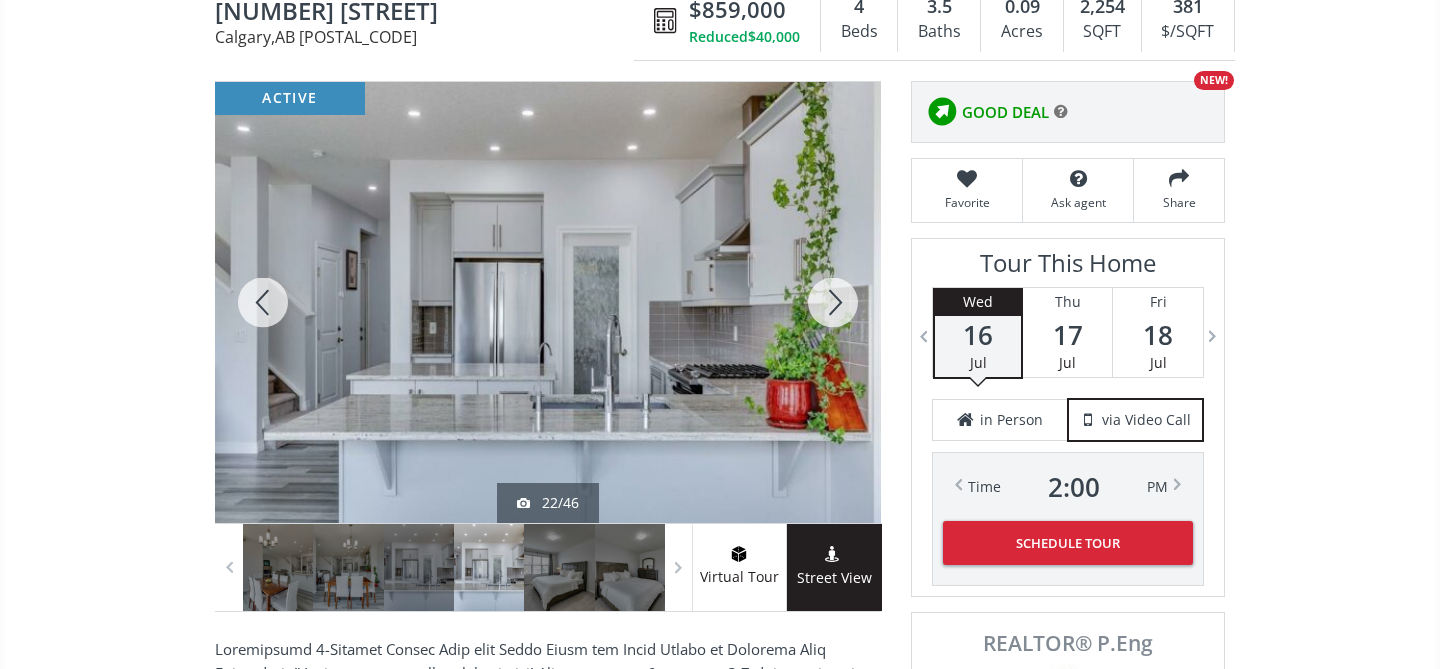 click at bounding box center (833, 302) 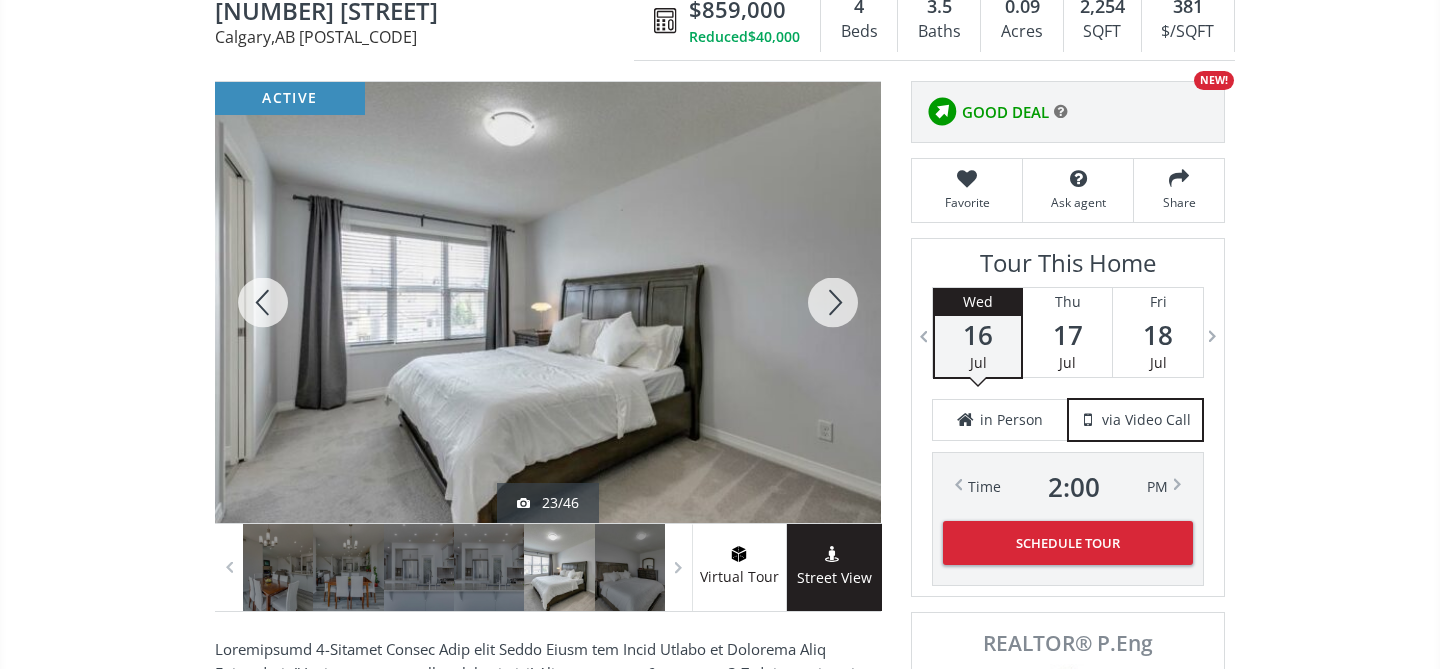 click at bounding box center [833, 302] 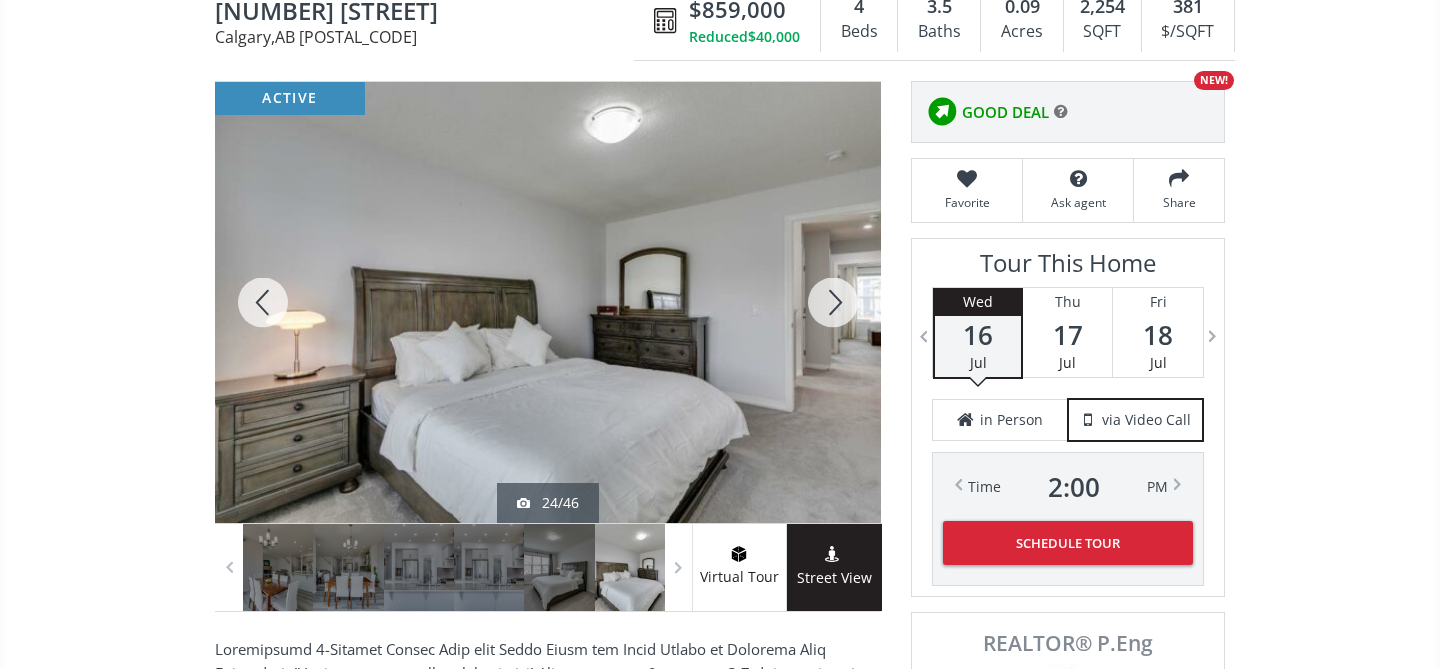 click at bounding box center [833, 302] 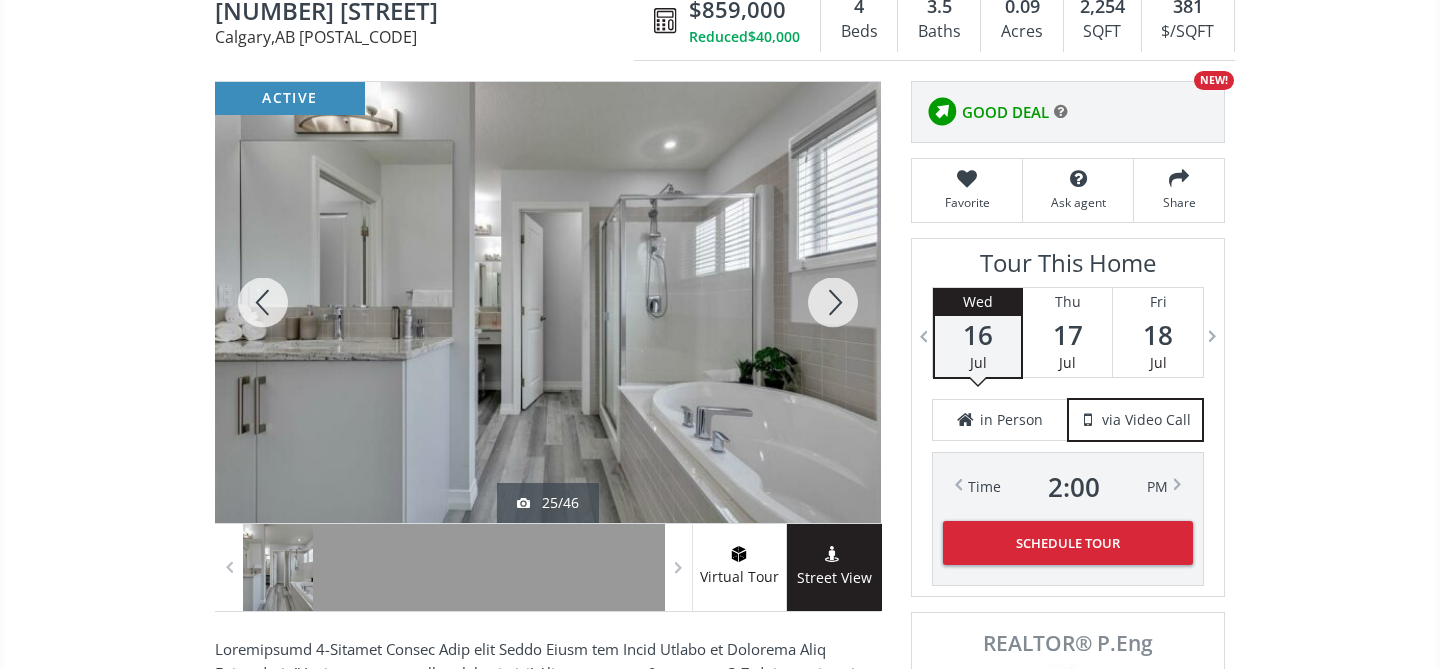 click at bounding box center (833, 302) 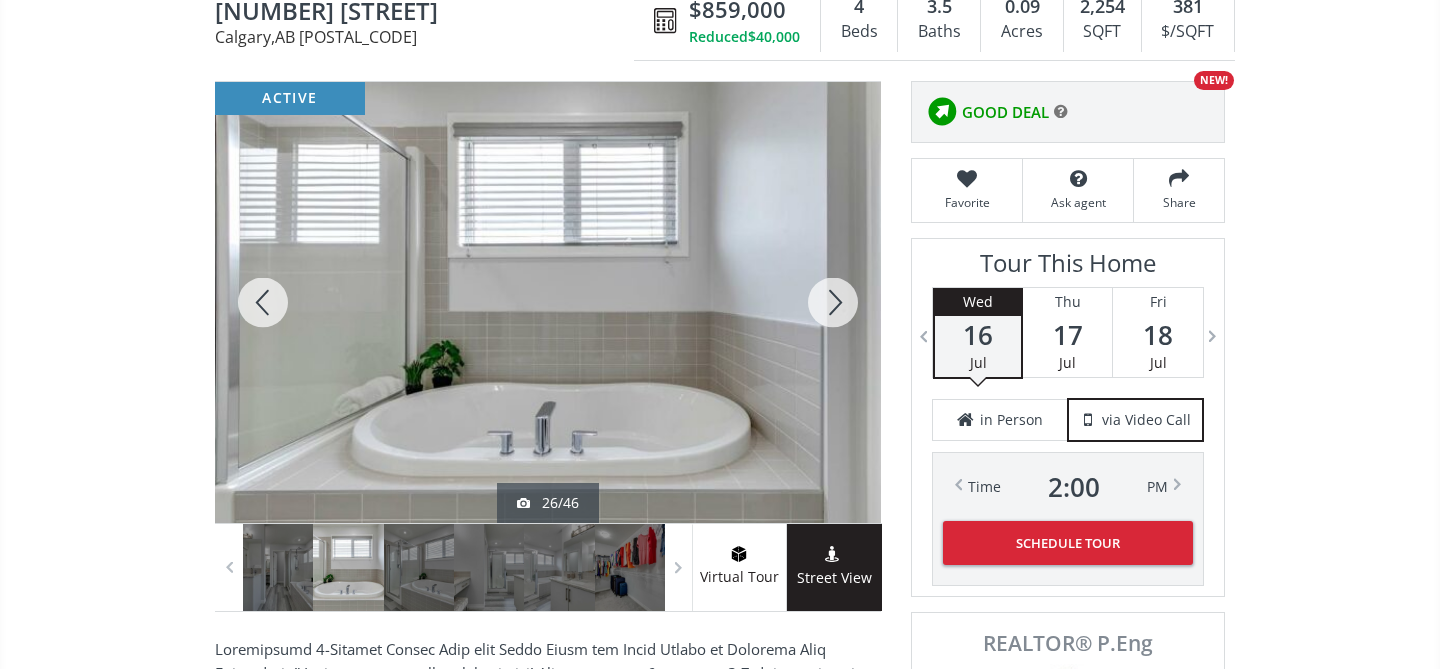 click at bounding box center (833, 302) 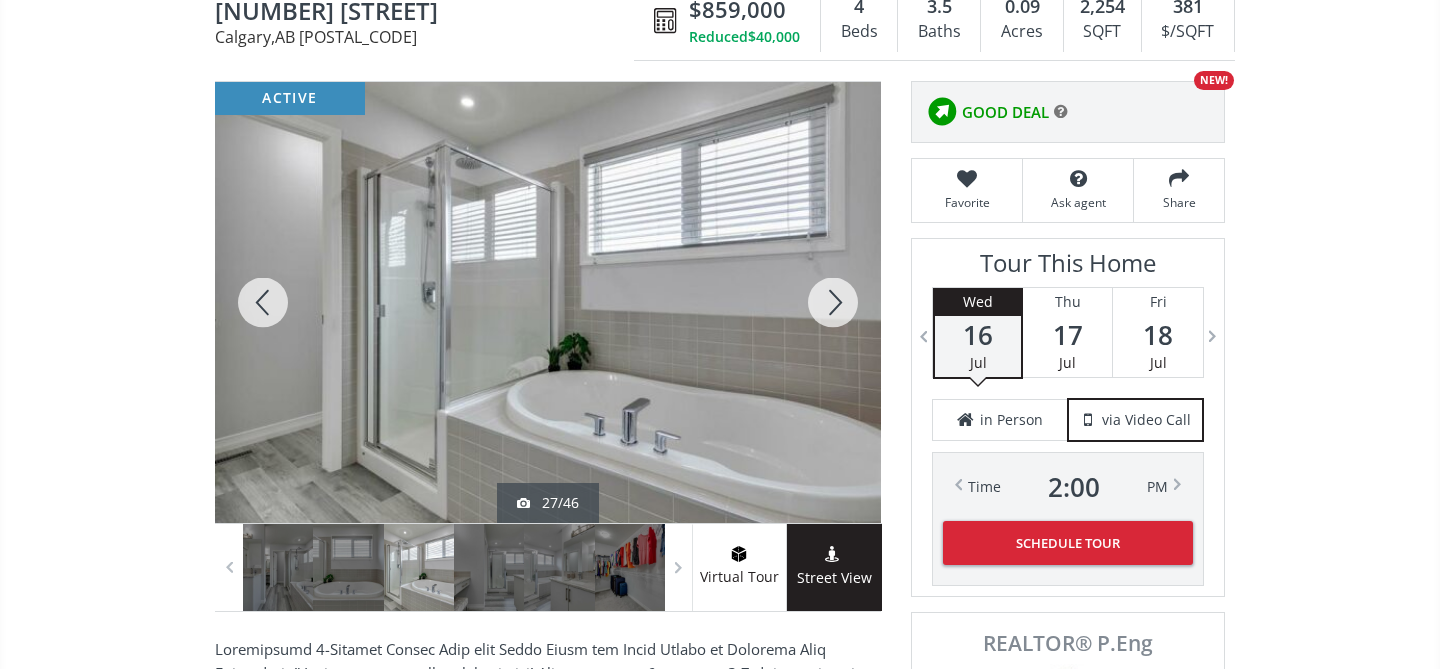 click at bounding box center [833, 302] 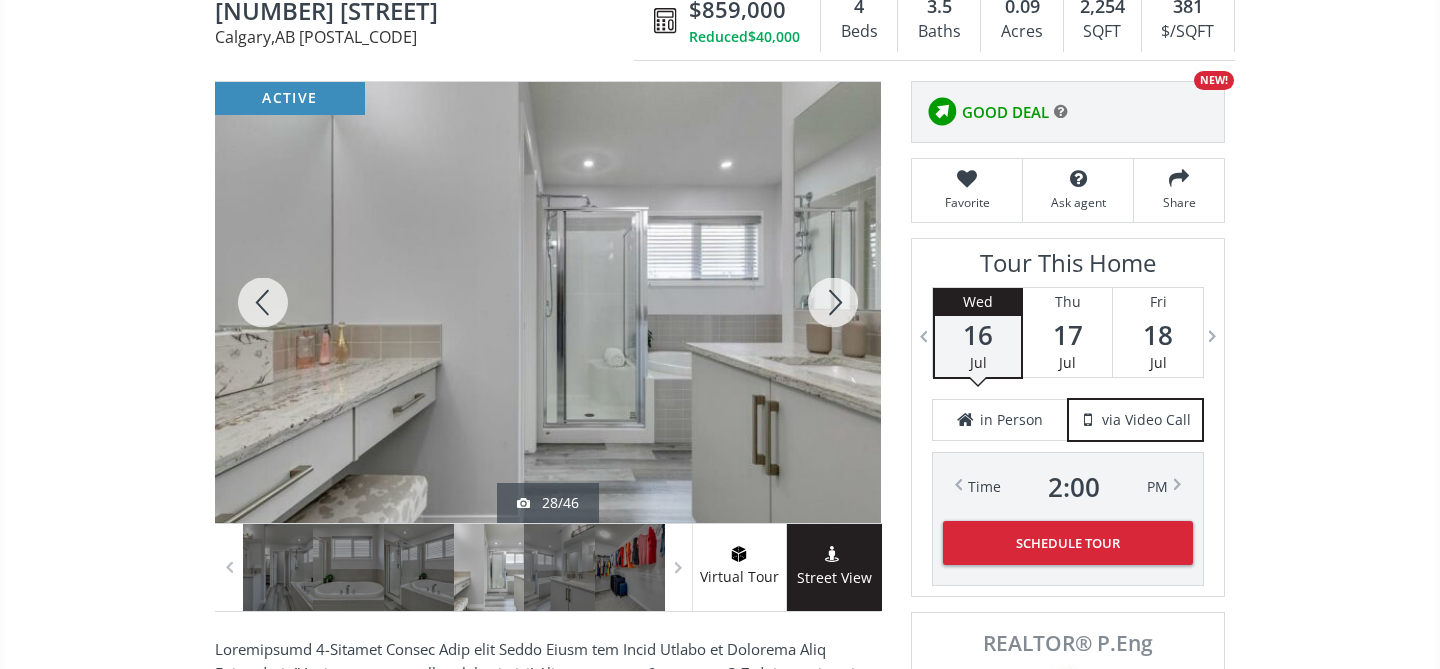 click at bounding box center [833, 302] 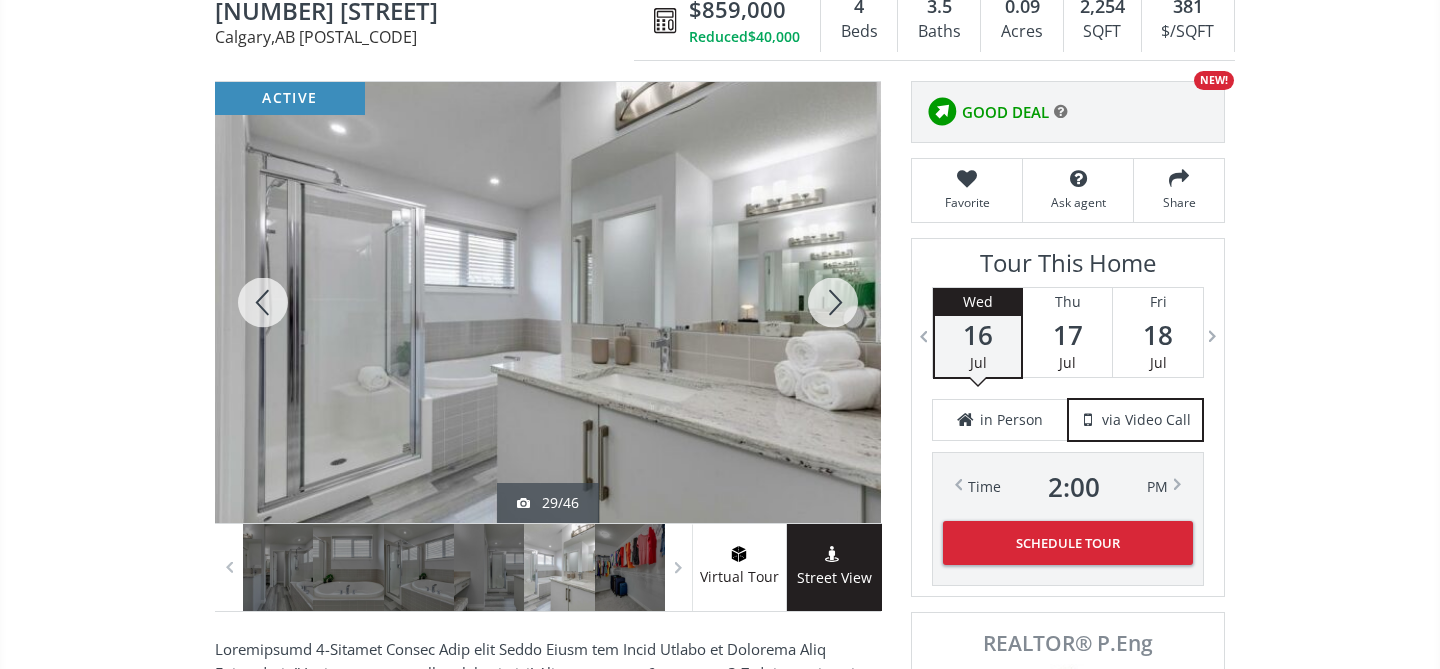 click at bounding box center (833, 302) 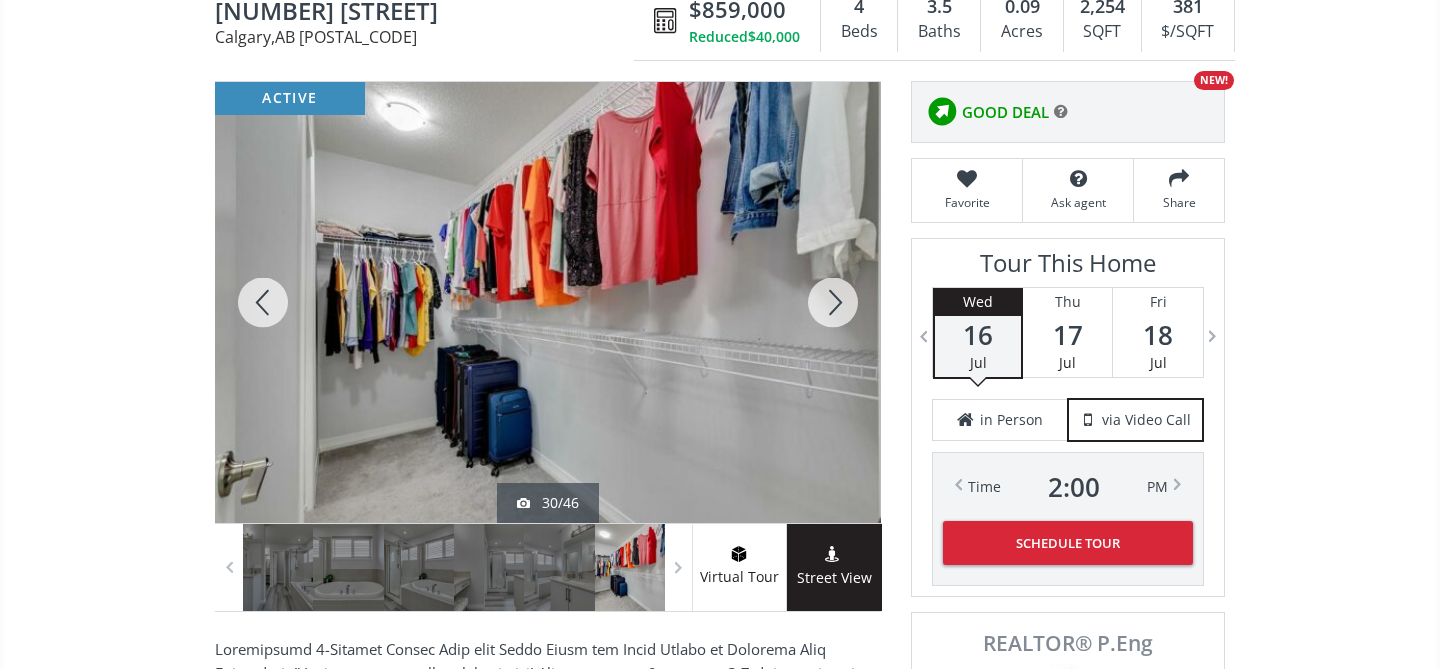 click at bounding box center (833, 302) 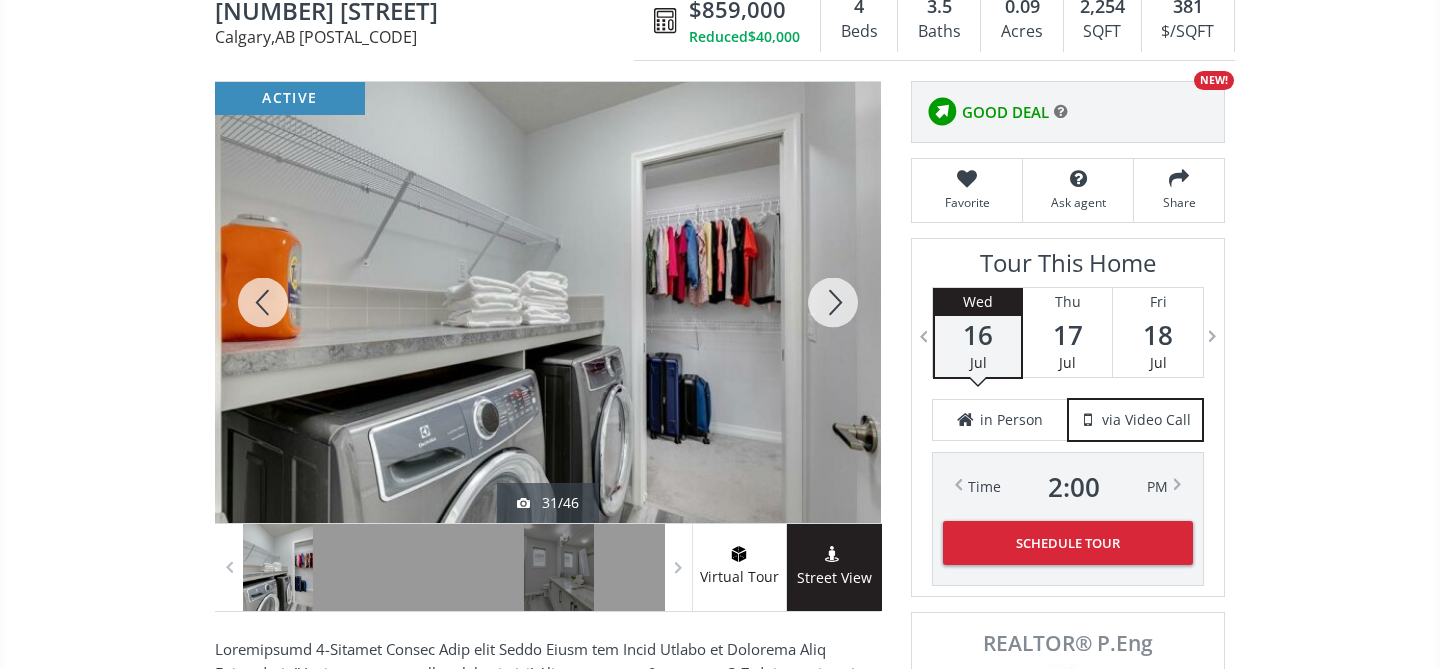 click at bounding box center [833, 302] 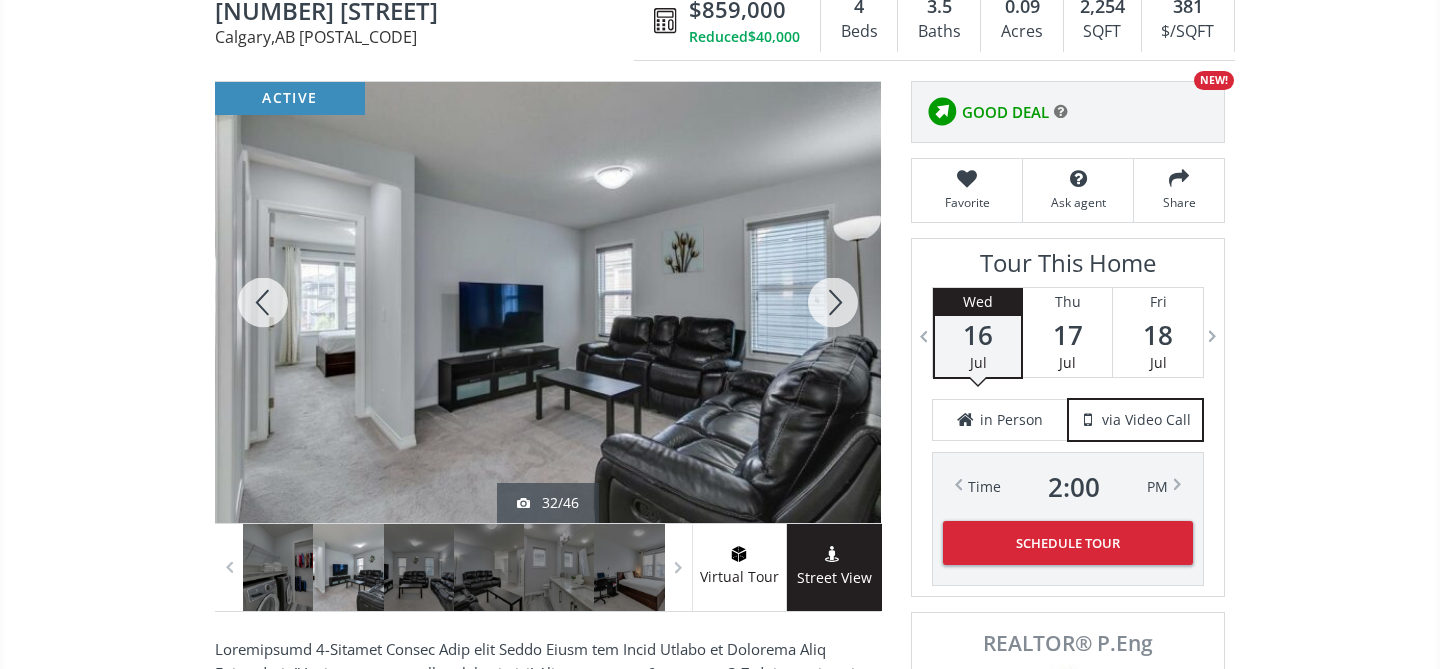 click at bounding box center [833, 302] 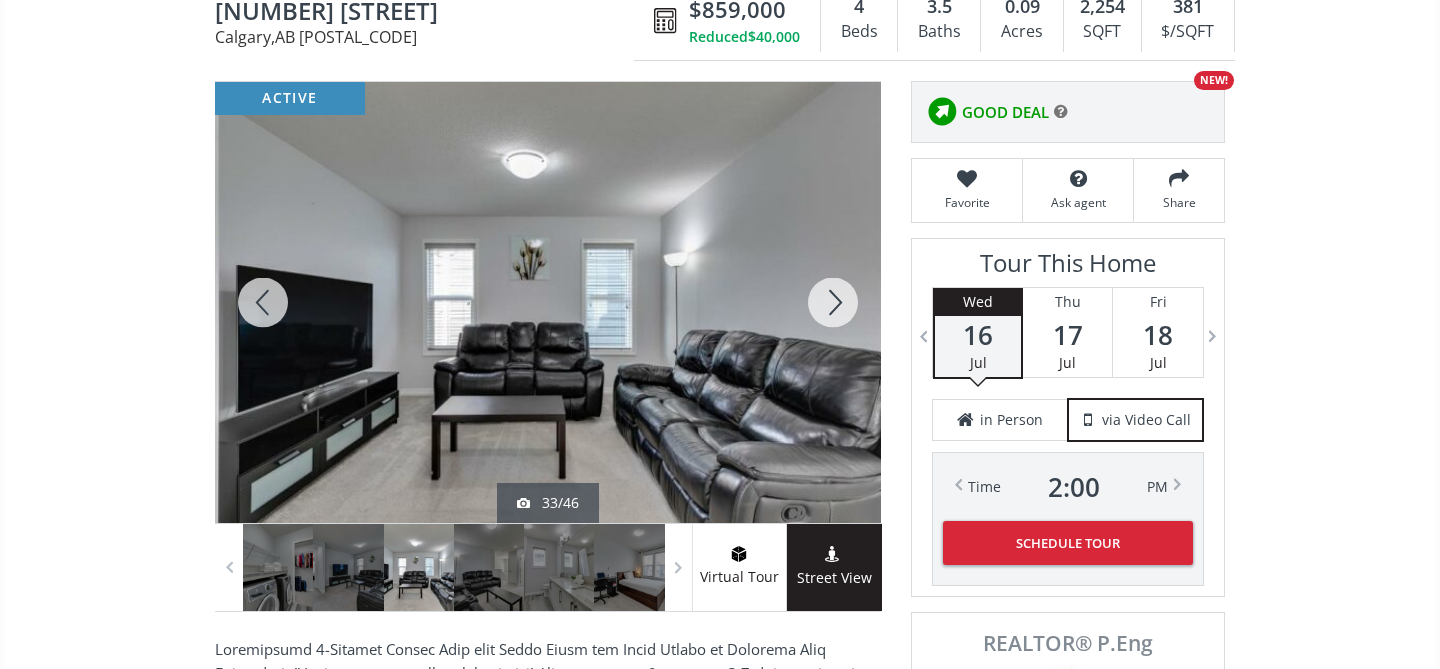 click at bounding box center (833, 302) 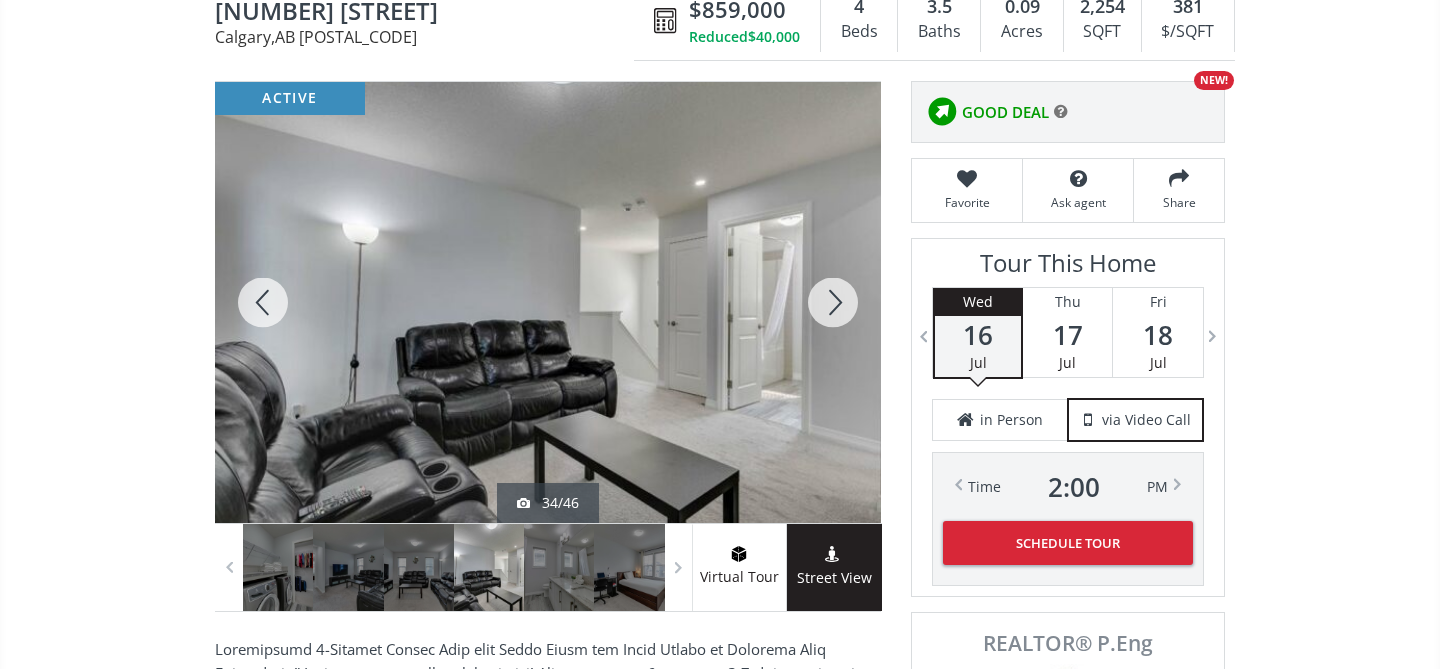 click at bounding box center (833, 302) 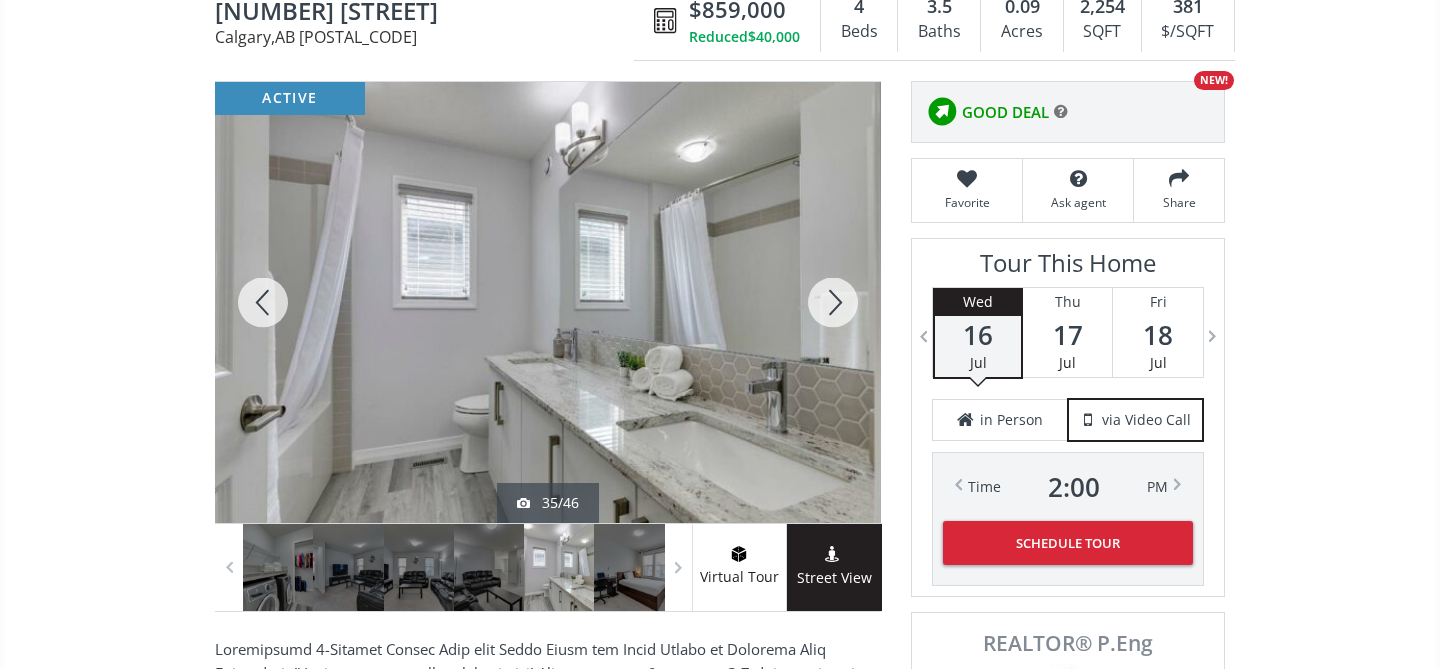 click at bounding box center [833, 302] 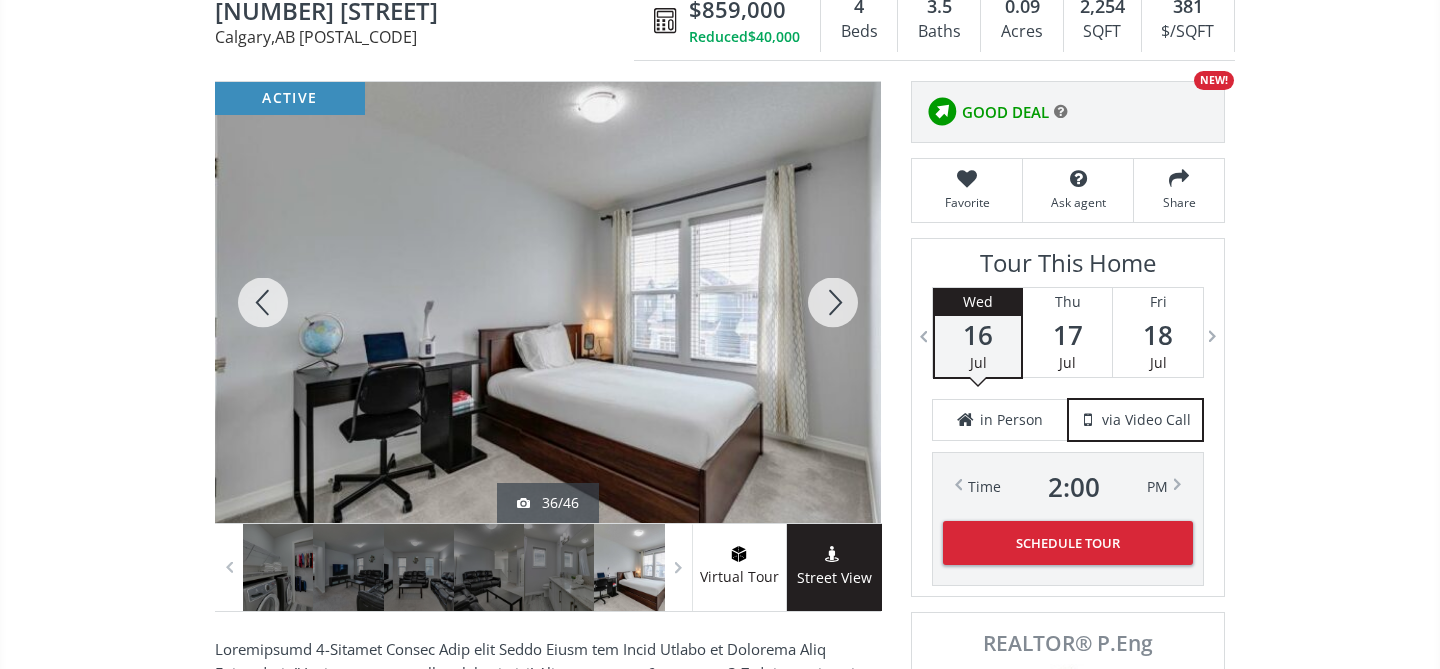 click at bounding box center [833, 302] 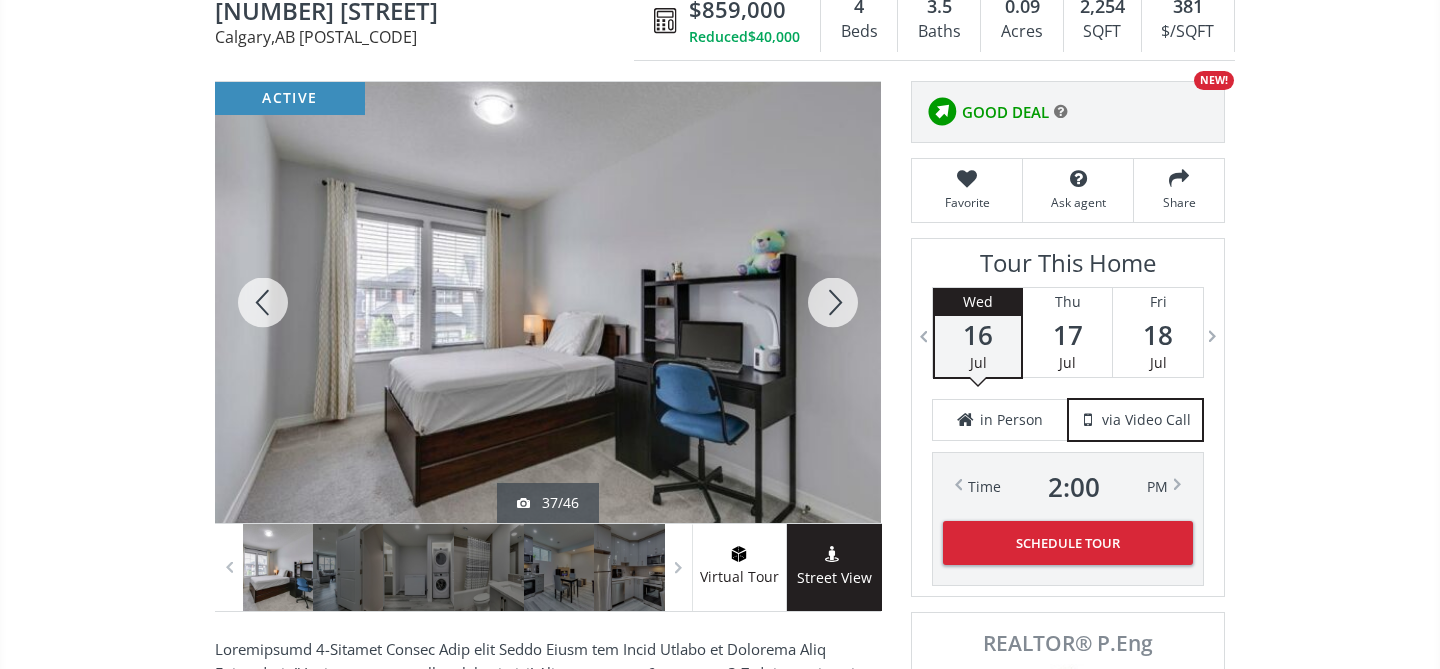 click at bounding box center (833, 302) 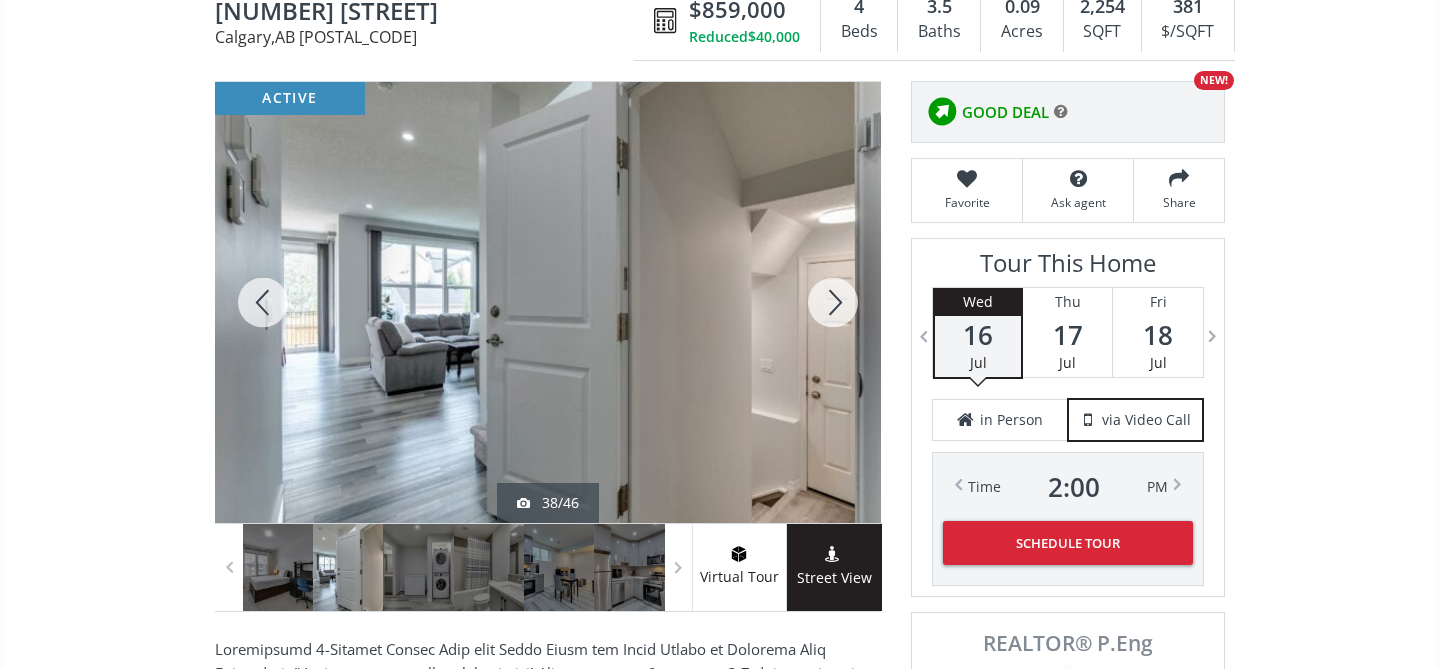 click at bounding box center (833, 302) 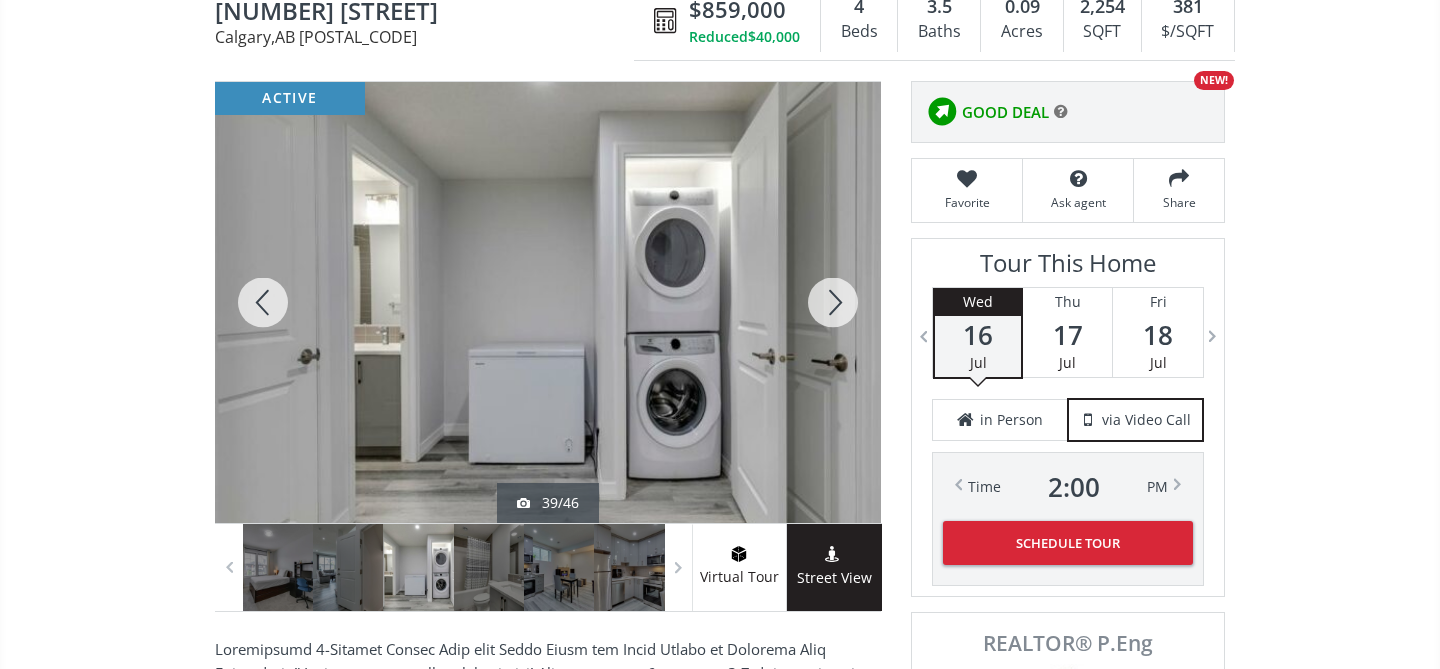 click at bounding box center (833, 302) 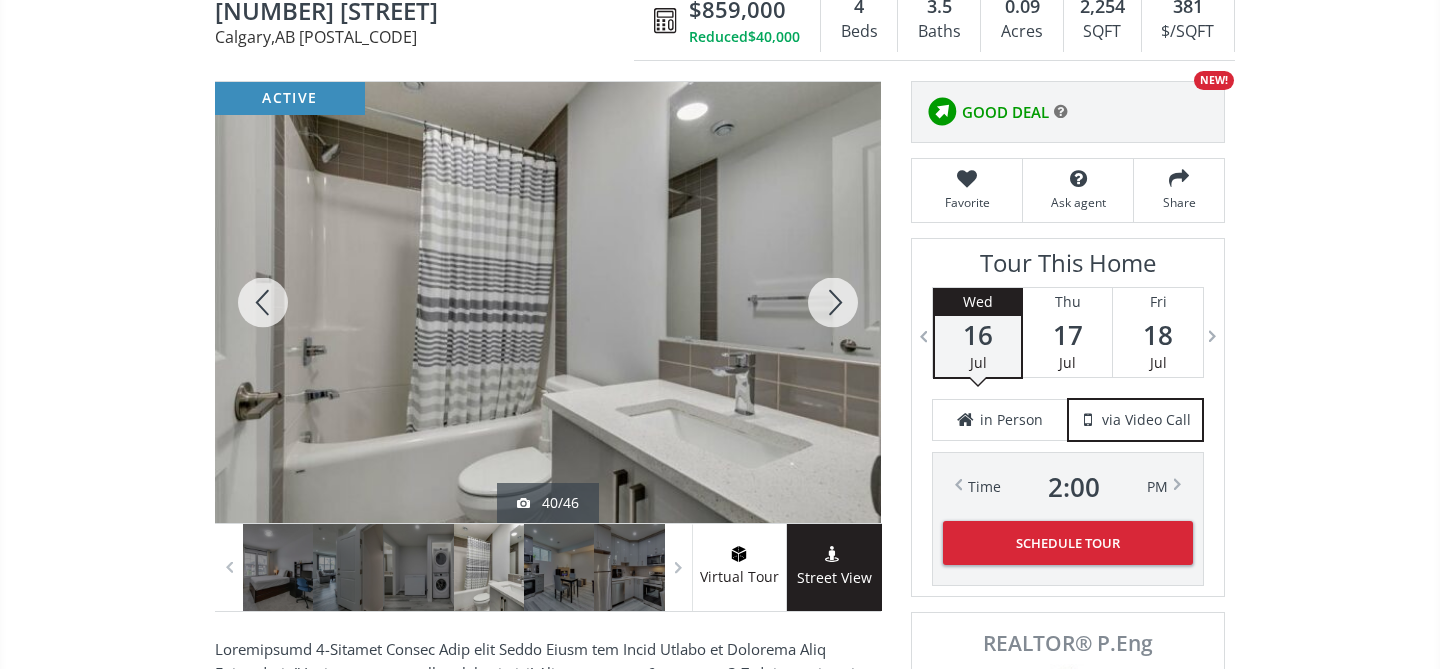 click at bounding box center (833, 302) 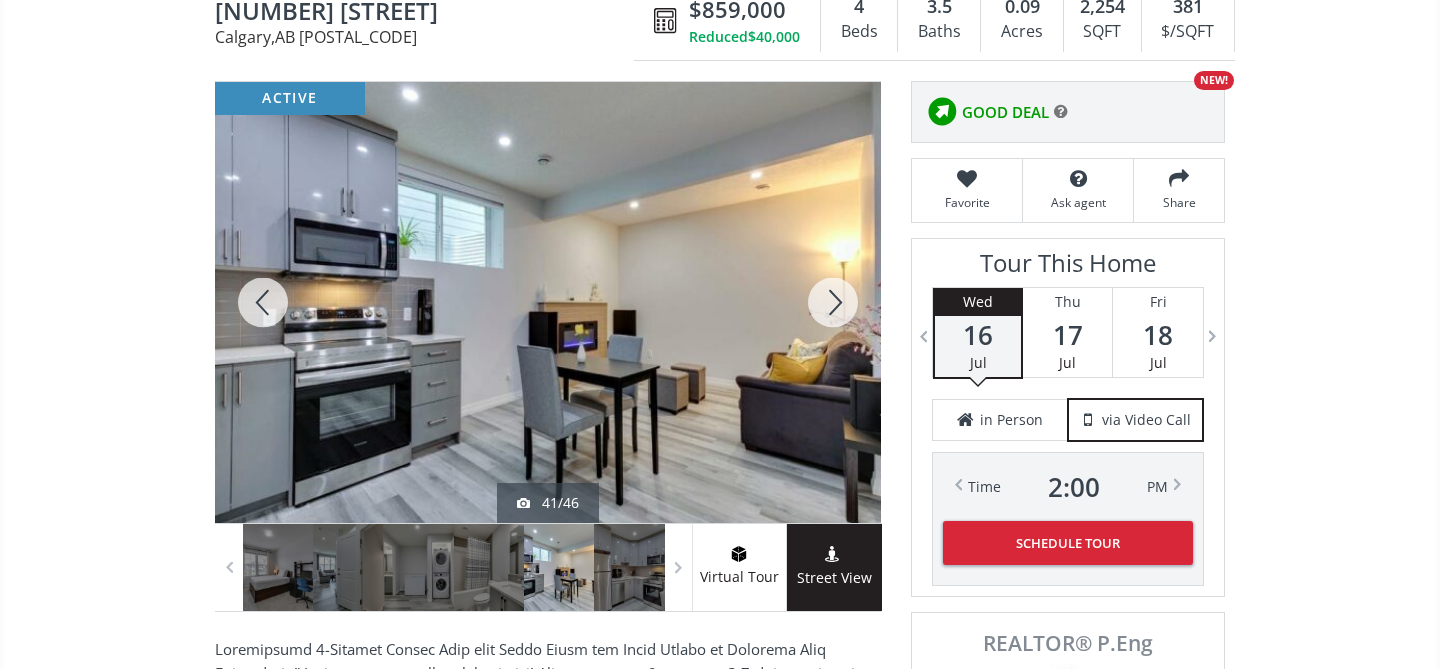 click at bounding box center (833, 302) 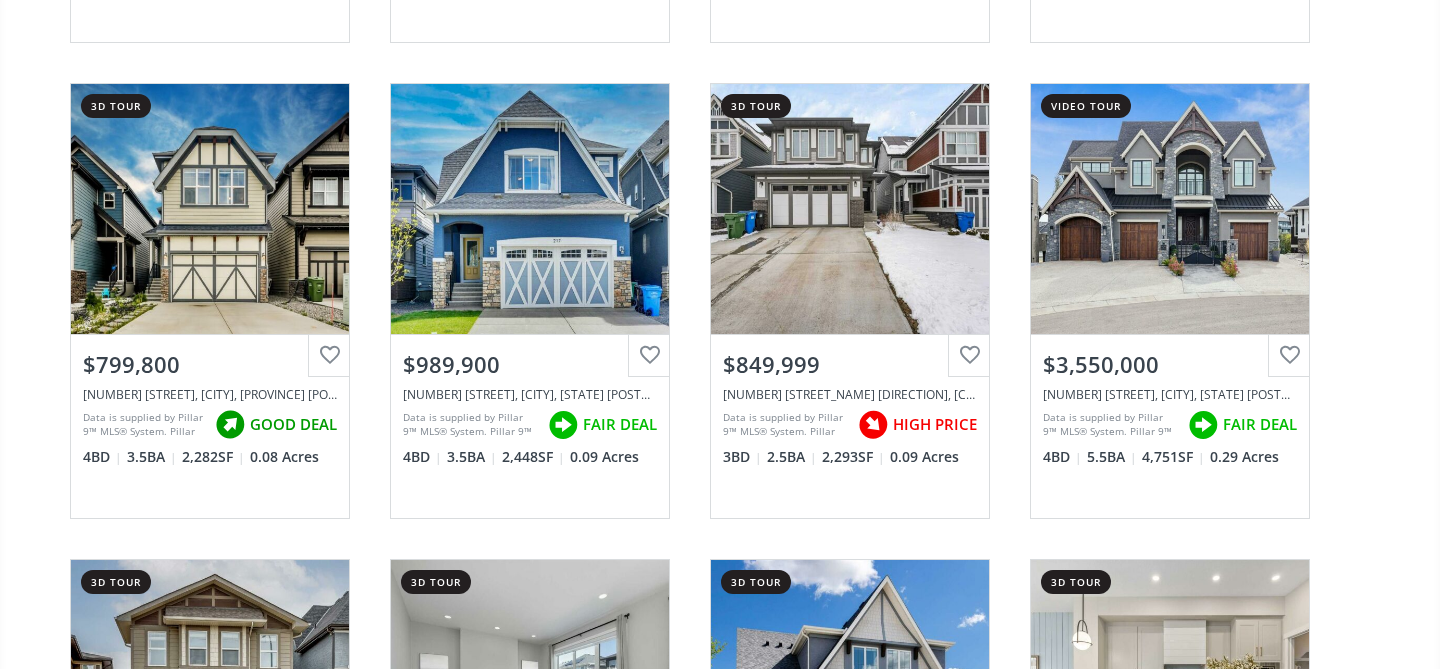 scroll, scrollTop: 3507, scrollLeft: 0, axis: vertical 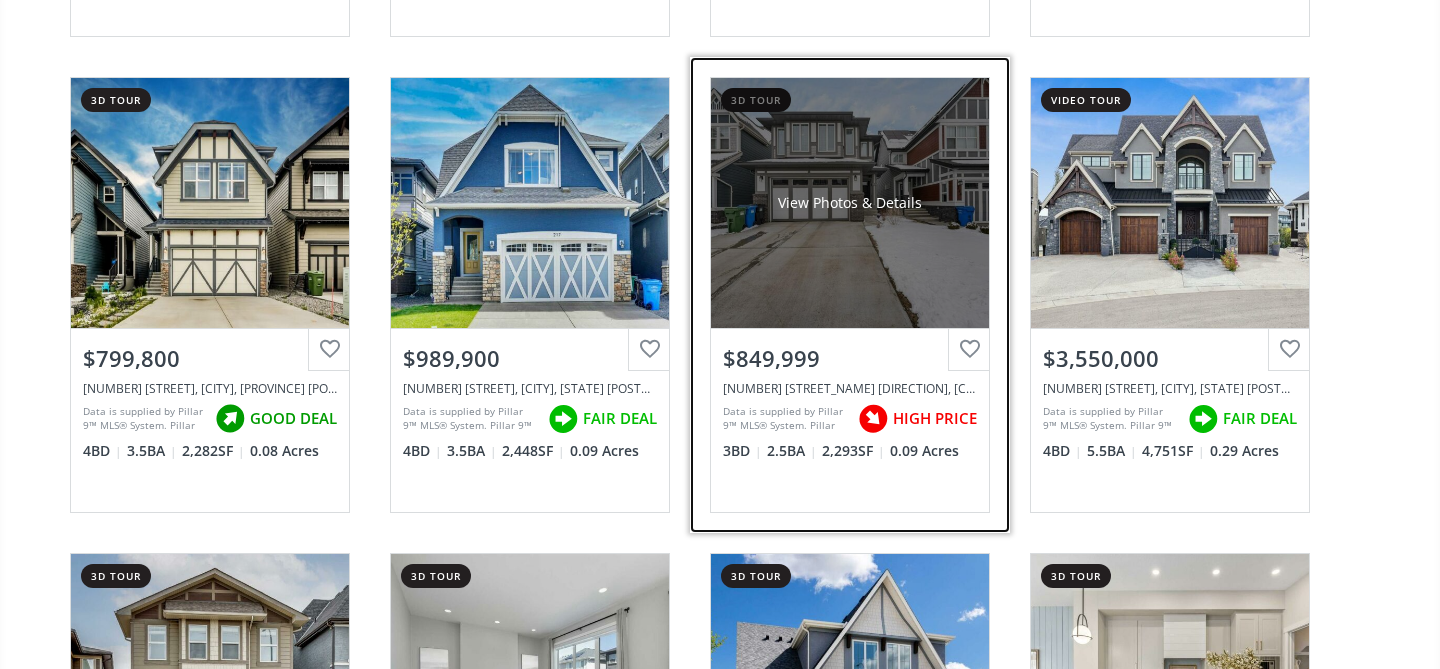 click on "View Photos & Details" at bounding box center [850, 203] 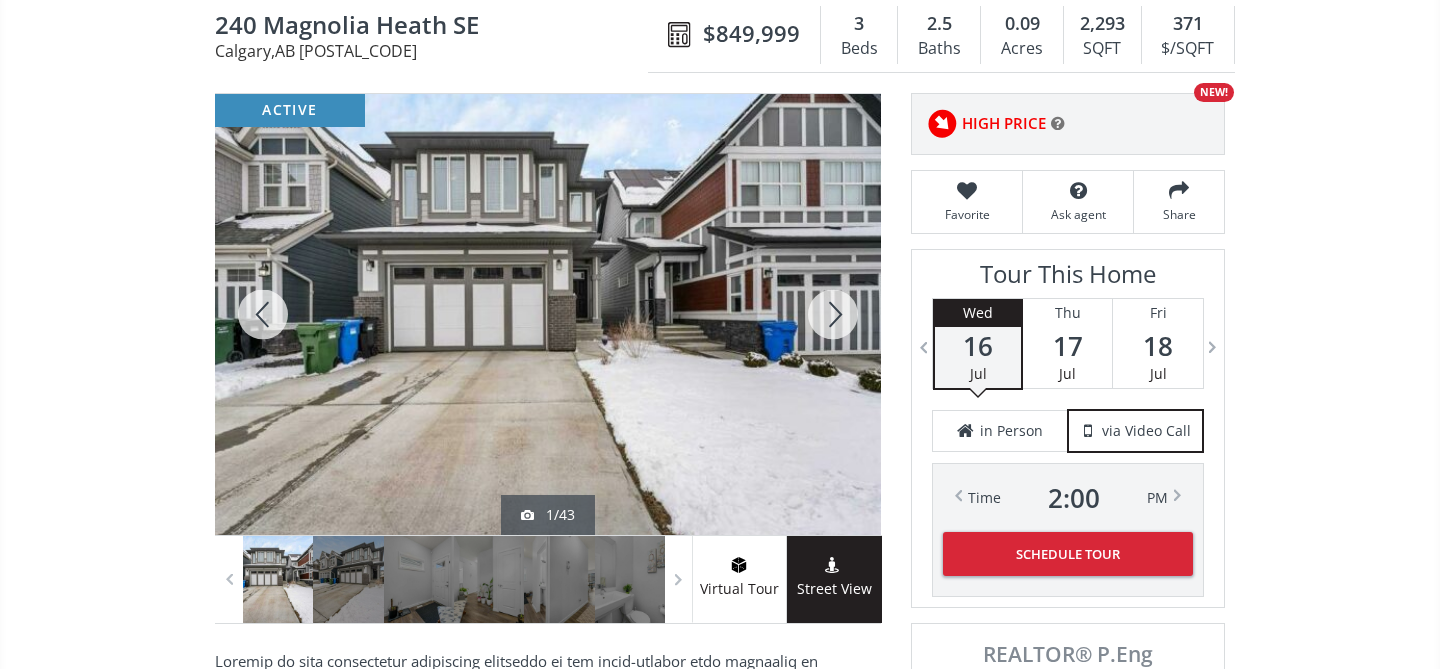 scroll, scrollTop: 207, scrollLeft: 0, axis: vertical 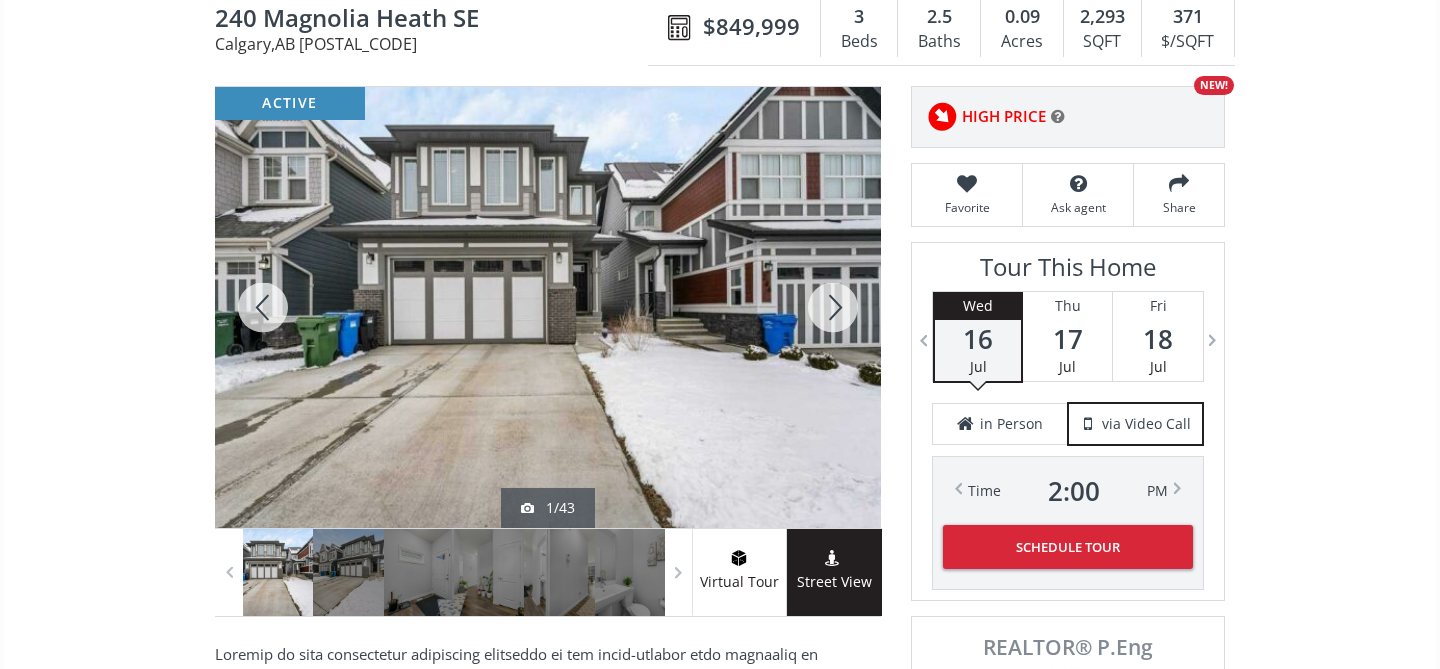 click at bounding box center (833, 307) 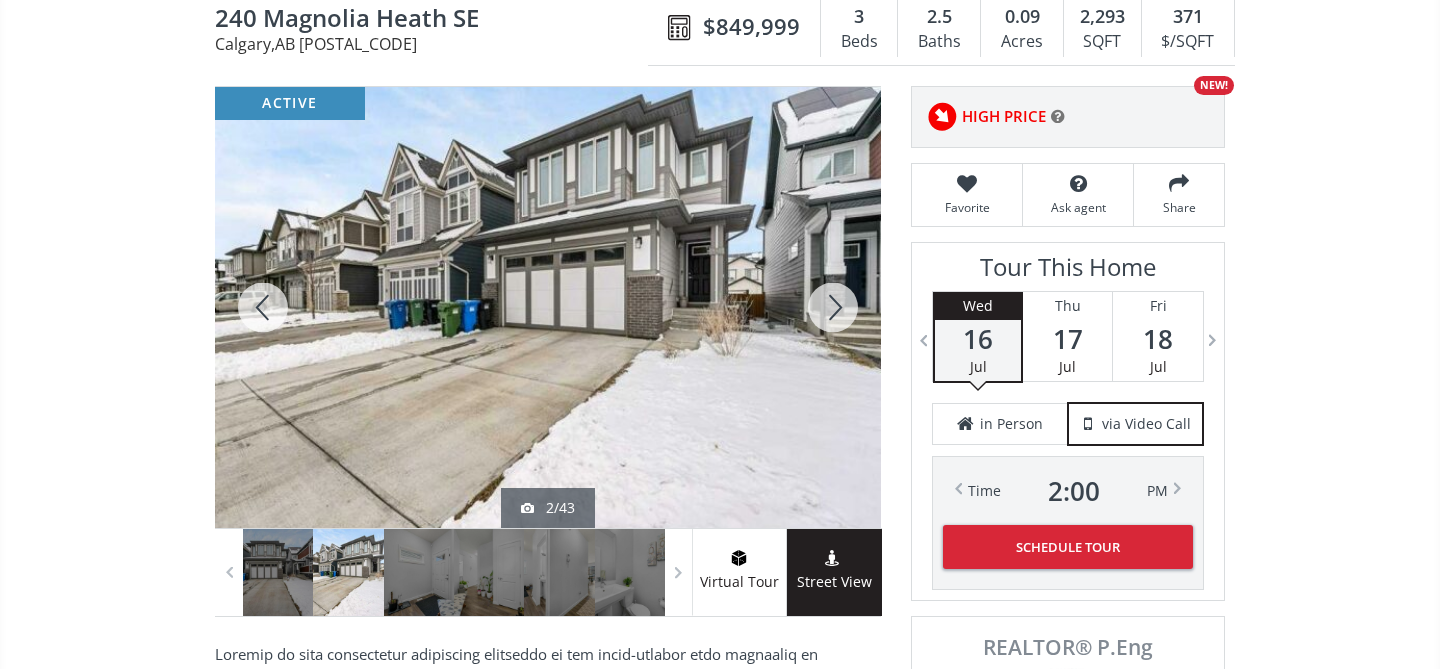click at bounding box center [833, 307] 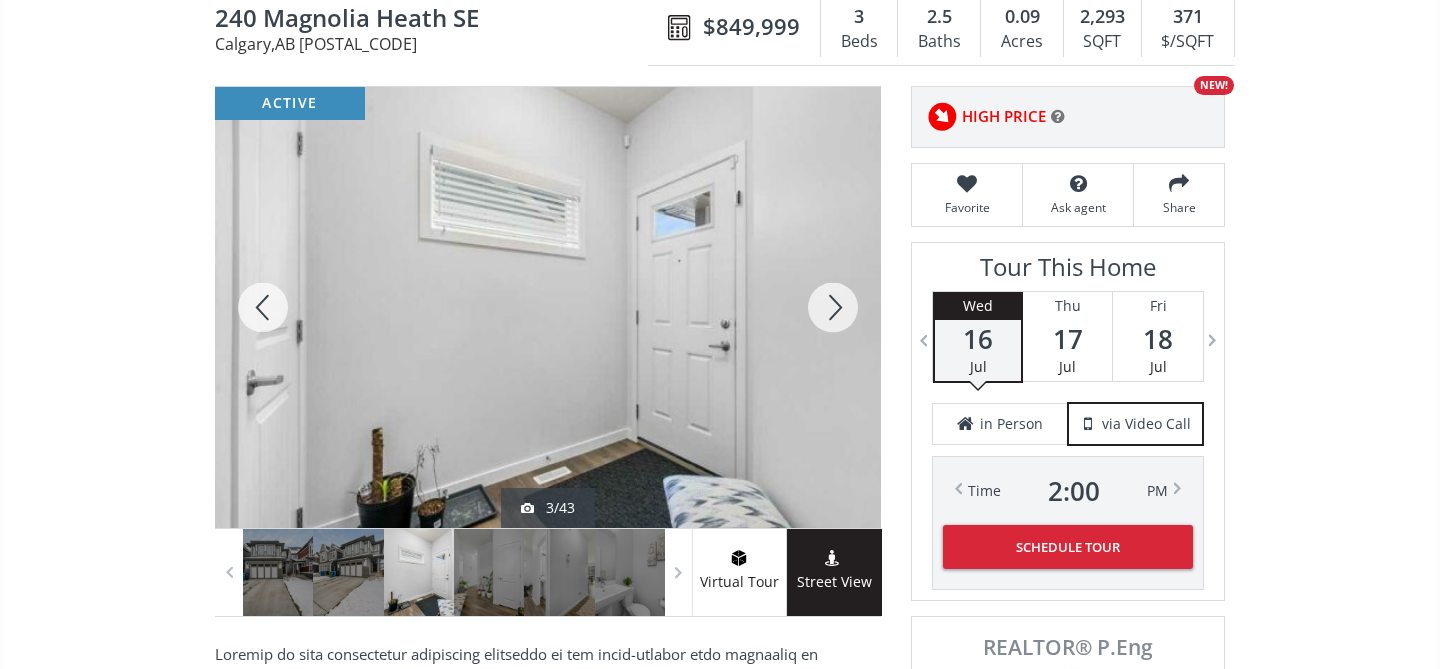 click at bounding box center [833, 307] 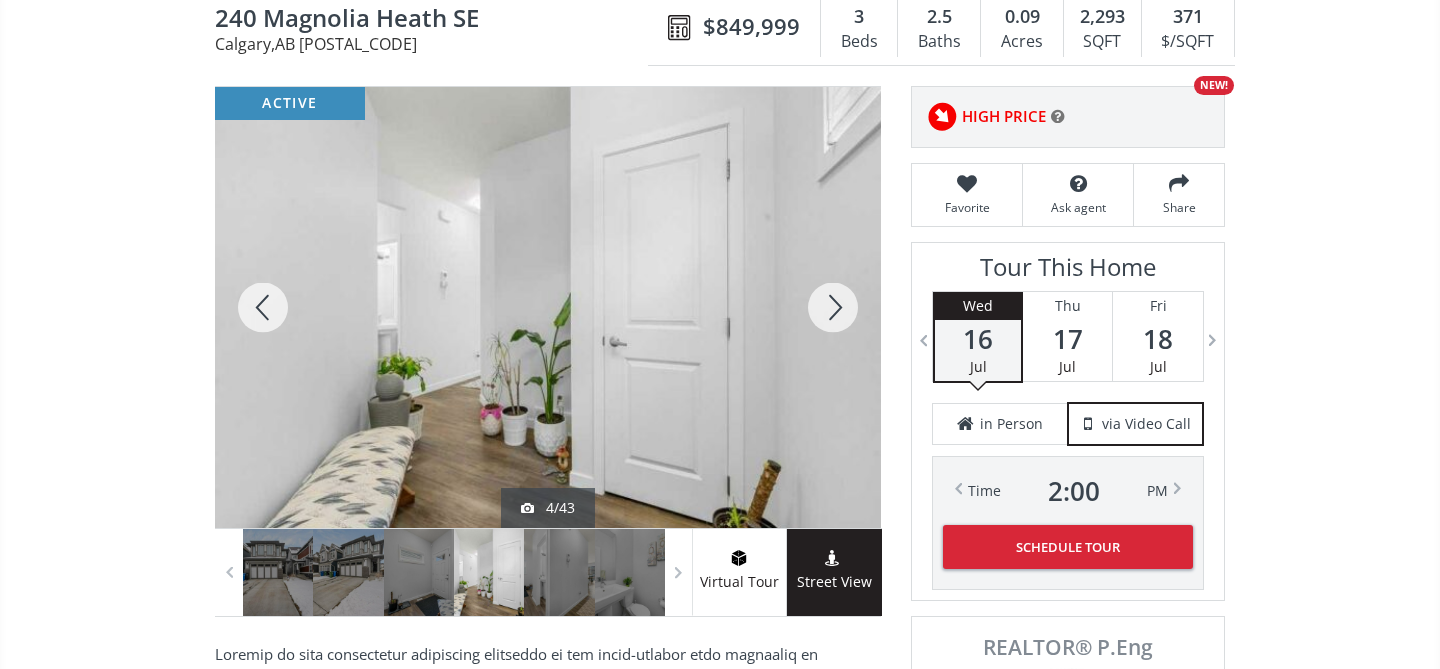 click at bounding box center (833, 307) 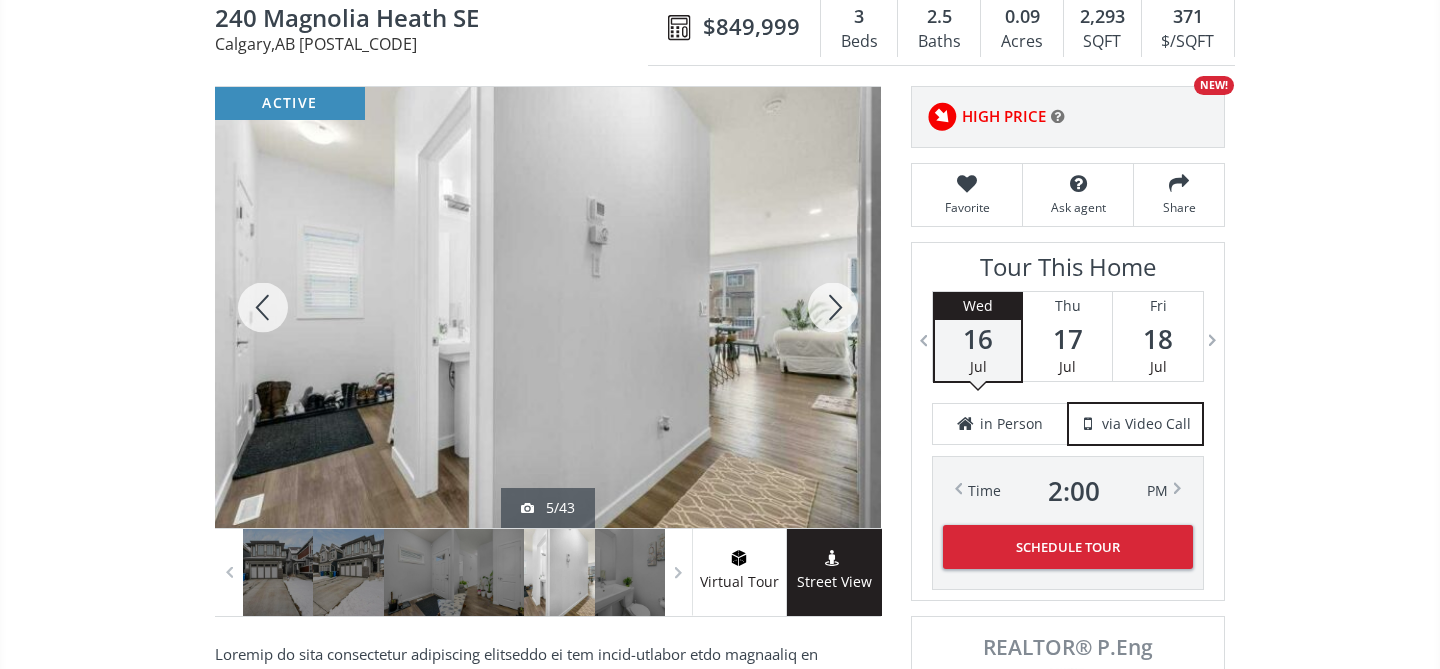 click at bounding box center [833, 307] 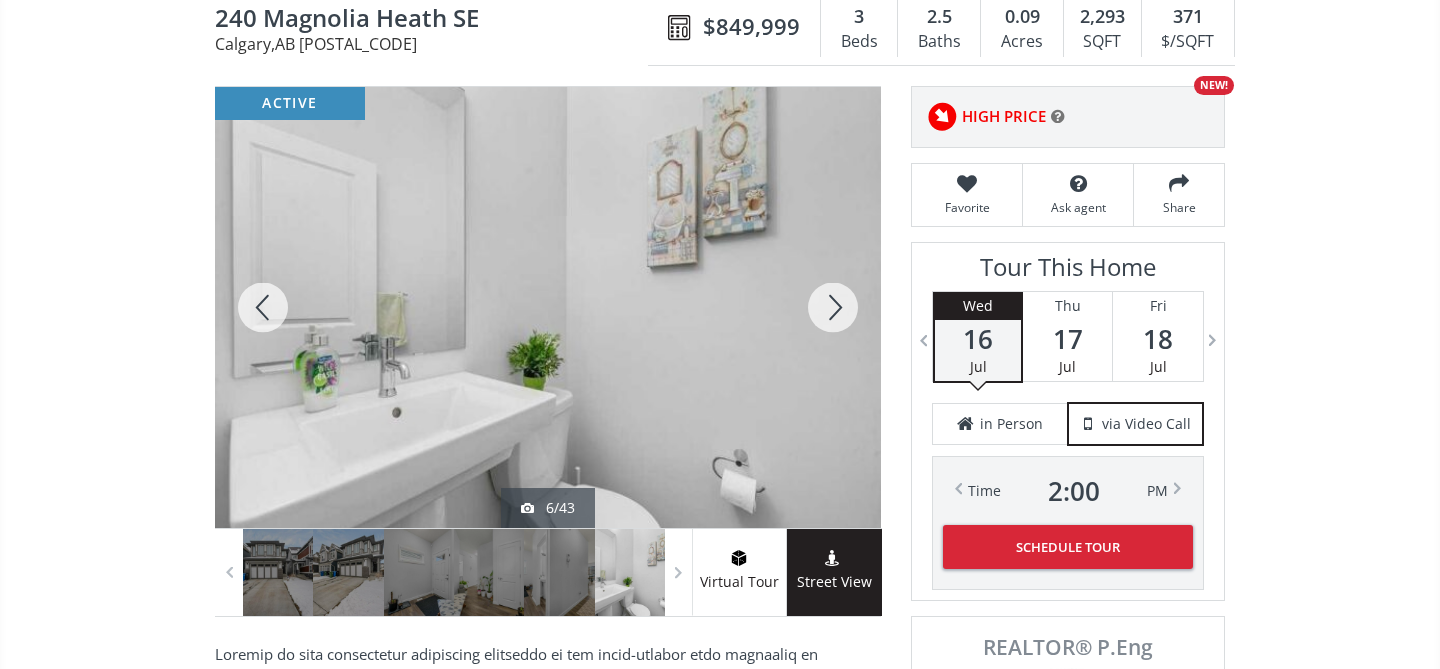 click at bounding box center [833, 307] 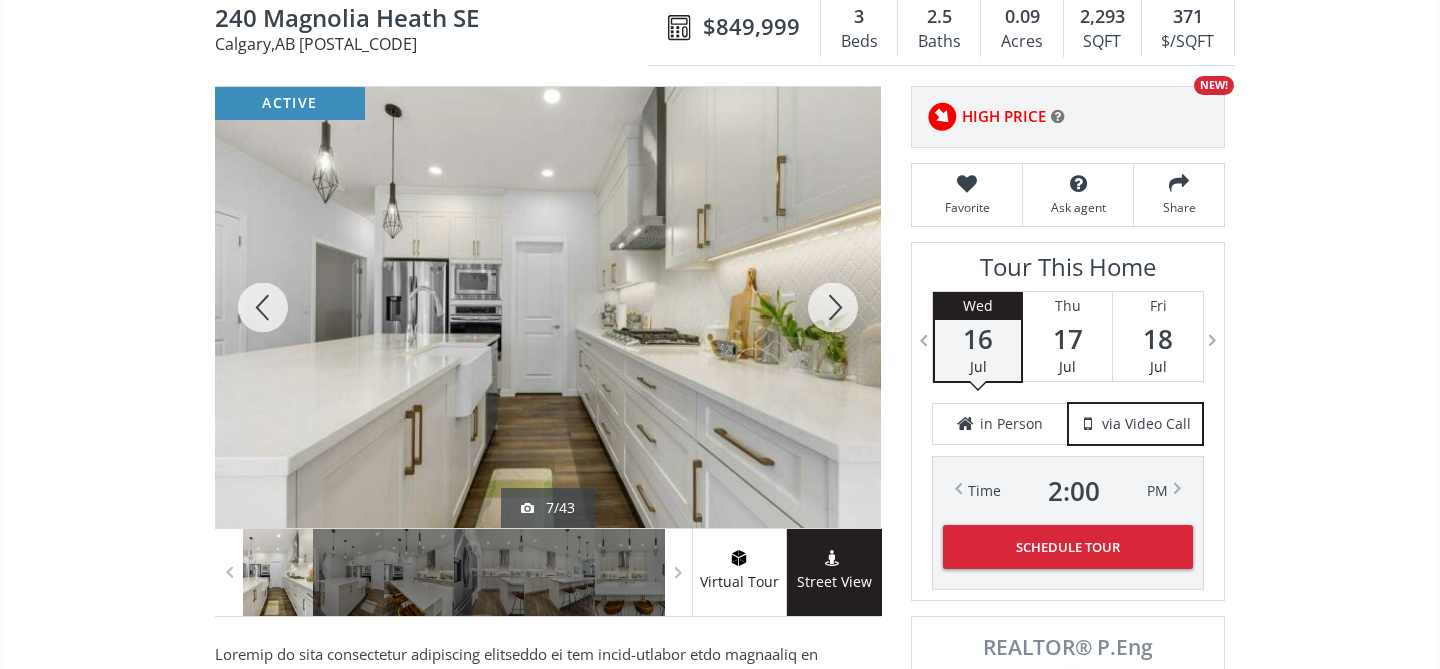 click at bounding box center [833, 307] 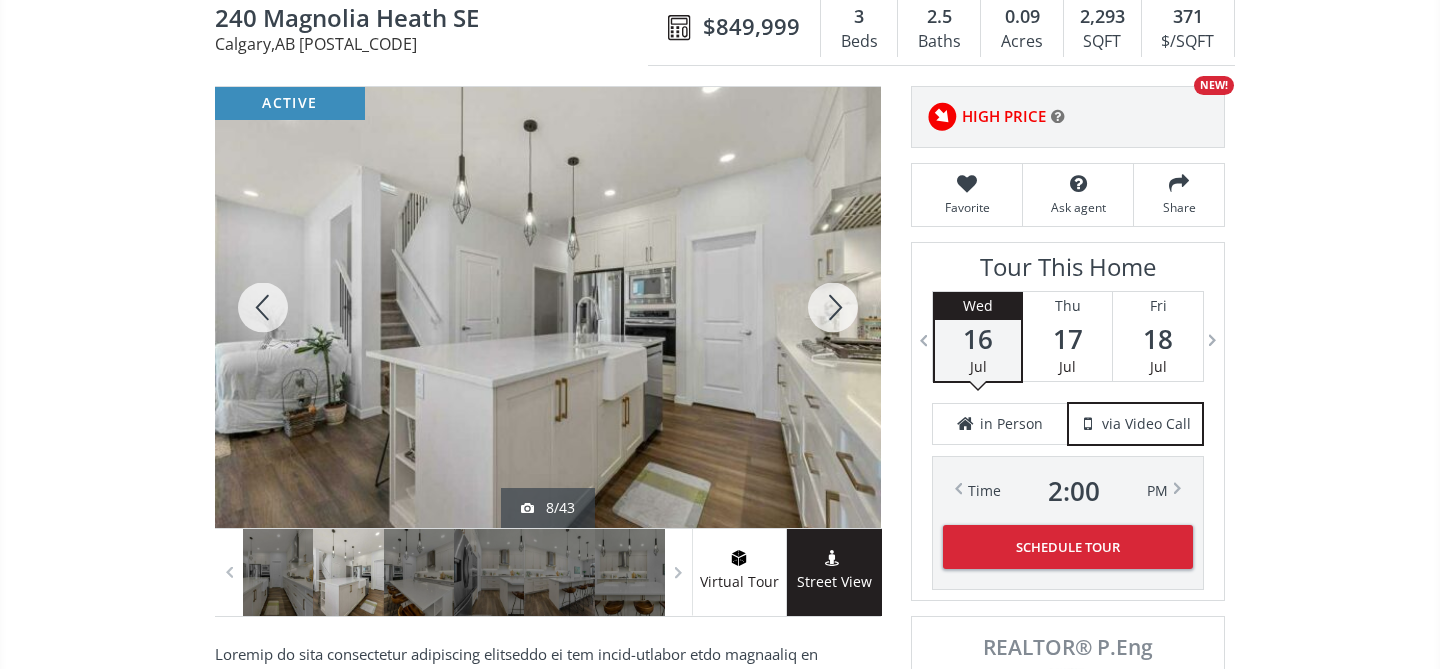 click at bounding box center (833, 307) 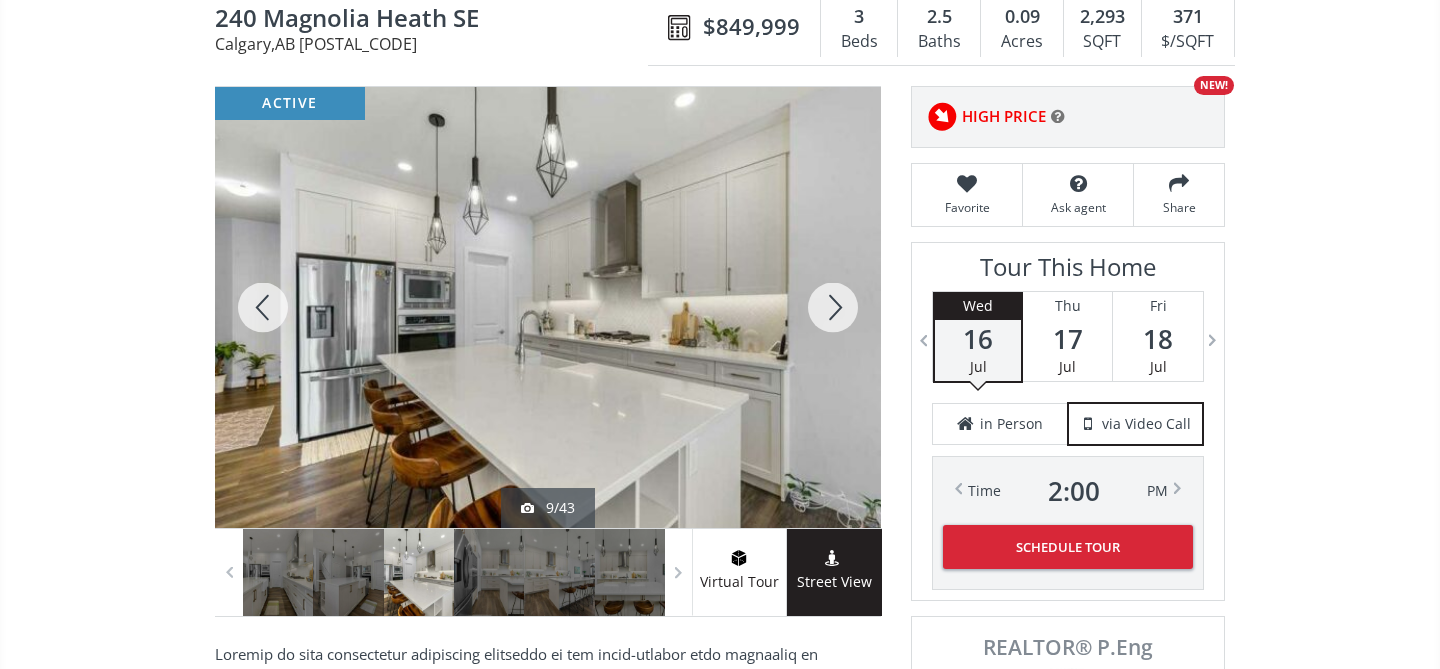 click at bounding box center [833, 307] 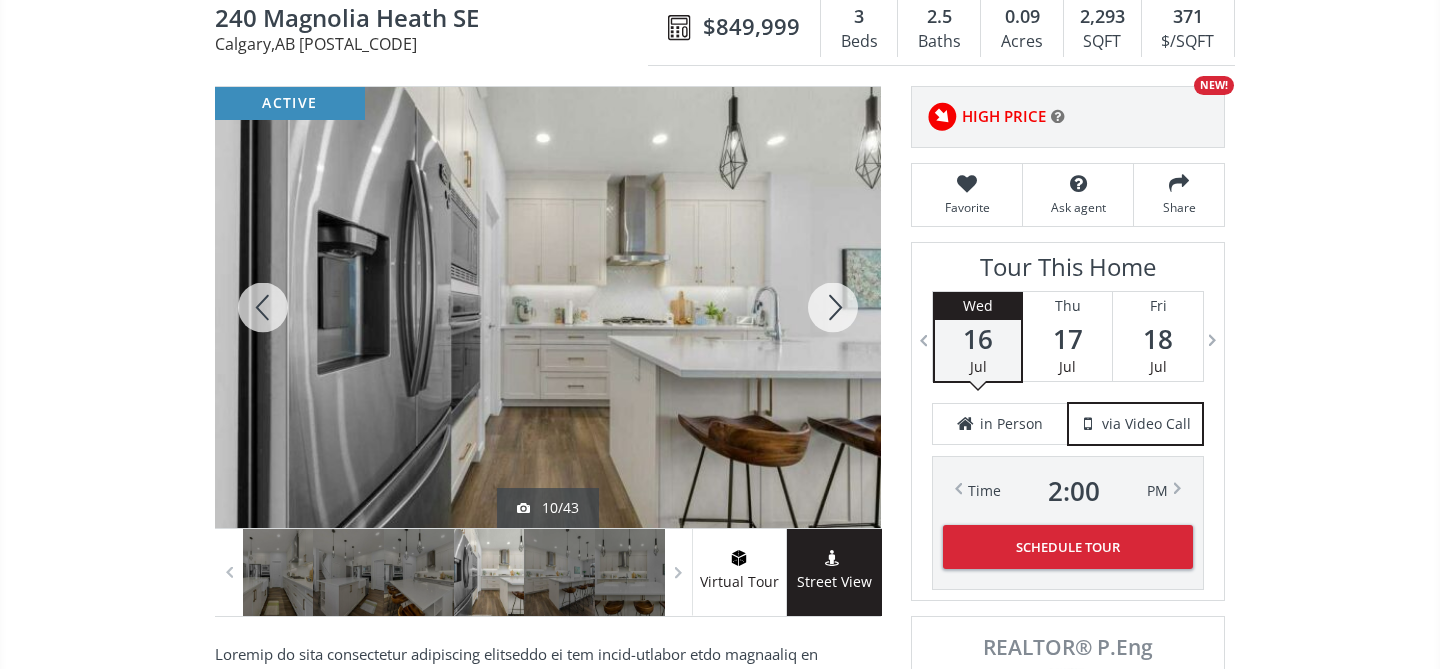 click at bounding box center [833, 307] 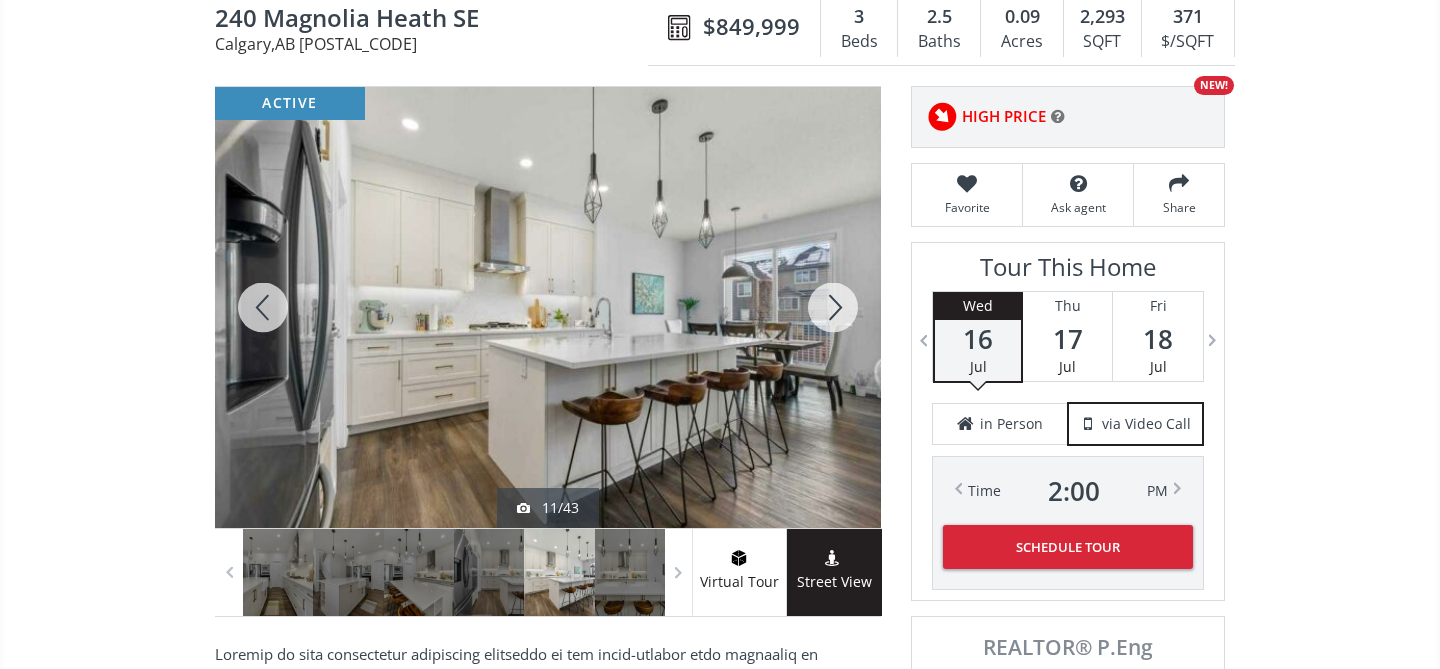 click at bounding box center (833, 307) 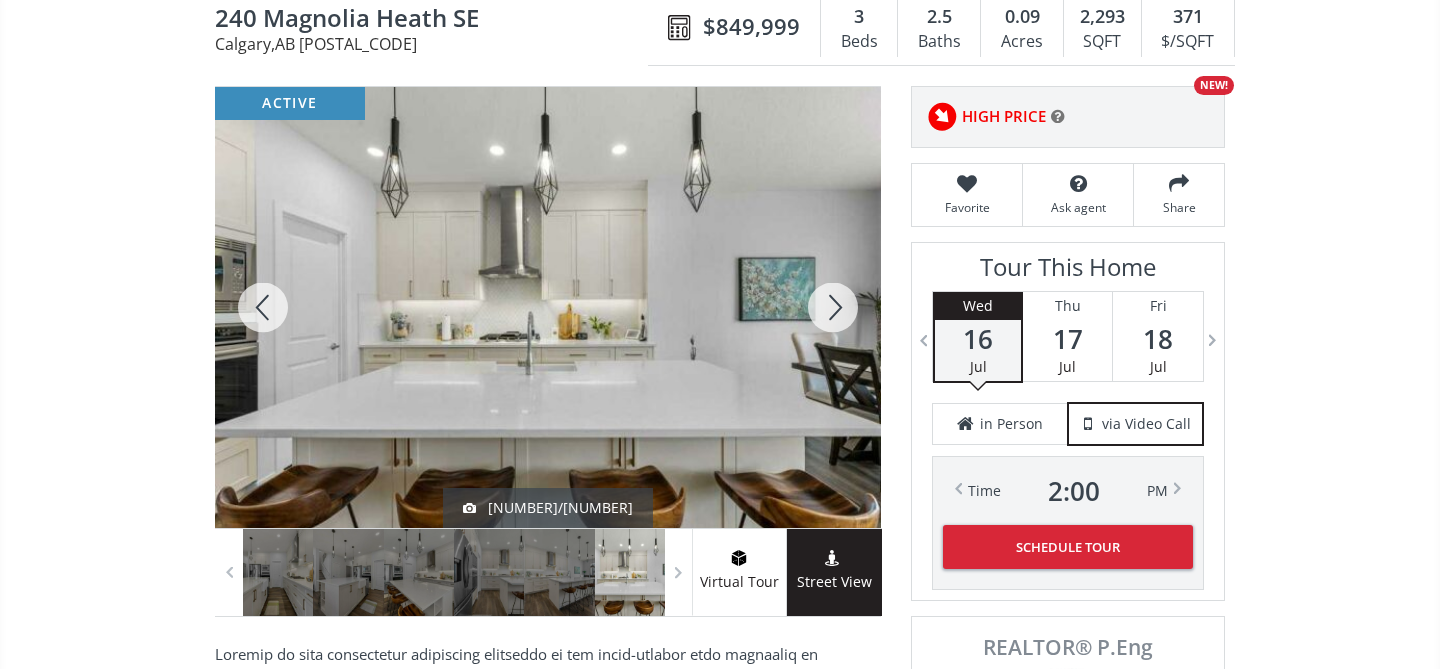 click at bounding box center [833, 307] 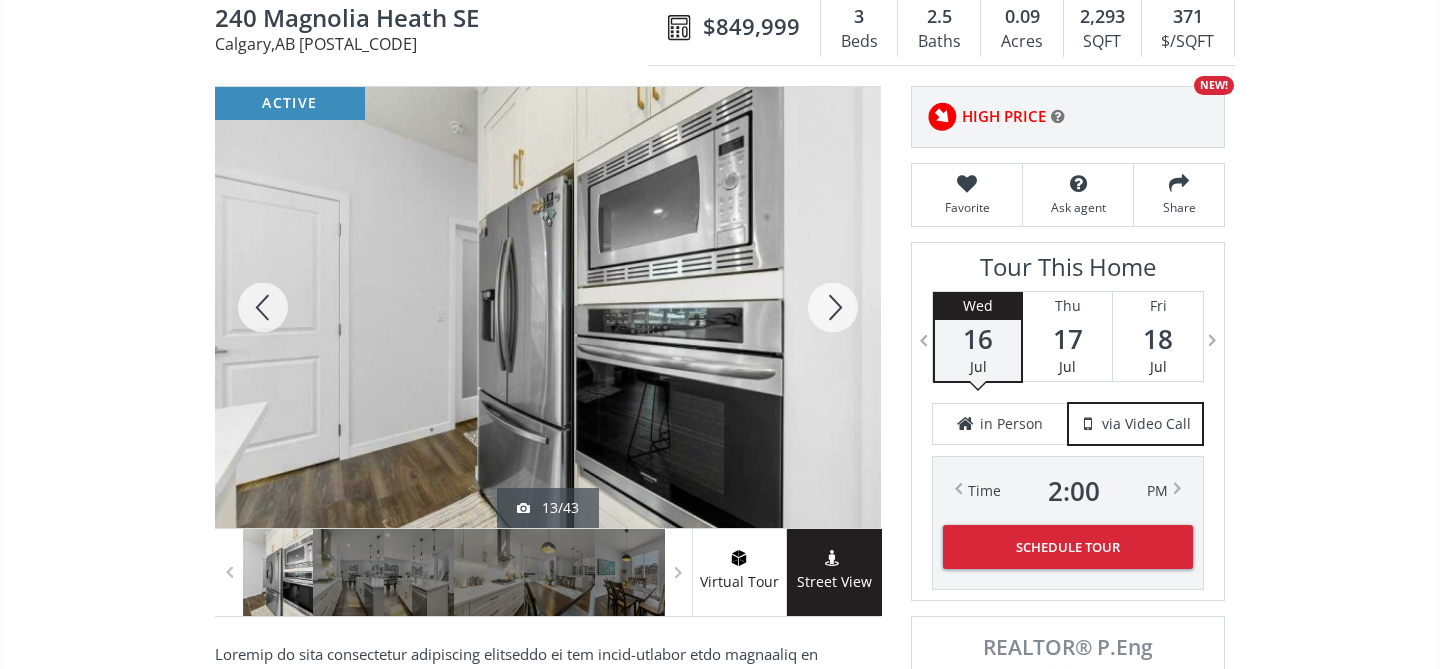 click at bounding box center (833, 307) 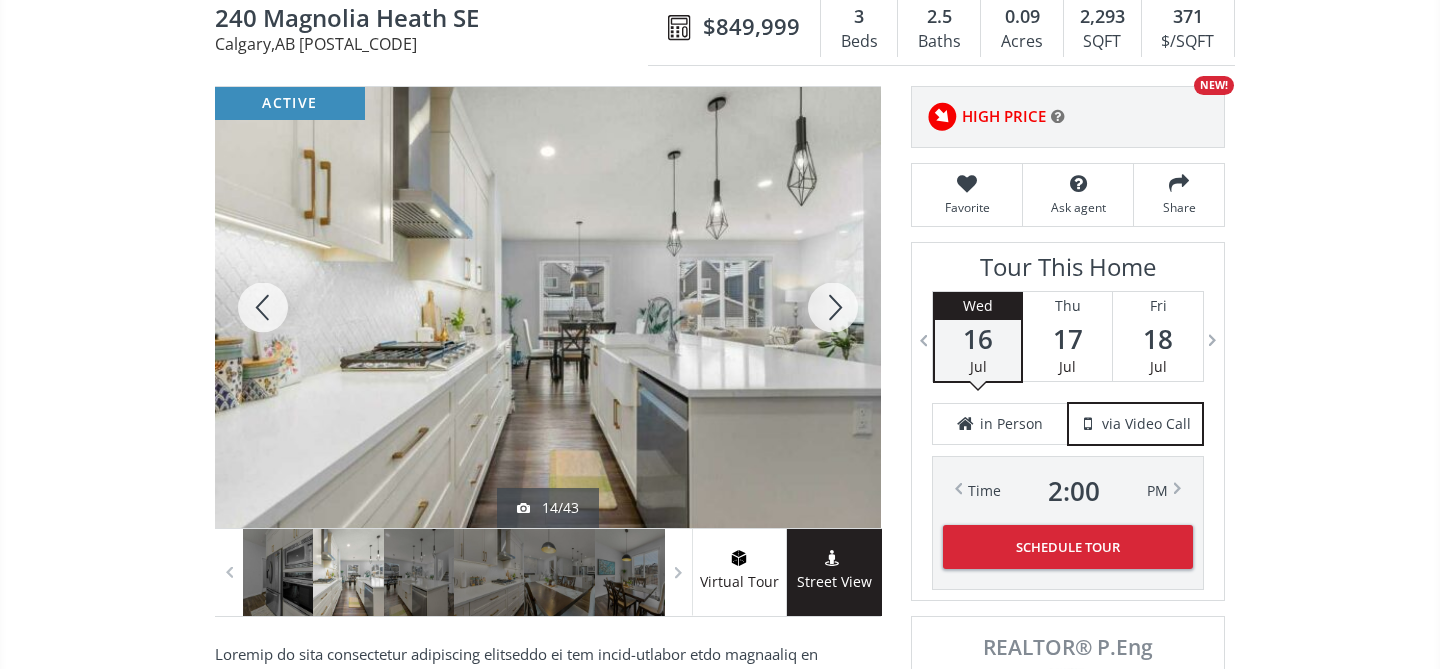 click at bounding box center [833, 307] 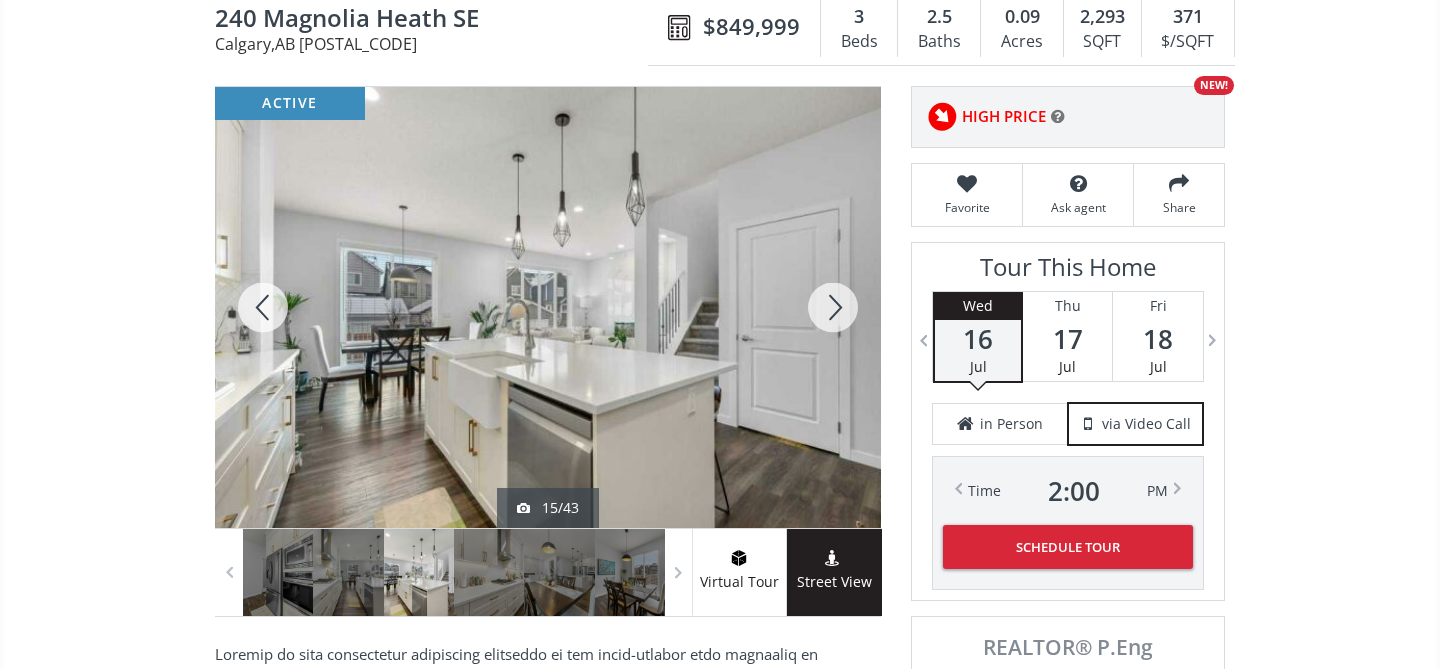 click at bounding box center (833, 307) 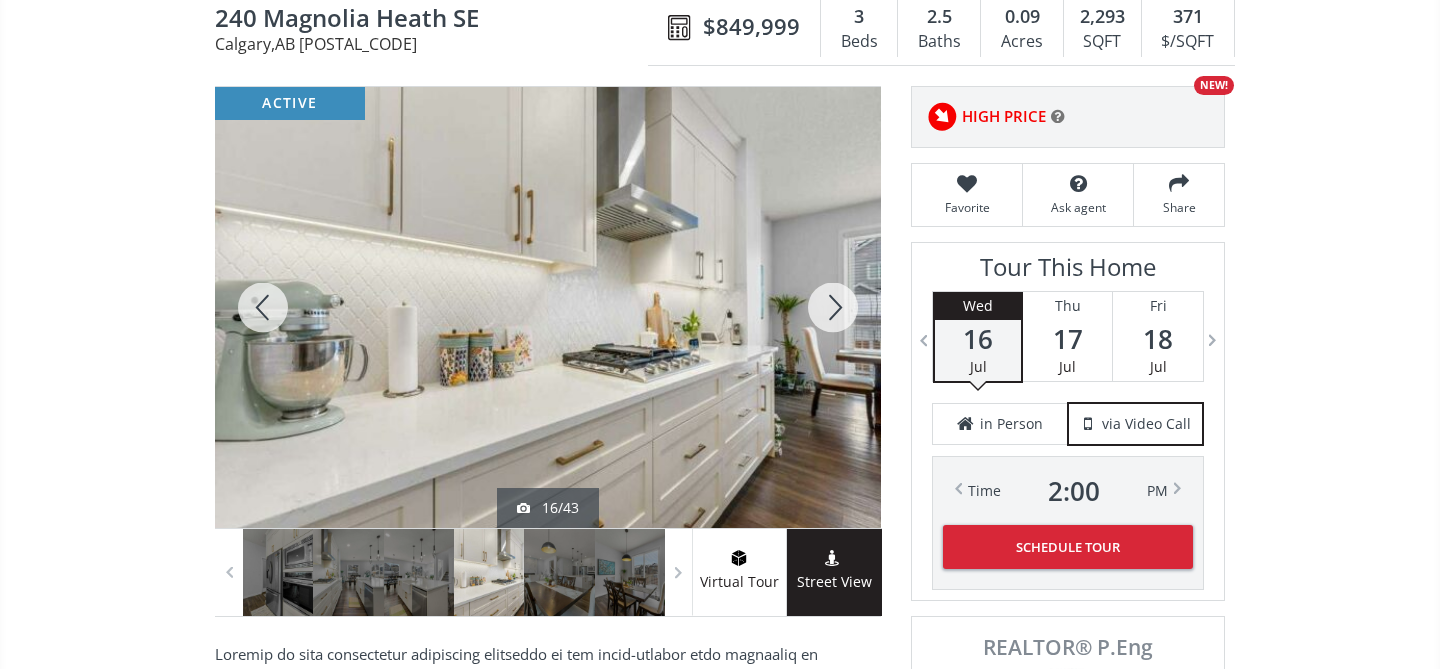 click at bounding box center (833, 307) 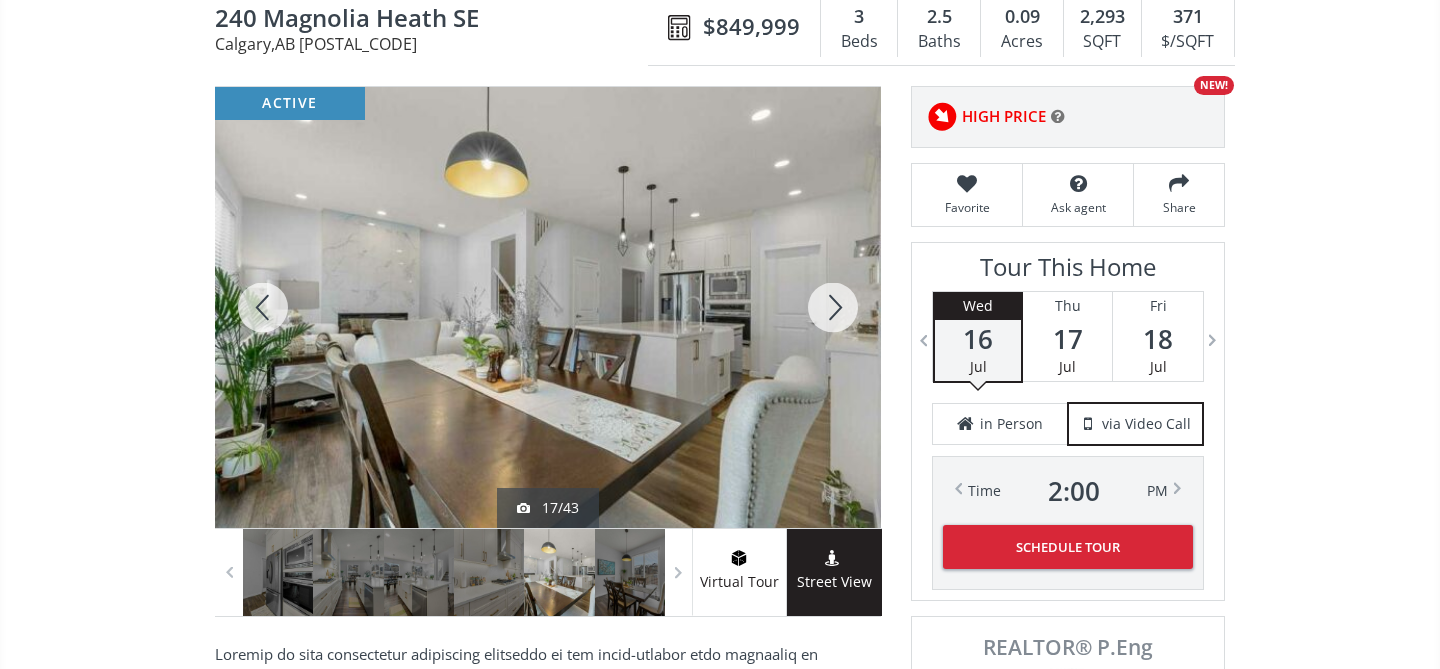 click at bounding box center [833, 307] 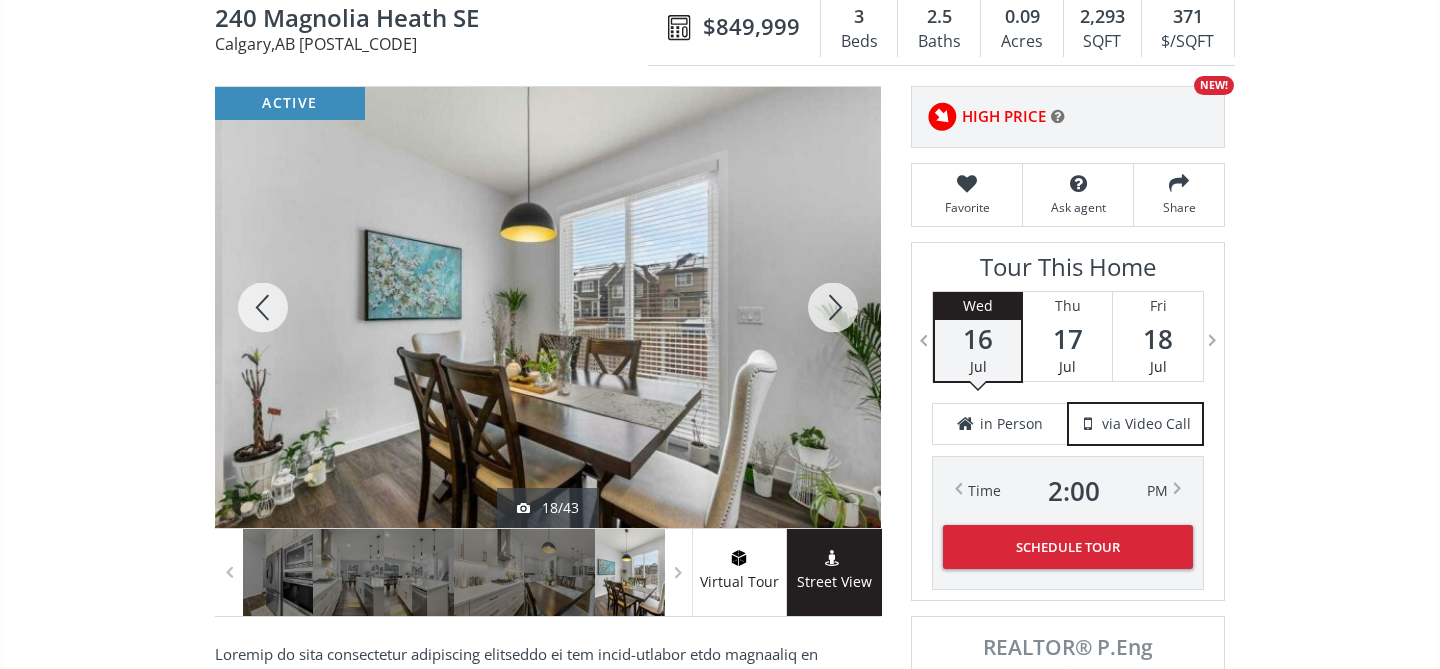 click at bounding box center [833, 307] 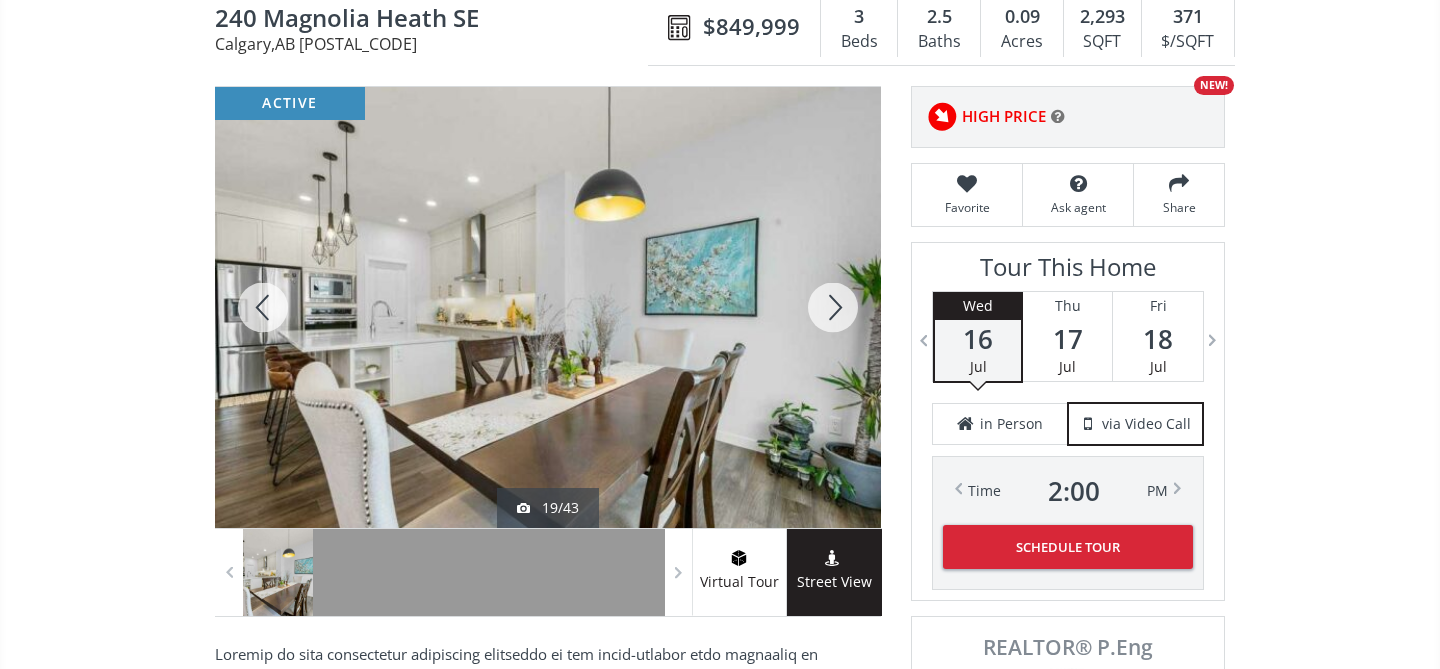 click at bounding box center [833, 307] 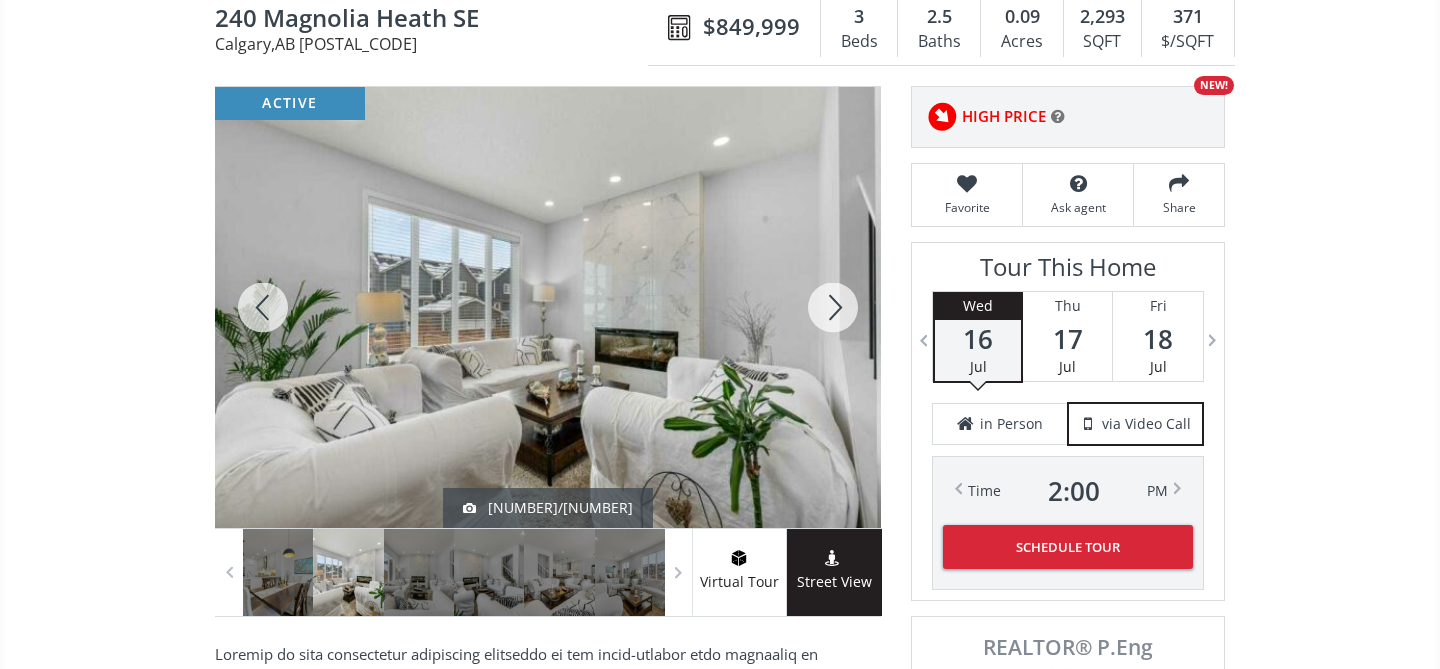 click at bounding box center (833, 307) 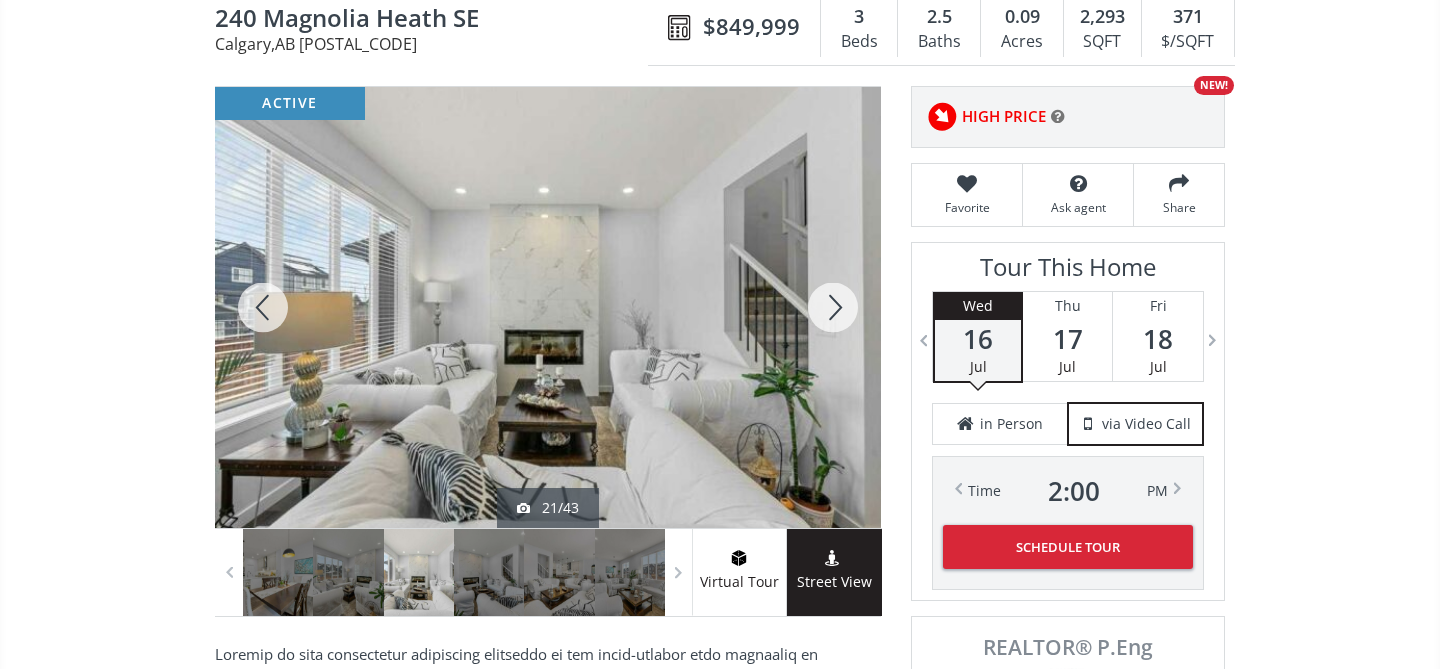 click at bounding box center (833, 307) 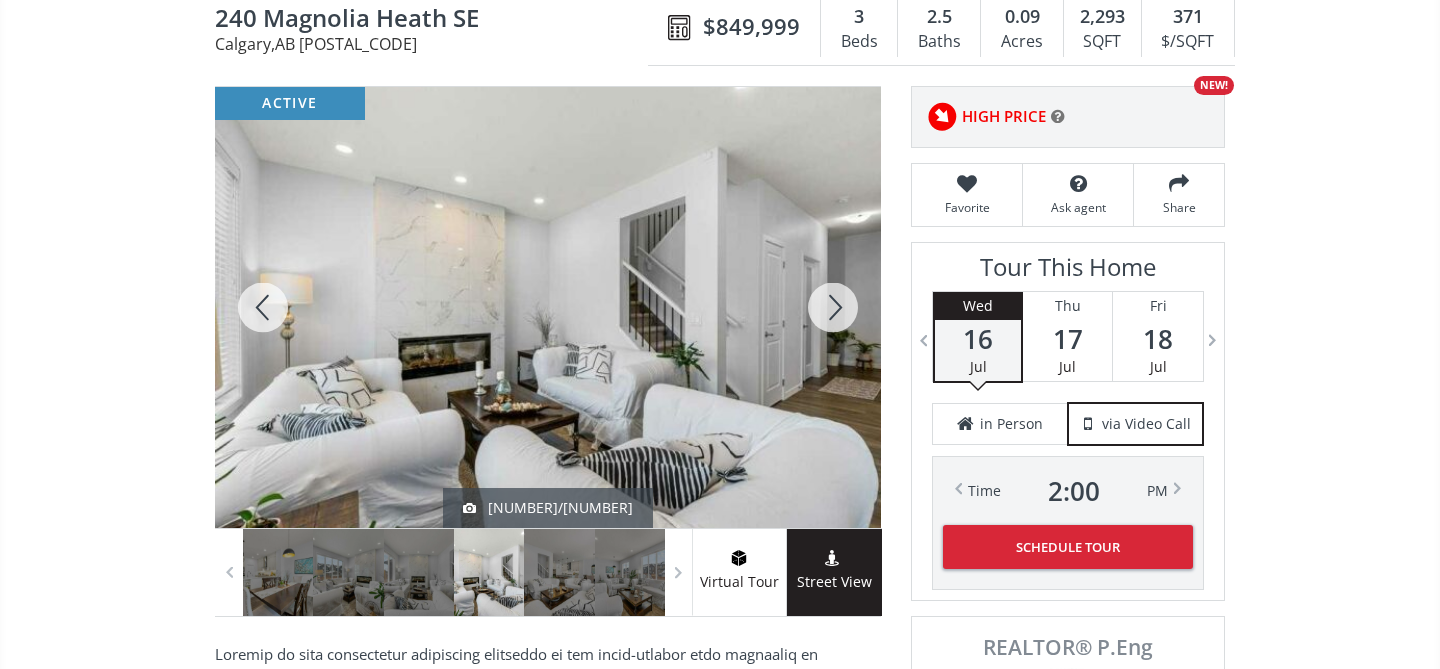 click at bounding box center [833, 307] 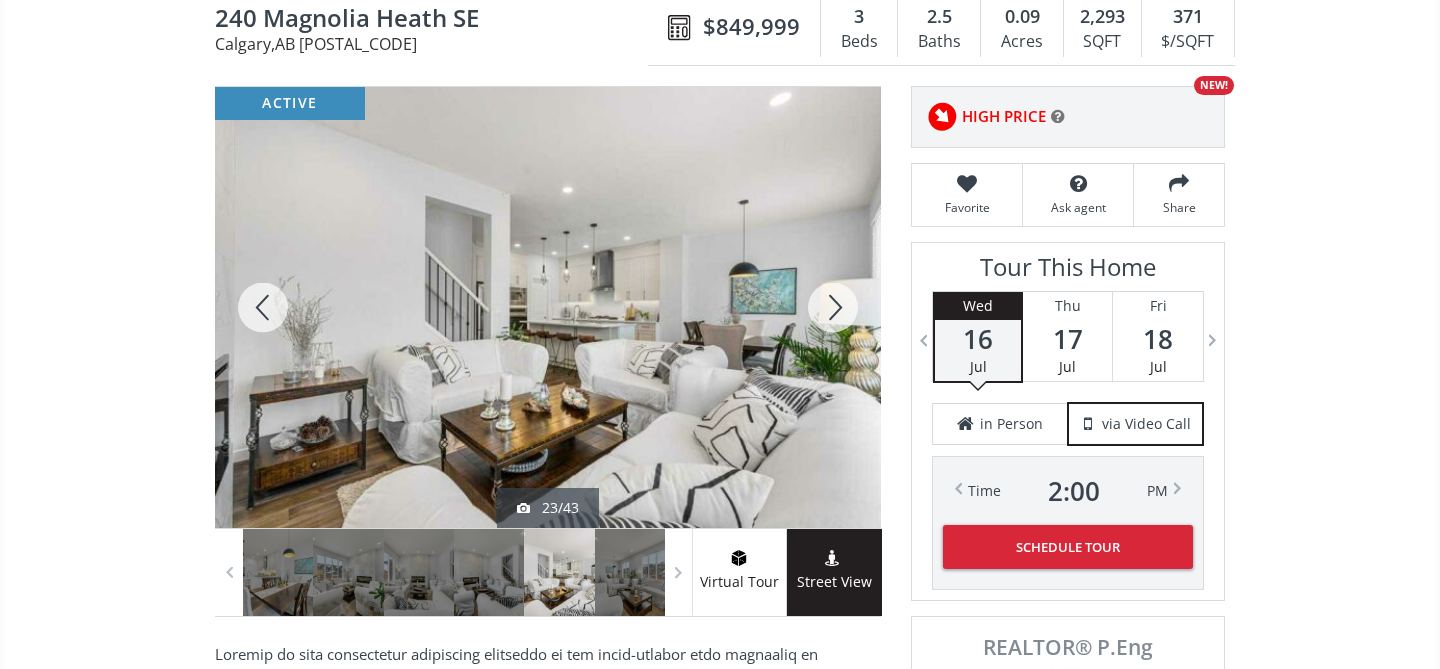 click at bounding box center (833, 307) 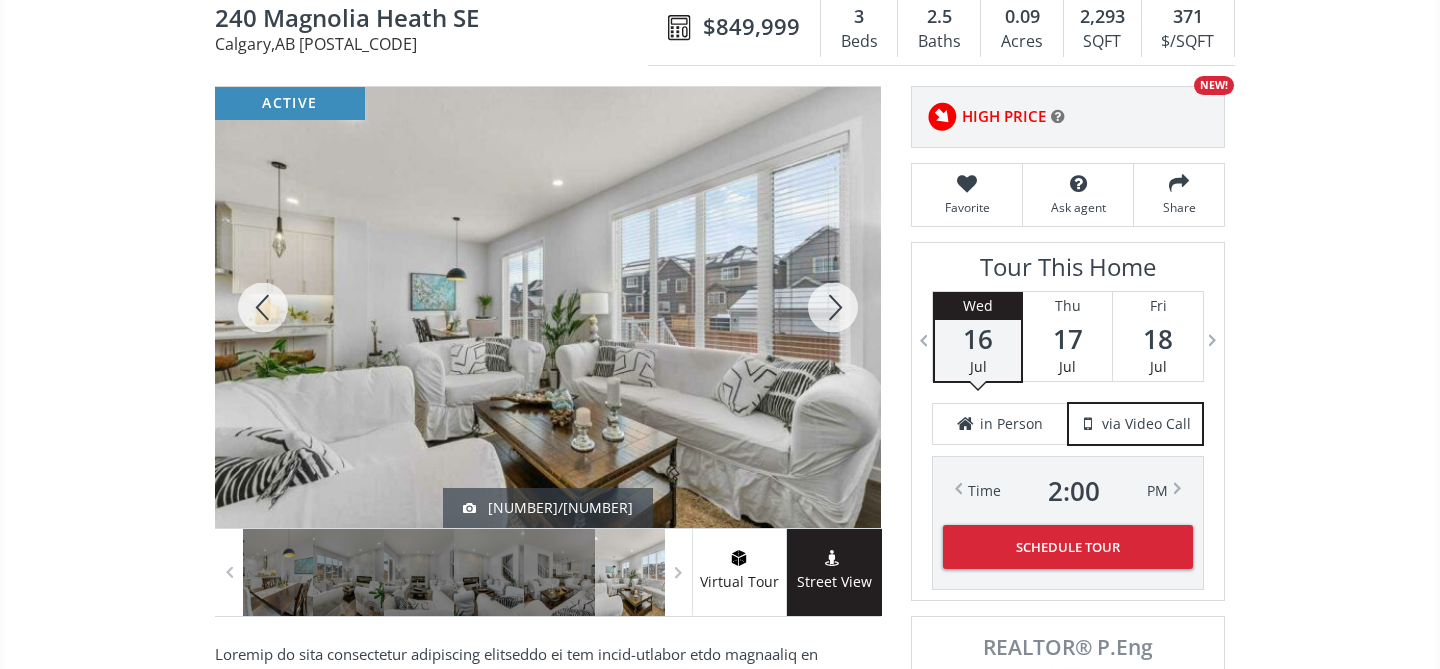 click at bounding box center (833, 307) 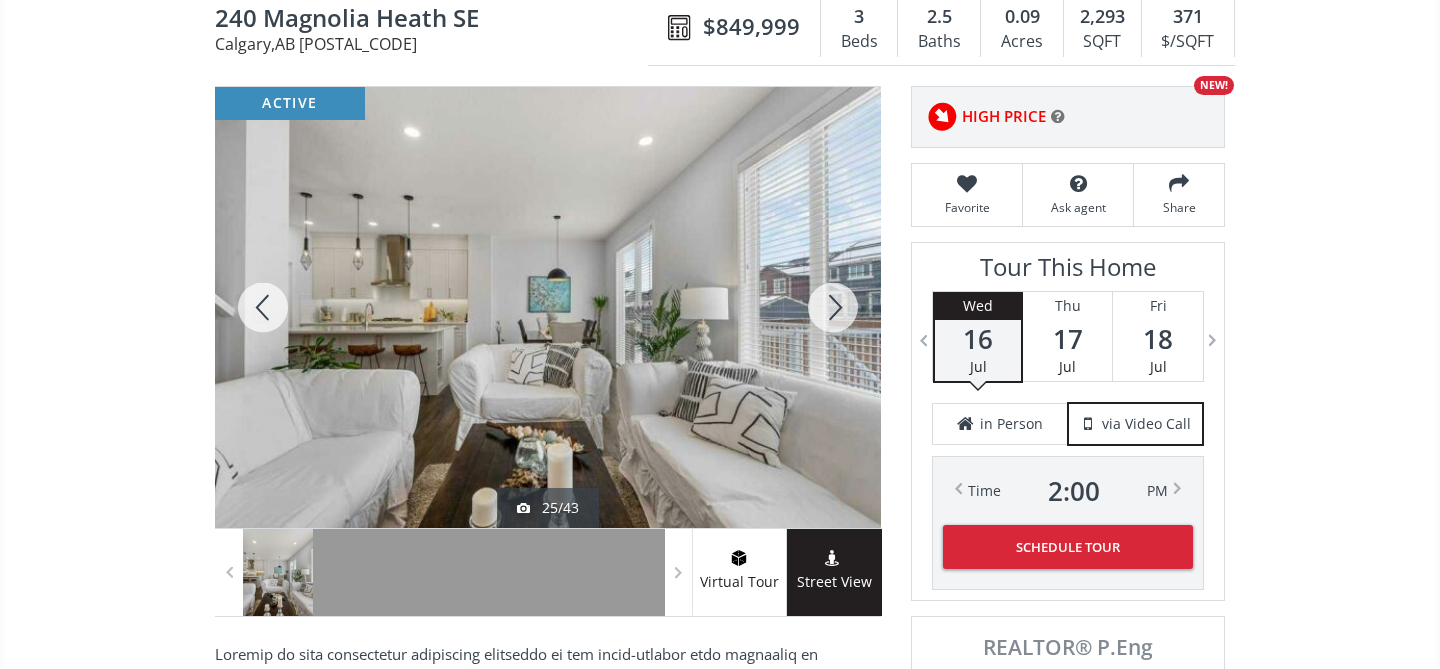 click at bounding box center (833, 307) 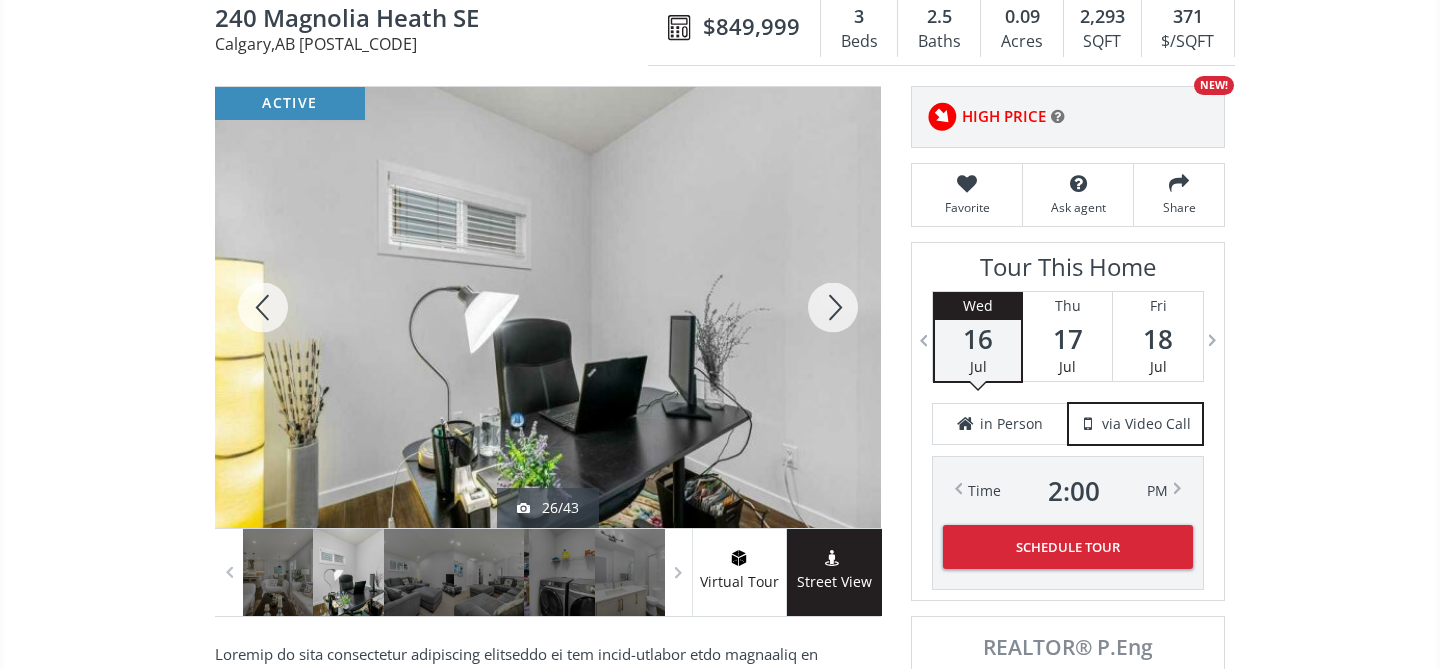 click at bounding box center [833, 307] 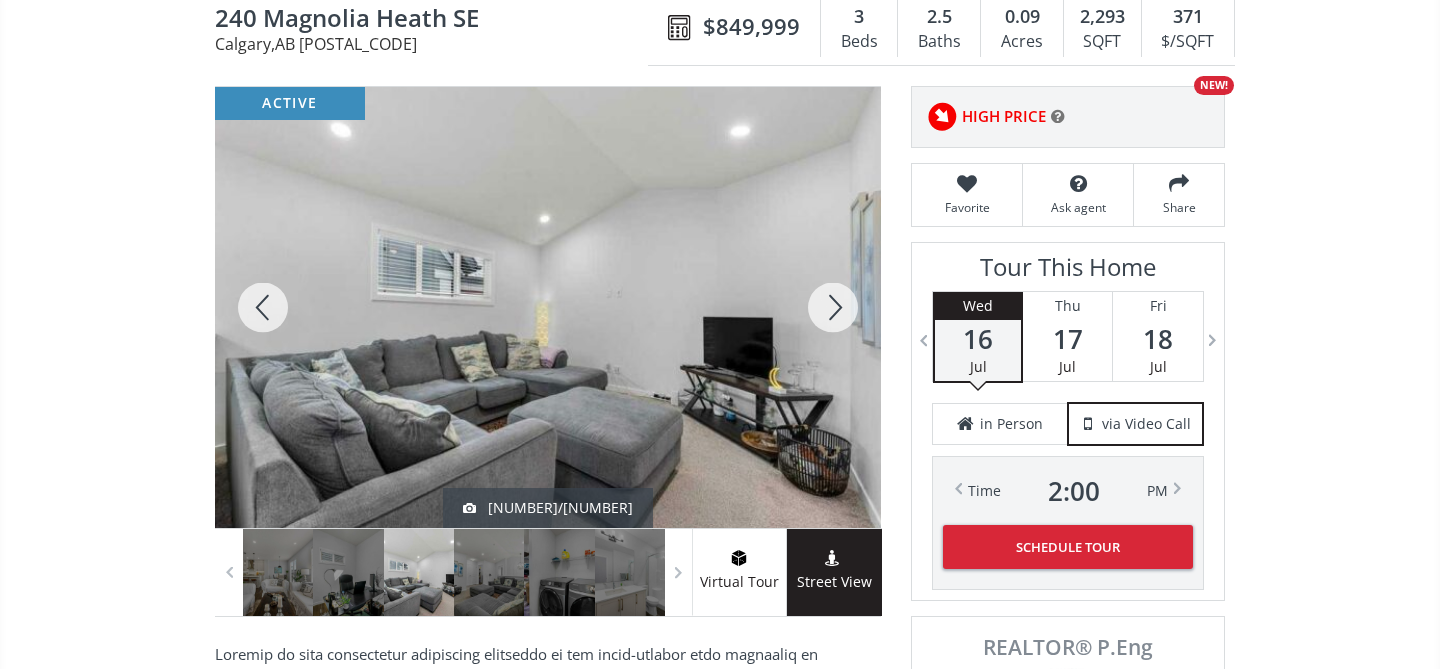 click at bounding box center [833, 307] 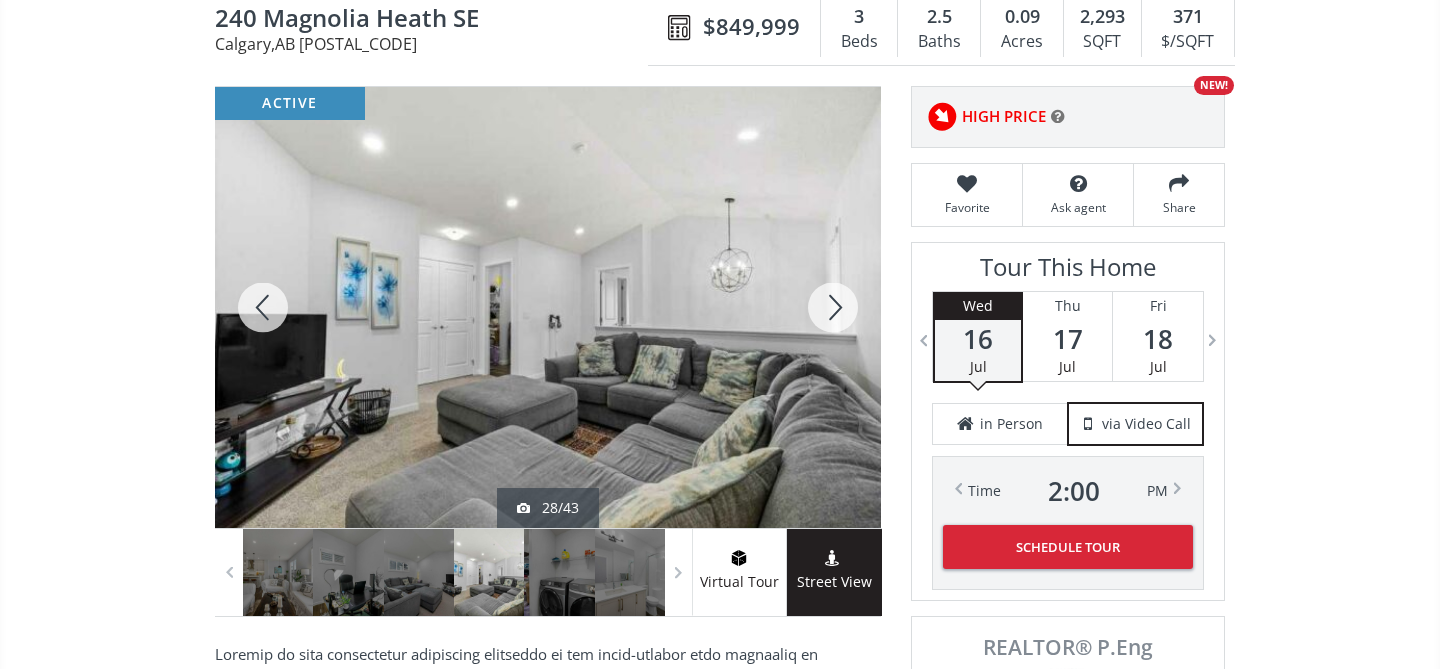 click at bounding box center [833, 307] 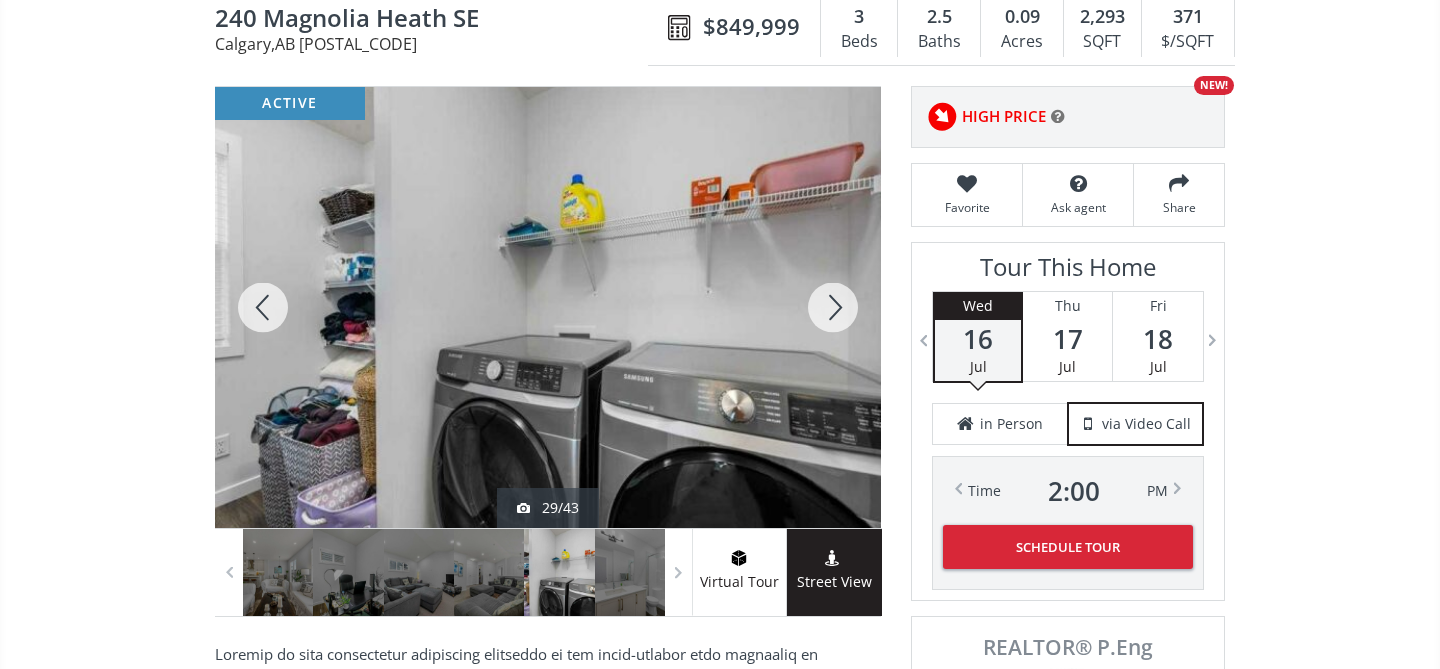 click at bounding box center [833, 307] 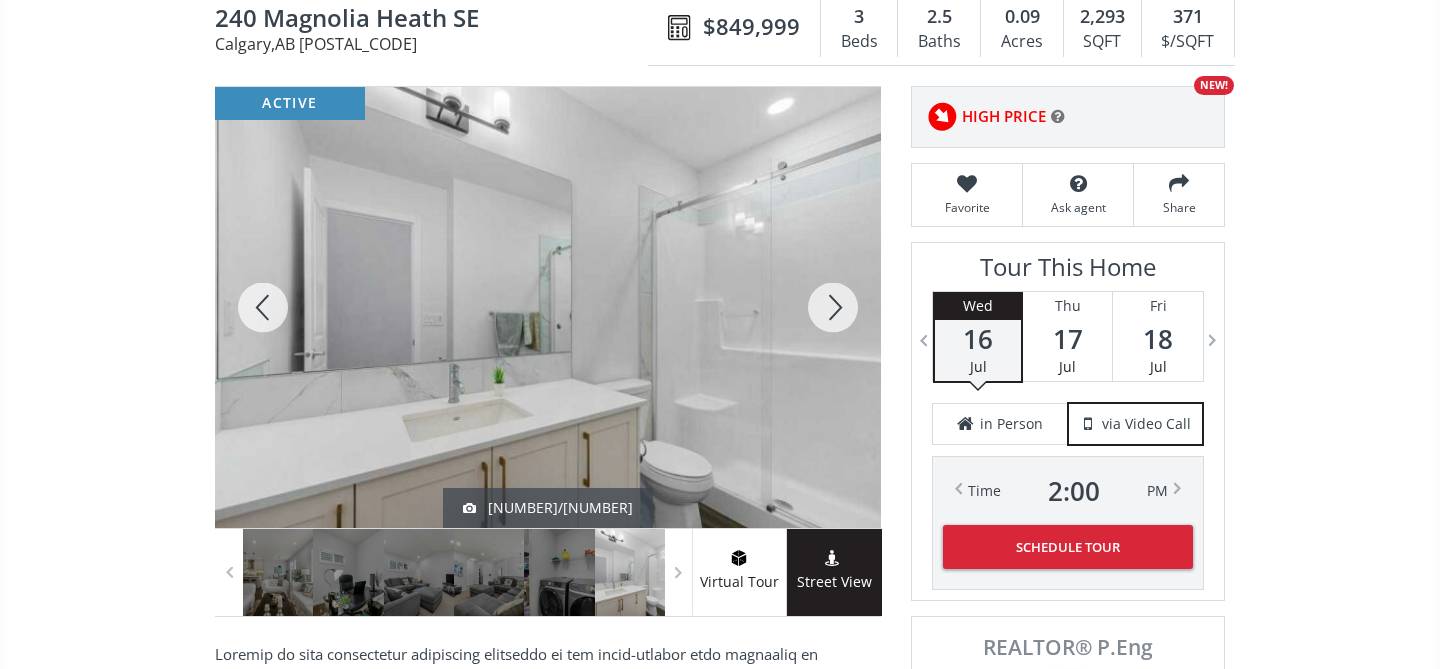 click at bounding box center (833, 307) 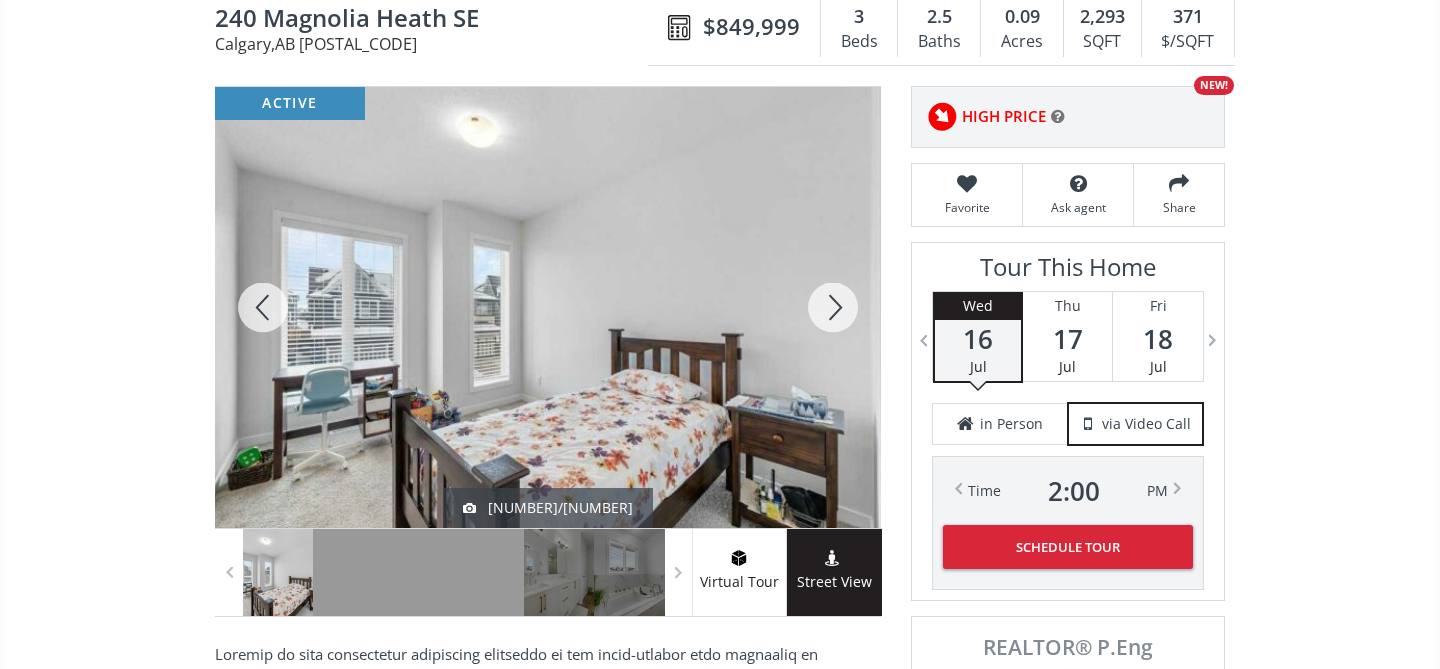 click at bounding box center (833, 307) 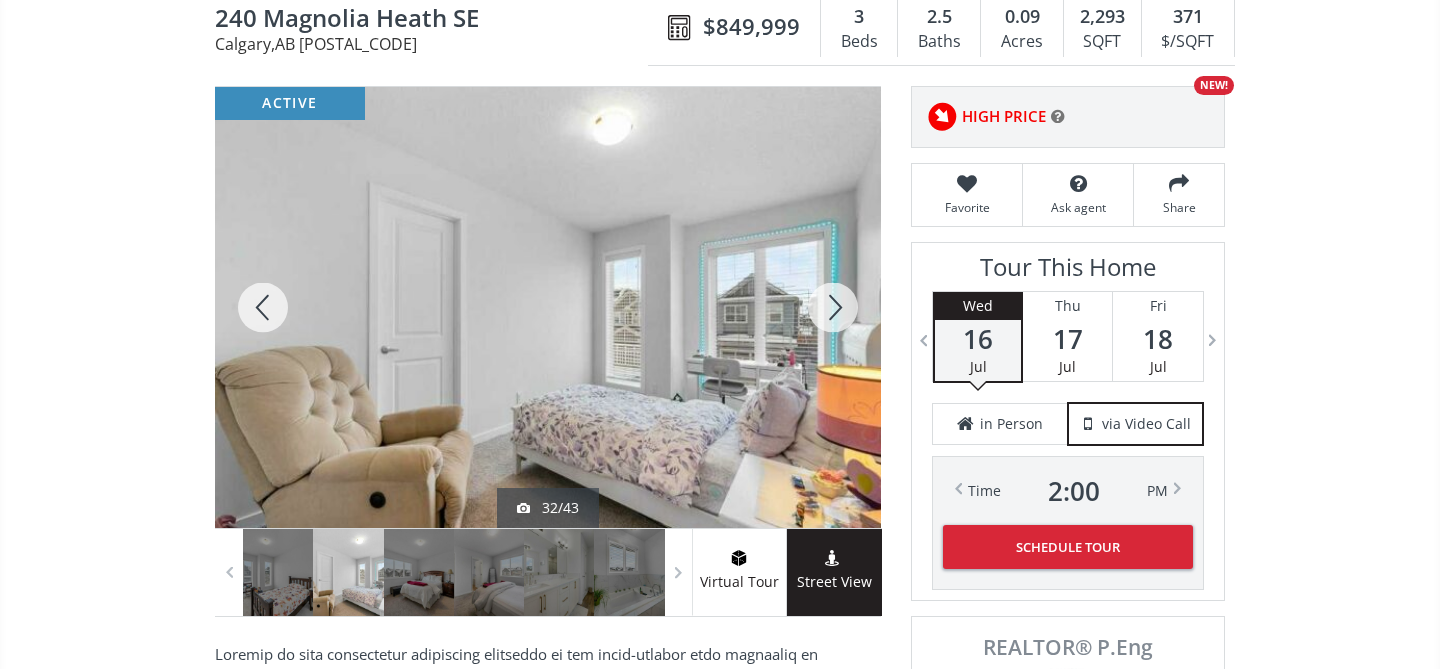 click at bounding box center [833, 307] 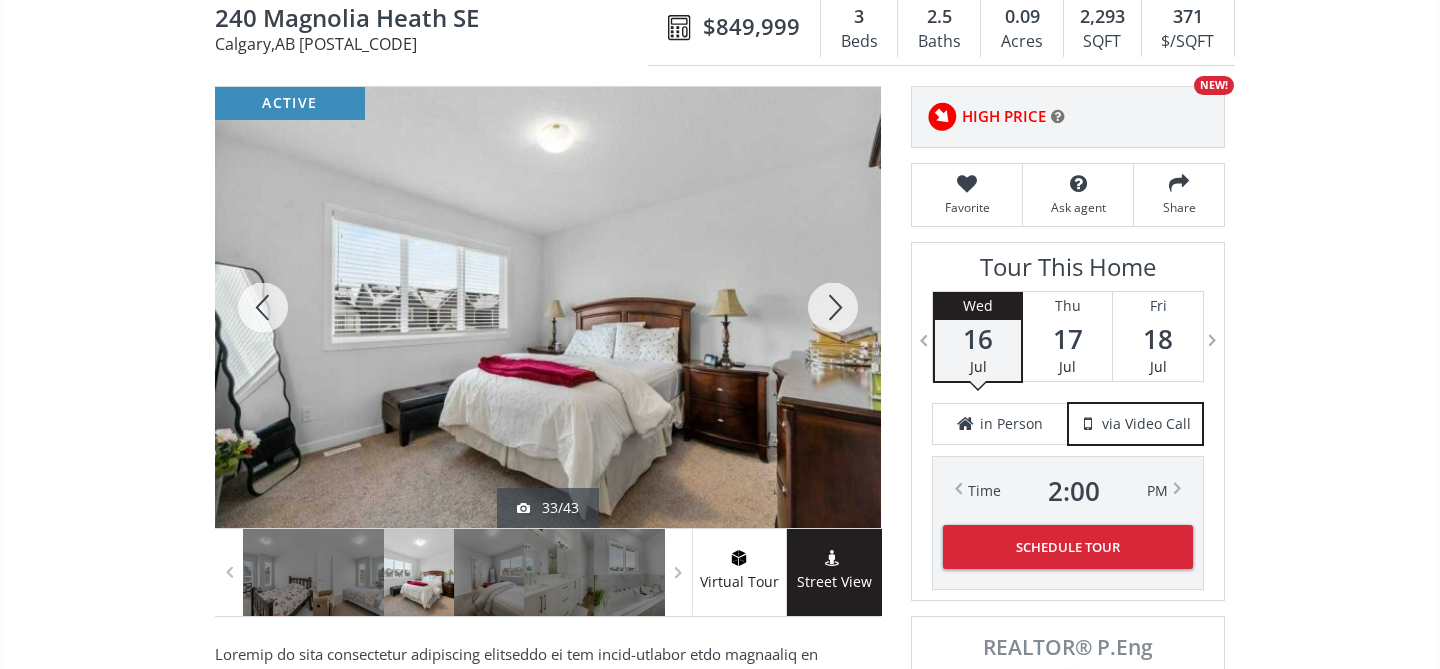 click at bounding box center [833, 307] 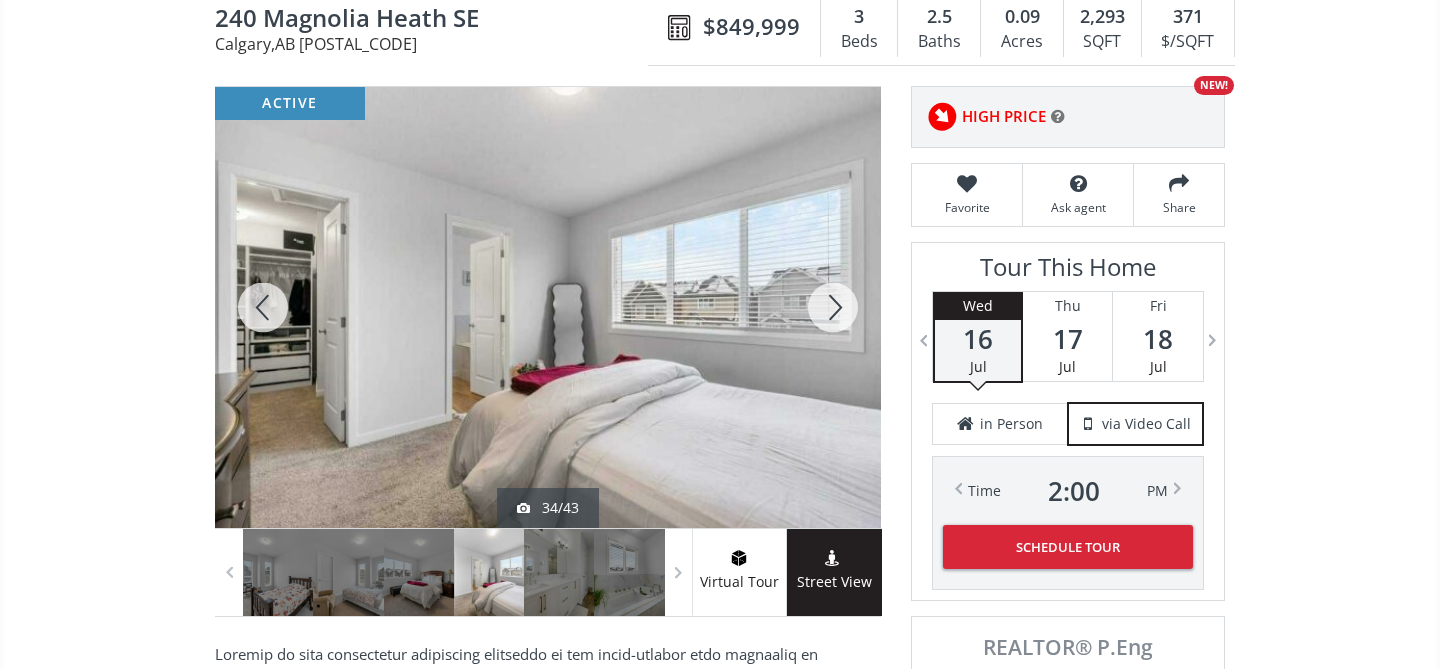 click at bounding box center [833, 307] 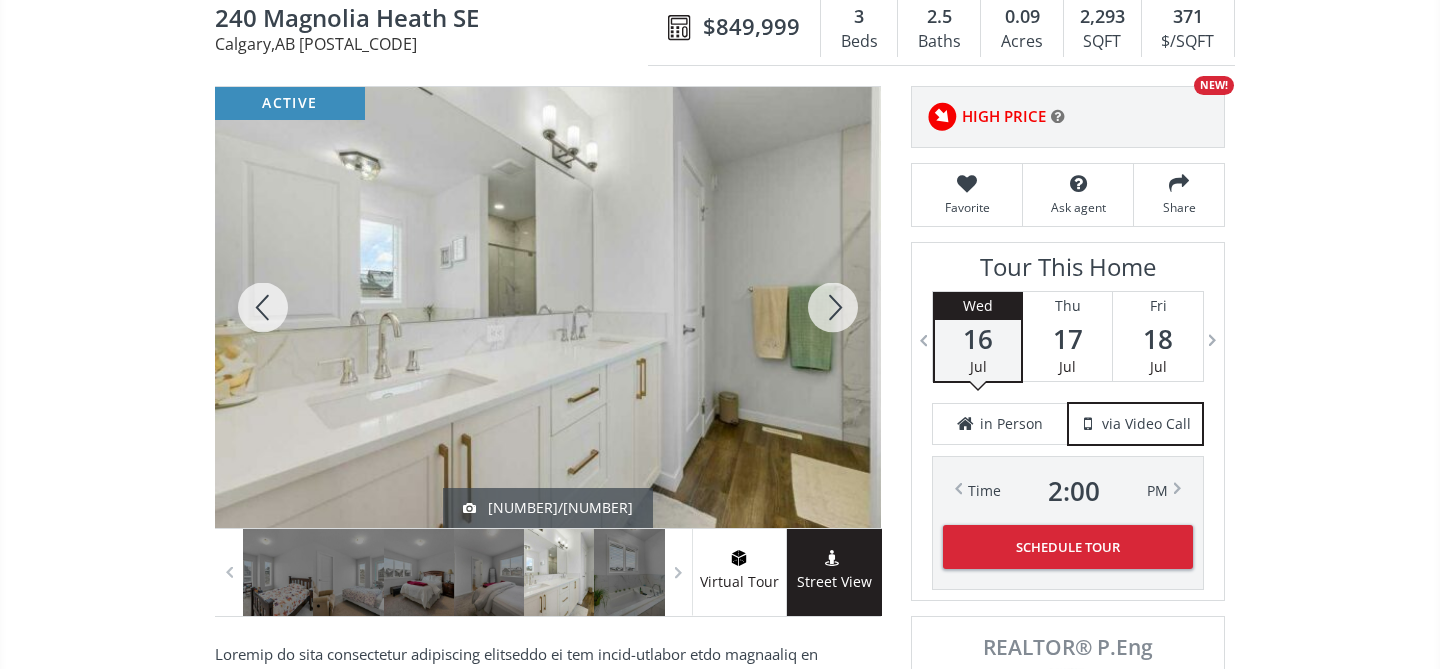 click at bounding box center (833, 307) 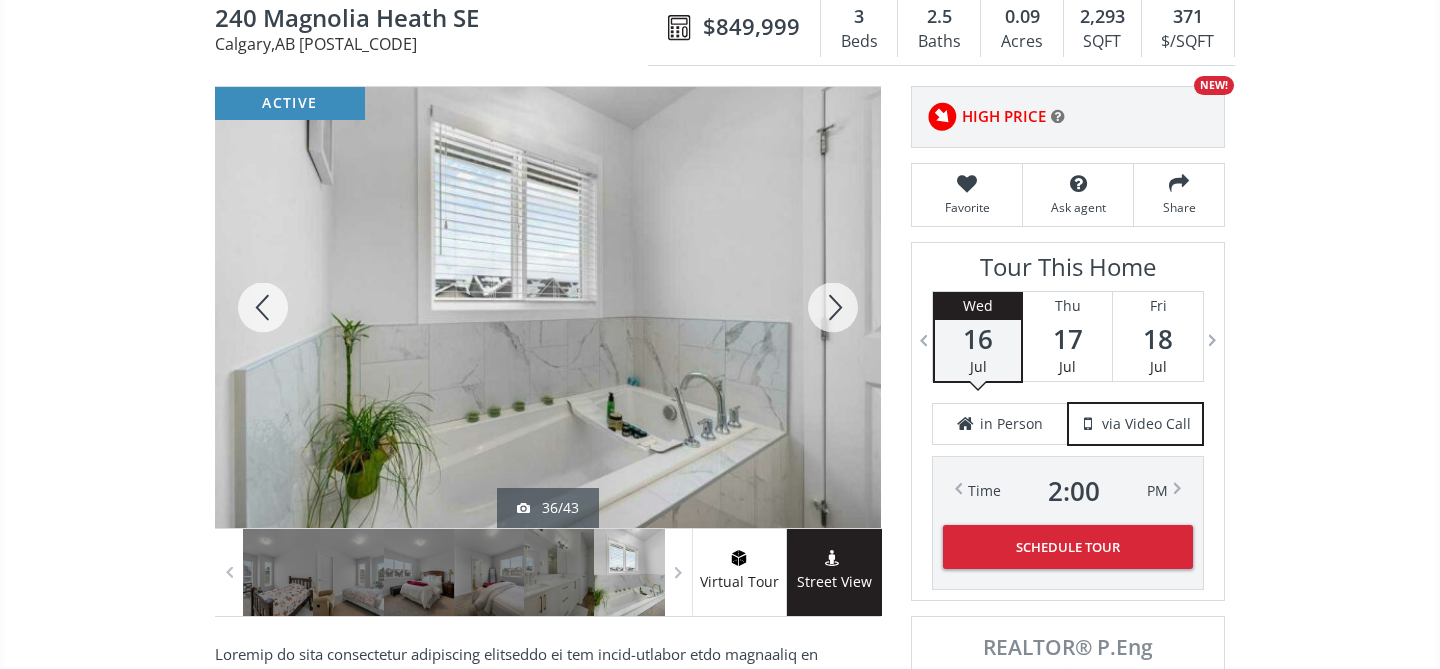 click at bounding box center (833, 307) 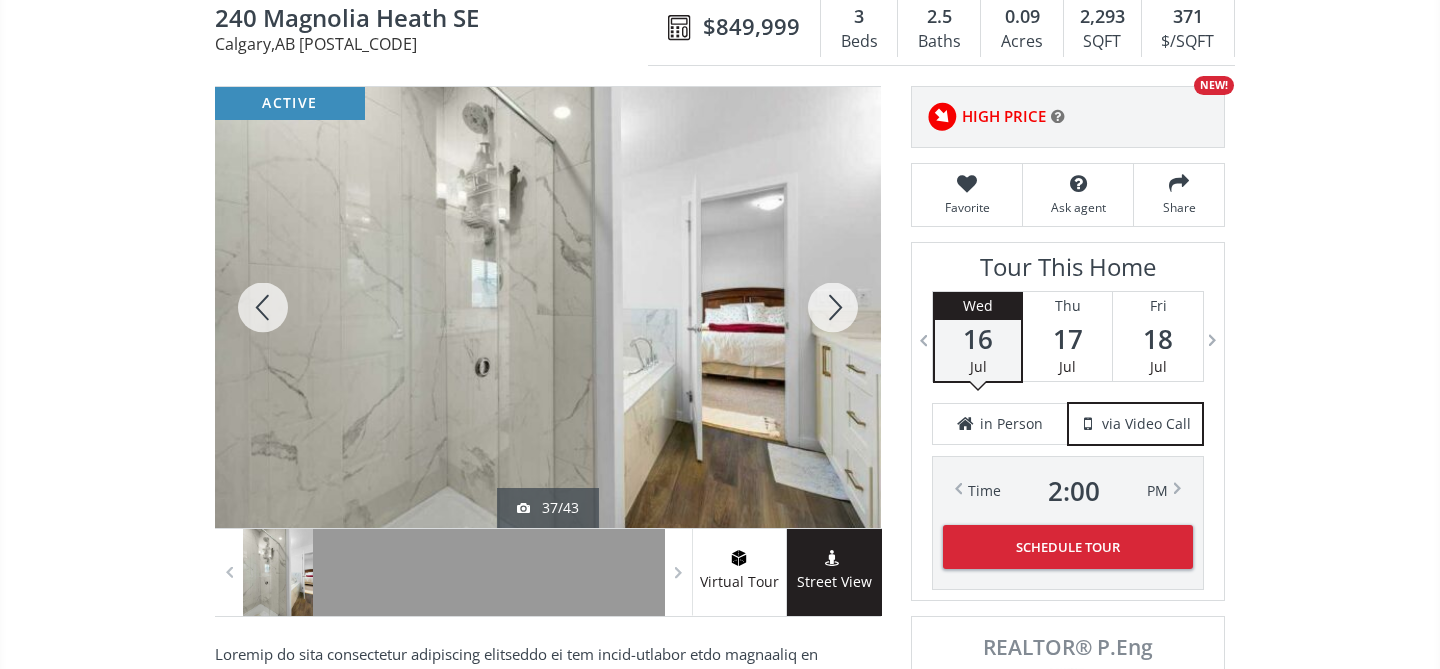 click at bounding box center [833, 307] 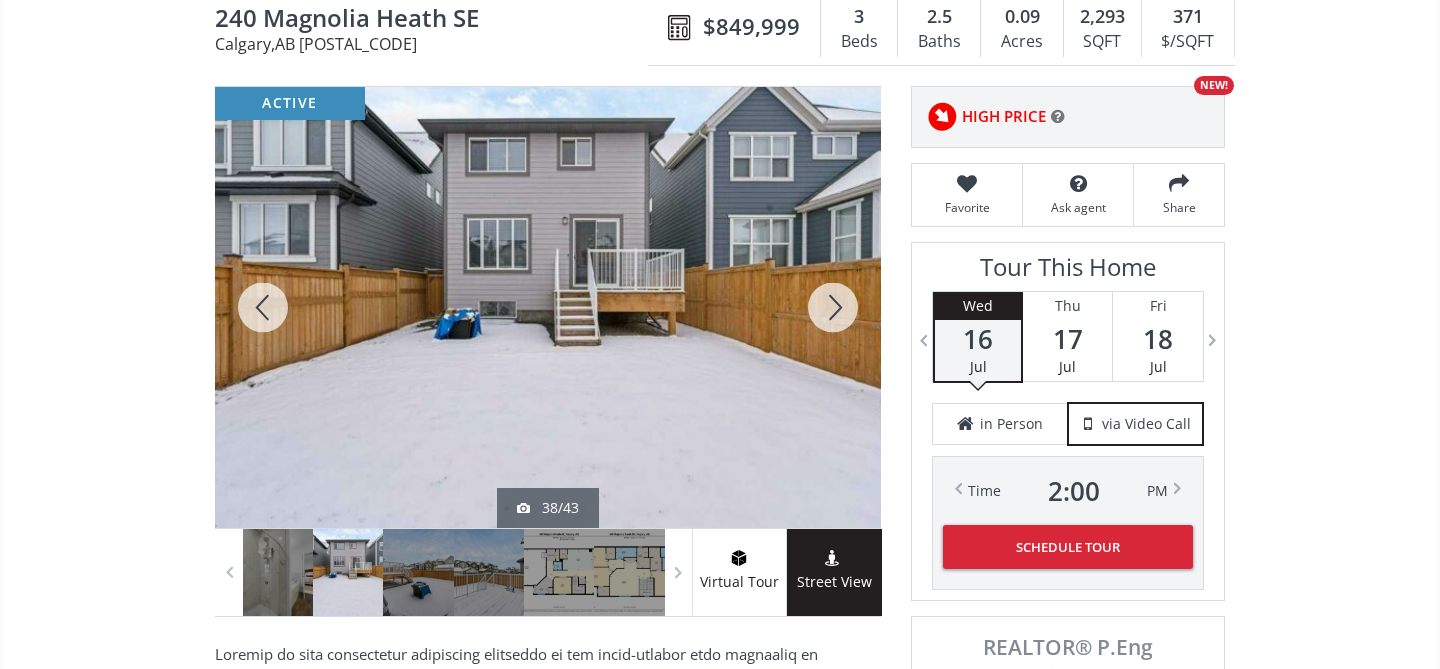 click at bounding box center (833, 307) 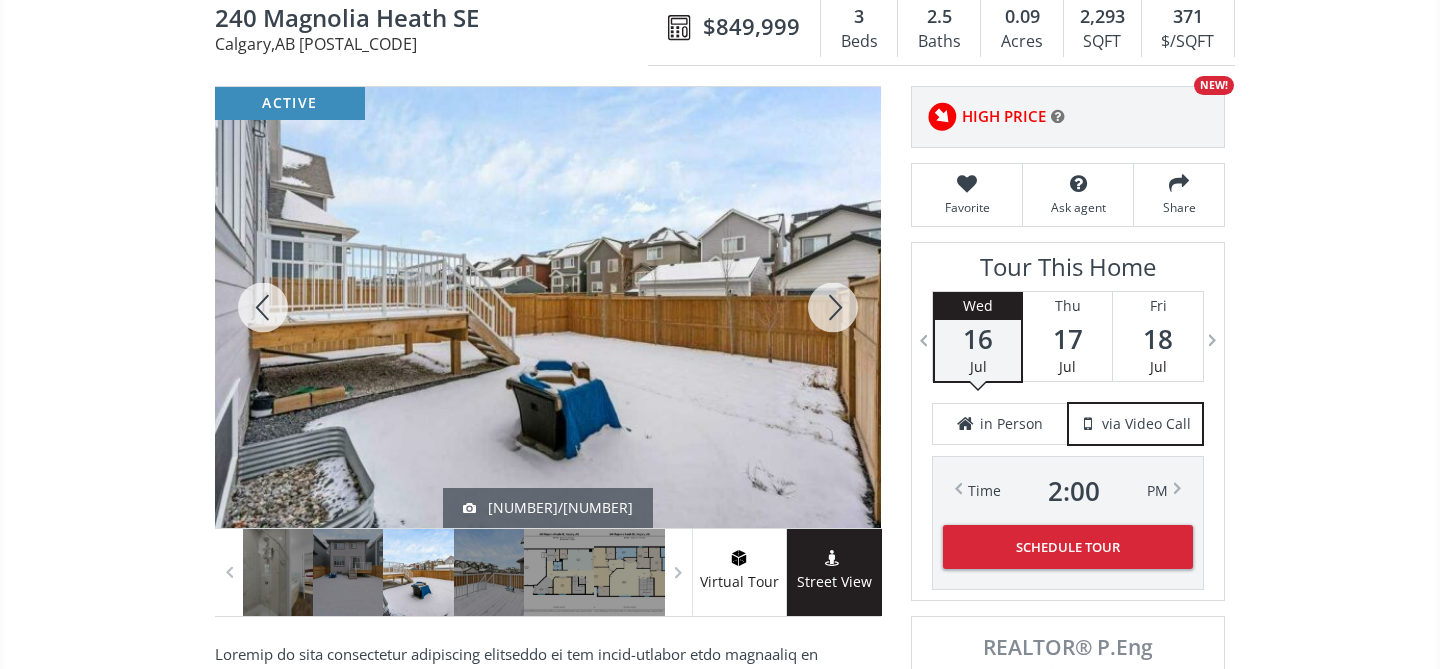 click at bounding box center (833, 307) 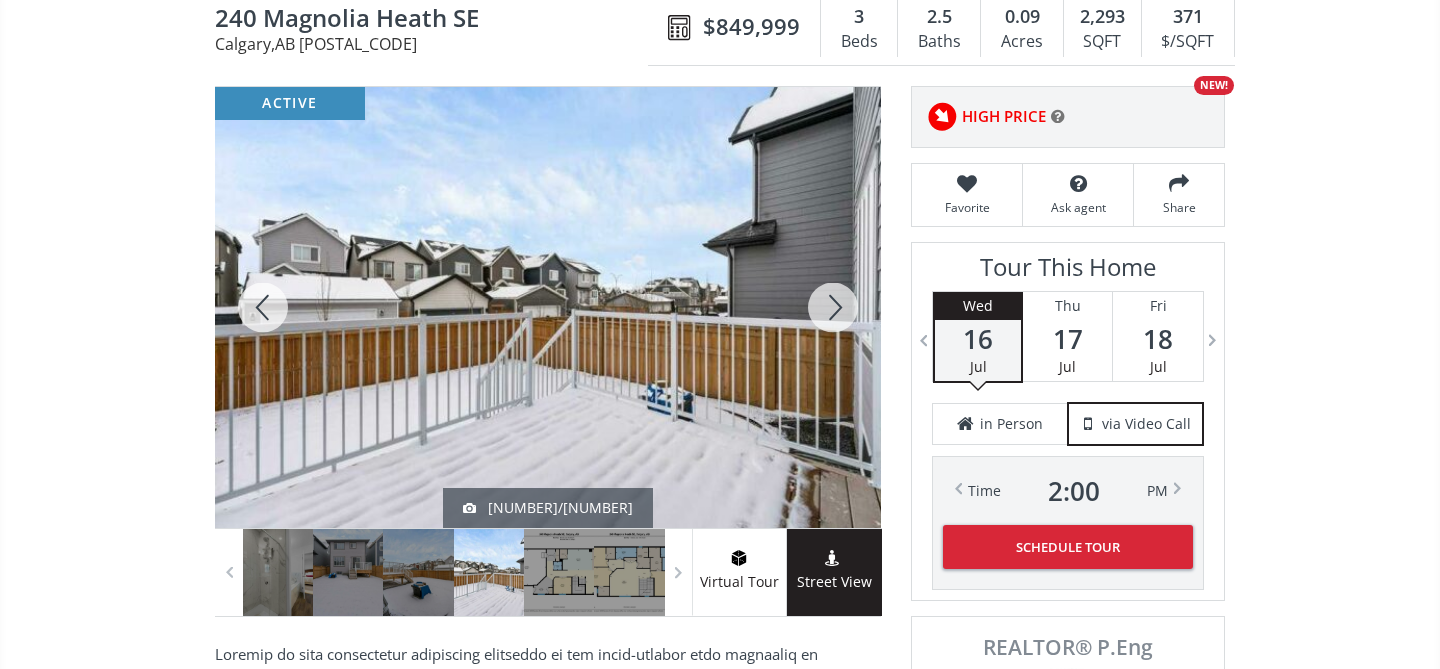 click at bounding box center (833, 307) 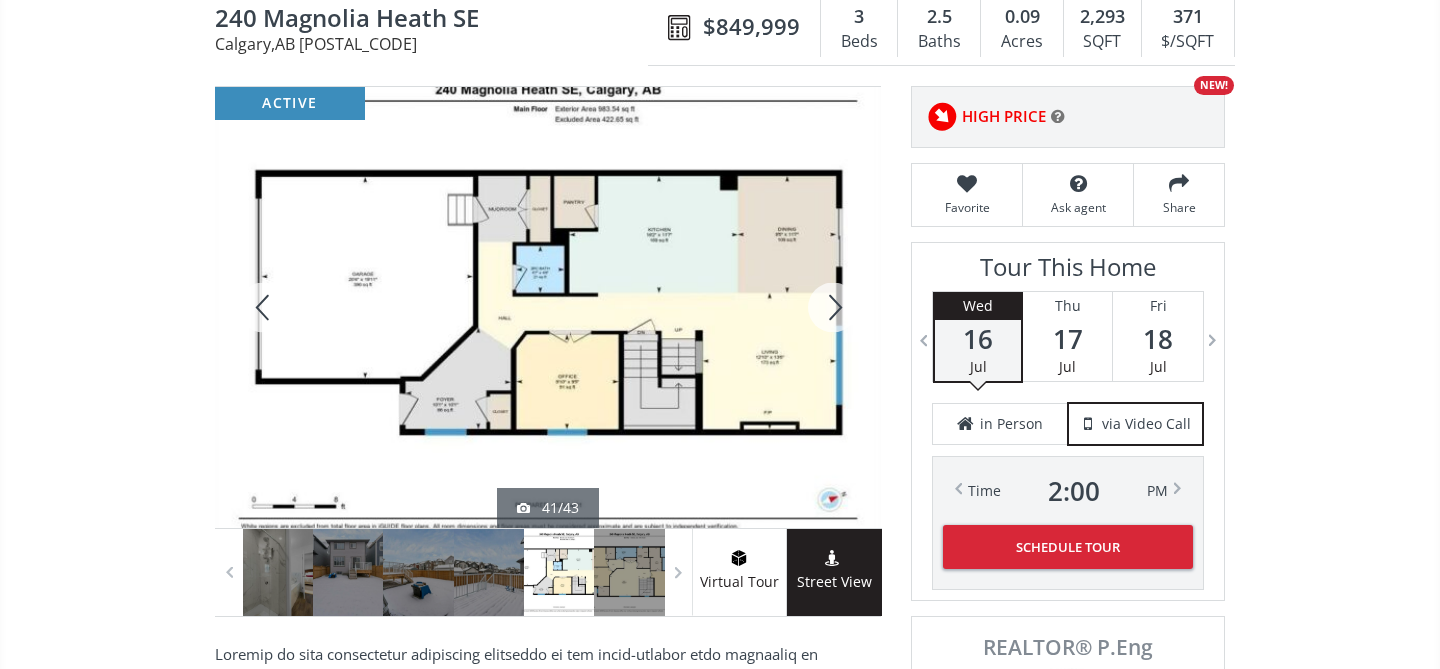 click at bounding box center (833, 307) 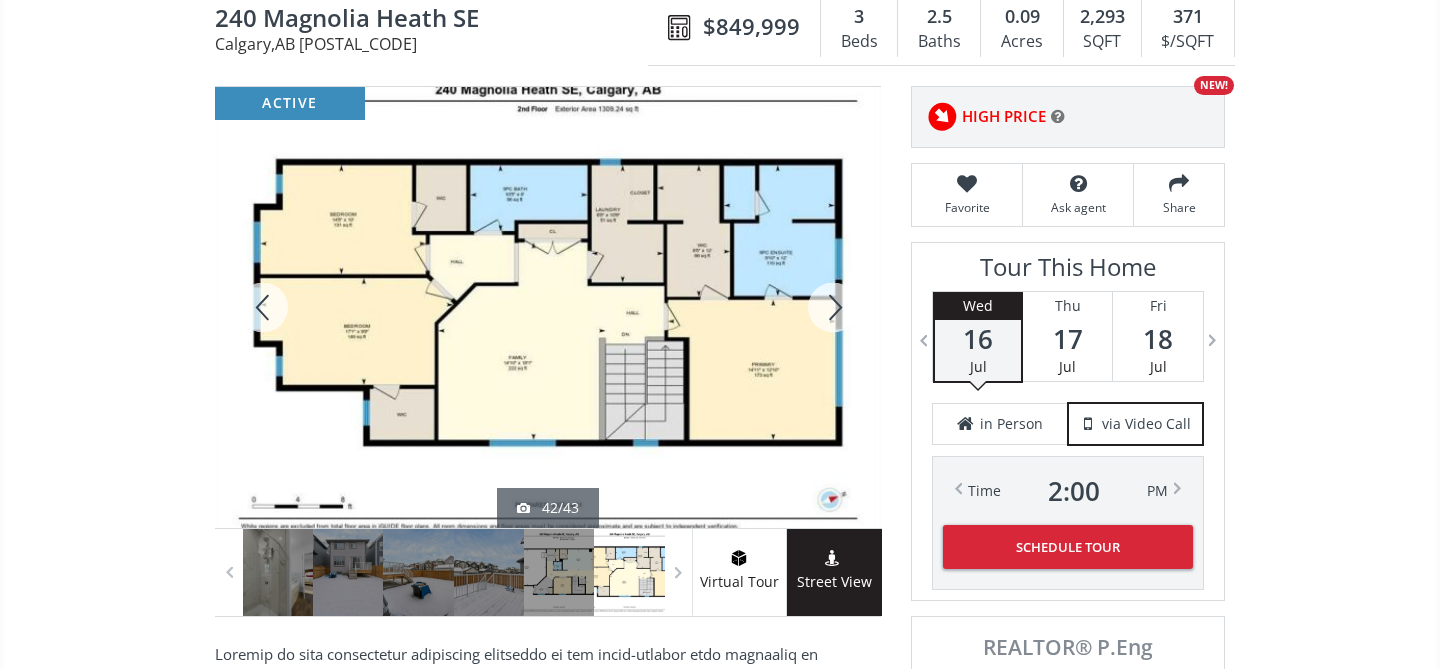 click at bounding box center (833, 307) 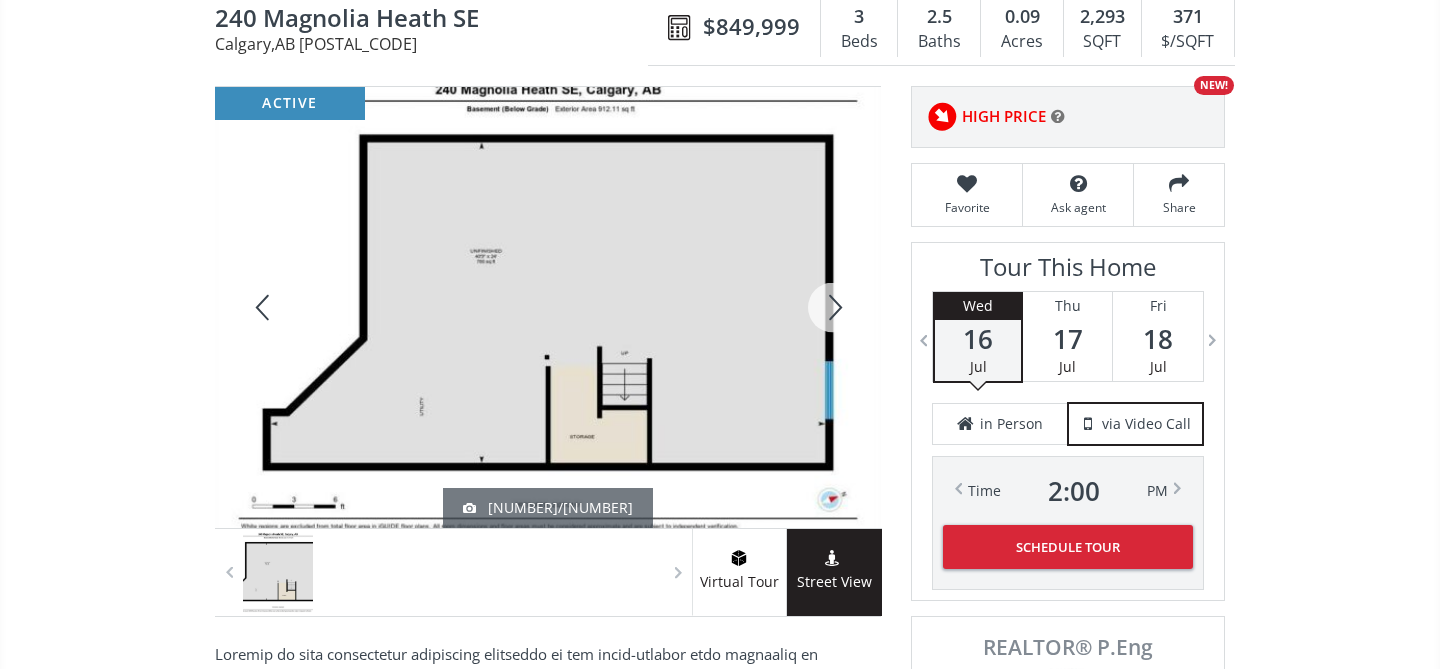 click at bounding box center (833, 307) 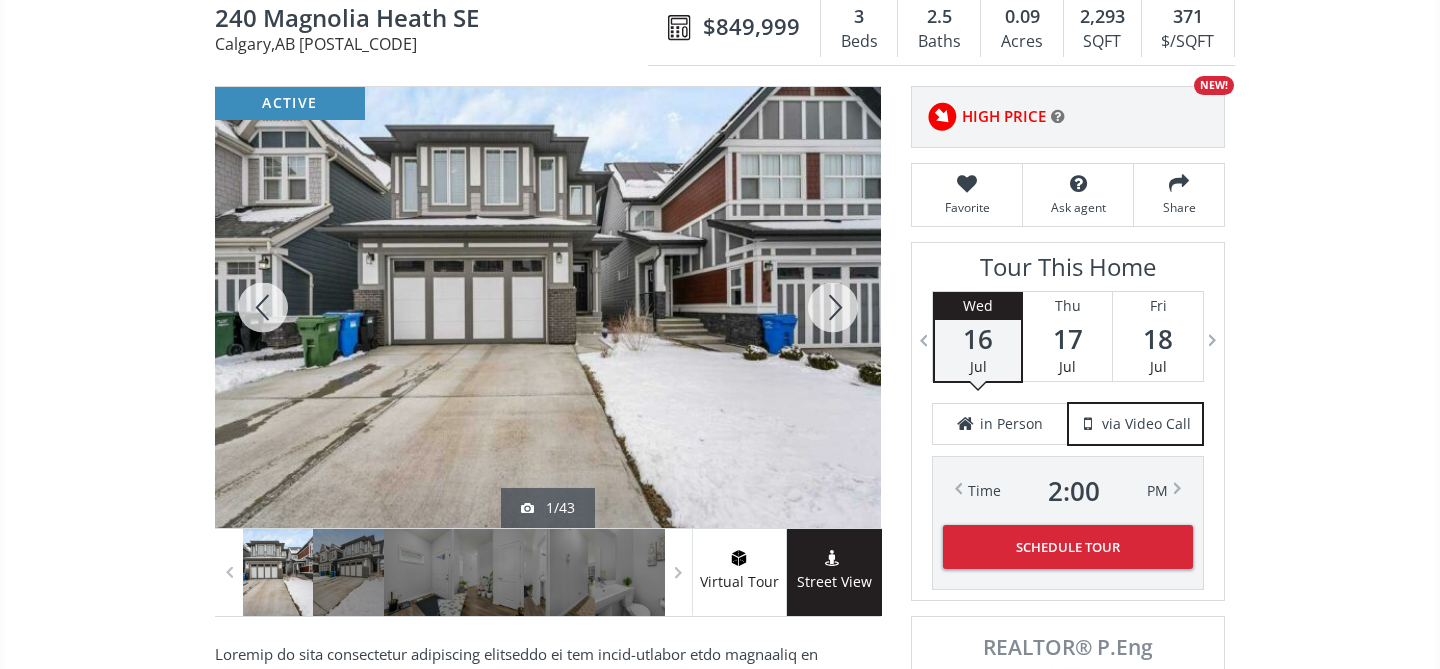 click at bounding box center (833, 307) 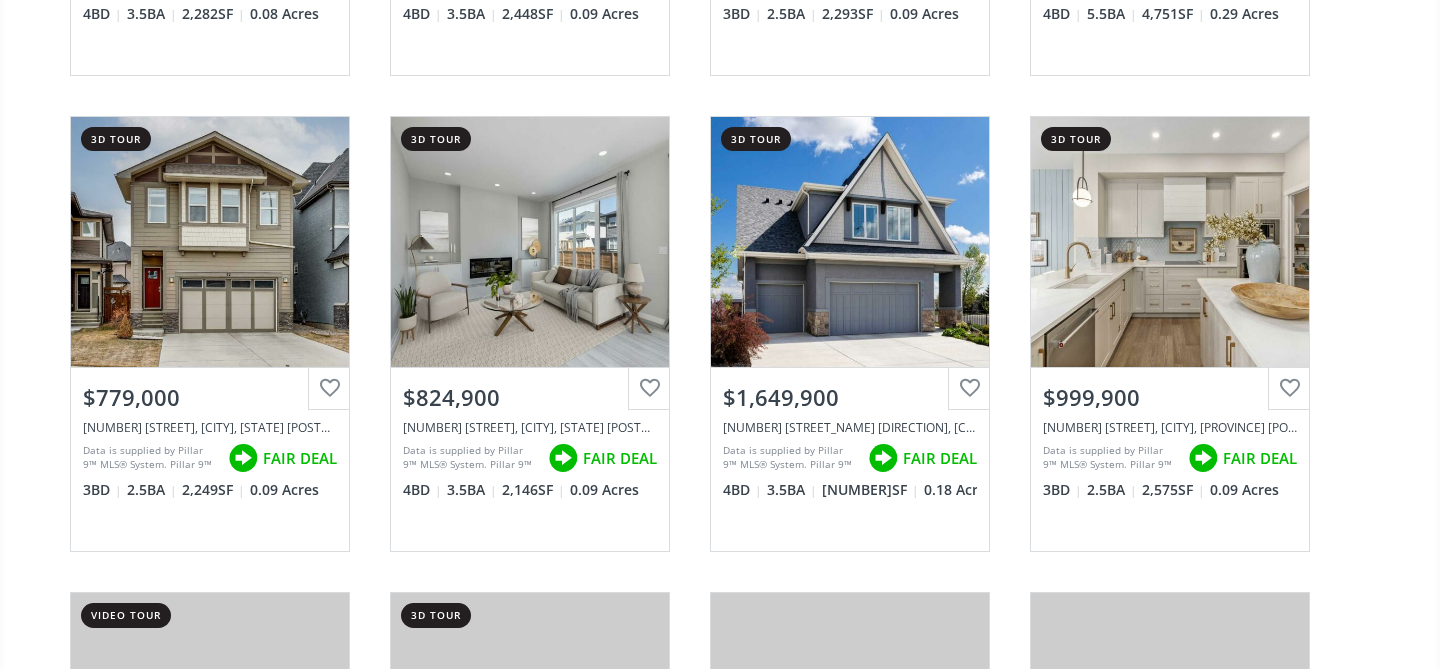 scroll, scrollTop: 3947, scrollLeft: 0, axis: vertical 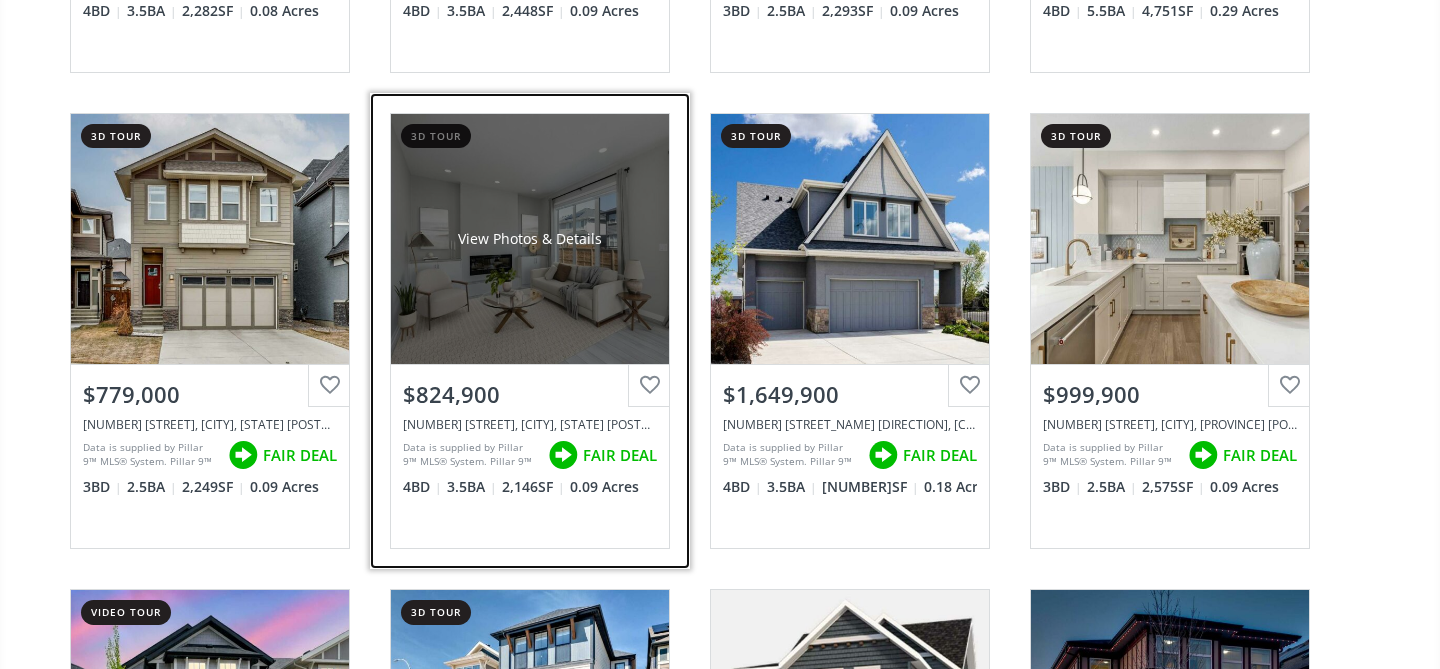 click on "View Photos & Details" at bounding box center [530, 239] 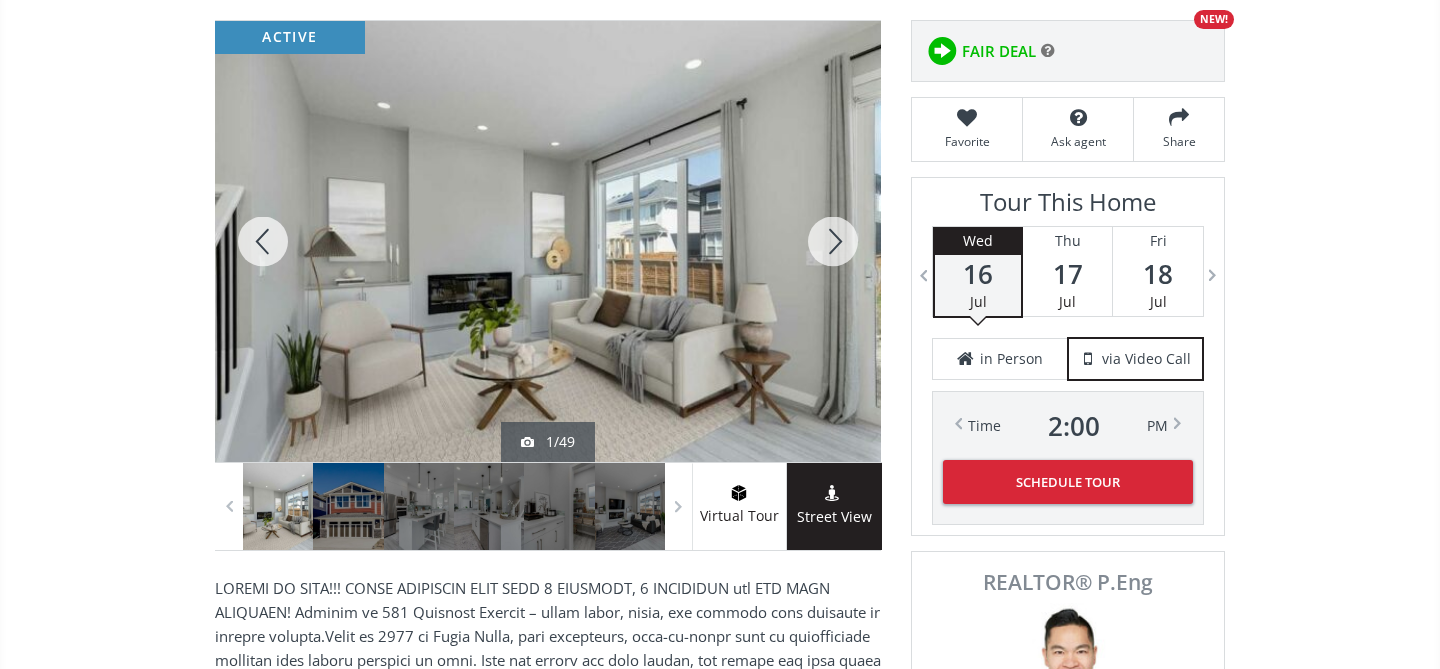scroll, scrollTop: 273, scrollLeft: 0, axis: vertical 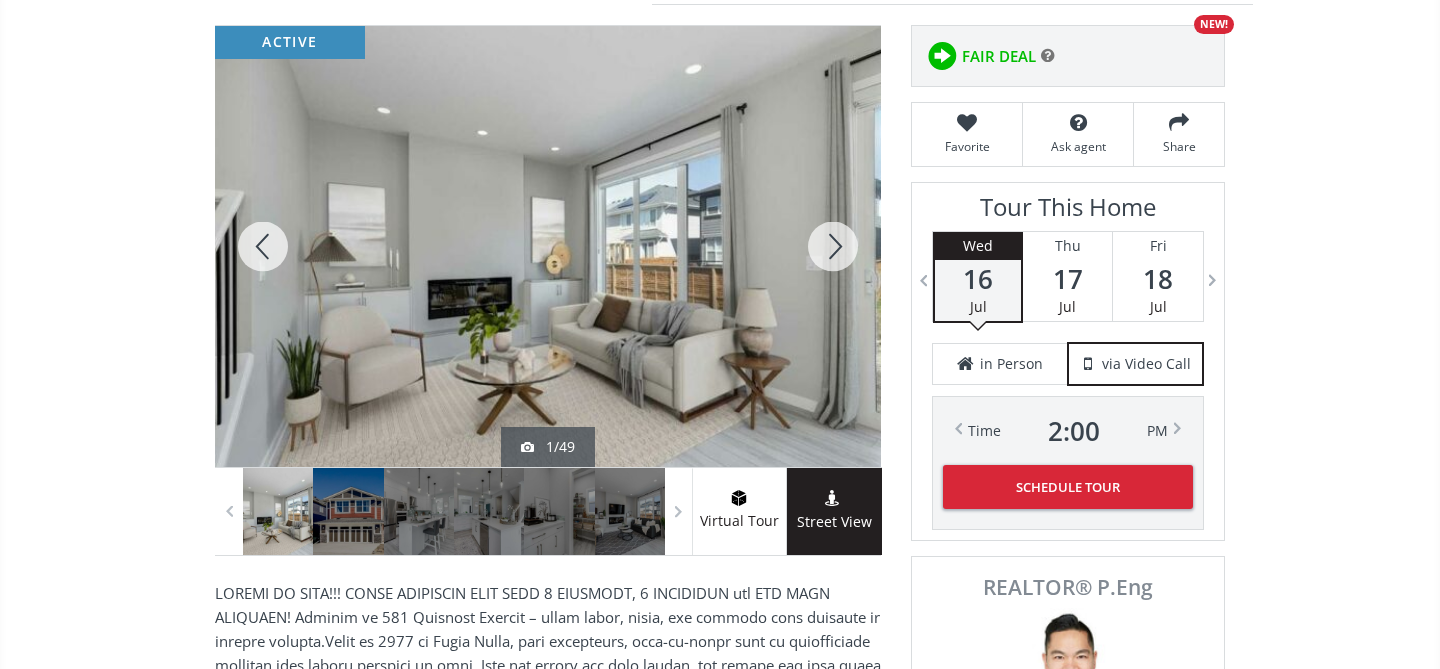 click at bounding box center (833, 246) 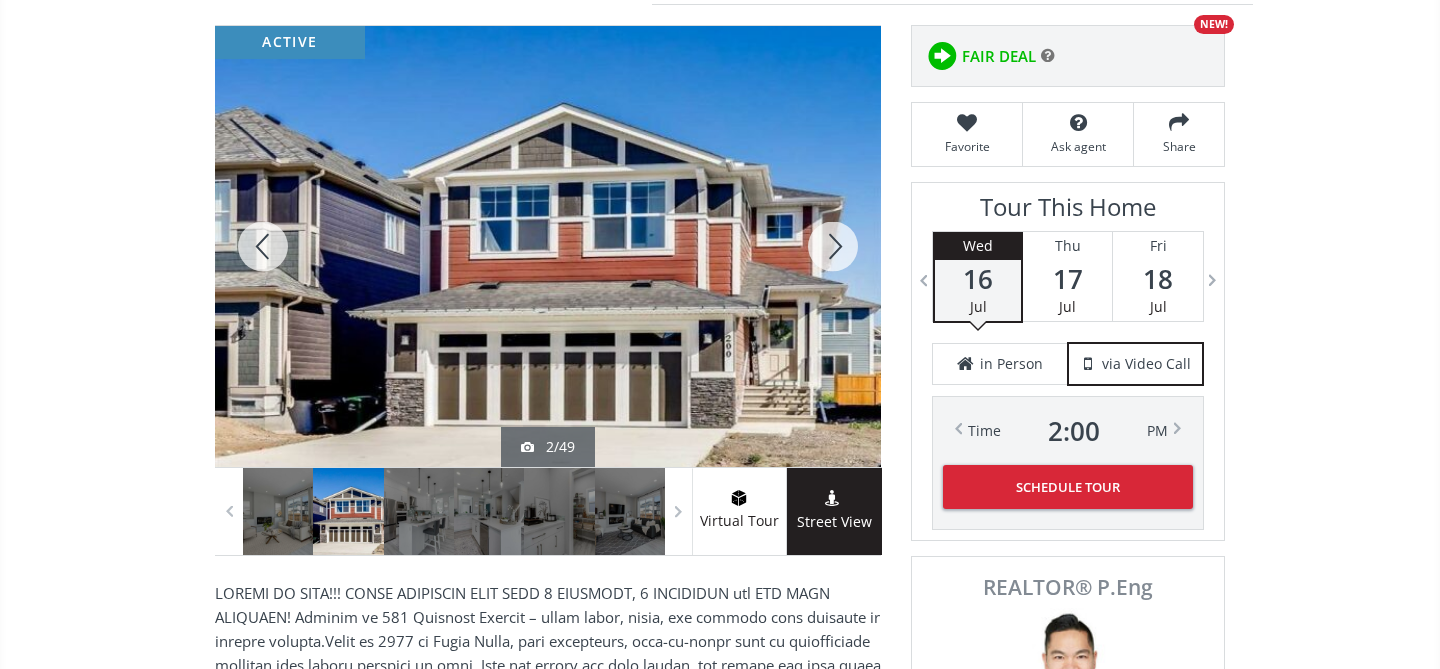 click at bounding box center [833, 246] 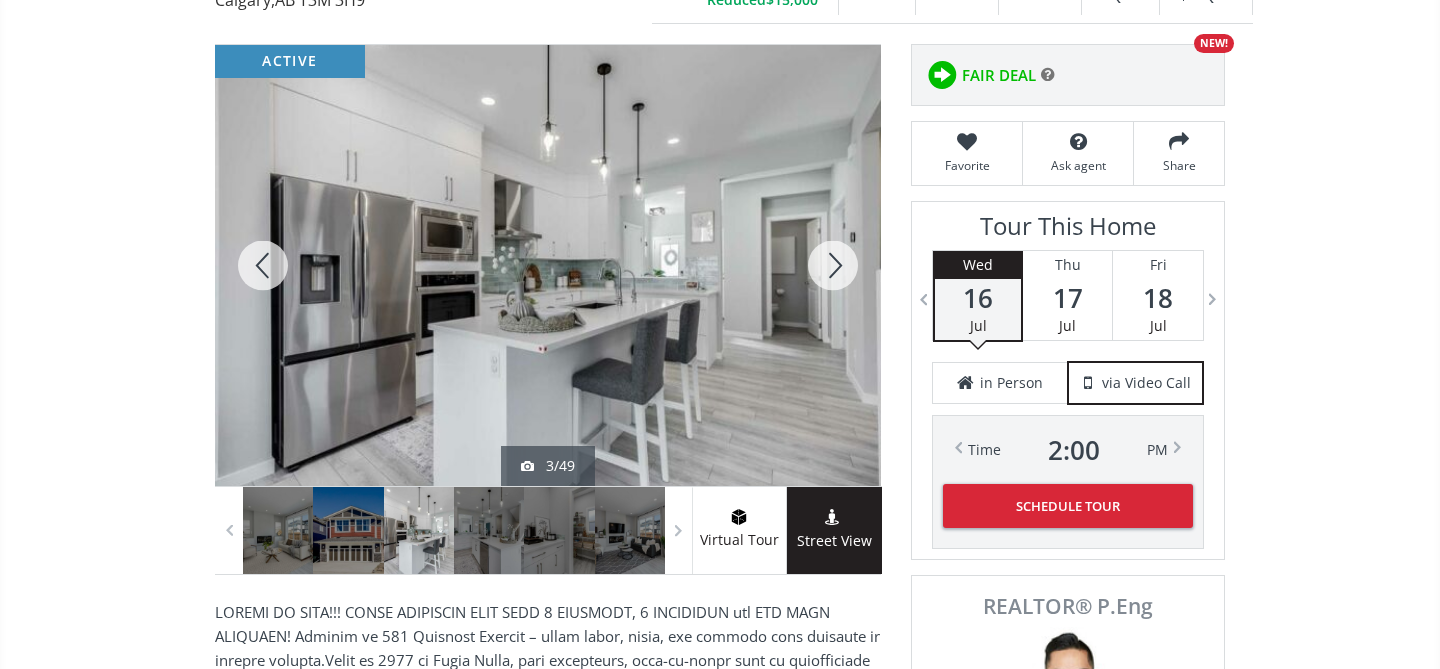 scroll, scrollTop: 253, scrollLeft: 0, axis: vertical 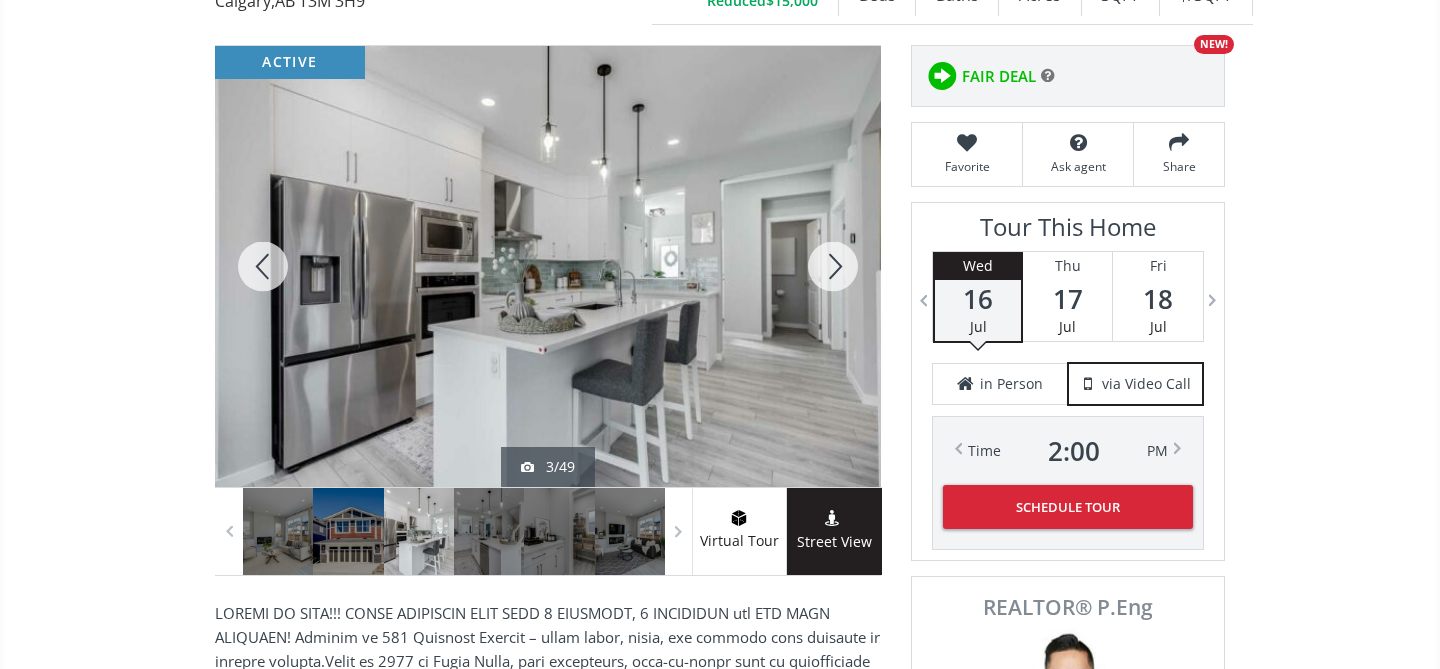 click at bounding box center [833, 266] 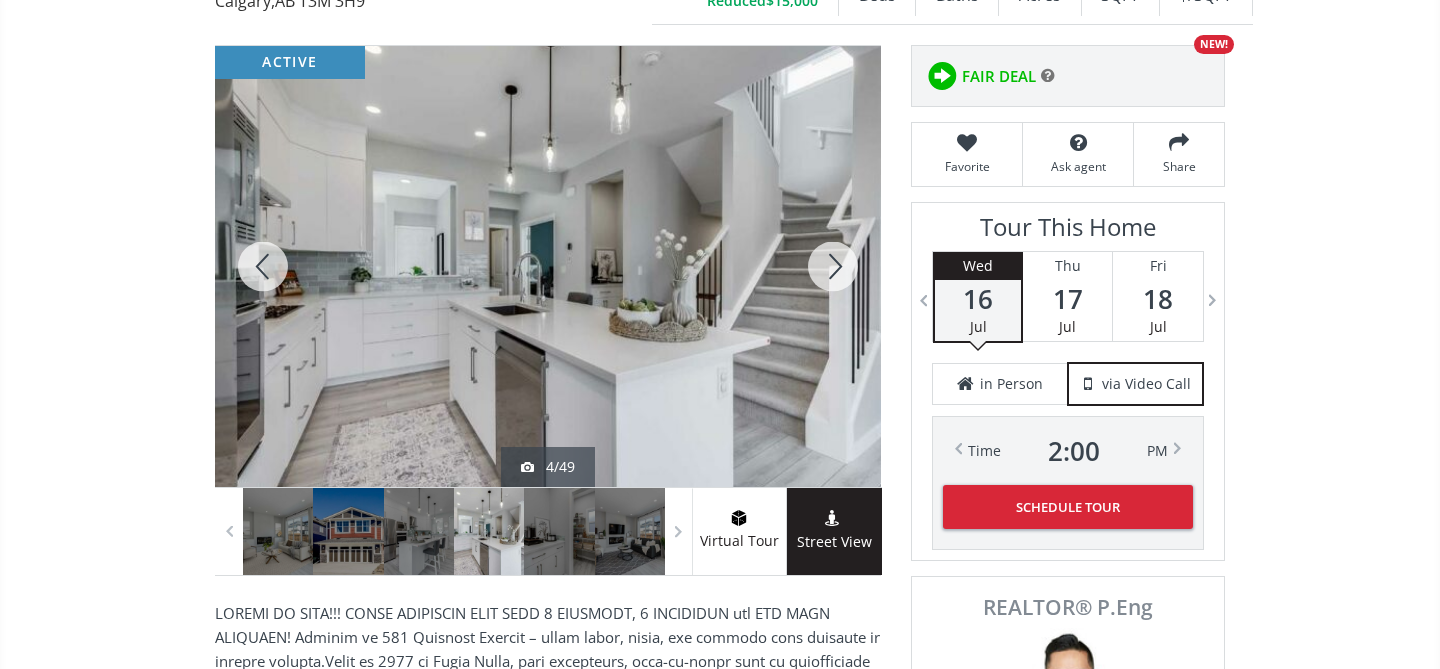 click at bounding box center (833, 266) 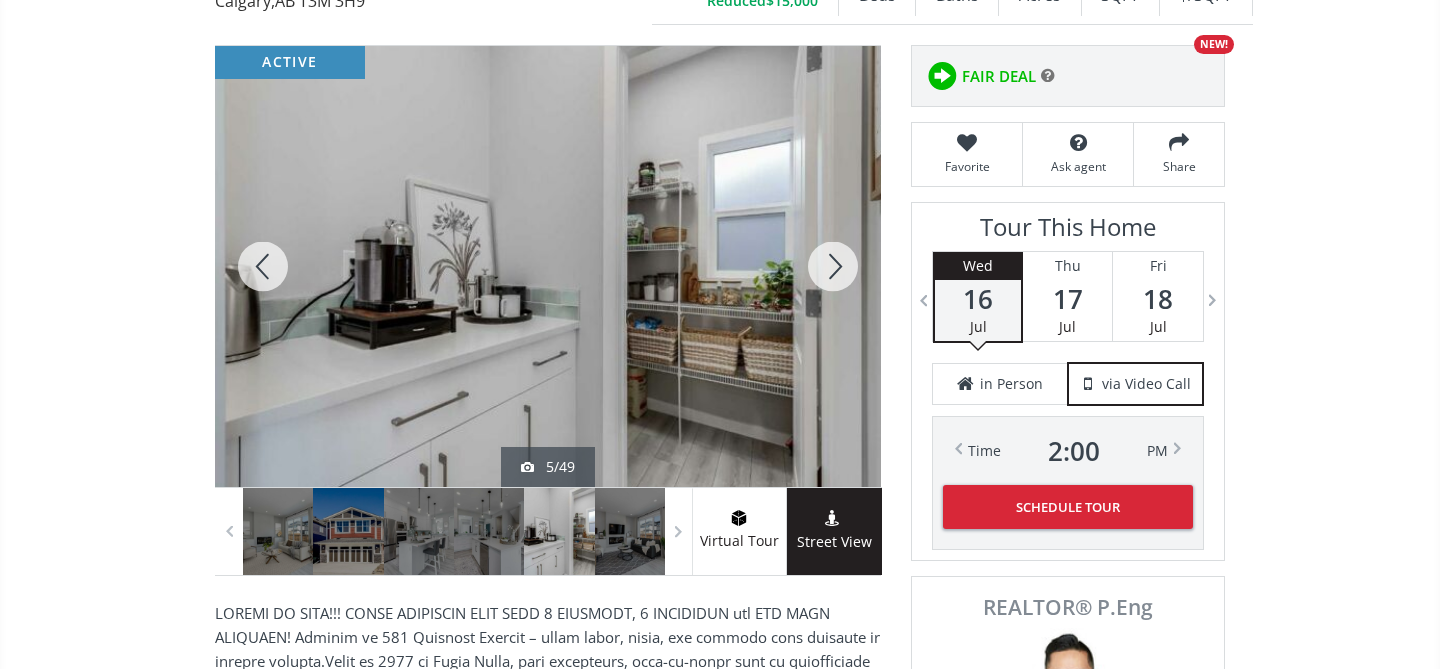 click at bounding box center [833, 266] 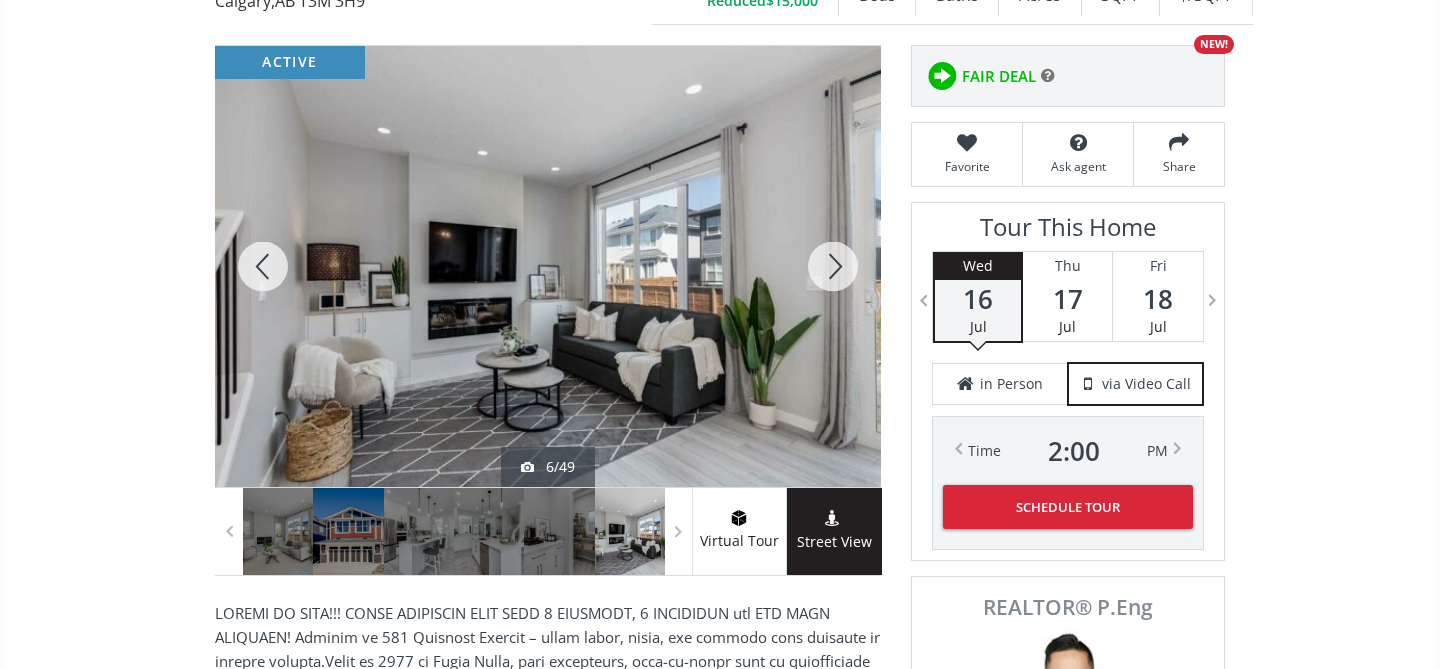 click at bounding box center (833, 266) 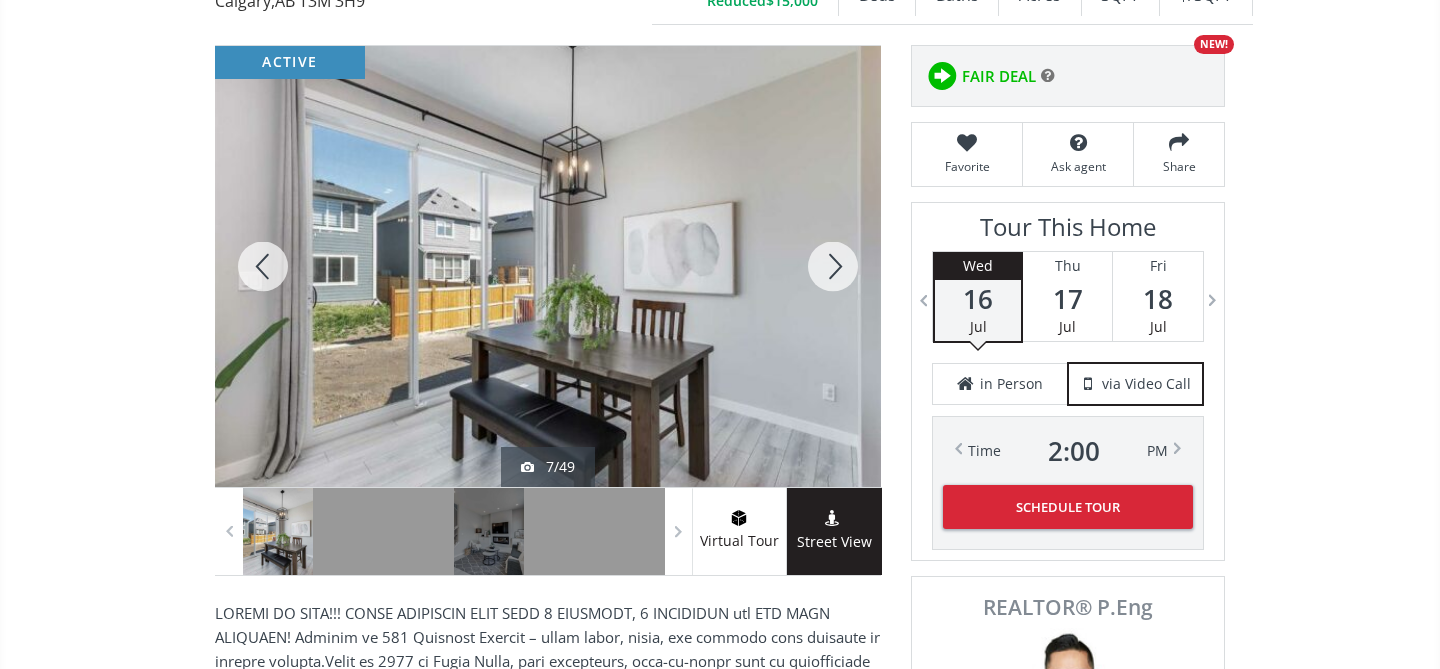 click at bounding box center [833, 266] 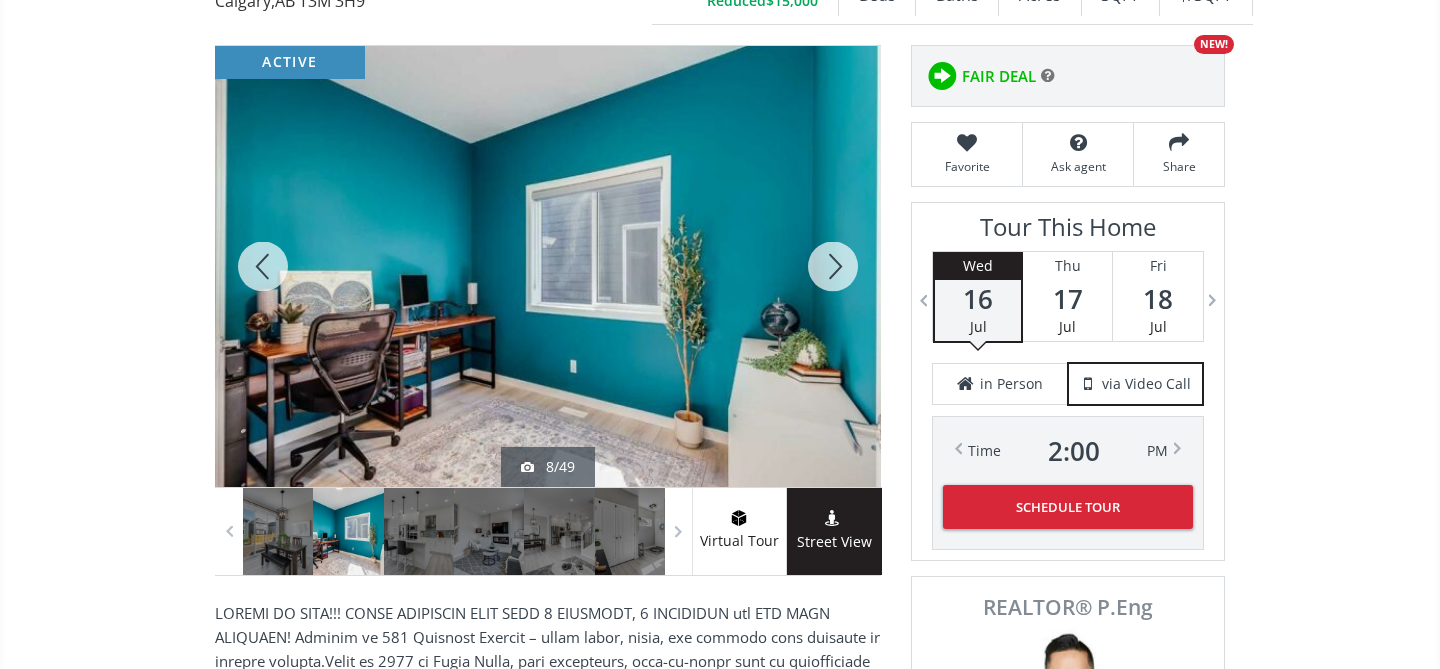 click at bounding box center [833, 266] 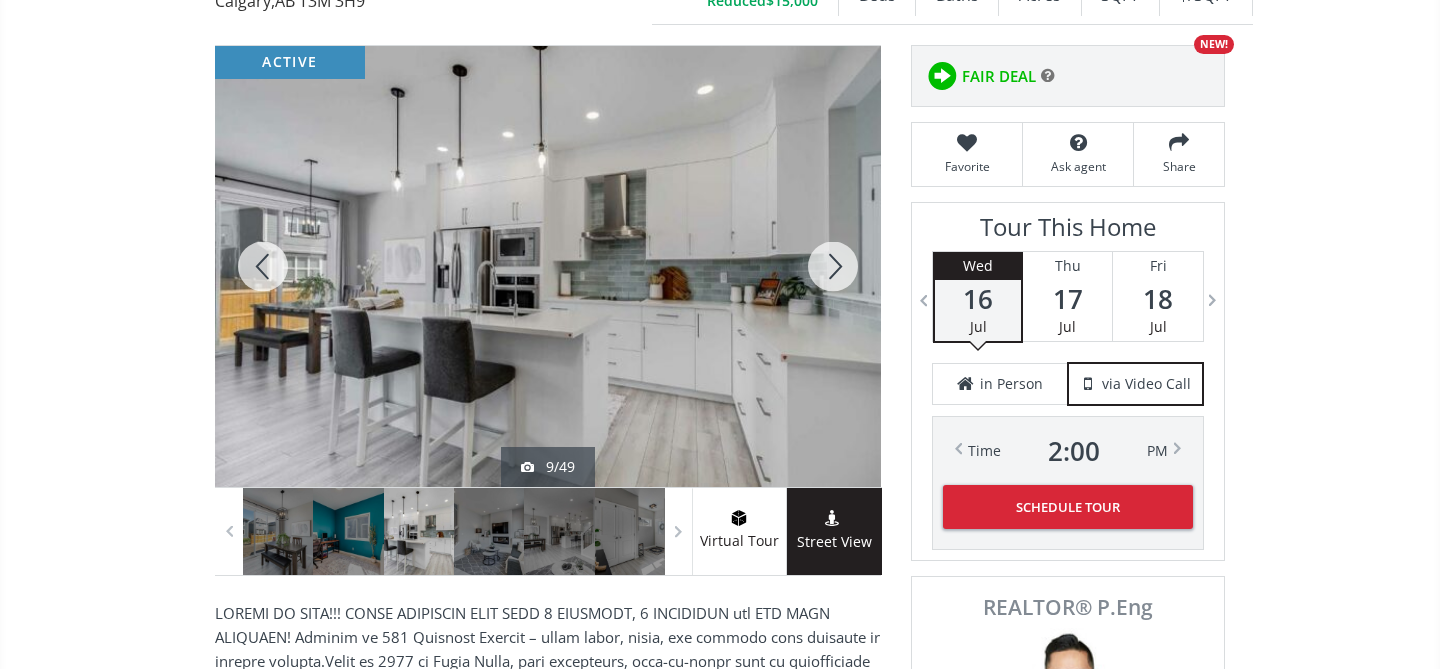 click at bounding box center [833, 266] 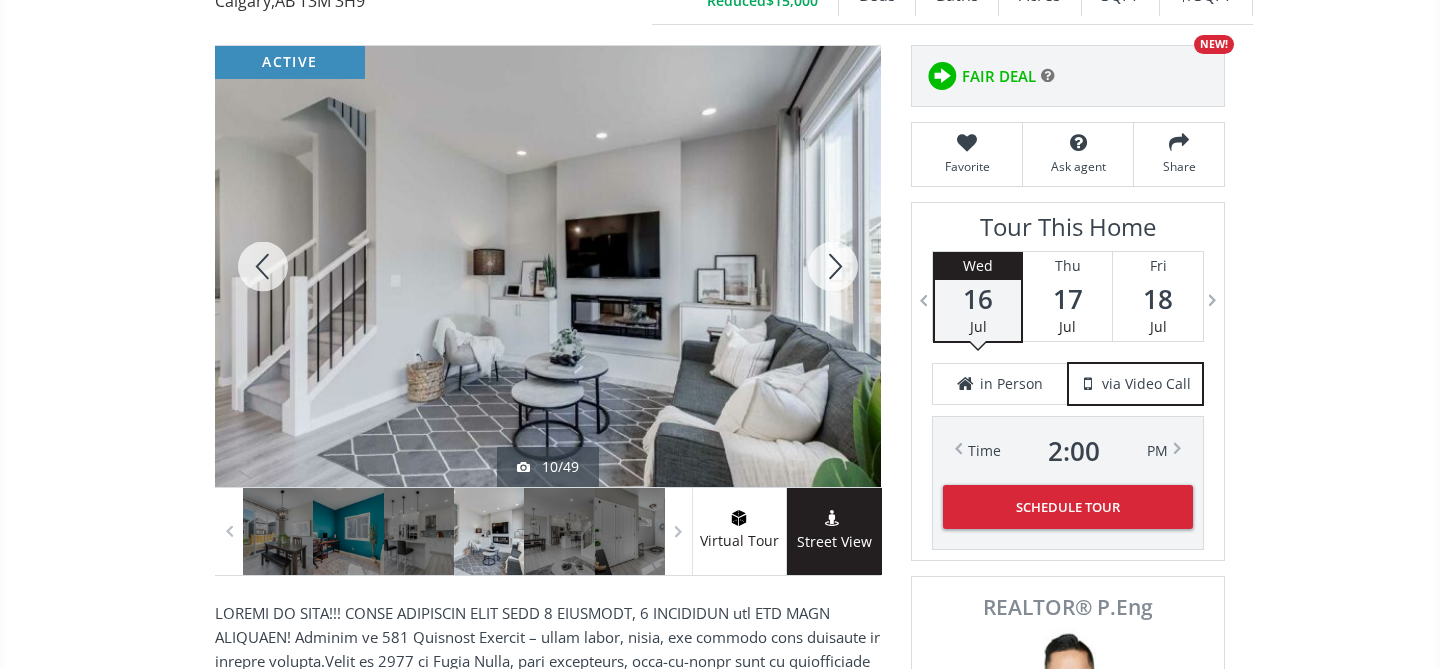 click at bounding box center (833, 266) 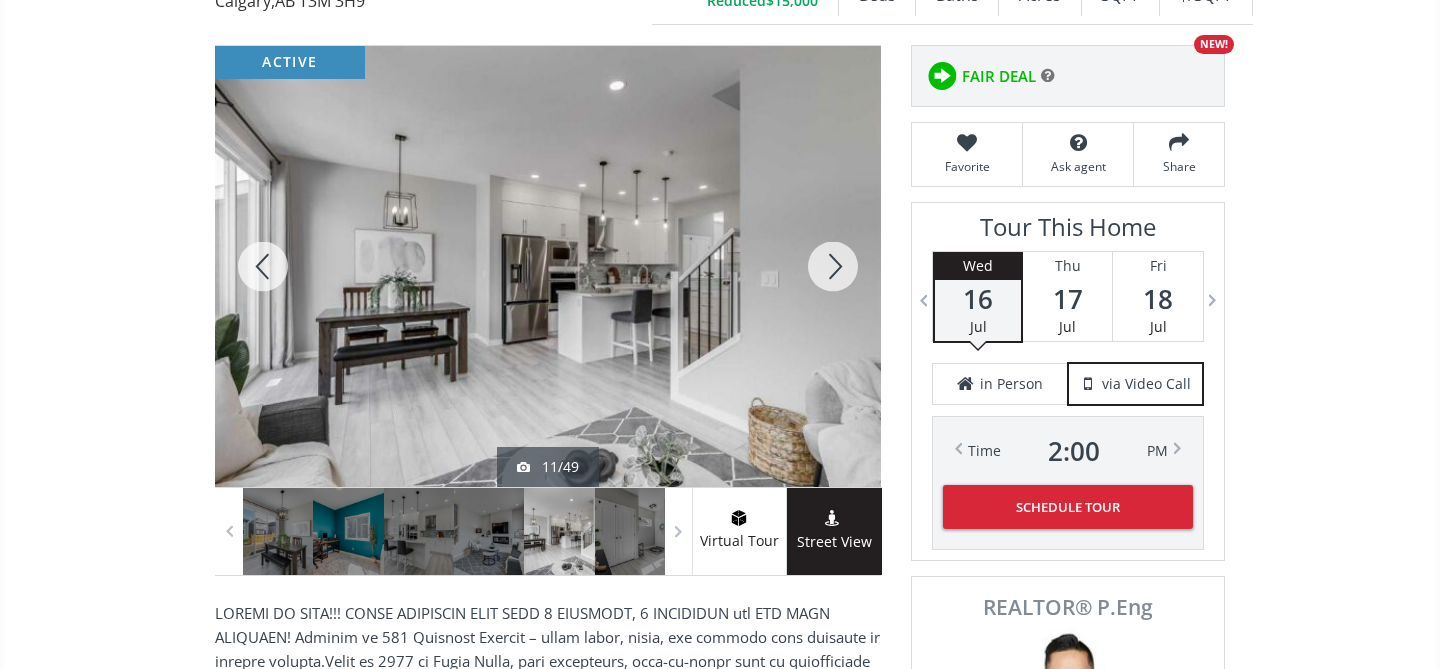 click at bounding box center (833, 266) 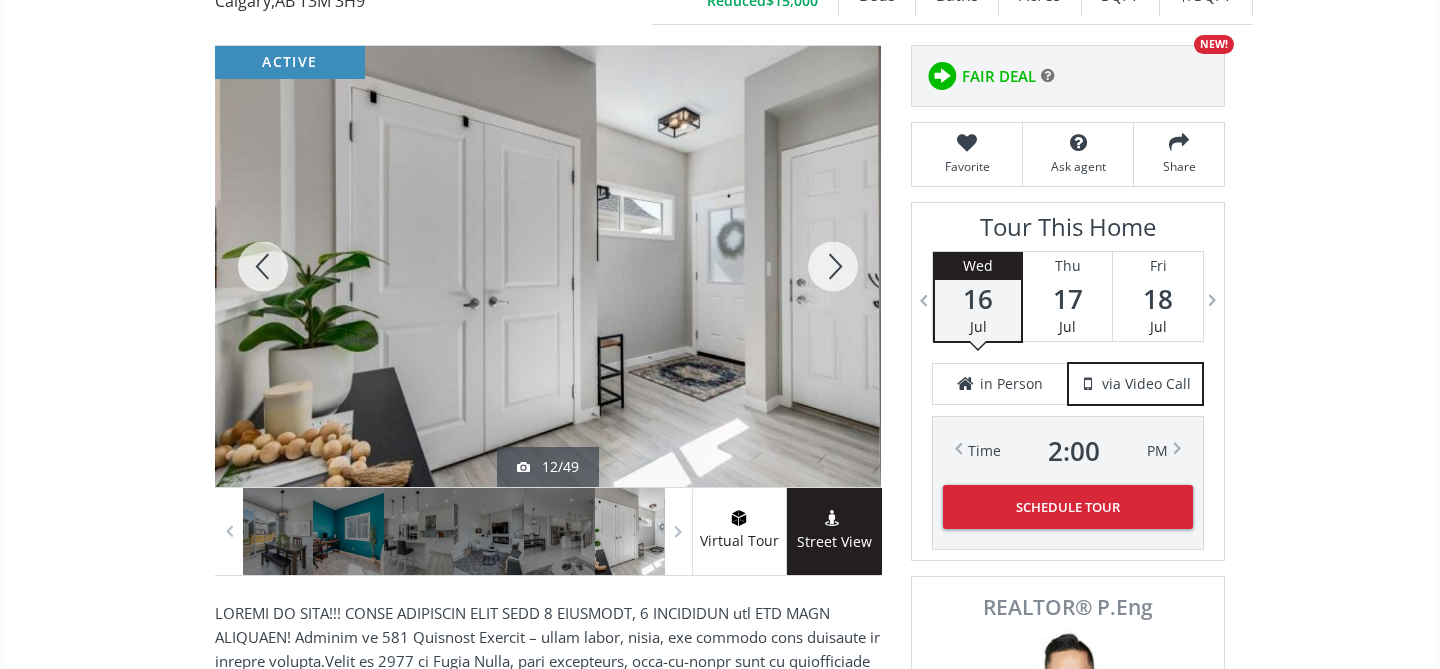 click at bounding box center (833, 266) 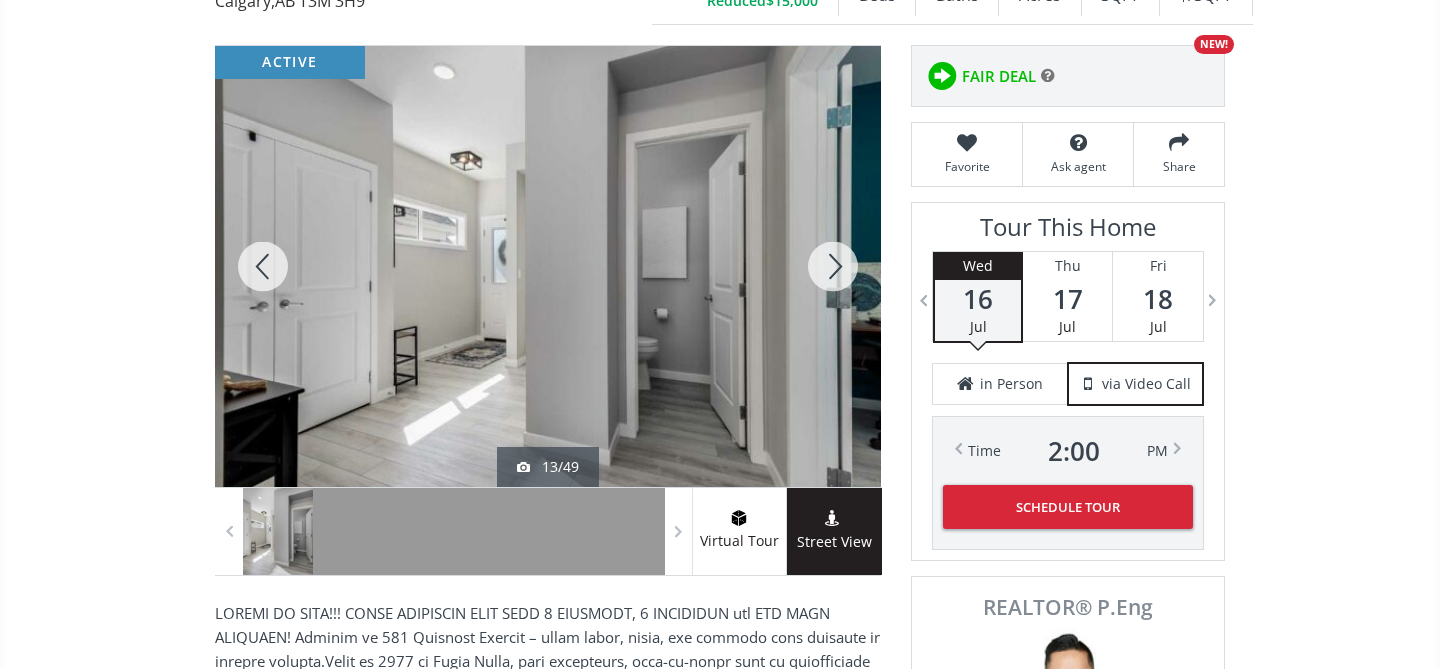click at bounding box center (833, 266) 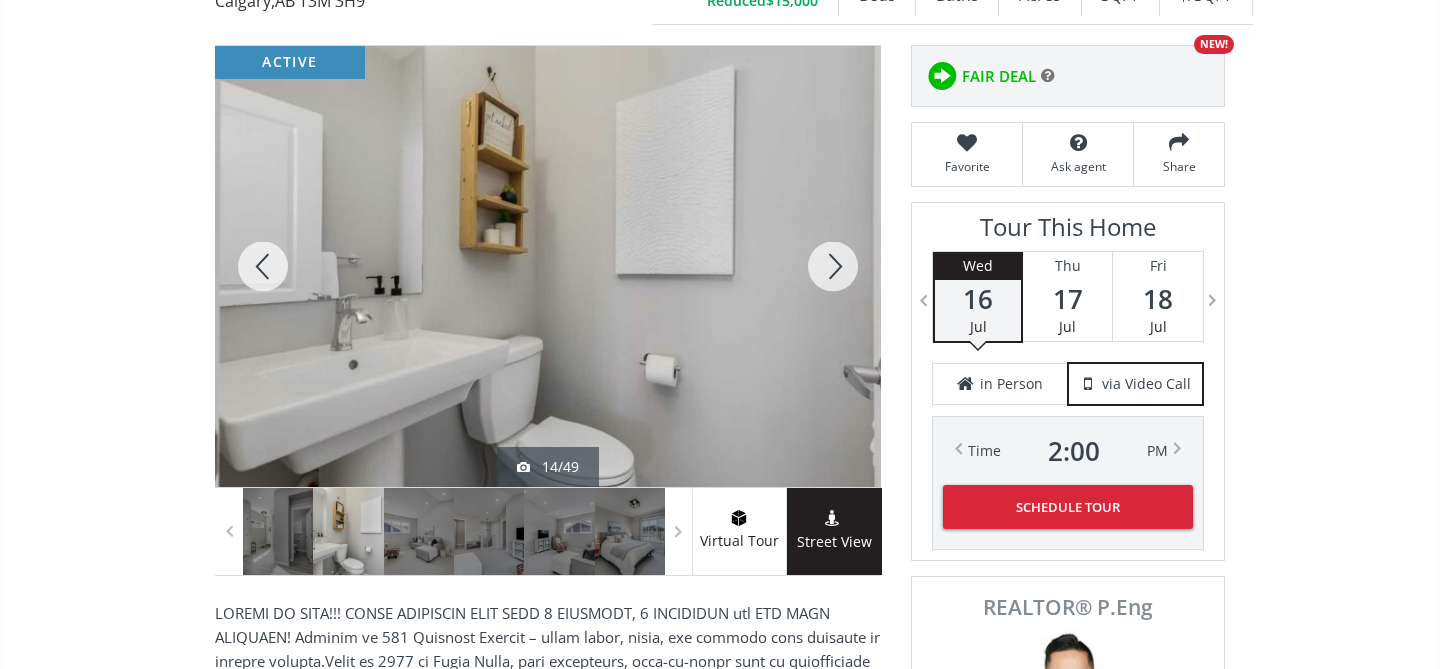 click at bounding box center (833, 266) 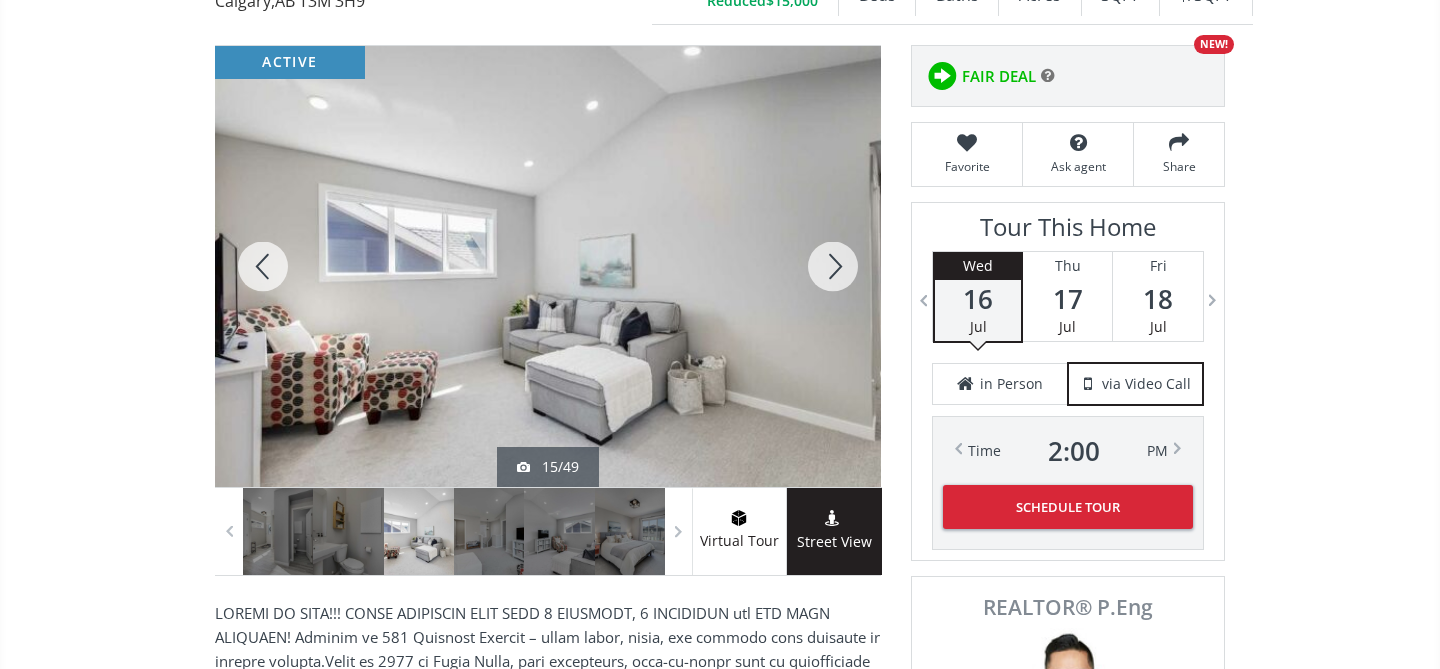 click at bounding box center (833, 266) 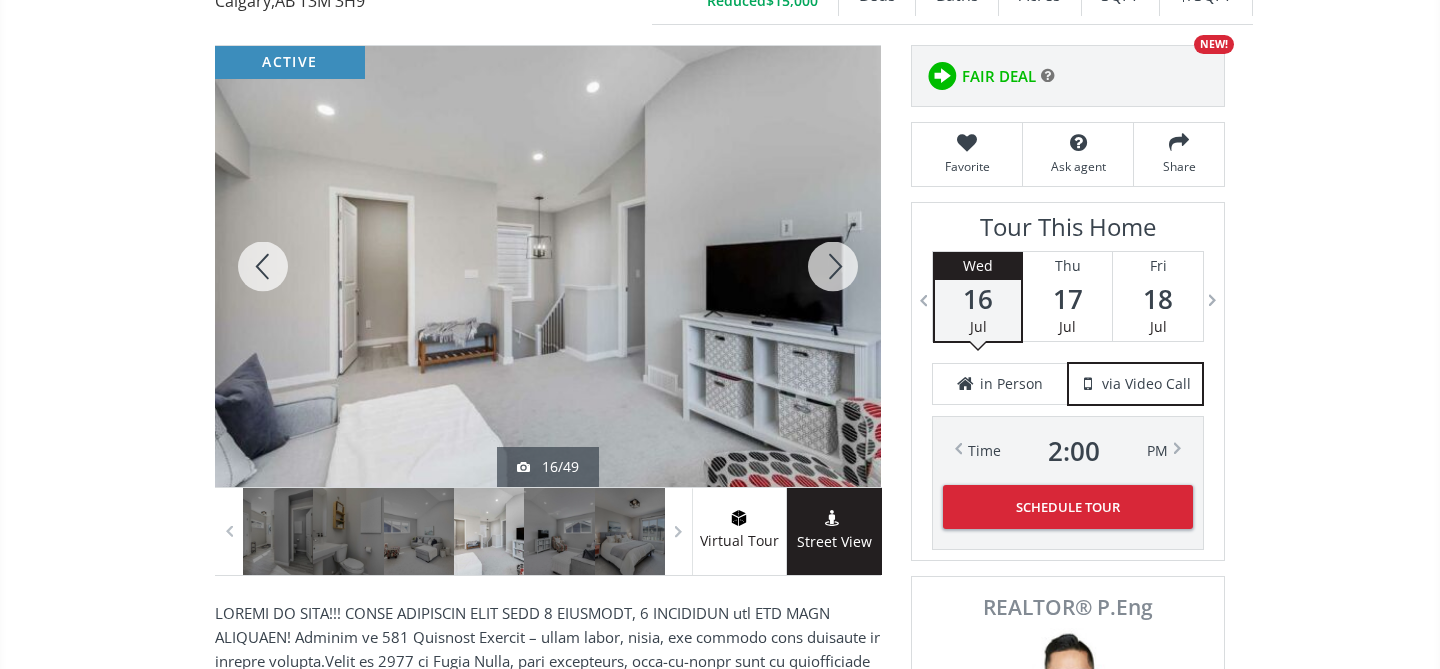 click at bounding box center (833, 266) 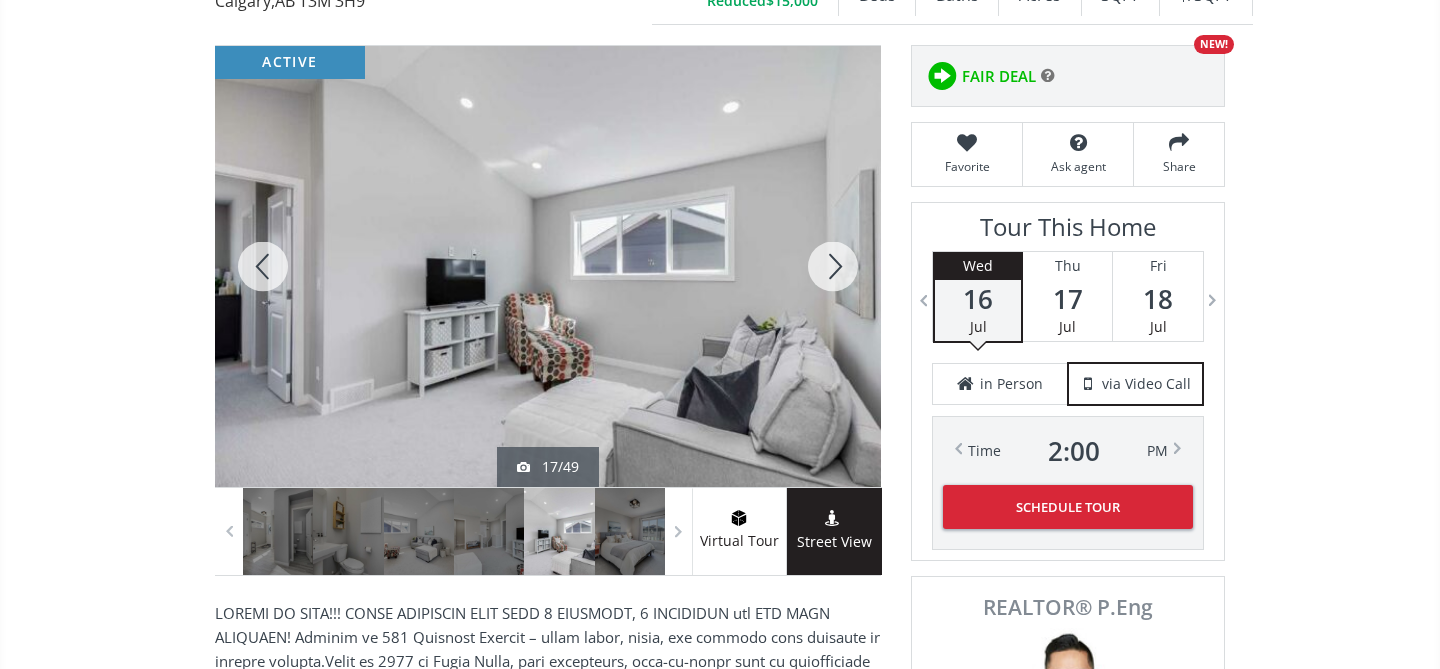 click at bounding box center [833, 266] 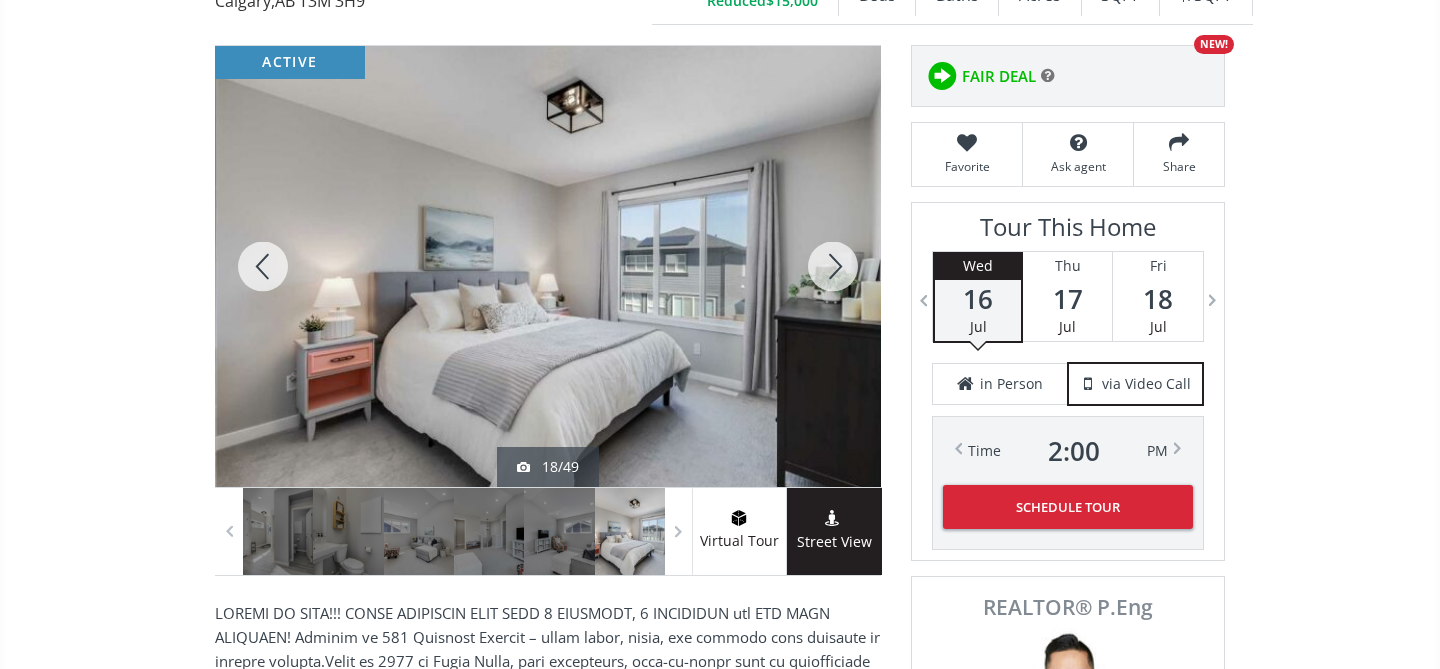 click at bounding box center [833, 266] 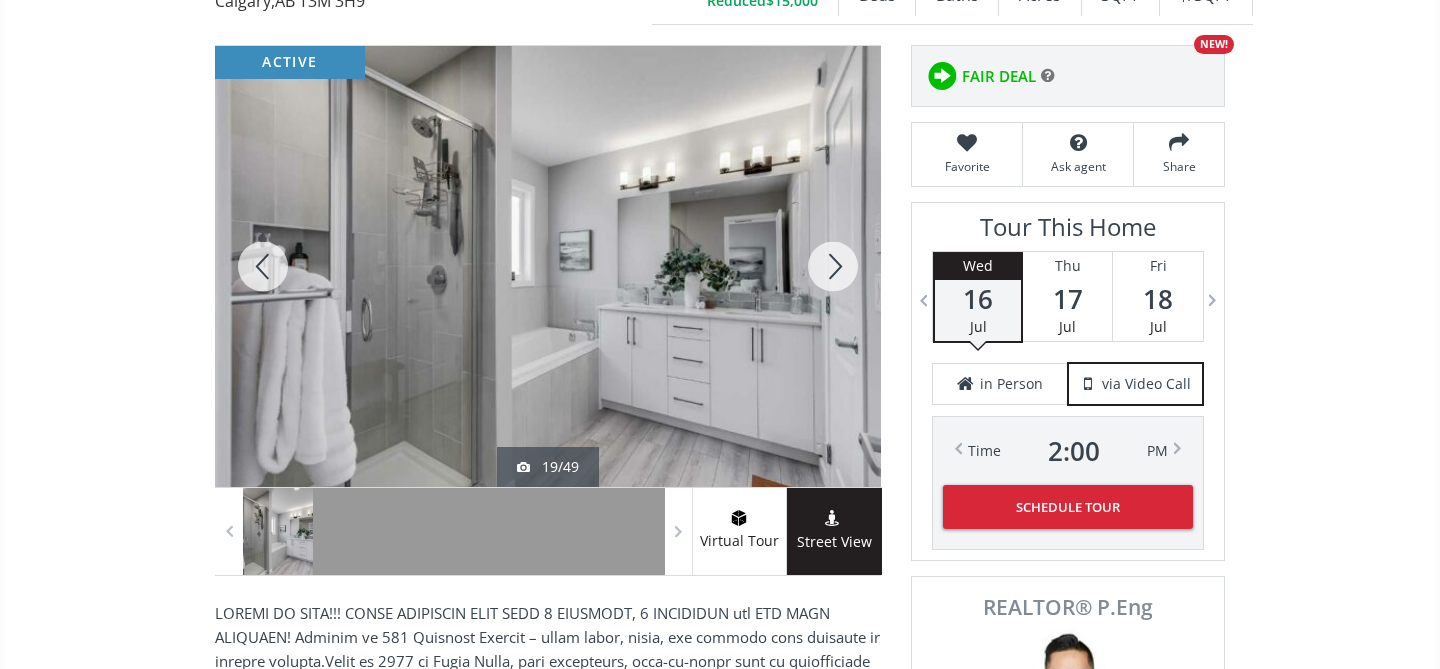 click at bounding box center [833, 266] 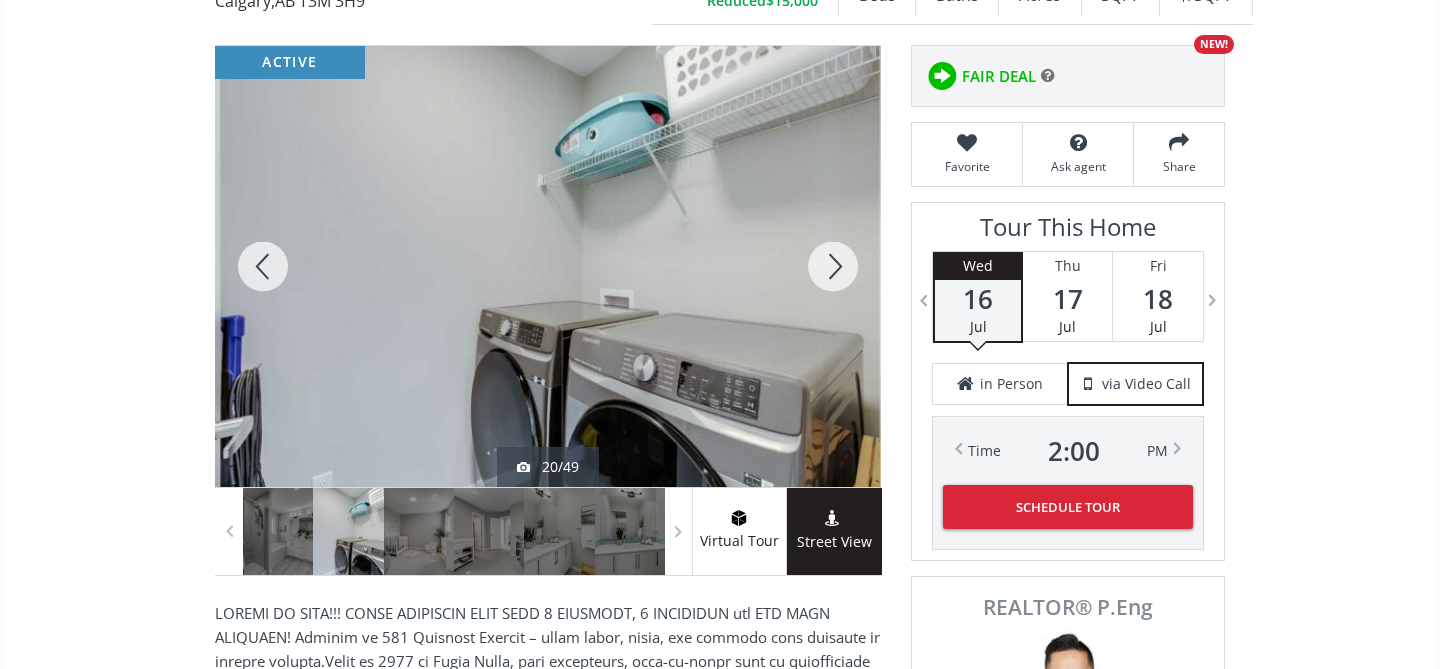 click at bounding box center (833, 266) 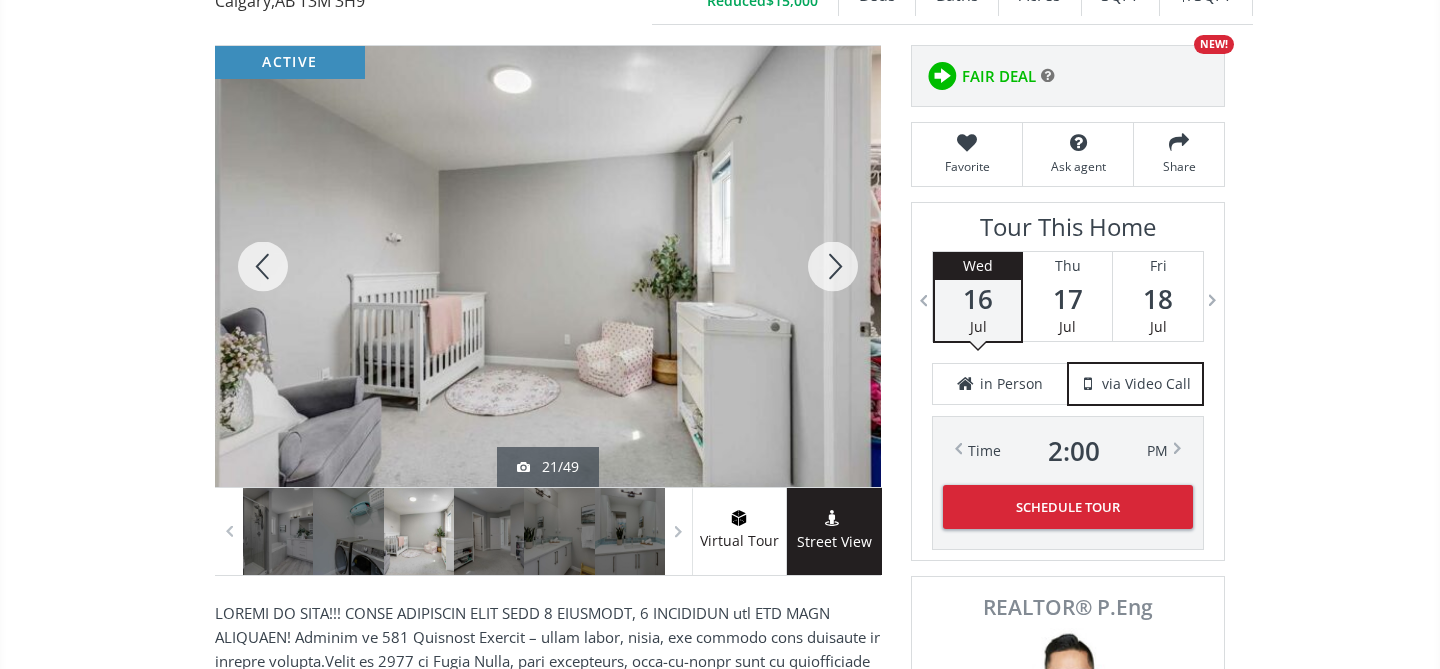 click at bounding box center (833, 266) 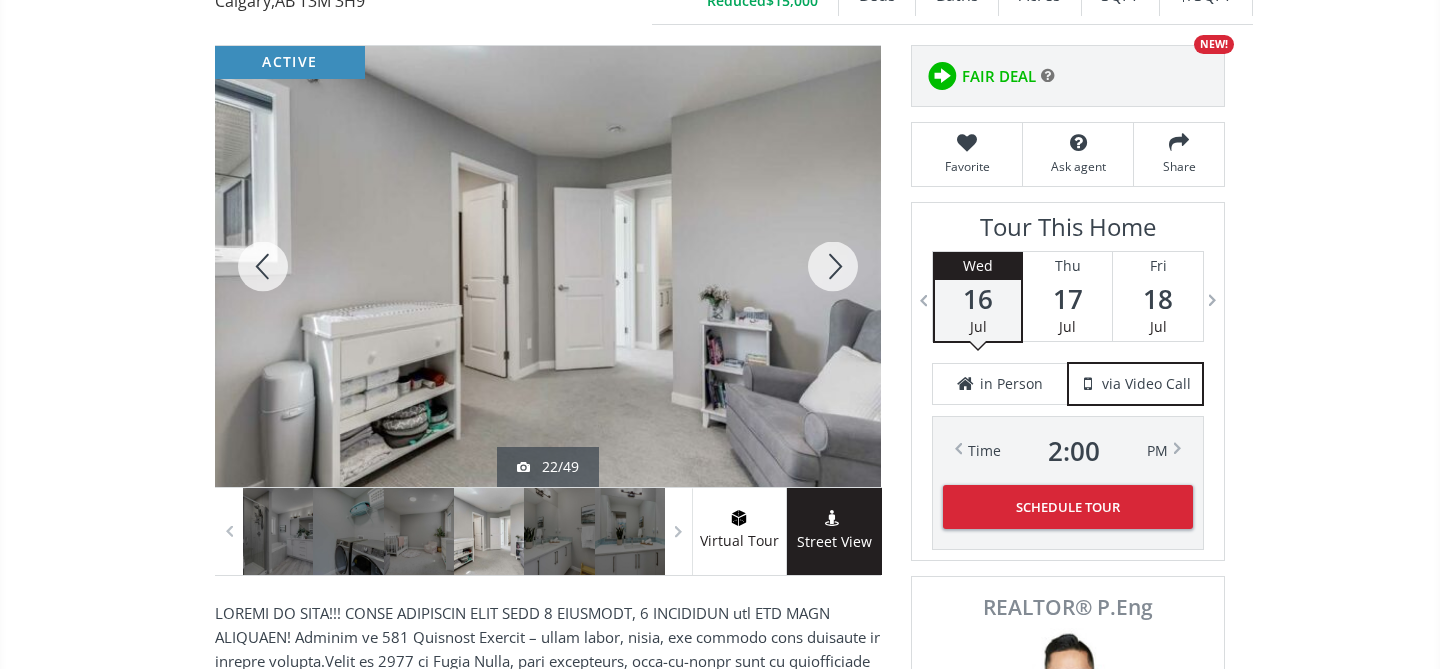 click at bounding box center [833, 266] 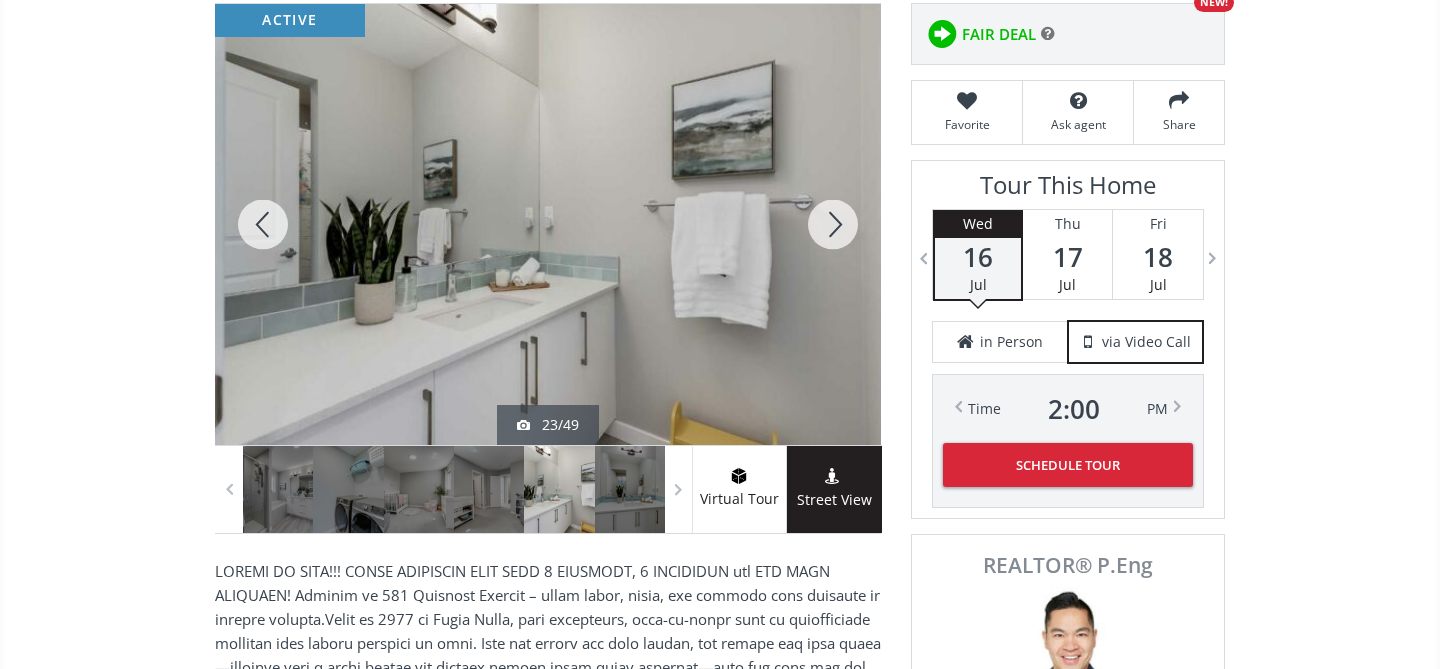 scroll, scrollTop: 311, scrollLeft: 0, axis: vertical 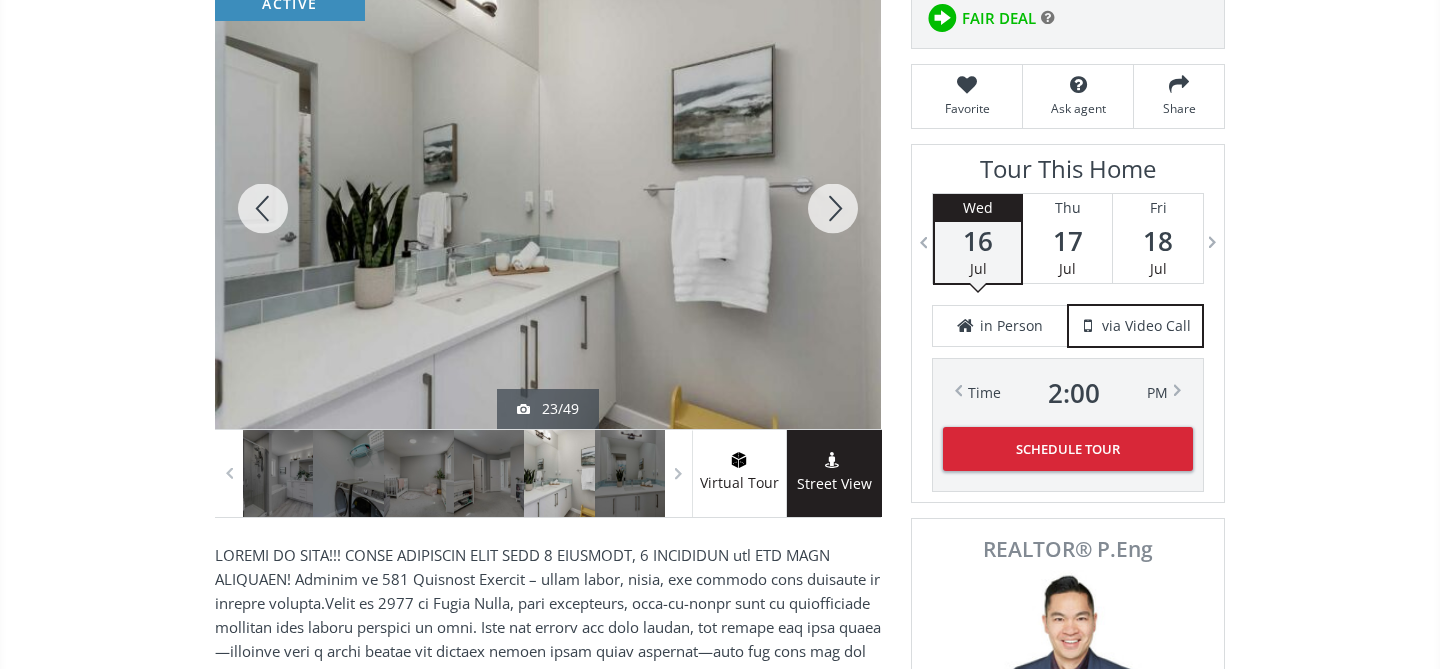 click at bounding box center [833, 208] 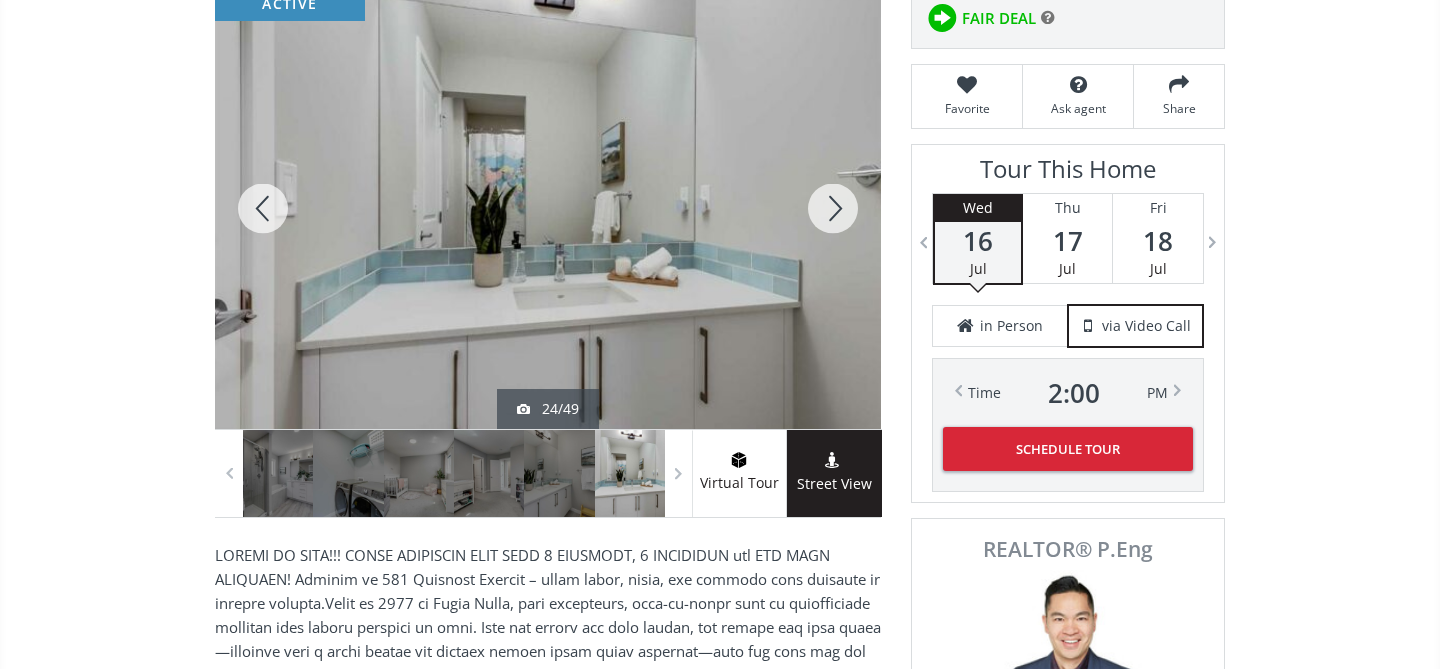 click at bounding box center [833, 208] 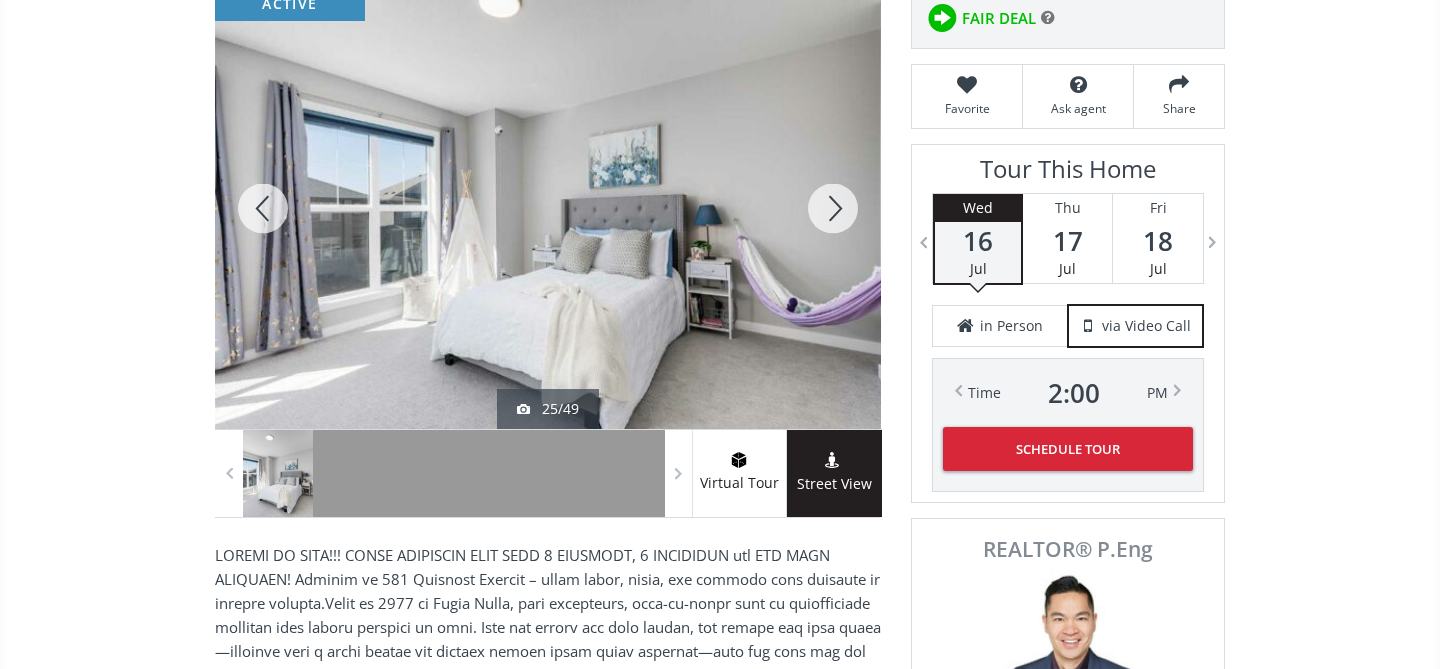 click at bounding box center (833, 208) 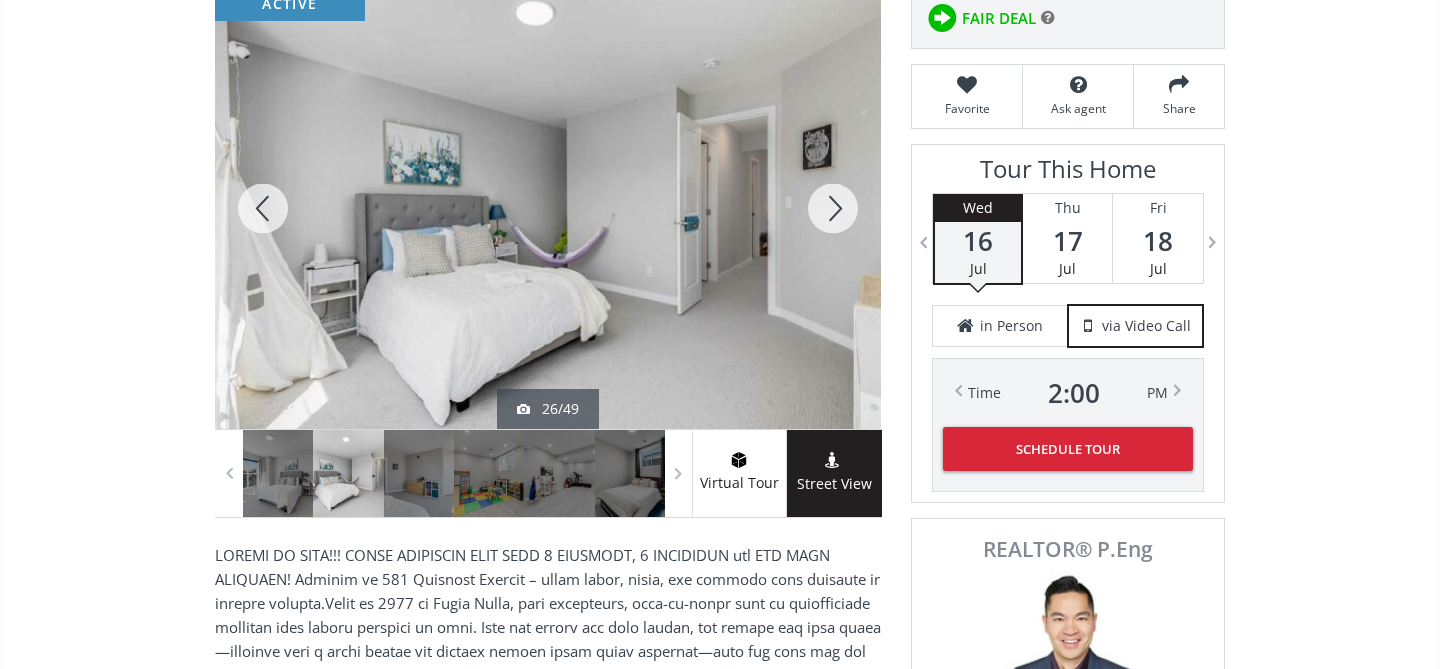 click at bounding box center [833, 208] 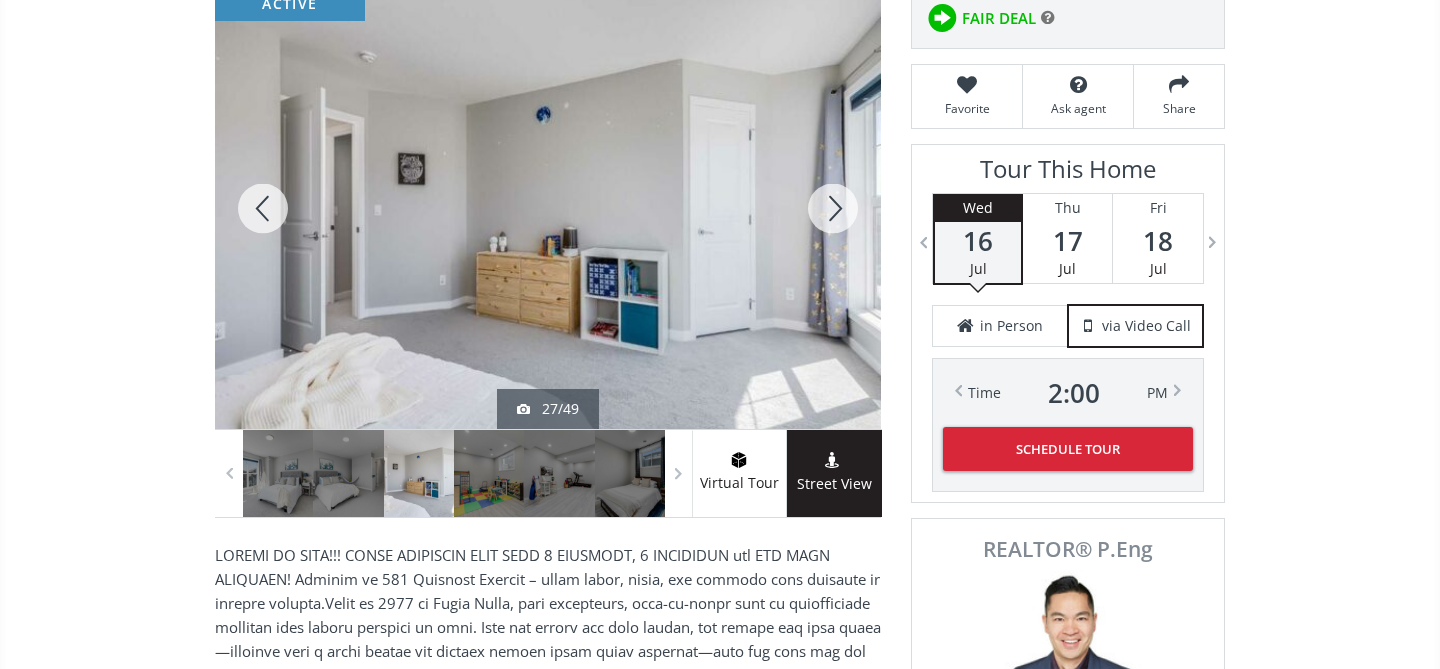 click at bounding box center [833, 208] 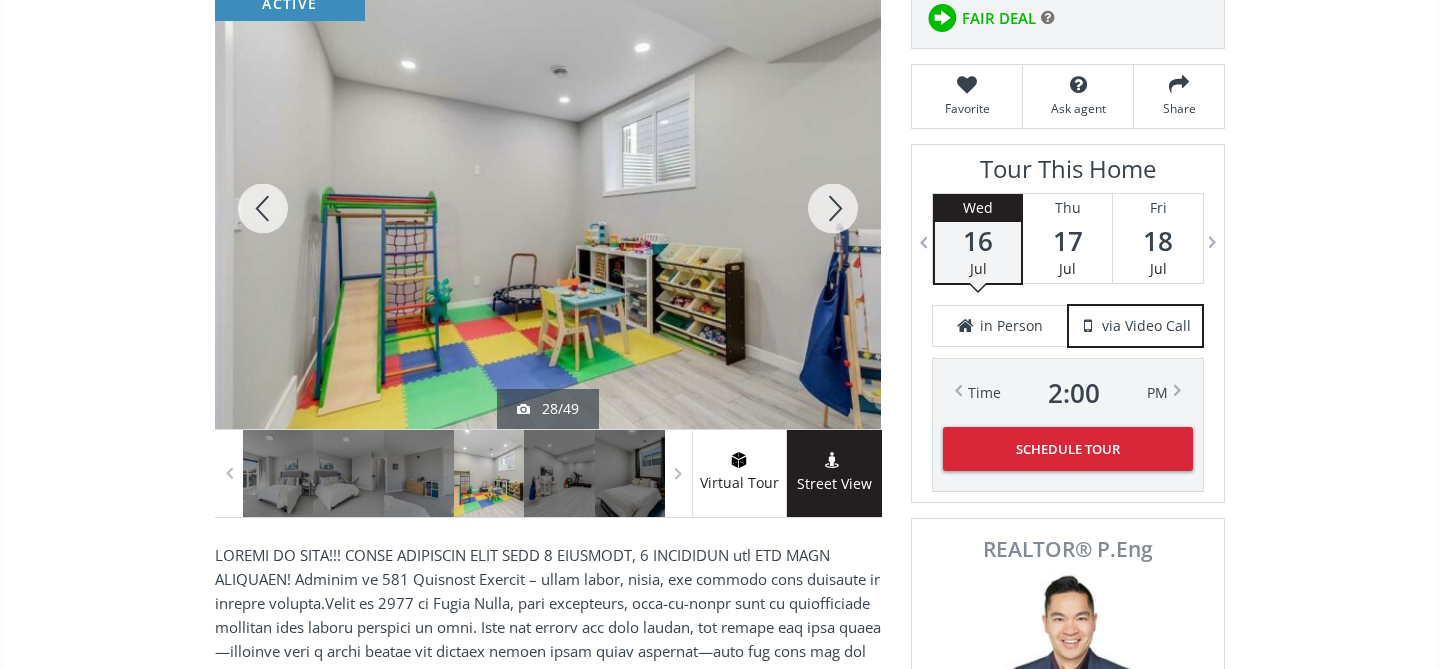 click at bounding box center [833, 208] 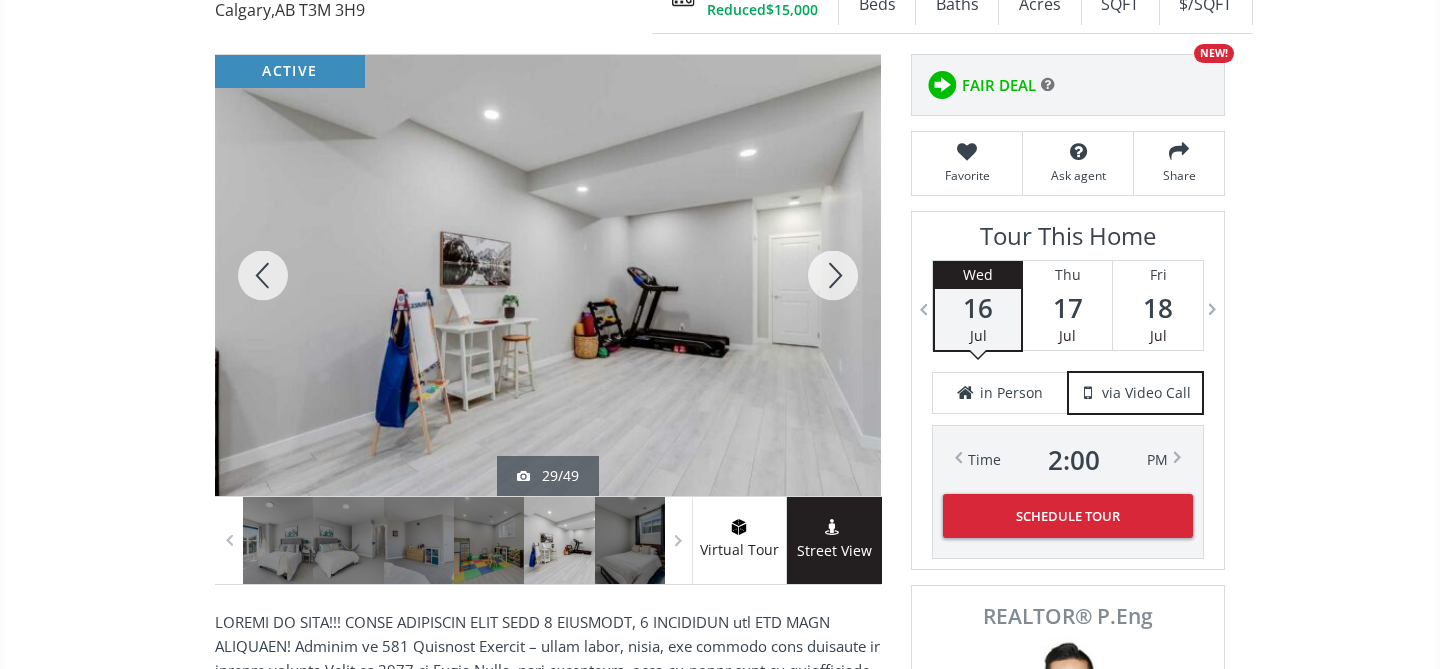 scroll, scrollTop: 261, scrollLeft: 0, axis: vertical 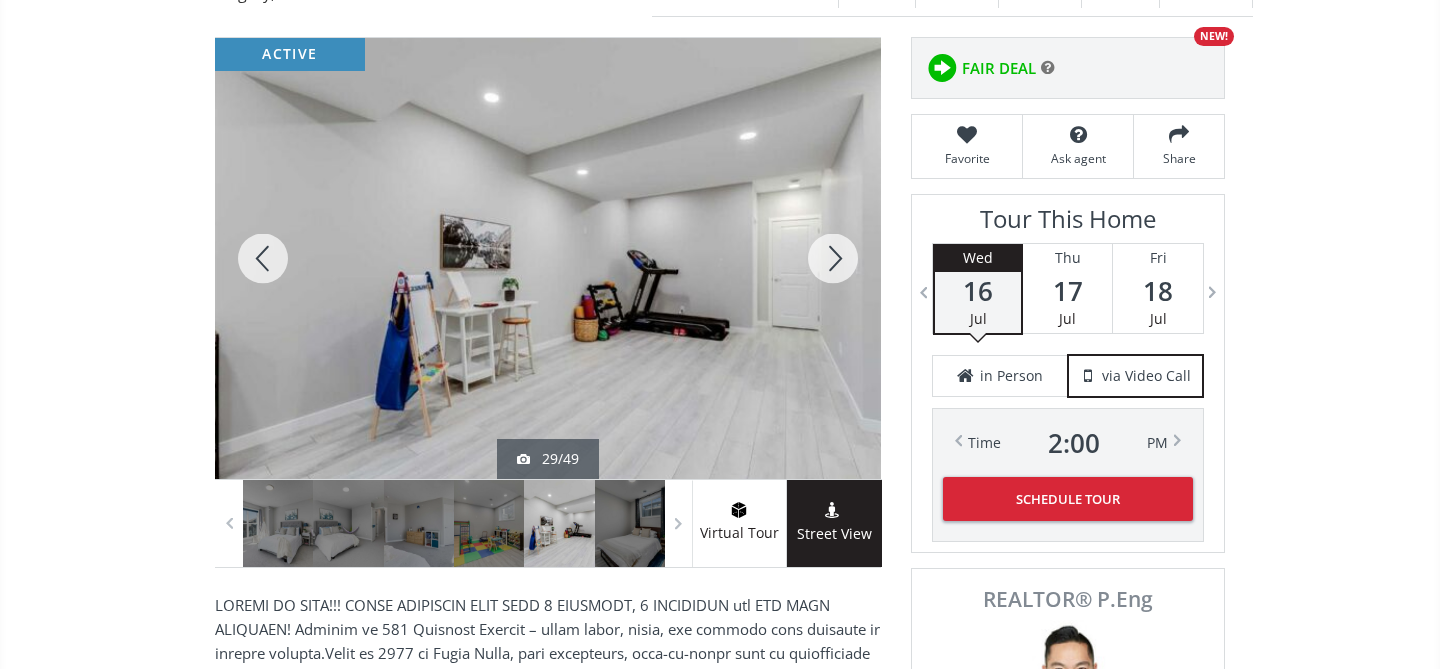 click at bounding box center (833, 258) 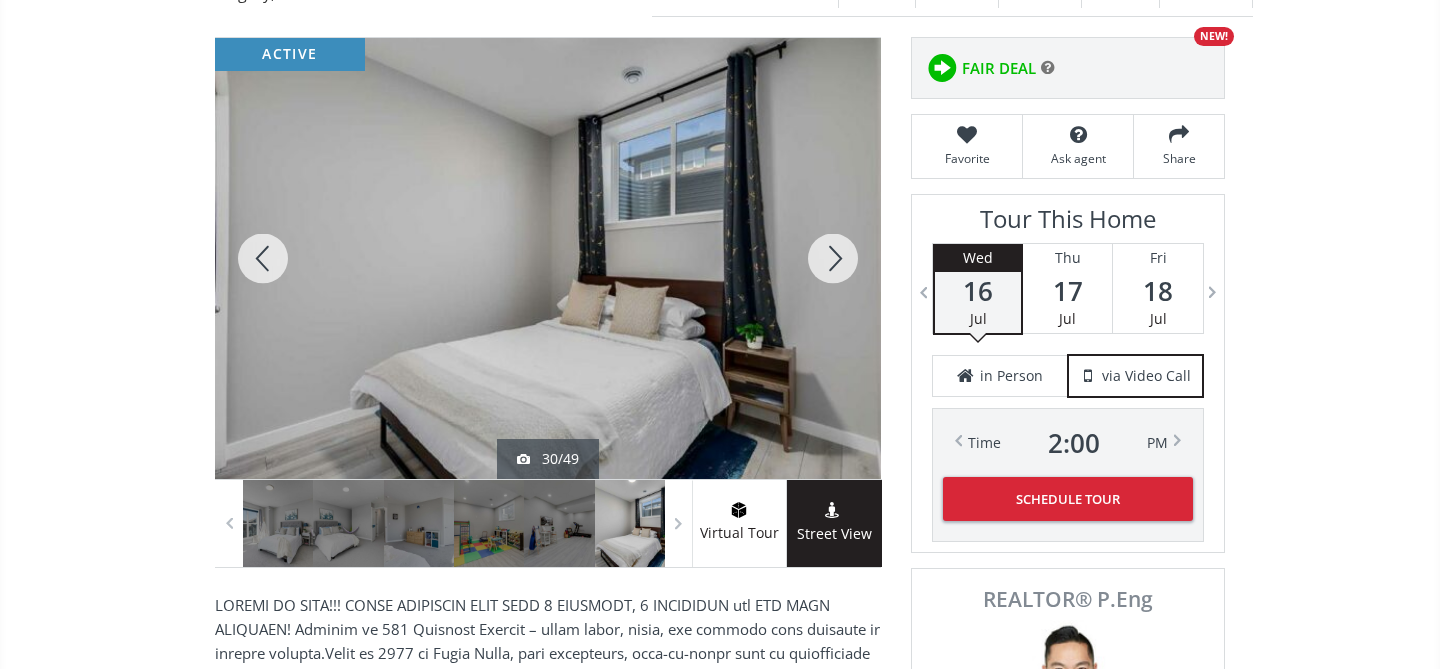 click at bounding box center [833, 258] 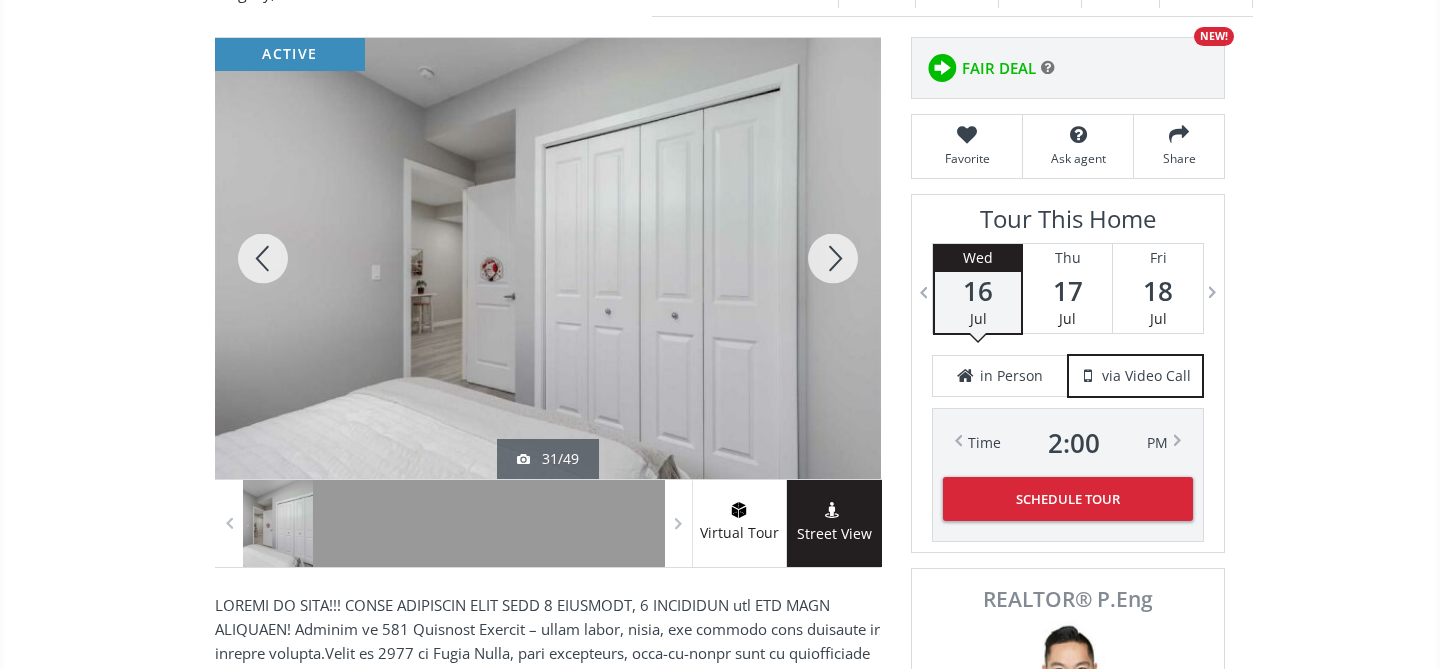 click at bounding box center (833, 258) 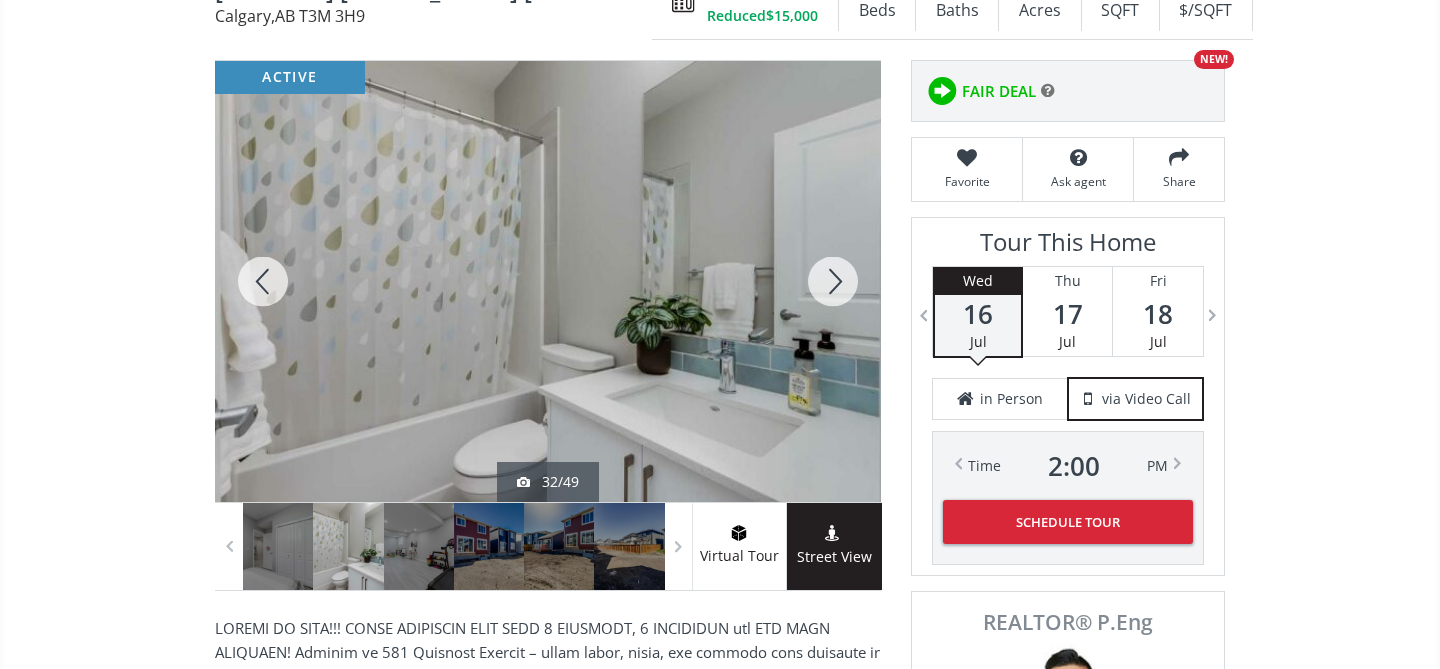 scroll, scrollTop: 242, scrollLeft: 0, axis: vertical 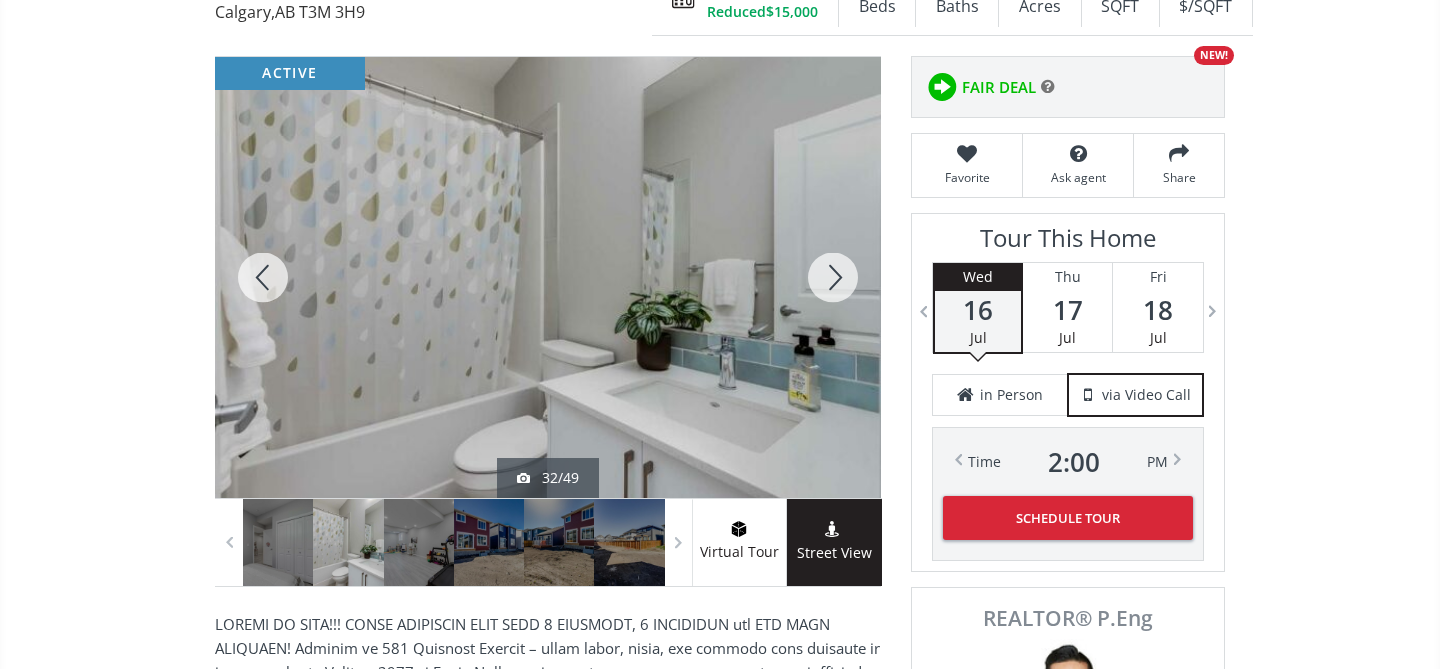 click at bounding box center (833, 277) 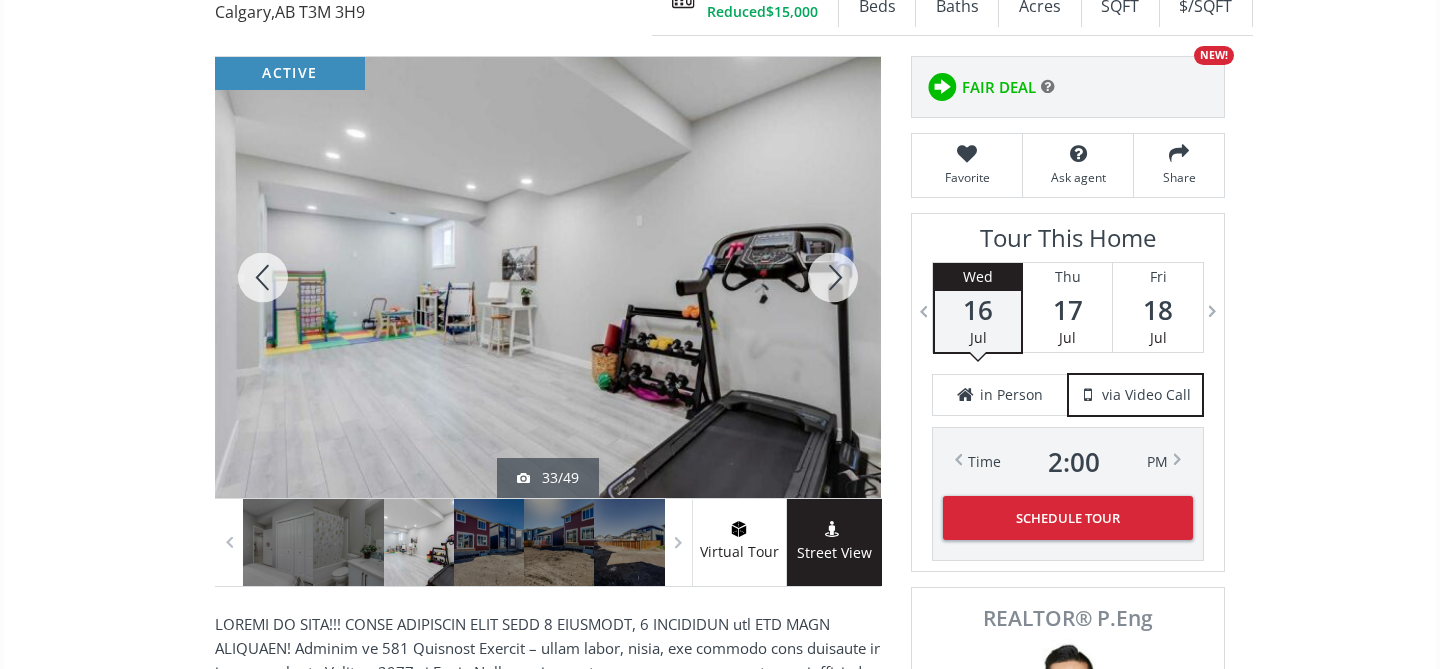 click at bounding box center [833, 277] 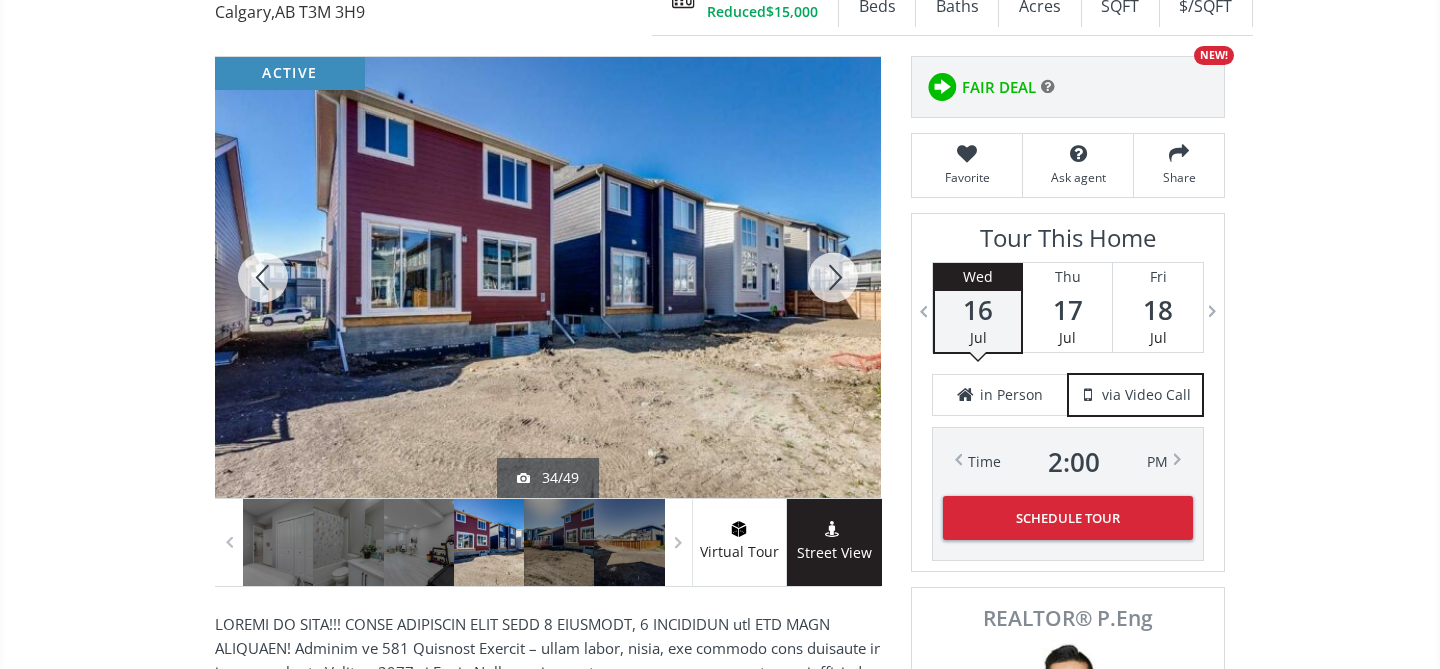 click at bounding box center (833, 277) 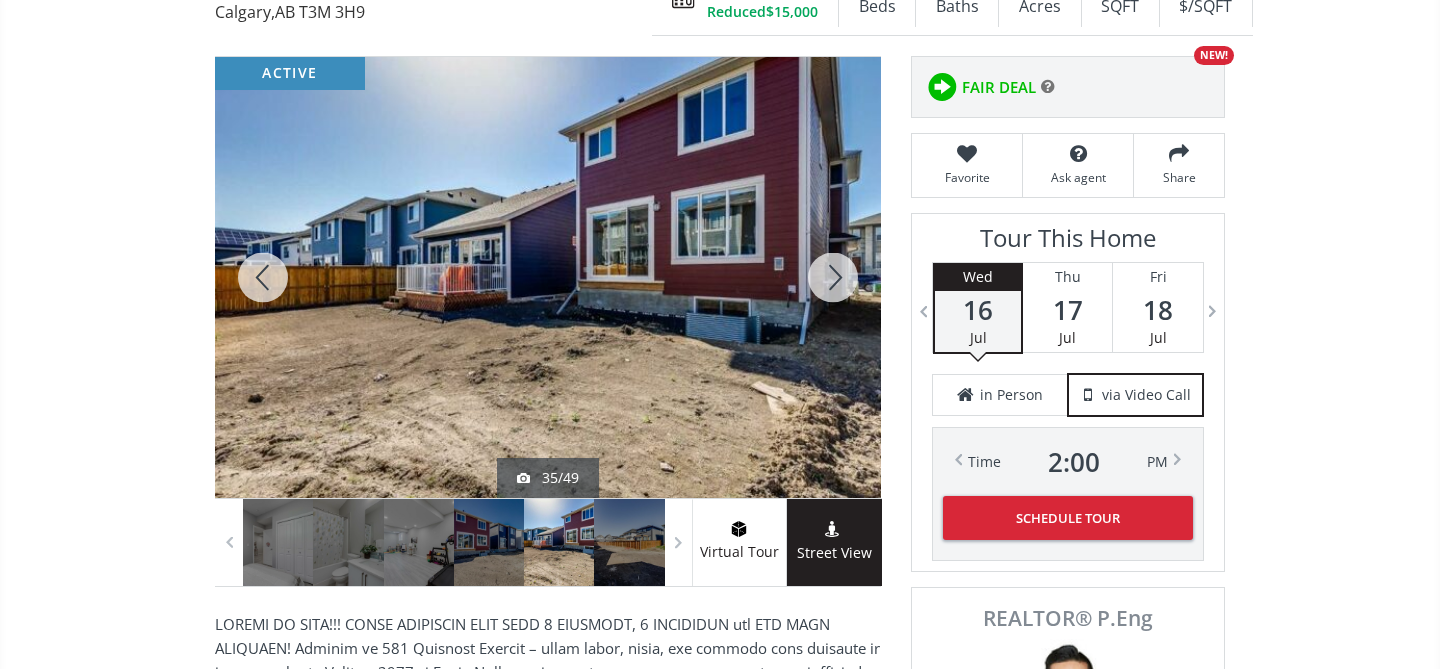 click at bounding box center [833, 277] 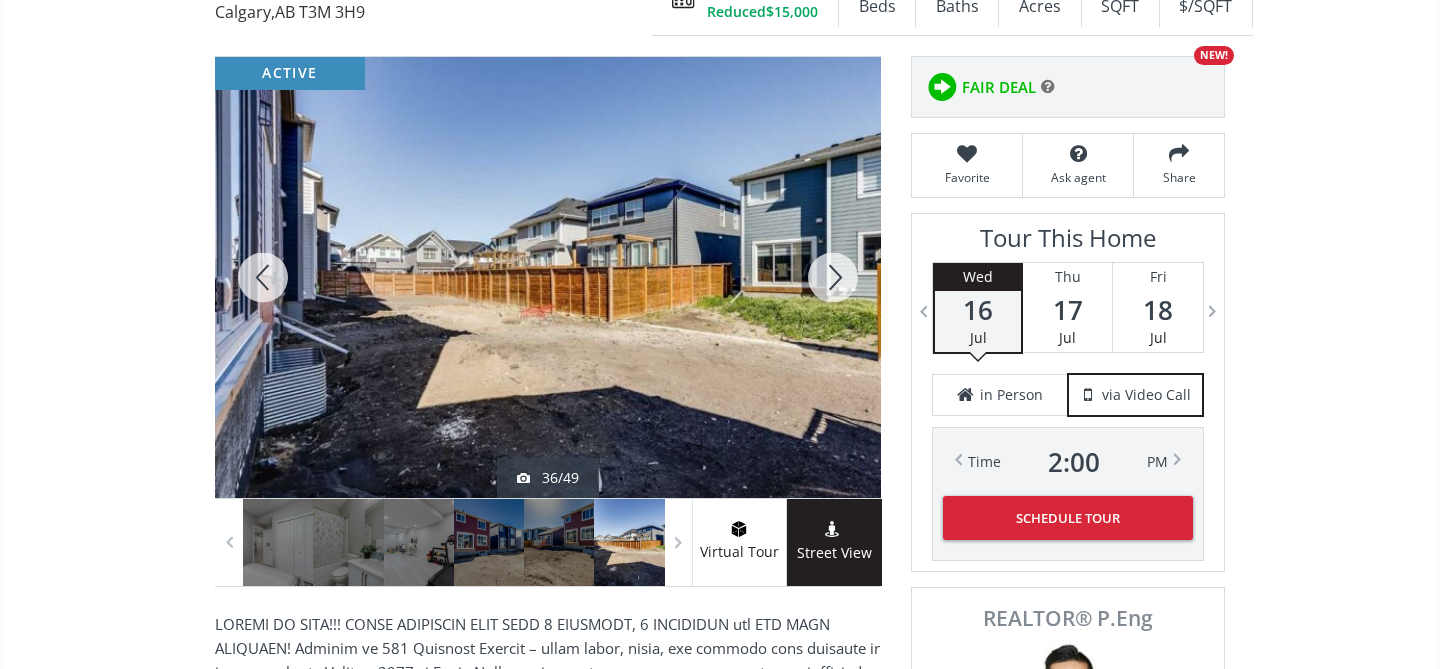click at bounding box center (833, 277) 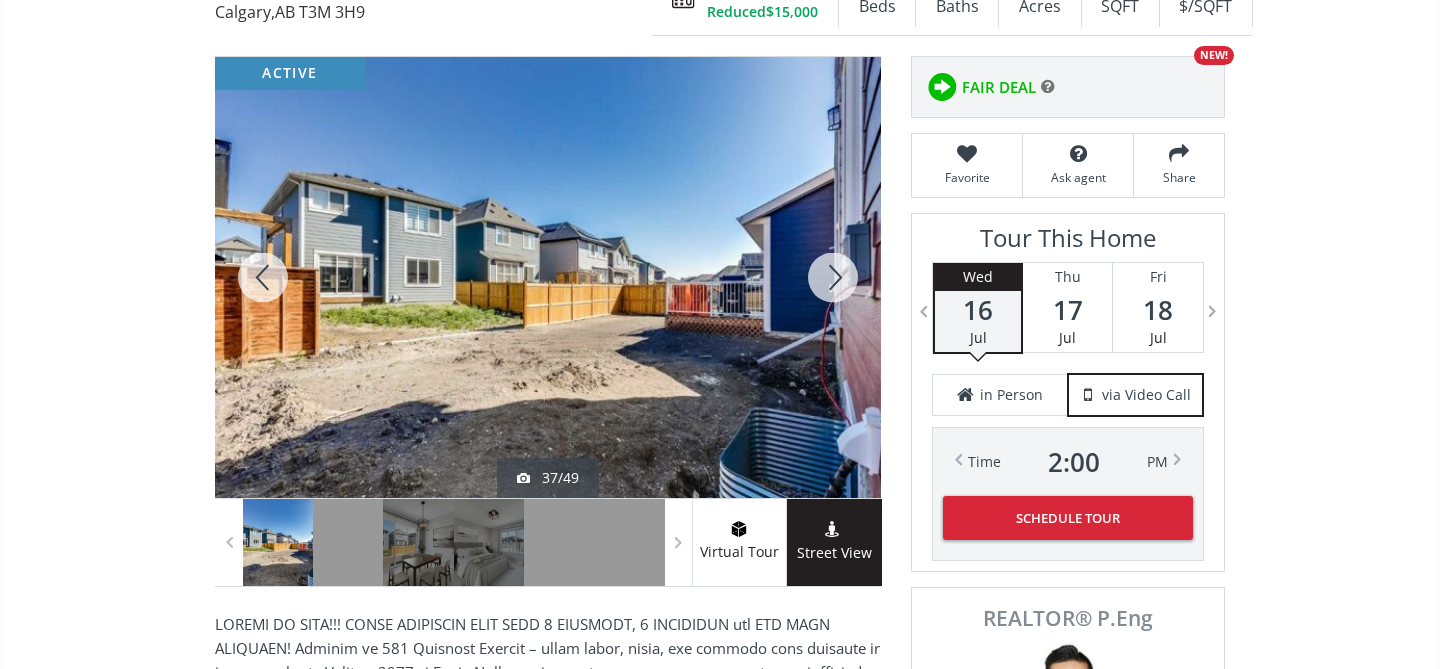 click at bounding box center [833, 277] 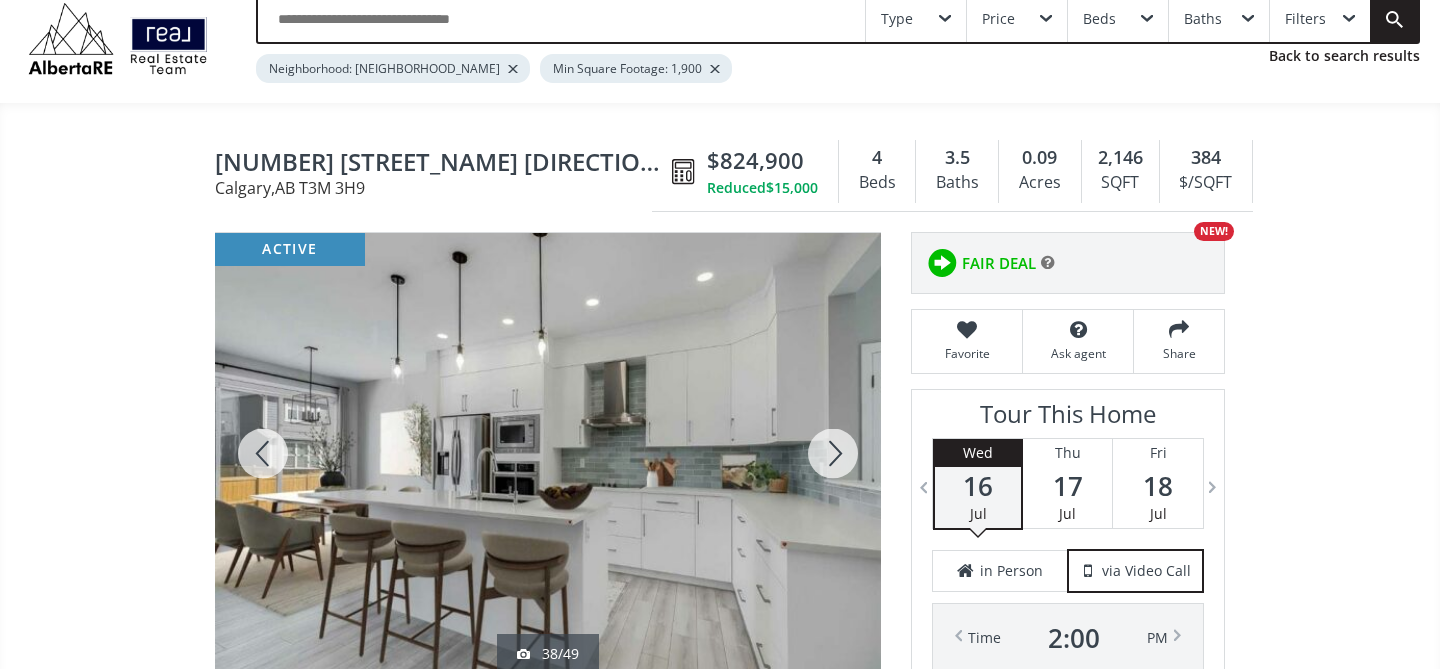 scroll, scrollTop: 59, scrollLeft: 0, axis: vertical 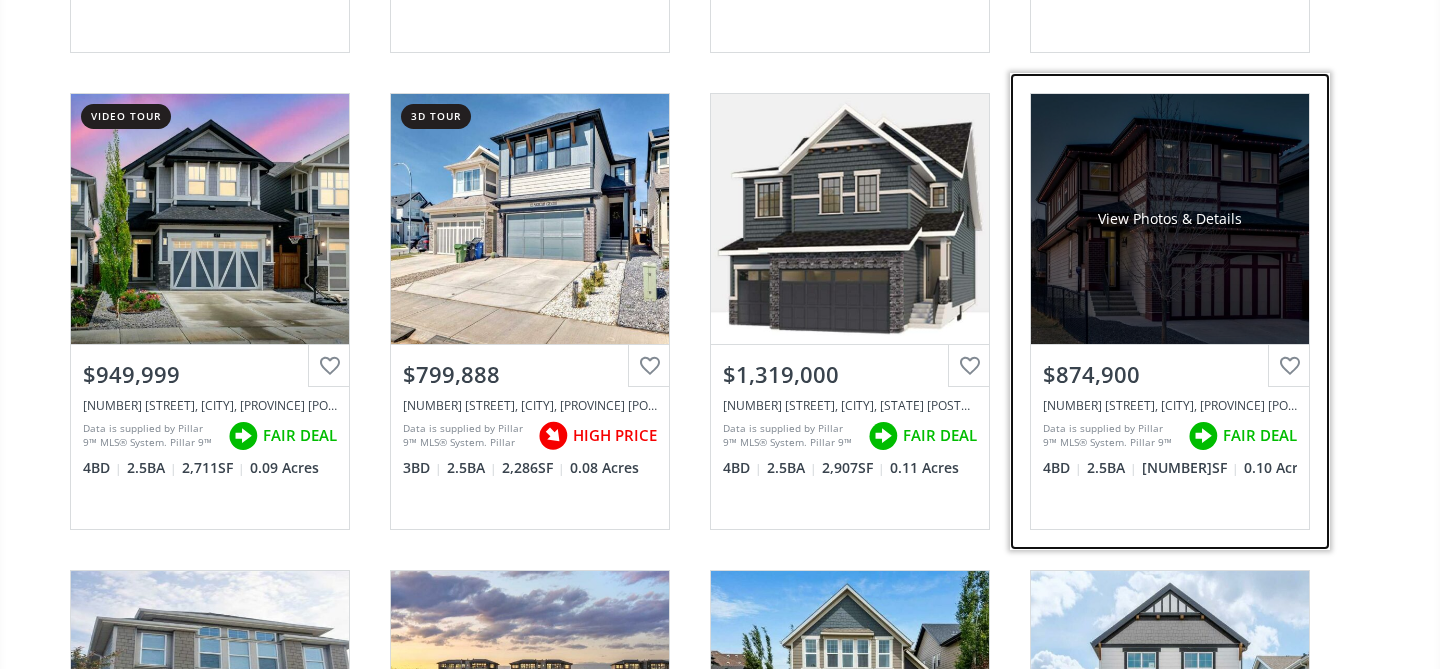 click on "View Photos & Details" at bounding box center (1170, 219) 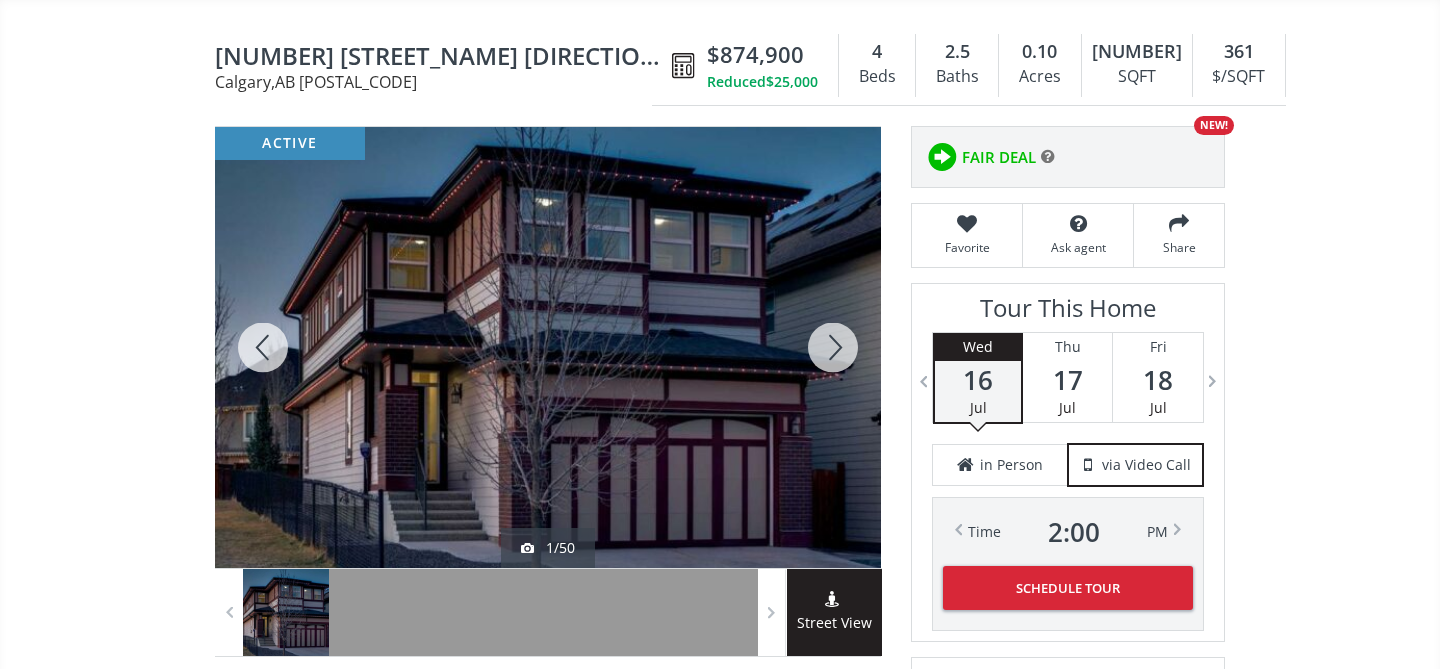scroll, scrollTop: 178, scrollLeft: 0, axis: vertical 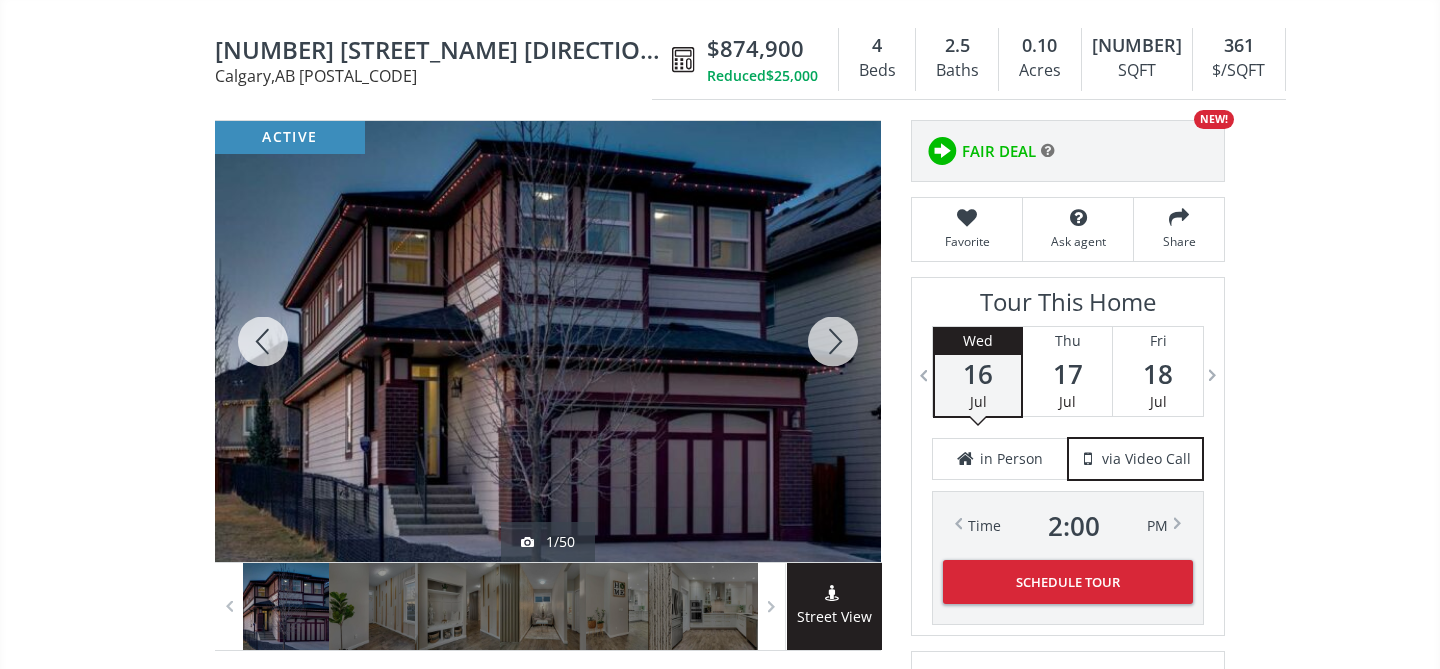 click at bounding box center [833, 341] 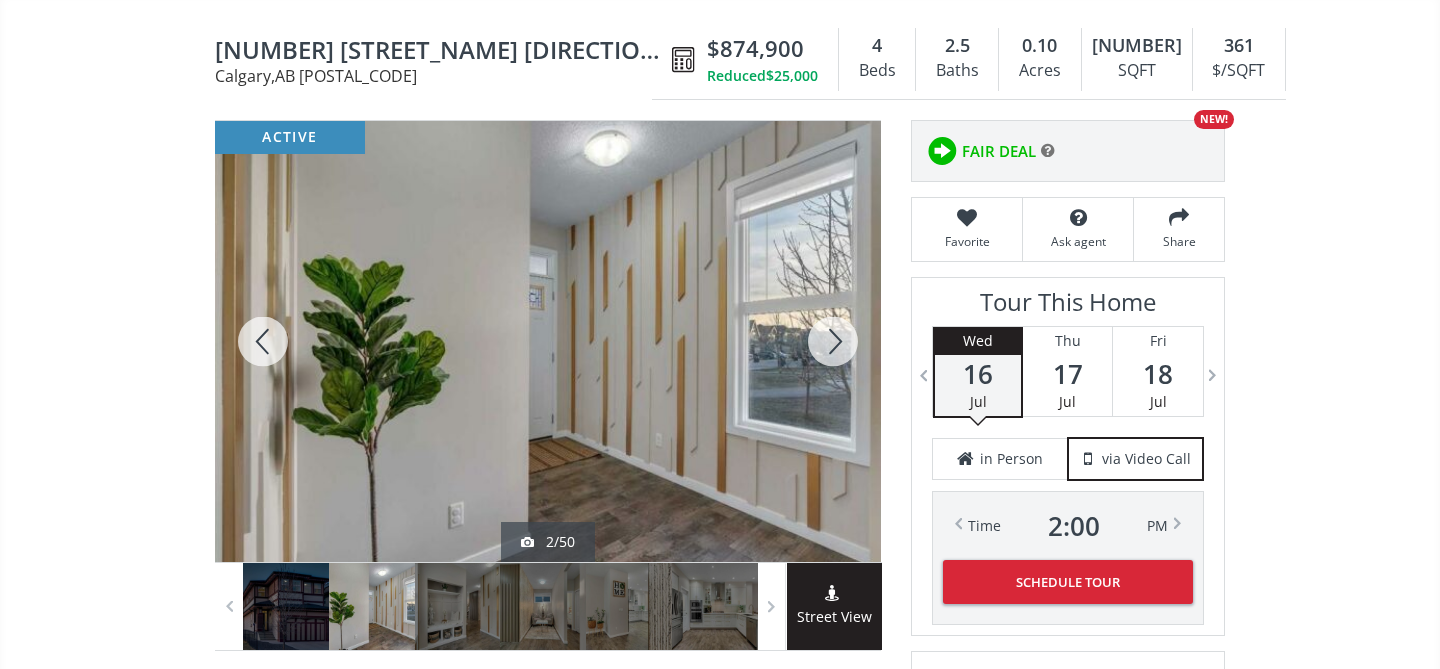 click at bounding box center (833, 341) 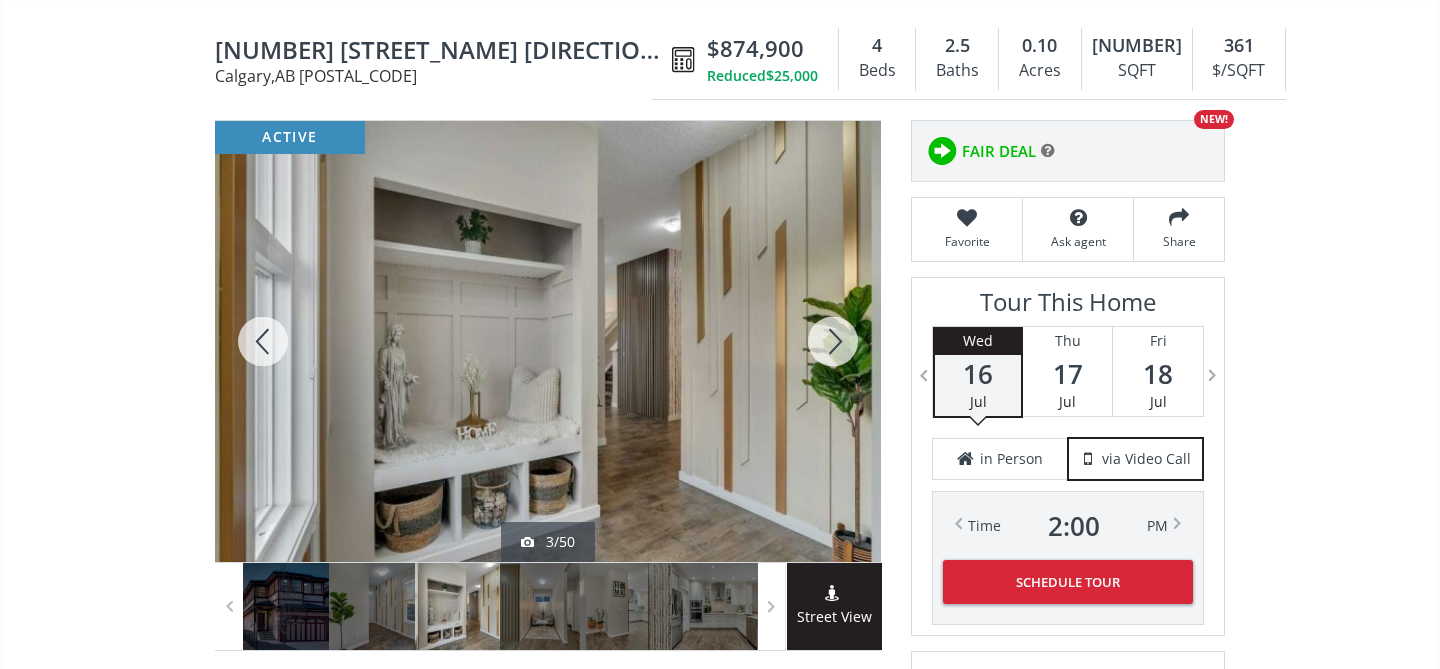 click at bounding box center [833, 341] 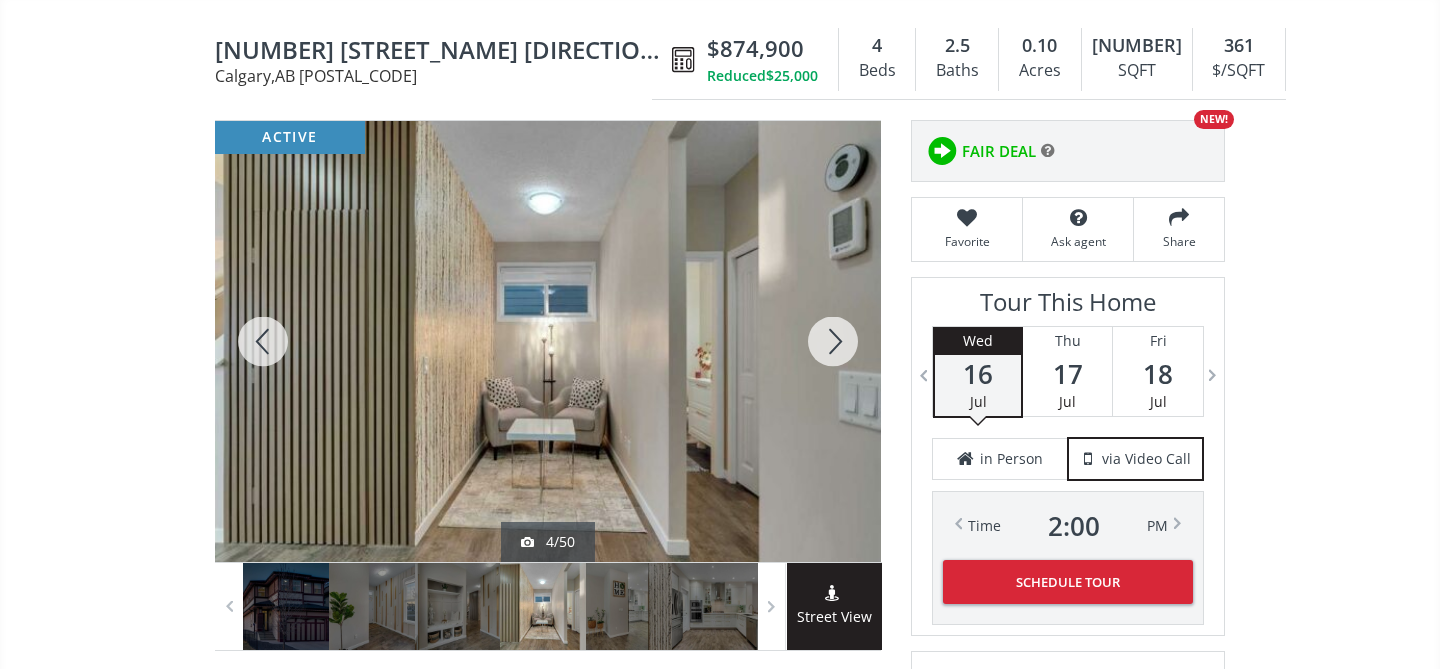 click at bounding box center [833, 341] 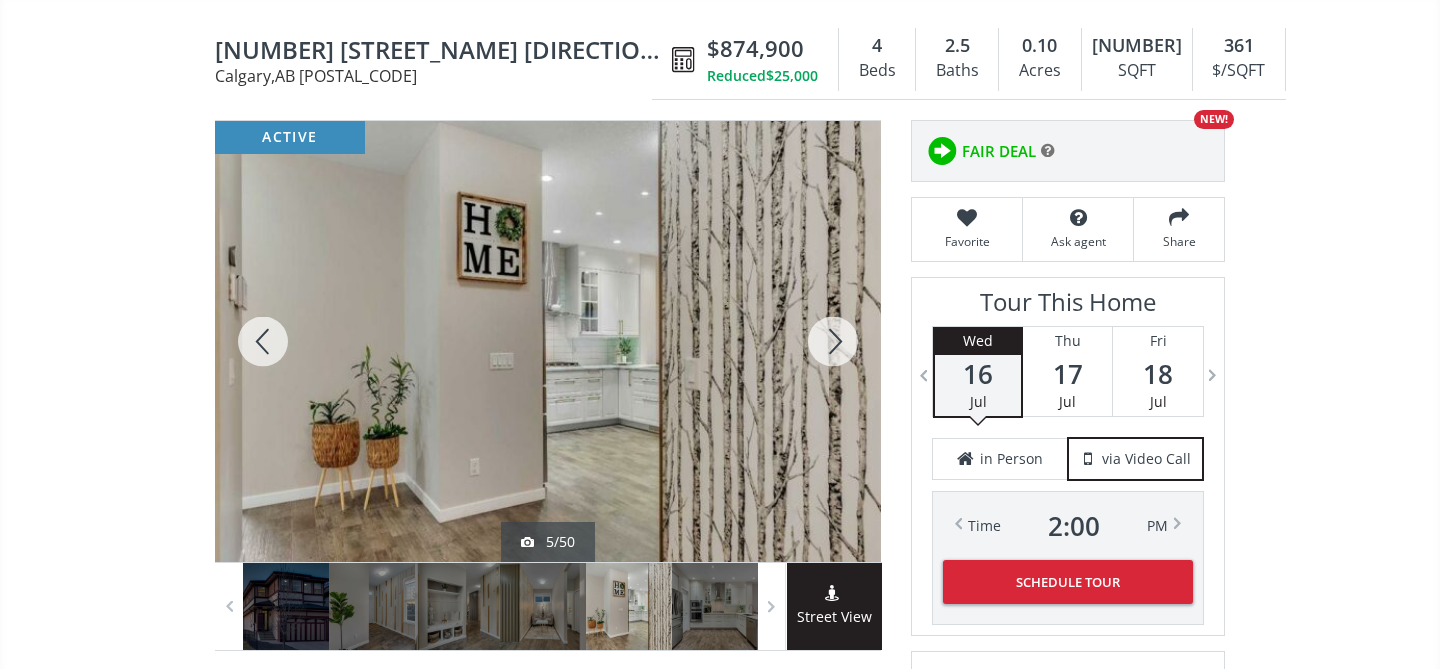 click at bounding box center (833, 341) 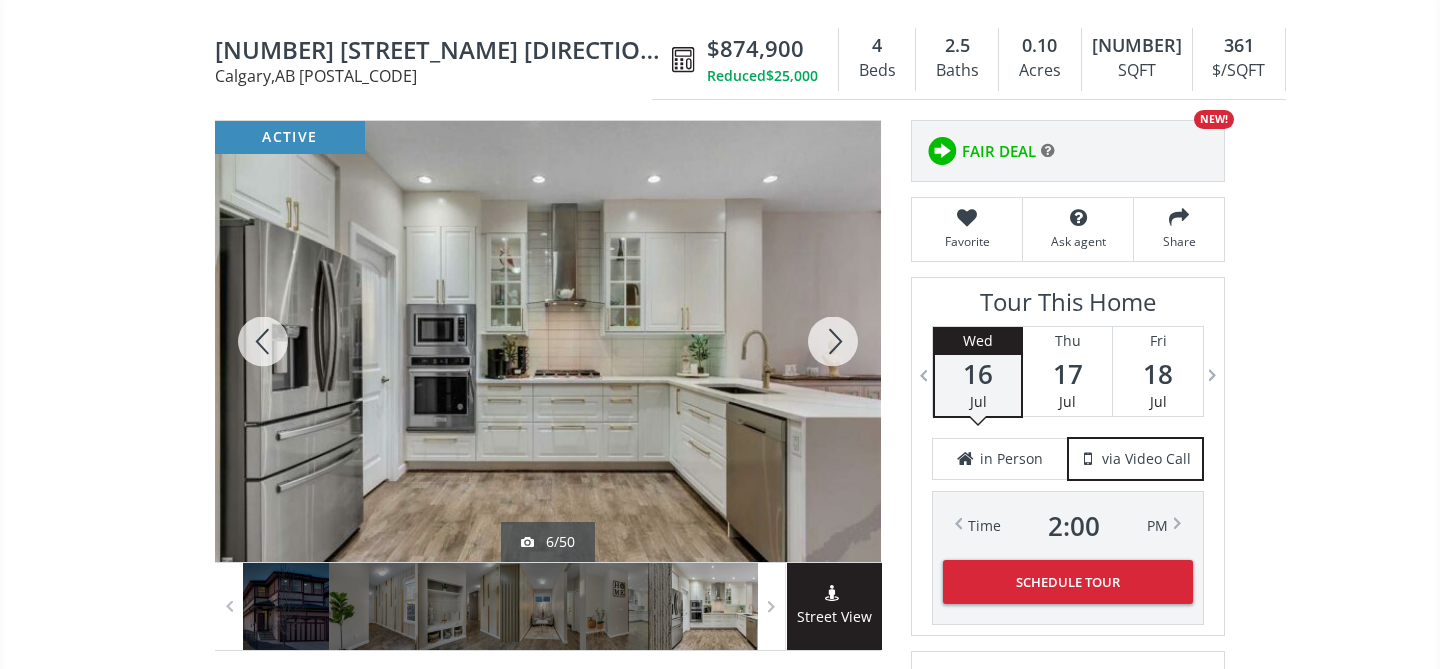 click at bounding box center (833, 341) 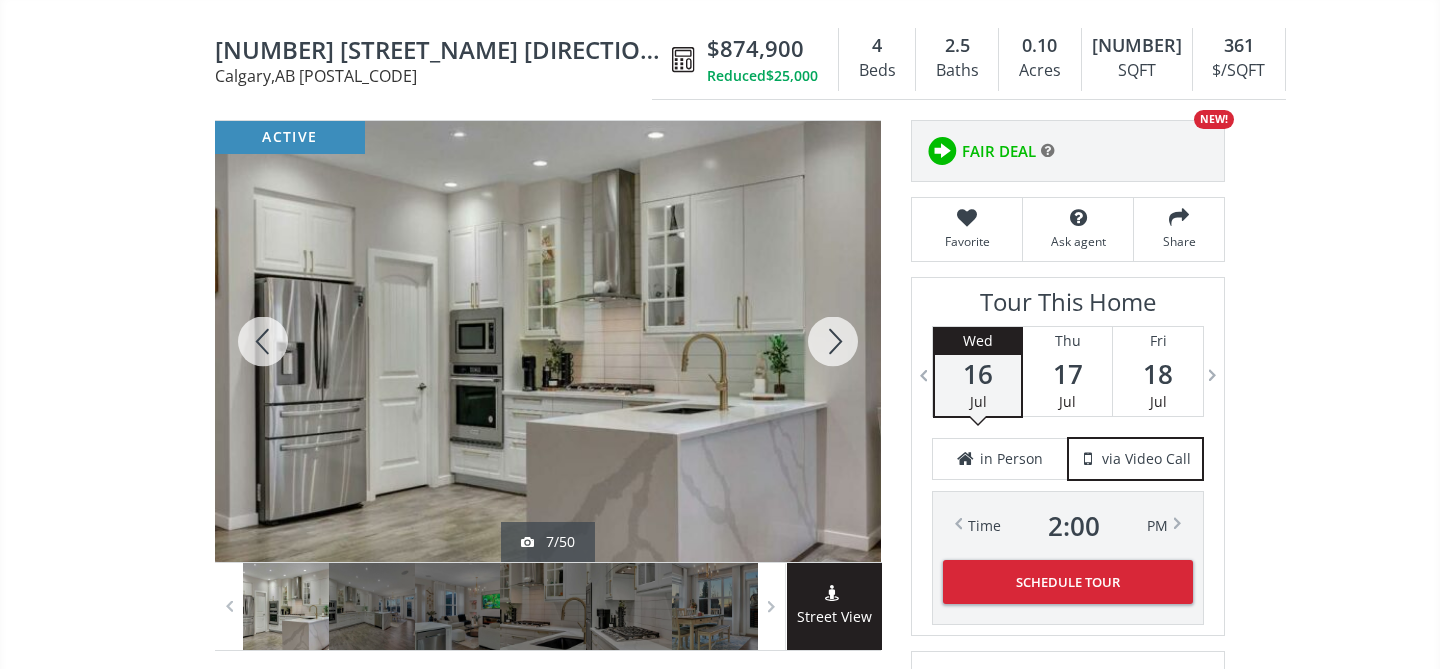 click at bounding box center (833, 341) 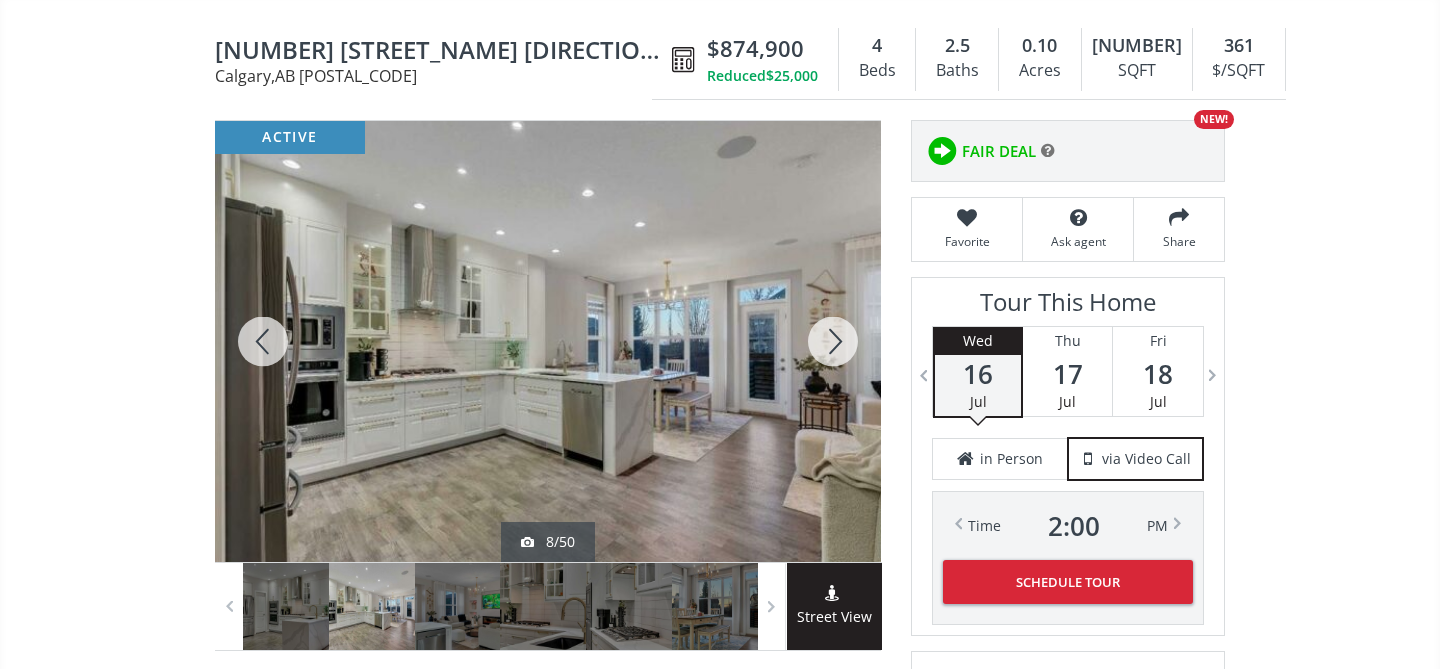 click at bounding box center (833, 341) 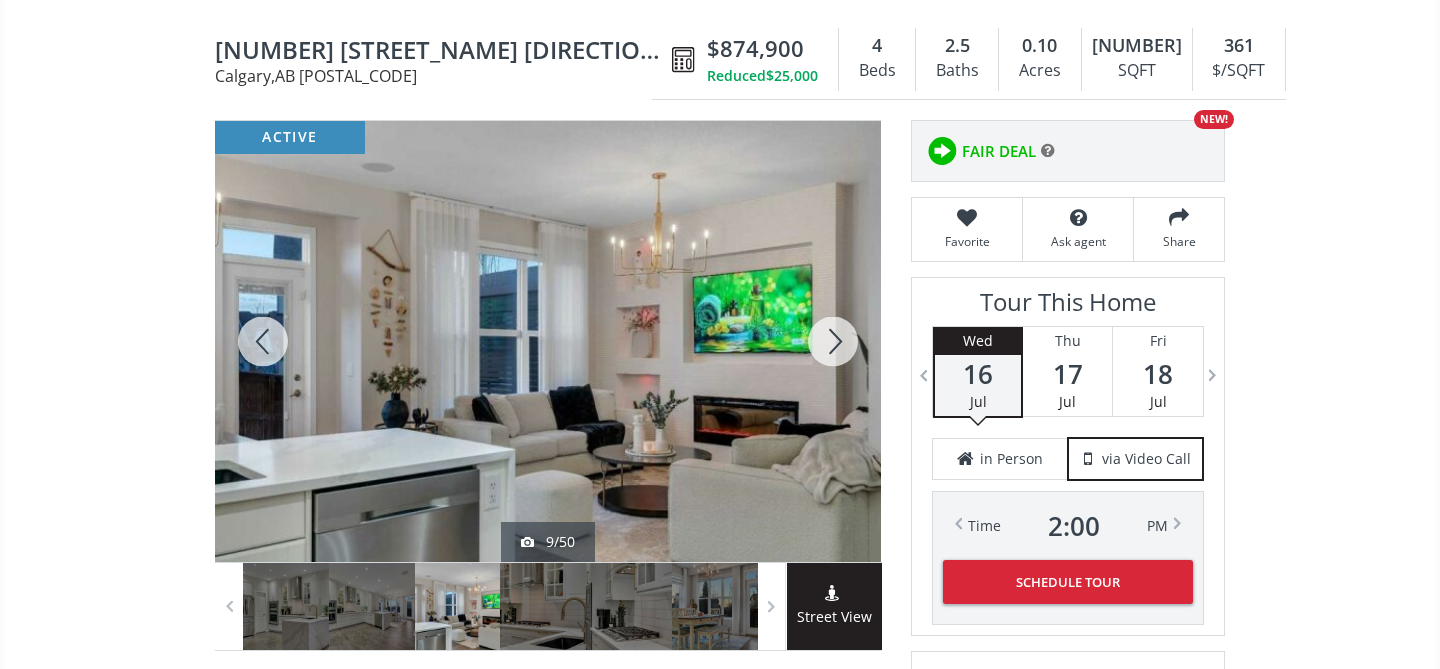 click at bounding box center (833, 341) 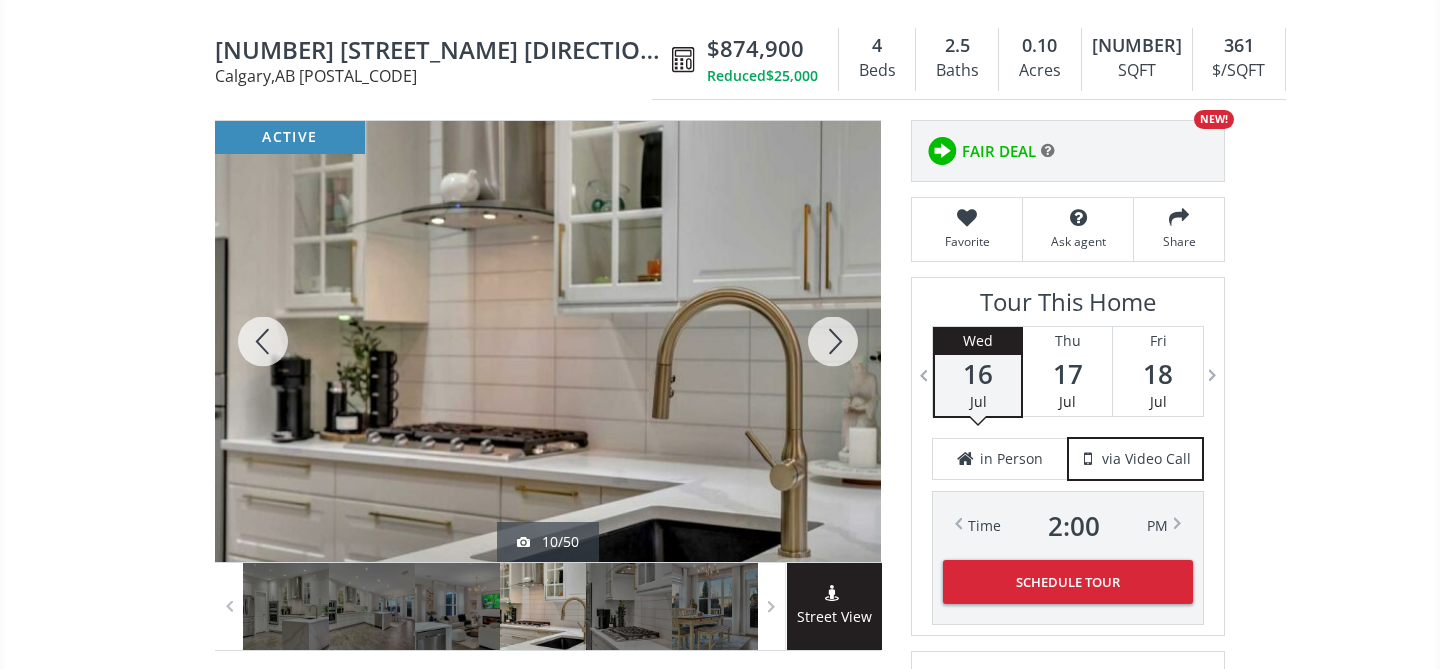 click at bounding box center [833, 341] 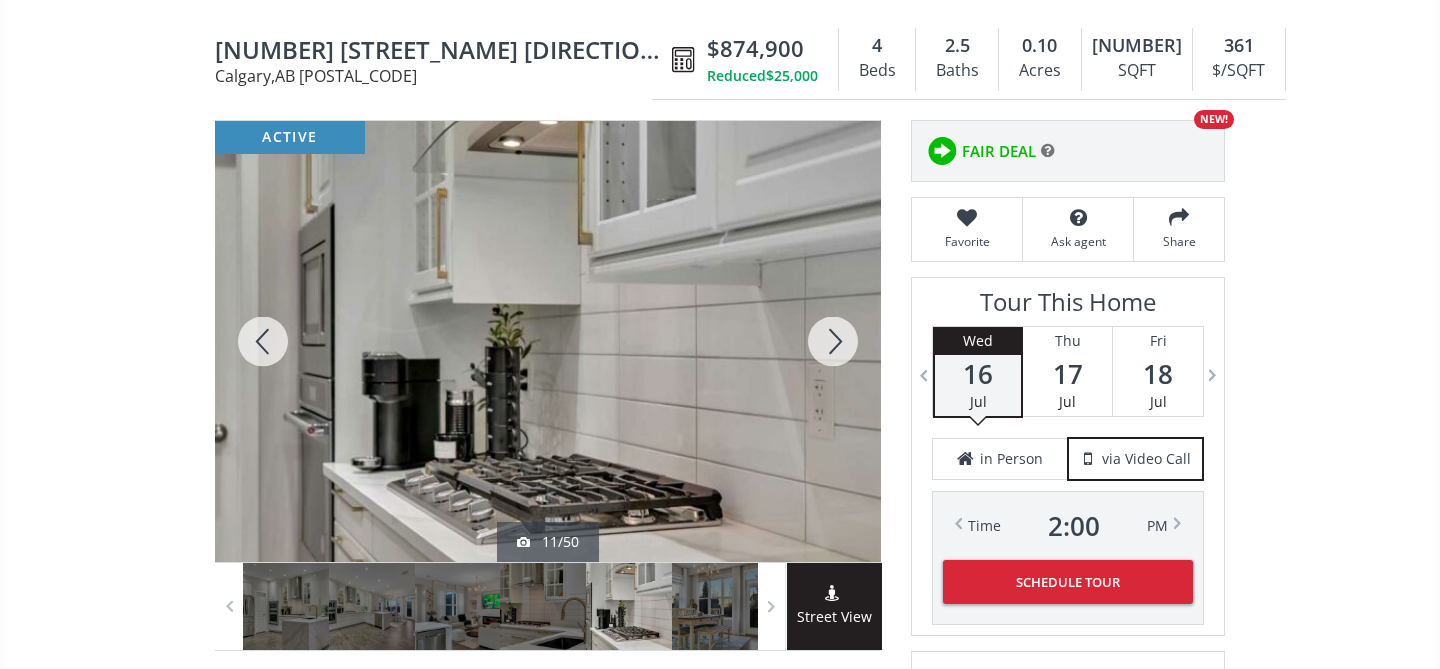 click at bounding box center [833, 341] 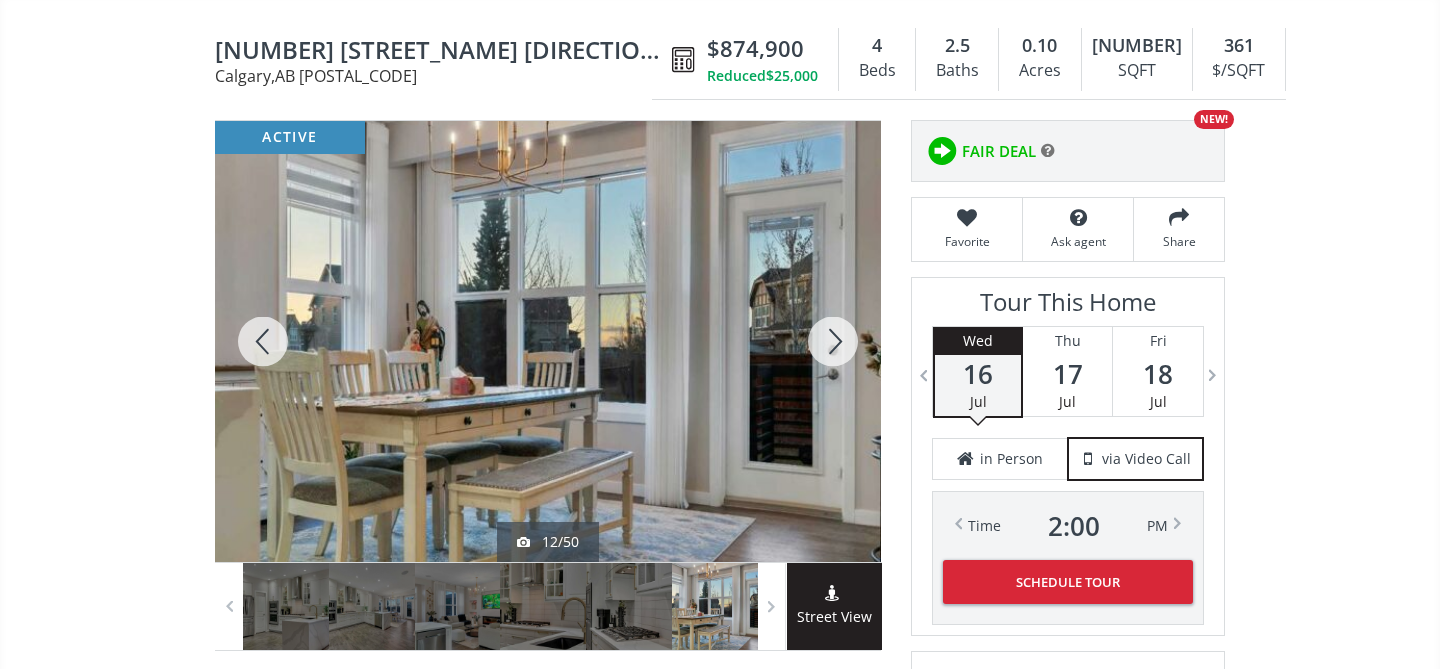 click at bounding box center (833, 341) 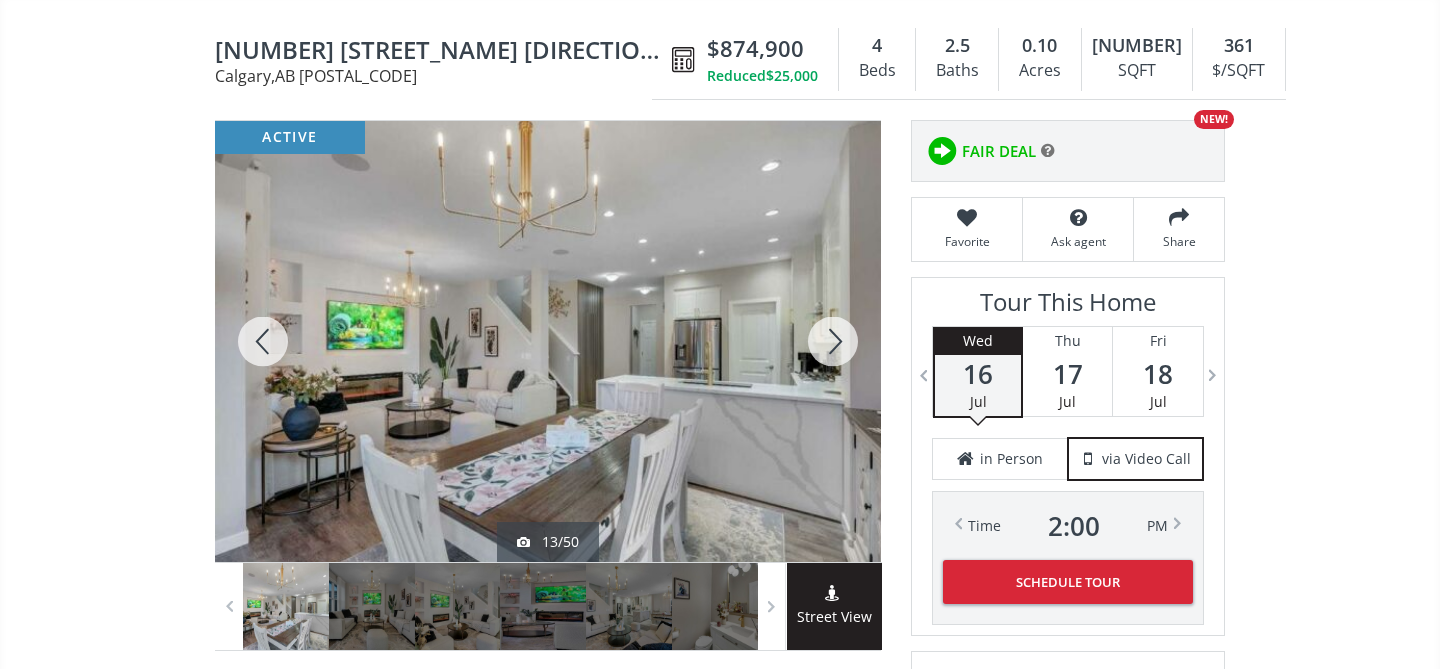 click at bounding box center (833, 341) 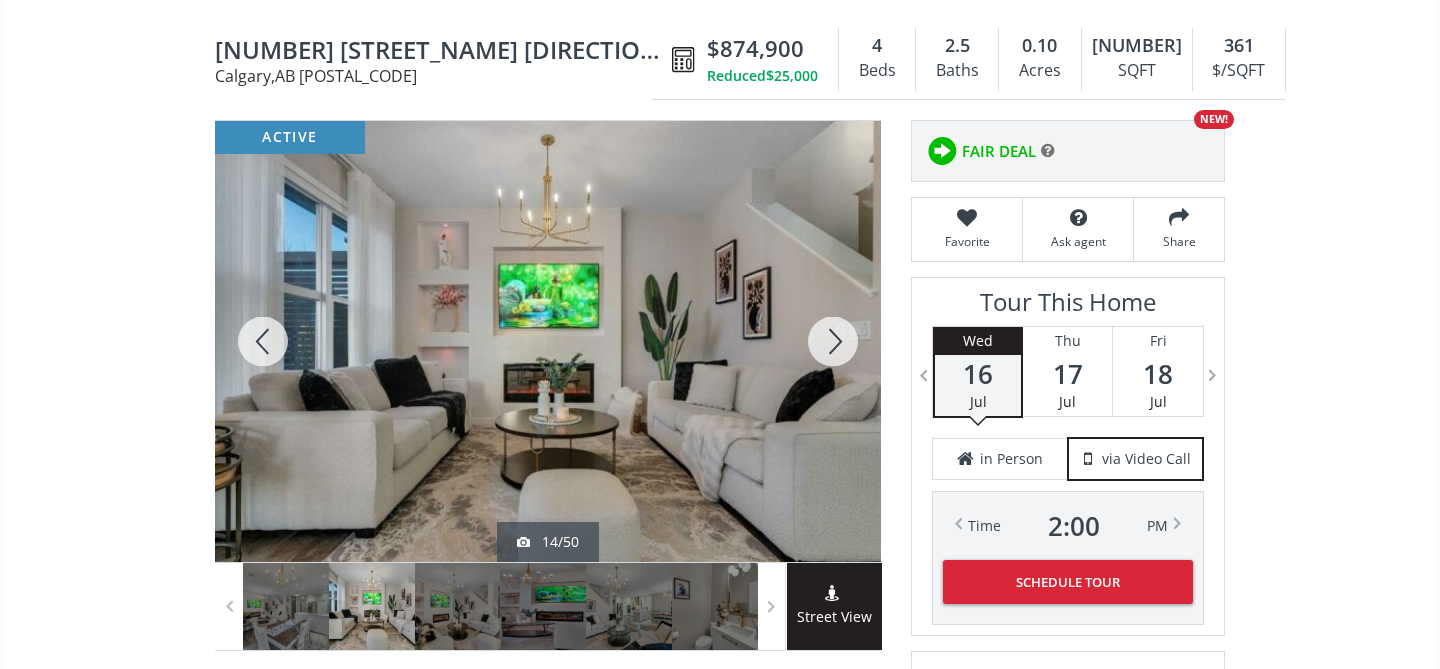 click at bounding box center (833, 341) 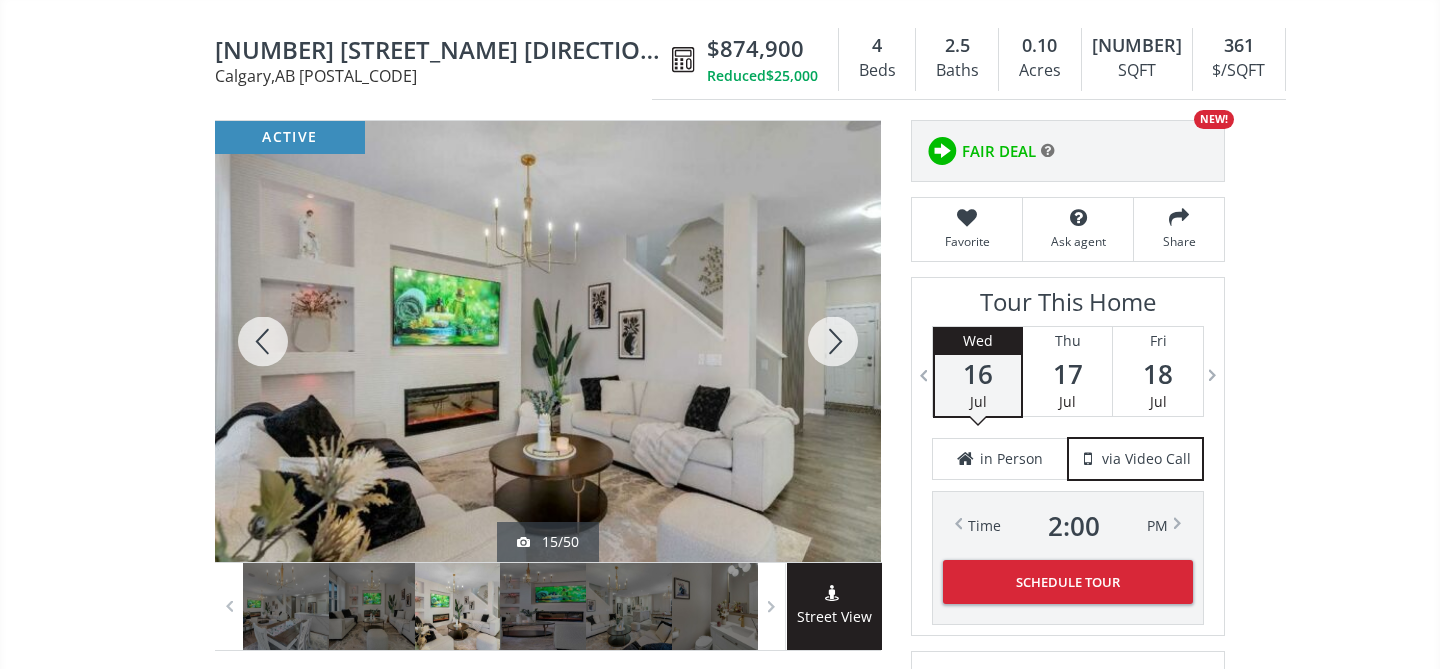 click at bounding box center (833, 341) 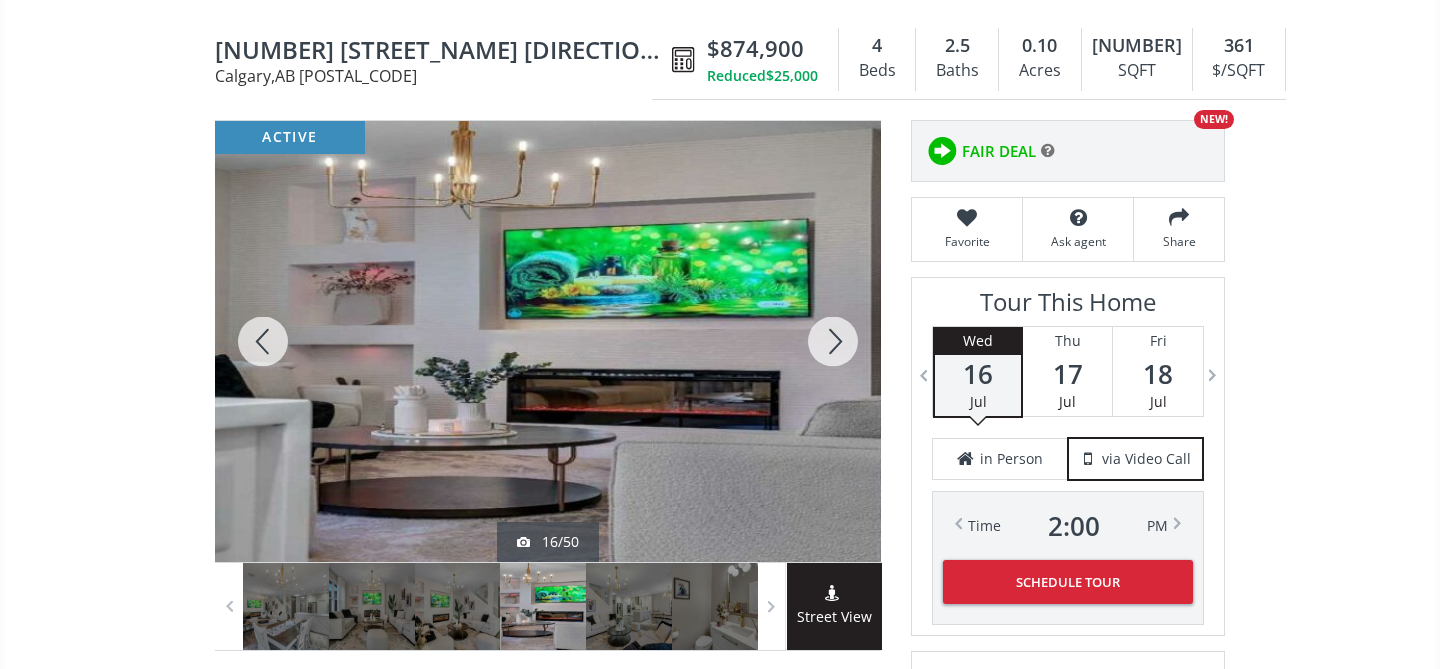 click at bounding box center [833, 341] 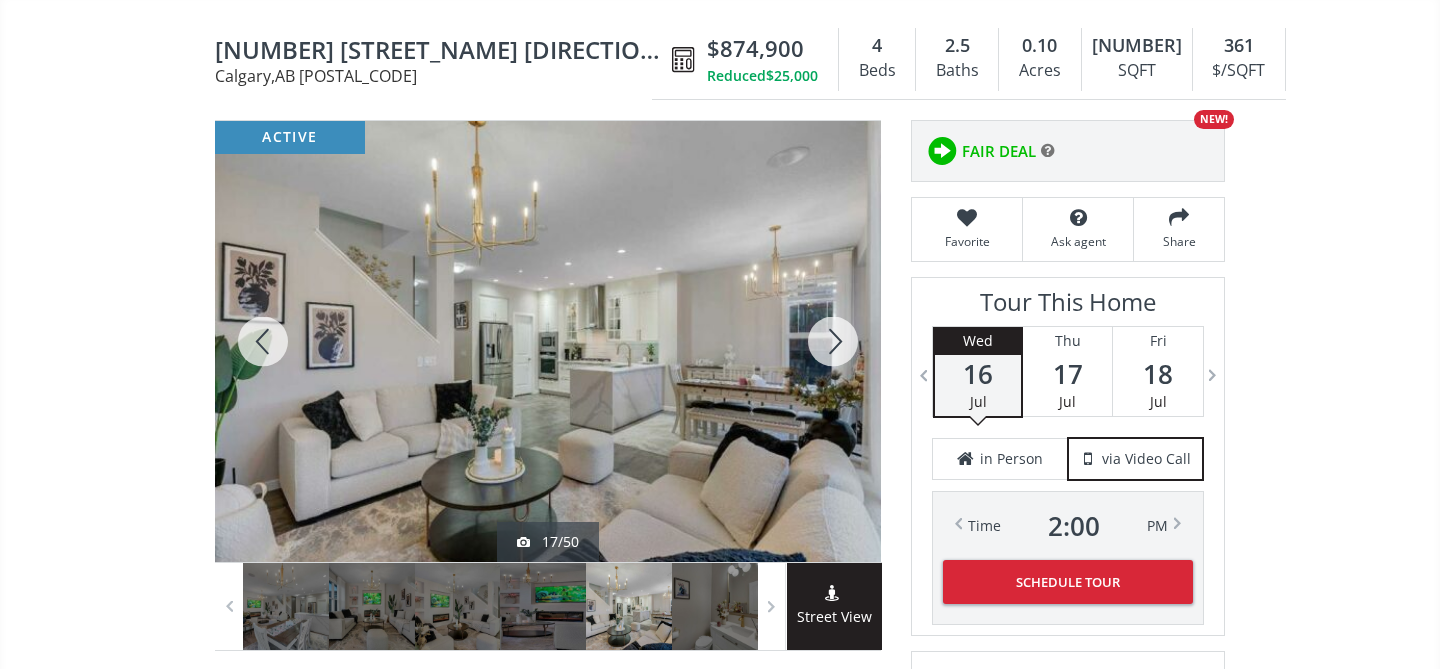 click at bounding box center (833, 341) 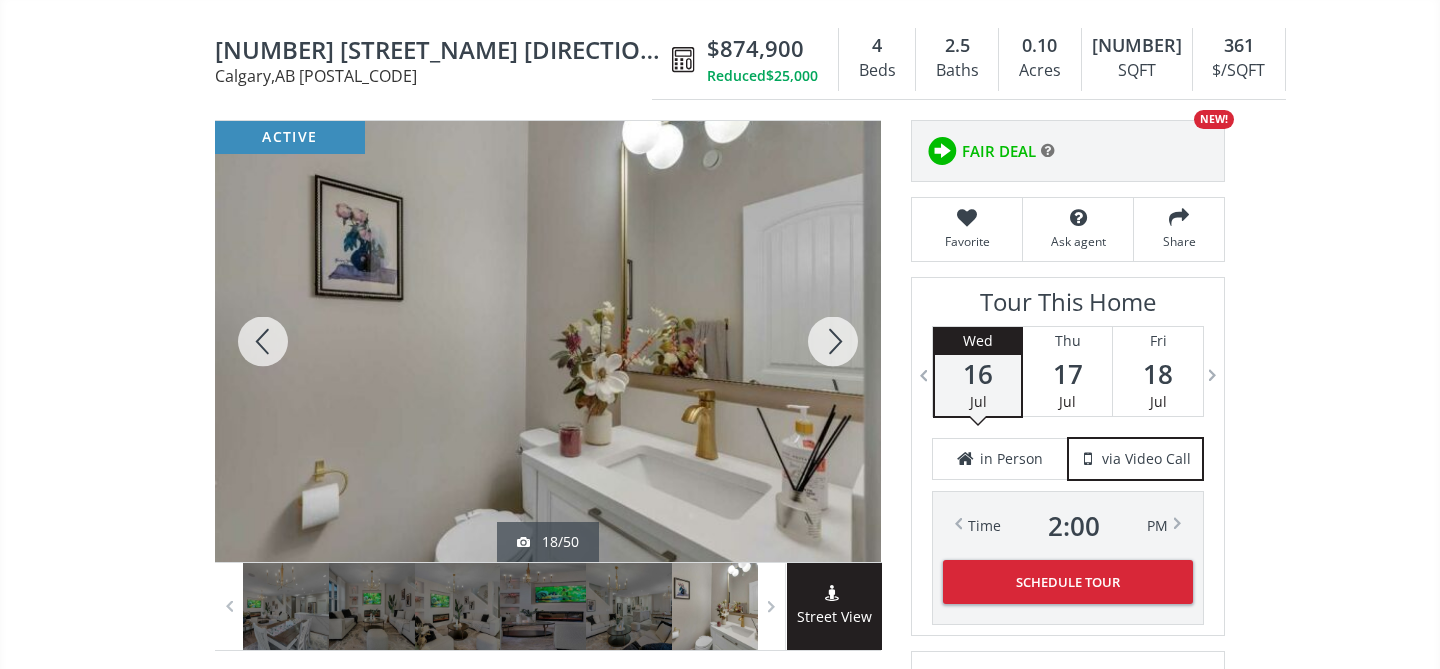 click at bounding box center (833, 341) 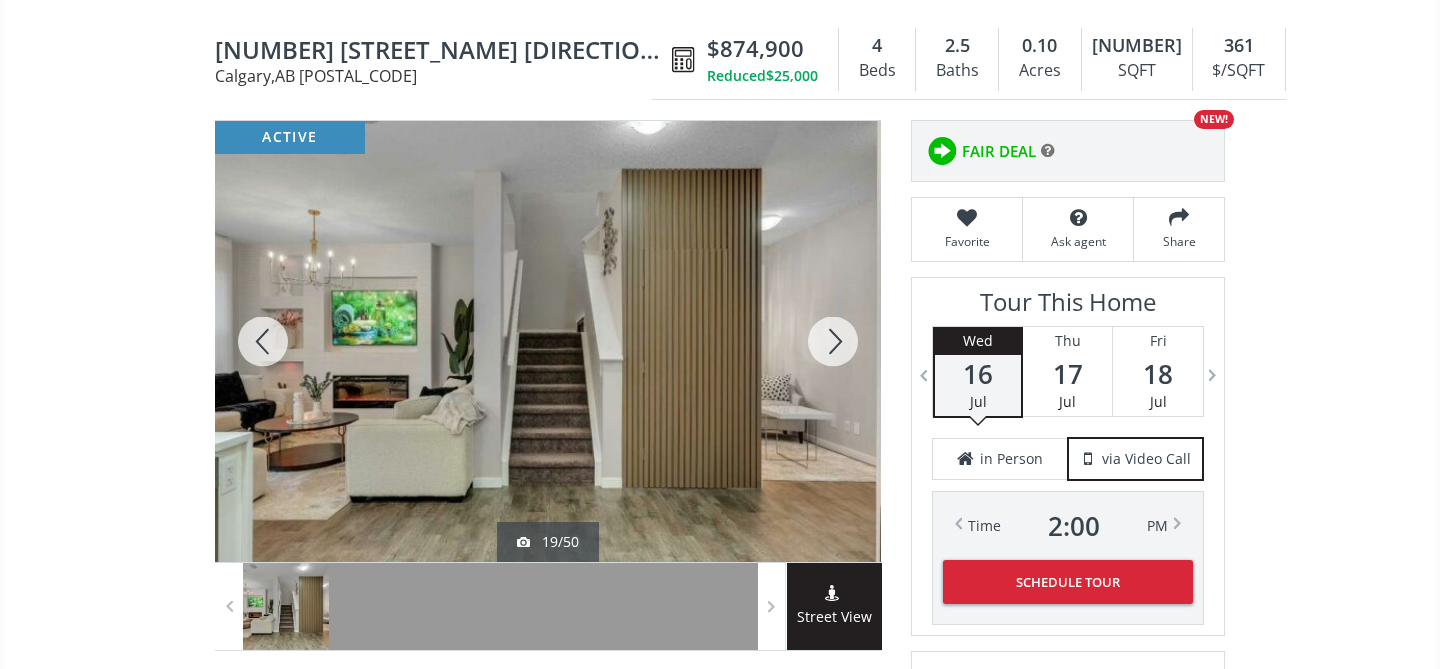 click at bounding box center (833, 341) 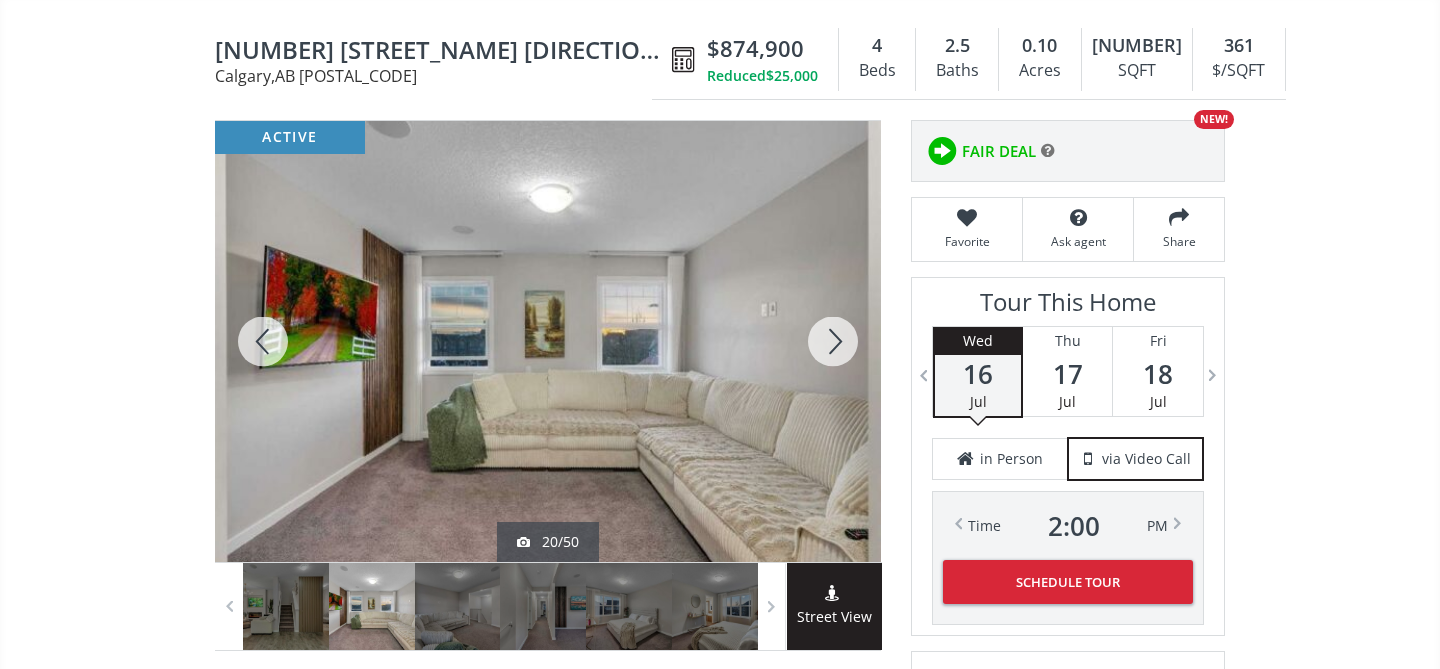 click at bounding box center [833, 341] 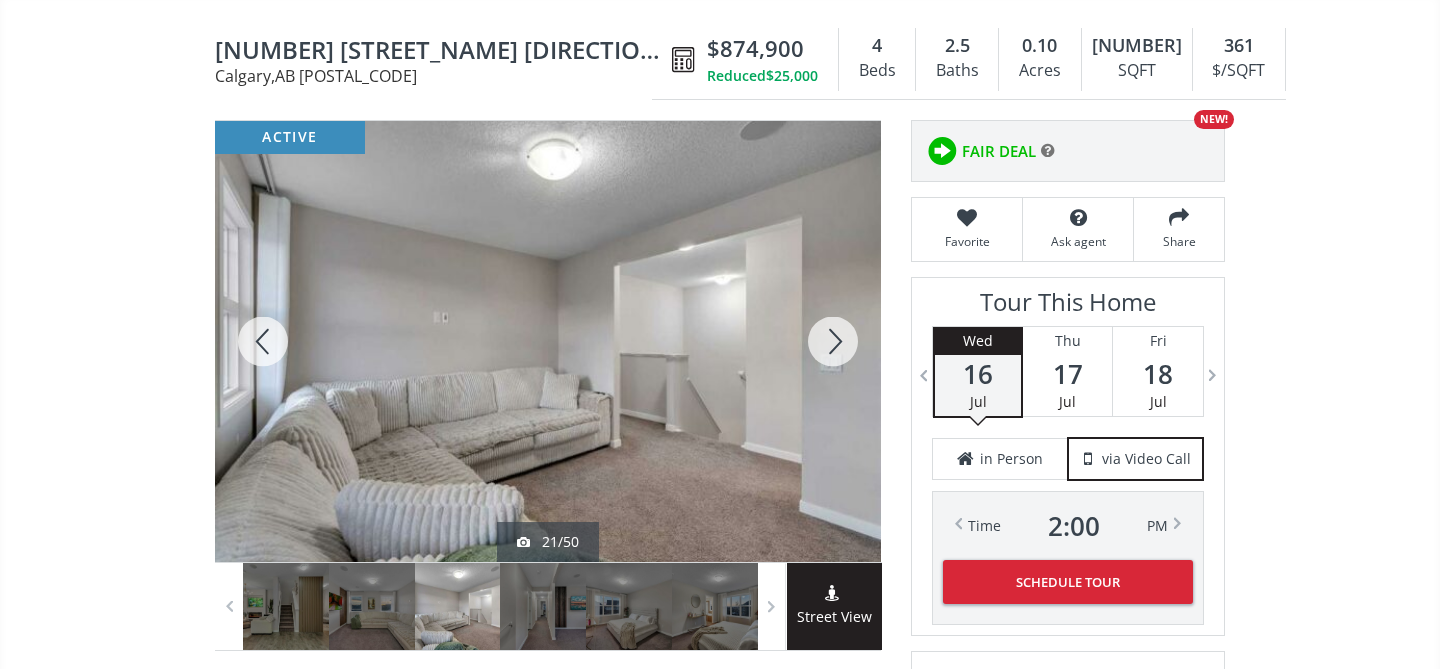 click at bounding box center [833, 341] 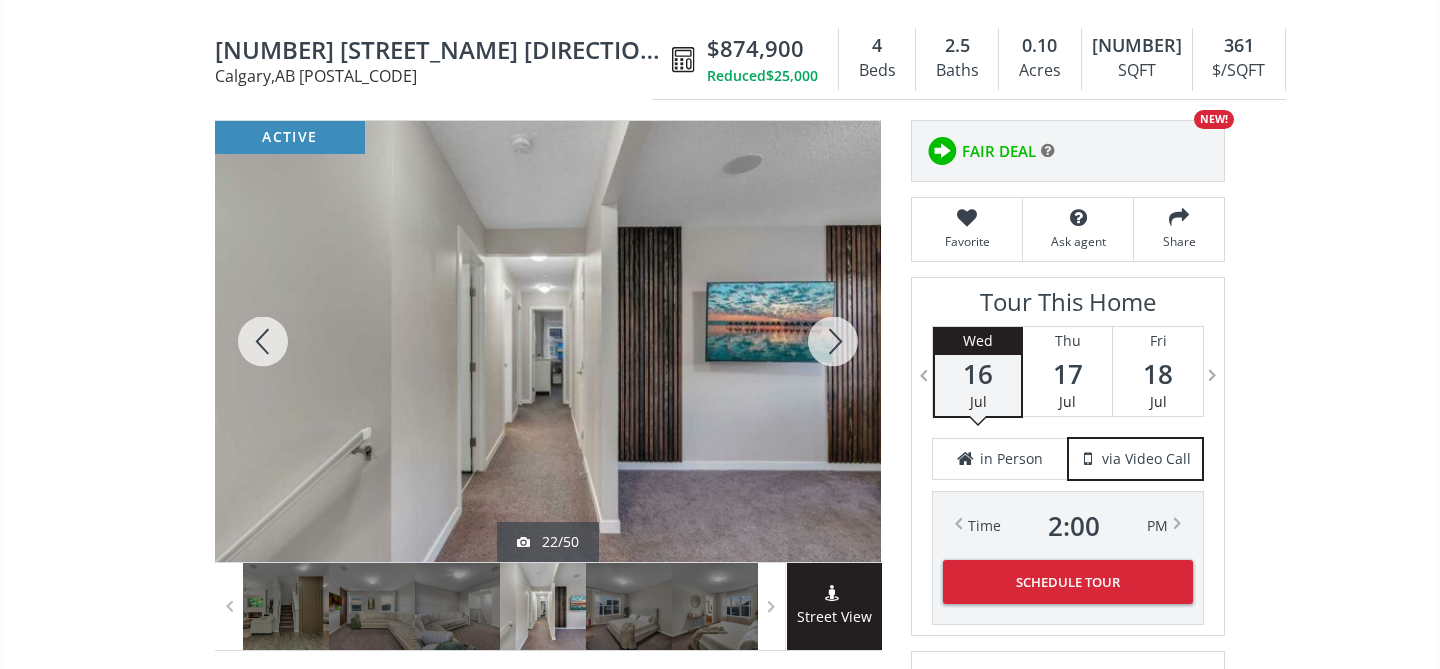 click at bounding box center [833, 341] 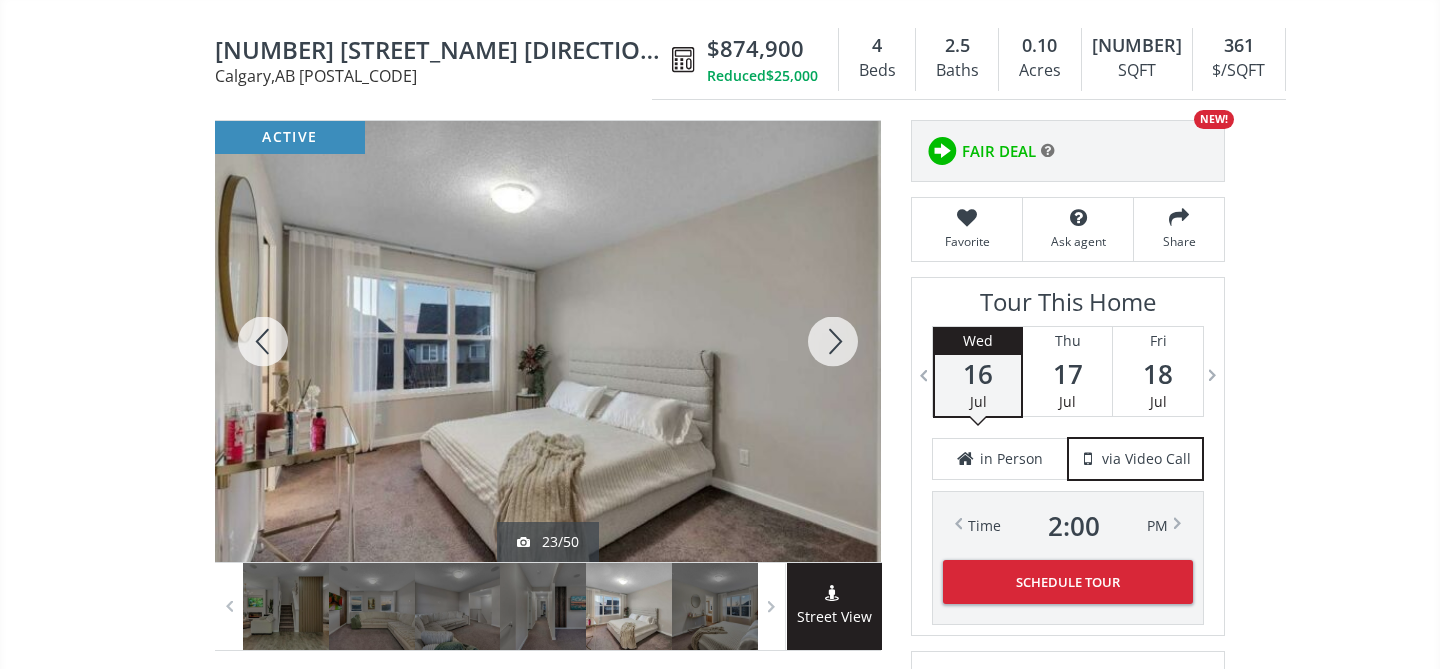 click at bounding box center [833, 341] 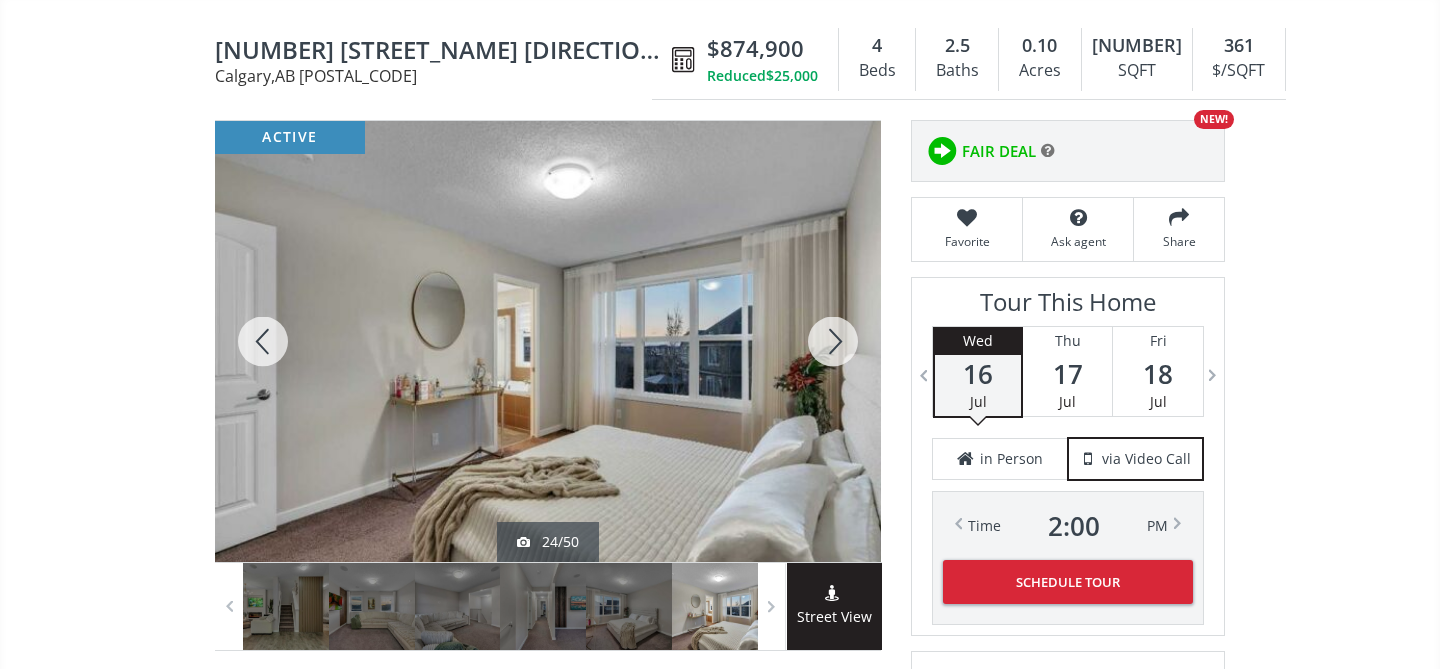click at bounding box center (833, 341) 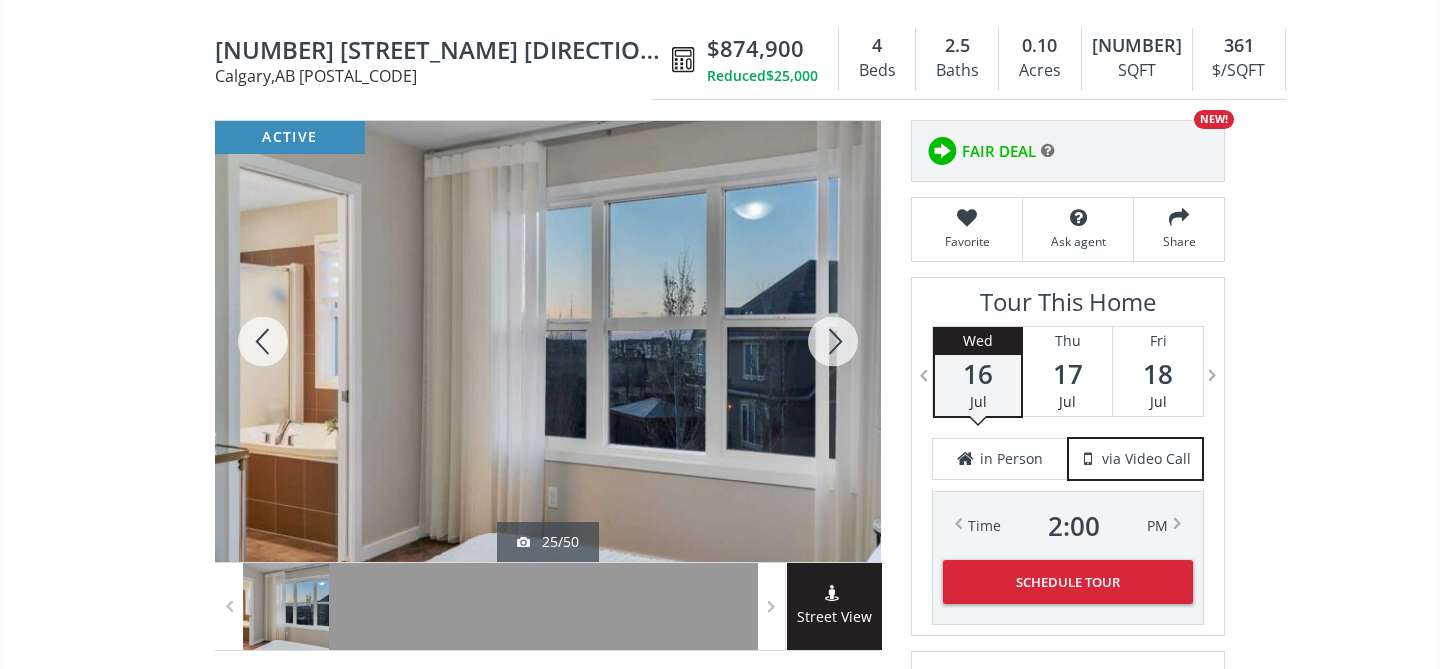 click at bounding box center [833, 341] 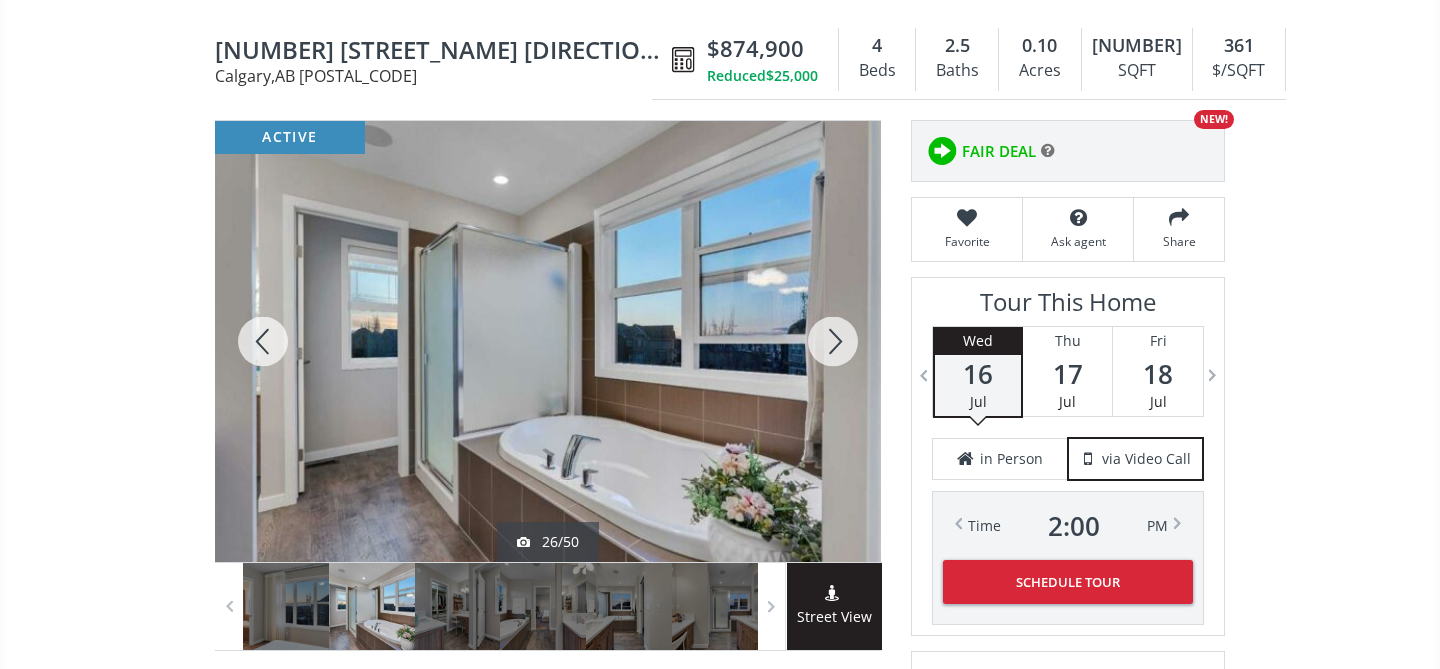 click at bounding box center [833, 341] 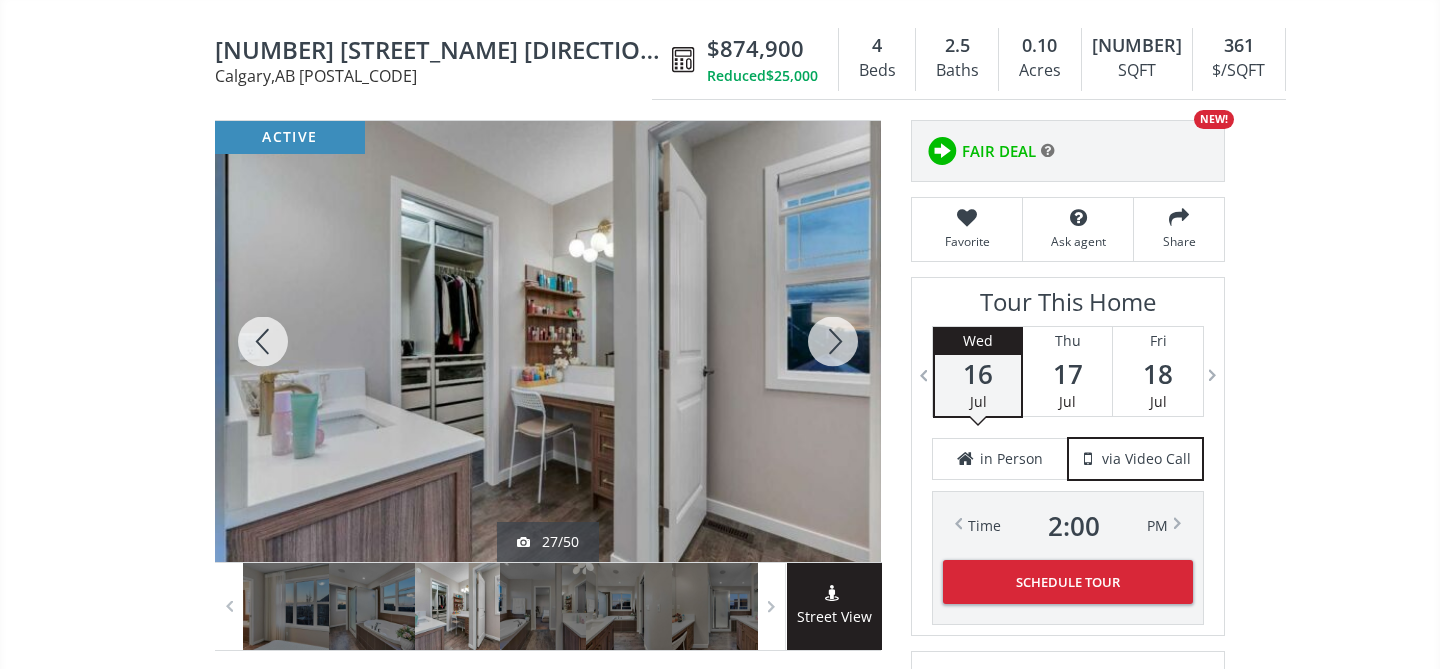 click at bounding box center [833, 341] 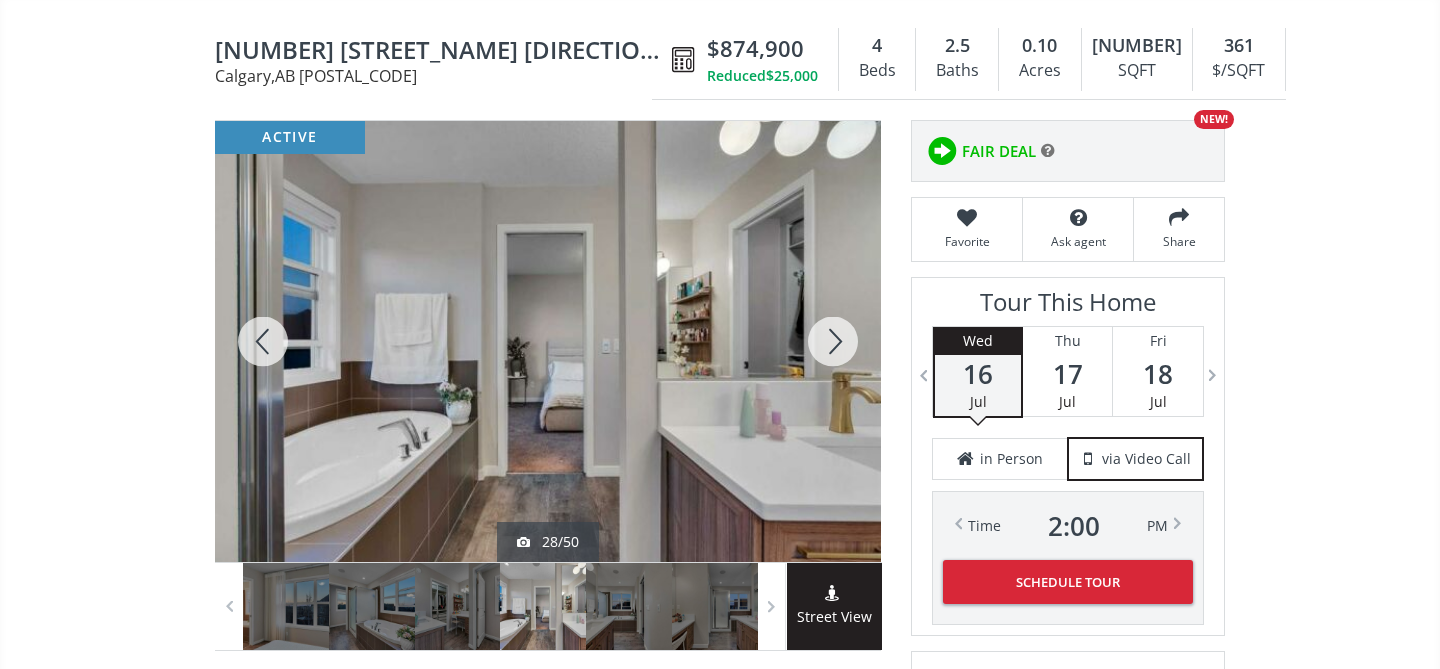 click at bounding box center [833, 341] 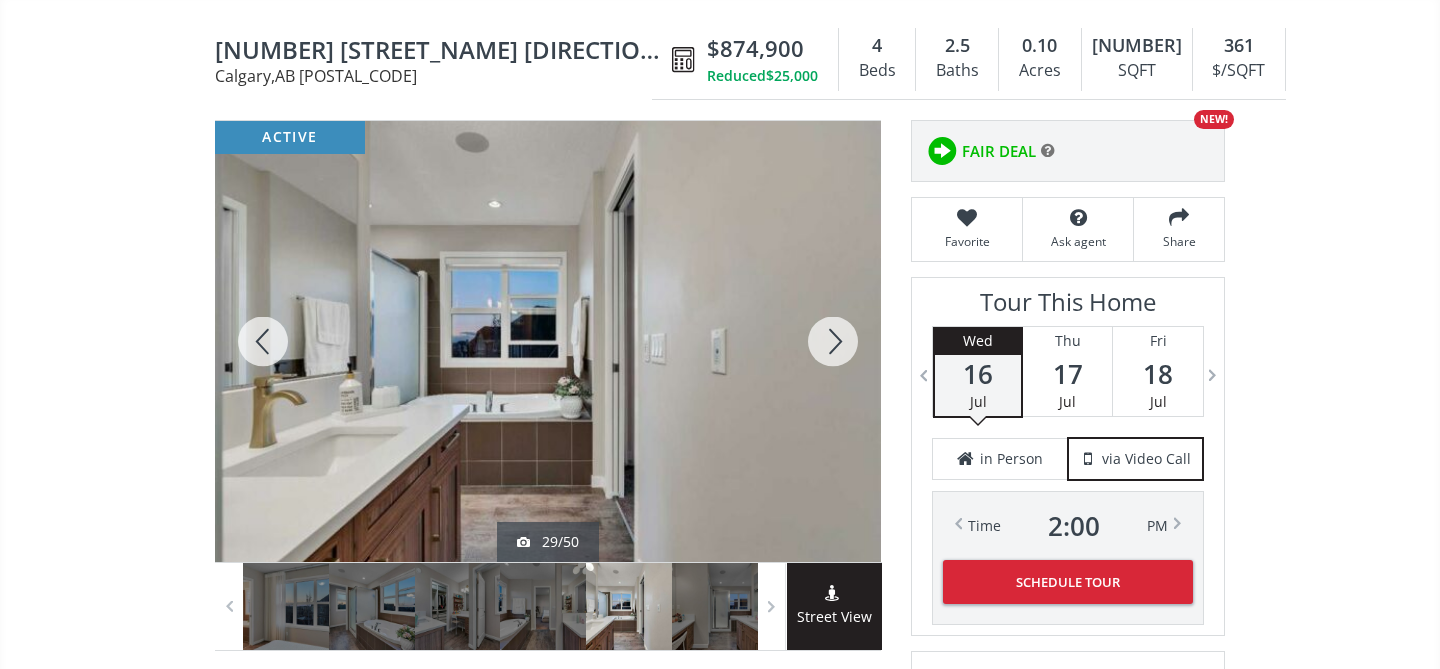 click at bounding box center [833, 341] 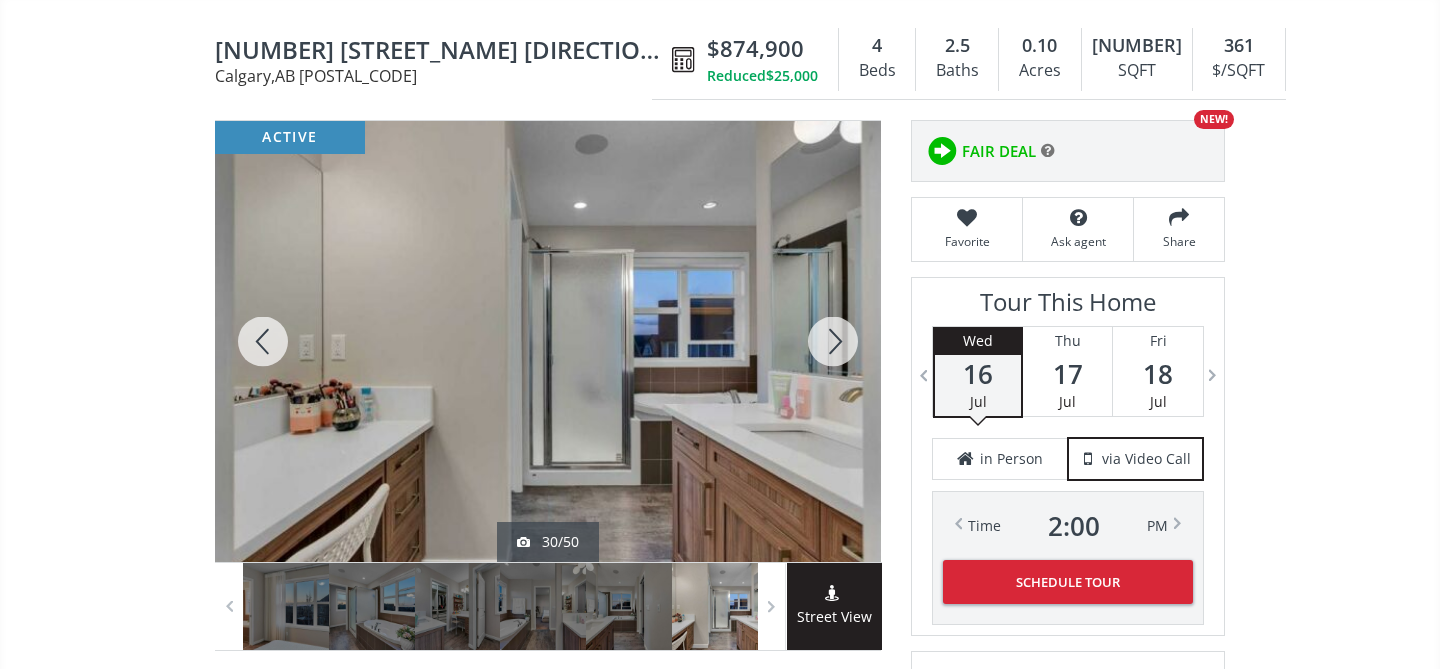 click at bounding box center (833, 341) 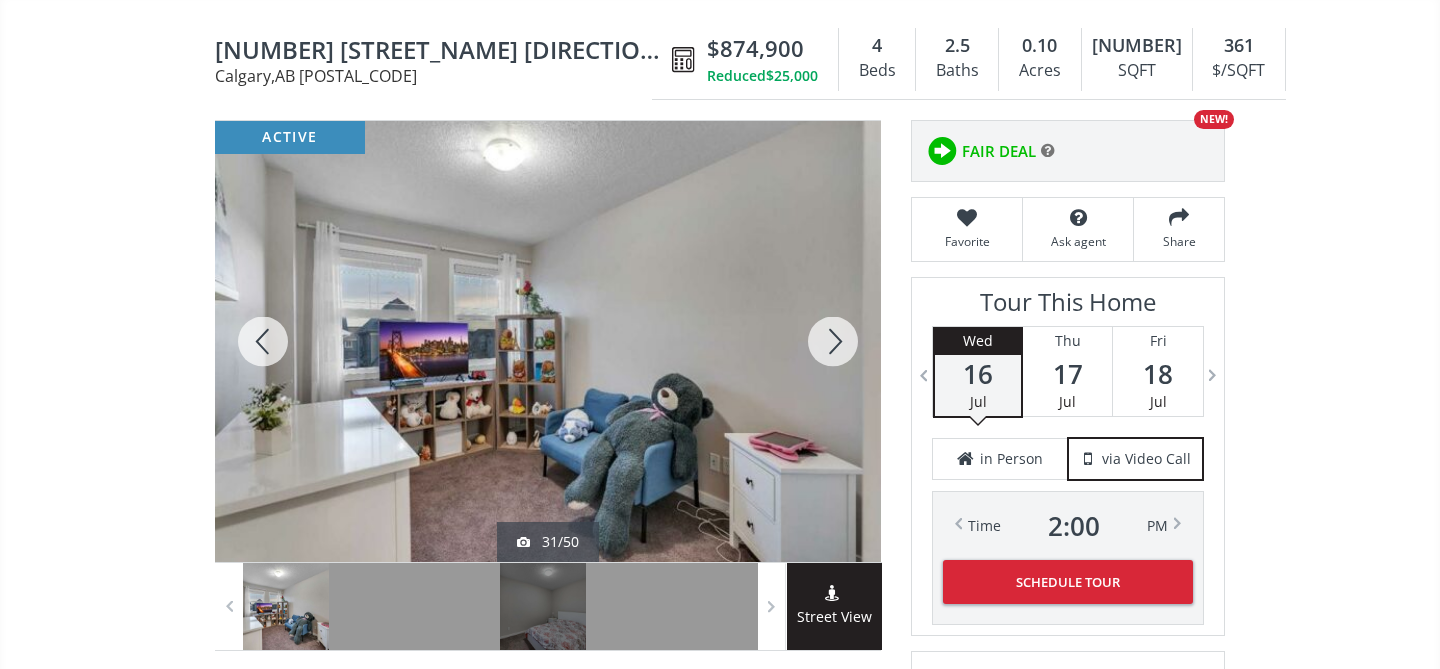 click at bounding box center [833, 341] 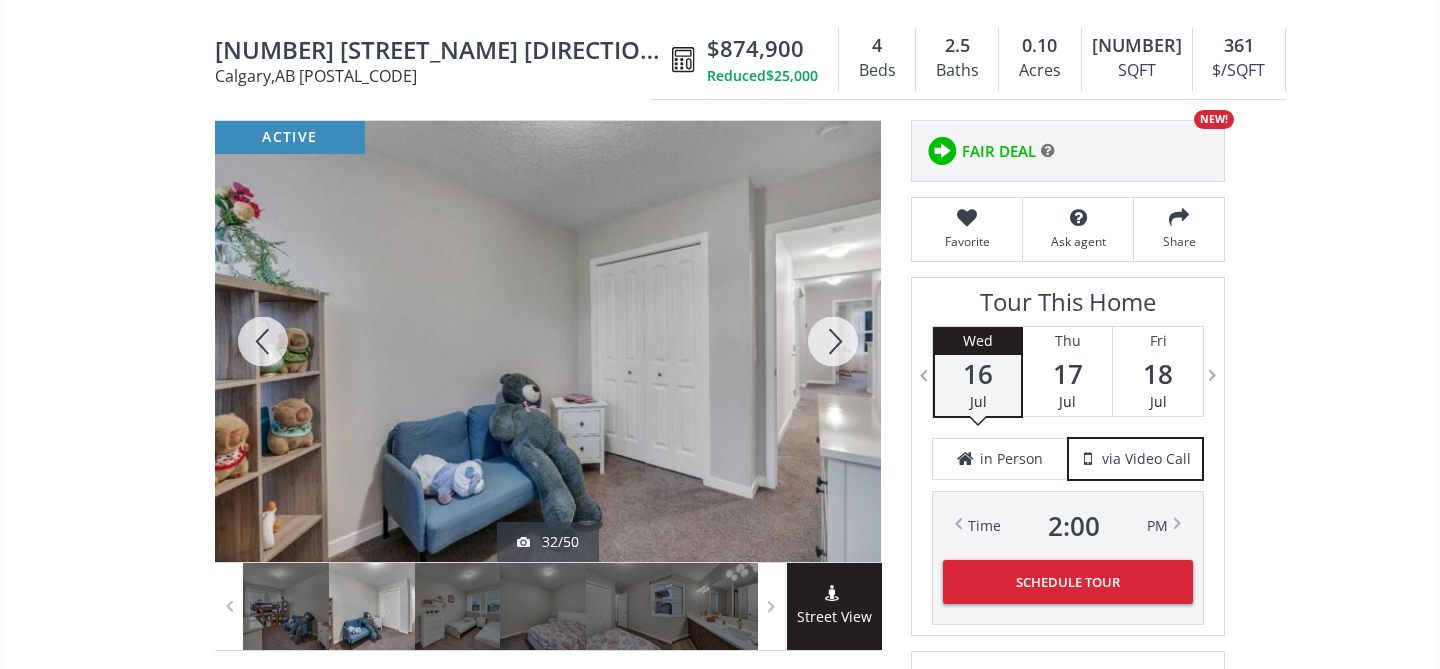 click at bounding box center (833, 341) 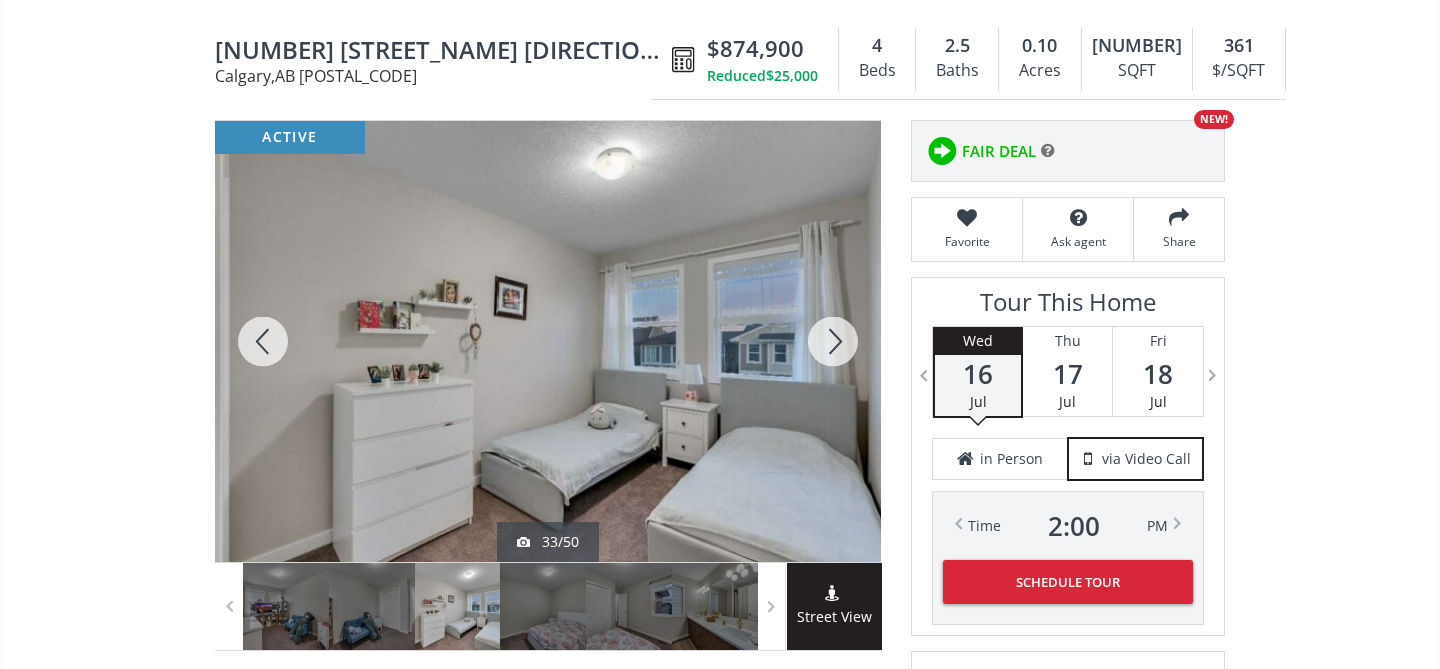 click at bounding box center [833, 341] 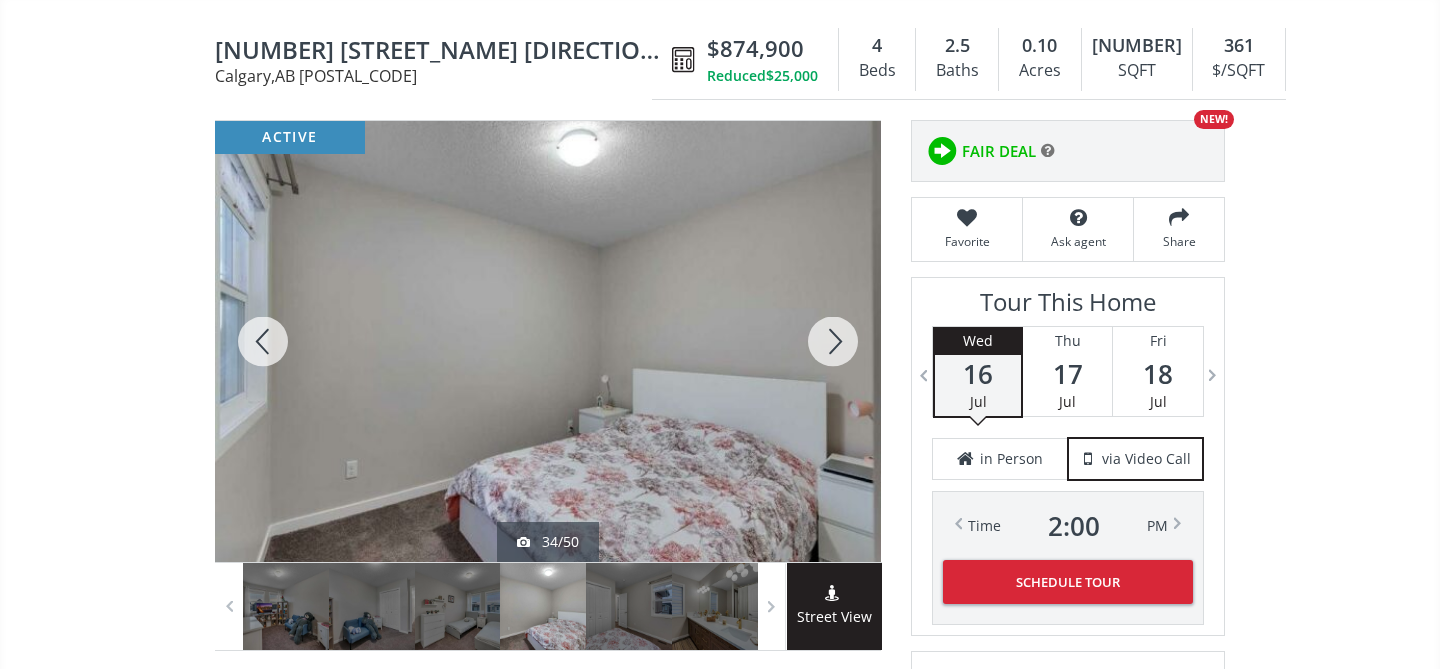 click at bounding box center [833, 341] 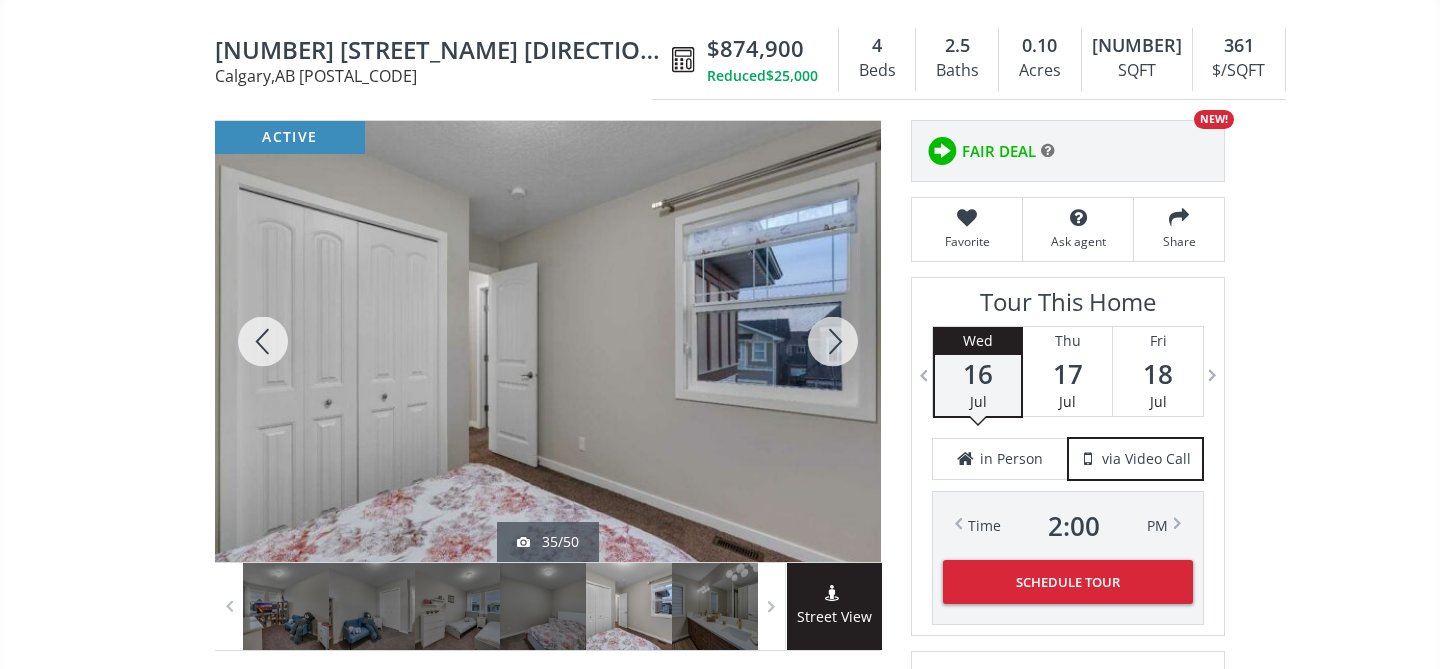 click at bounding box center (833, 341) 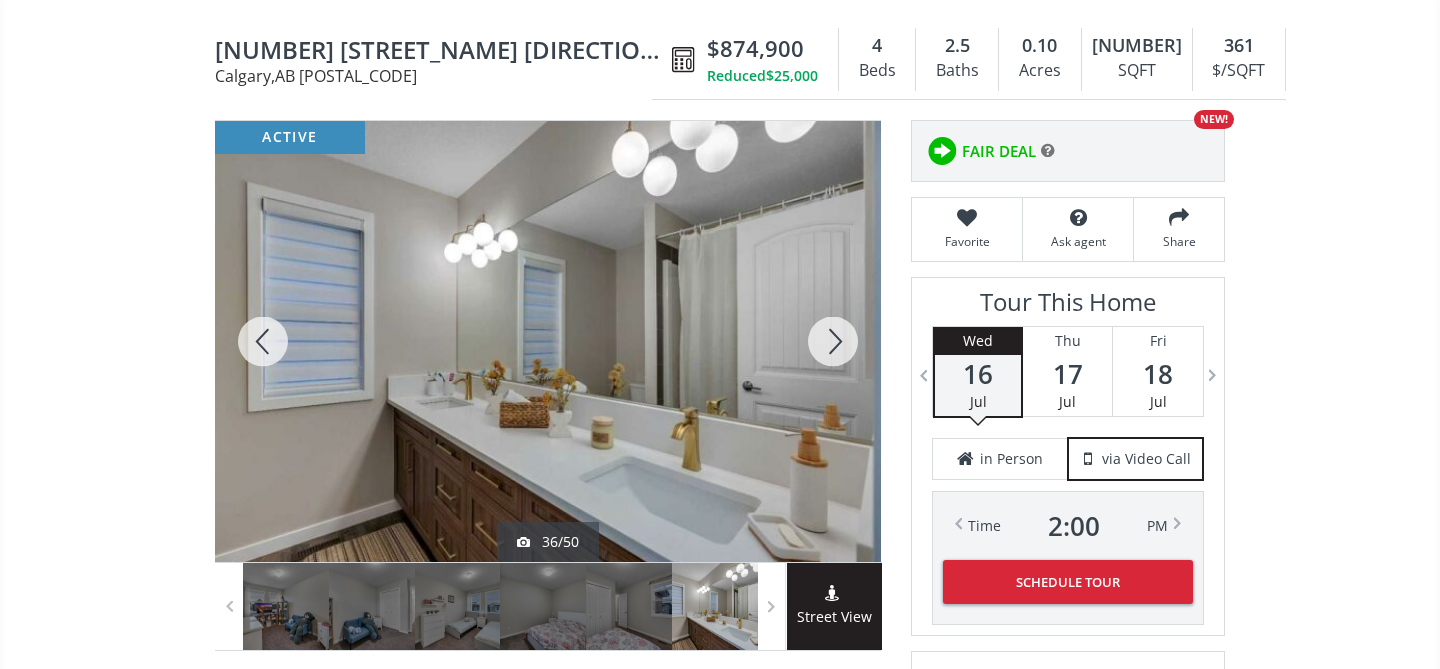 click at bounding box center (833, 341) 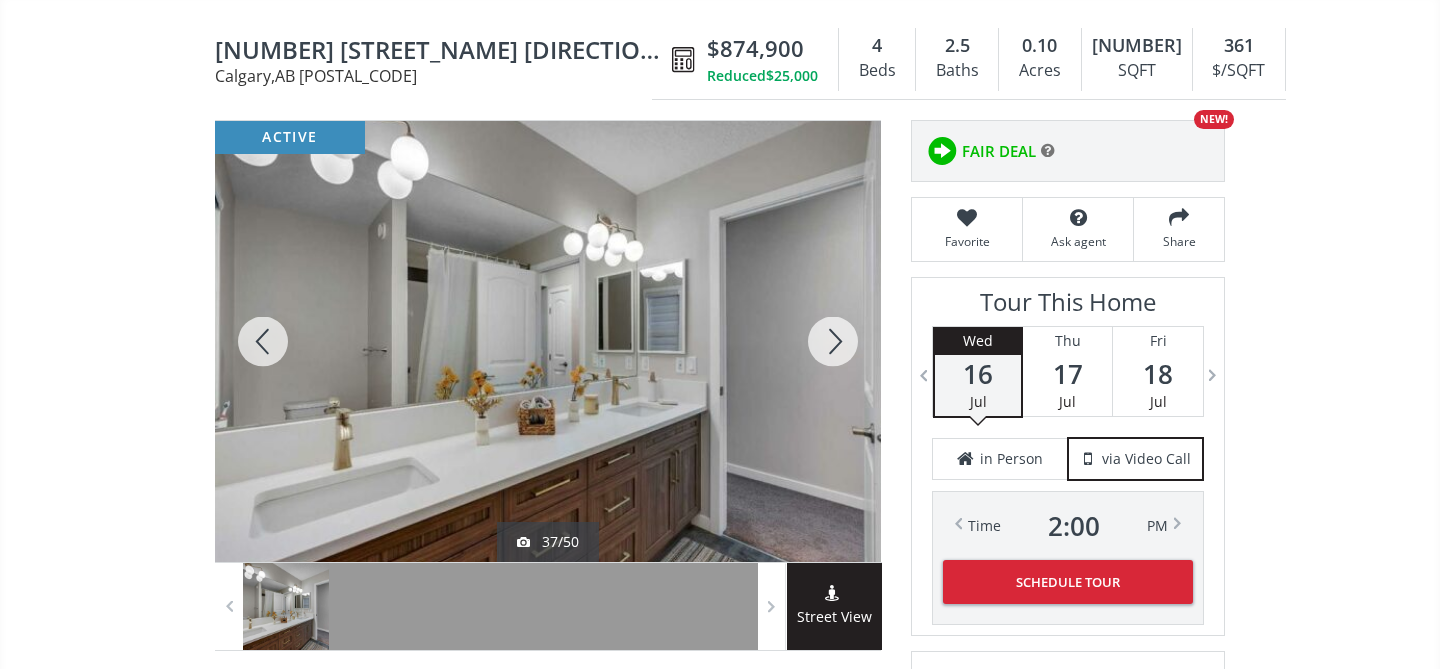 click at bounding box center [833, 341] 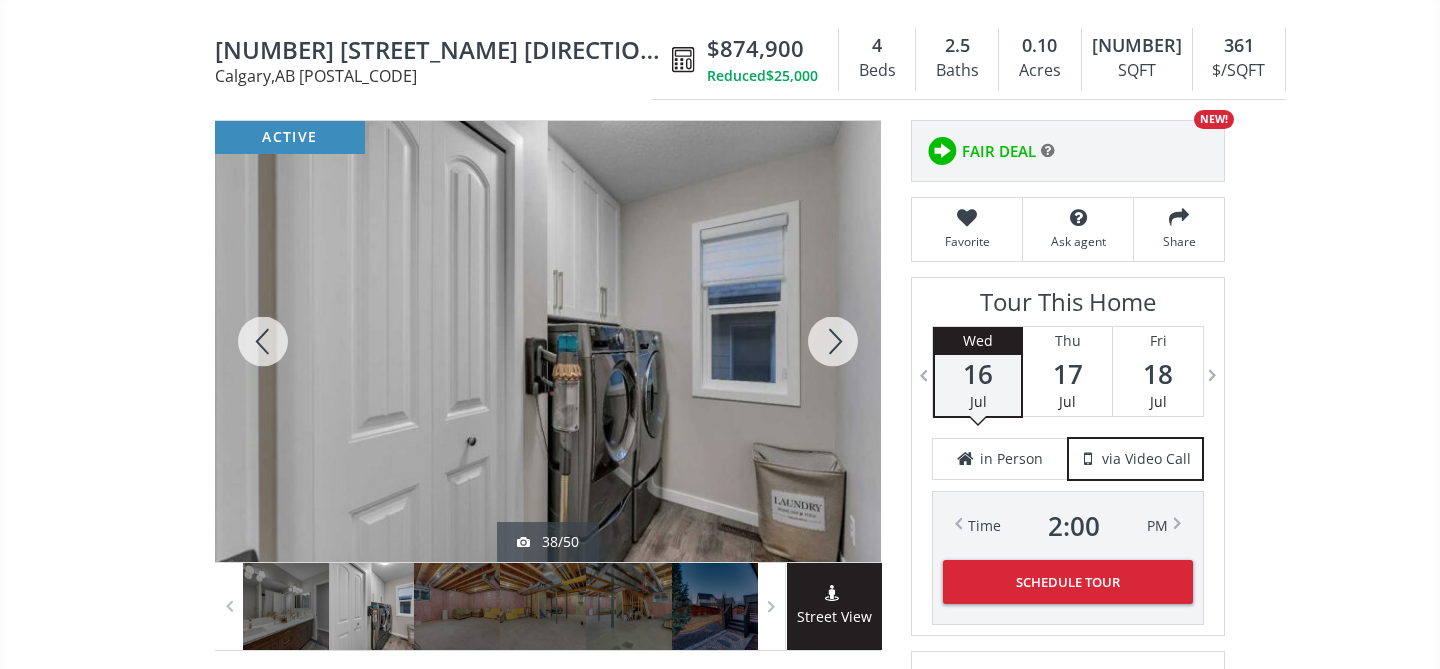 click at bounding box center [833, 341] 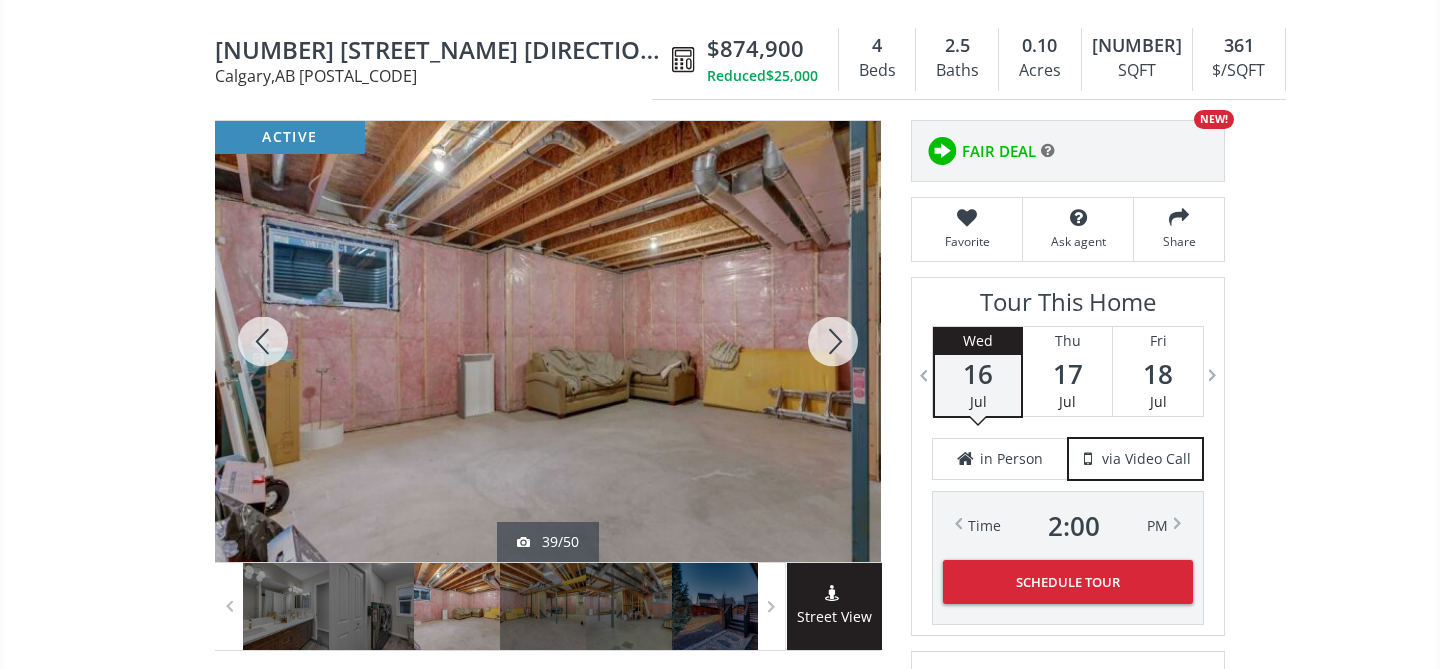 click at bounding box center [833, 341] 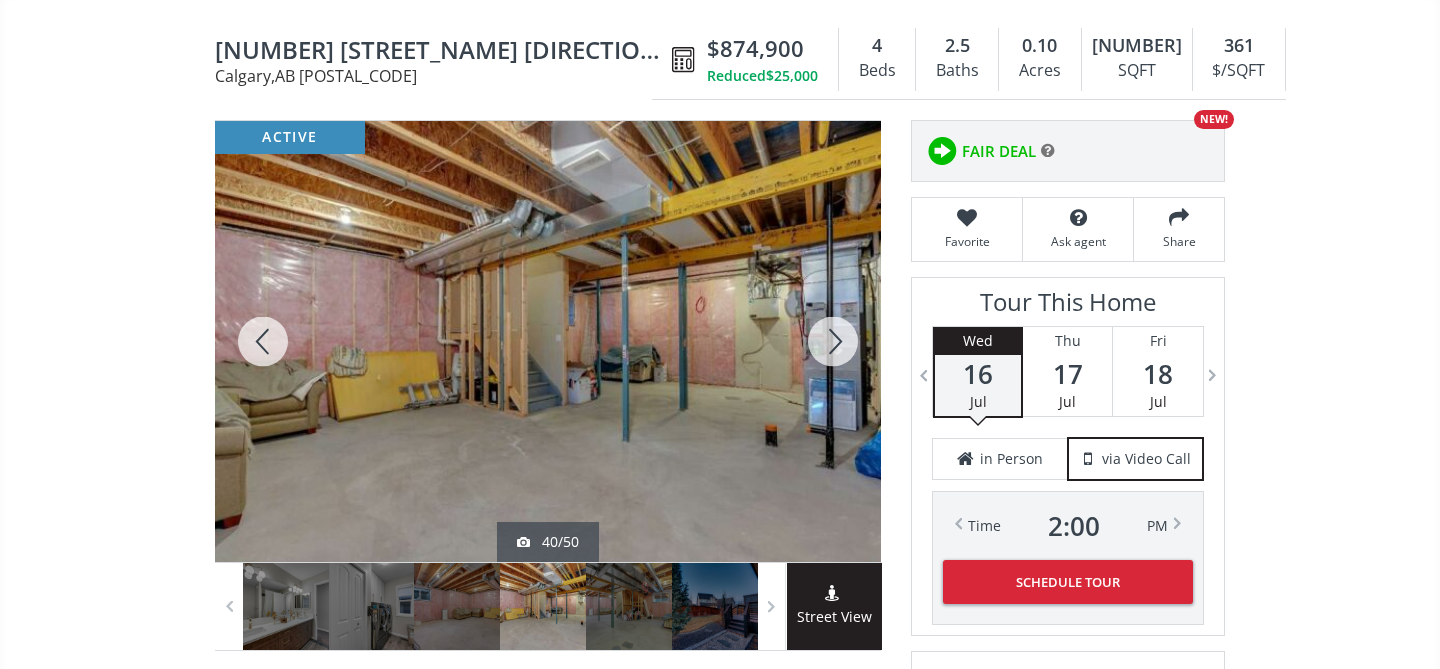 click at bounding box center [833, 341] 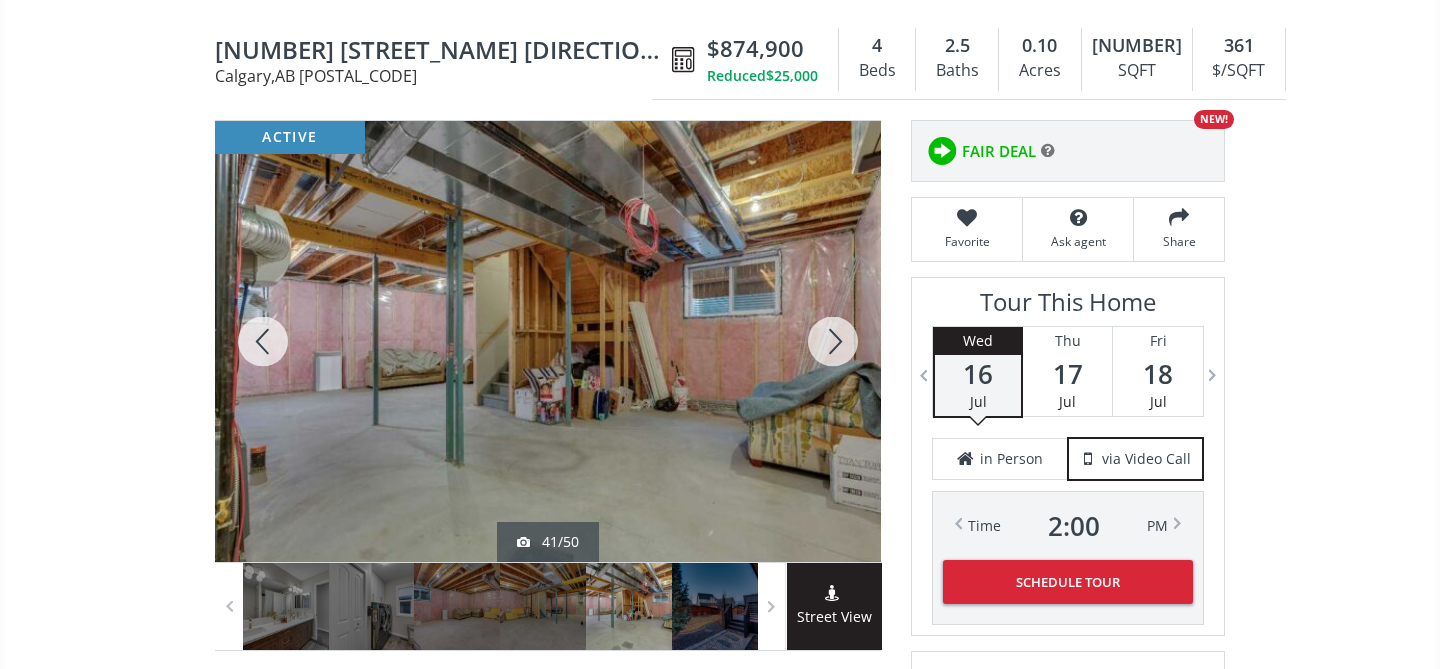 click at bounding box center (833, 341) 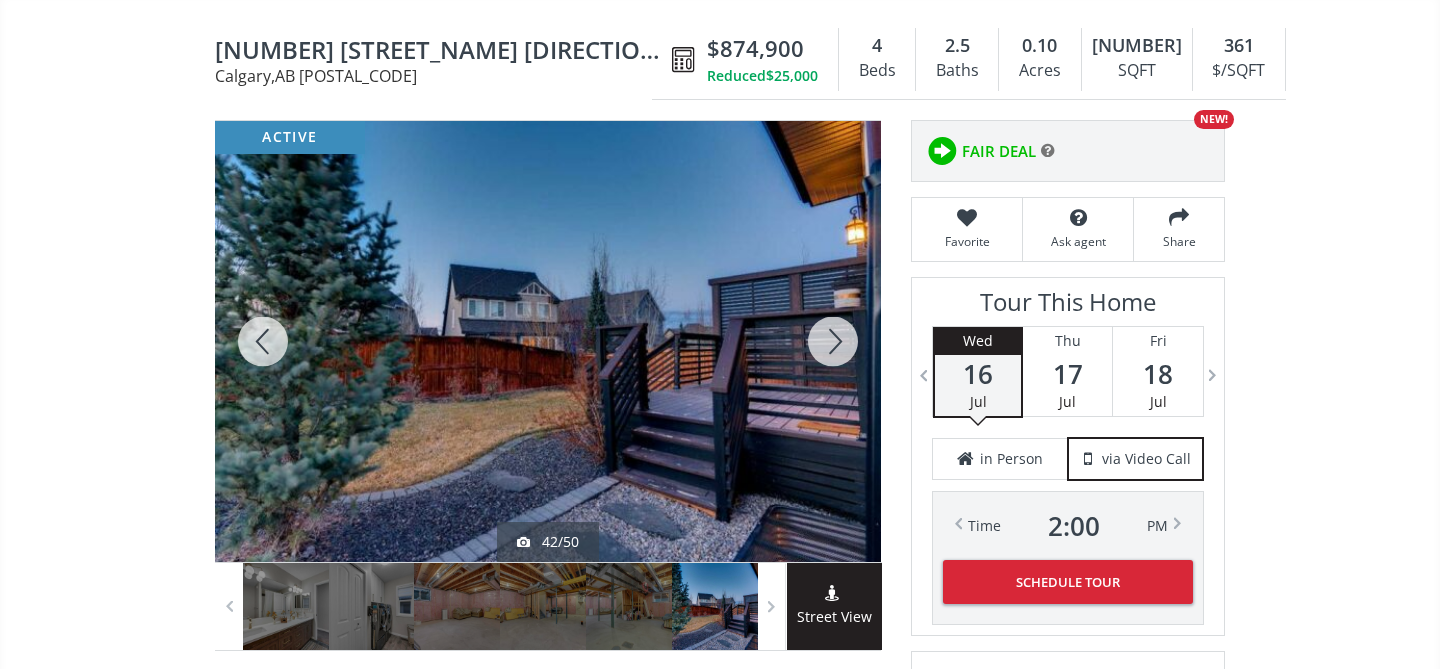 click at bounding box center [833, 341] 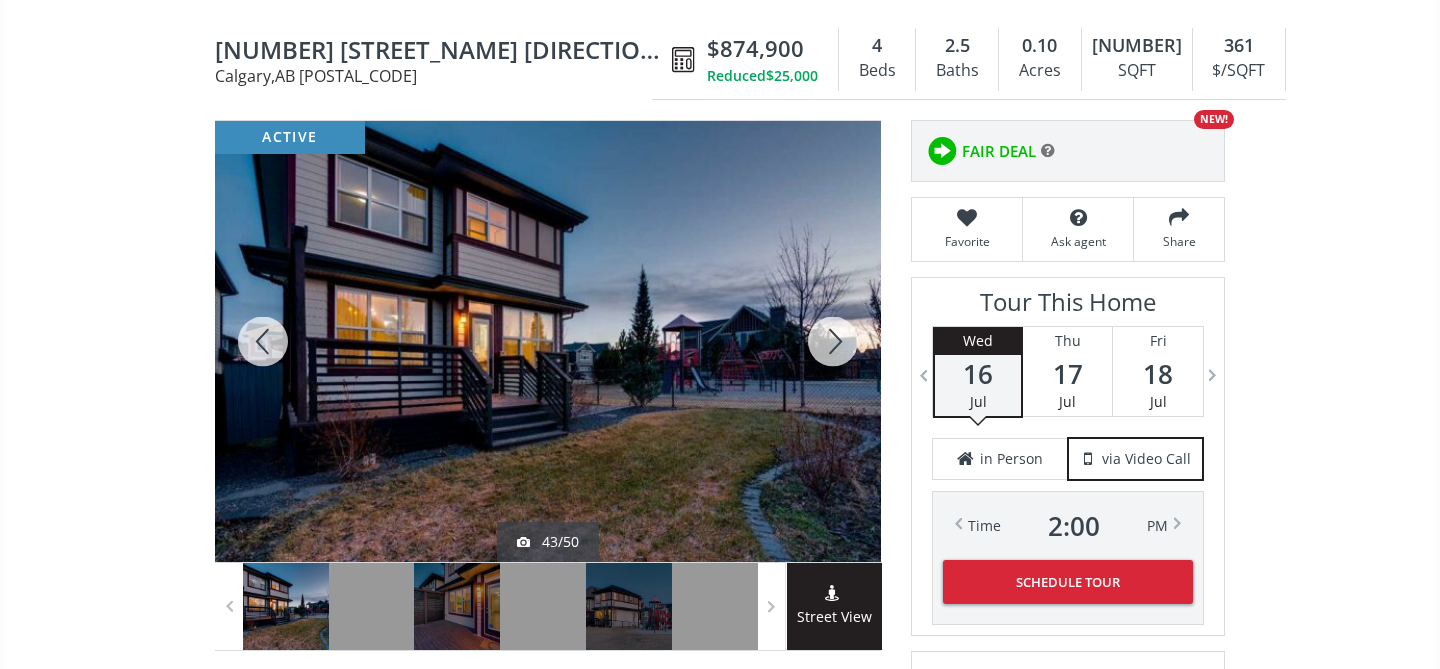 click at bounding box center [833, 341] 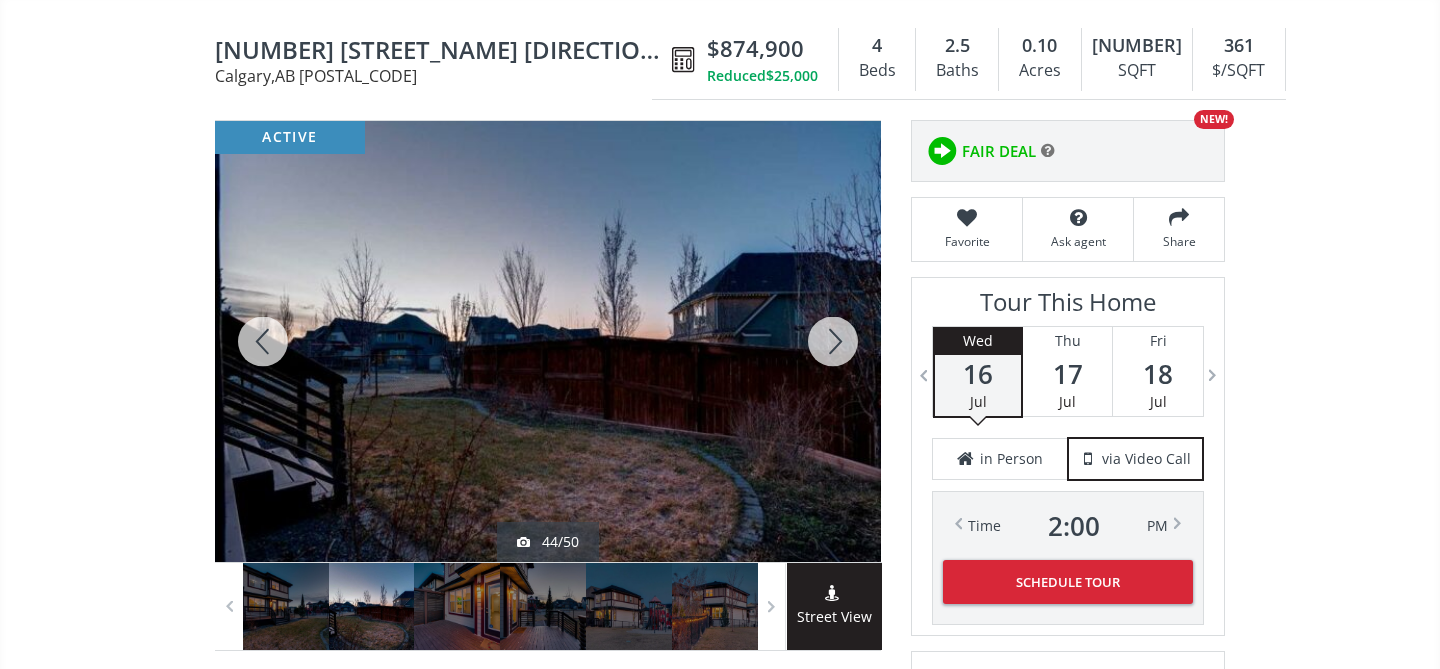 click at bounding box center (833, 341) 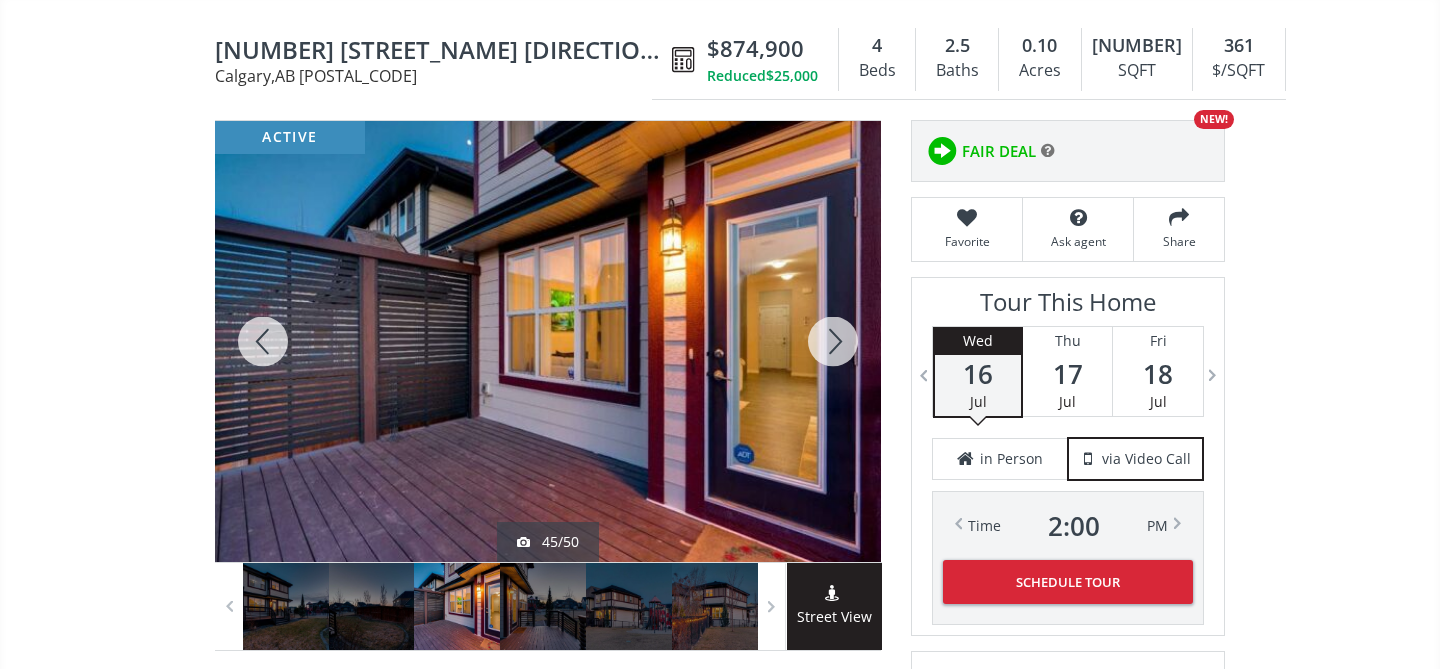 click at bounding box center [833, 341] 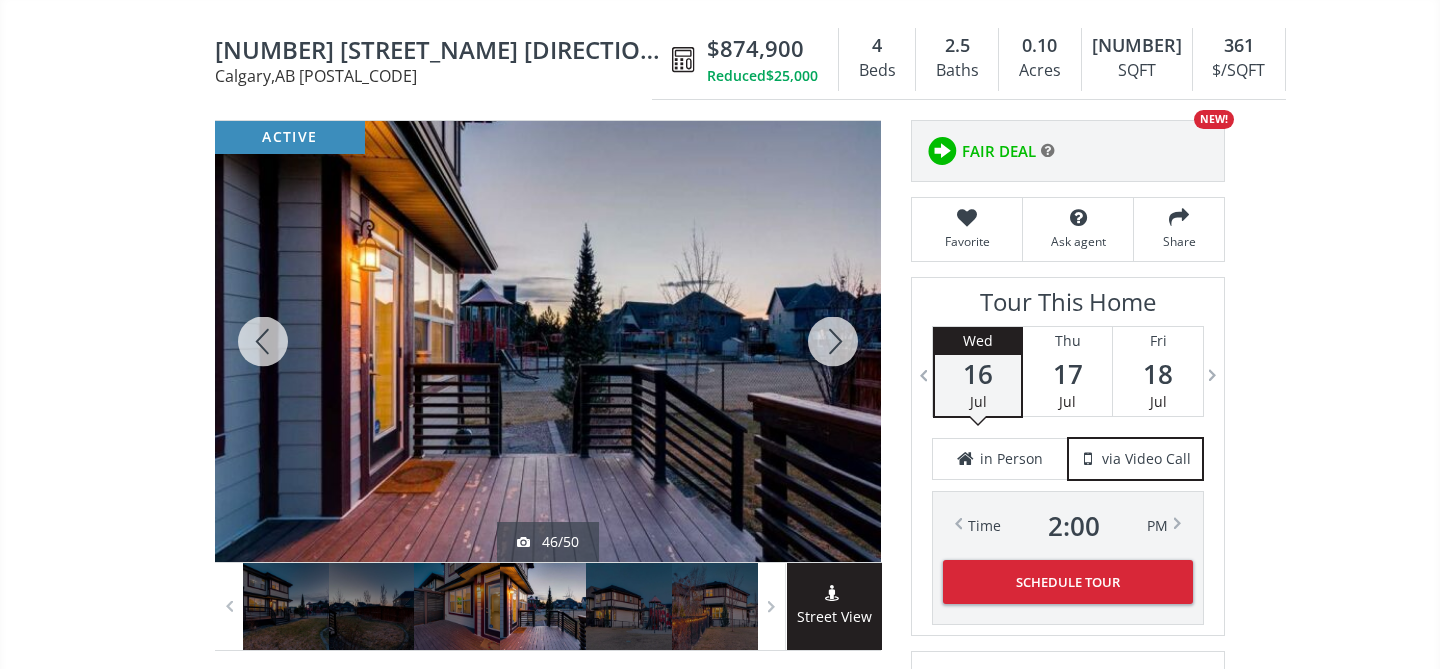 click at bounding box center [833, 341] 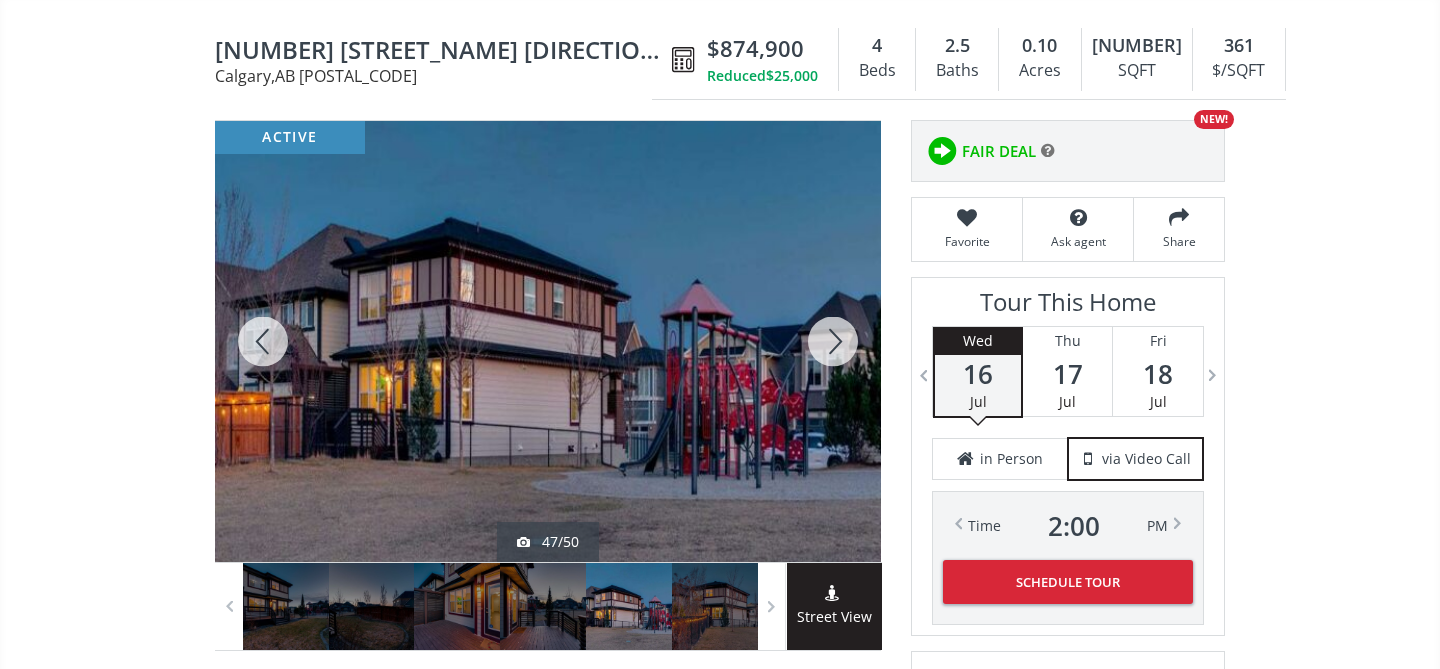 click at bounding box center [833, 341] 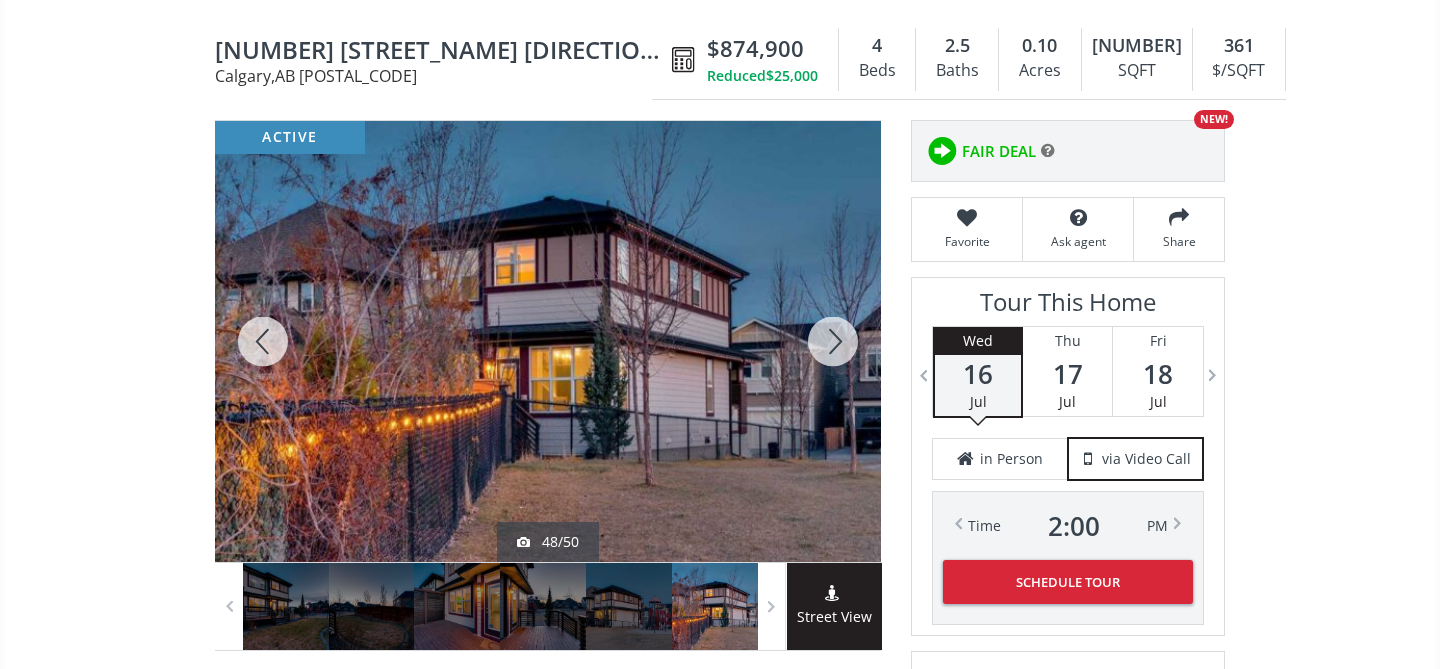 click at bounding box center [833, 341] 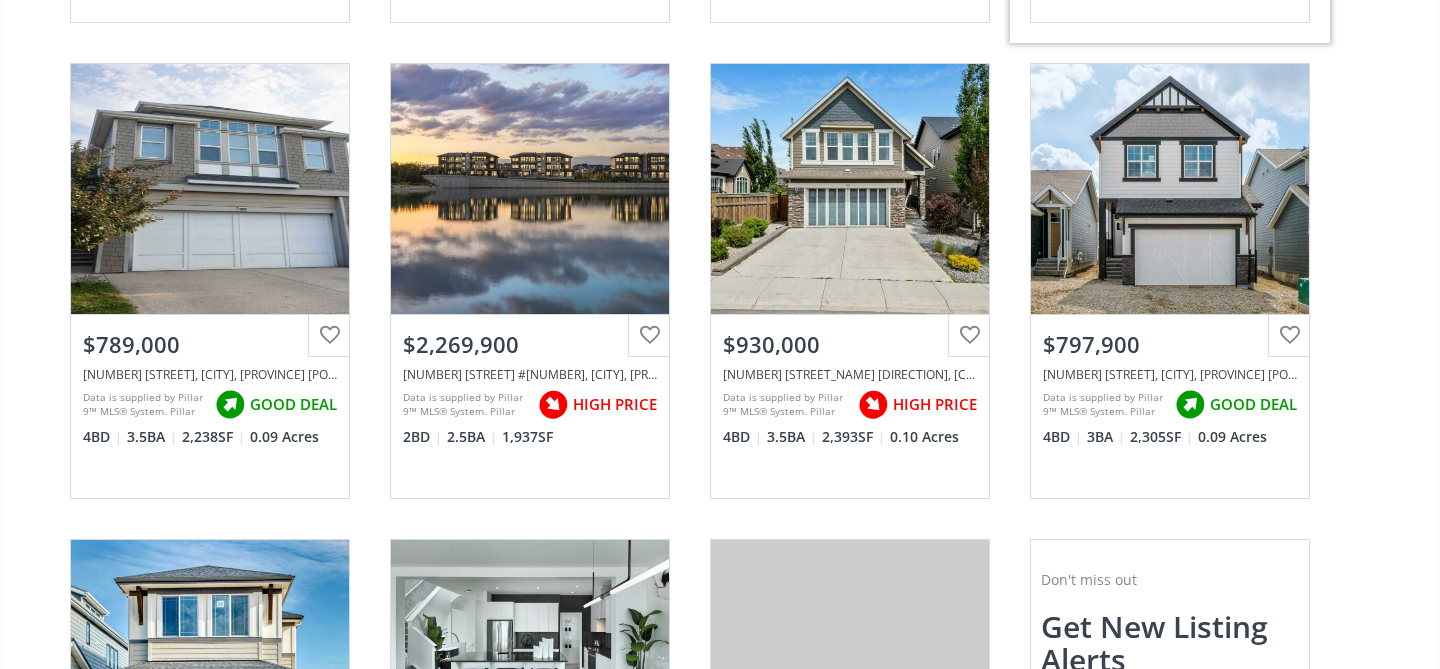 scroll, scrollTop: 4944, scrollLeft: 0, axis: vertical 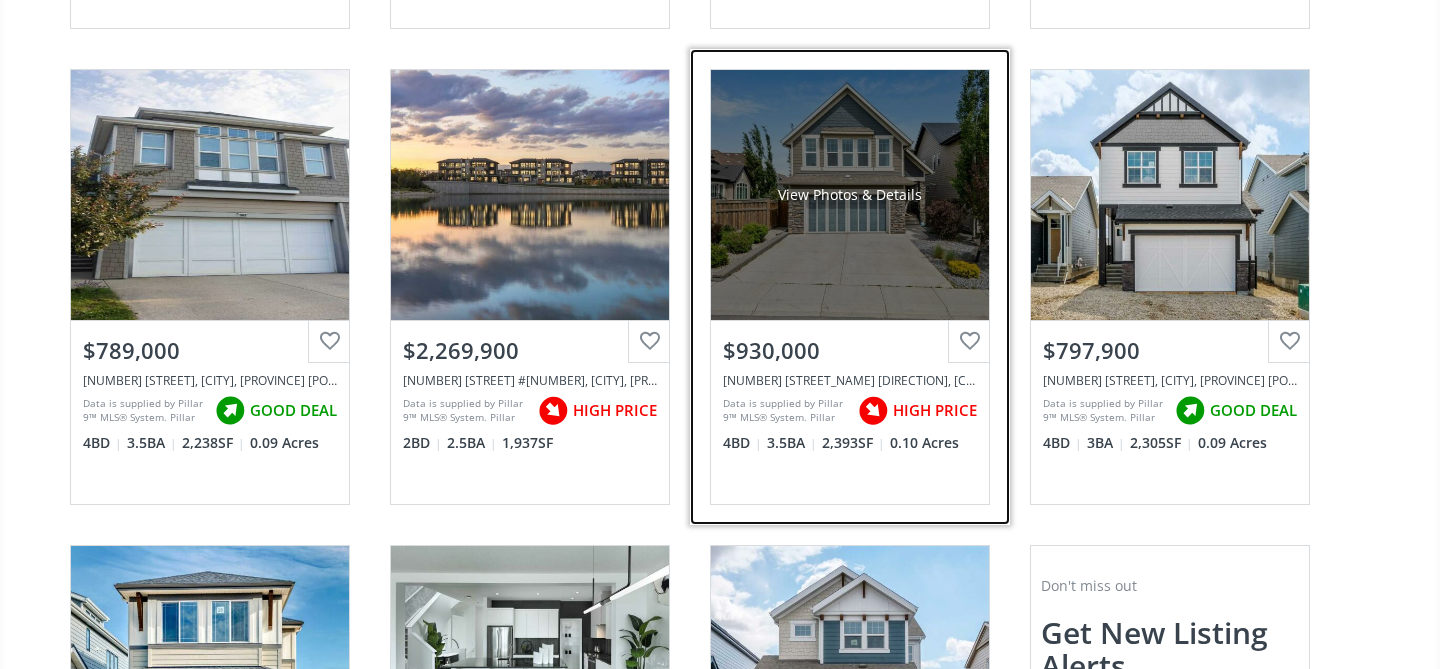 click on "View Photos & Details" at bounding box center (850, 195) 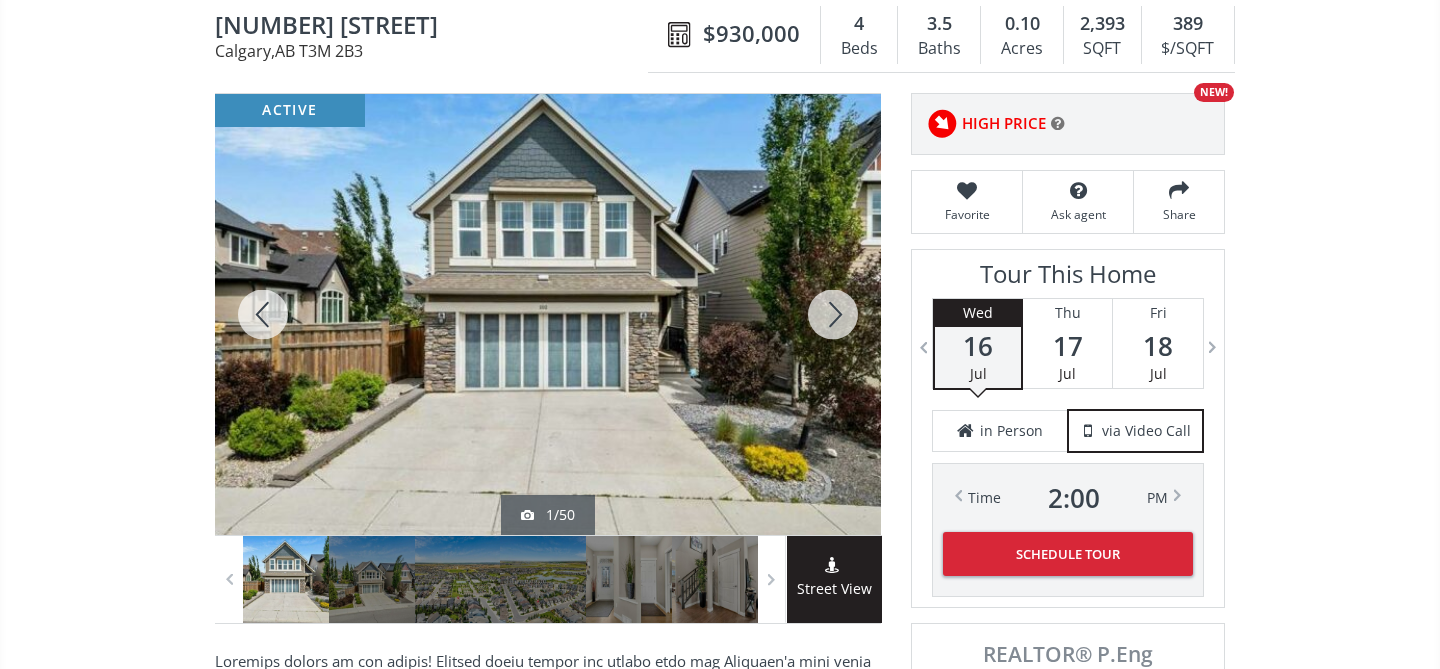 scroll, scrollTop: 190, scrollLeft: 0, axis: vertical 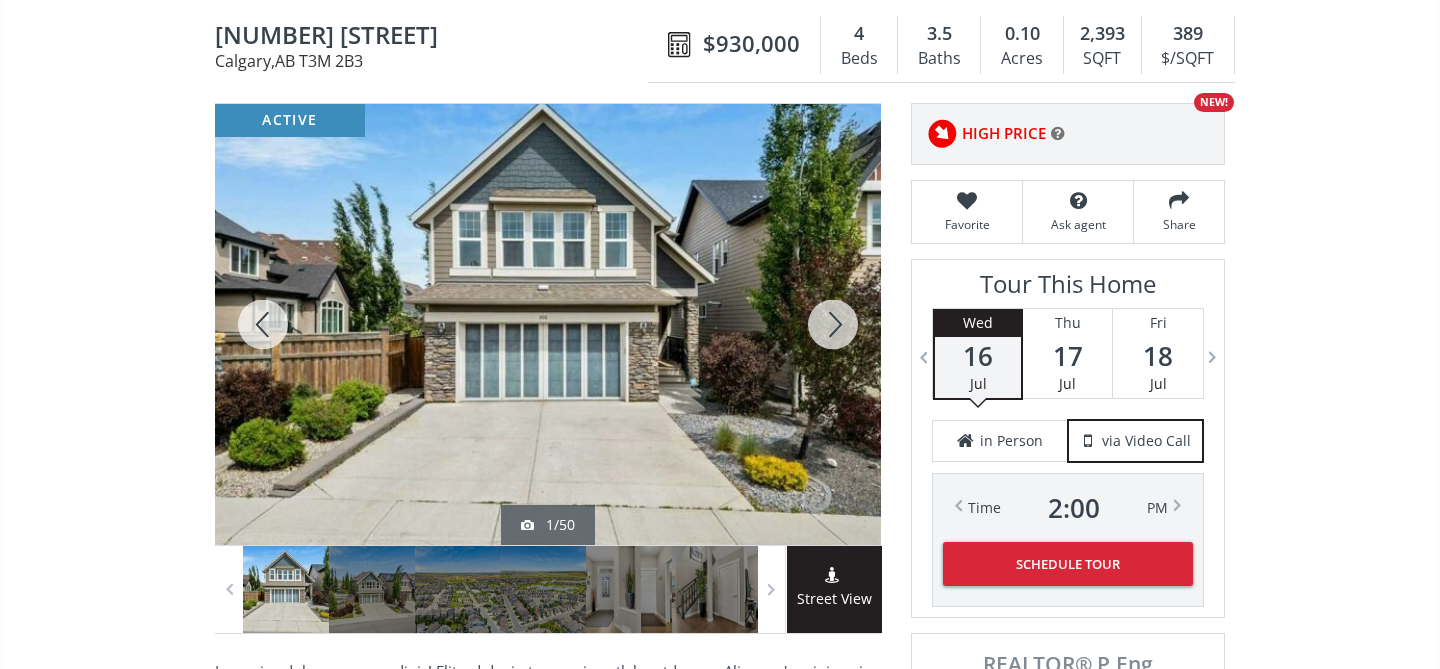 click at bounding box center [833, 324] 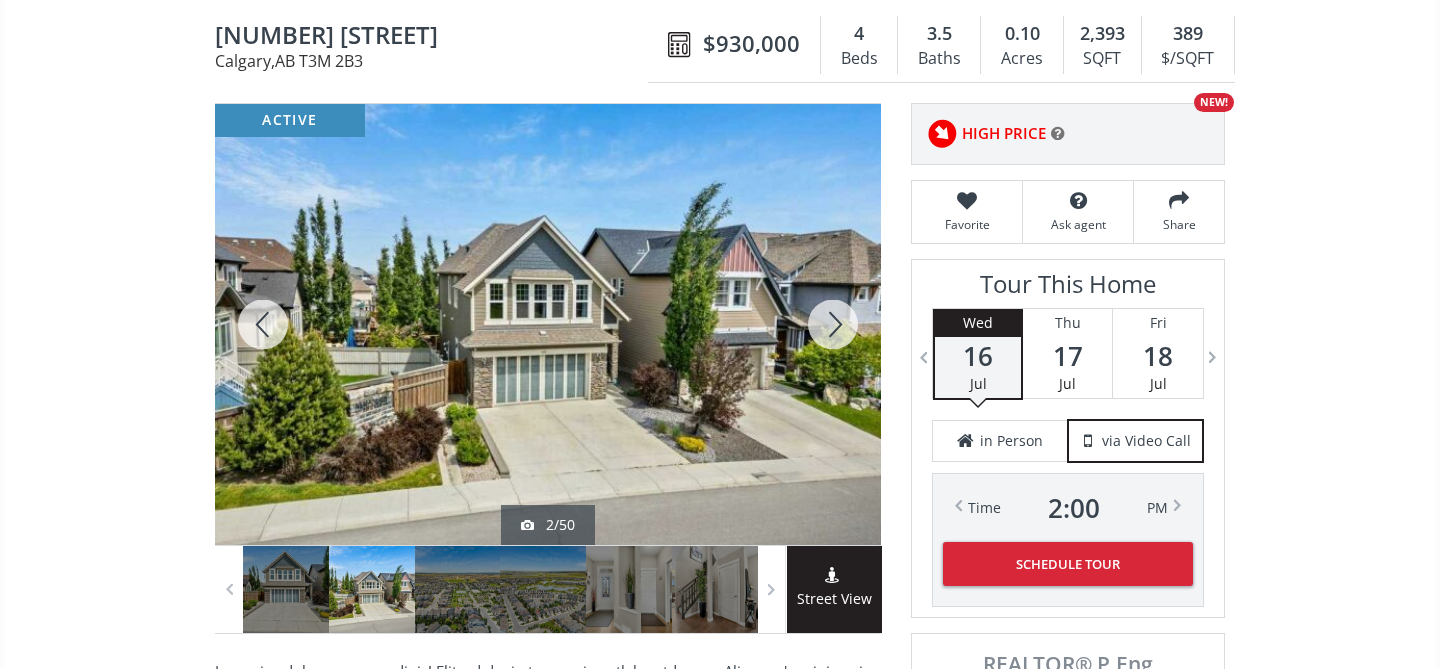 click at bounding box center (833, 324) 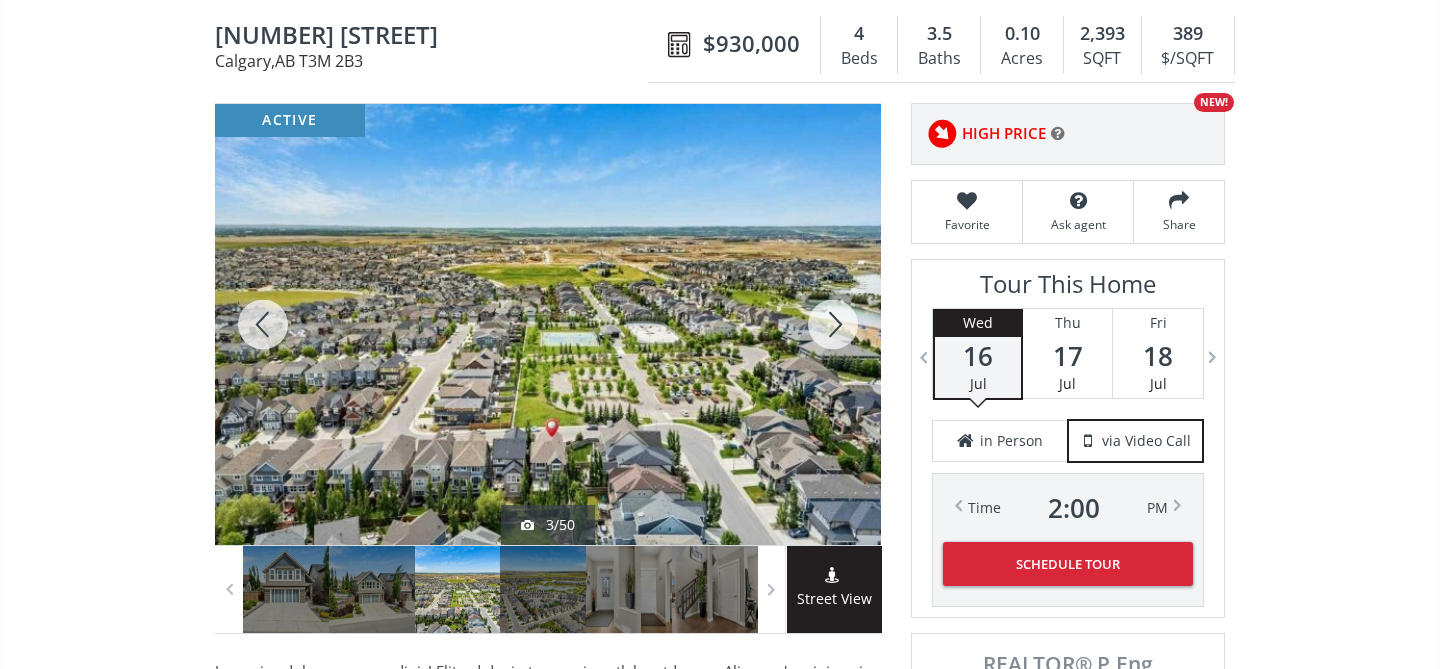 click at bounding box center (833, 324) 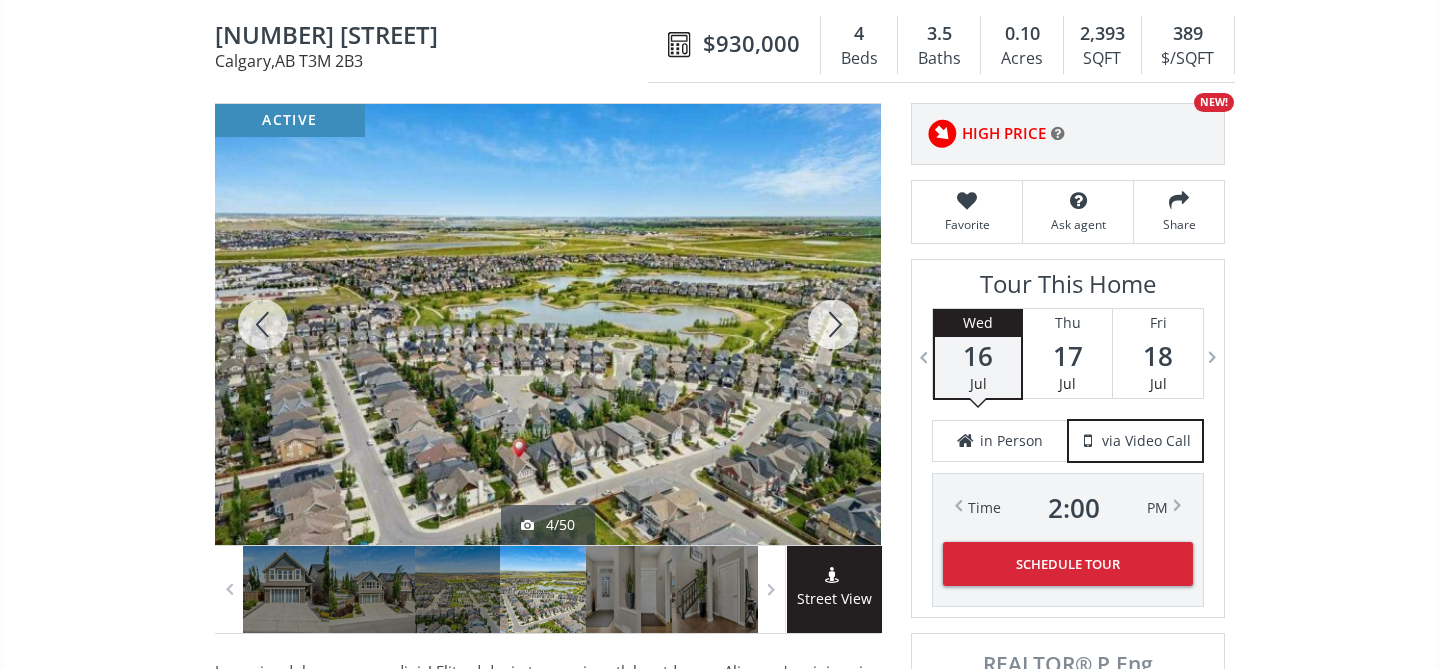 click at bounding box center [833, 324] 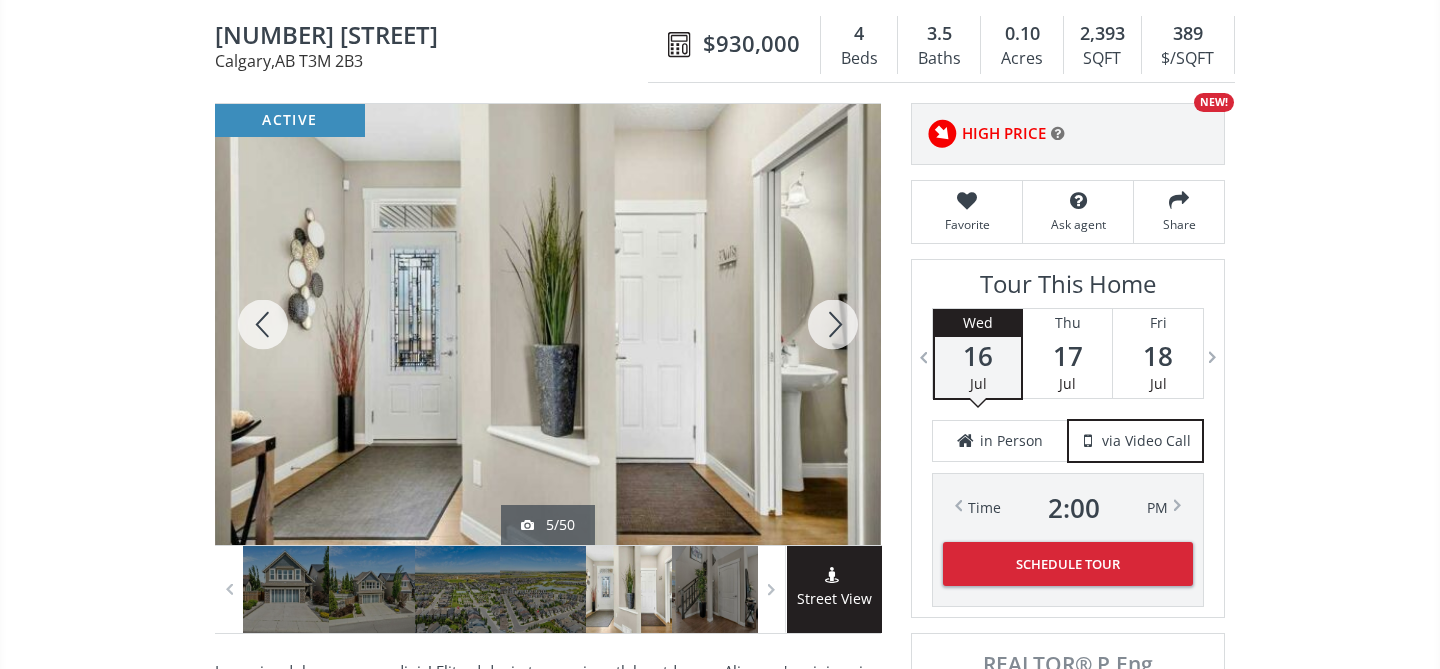 click at bounding box center (833, 324) 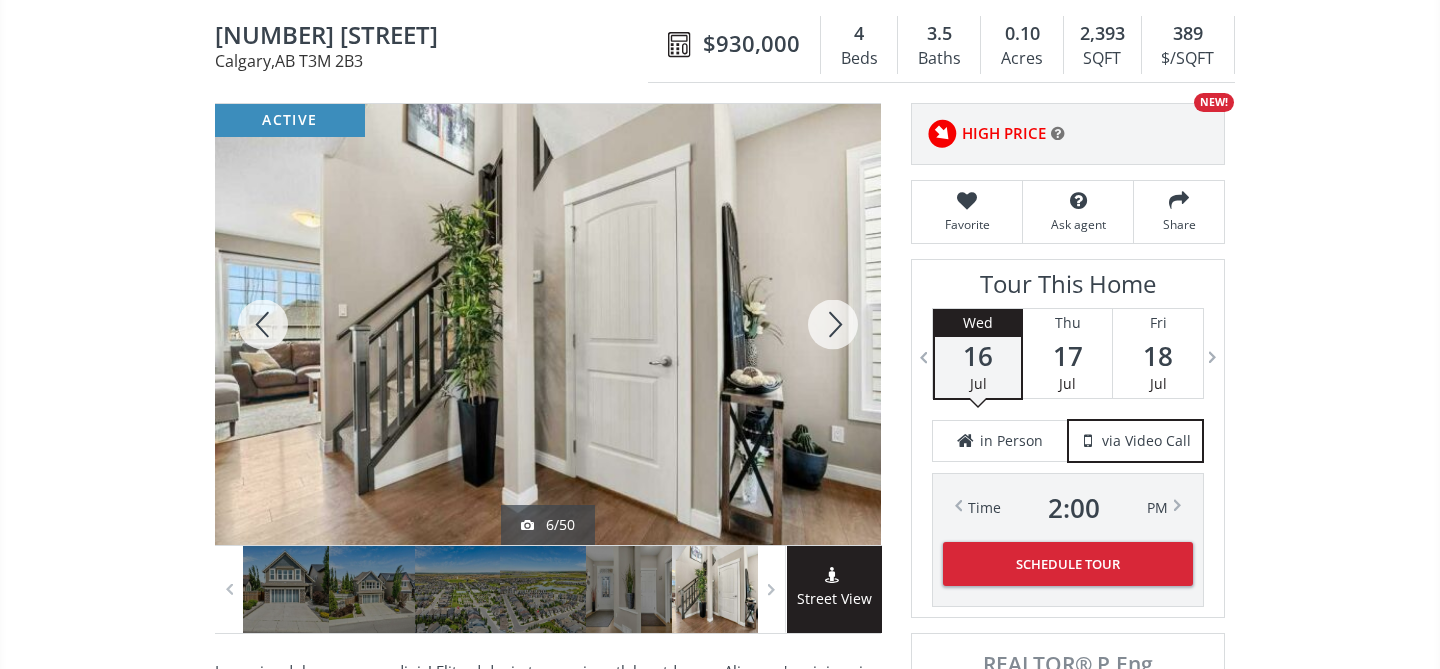 click at bounding box center (833, 324) 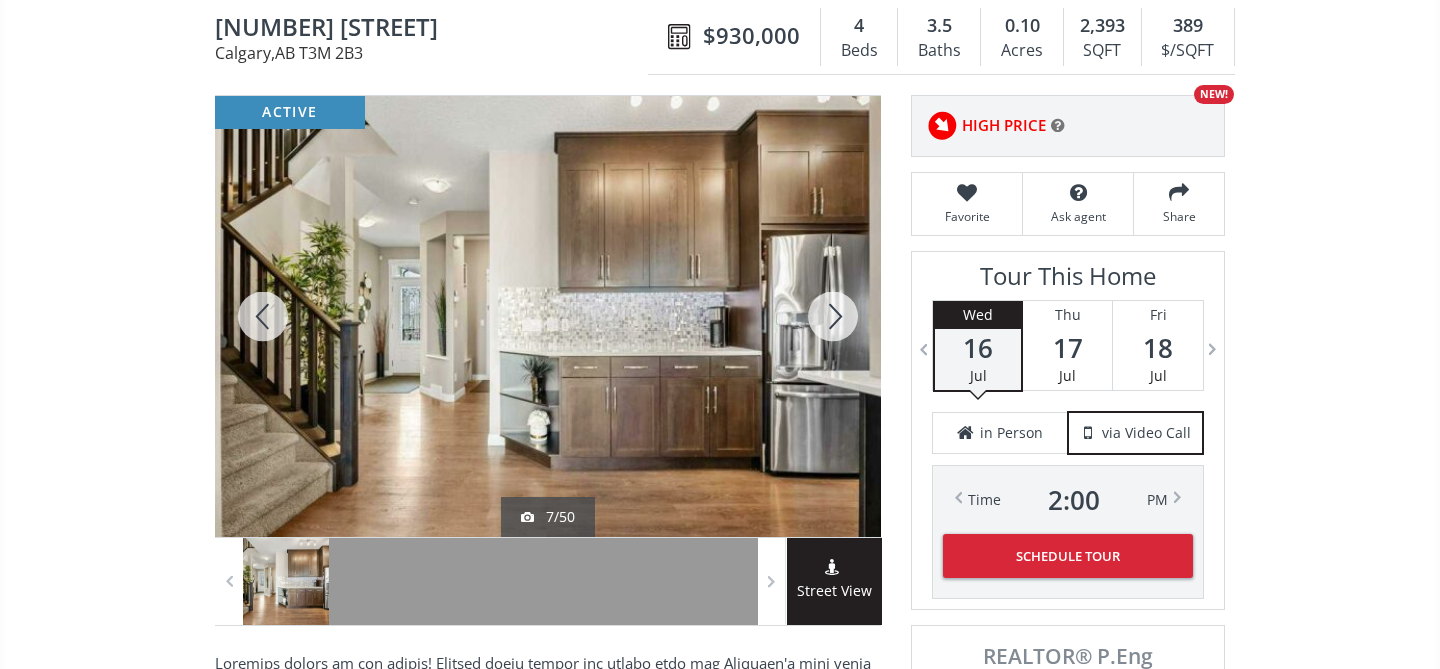 scroll, scrollTop: 193, scrollLeft: 0, axis: vertical 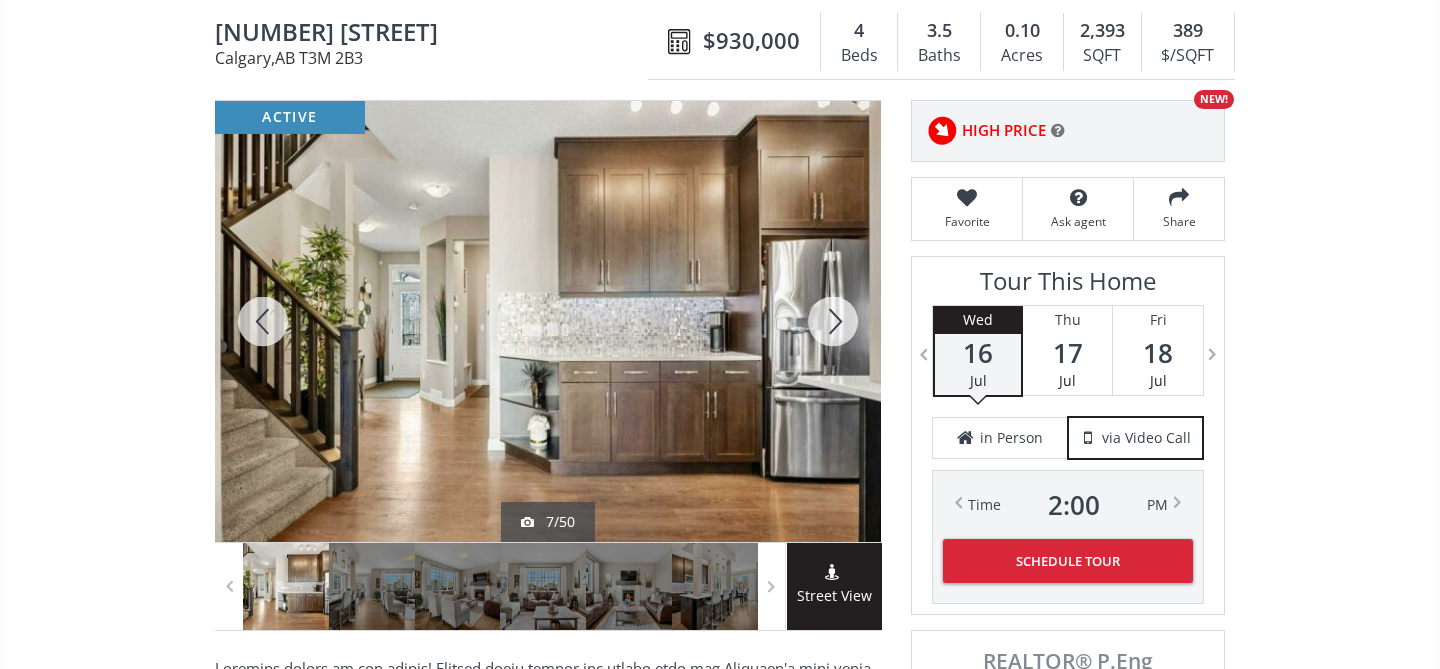 click at bounding box center (833, 321) 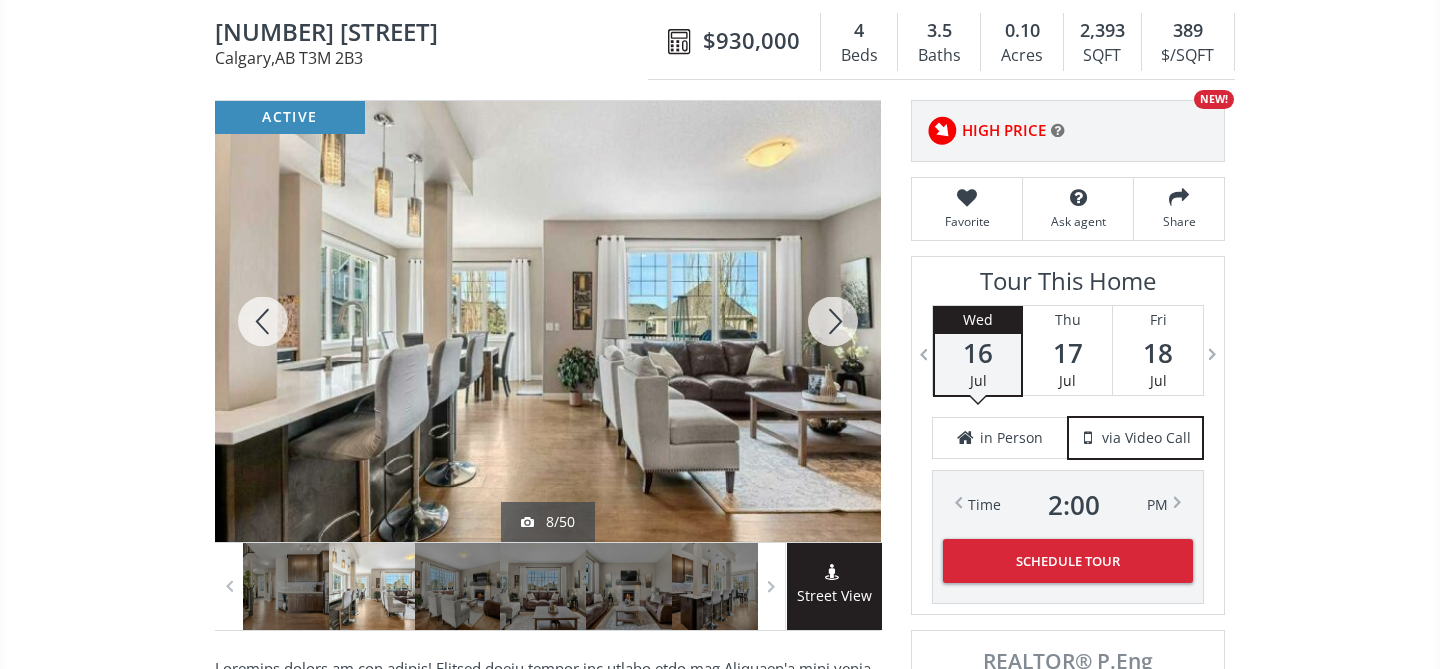 click at bounding box center (833, 321) 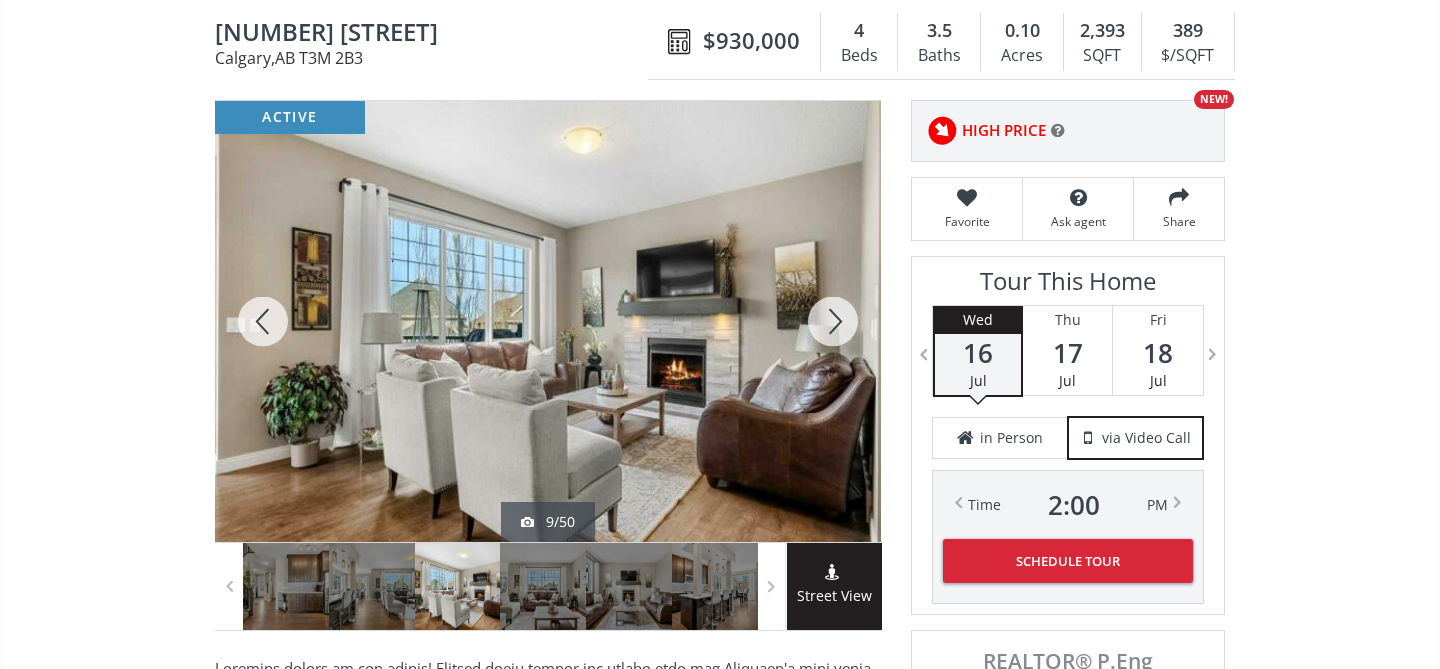 click at bounding box center (833, 321) 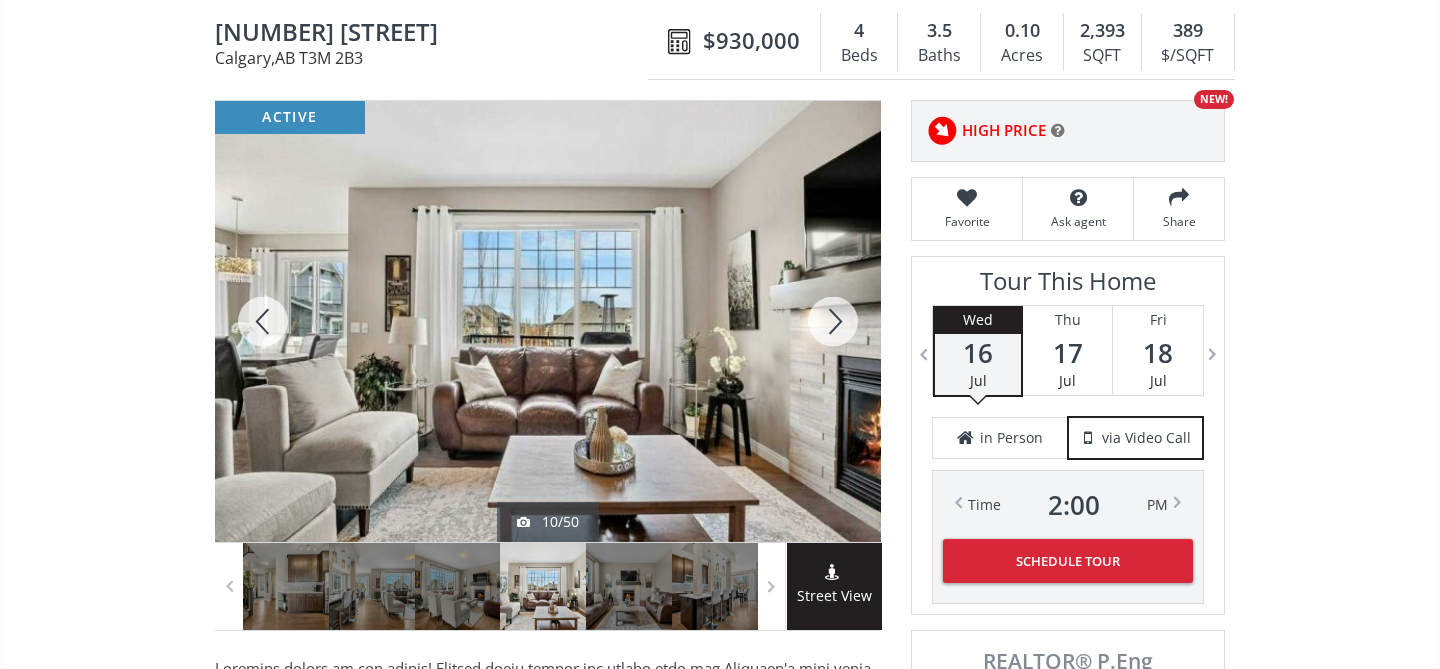 click at bounding box center (833, 321) 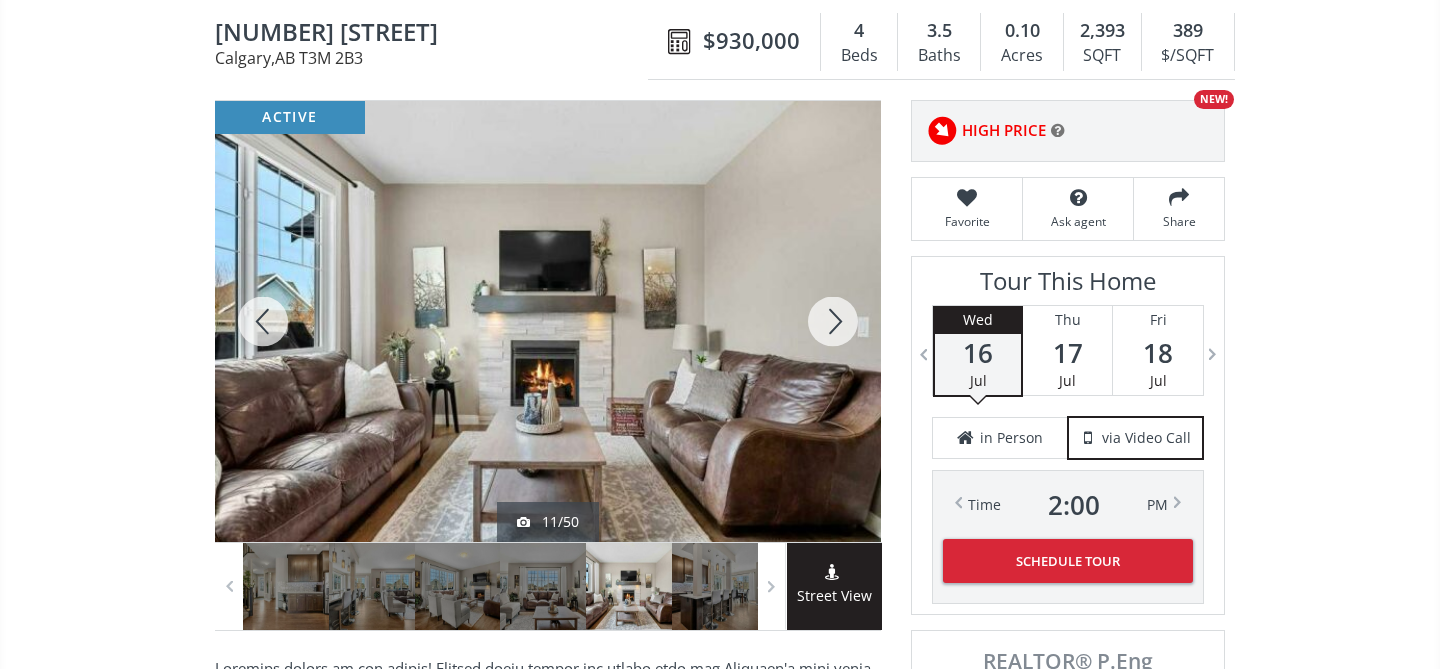 click at bounding box center [833, 321] 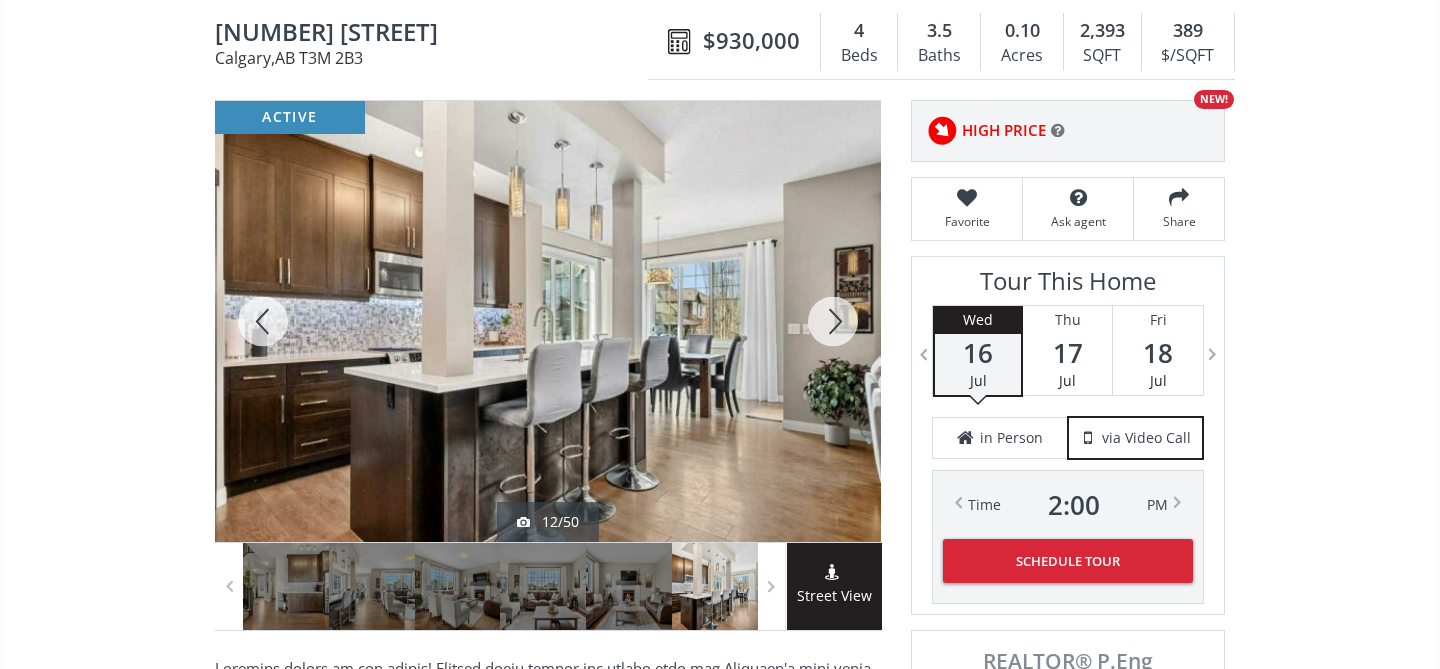 click at bounding box center [833, 321] 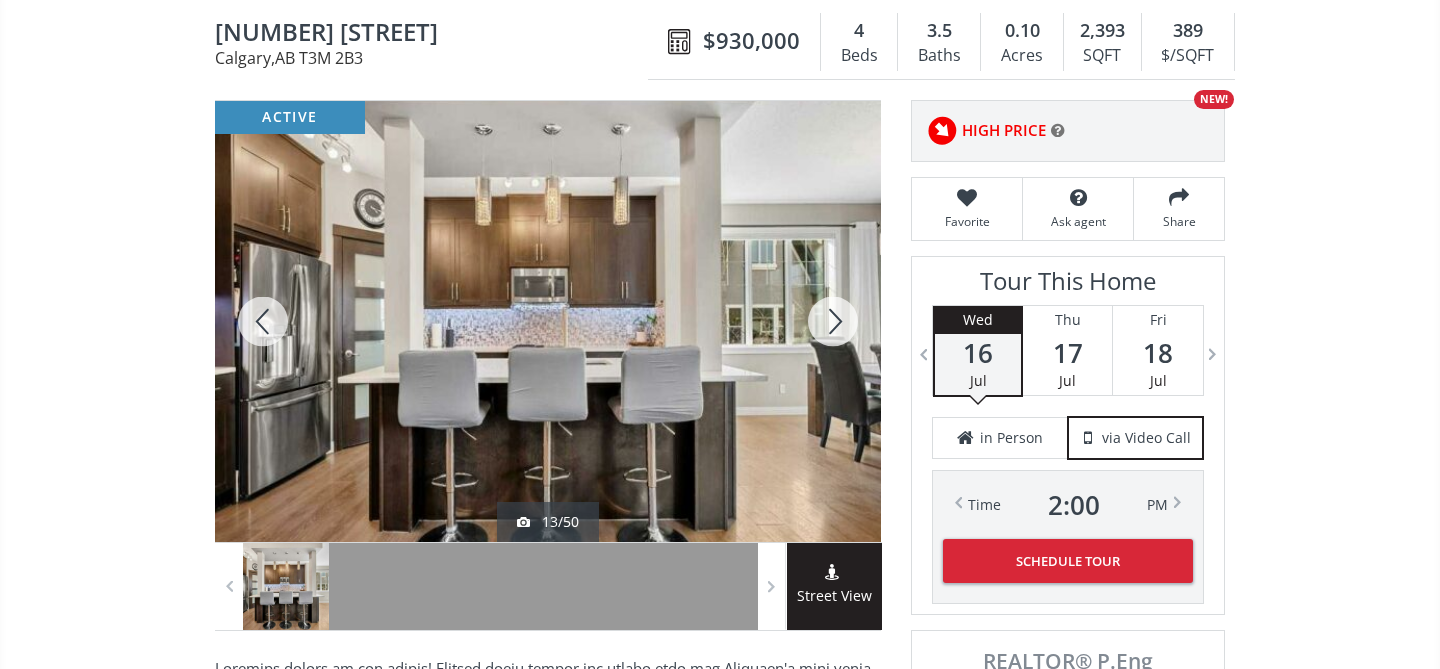 click at bounding box center [833, 321] 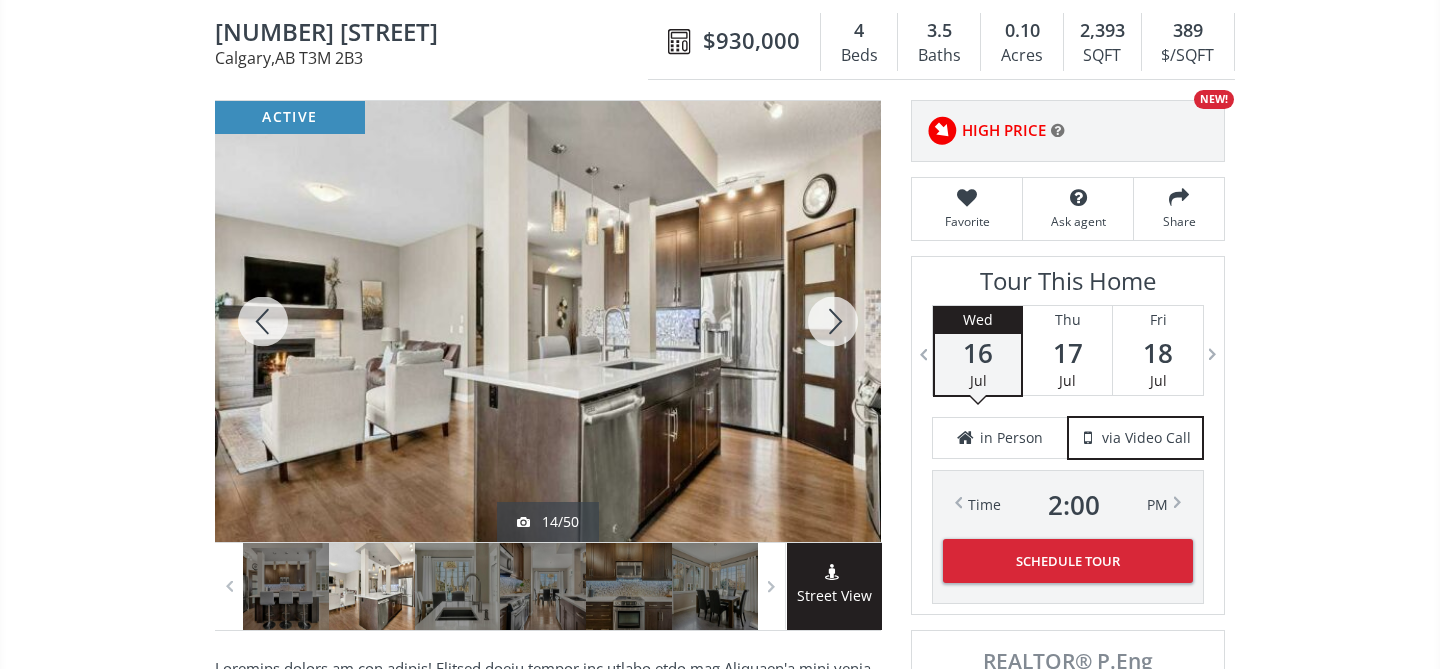 click at bounding box center [833, 321] 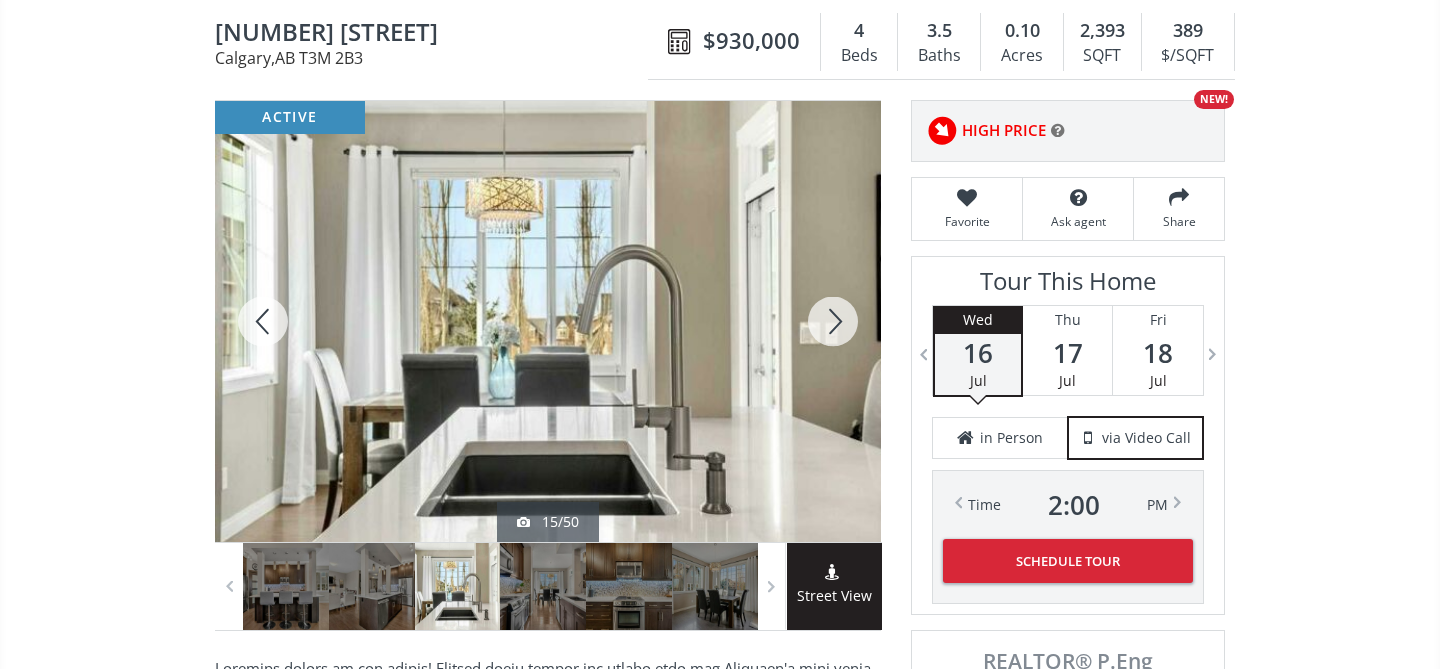 click at bounding box center [833, 321] 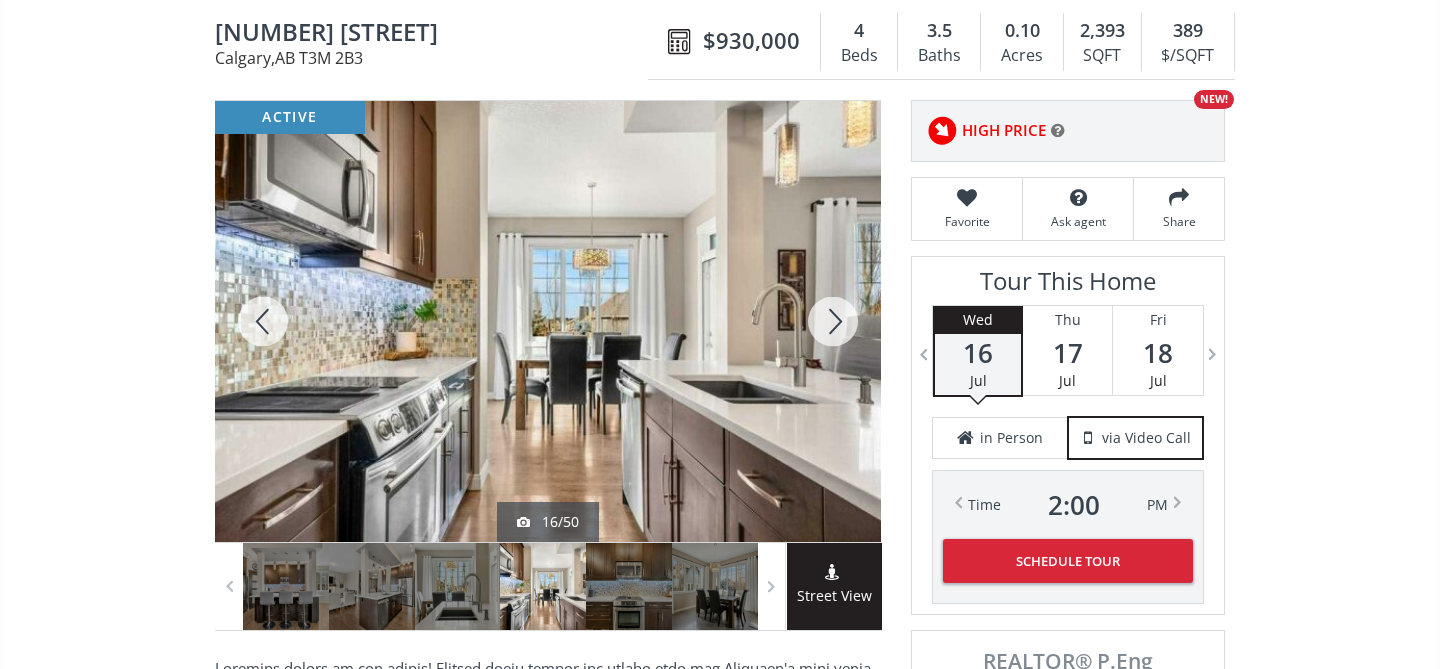 click at bounding box center [833, 321] 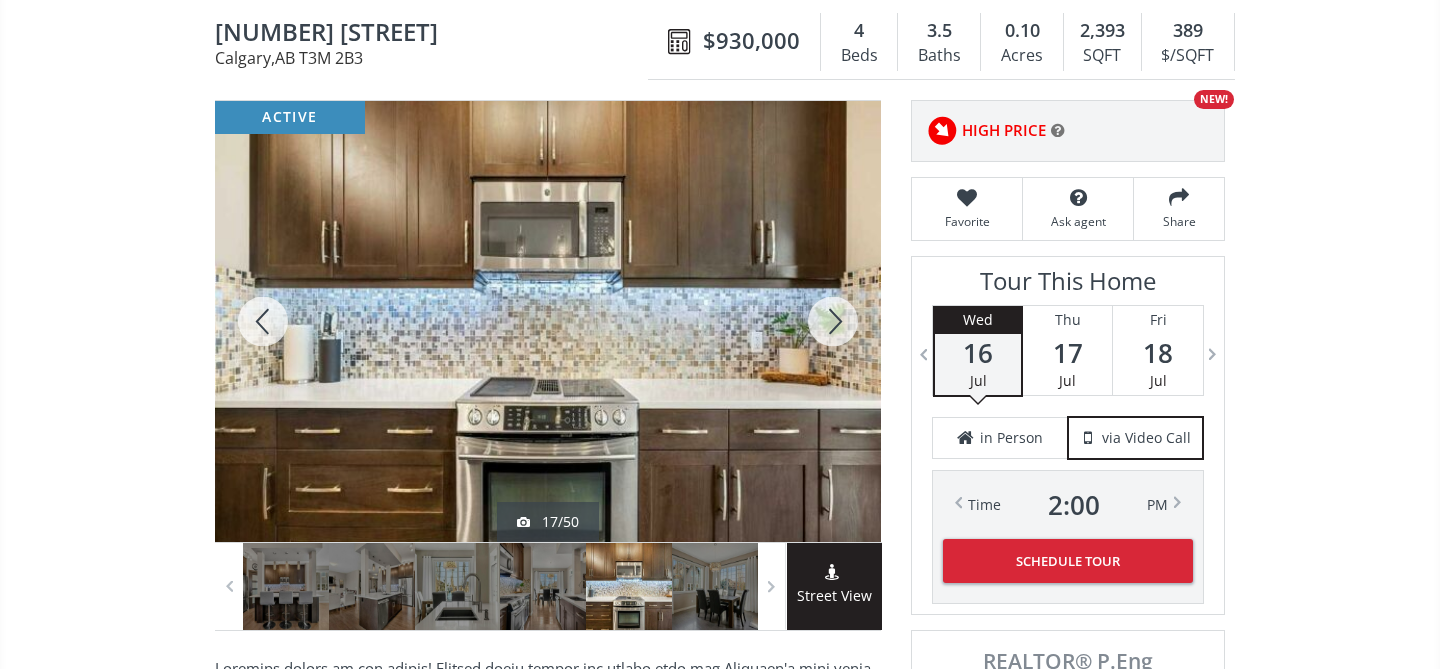 click at bounding box center [833, 321] 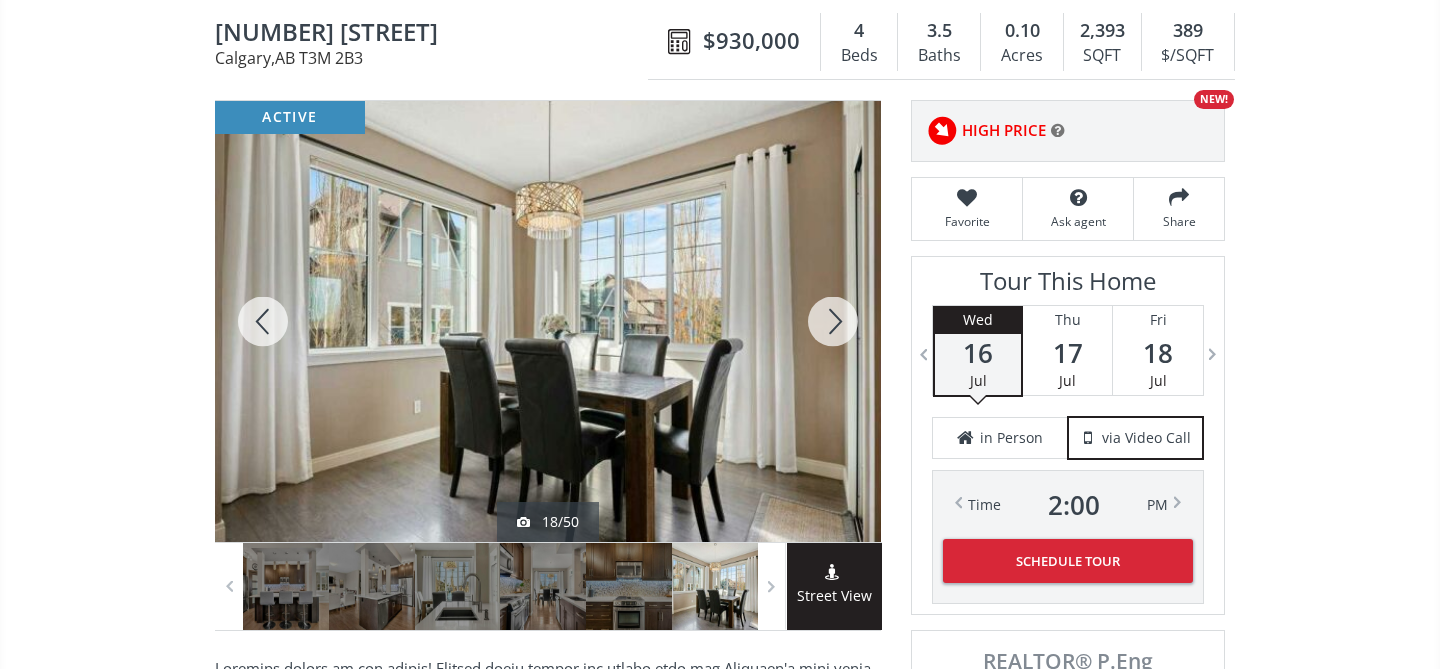 click at bounding box center [833, 321] 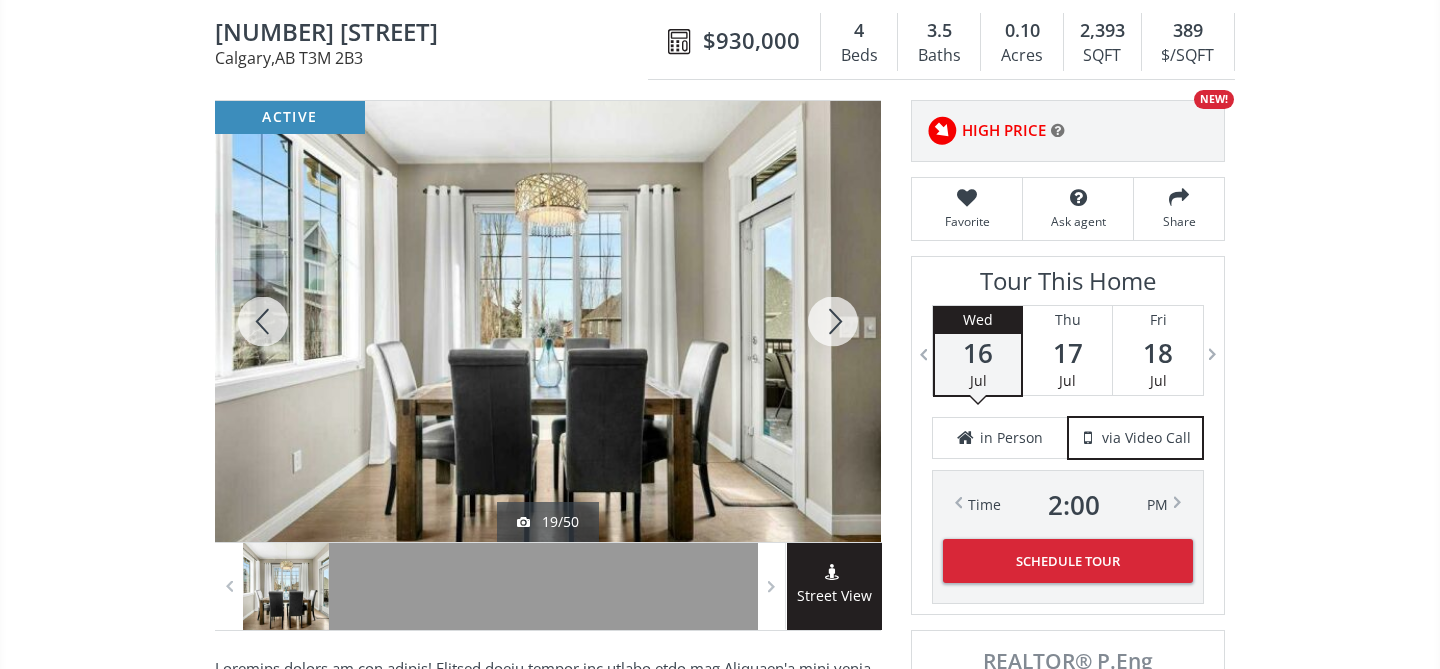click at bounding box center [833, 321] 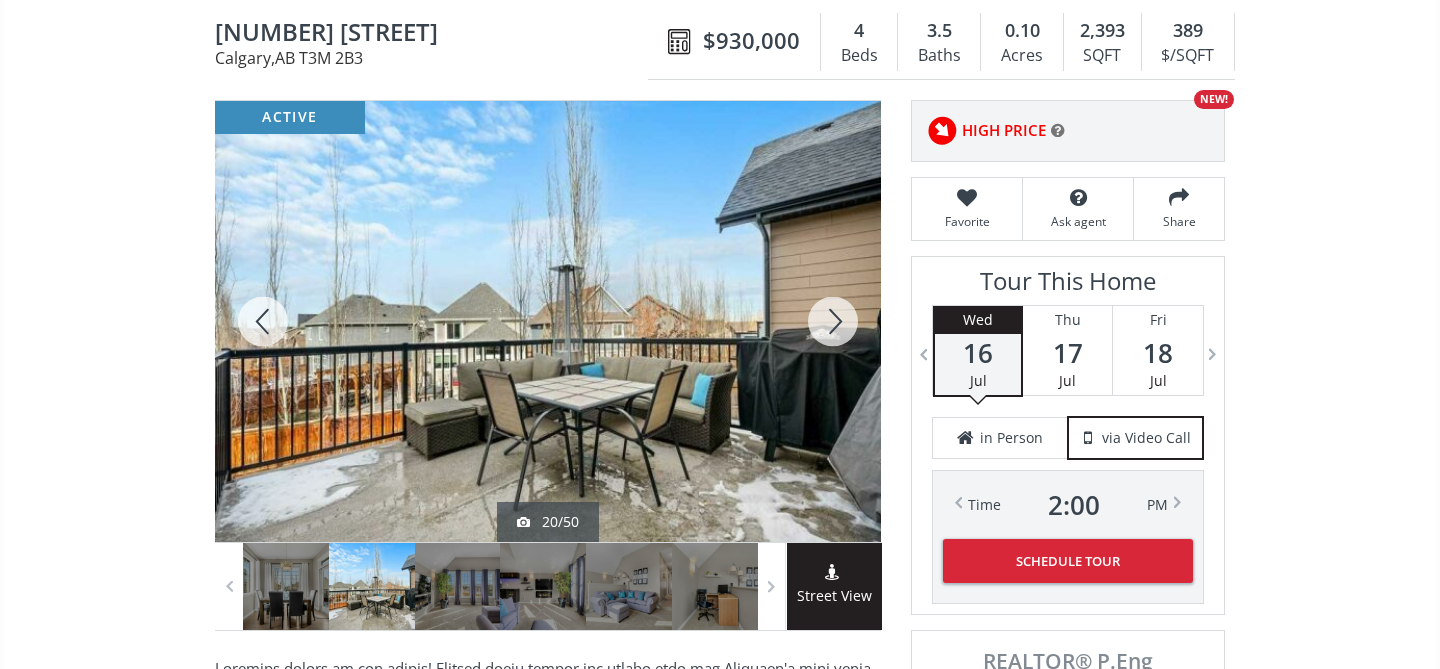 click at bounding box center [833, 321] 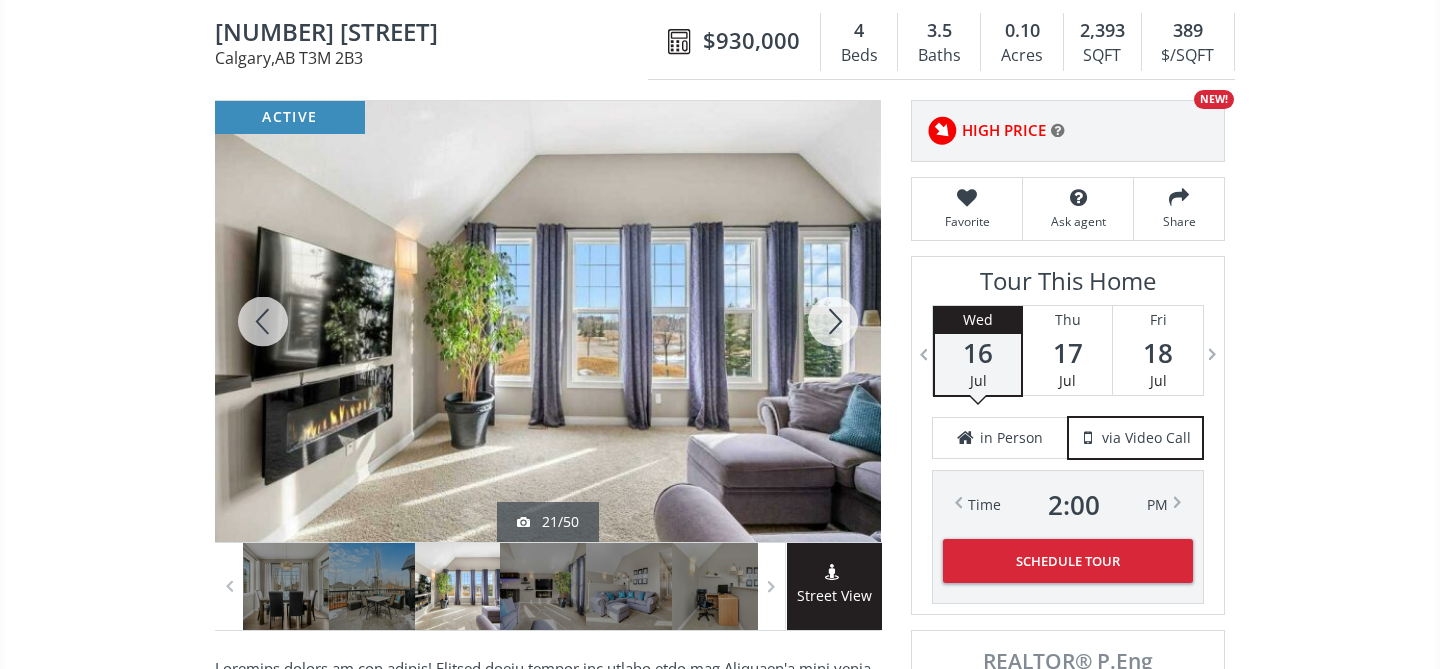 click at bounding box center [833, 321] 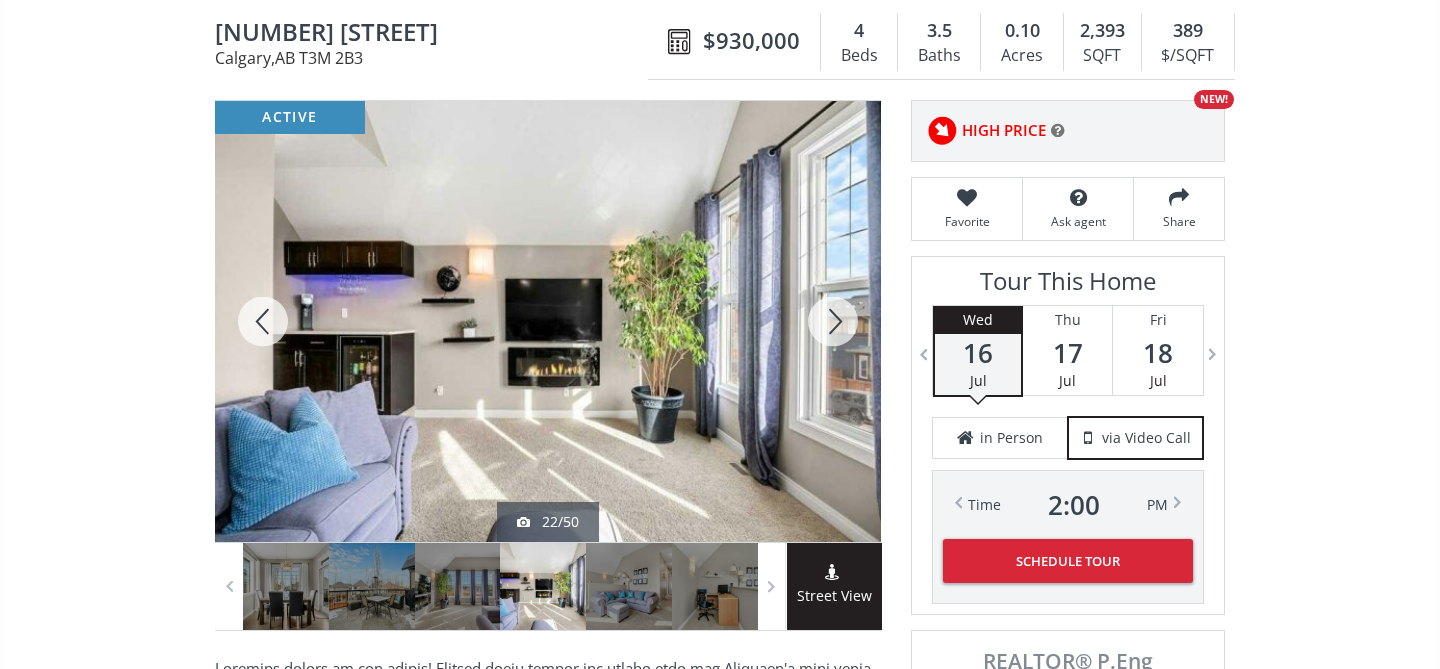 click at bounding box center [833, 321] 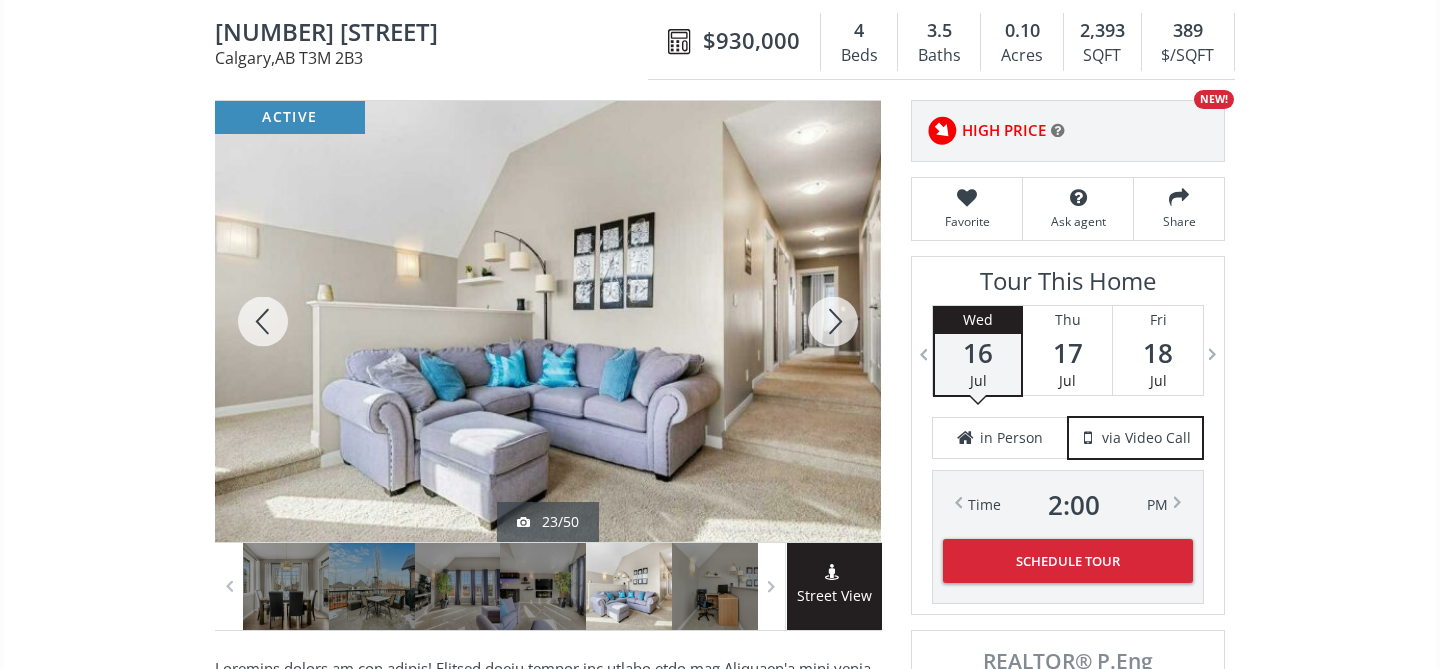 click at bounding box center (833, 321) 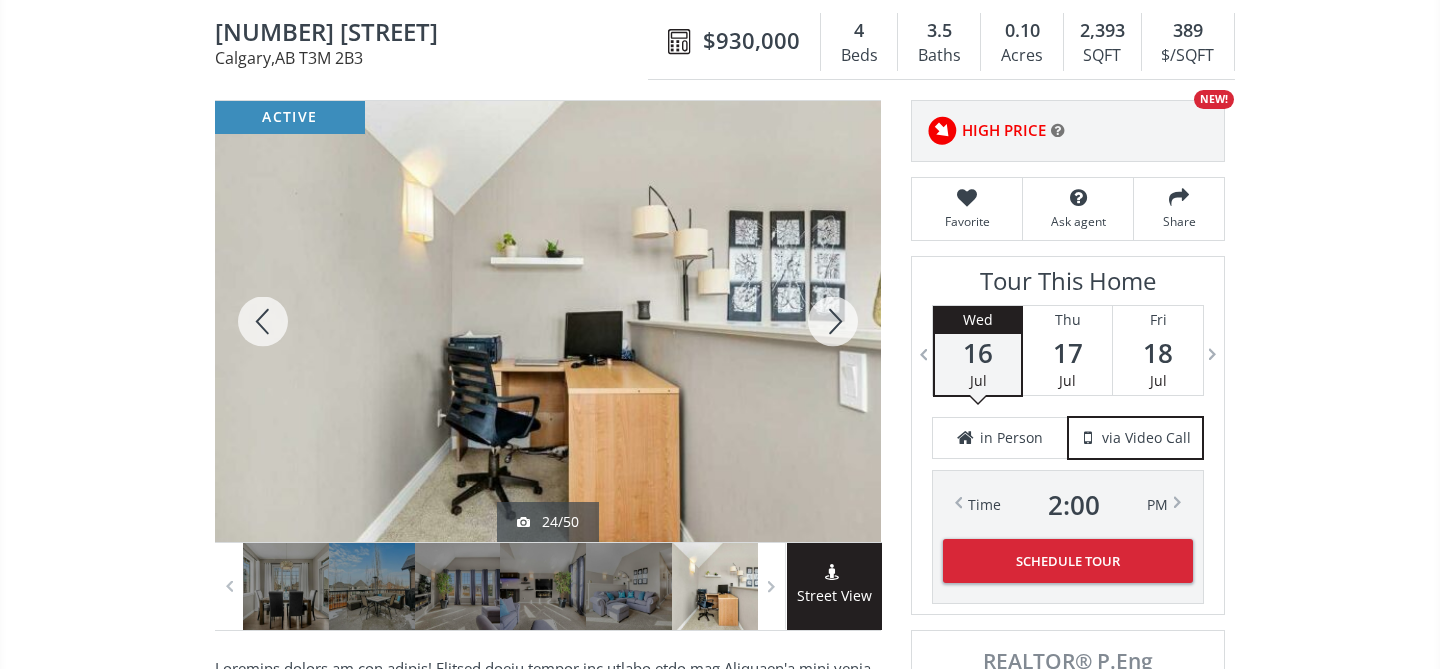 click at bounding box center [833, 321] 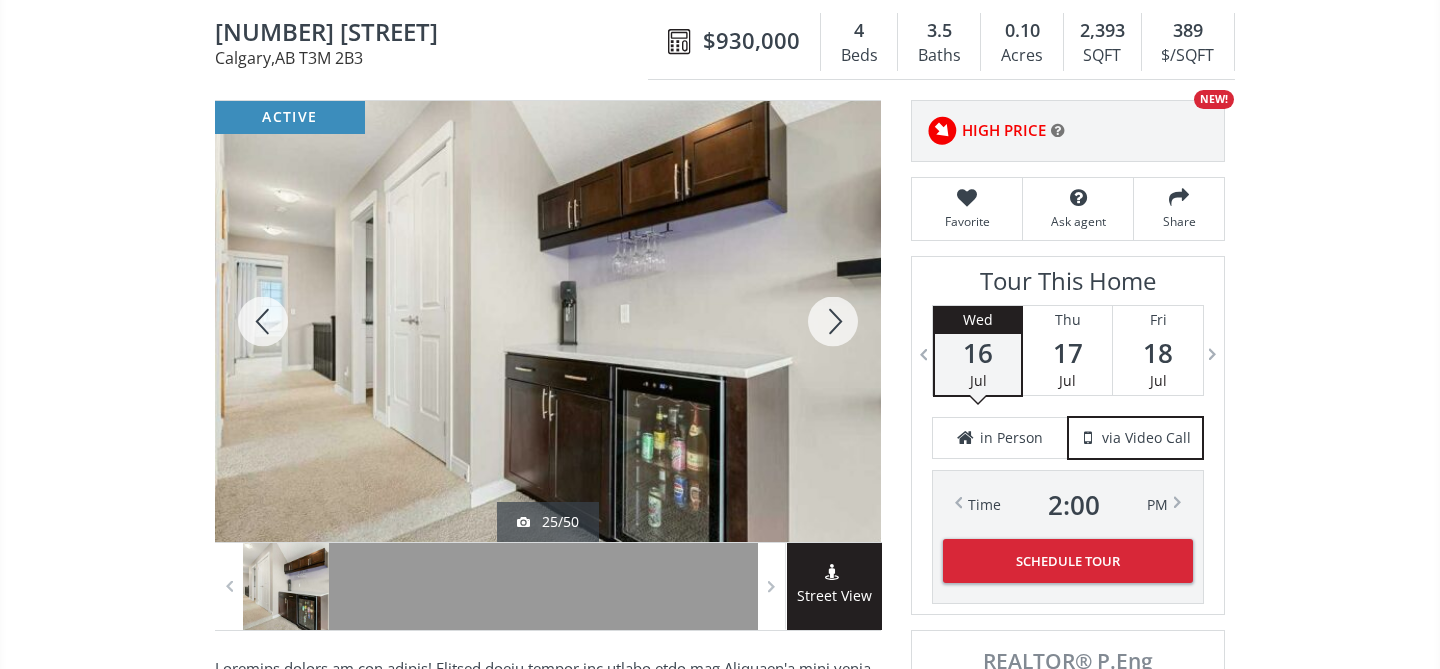click at bounding box center (833, 321) 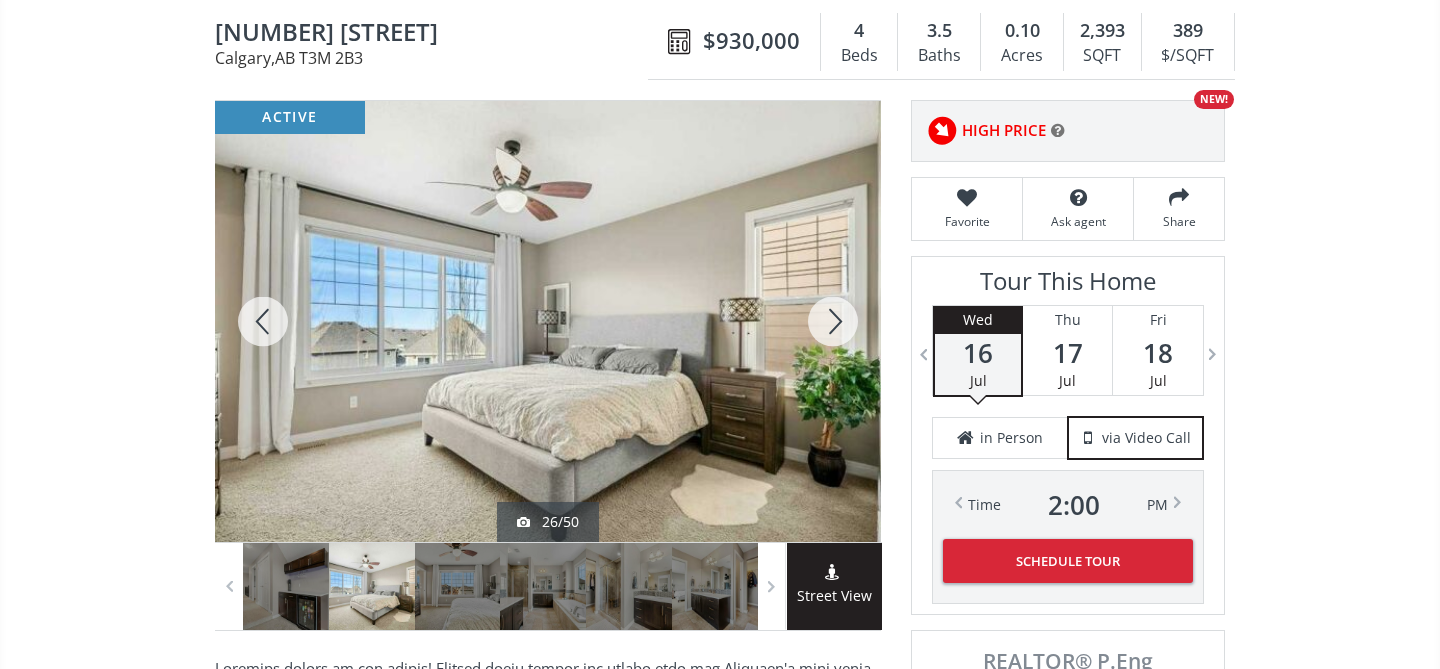click at bounding box center [833, 321] 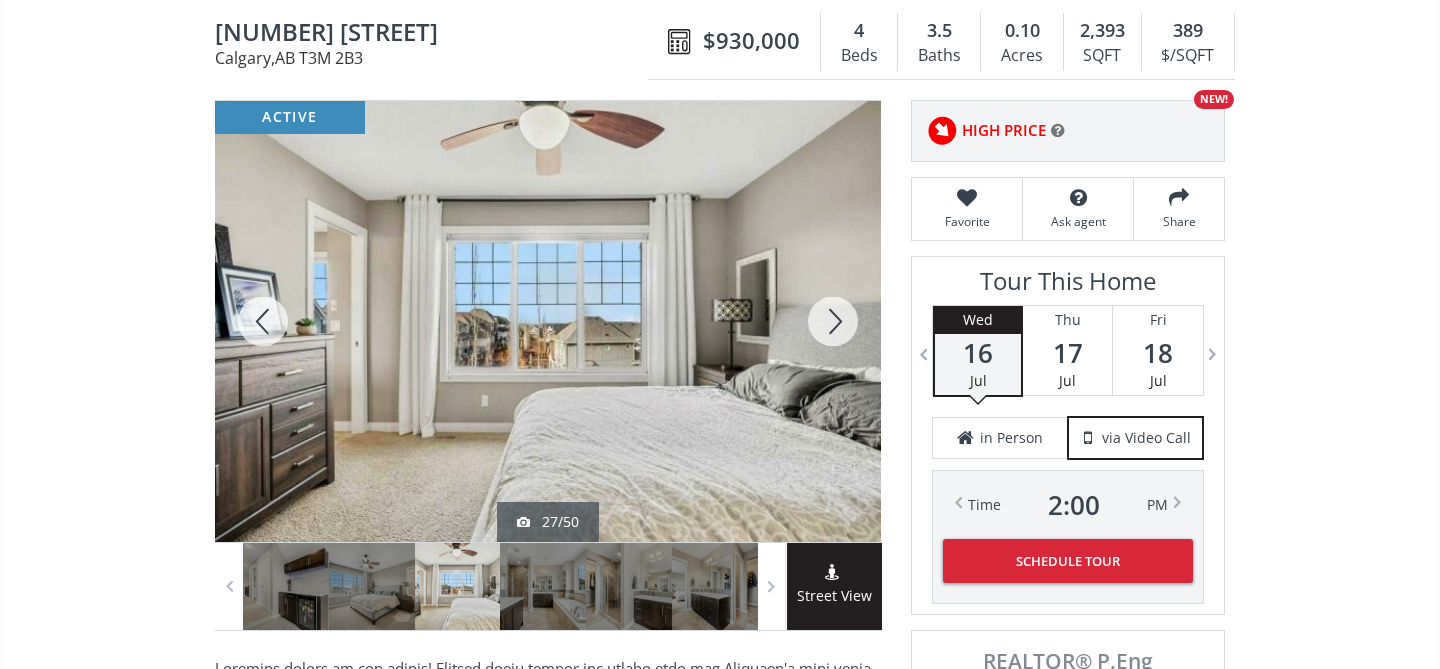 click at bounding box center [833, 321] 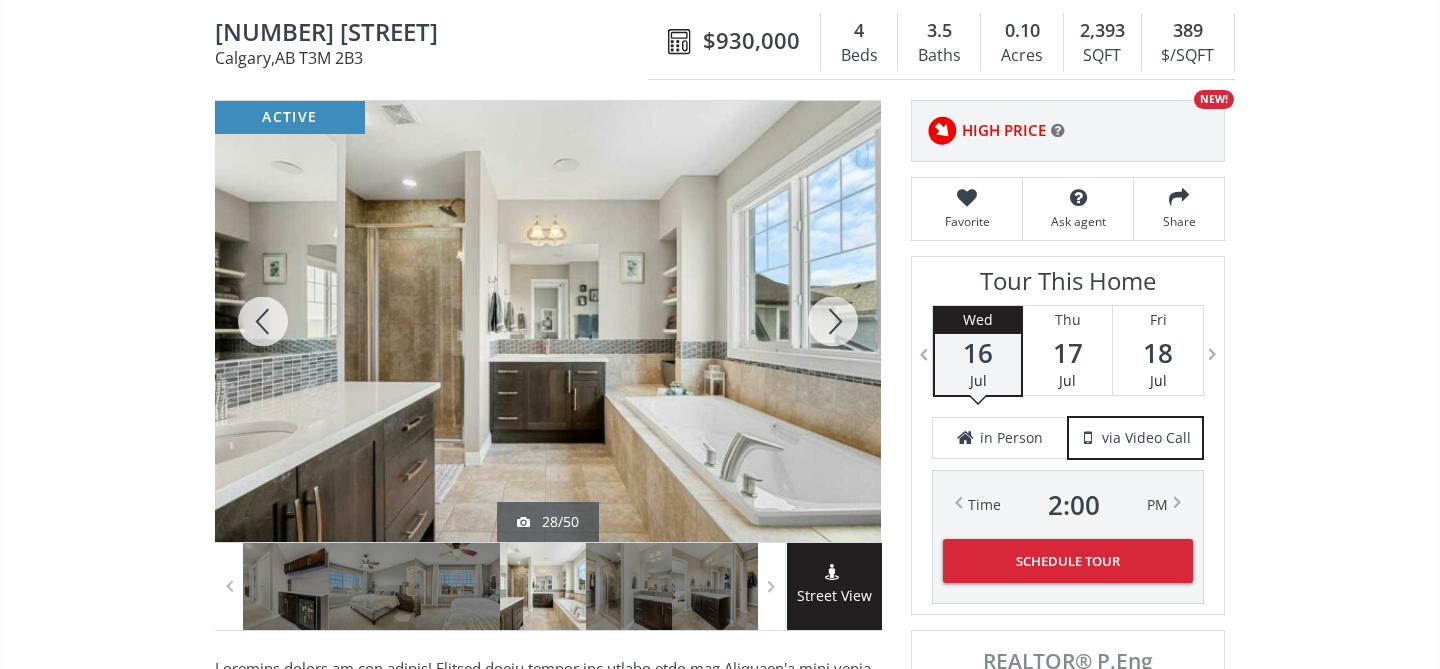 click at bounding box center [833, 321] 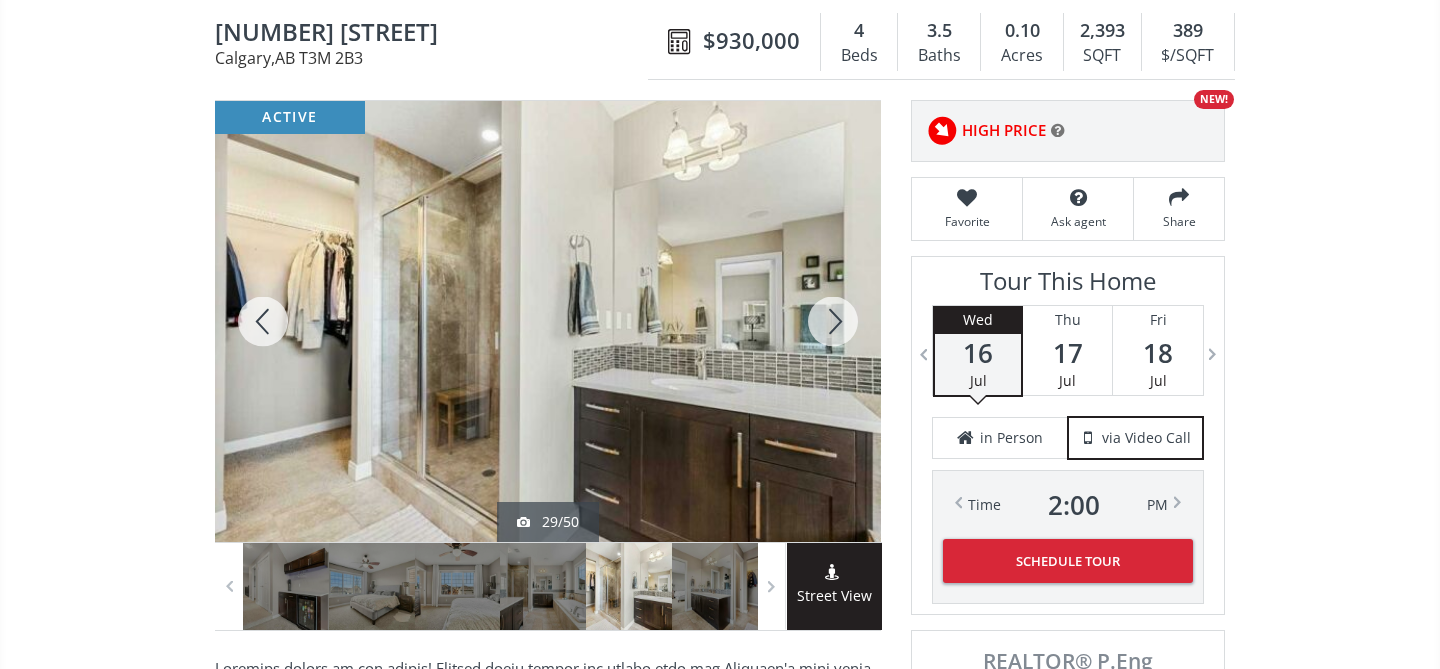 click at bounding box center [833, 321] 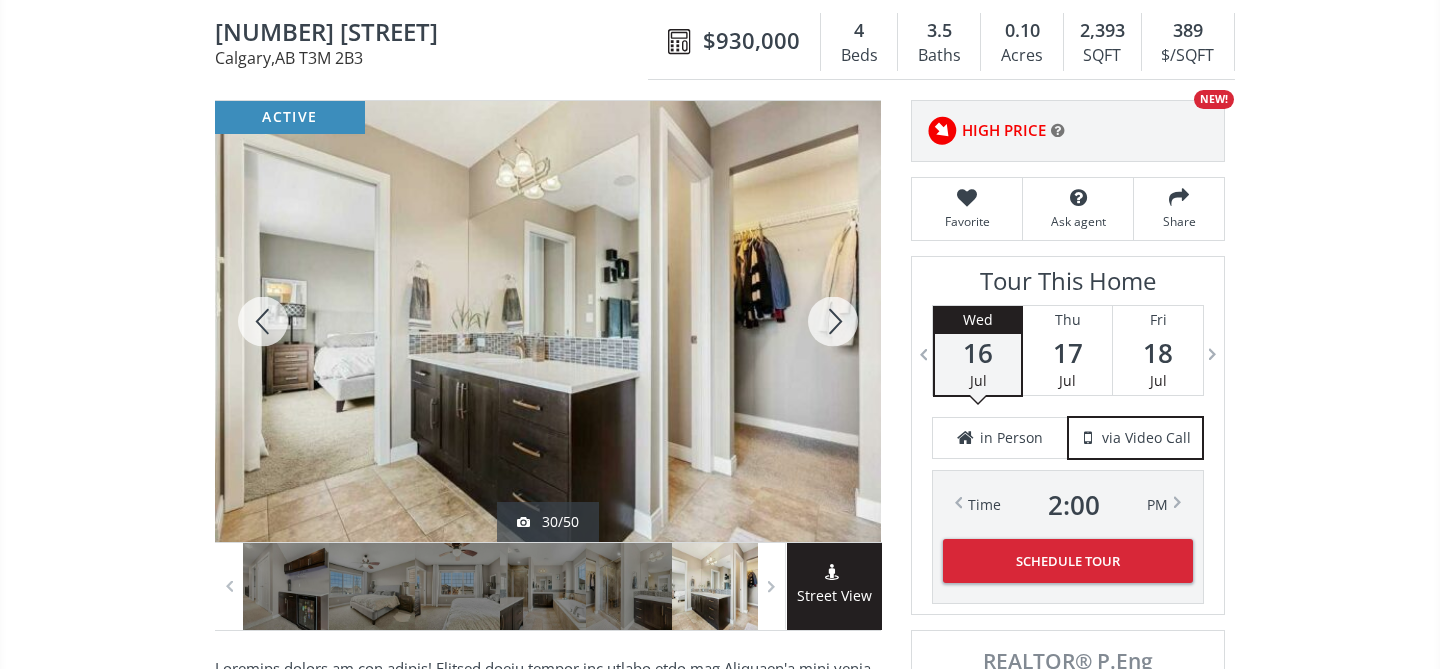 click at bounding box center (833, 321) 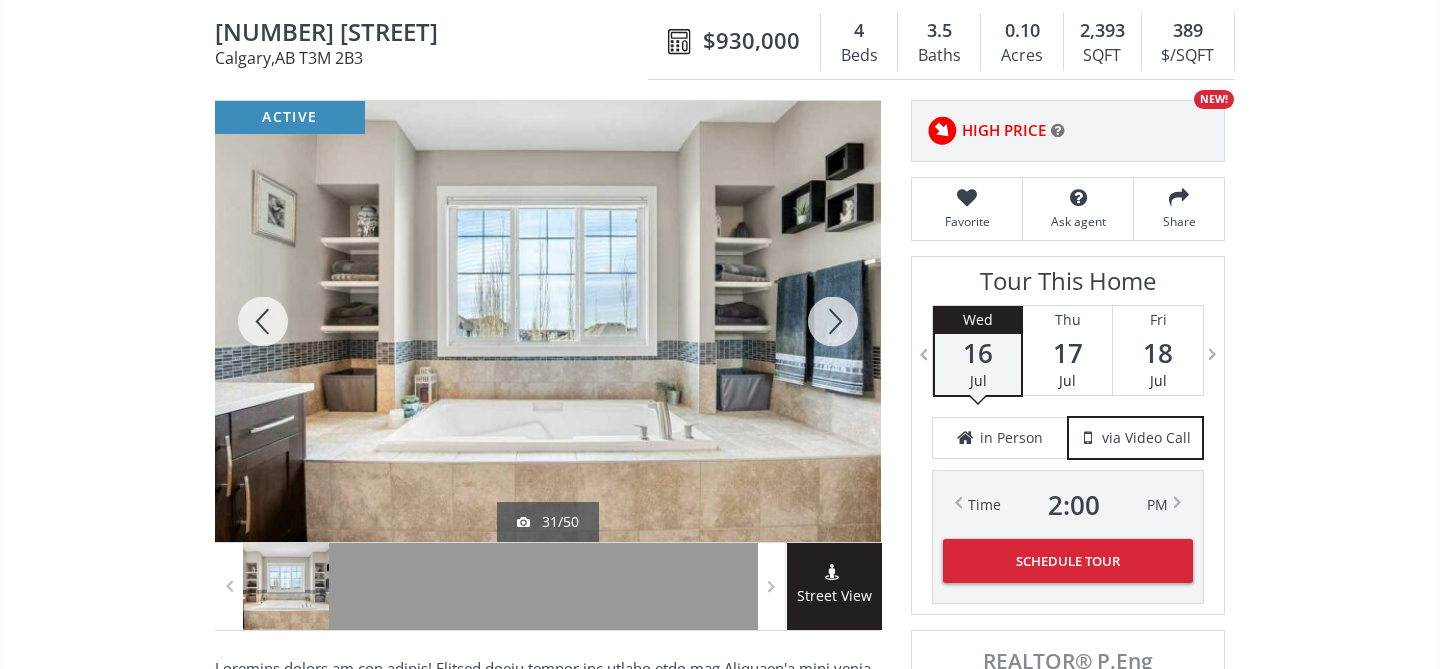 click at bounding box center [833, 321] 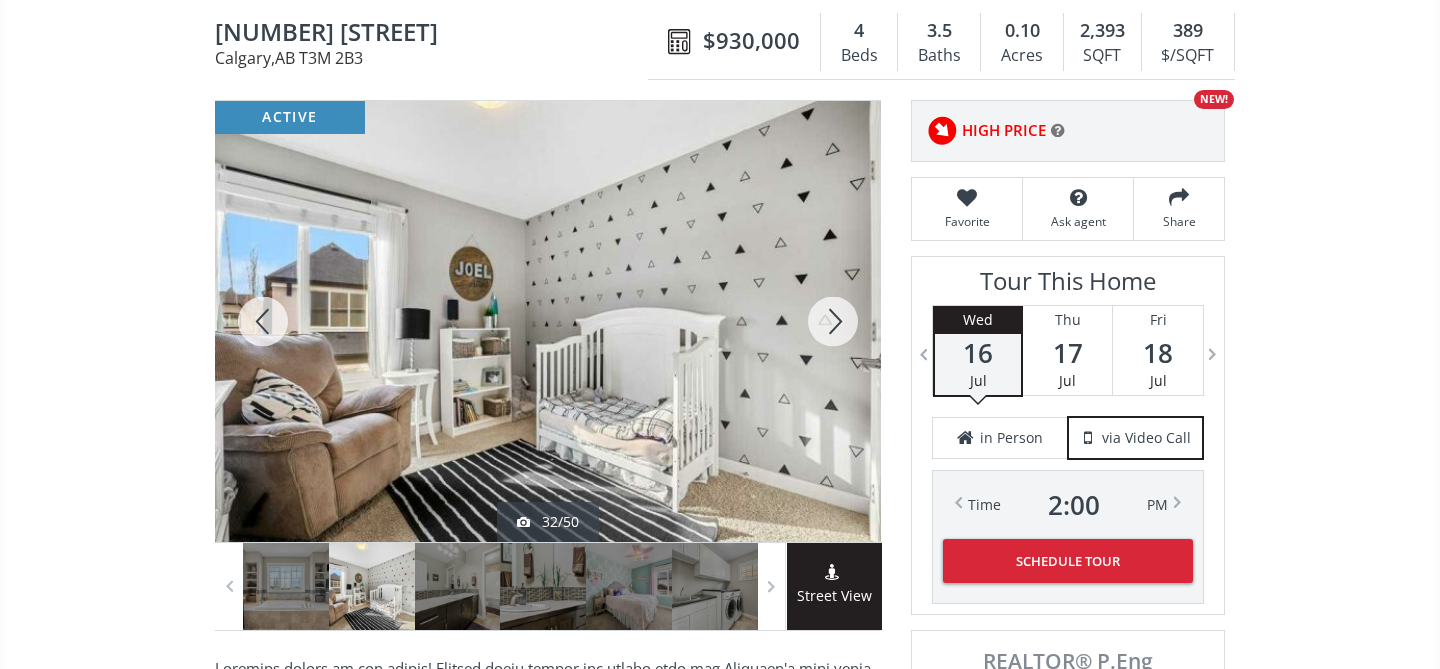 click at bounding box center [833, 321] 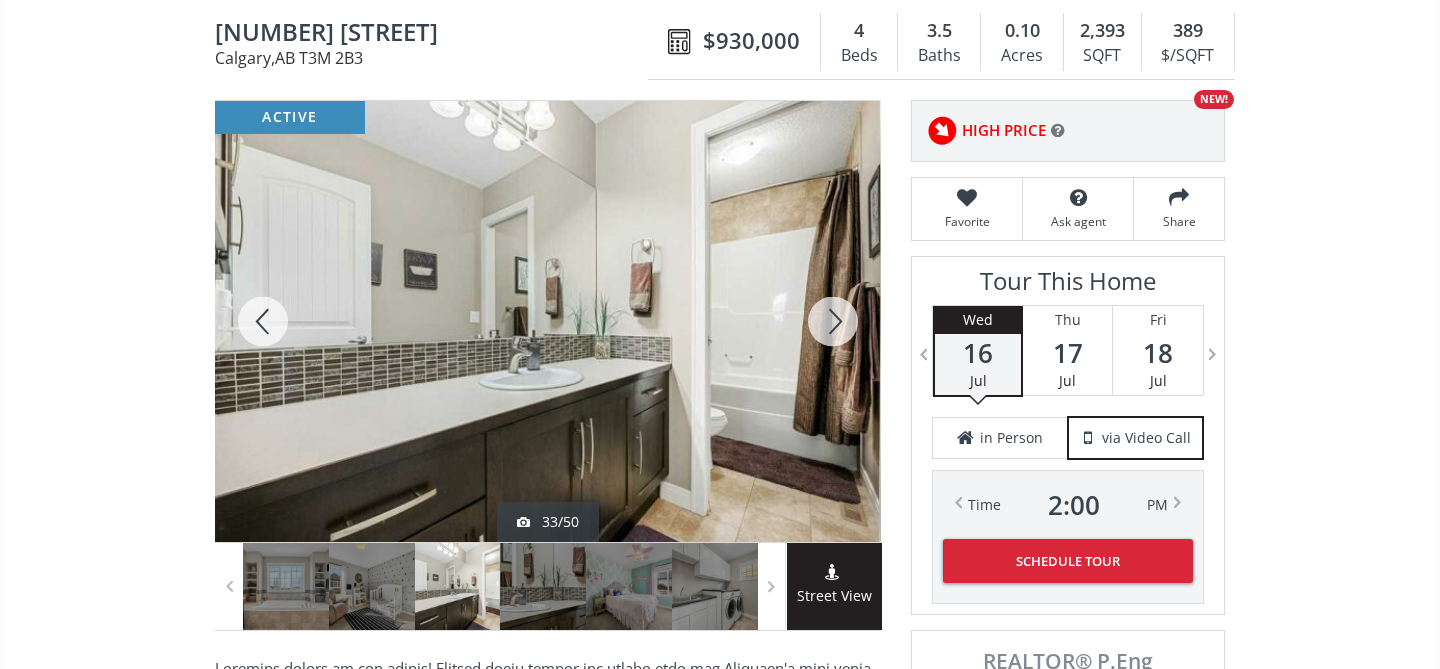 click at bounding box center (833, 321) 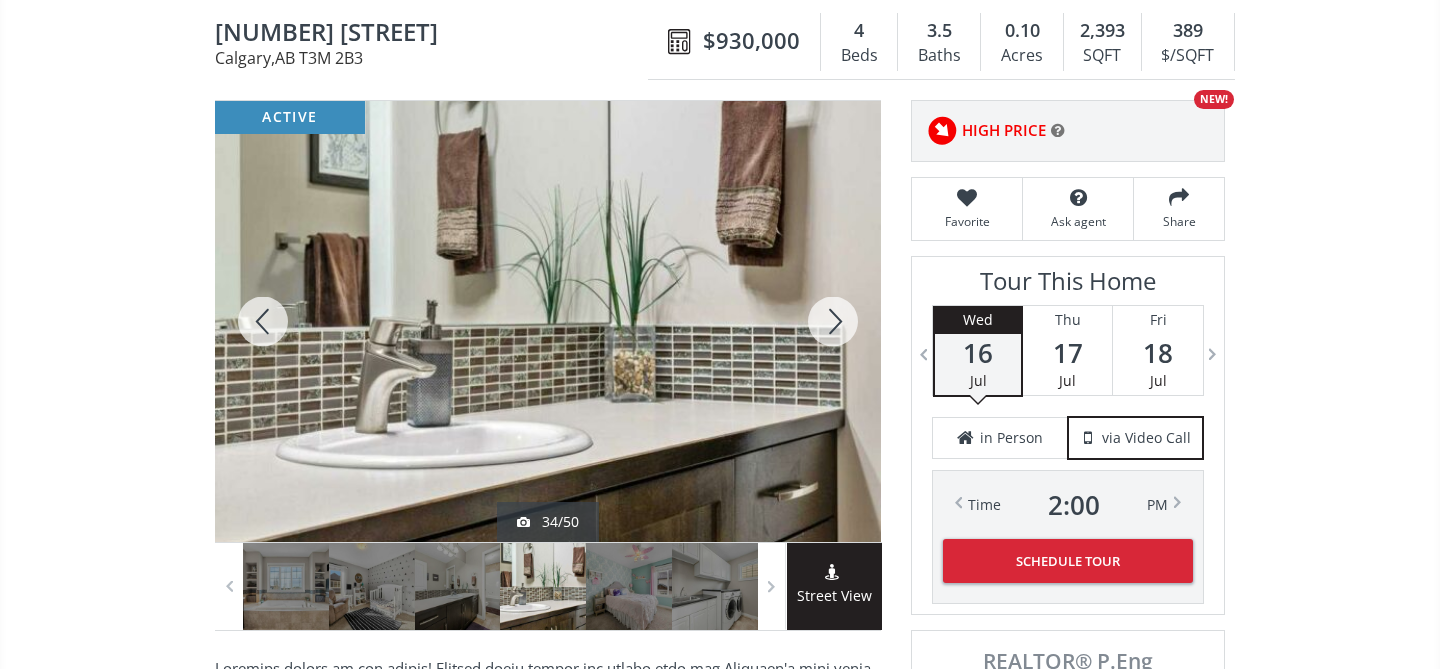 click at bounding box center [833, 321] 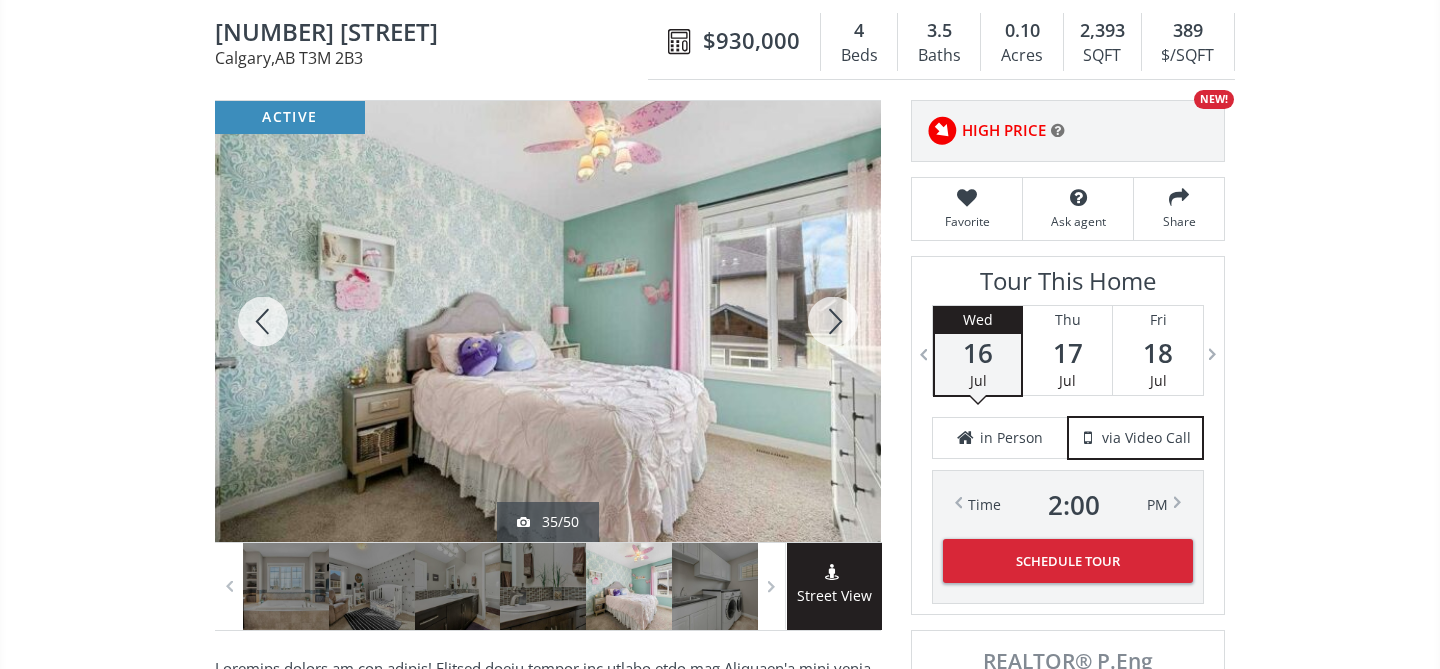 click at bounding box center (833, 321) 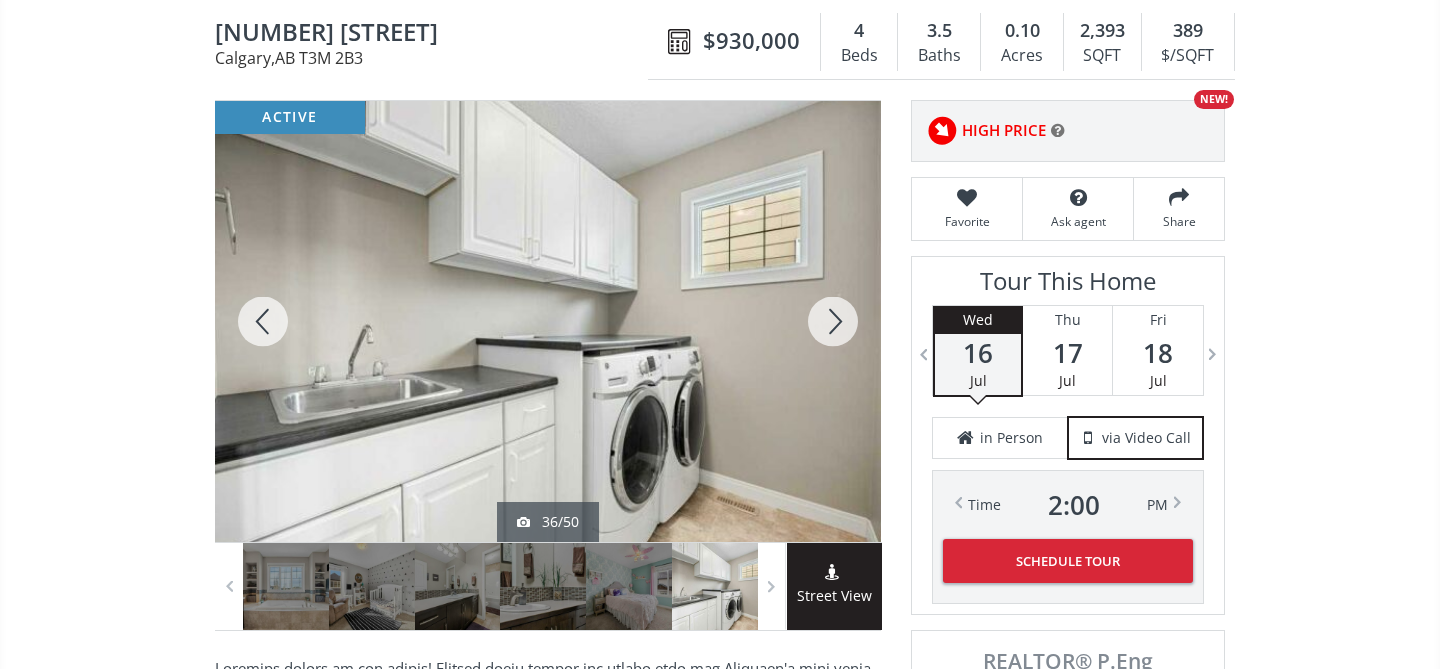 click at bounding box center [833, 321] 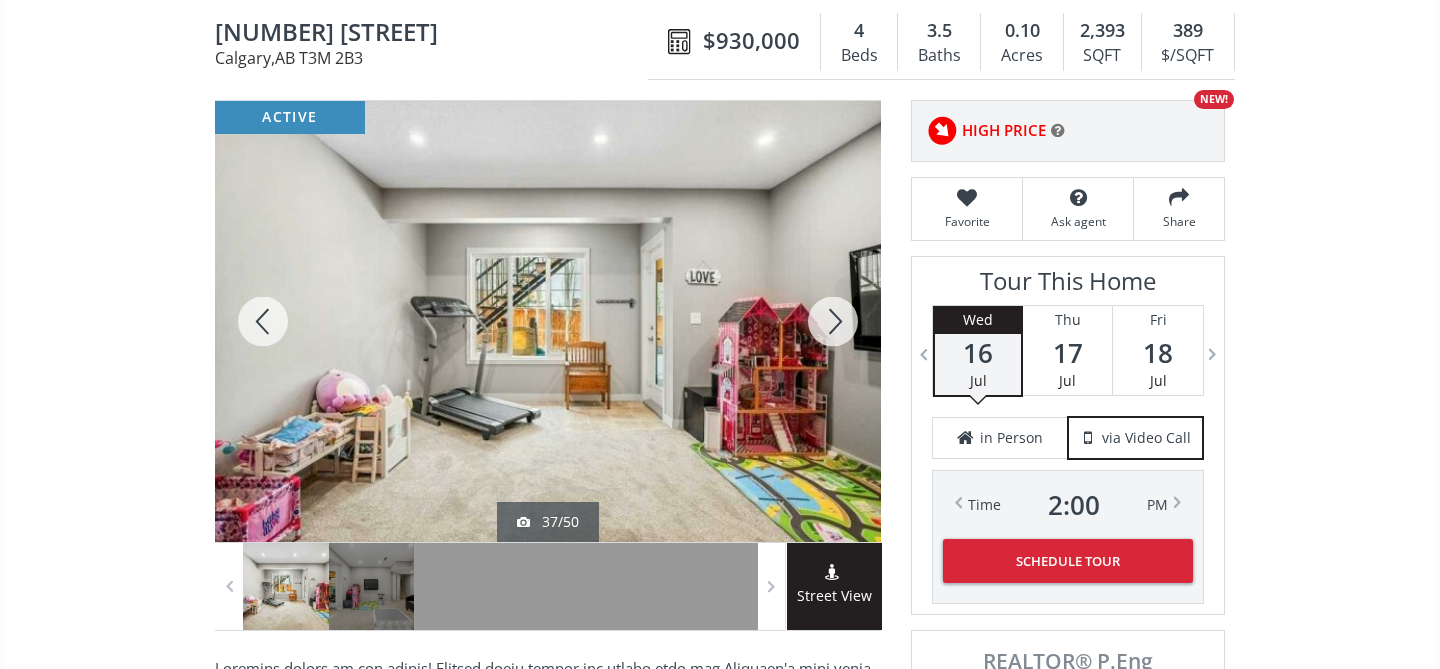 click at bounding box center [833, 321] 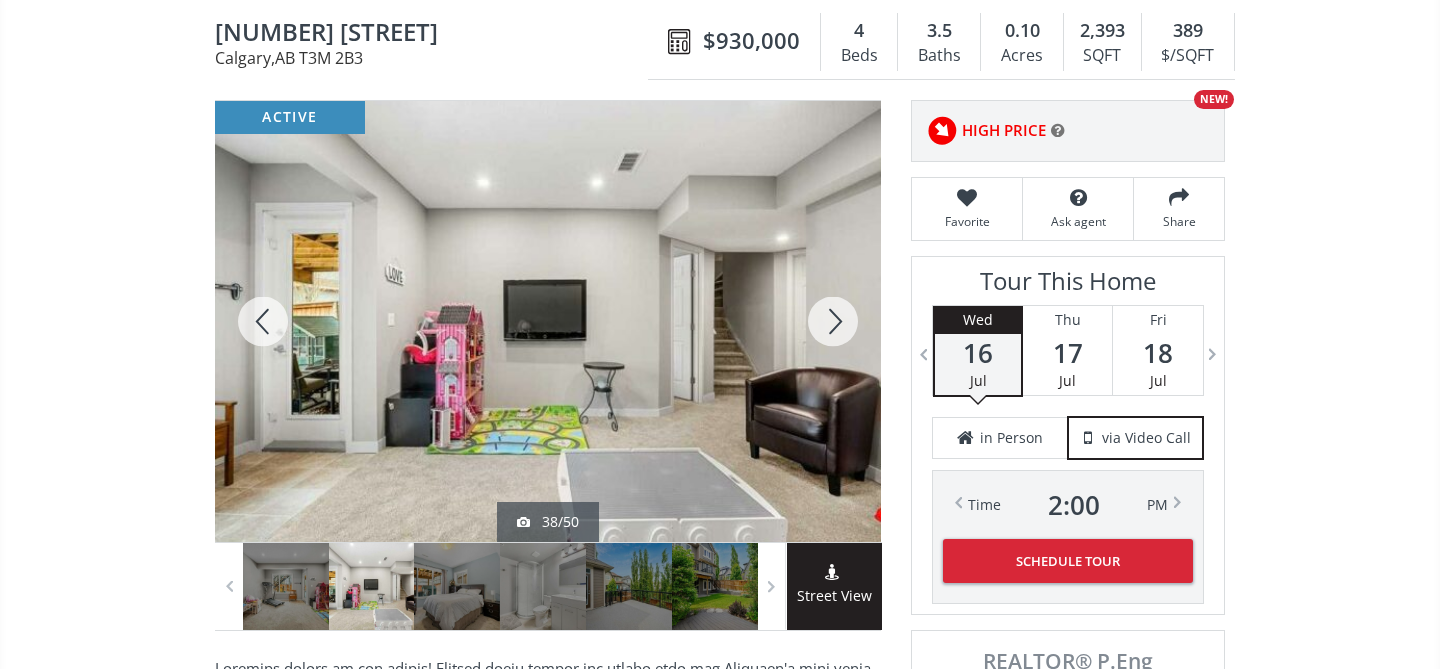 click at bounding box center (833, 321) 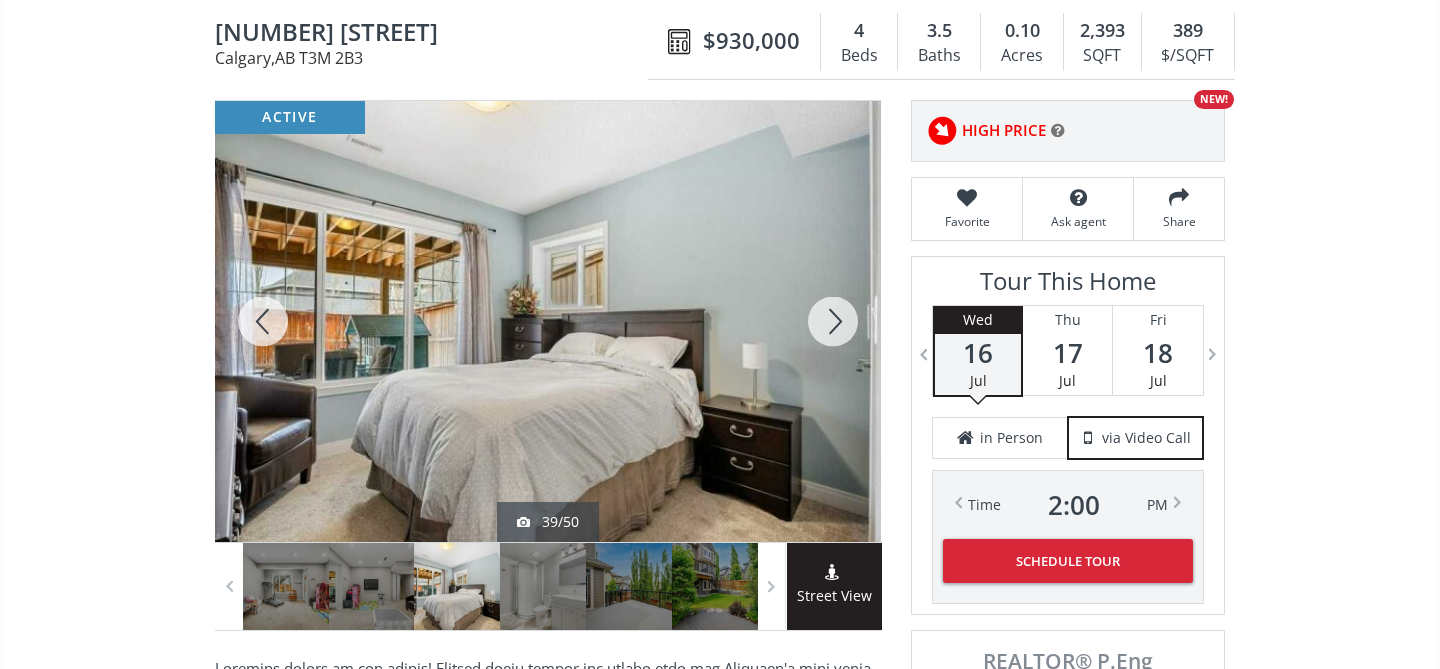 click at bounding box center (833, 321) 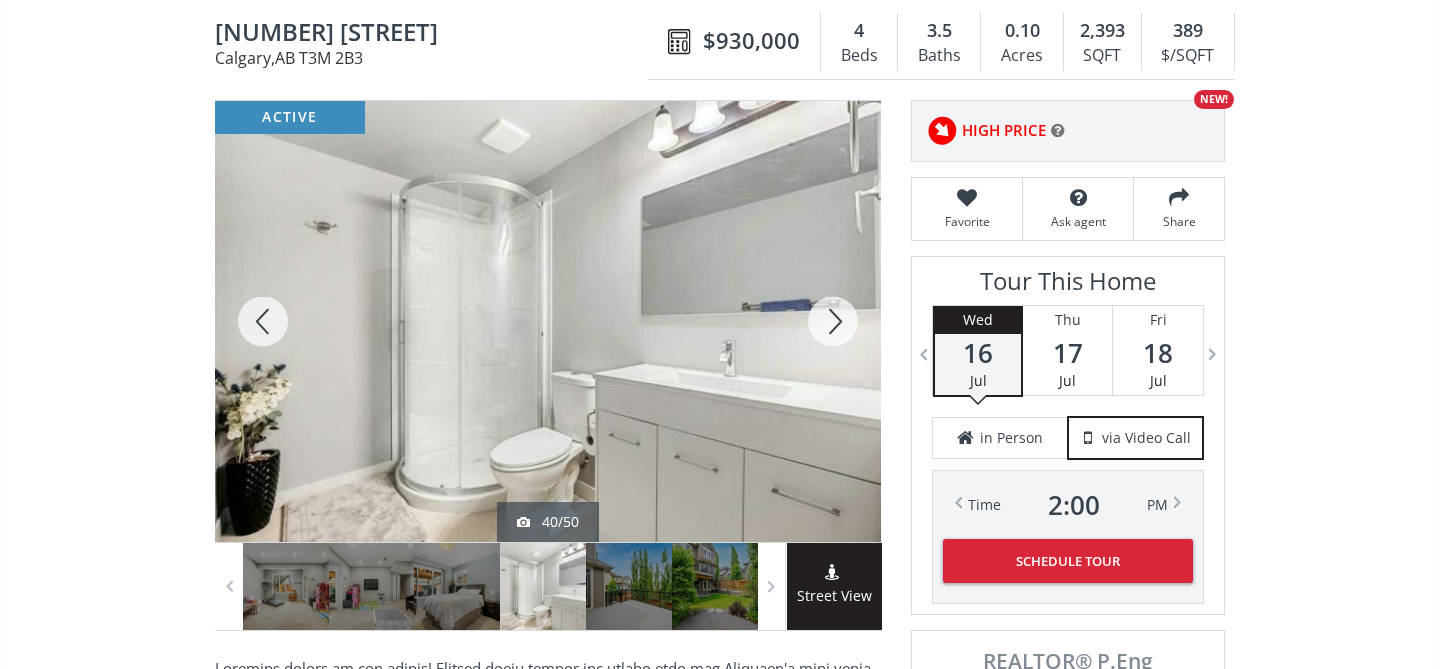 click at bounding box center [833, 321] 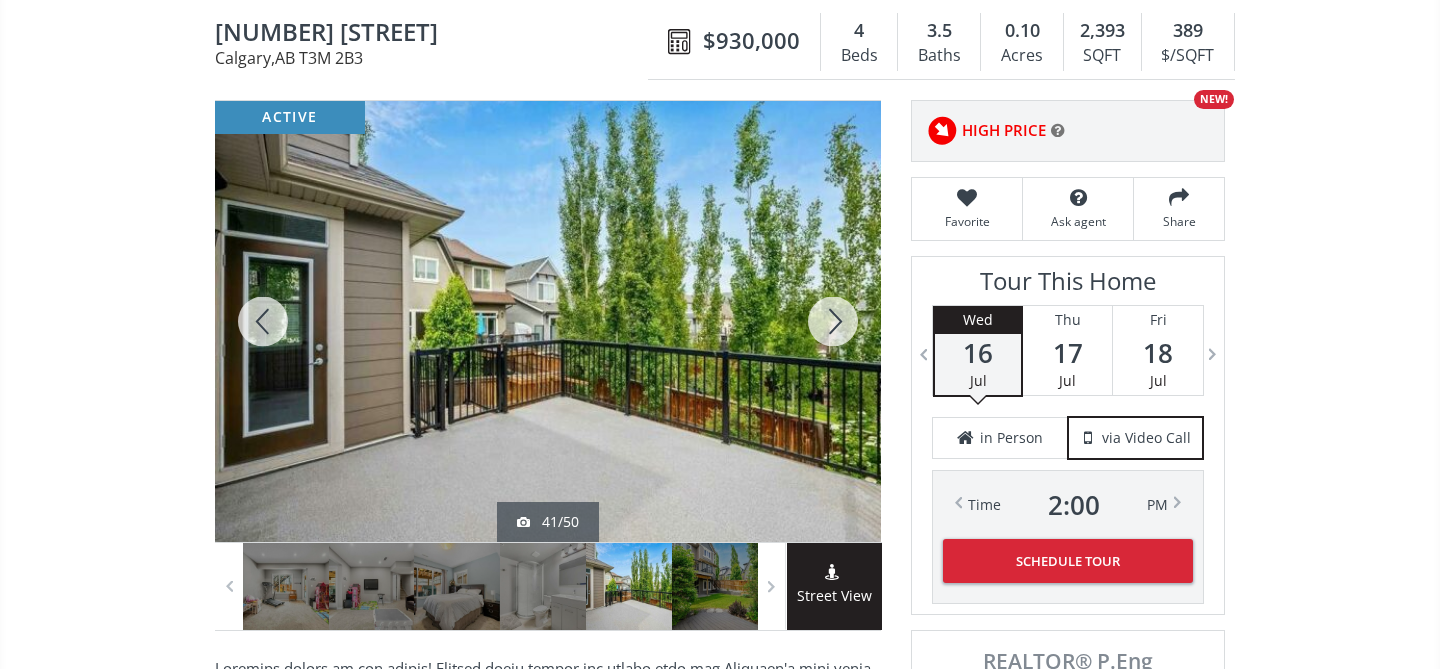 click at bounding box center (833, 321) 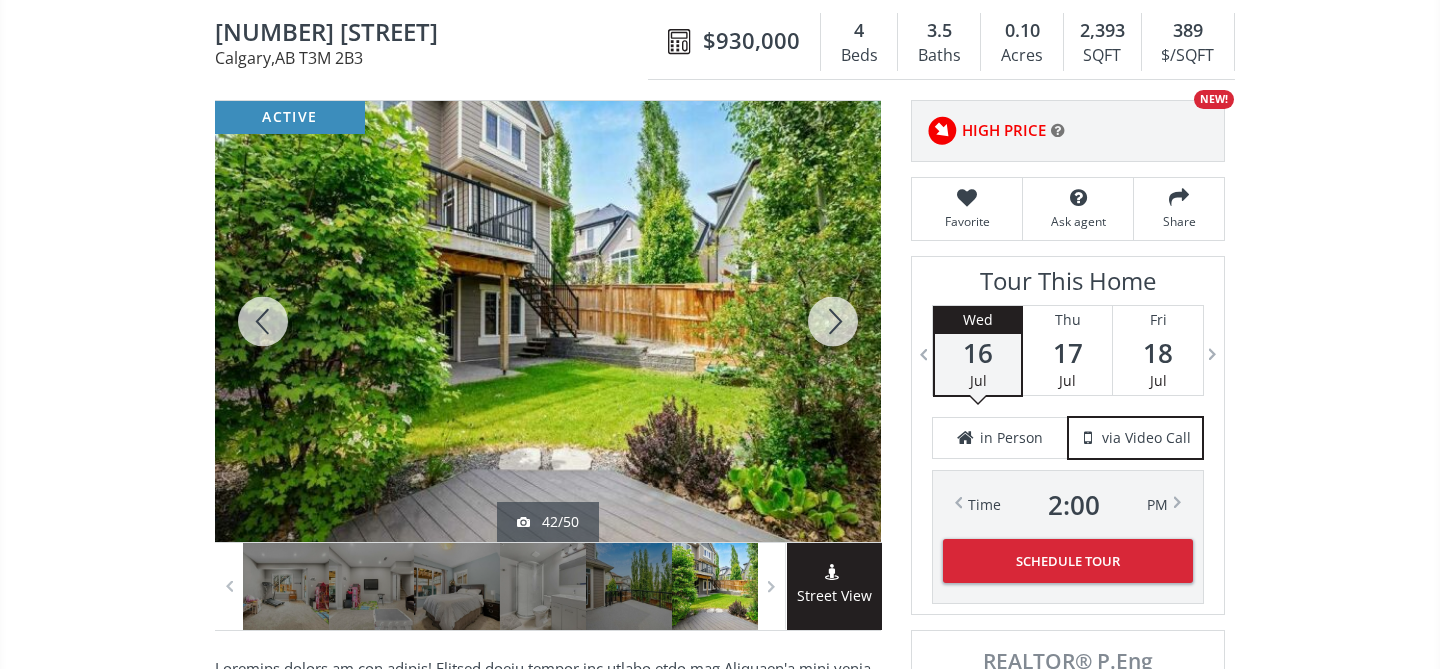 click at bounding box center (833, 321) 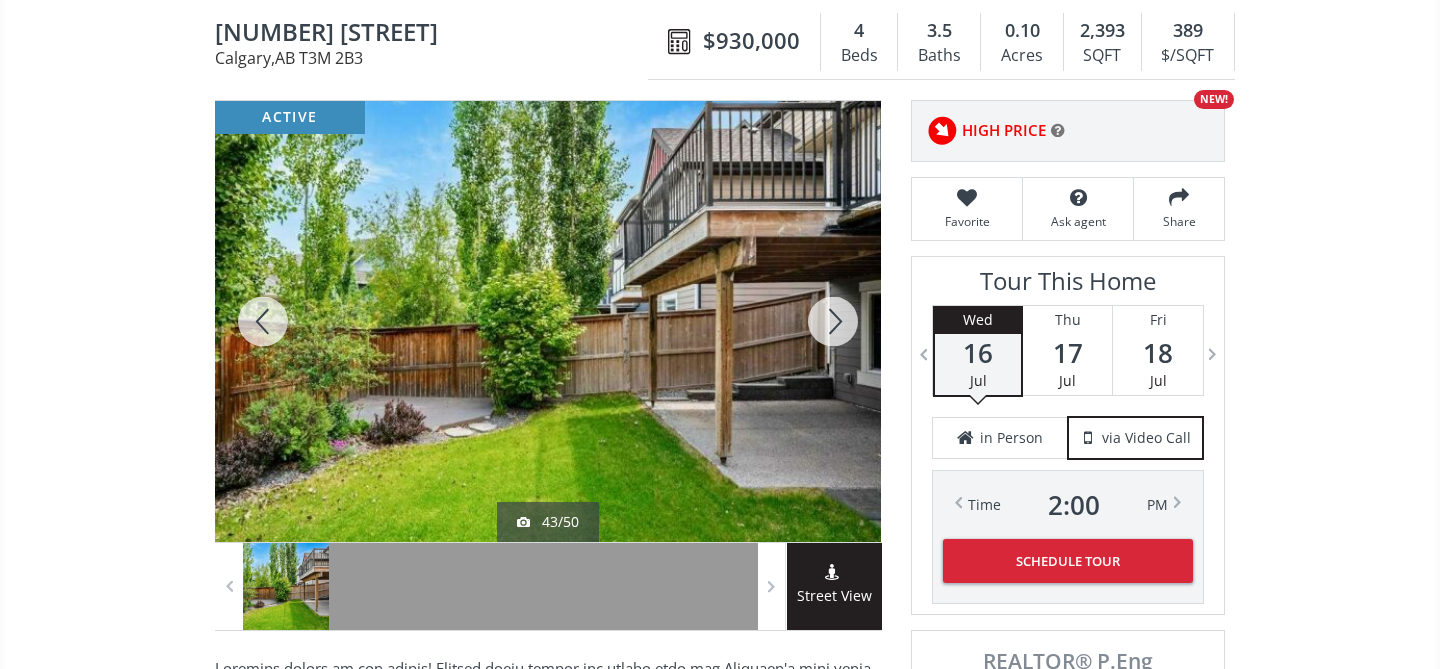 click at bounding box center [833, 321] 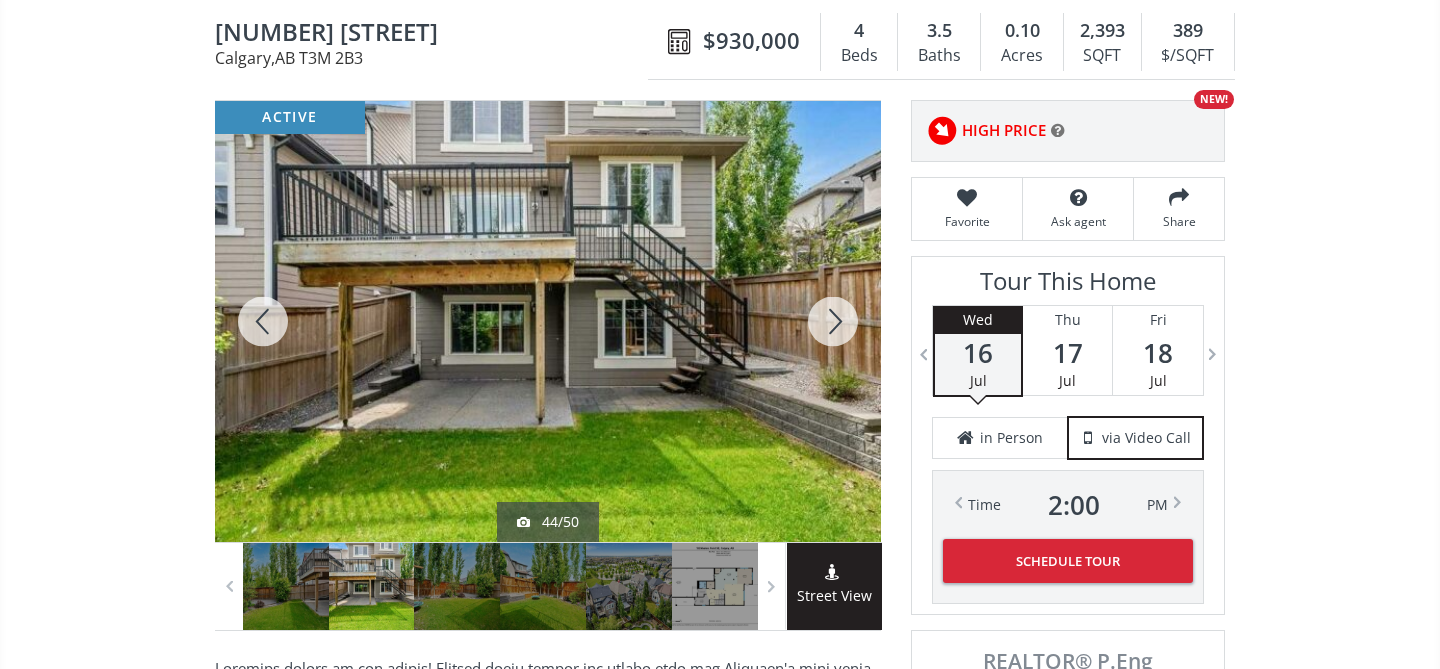 click at bounding box center (833, 321) 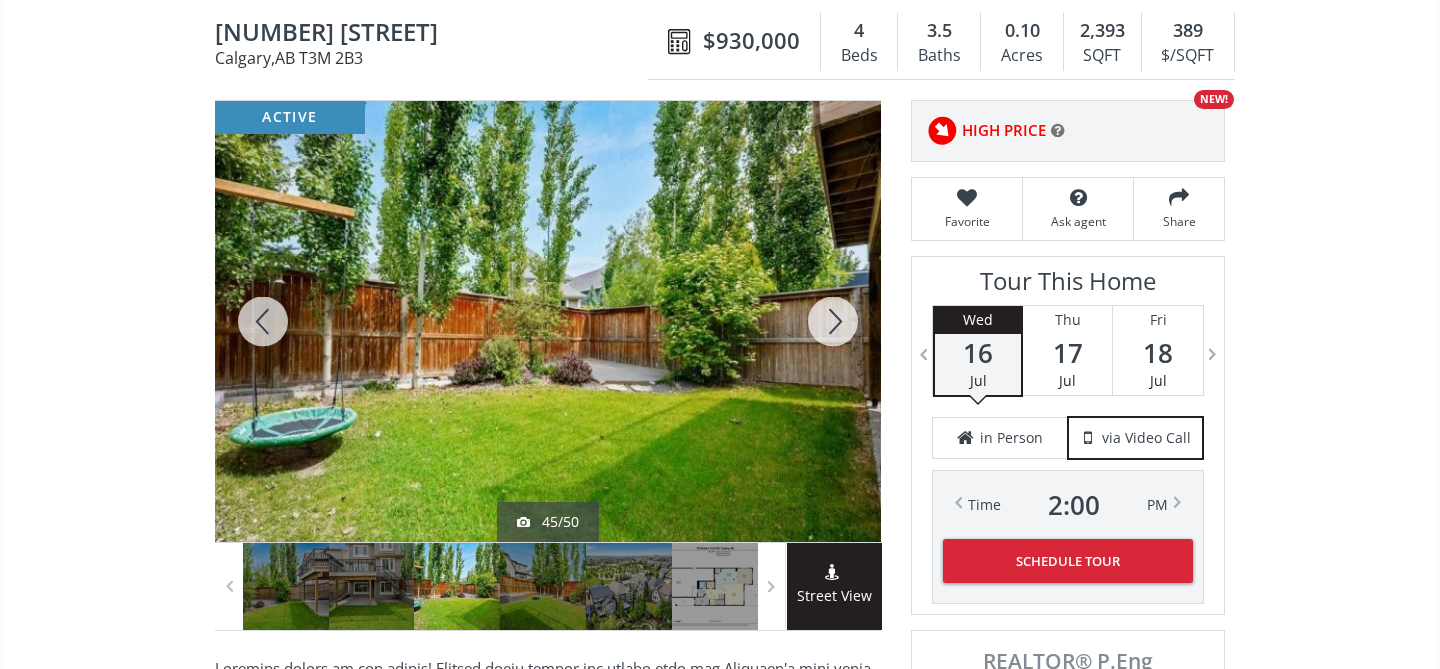 click at bounding box center [833, 321] 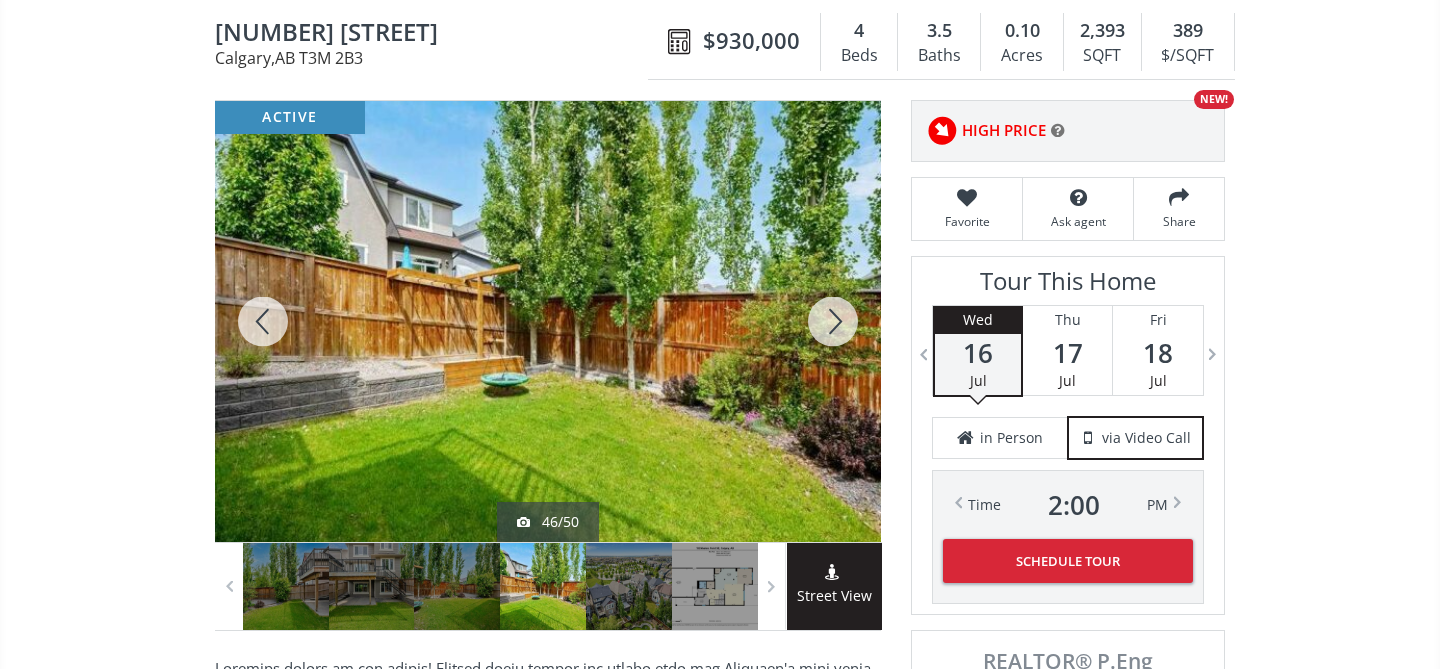 click at bounding box center (833, 321) 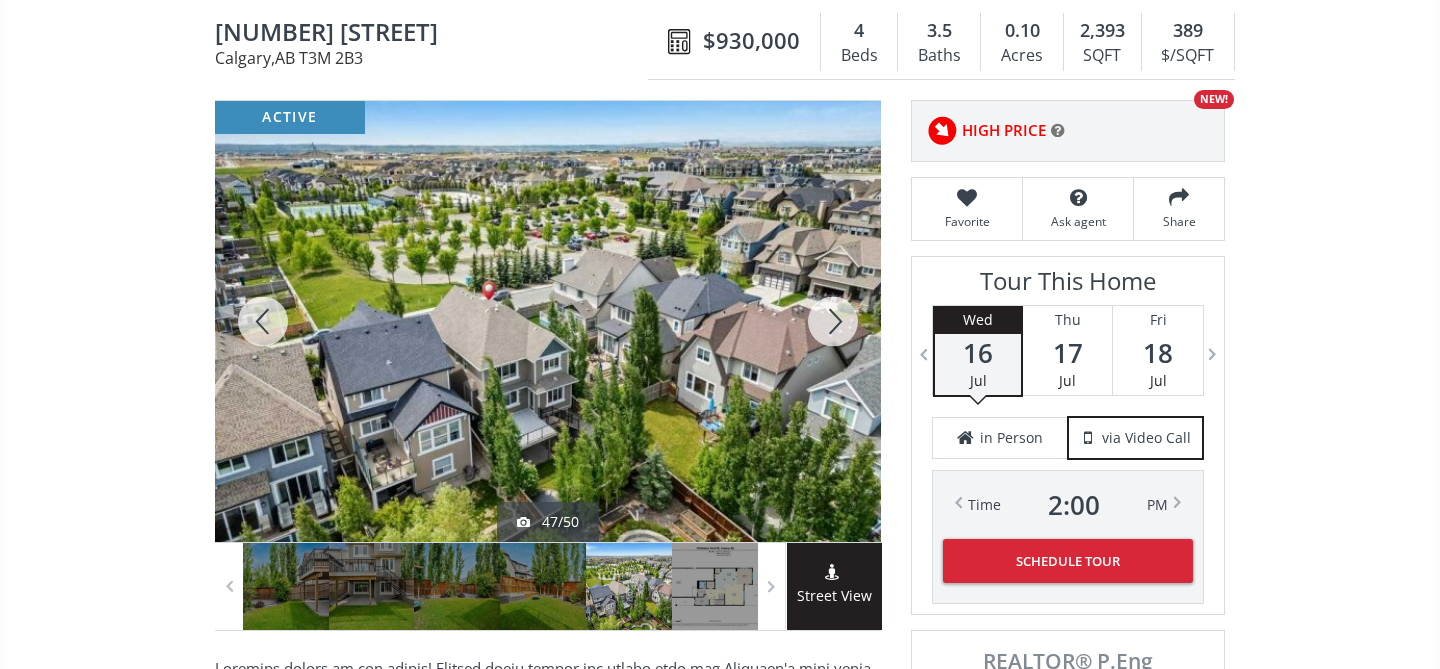 click at bounding box center [833, 321] 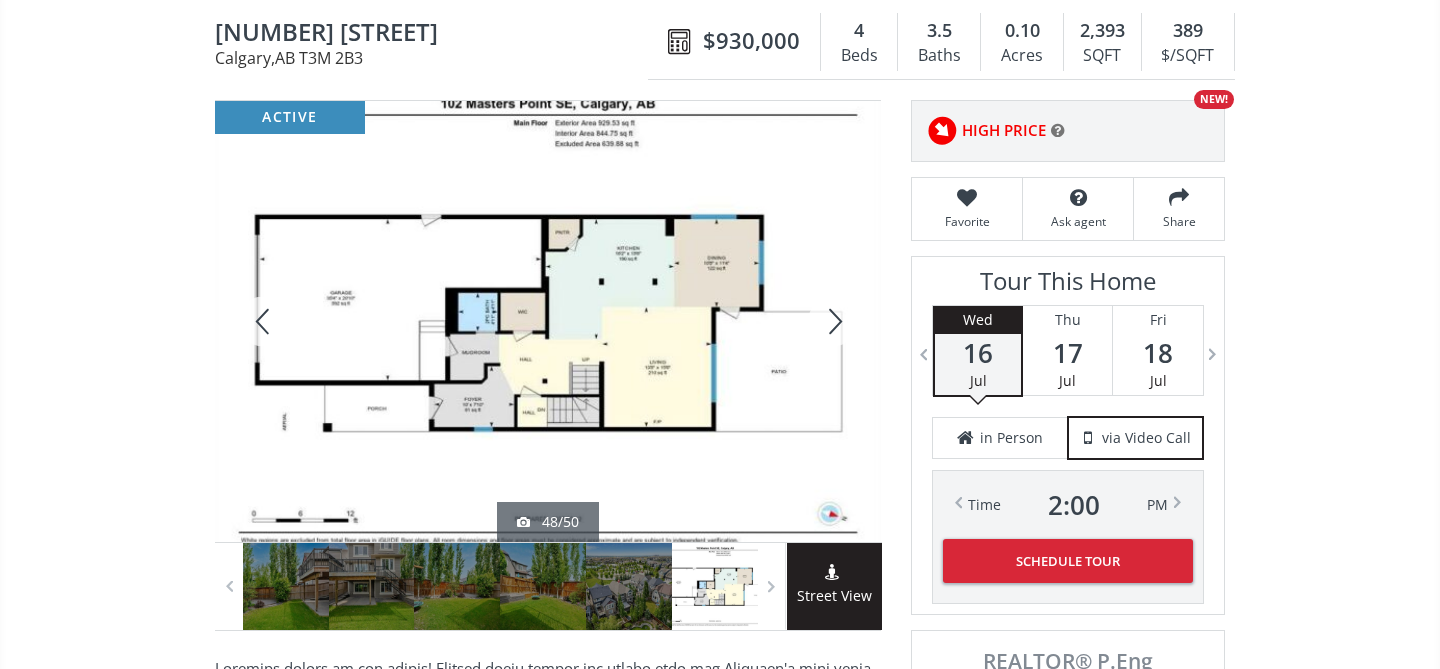 click at bounding box center [833, 321] 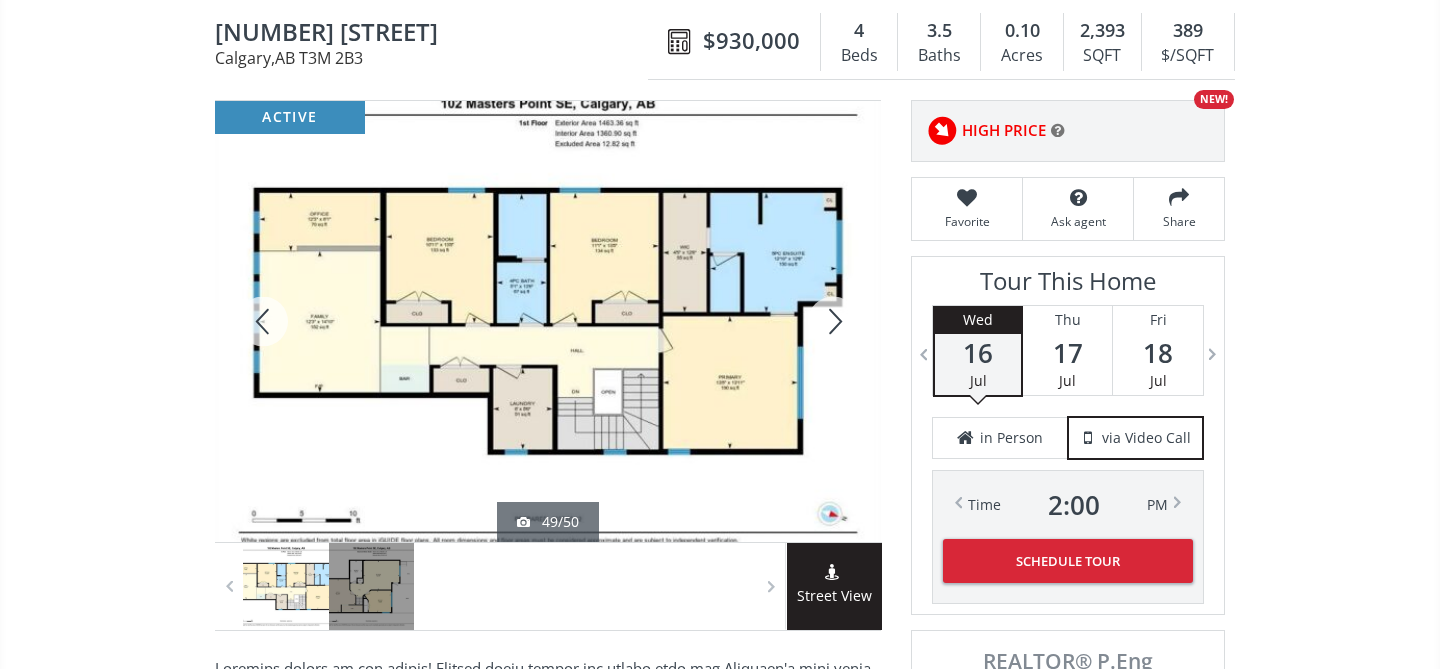 click at bounding box center (833, 321) 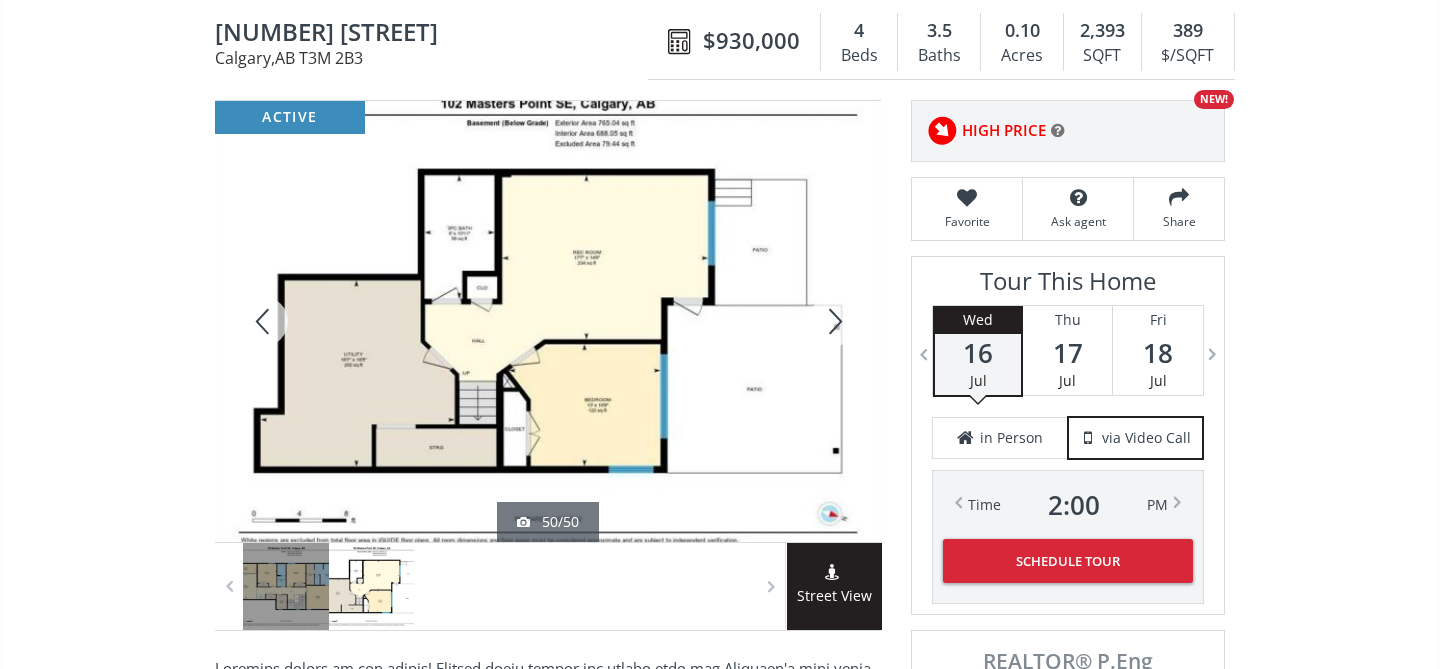 click at bounding box center [833, 321] 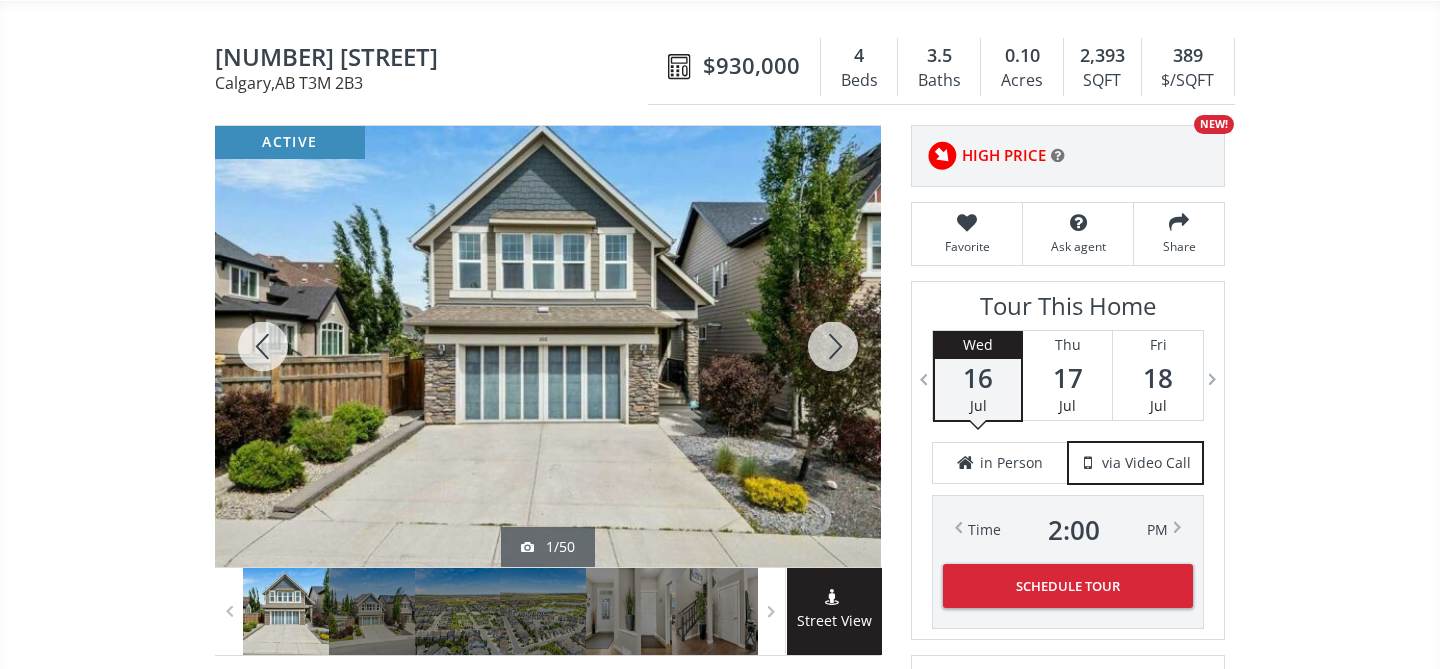 scroll, scrollTop: 166, scrollLeft: 0, axis: vertical 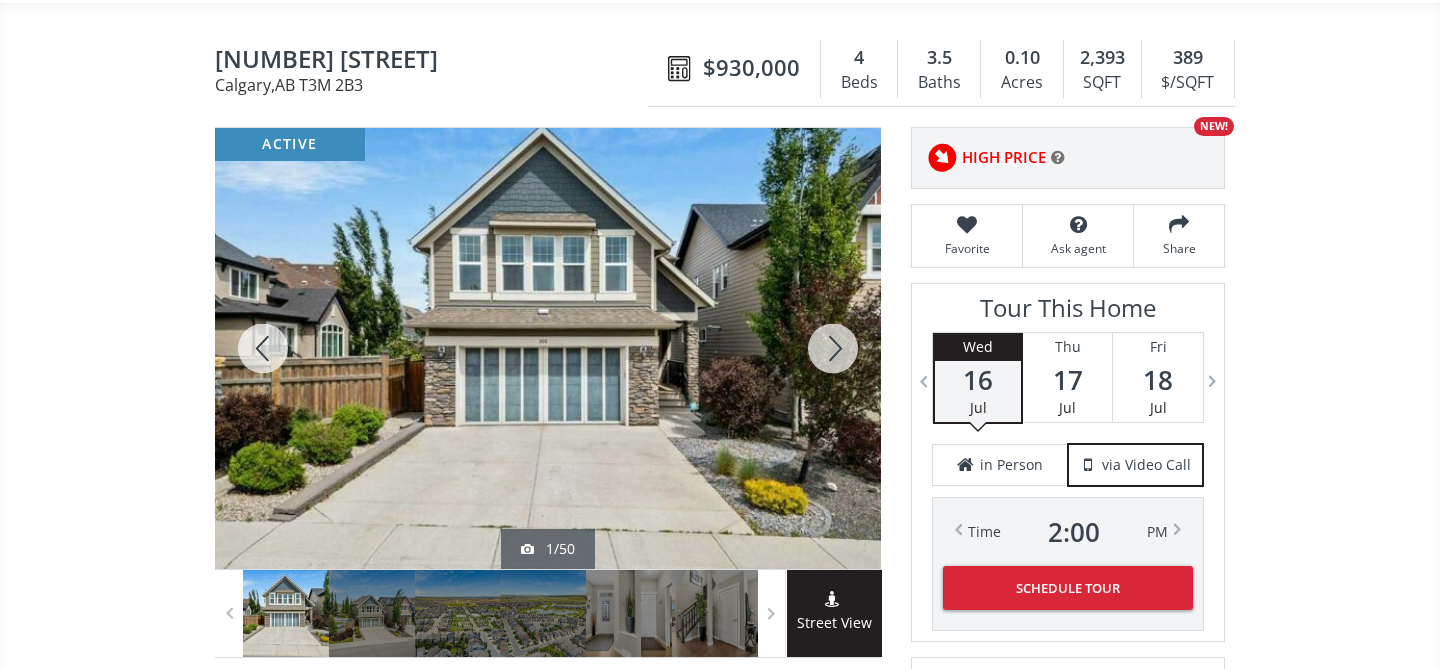 click at bounding box center (833, 348) 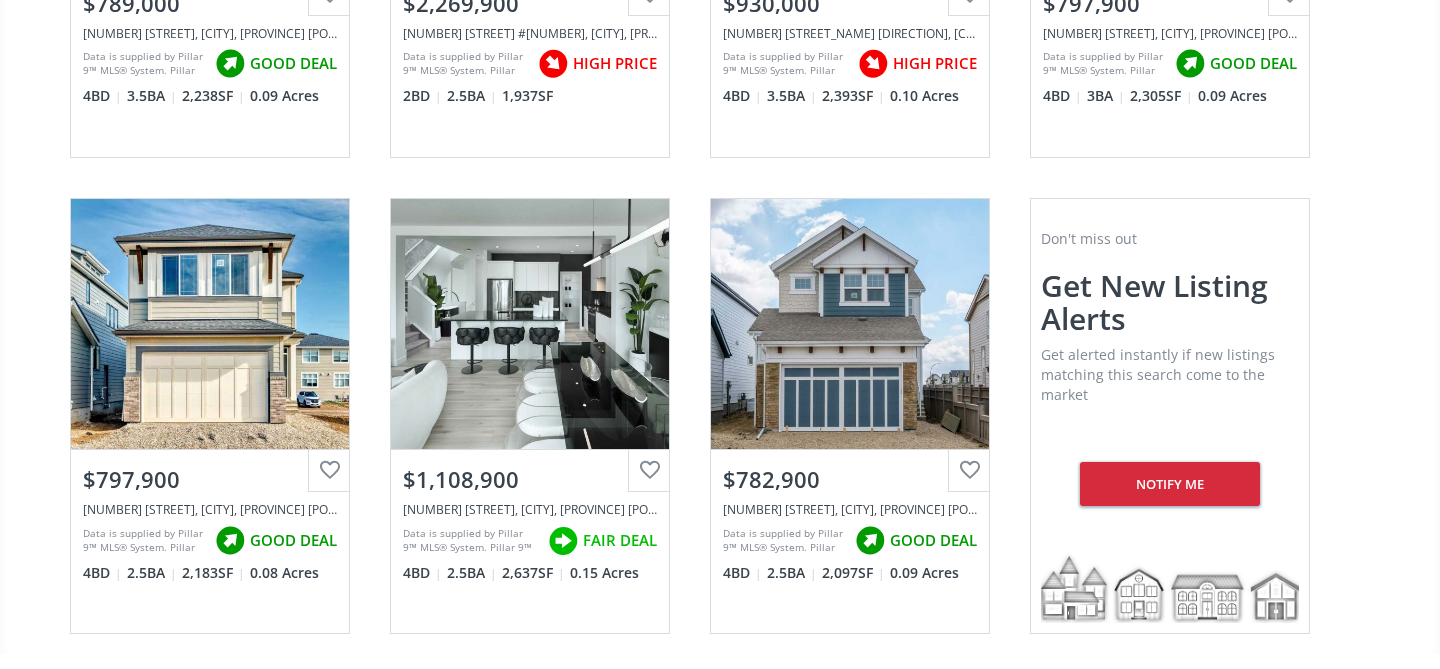 scroll, scrollTop: 5292, scrollLeft: 0, axis: vertical 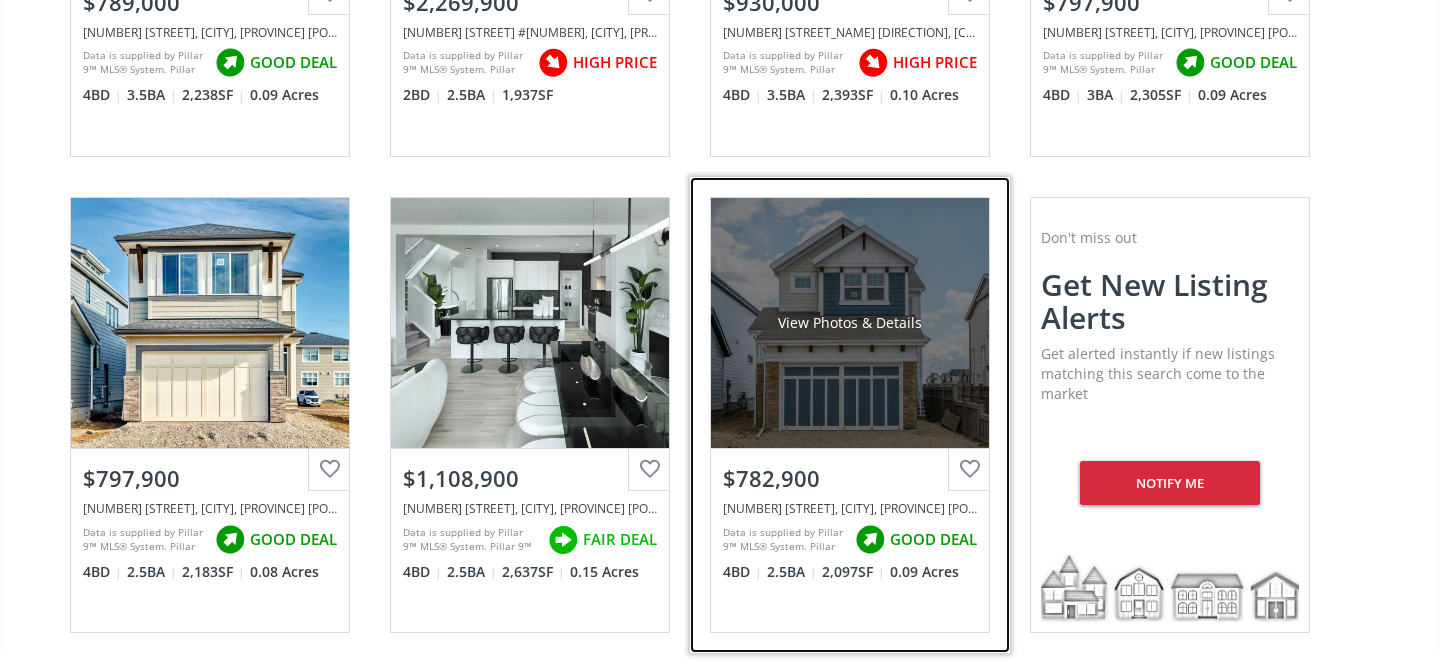 click on "View Photos & Details" at bounding box center (850, 323) 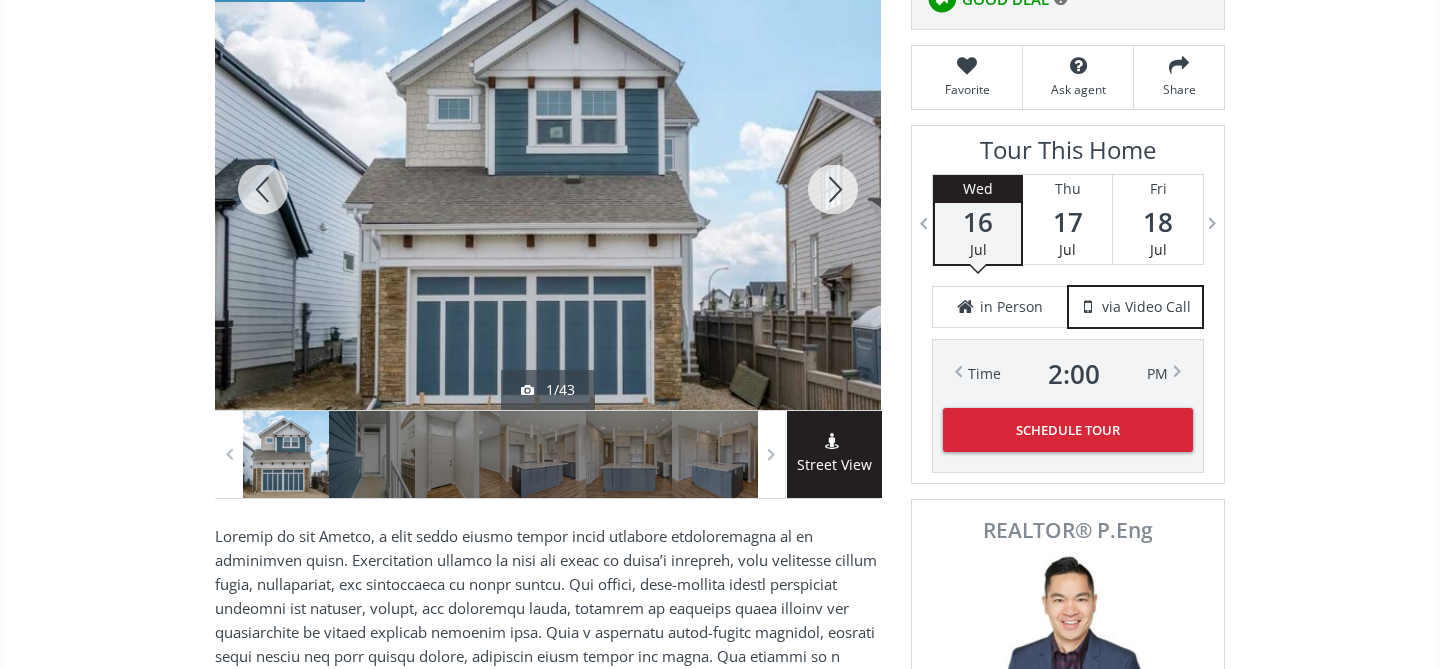 scroll, scrollTop: 316, scrollLeft: 0, axis: vertical 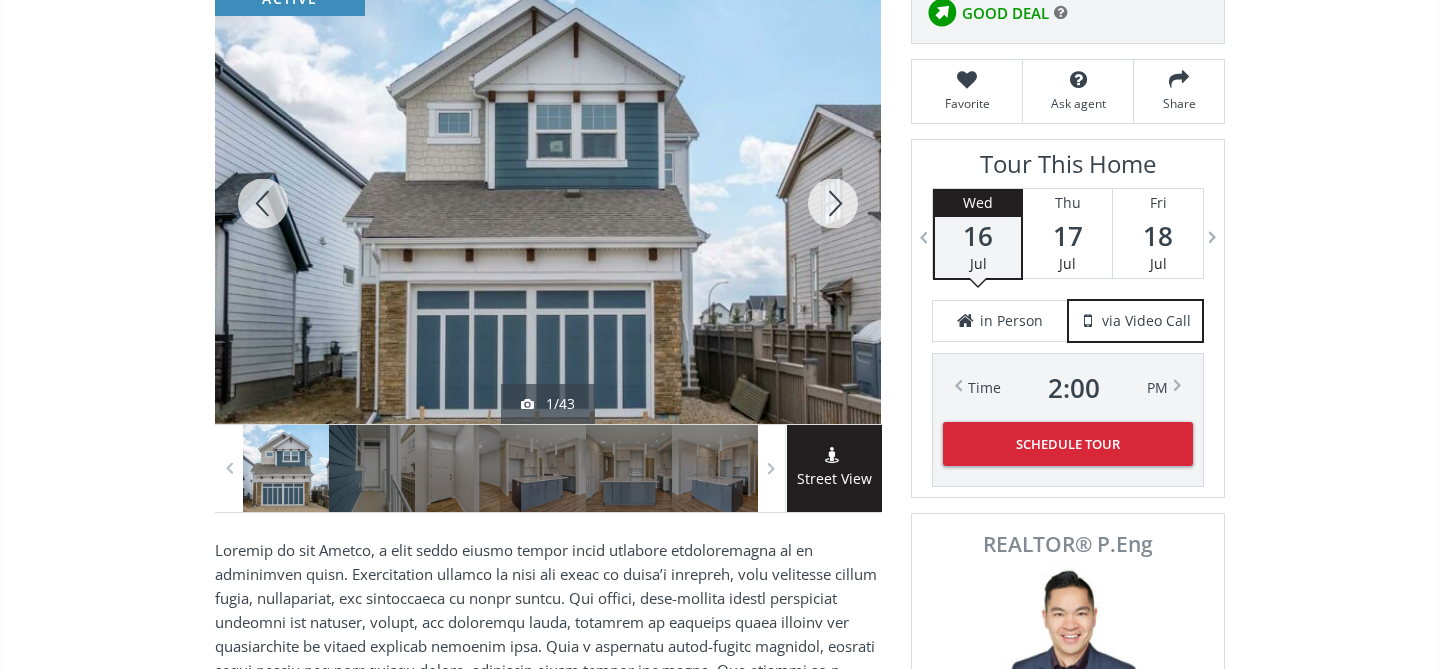 click at bounding box center (833, 203) 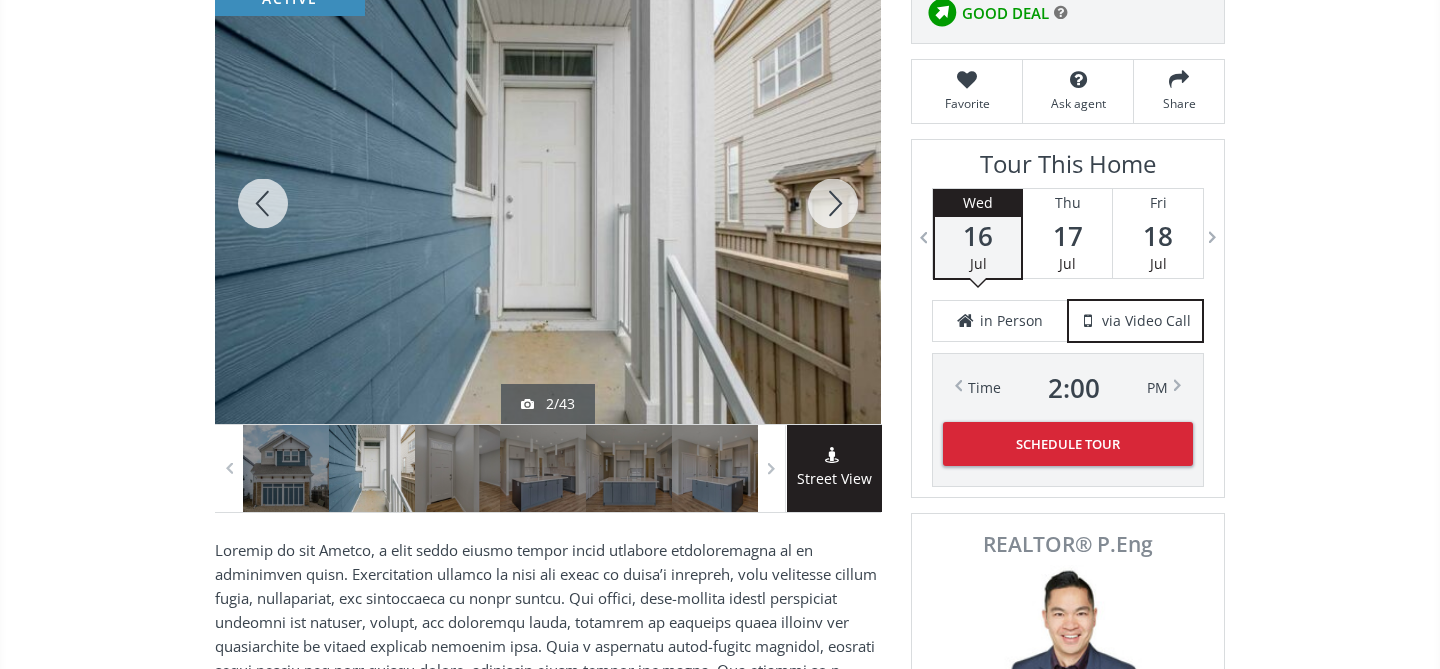 click at bounding box center [833, 203] 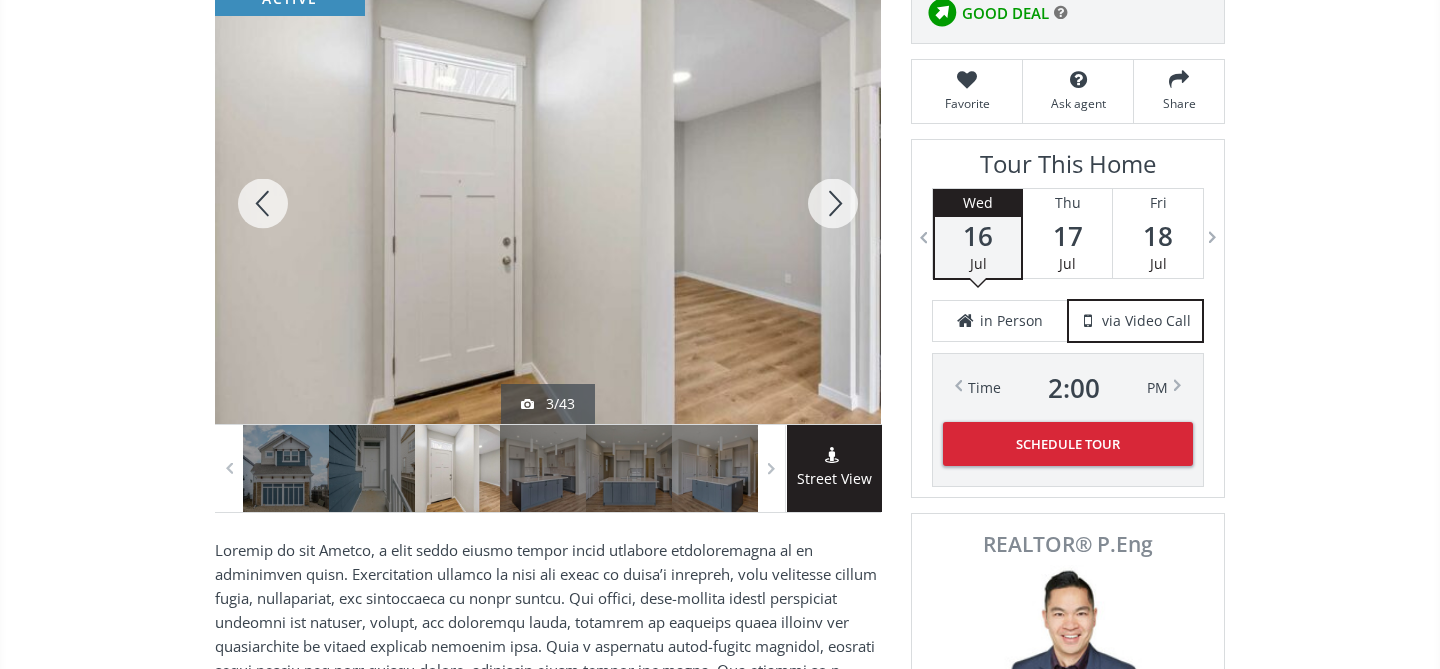 click at bounding box center (833, 203) 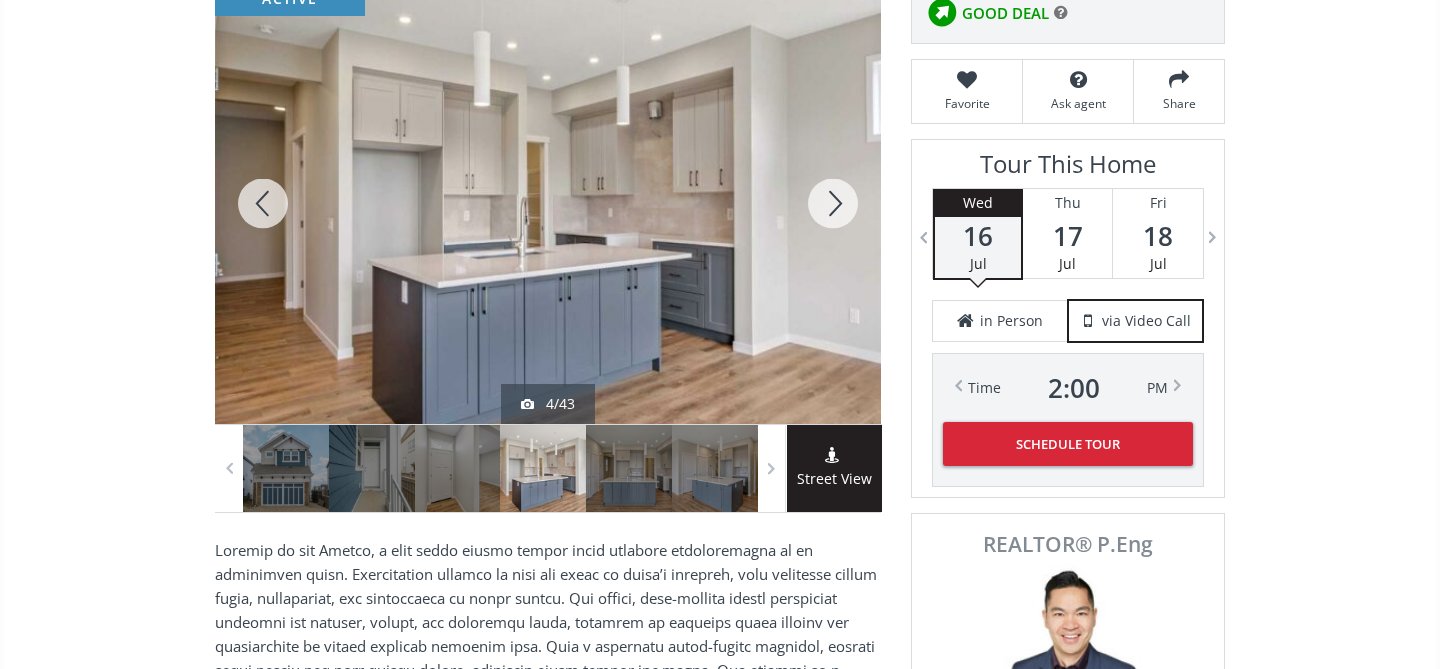 click at bounding box center (833, 203) 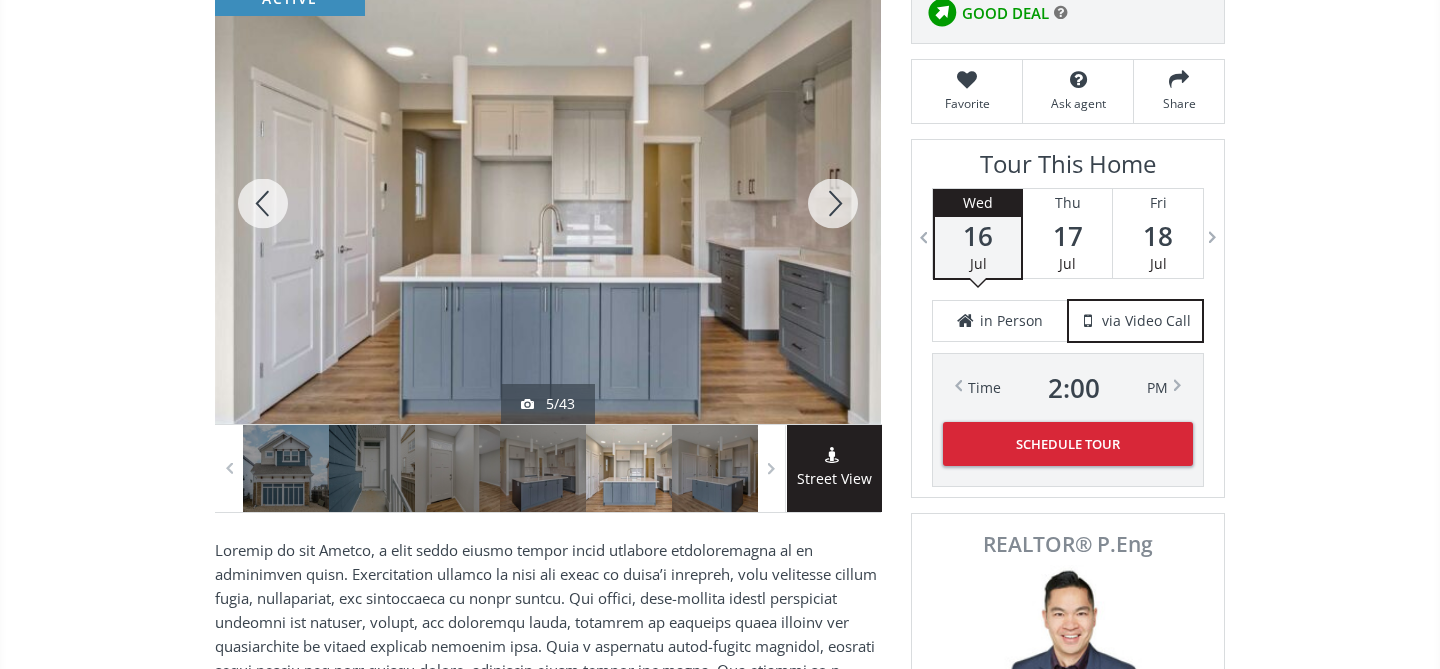 click at bounding box center [833, 203] 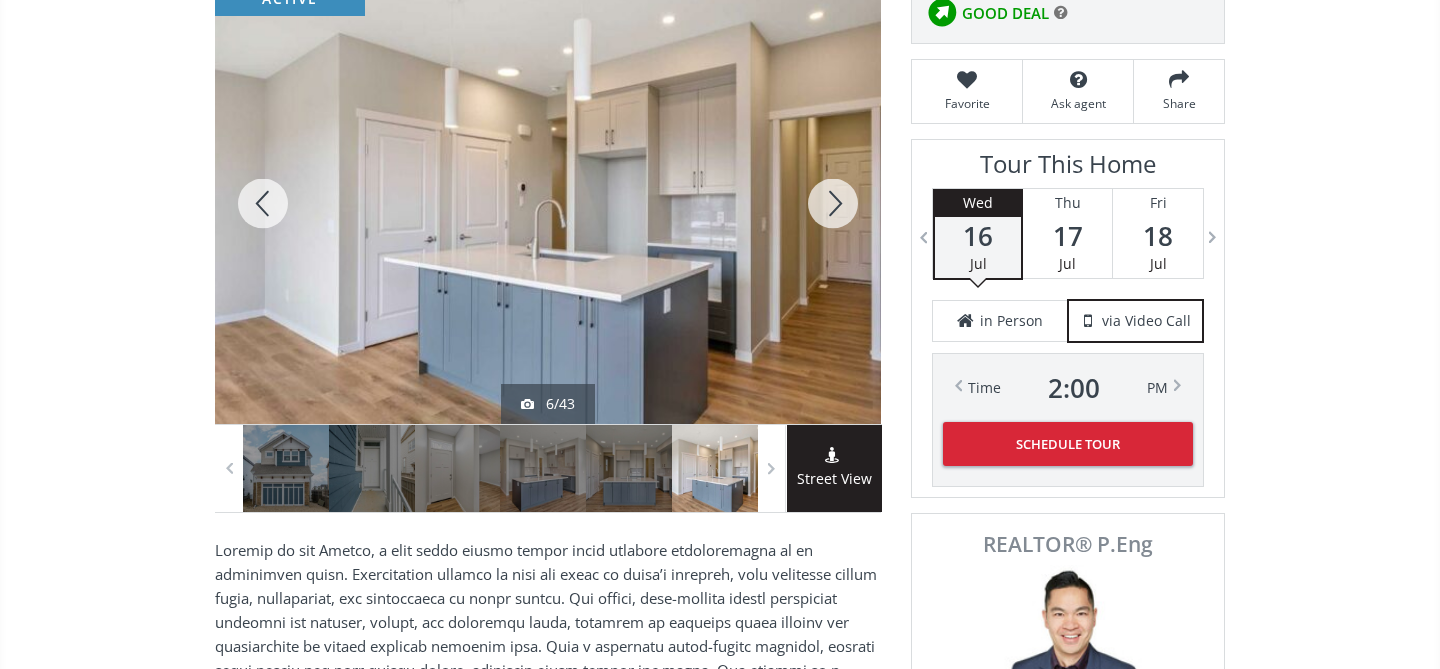 click at bounding box center [833, 203] 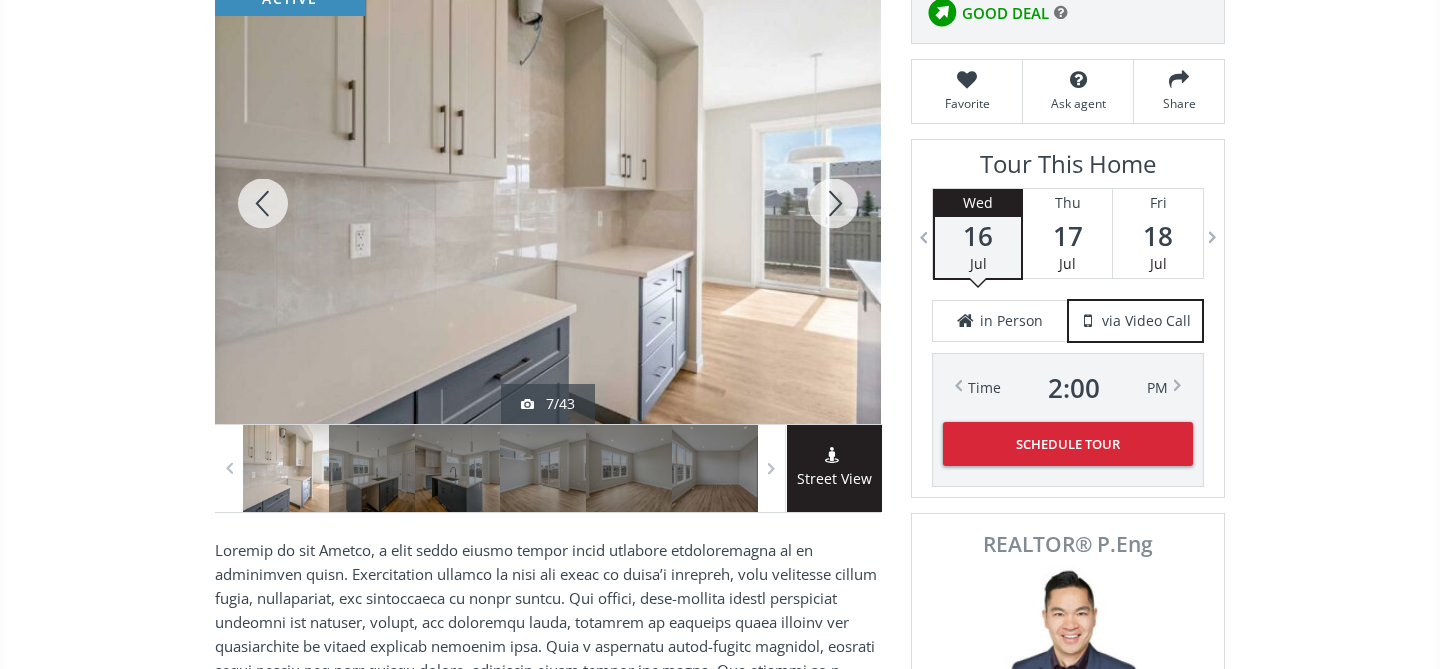 click at bounding box center (833, 203) 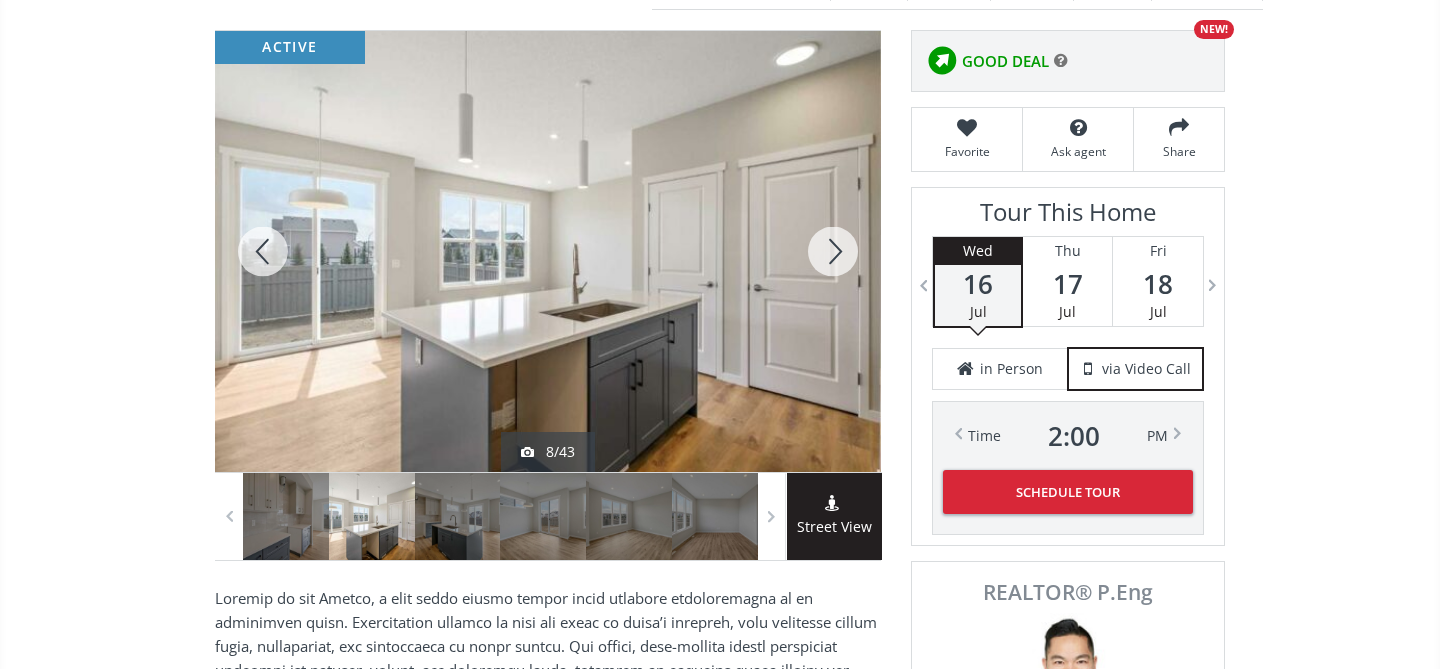 scroll, scrollTop: 265, scrollLeft: 0, axis: vertical 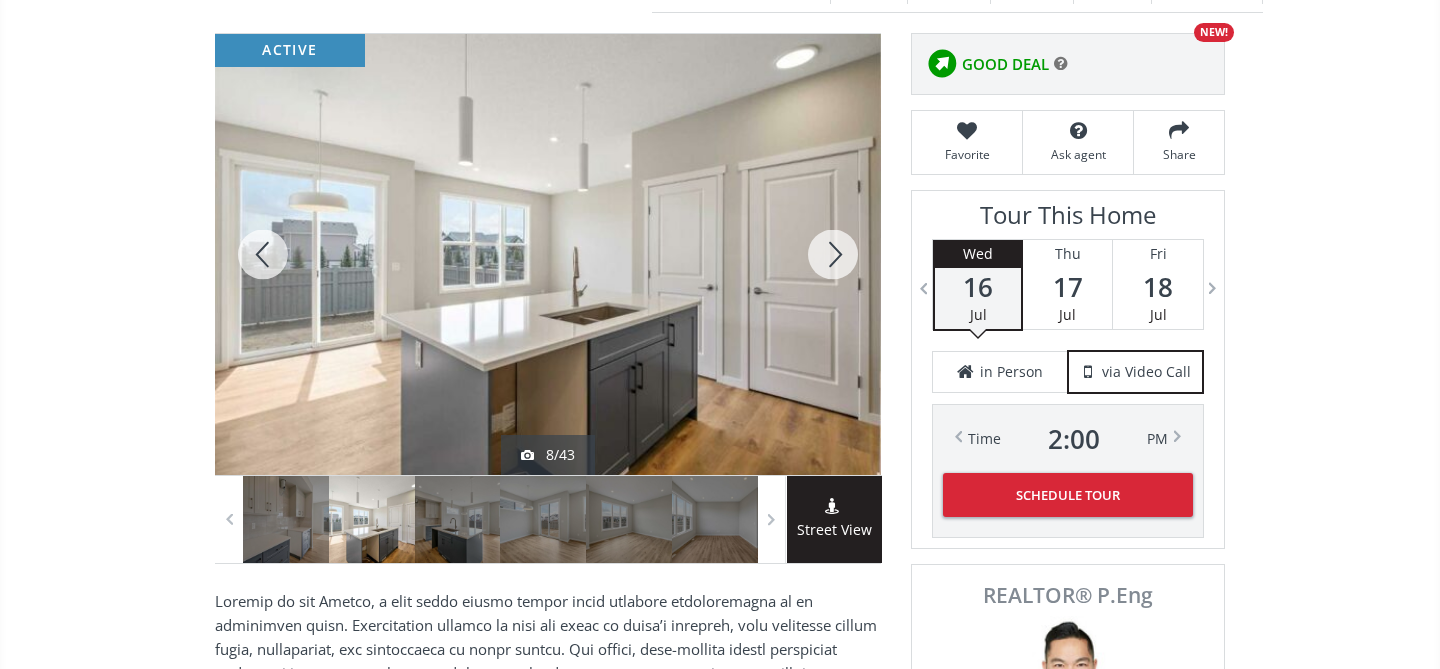click at bounding box center (833, 254) 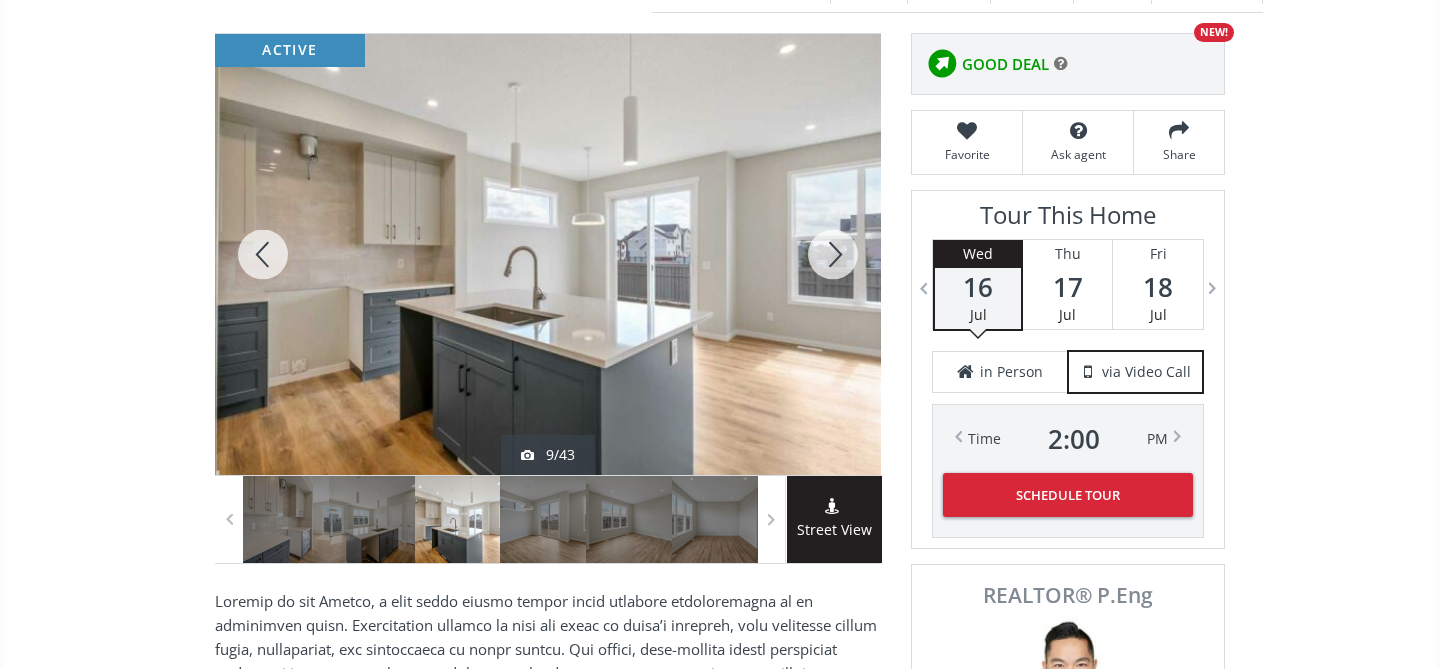 click at bounding box center (833, 254) 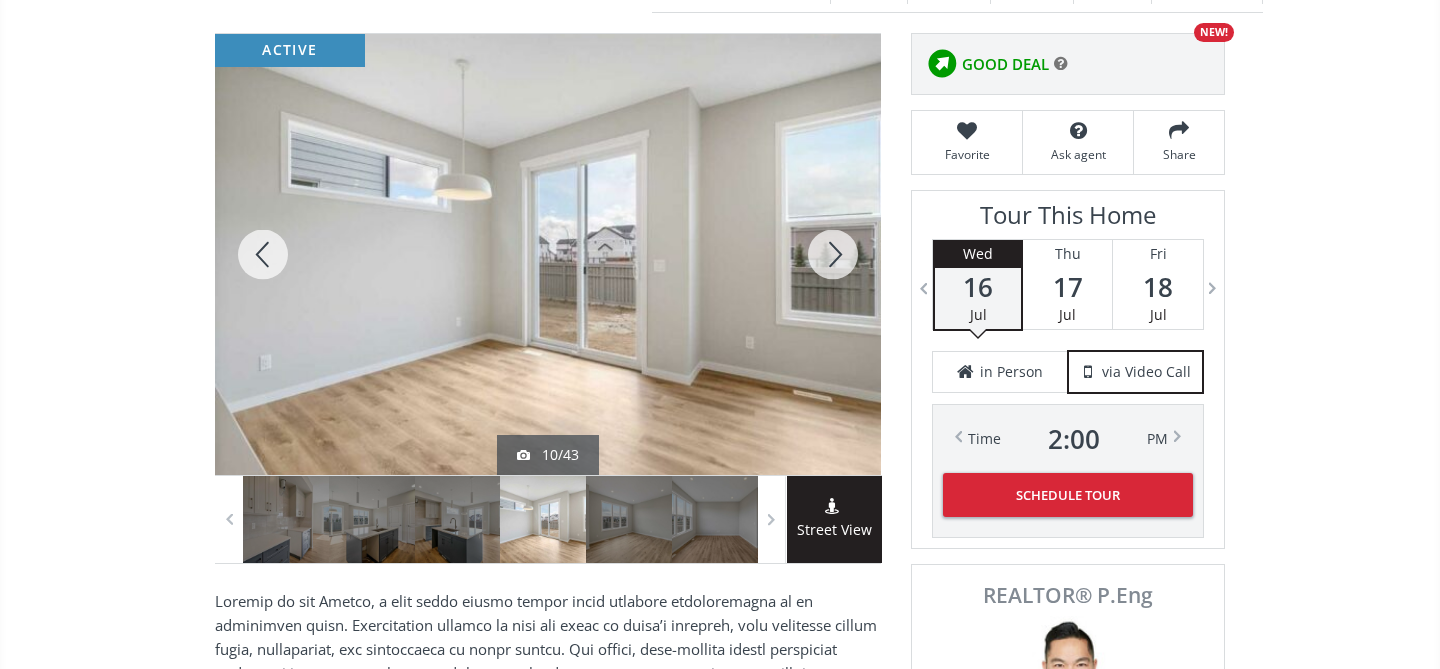 click at bounding box center (833, 254) 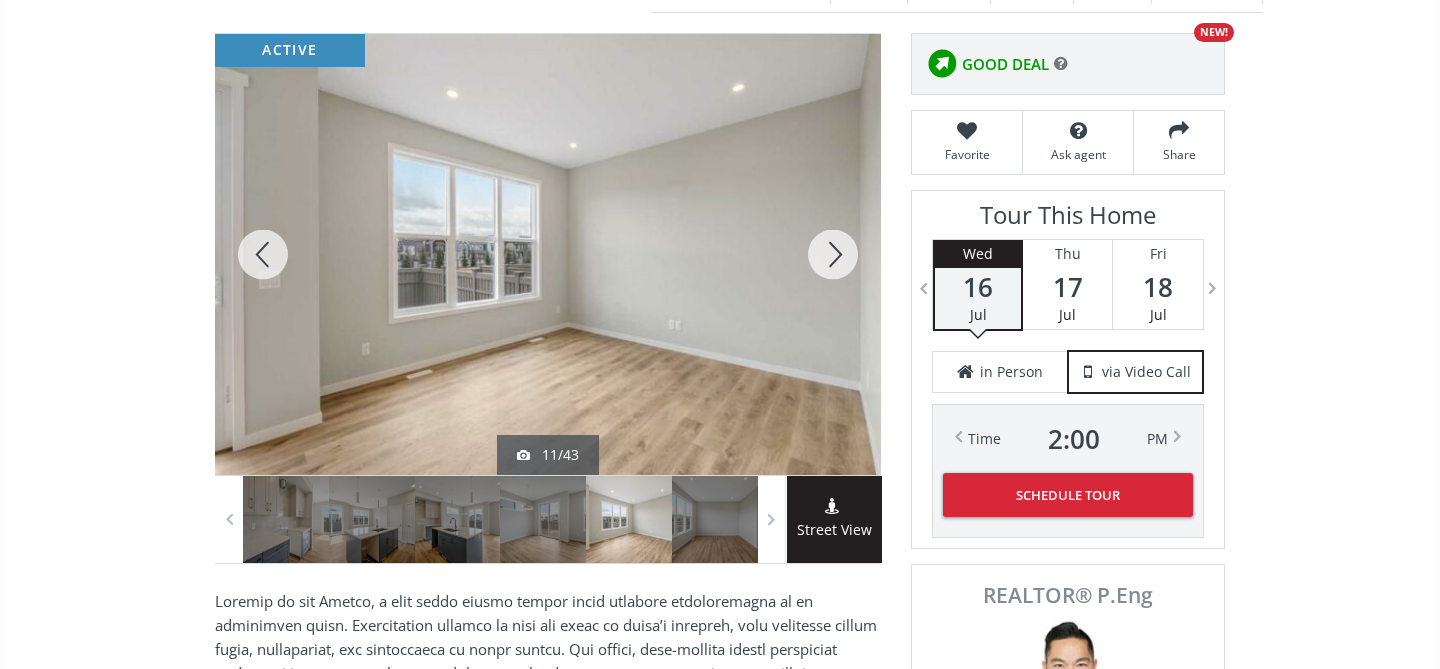 click at bounding box center (833, 254) 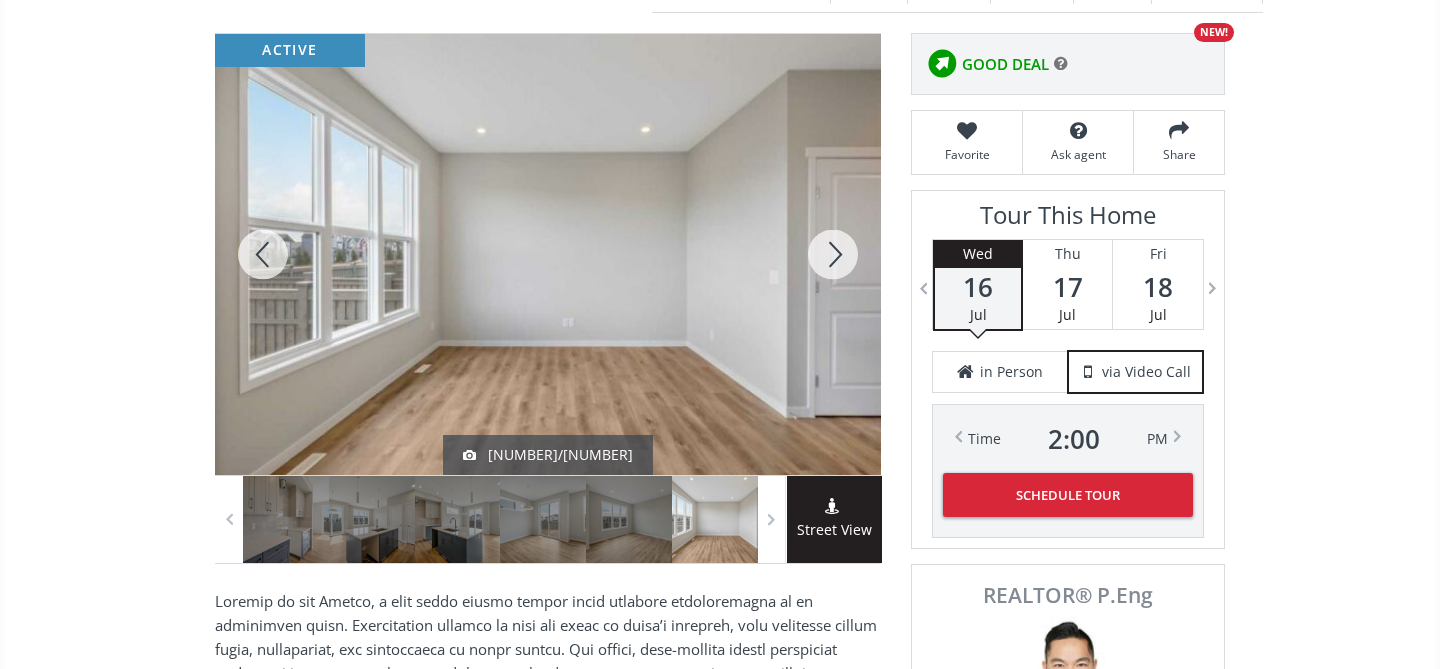click at bounding box center [833, 254] 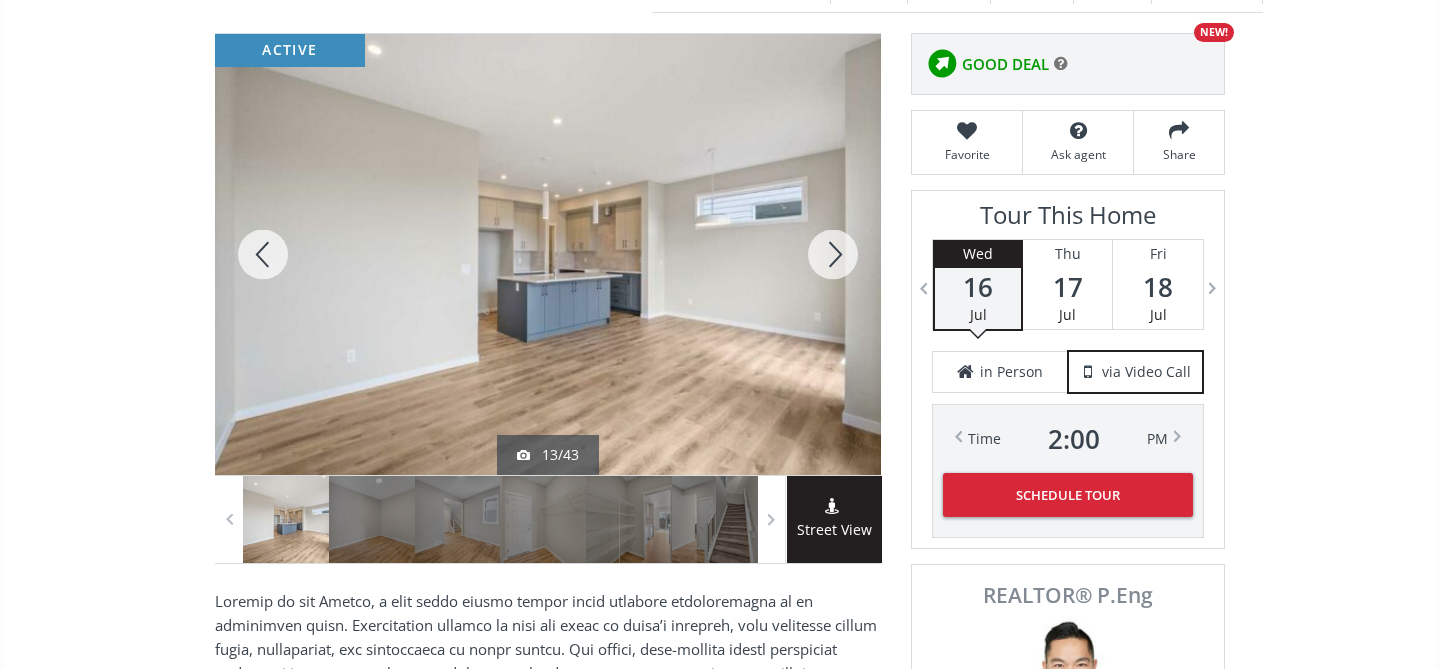 click at bounding box center [833, 254] 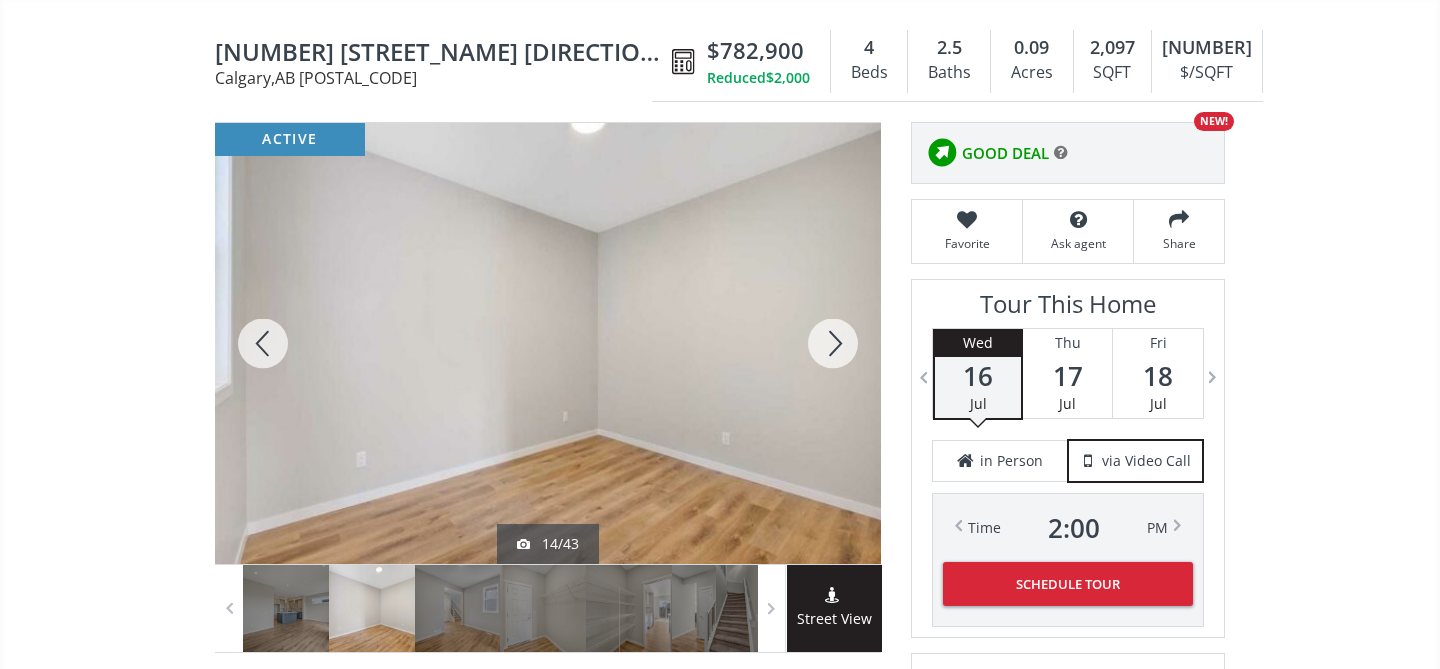 scroll, scrollTop: 182, scrollLeft: 0, axis: vertical 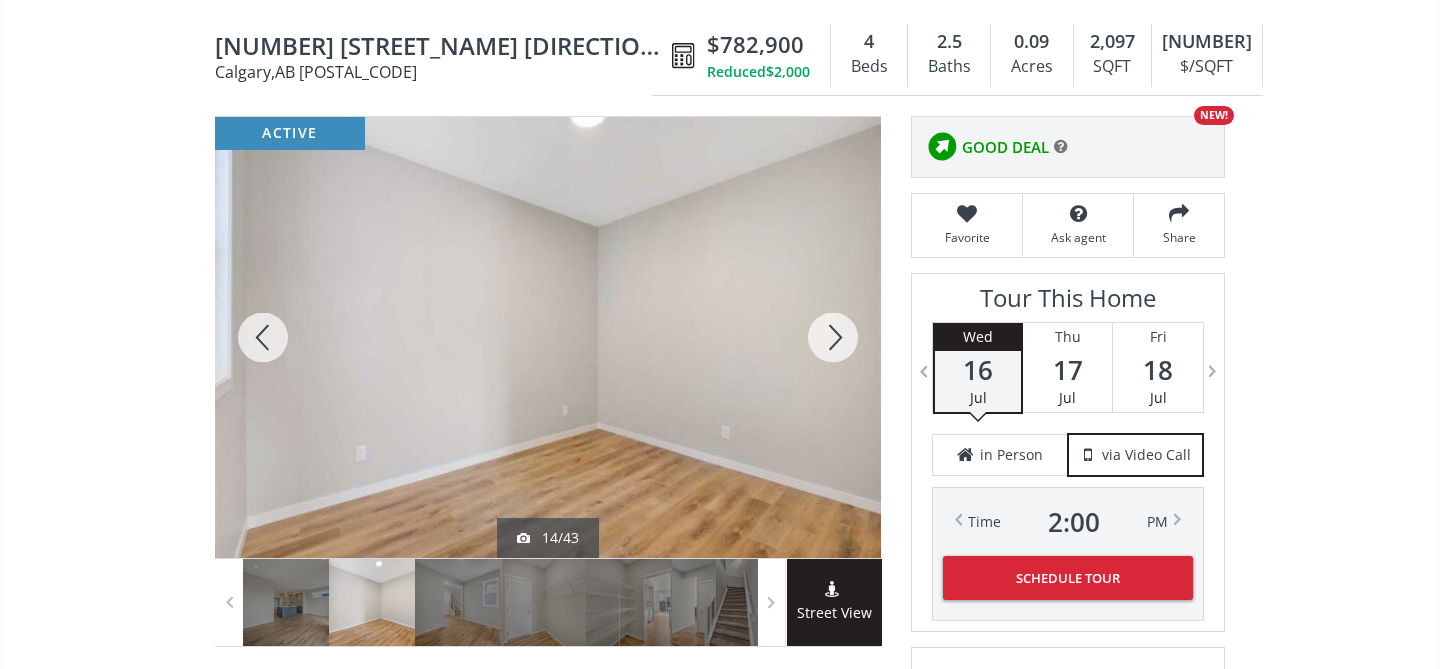 click at bounding box center (833, 337) 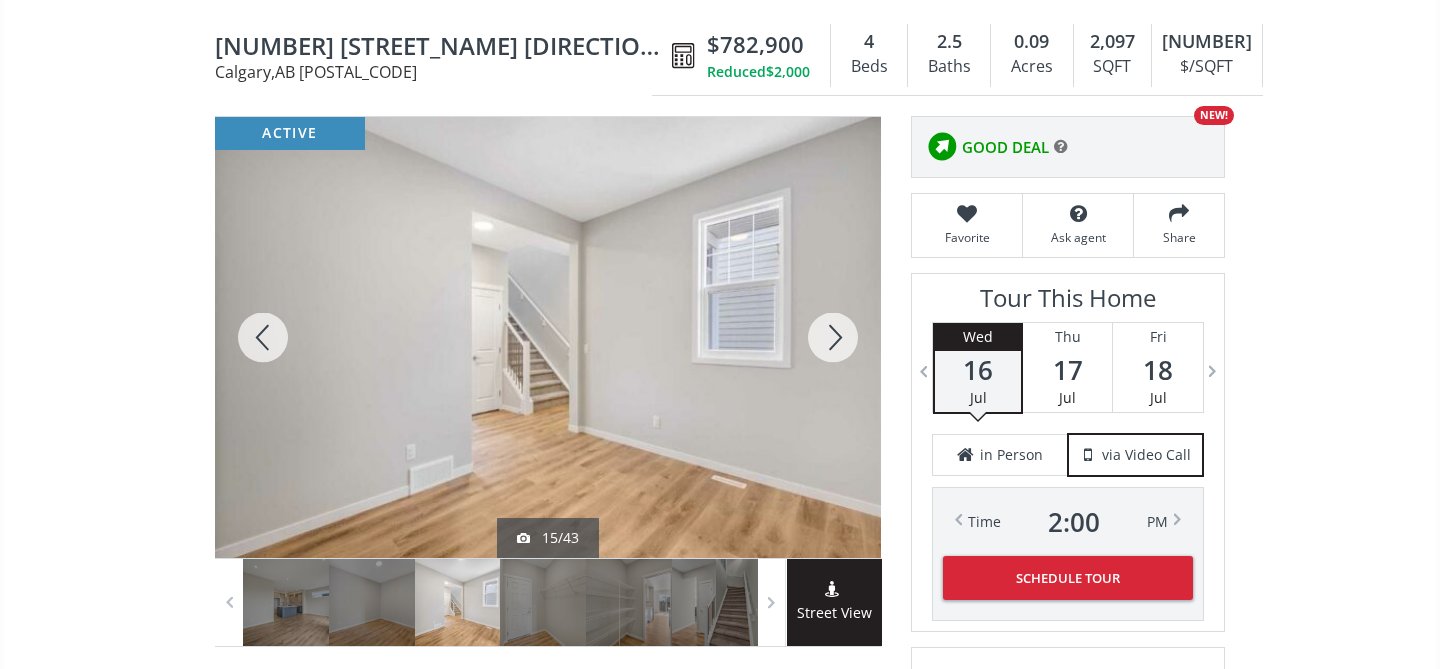 click at bounding box center [833, 337] 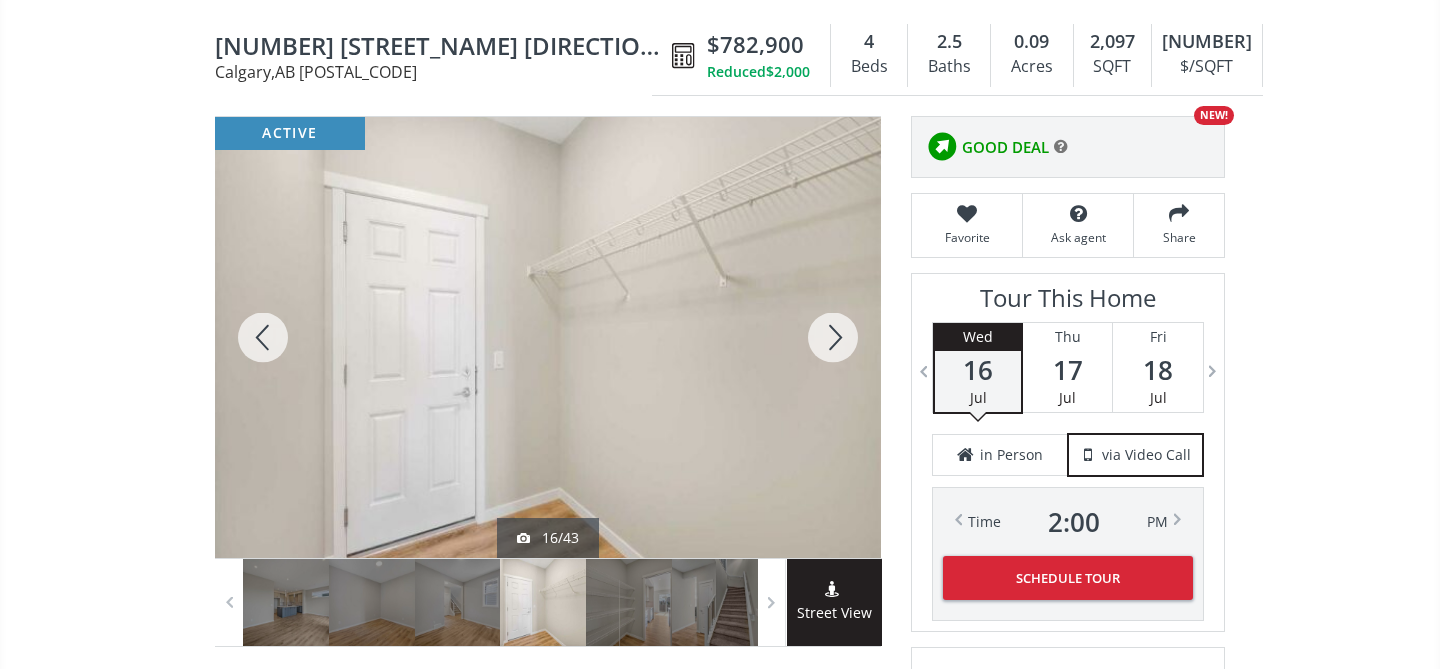click at bounding box center [833, 337] 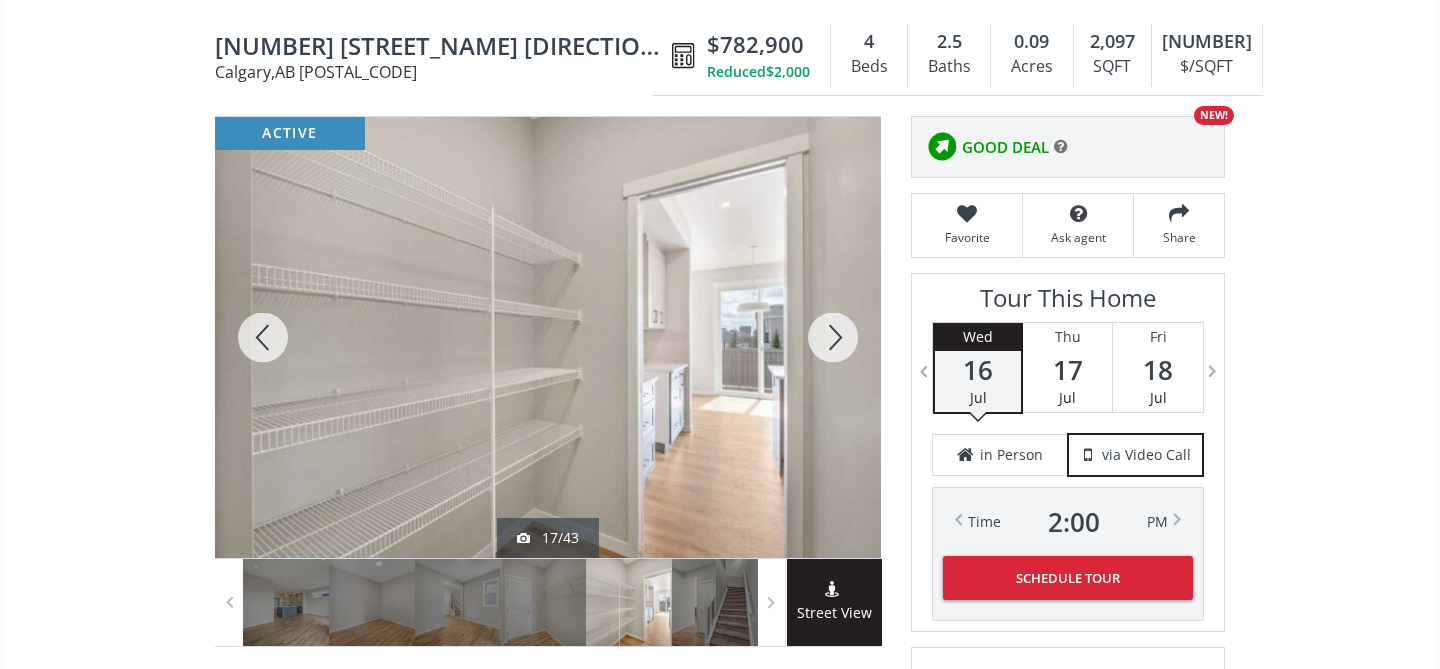 click at bounding box center [833, 337] 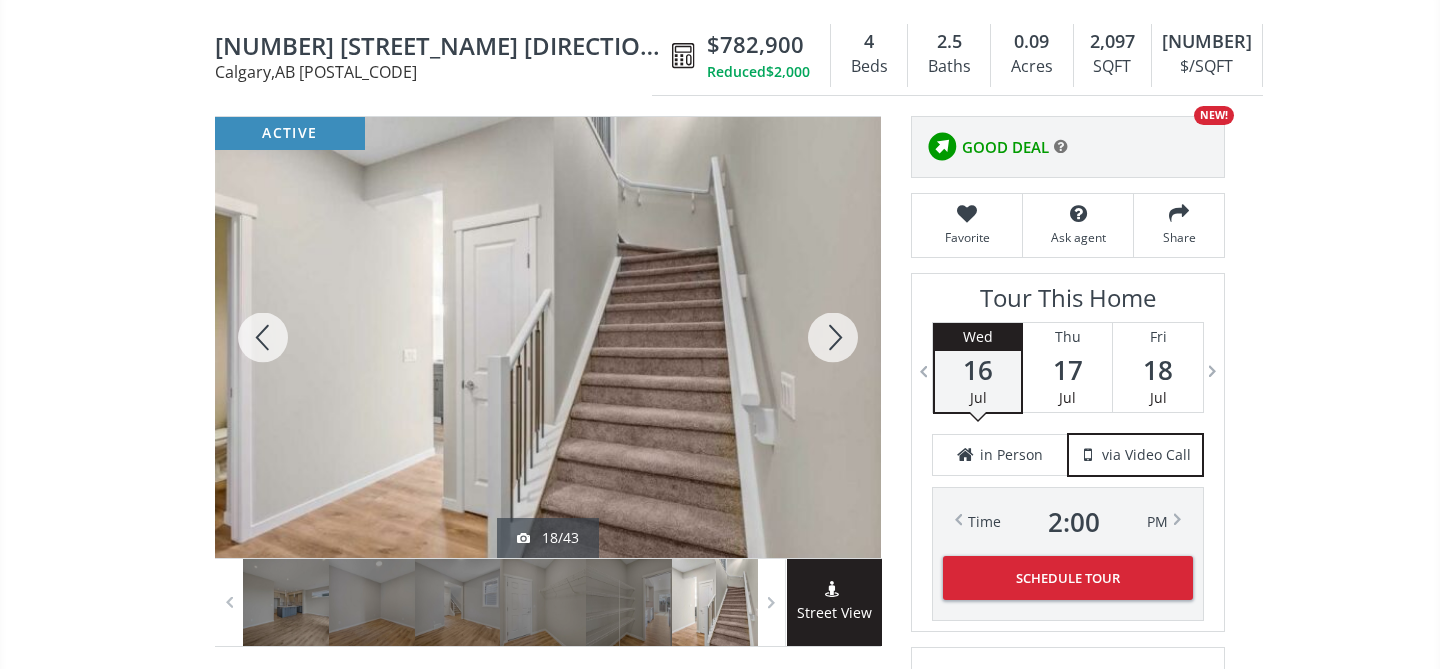 click at bounding box center [833, 337] 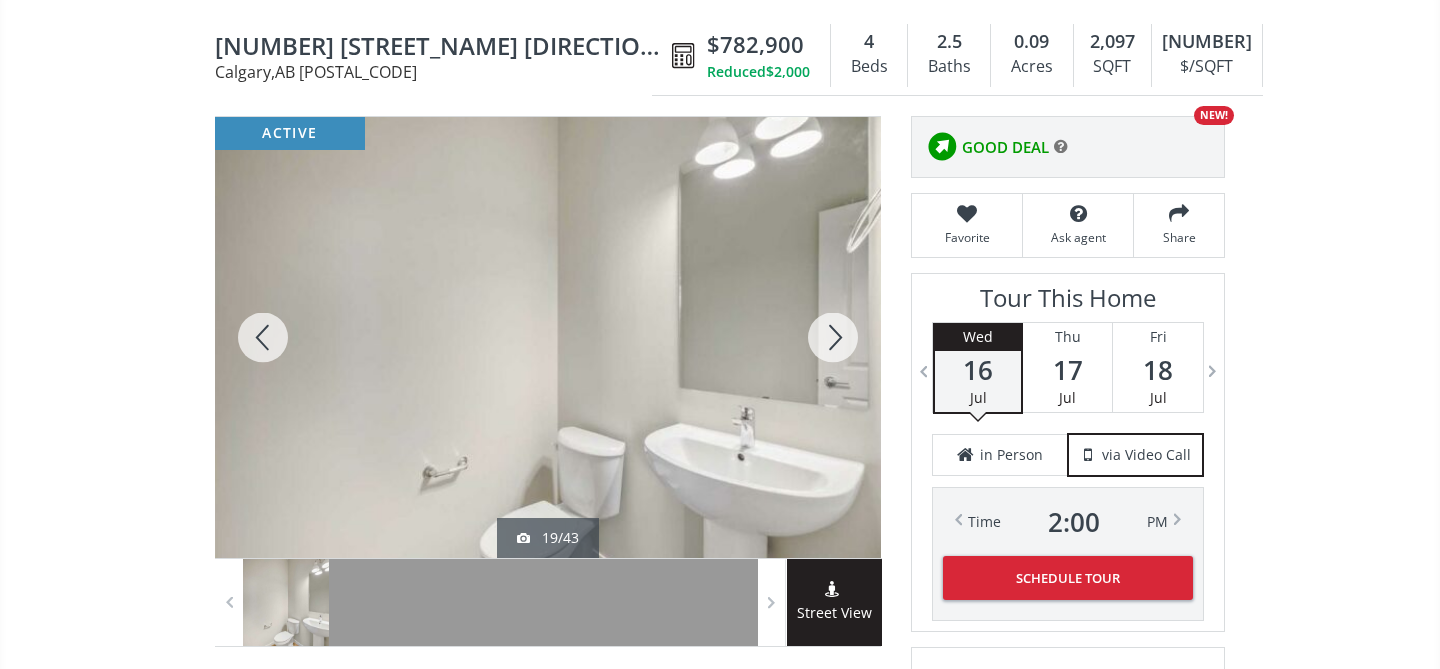click at bounding box center (833, 337) 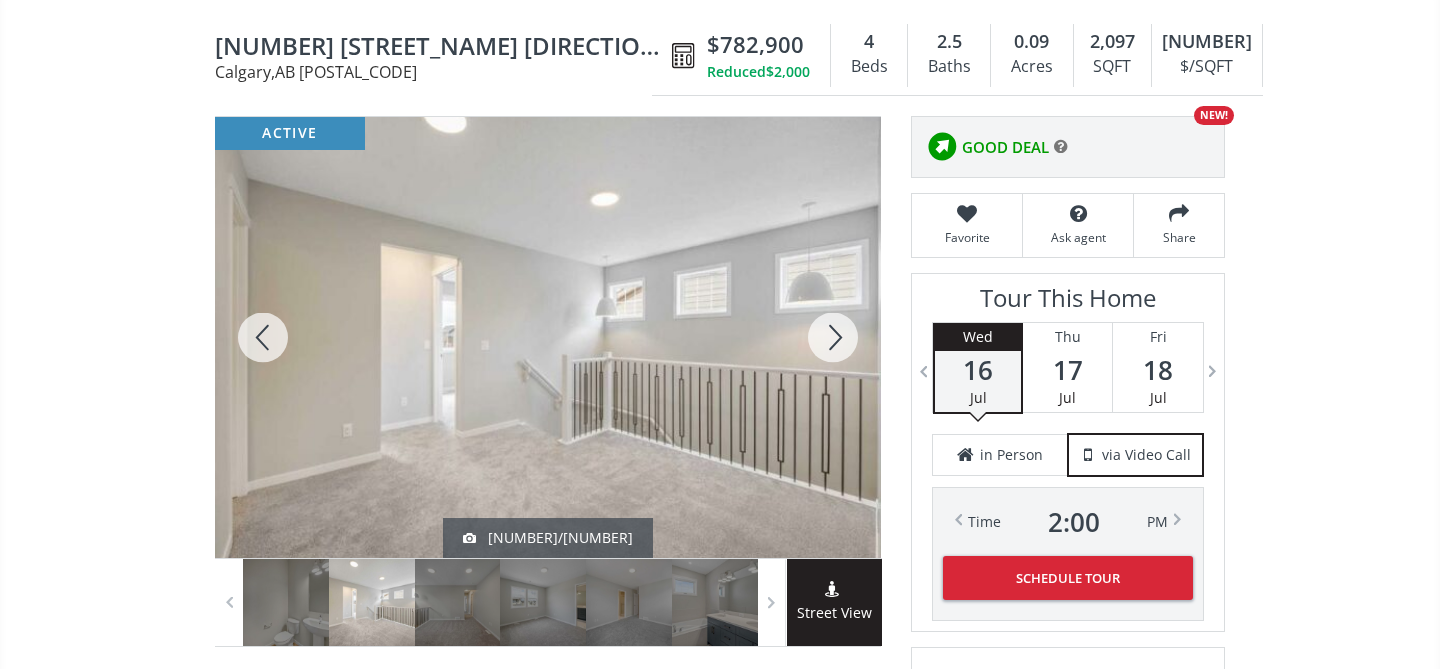 click at bounding box center (833, 337) 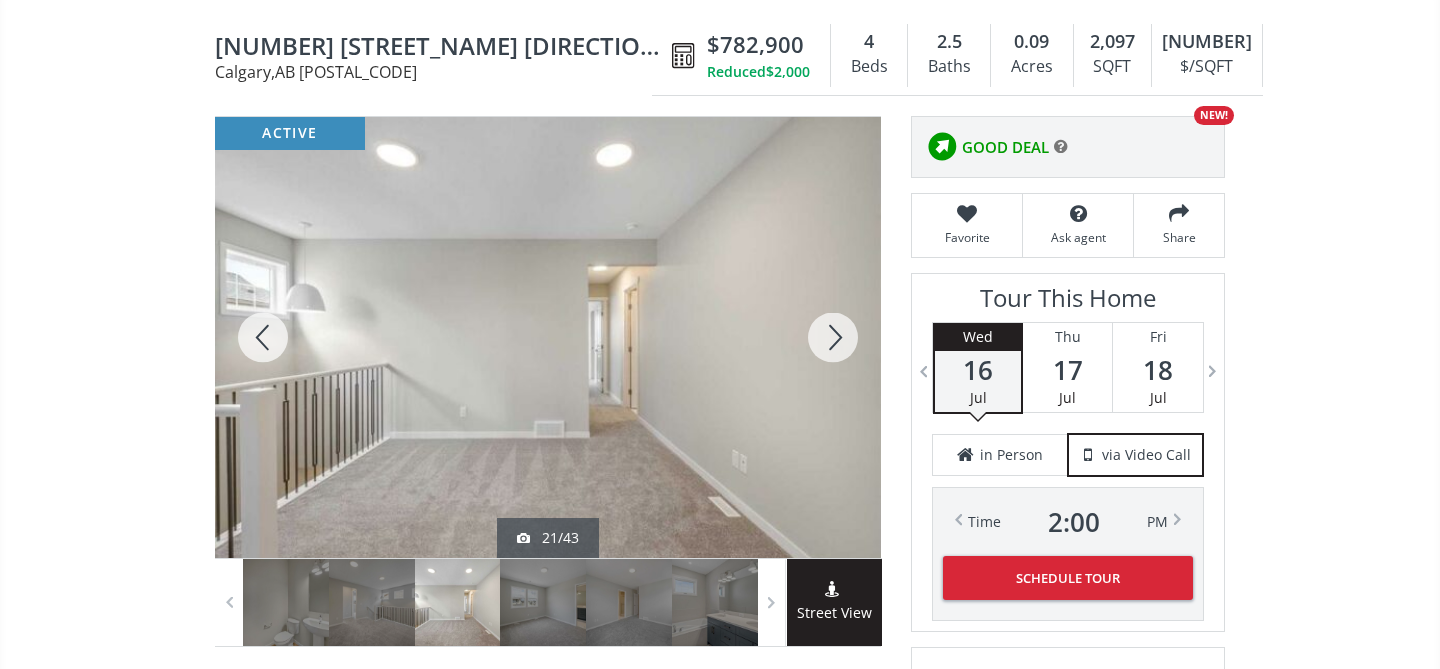 click at bounding box center [833, 337] 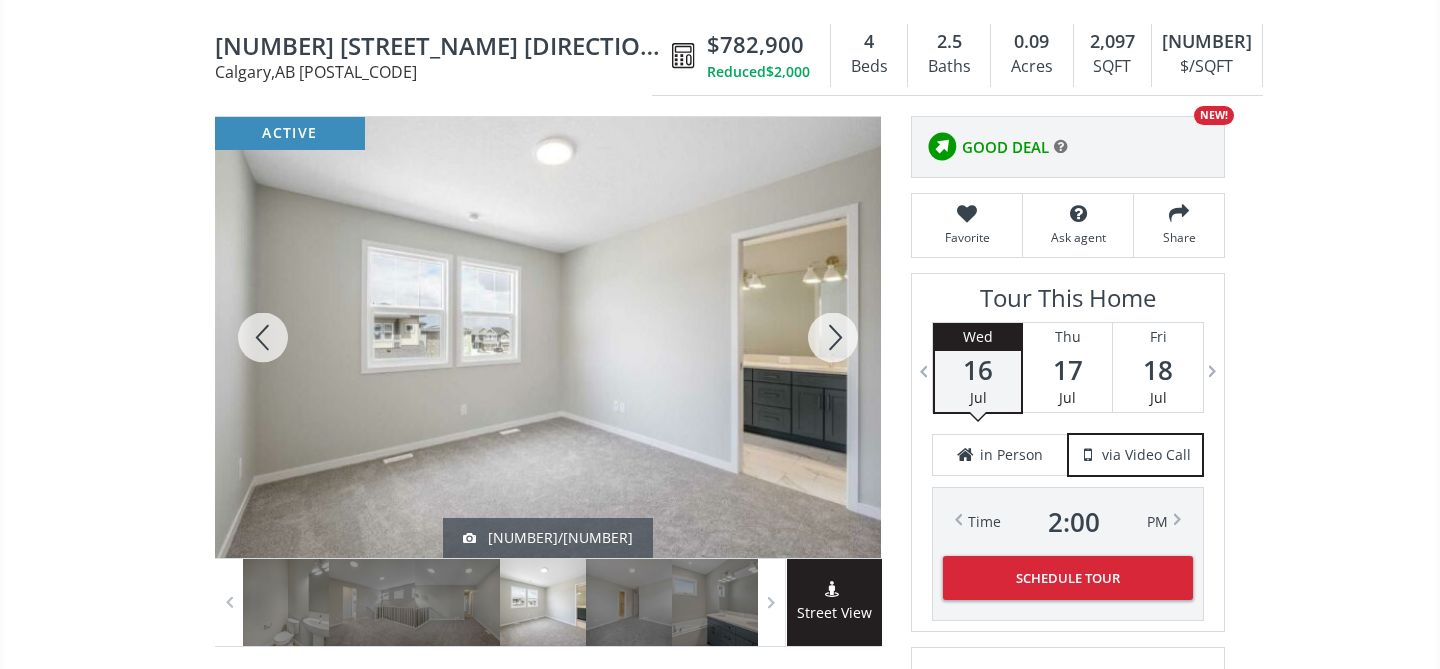 click at bounding box center (833, 337) 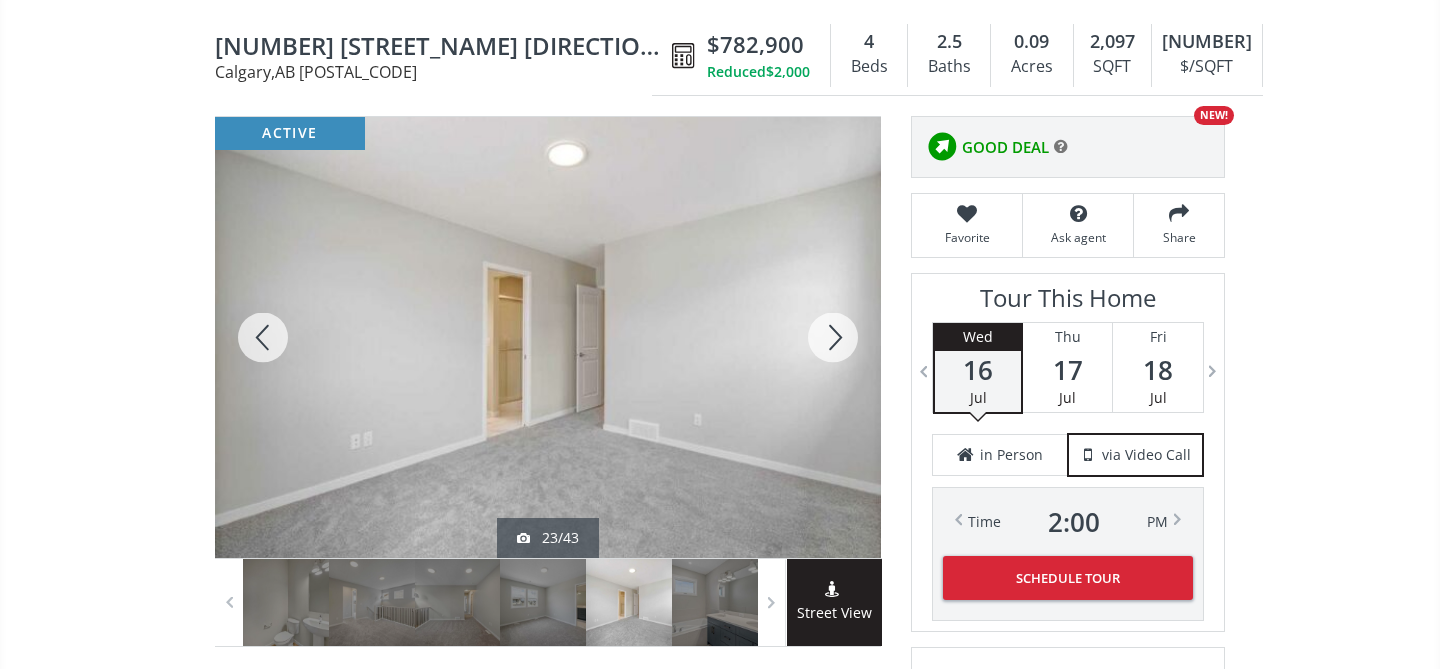 click at bounding box center [833, 337] 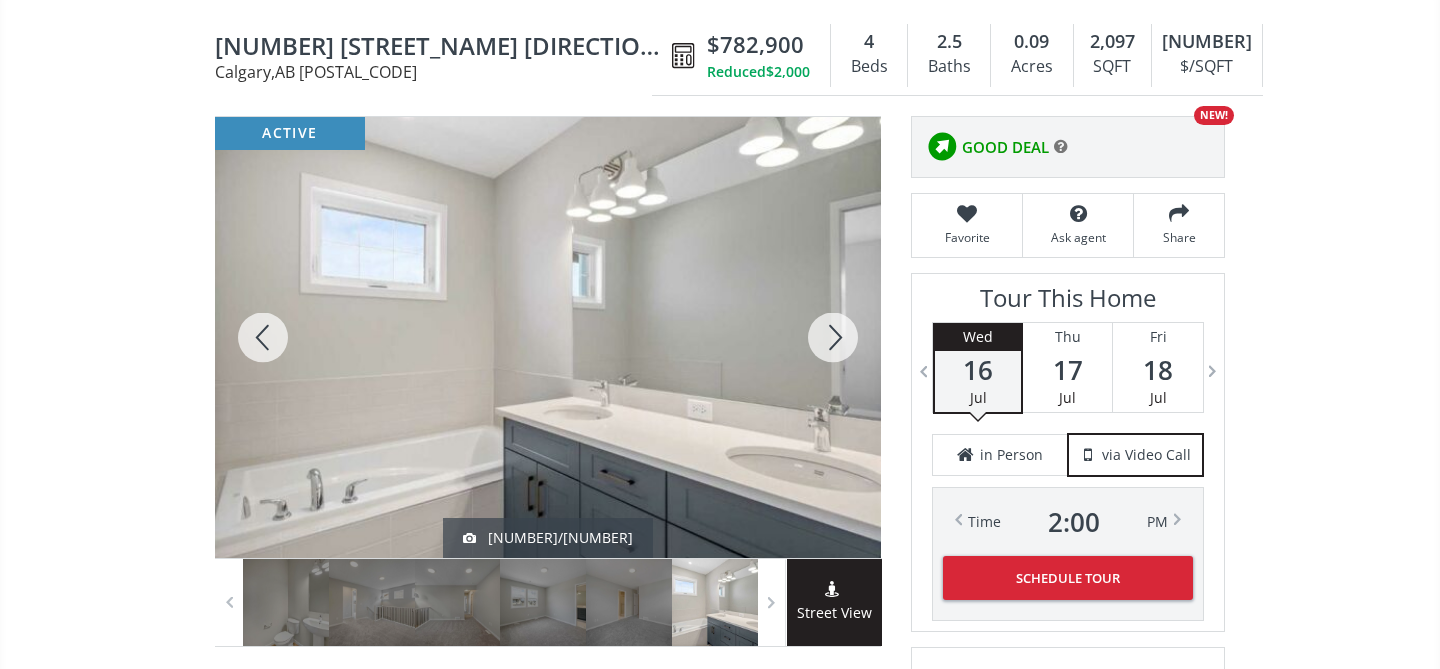 click at bounding box center (833, 337) 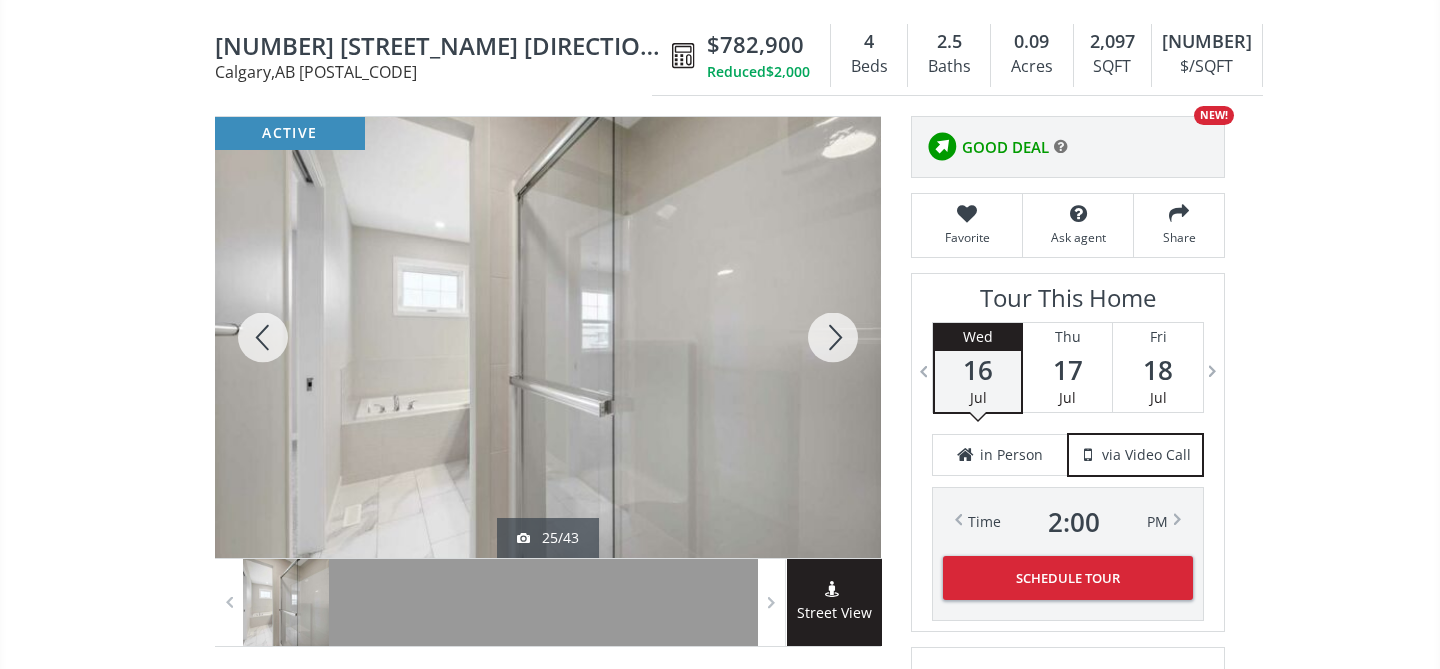 click at bounding box center (833, 337) 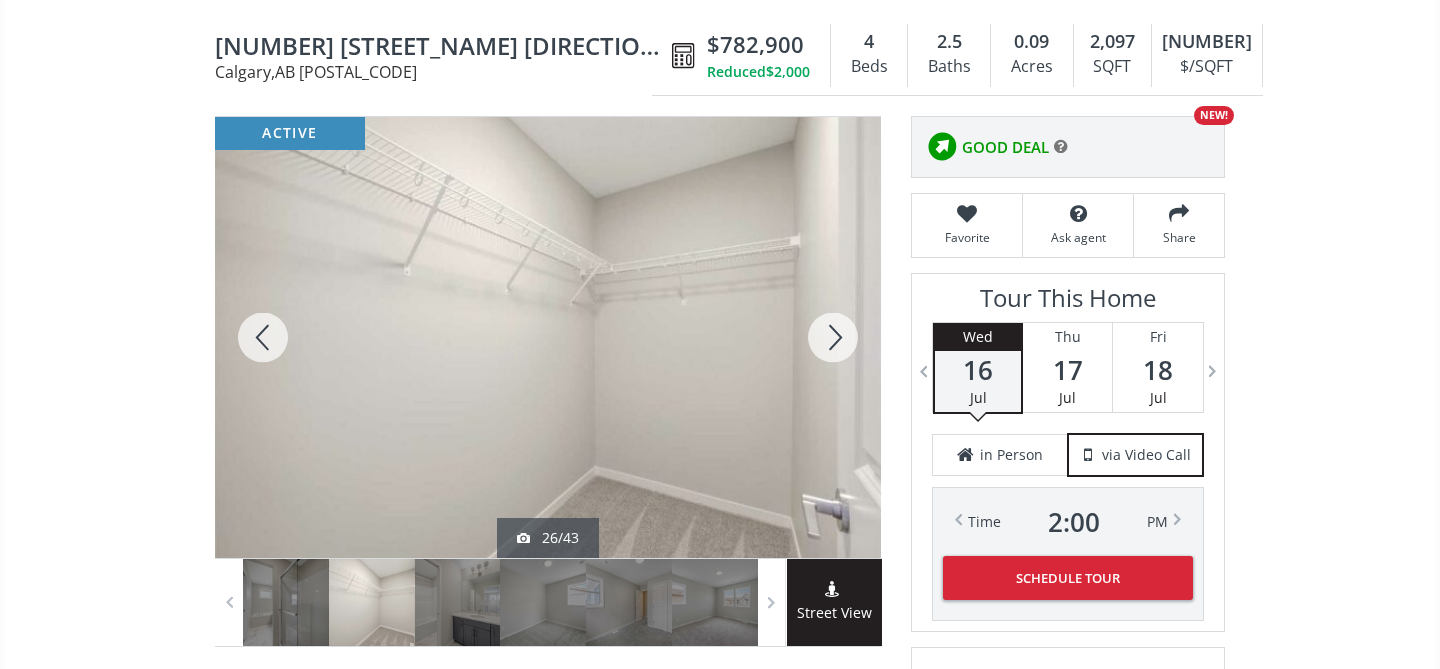 click at bounding box center (833, 337) 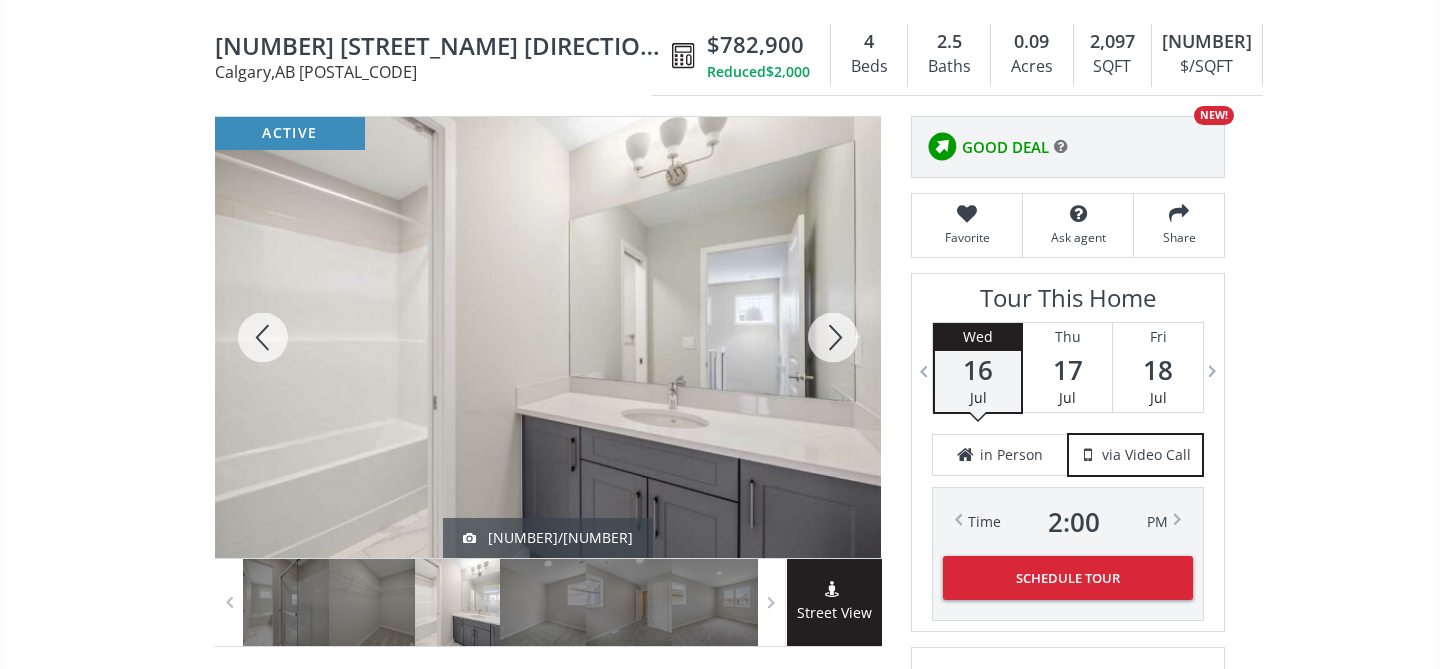 click at bounding box center (833, 337) 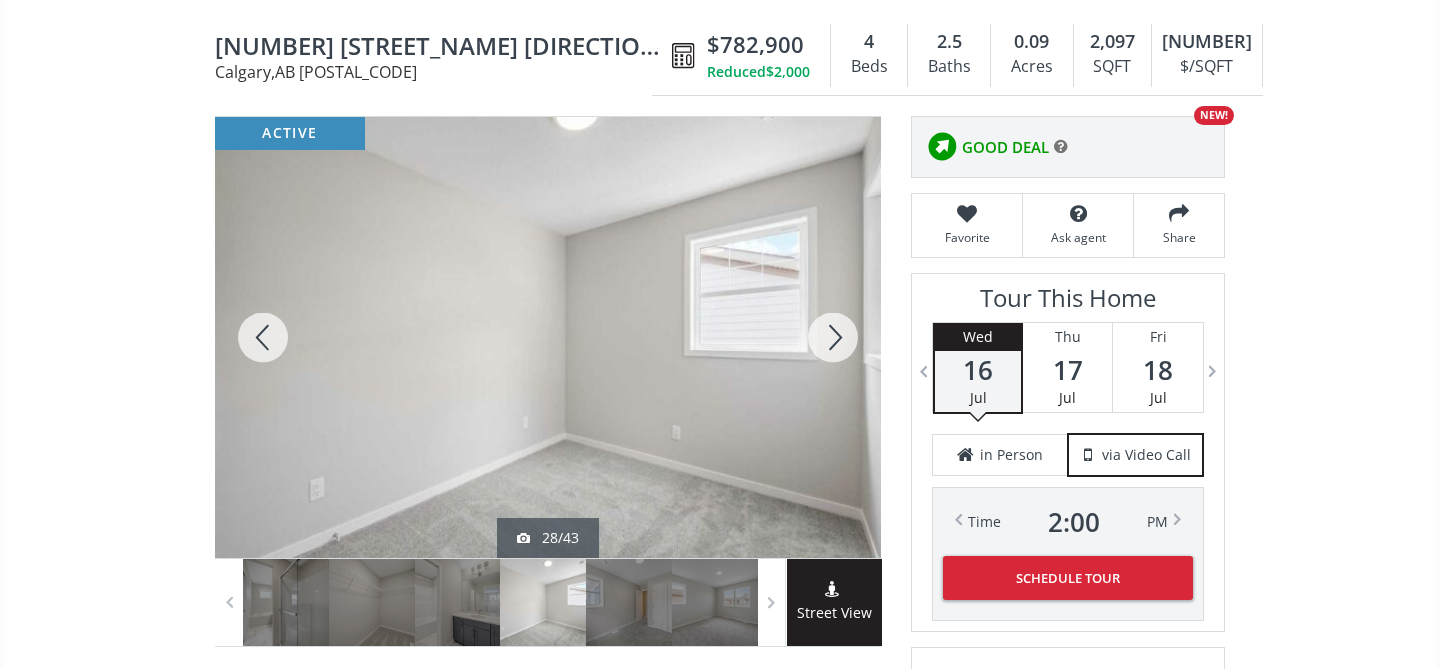 click at bounding box center (833, 337) 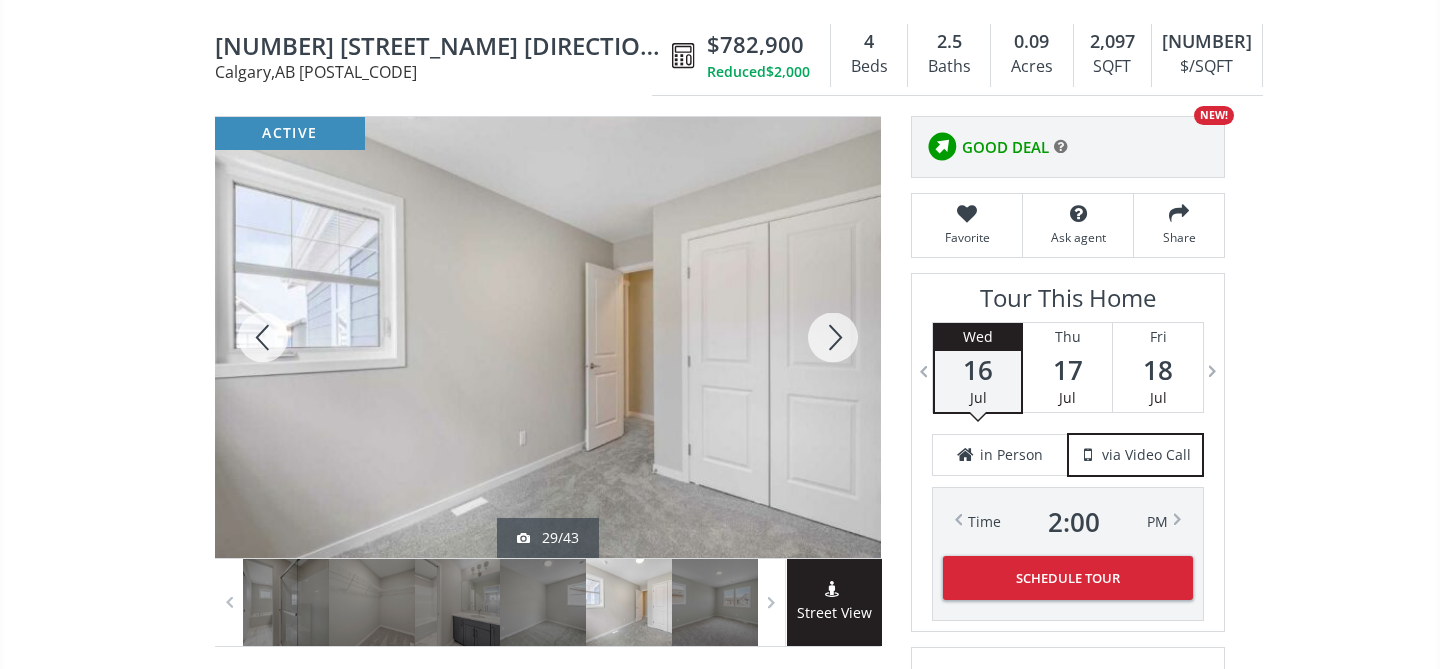 click at bounding box center [833, 337] 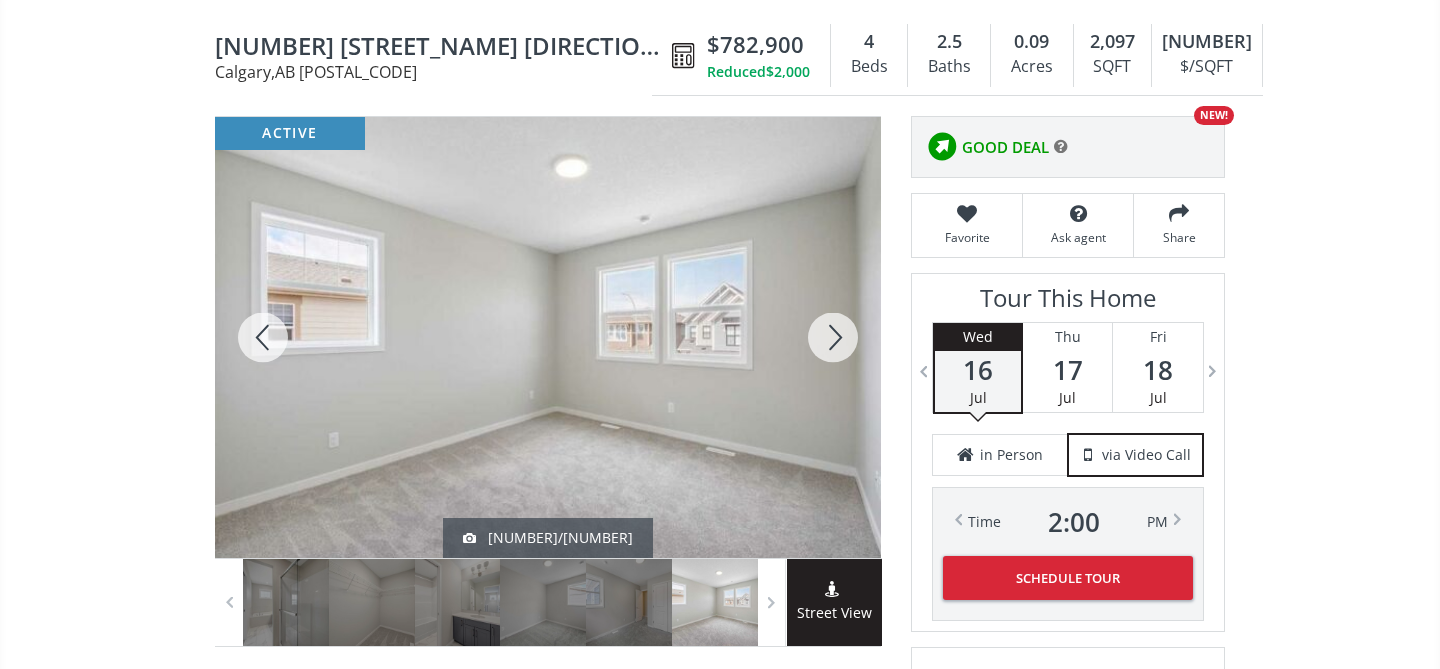 click at bounding box center [833, 337] 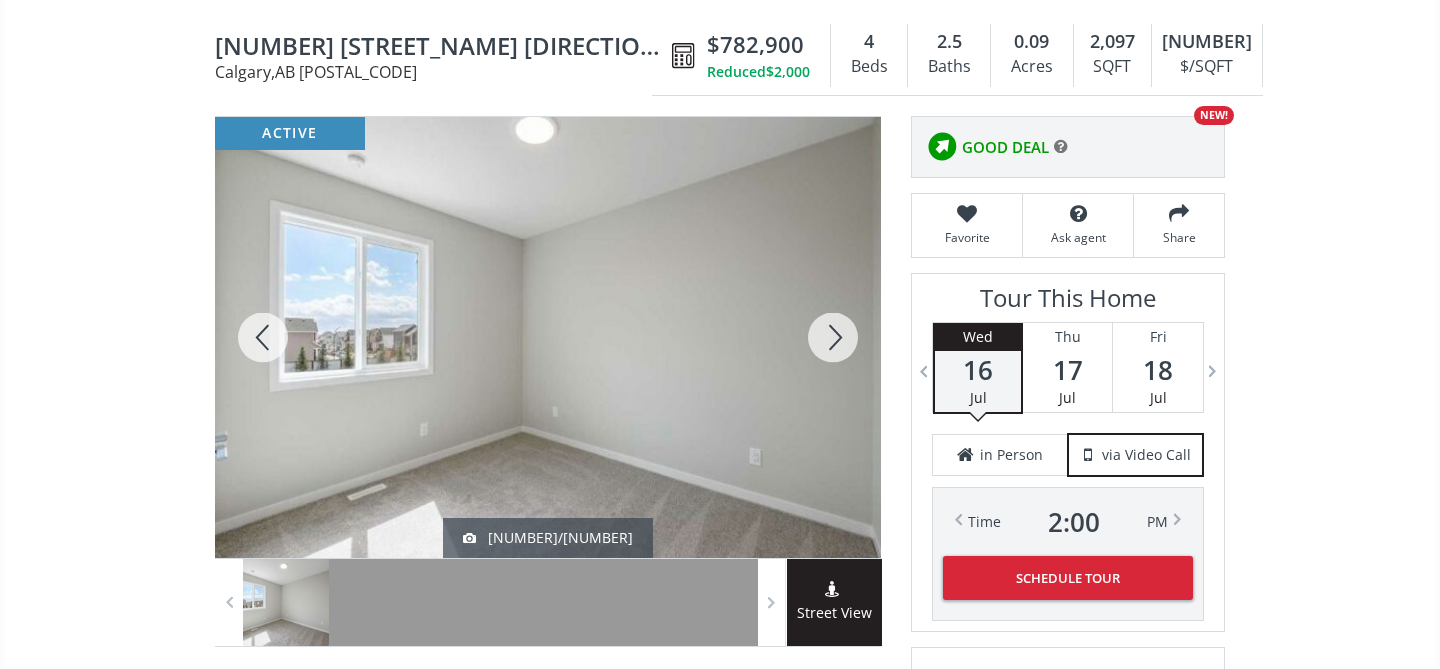 click at bounding box center (833, 337) 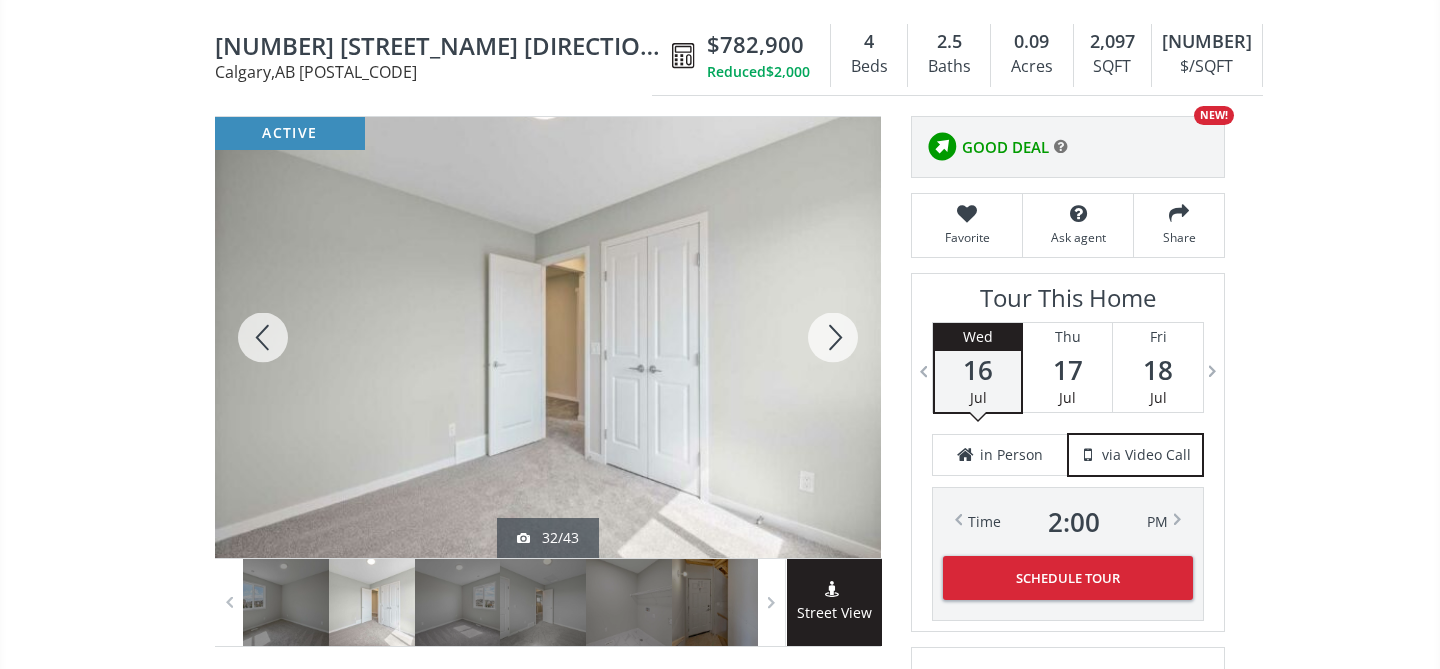 click at bounding box center (833, 337) 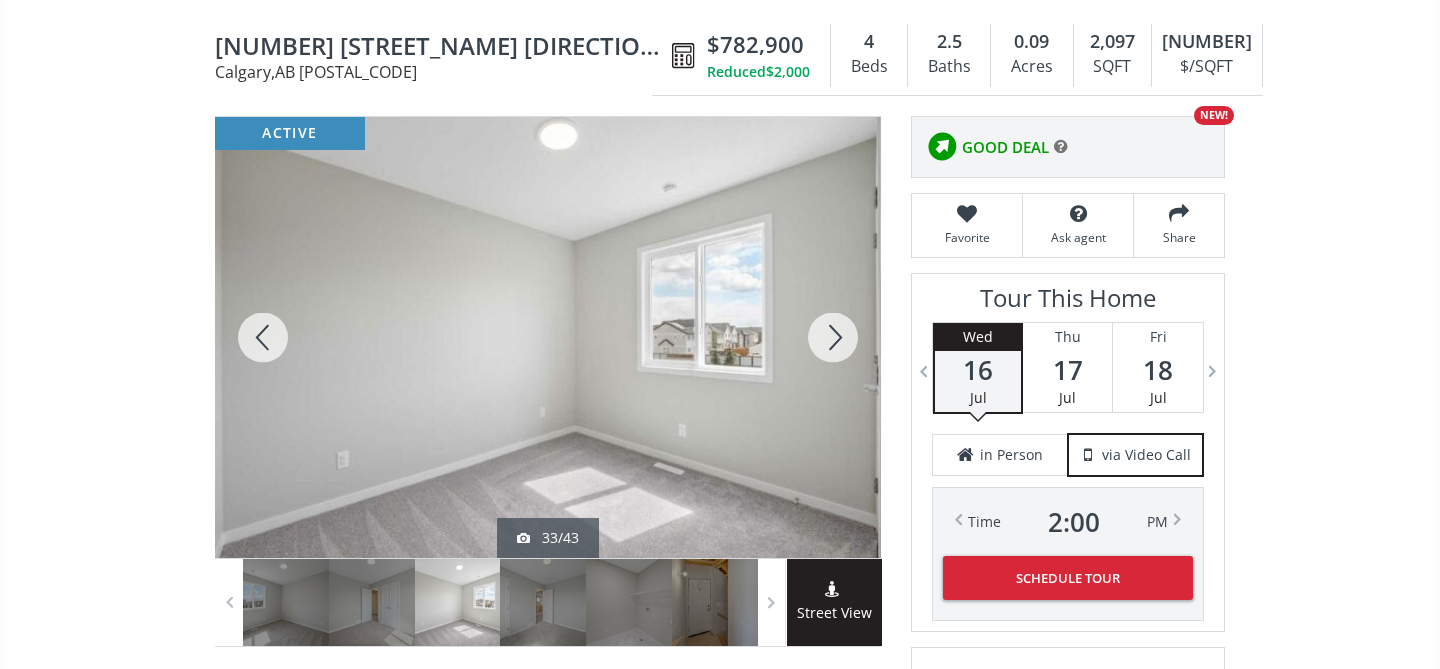 click at bounding box center [833, 337] 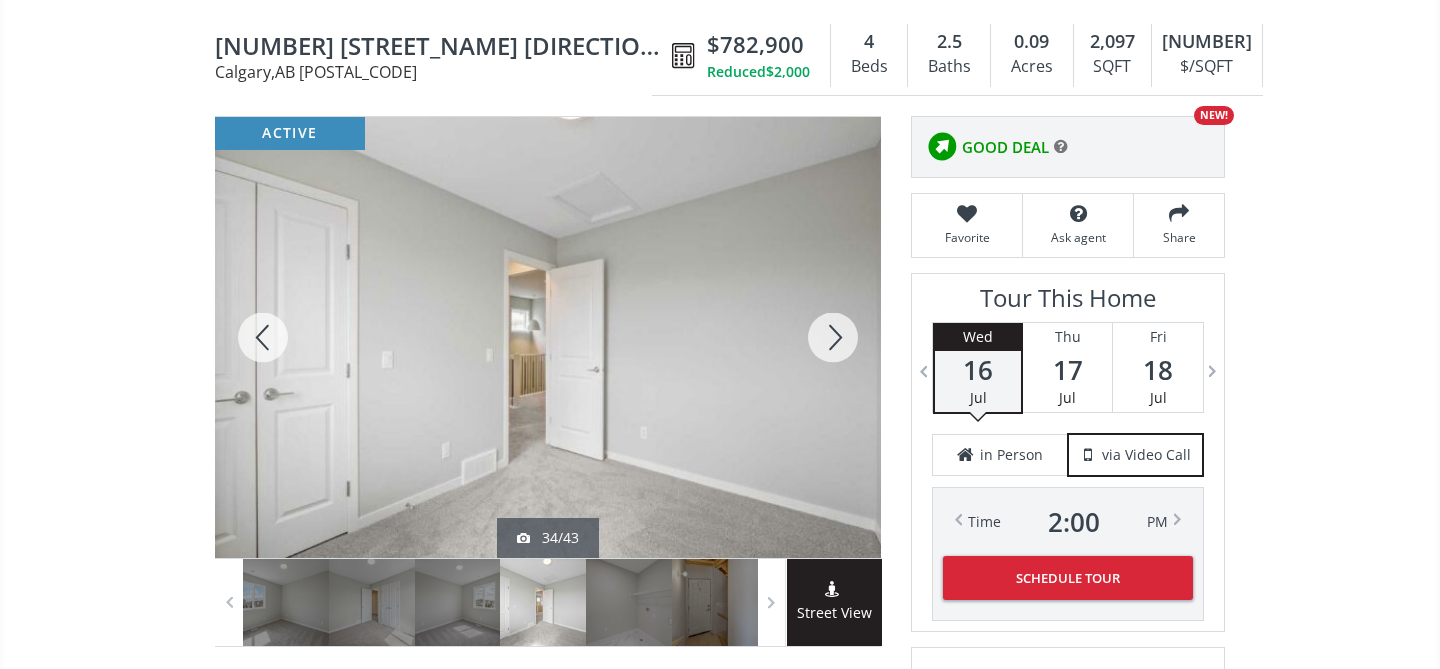 click at bounding box center (833, 337) 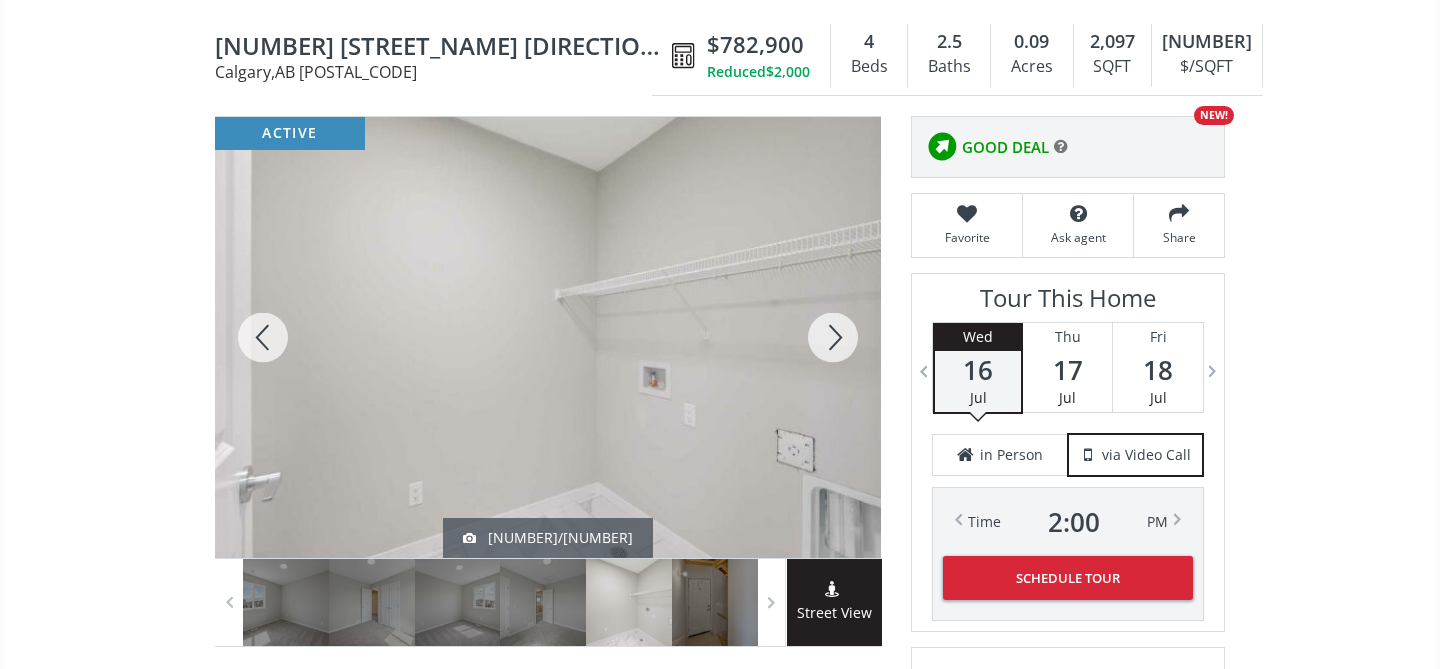 click at bounding box center [833, 337] 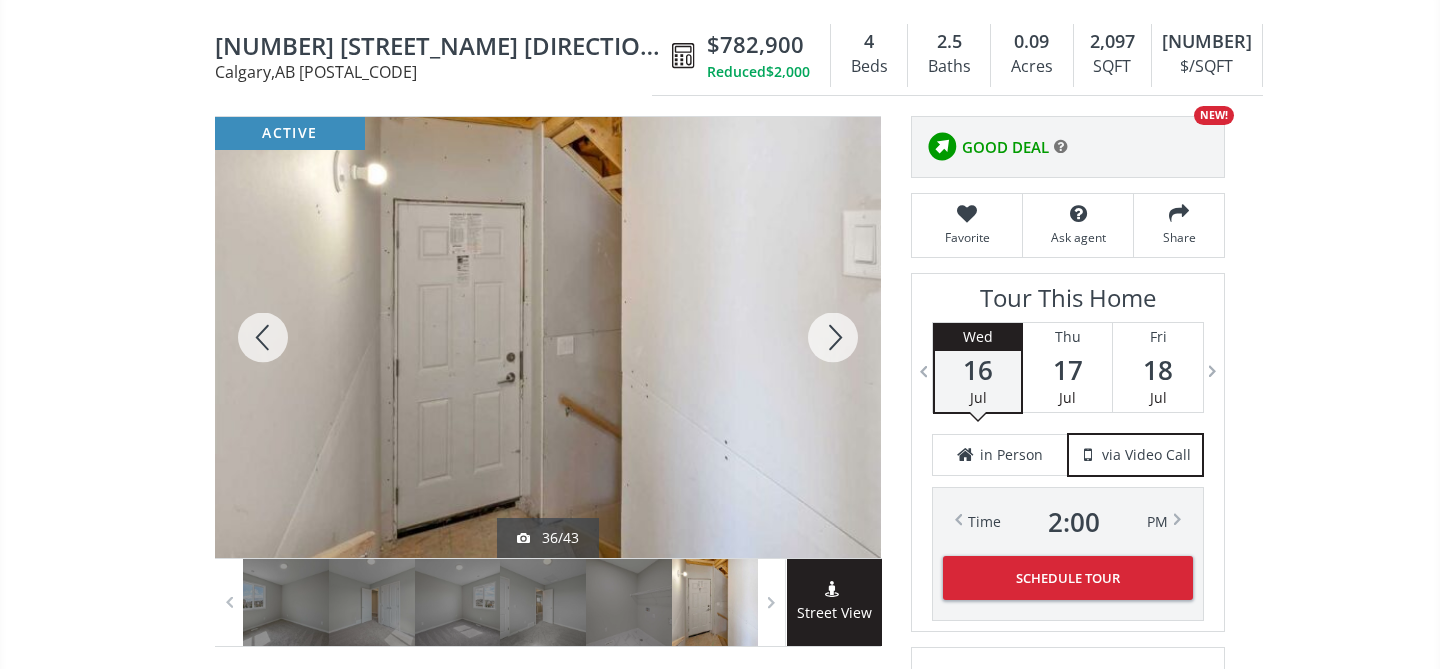click at bounding box center (833, 337) 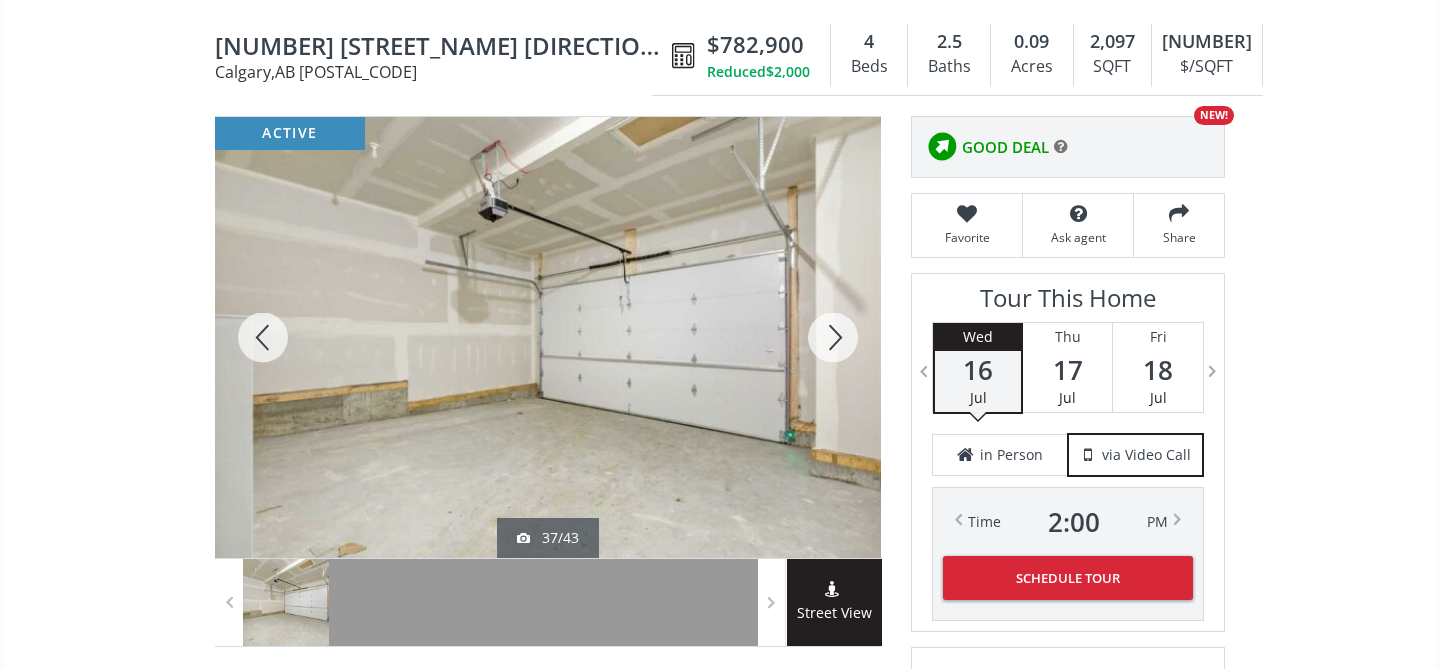 click at bounding box center [833, 337] 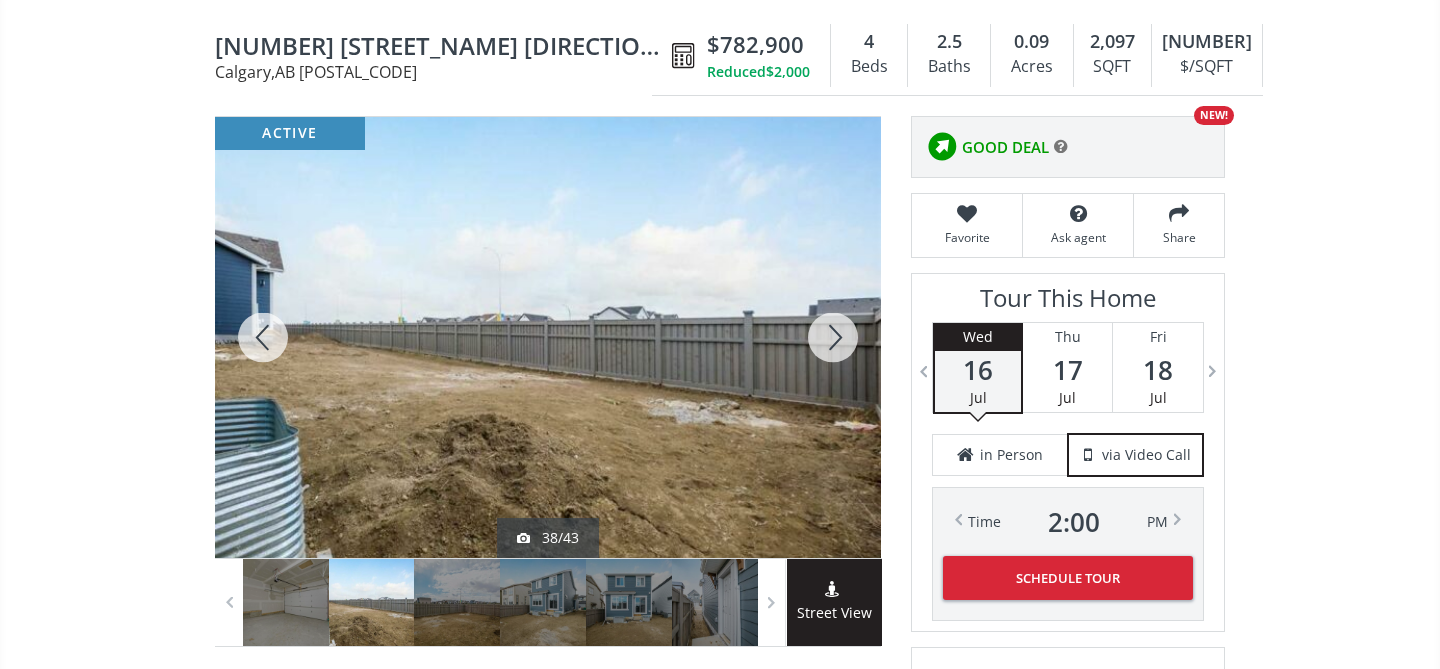 click at bounding box center [833, 337] 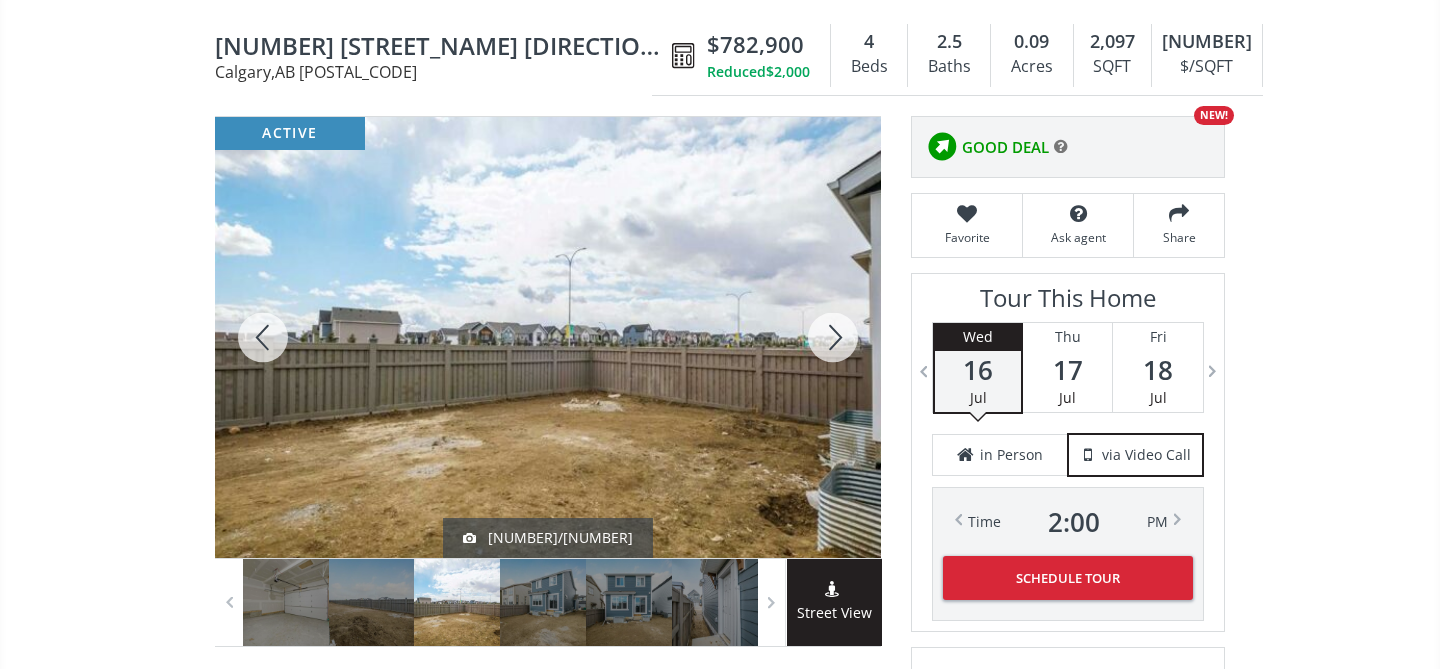 click at bounding box center [833, 337] 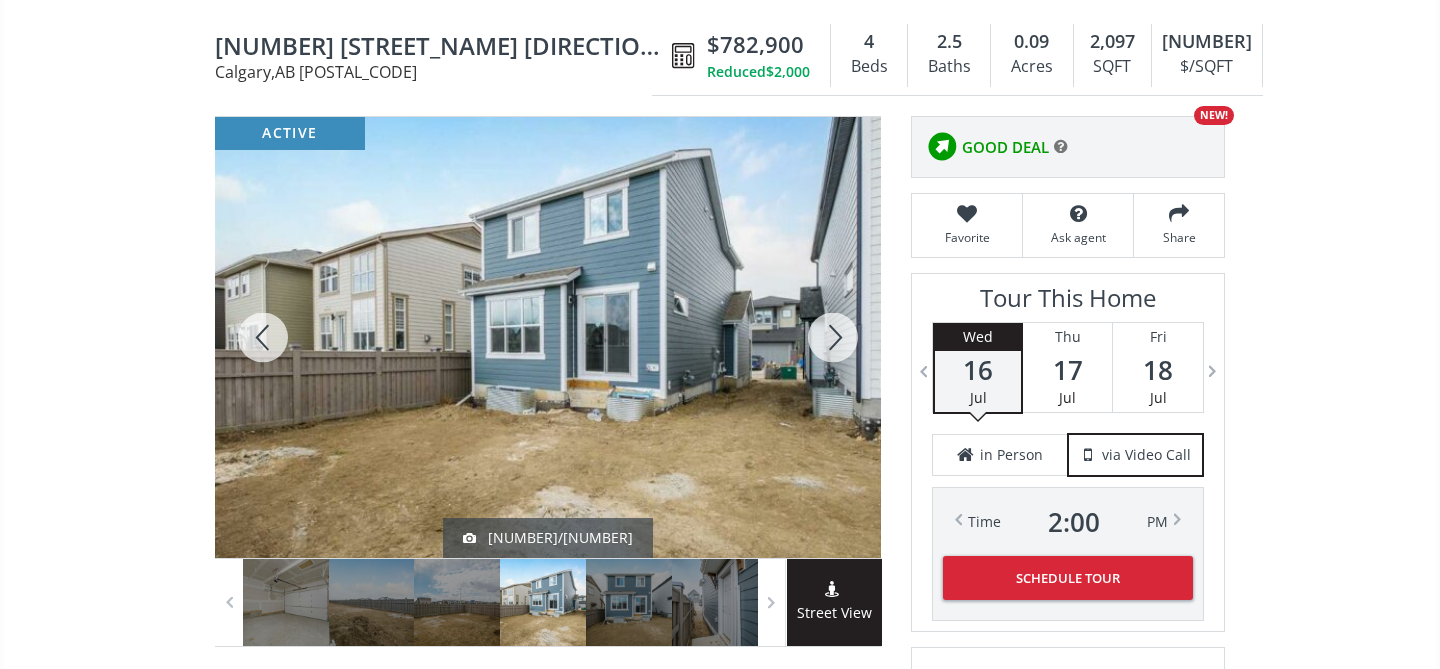 click at bounding box center [833, 337] 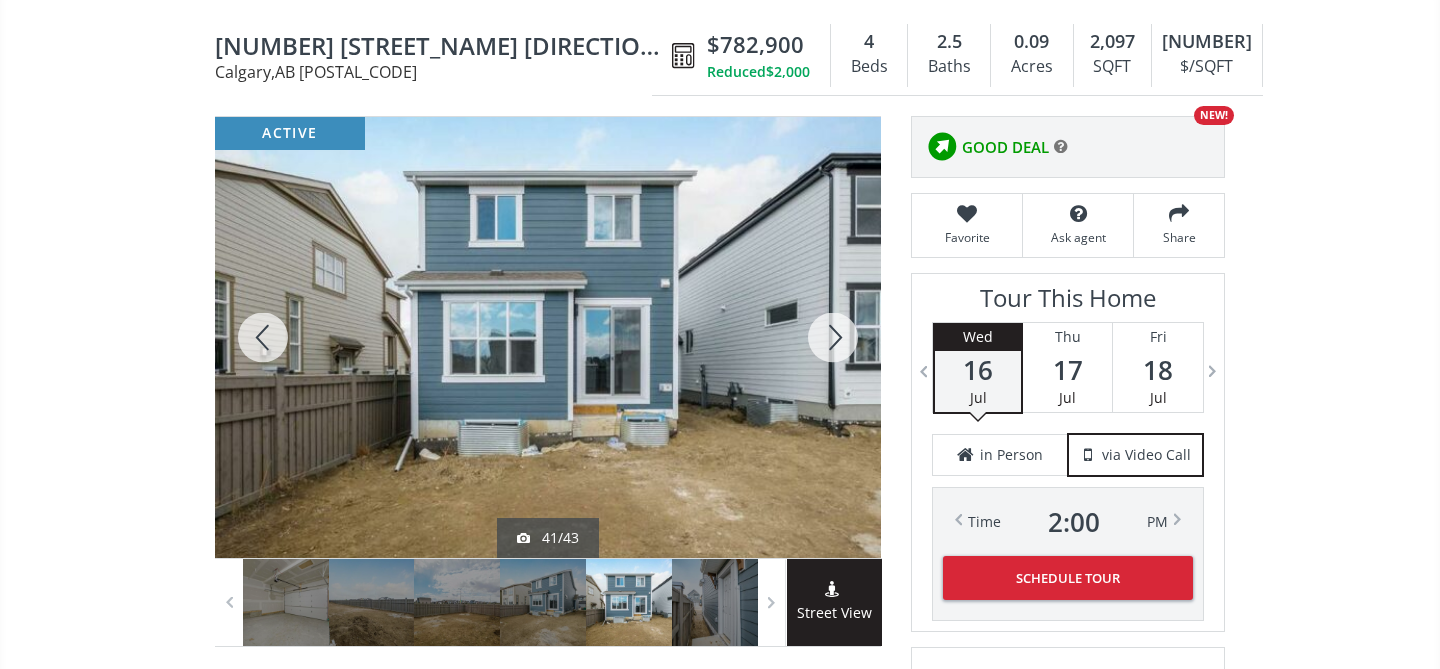 click at bounding box center [833, 337] 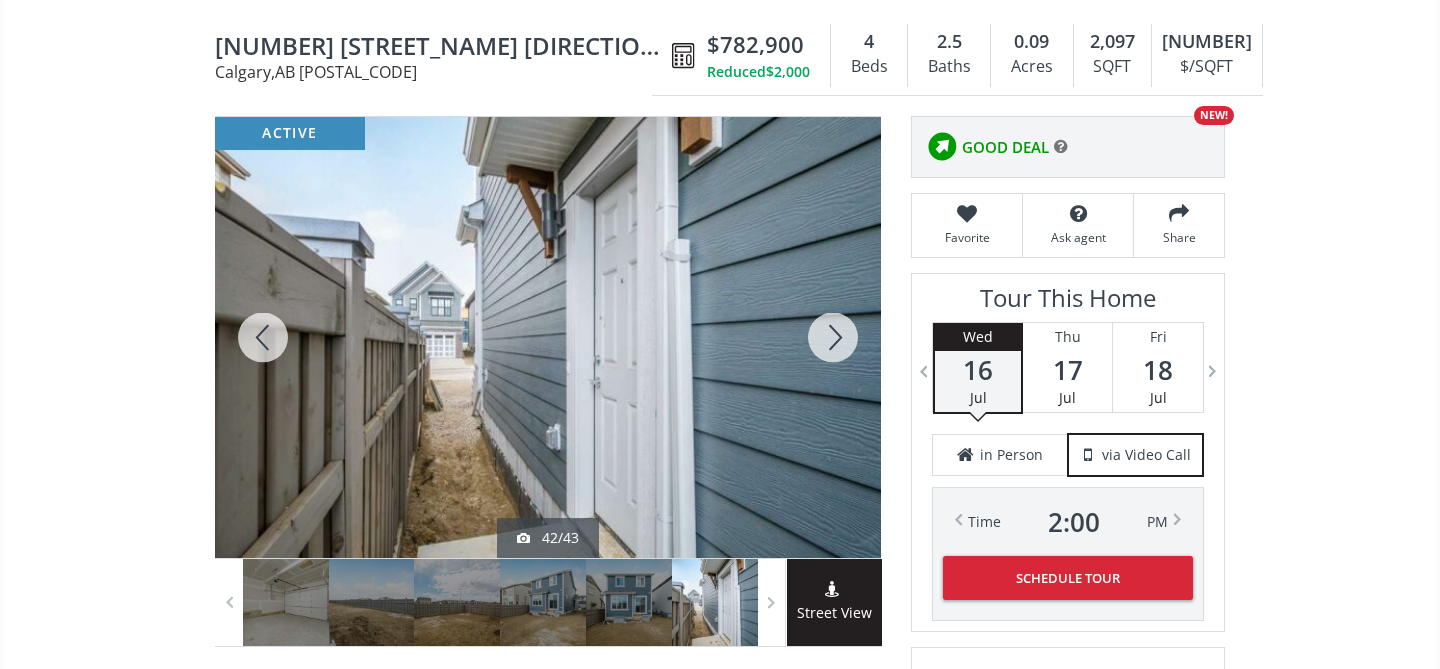 click at bounding box center (833, 337) 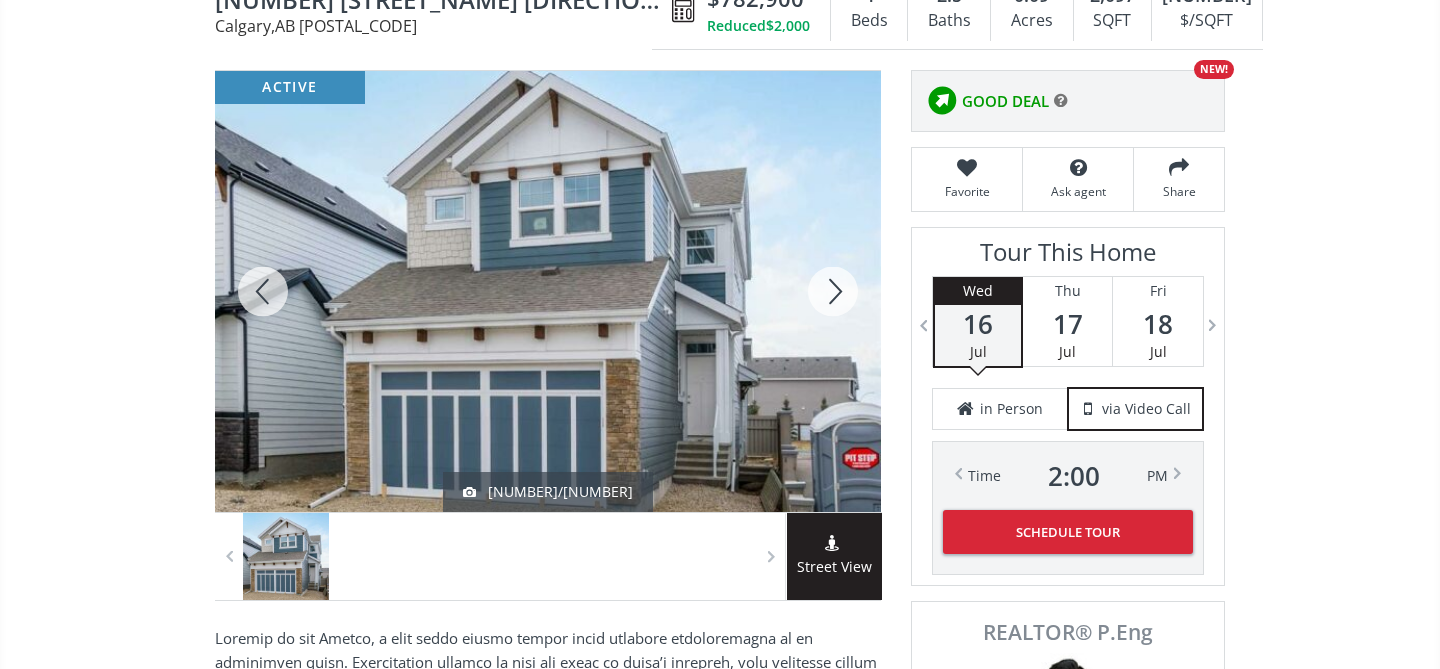 scroll, scrollTop: 227, scrollLeft: 0, axis: vertical 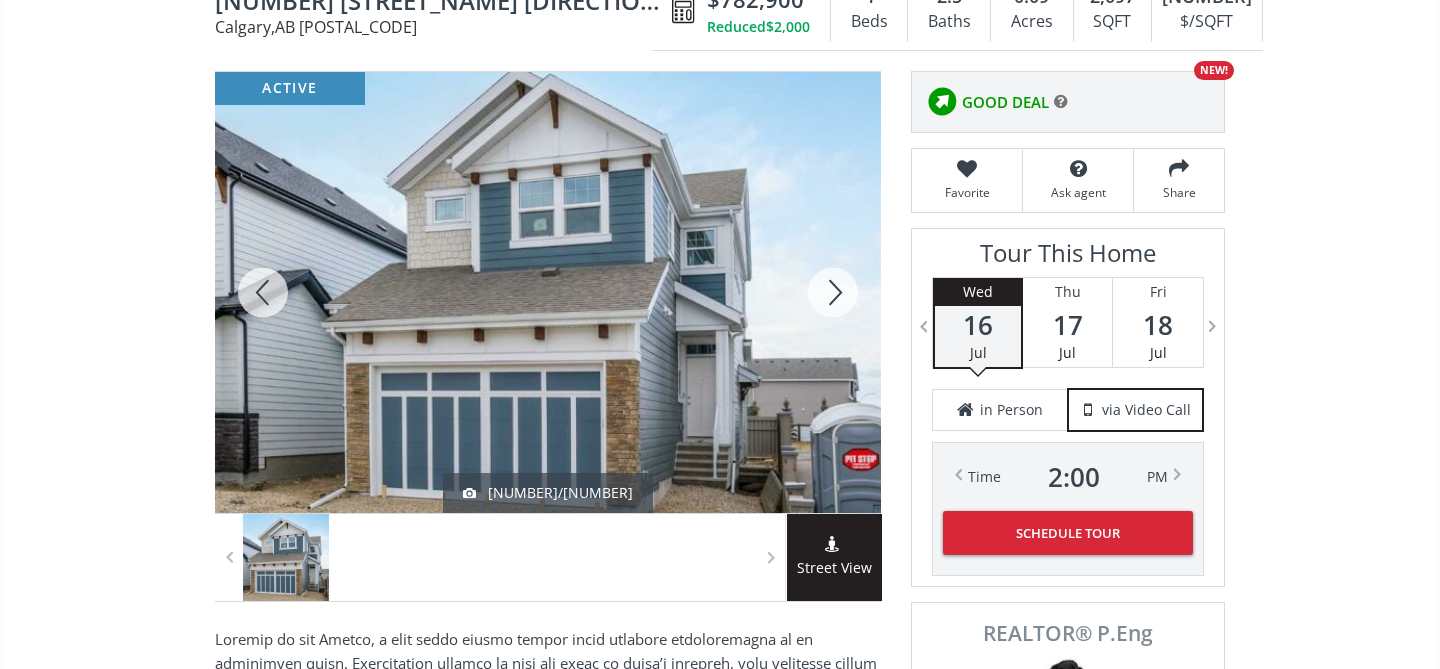 click at bounding box center (833, 292) 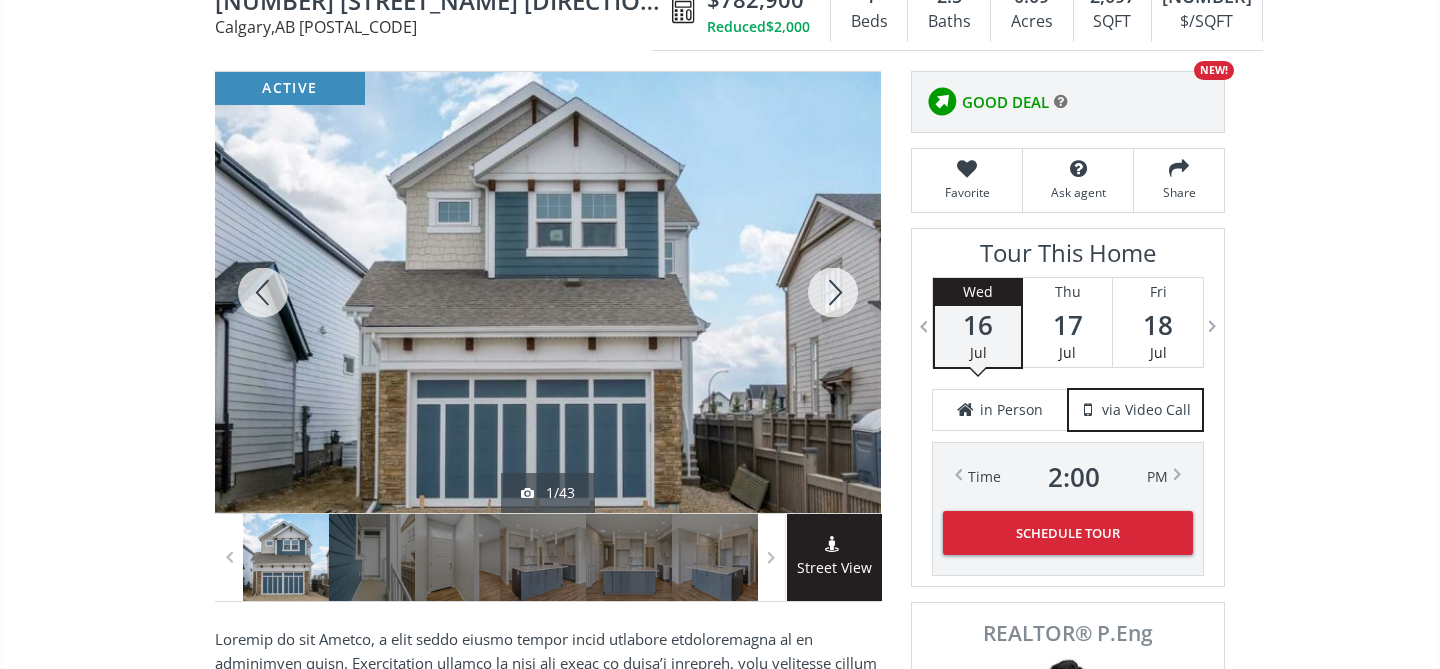 click at bounding box center [833, 292] 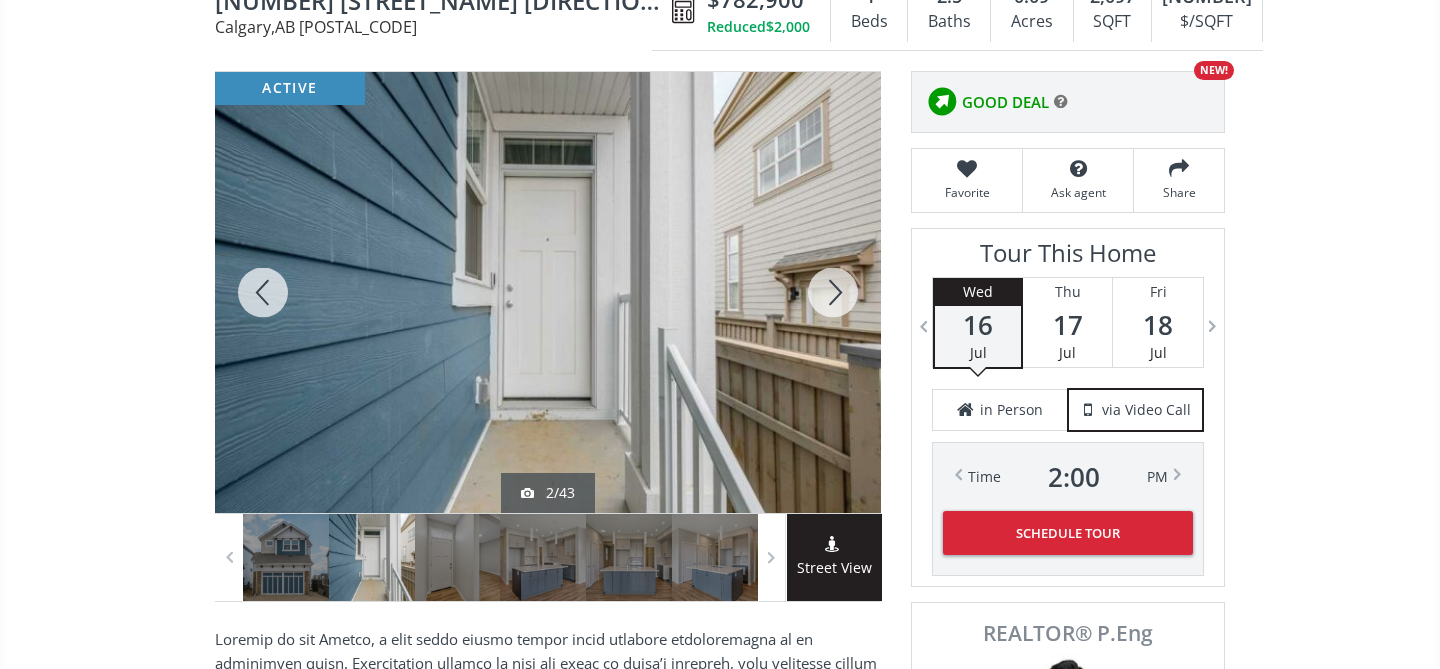click at bounding box center (833, 292) 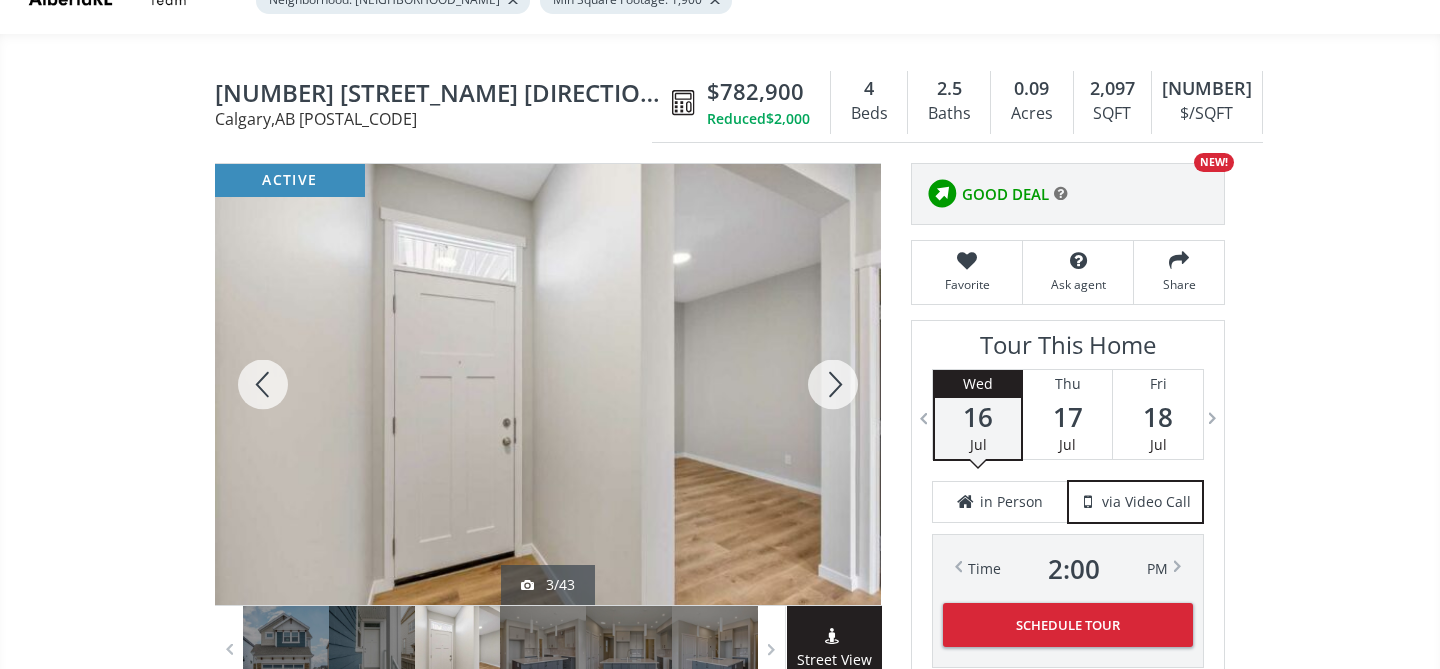 scroll, scrollTop: 137, scrollLeft: 0, axis: vertical 